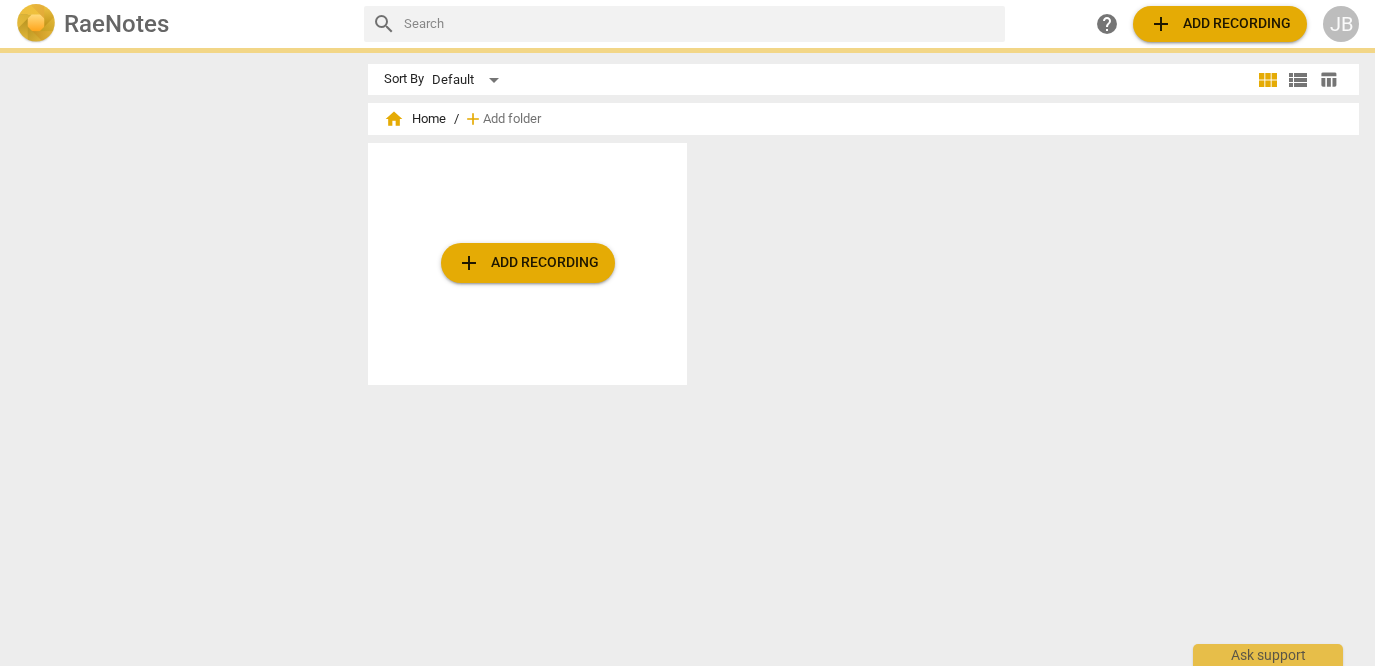 scroll, scrollTop: 0, scrollLeft: 0, axis: both 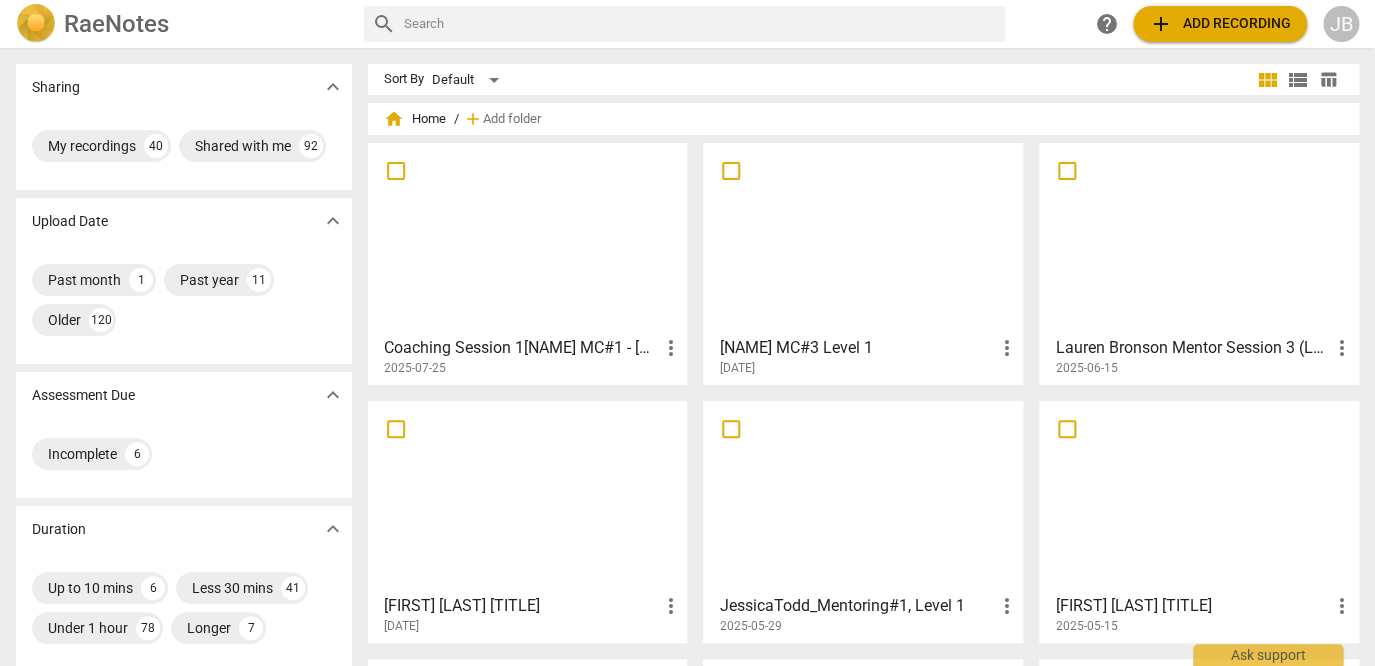 click at bounding box center (528, 238) 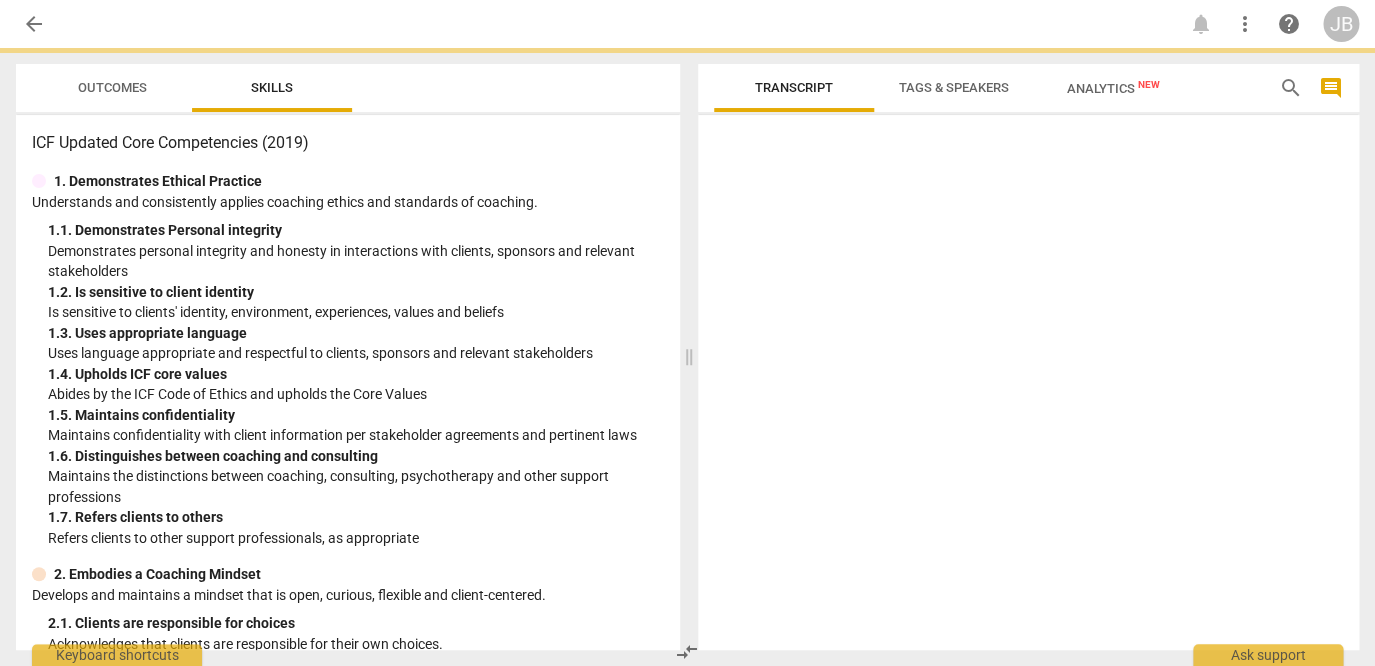 click on "arrow_back   notifications more_vert help JB Outcomes Skills ICF Updated Core Competencies (2019) 1. Demonstrates Ethical Practice Understands and consistently applies coaching ethics and standards of coaching. 1. 1. Demonstrates Personal integrity Demonstrates personal integrity and honesty in interactions with clients, sponsors and relevant stakeholders 1. 2. Is sensitive to client identity Is sensitive to clients' identity, environment, experiences, values and beliefs 1. 3. Uses appropriate language Uses language appropriate and respectful to clients, sponsors and relevant stakeholders 1. 4. Upholds ICF core values Abides by the ICF Code of Ethics and upholds the Core Values 1. 5. Maintains confidentiality Maintains confidentiality with client information per stakeholder agreements and pertinent laws 1. 6. Distinguishes between coaching and consulting Maintains the distinctions between coaching, consulting, psychotherapy and other support professions 1. 7. Refers clients to others 2. 2. 2. 2. 2. 2." at bounding box center [687, 0] 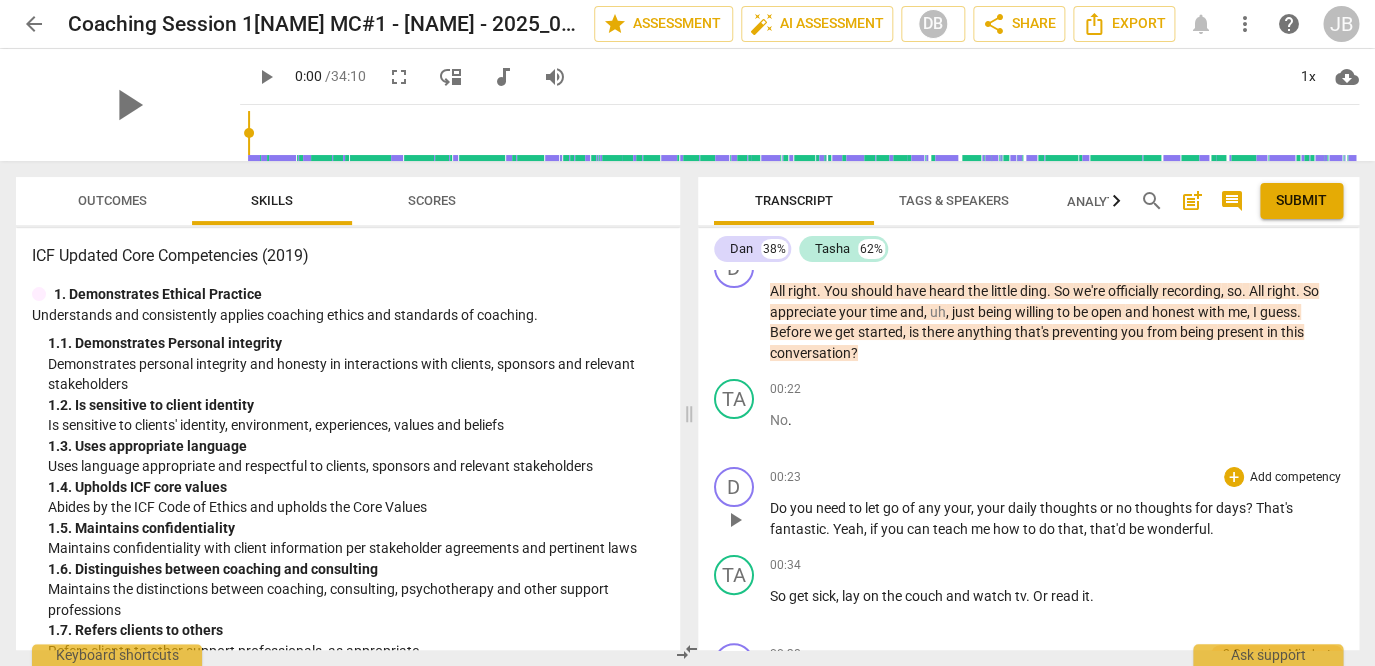 scroll, scrollTop: 0, scrollLeft: 0, axis: both 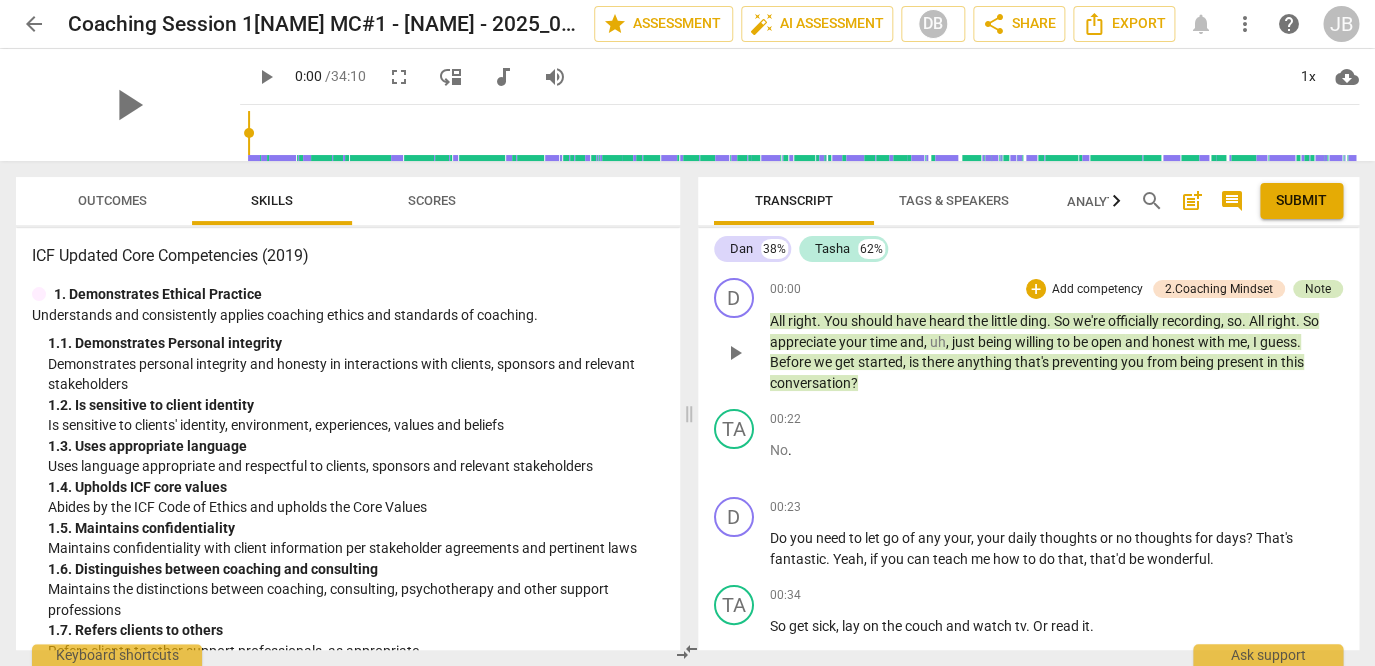 click on "Note" at bounding box center (1318, 289) 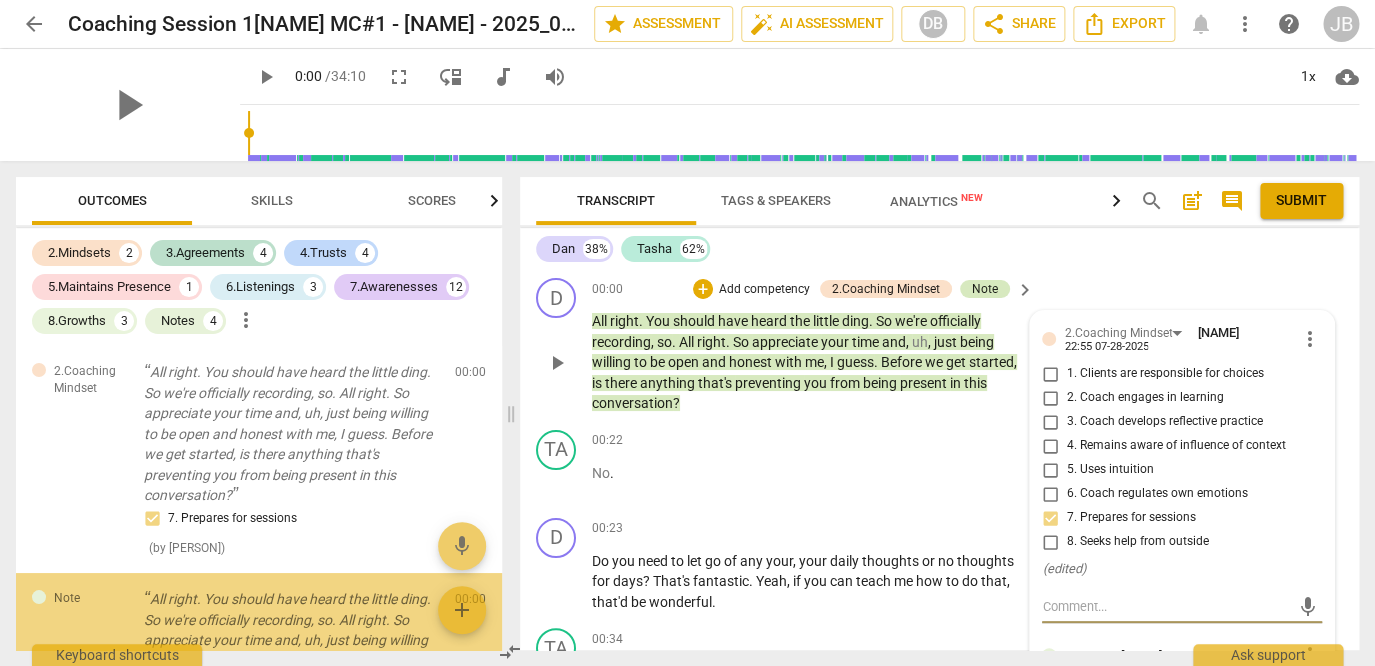 scroll, scrollTop: 163, scrollLeft: 0, axis: vertical 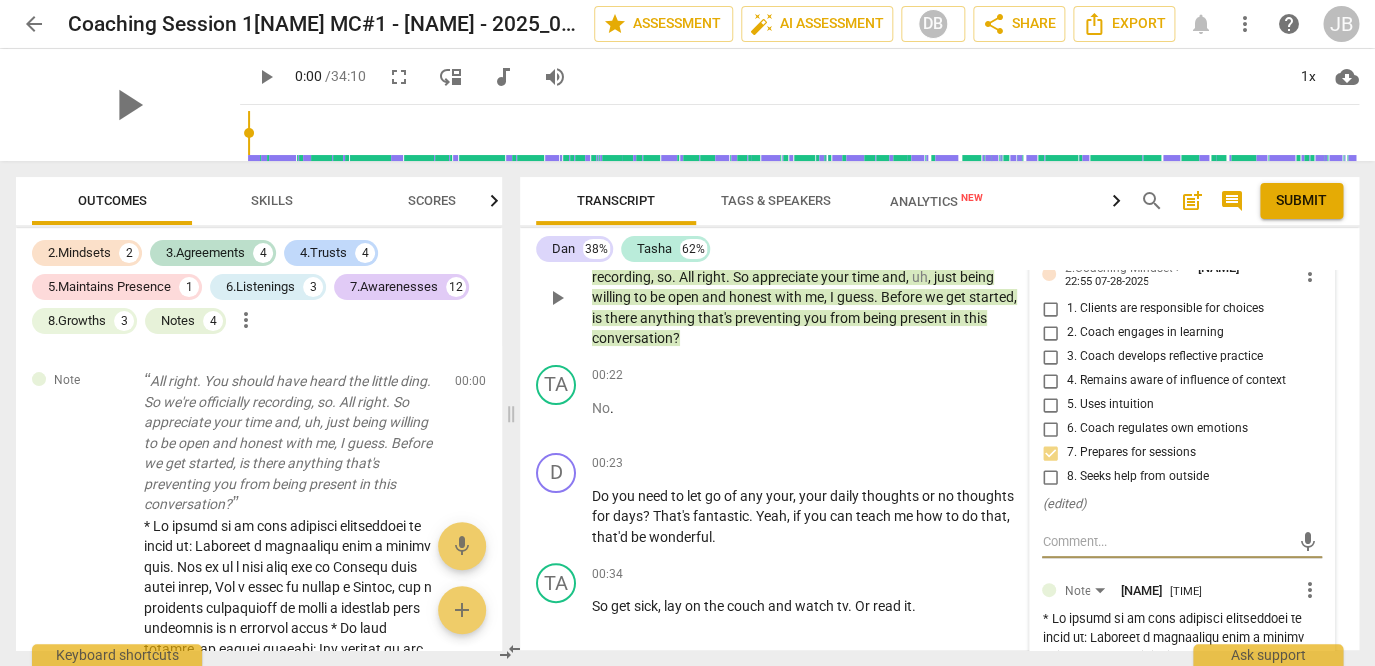 click at bounding box center (1166, 541) 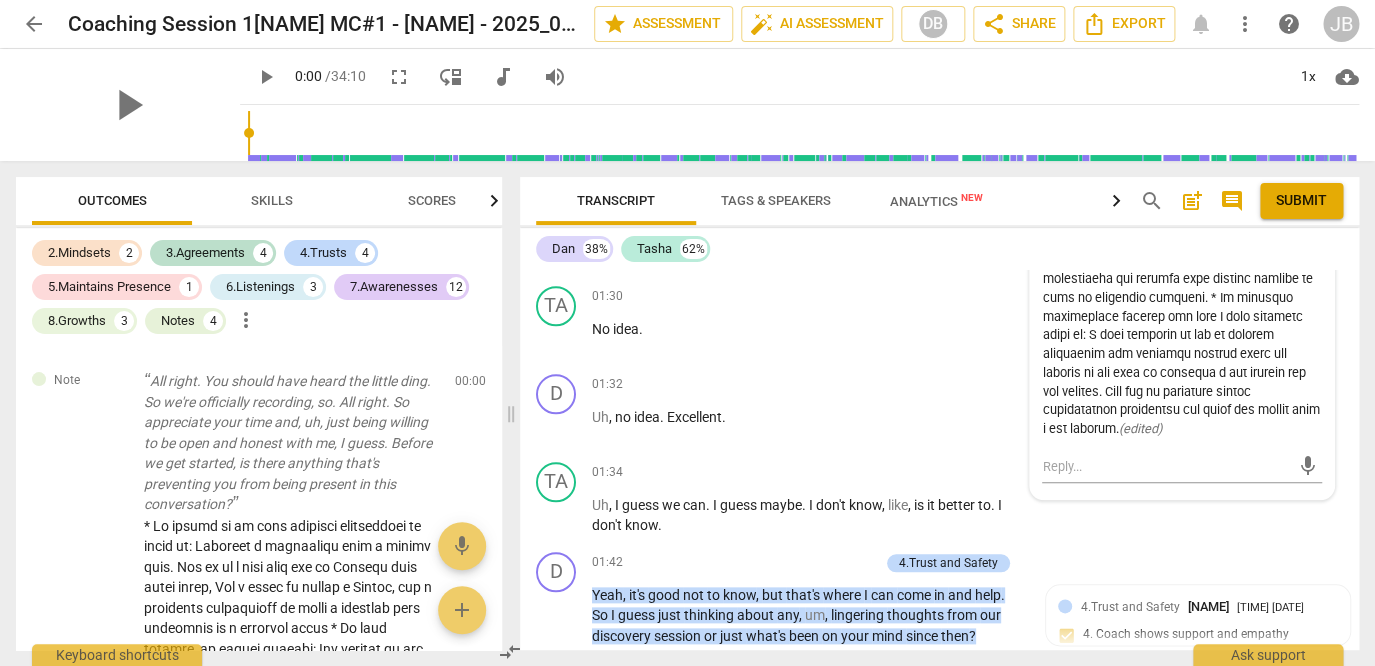 scroll, scrollTop: 687, scrollLeft: 0, axis: vertical 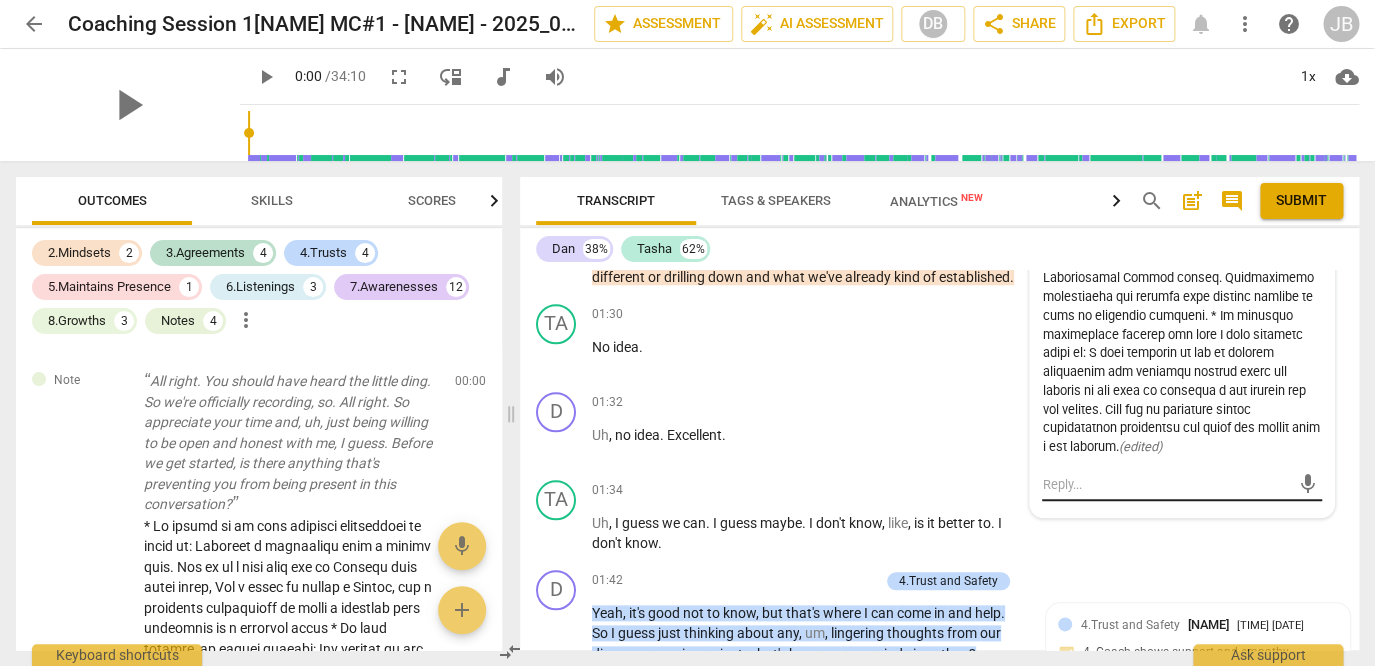 click at bounding box center [1166, 484] 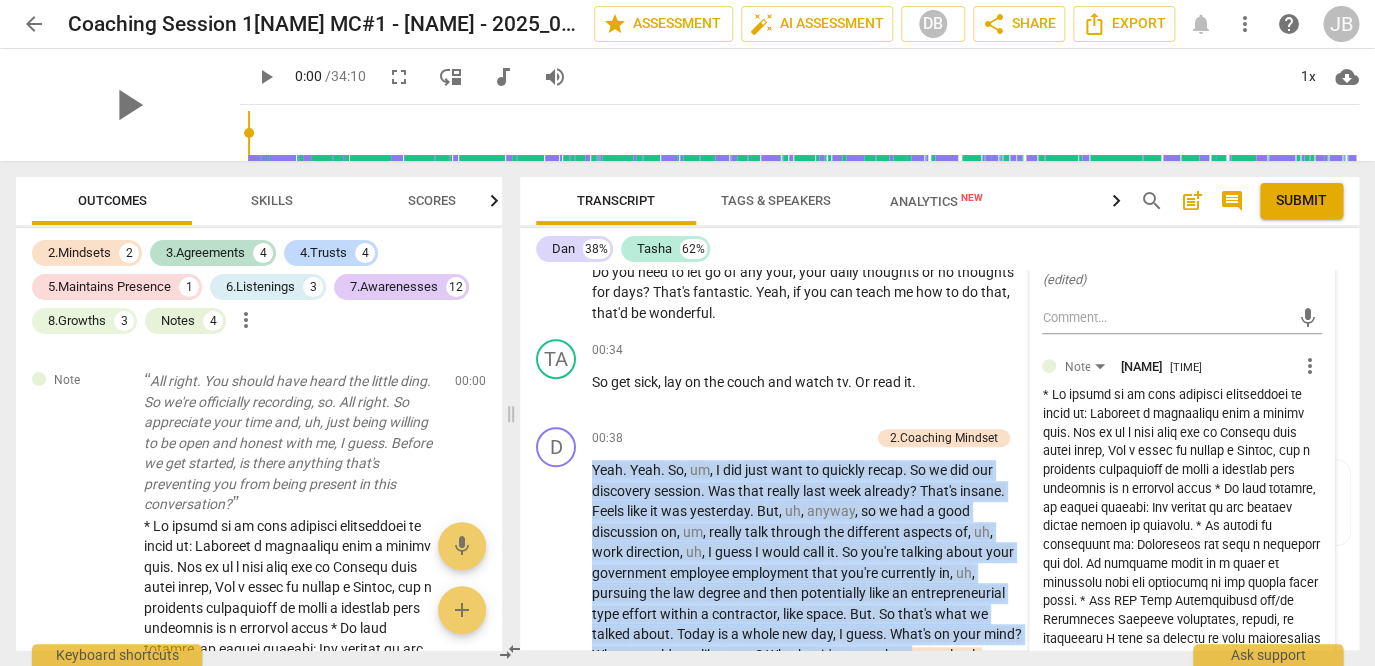 scroll, scrollTop: 369, scrollLeft: 0, axis: vertical 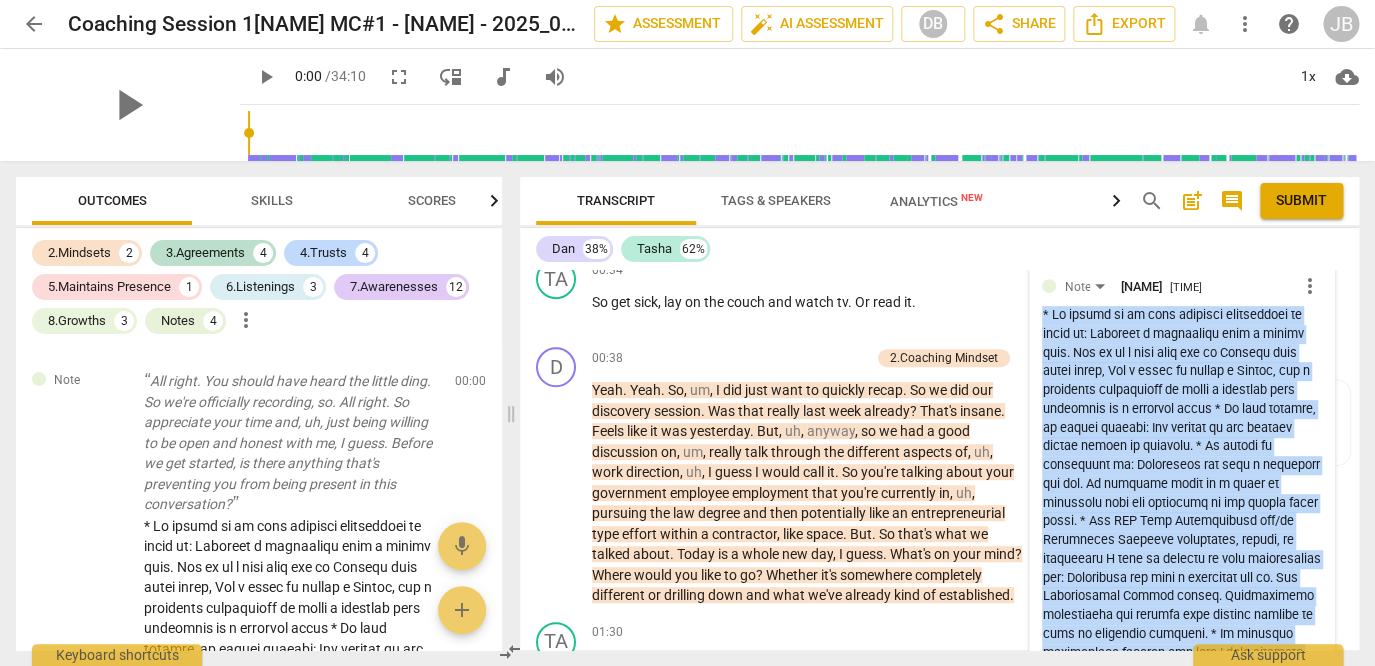 drag, startPoint x: 1209, startPoint y: 448, endPoint x: 1039, endPoint y: 319, distance: 213.40338 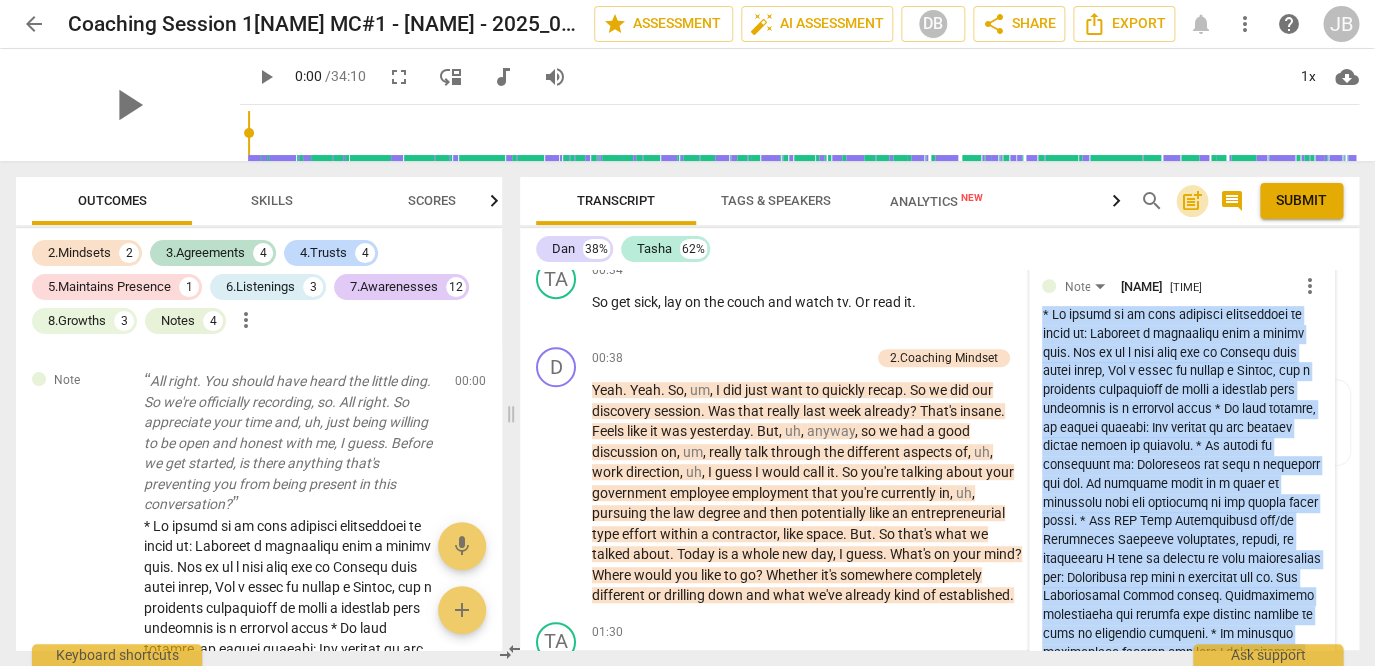click on "post_add" at bounding box center [1192, 201] 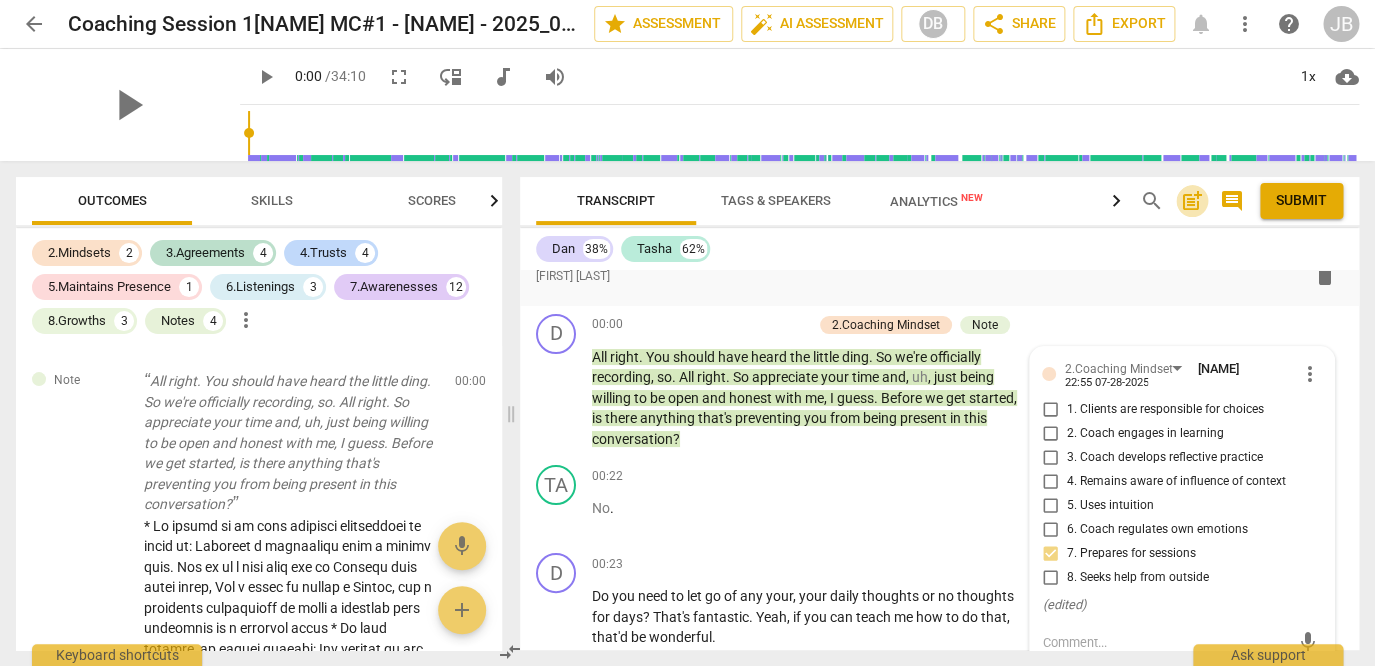 click on "post_add" at bounding box center (1192, 201) 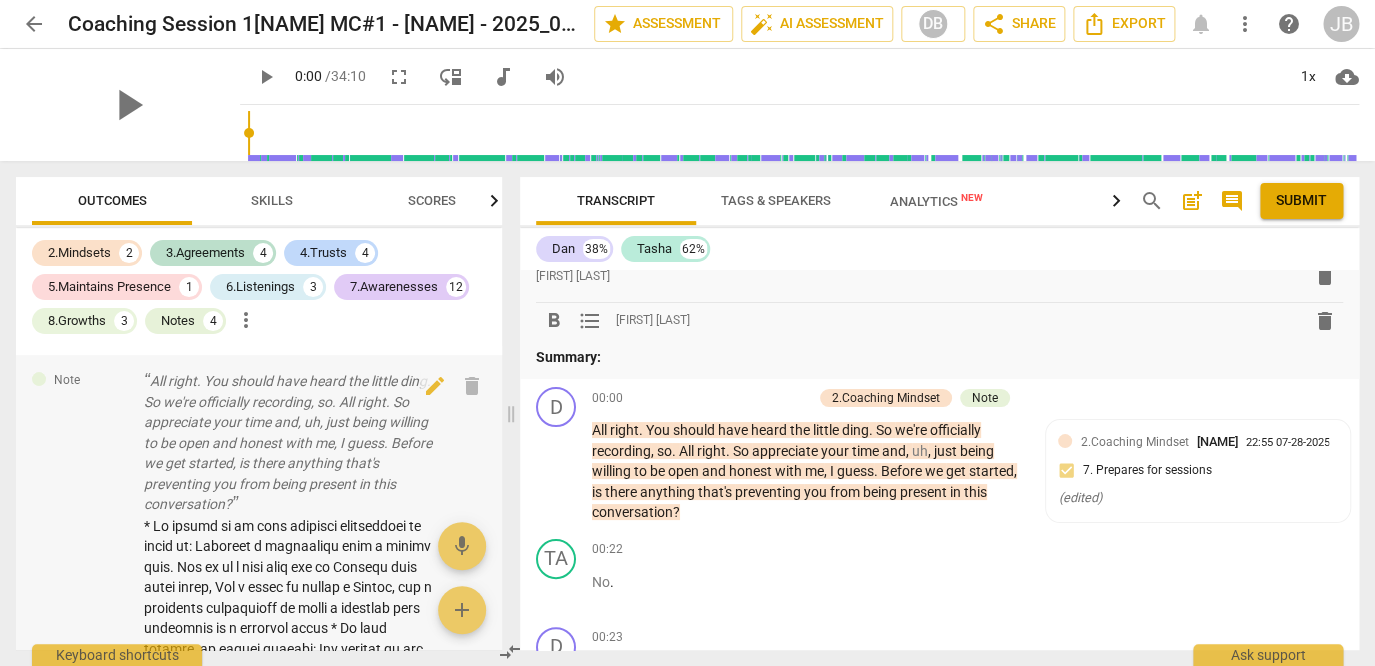 type 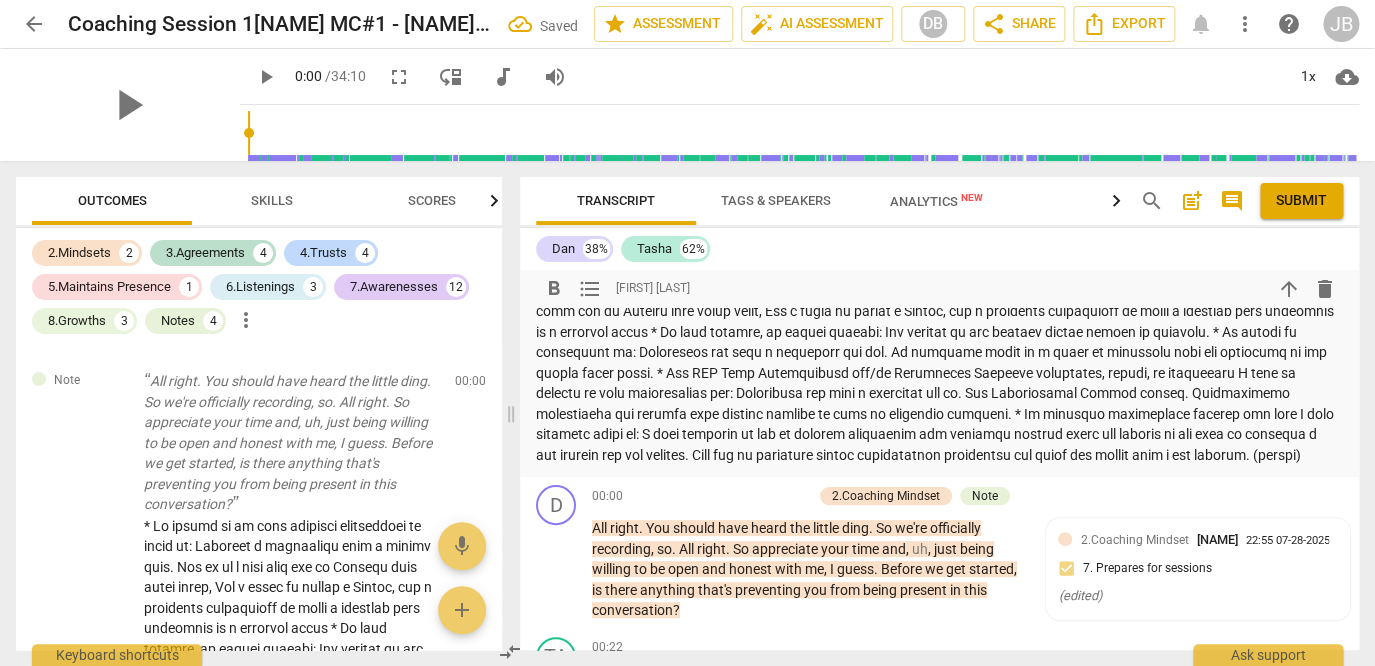 scroll, scrollTop: 113, scrollLeft: 0, axis: vertical 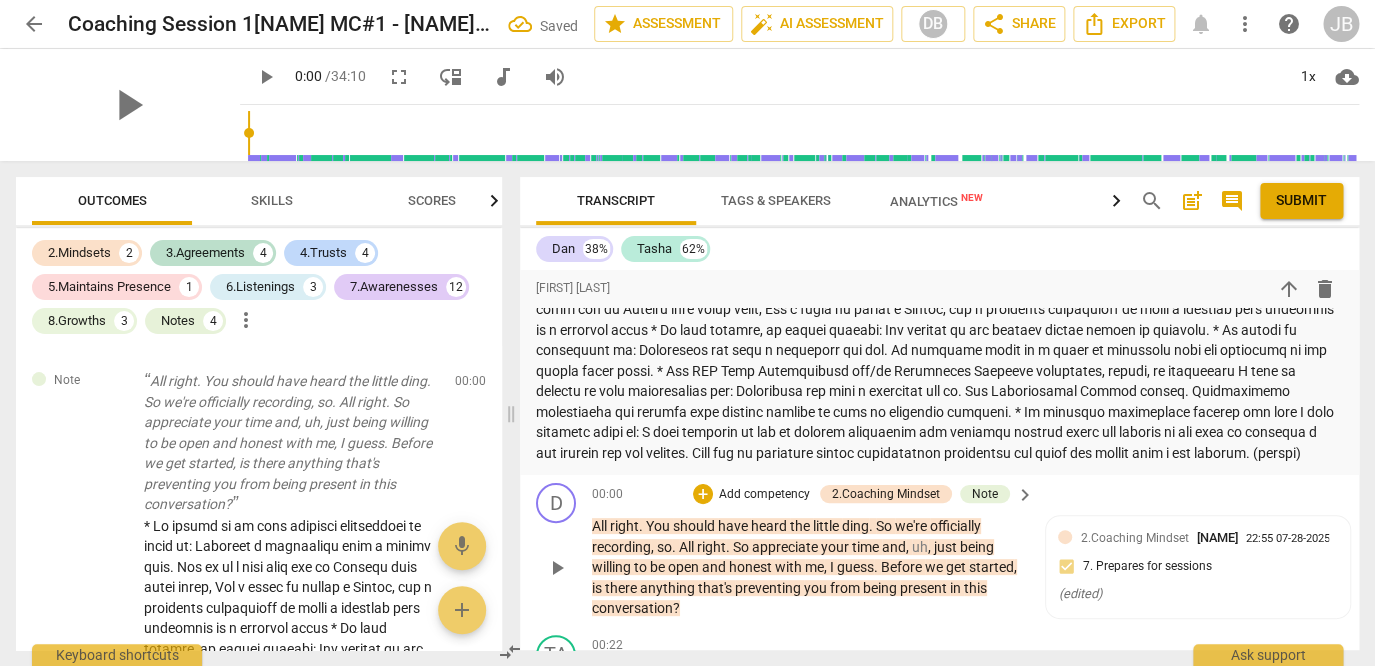 click on "D play_arrow pause [TIME] + Add competency 2.Coaching Mindset Note keyboard_arrow_right All right . You should have heard the little ding . So we're officially recording , so . All right . So appreciate your time and , uh , just being willing to be open and honest with me , I guess . Before we get started , is there anything that's preventing you from being present in this conversation ? 2.Coaching Mindset [PERSON] [TIME] [DATE] 7. Prepares for sessions ( edited ) Note [PERSON] [TIME] [DATE] ( edited )" at bounding box center [939, 551] 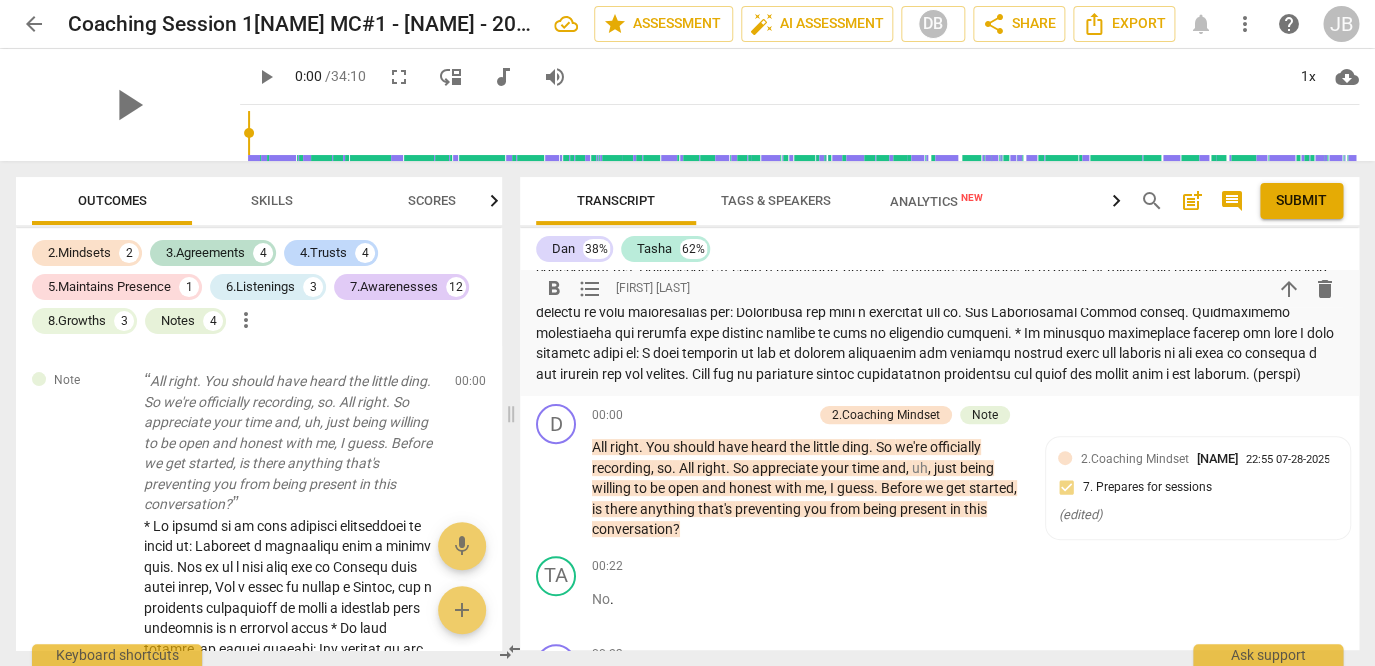scroll, scrollTop: 199, scrollLeft: 0, axis: vertical 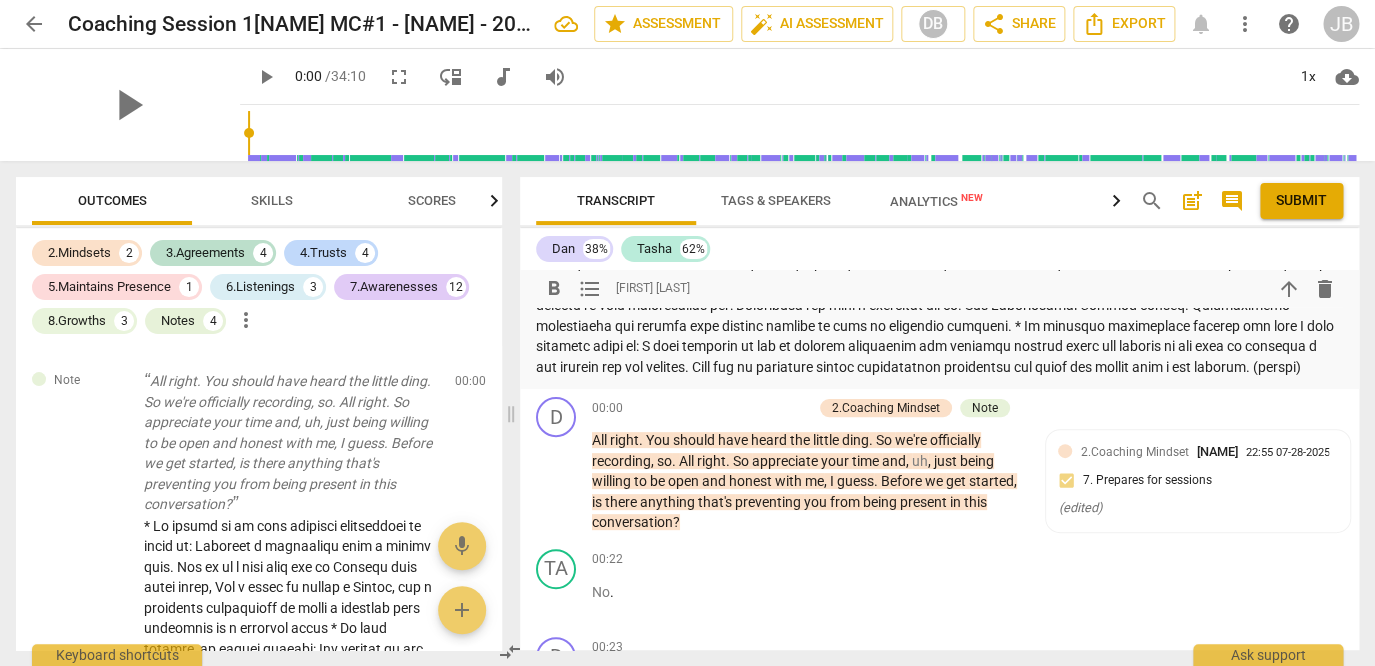 click on "Summary:" at bounding box center [939, 285] 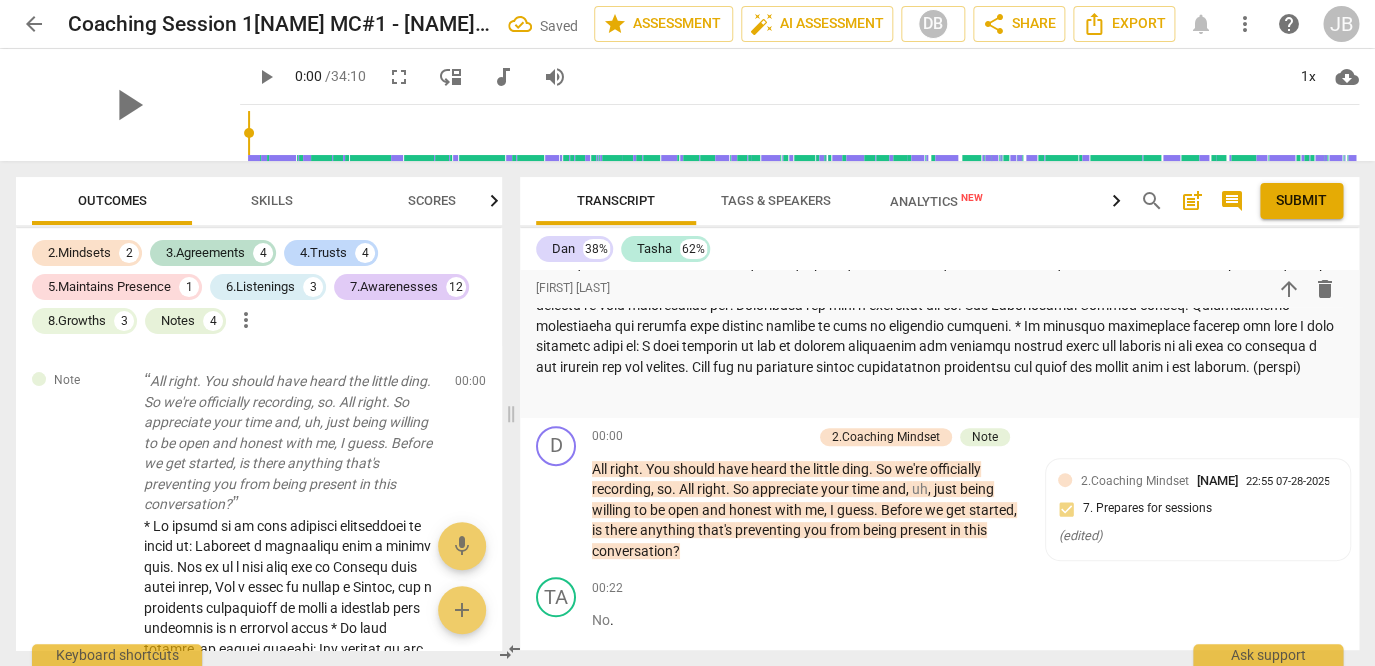 click on "[PERSON] [PERCENTAGE] Tasha [PERCENTAGE] format_bold format_list_bulleted Jan Berg delete Summary: format_bold format_list_bulleted Jan Berg arrow_upward delete Summary: D play_arrow pause [TIME] + Add competency 2.Coaching Mindset Note keyboard_arrow_right All right . You should have heard the little ding . So we're officially recording , so . All right . So appreciate your time and , uh , just being willing to be open and honest with me , I guess . Before we get started , is there anything that's preventing you from being present in this conversation ? 2.Coaching Mindset [PERSON] [TIME] [DATE] ( edited ) Note [PERSON] [TIME] [DATE] ( edited ) TA play_arrow pause [TIME] + Add competency keyboard_arrow_right No . D play_arrow pause [TIME] + Add competency keyboard_arrow_right Do you need to let go of any your , your daily thoughts or no thoughts for days ? That's" at bounding box center (939, 439) 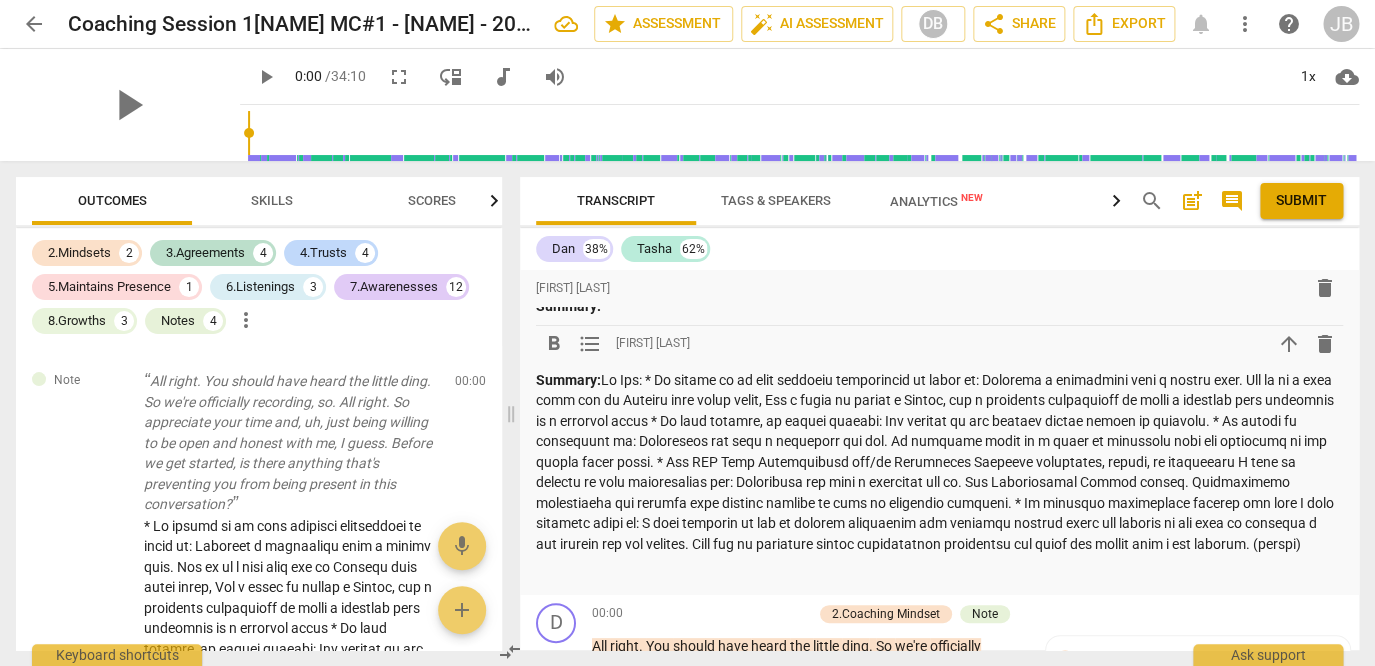 scroll, scrollTop: 0, scrollLeft: 0, axis: both 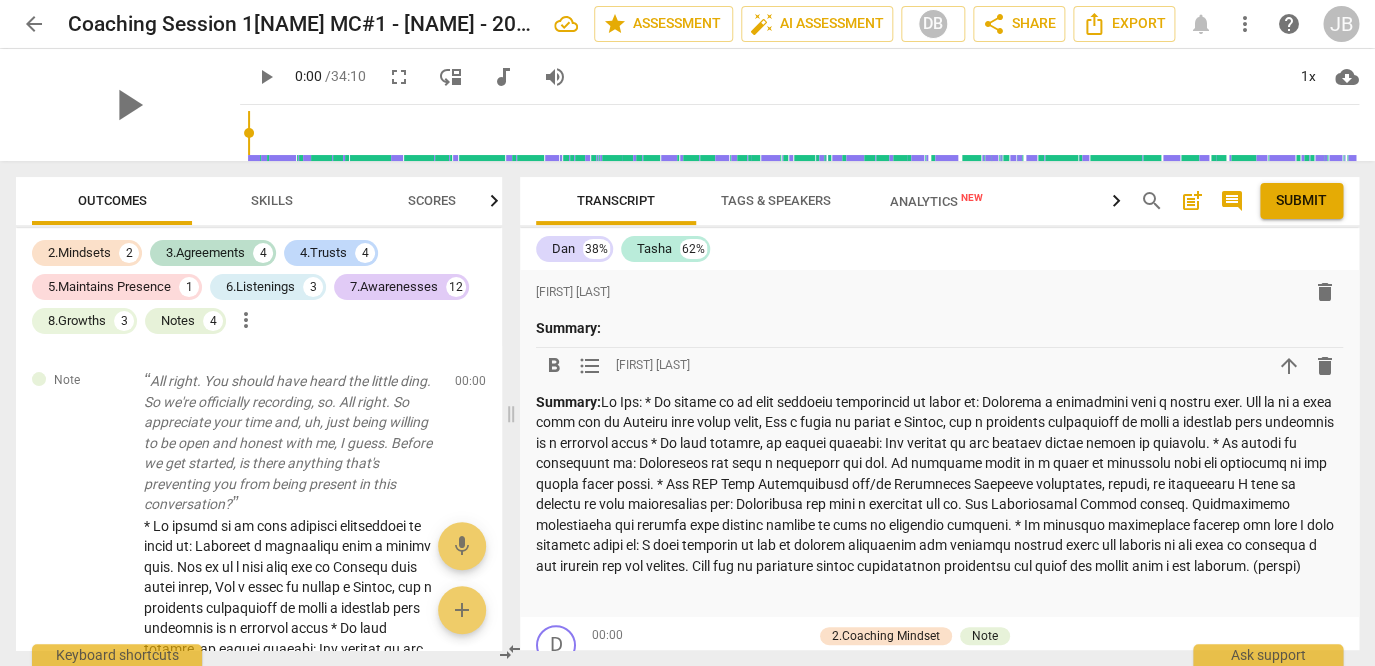 click on "format_bold format_list_bulleted Jan Berg arrow_upward delete" at bounding box center [939, 366] 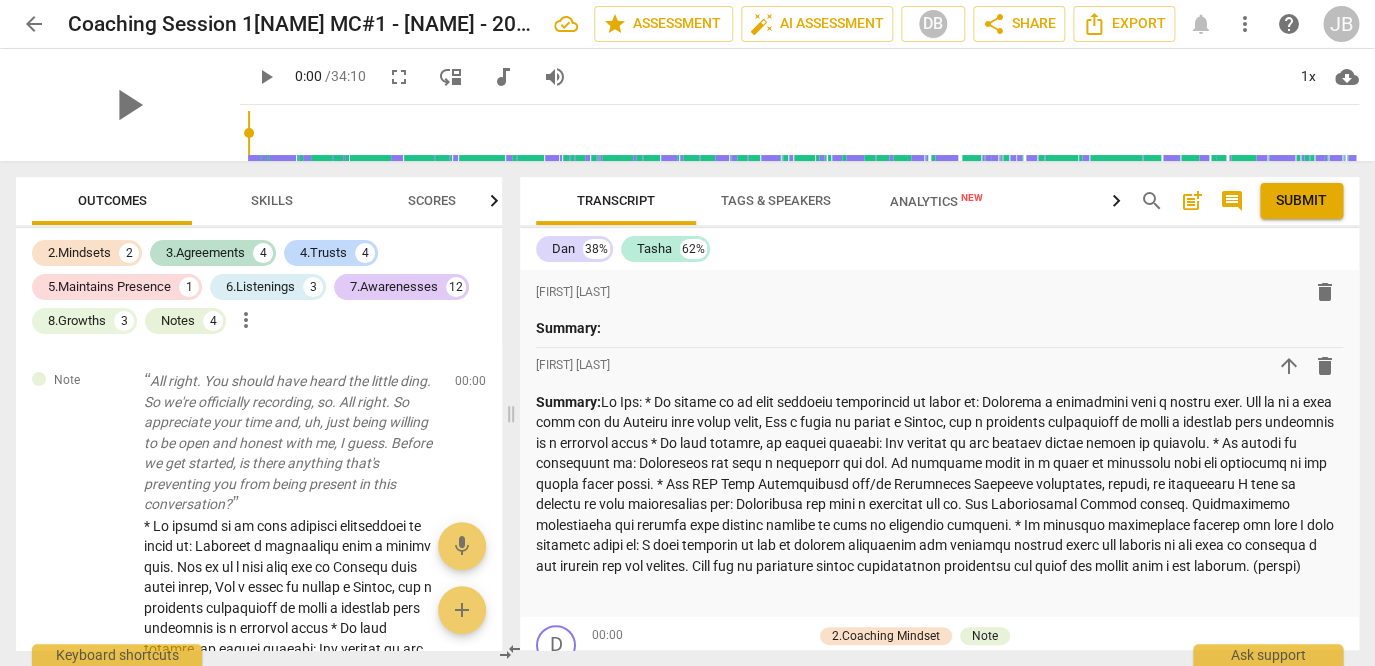 click on "post_add" at bounding box center (1192, 201) 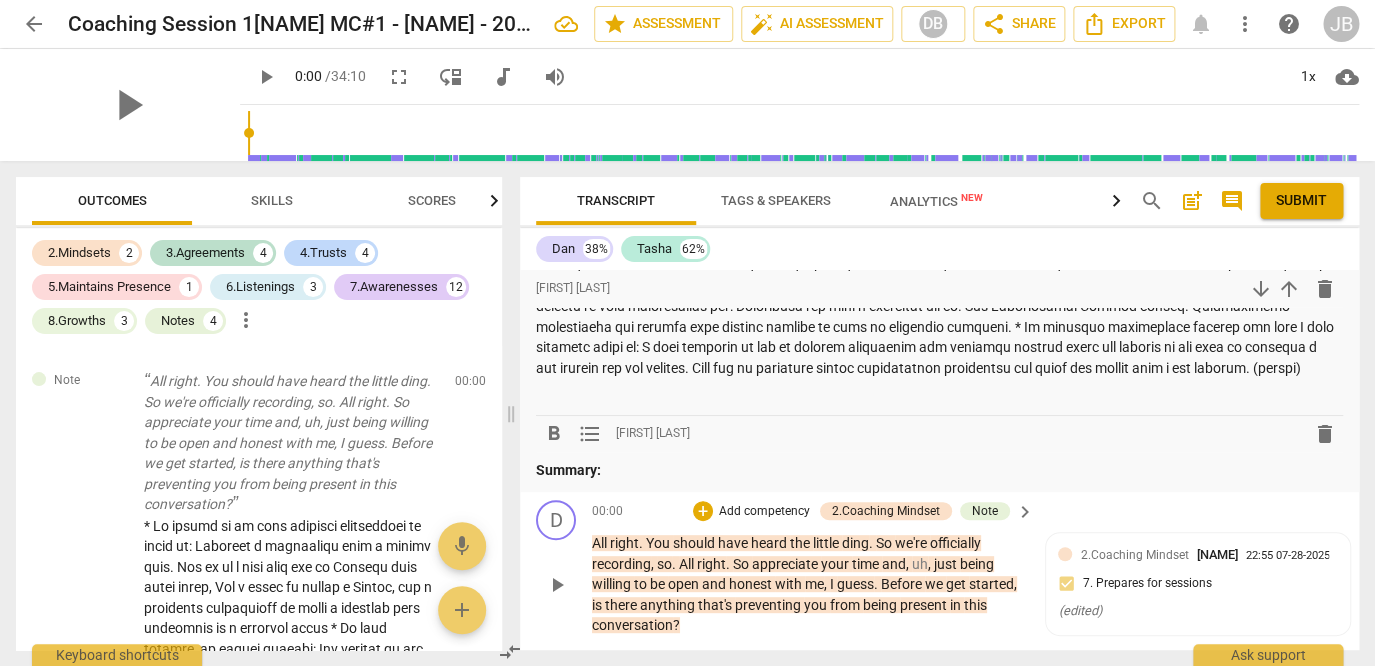 scroll, scrollTop: 199, scrollLeft: 0, axis: vertical 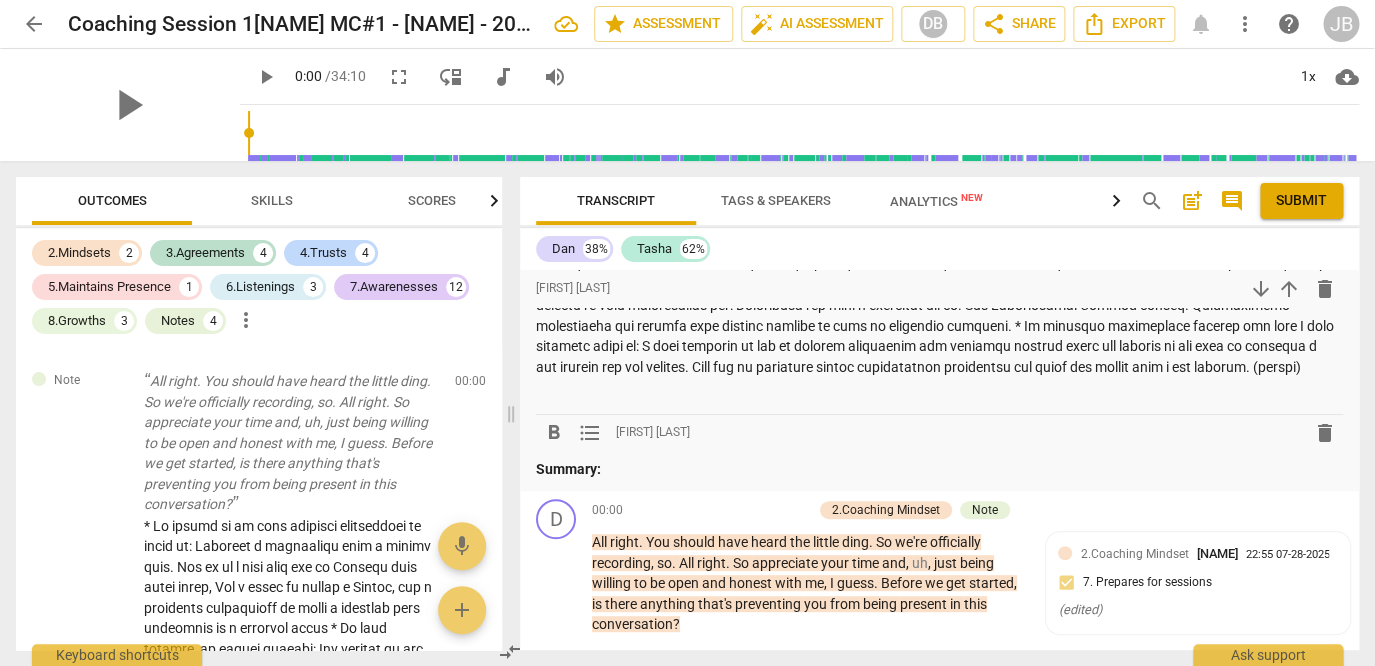 type 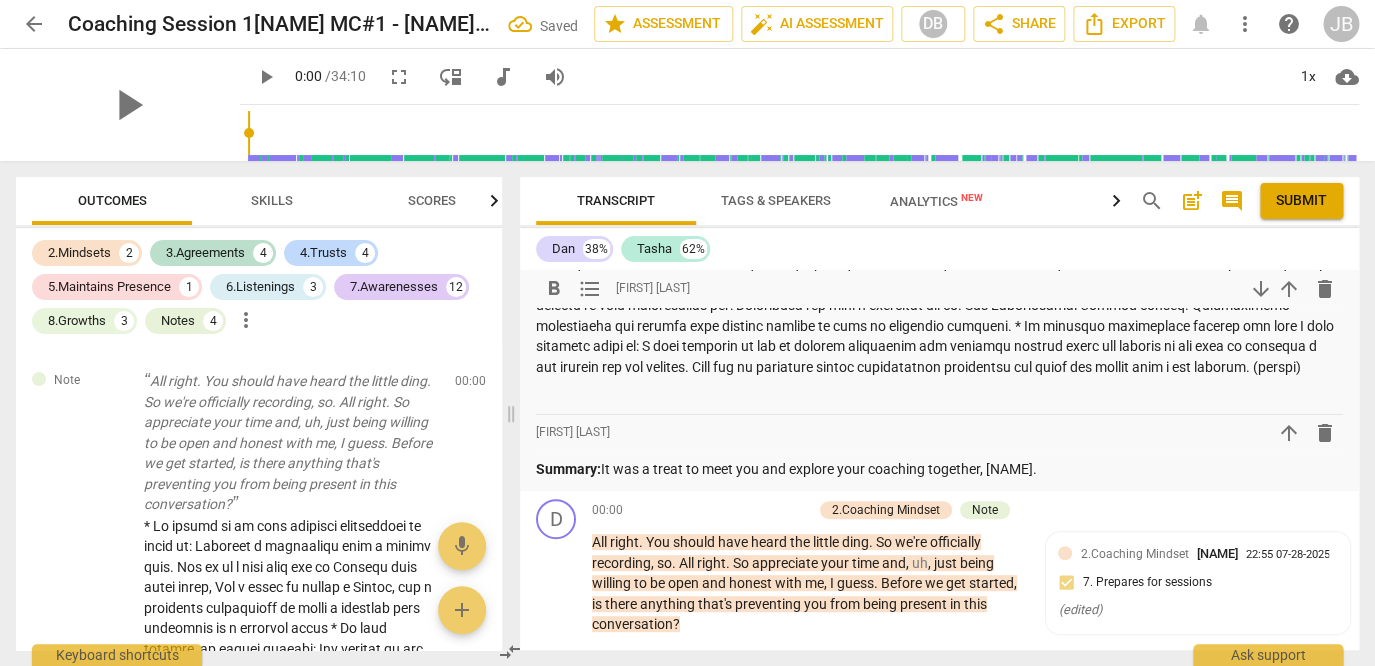 click on "Summary:" at bounding box center (939, 285) 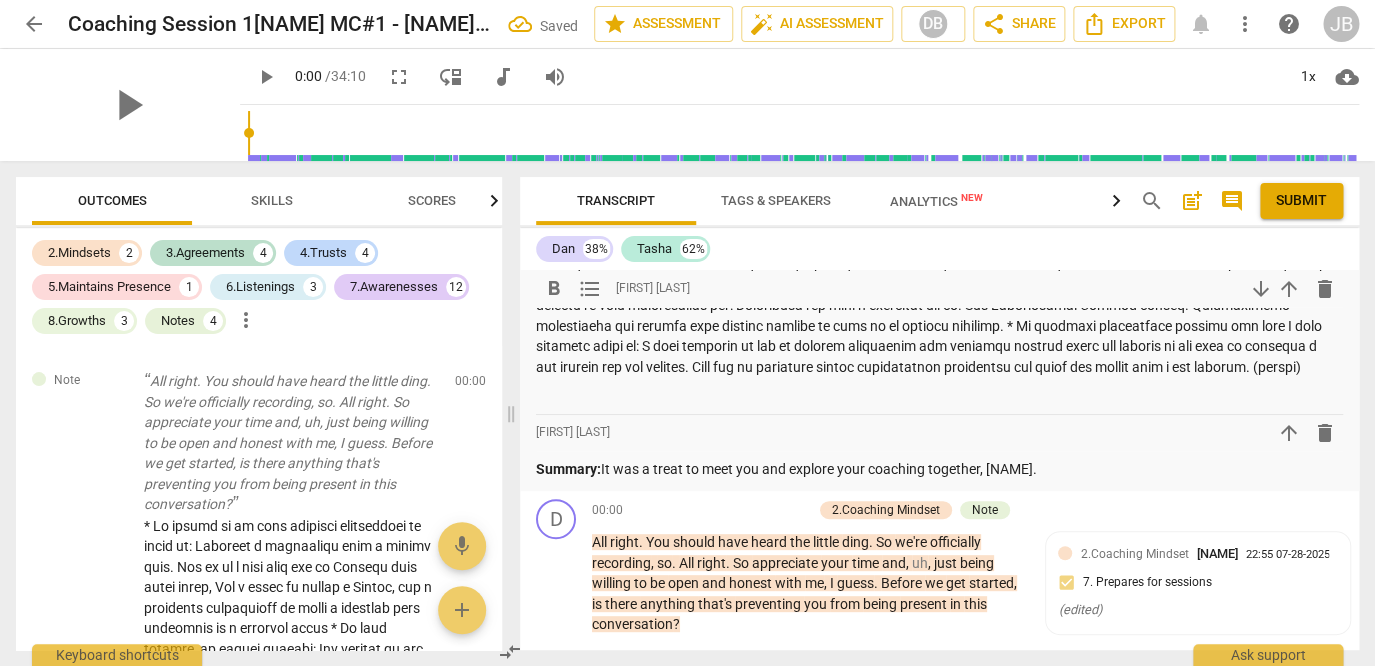 click on "Summary:" at bounding box center (939, 285) 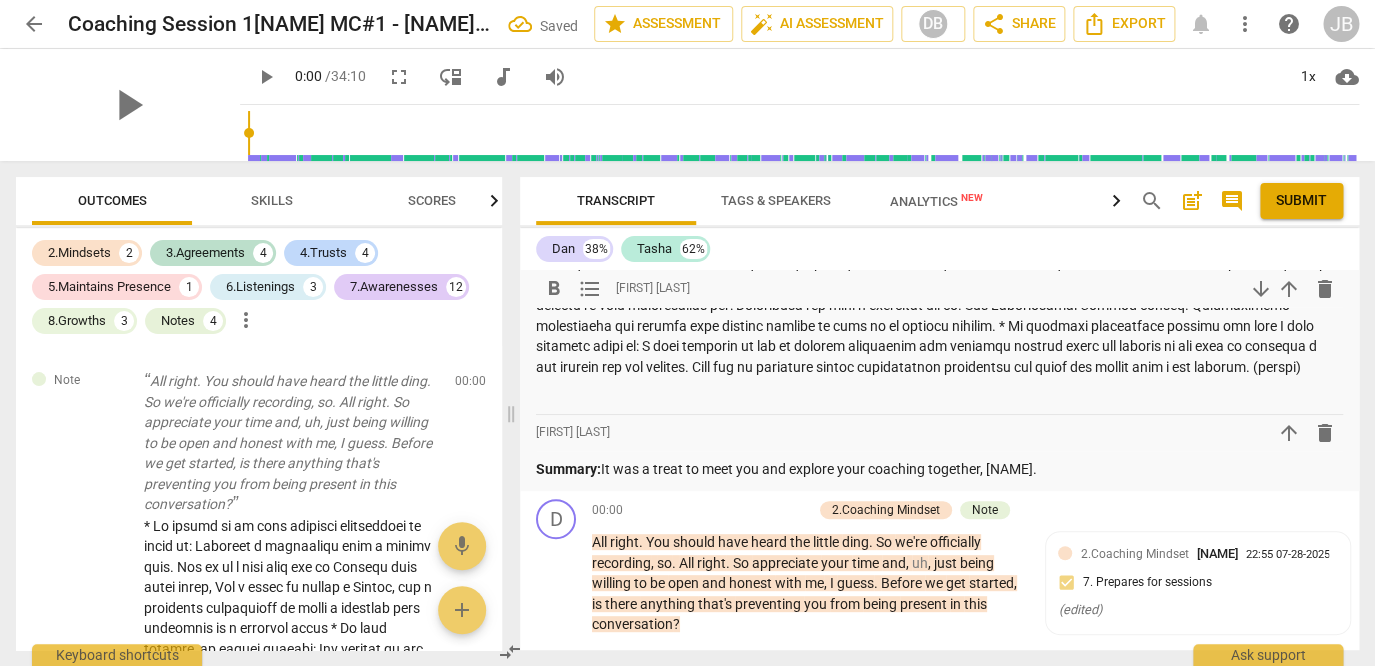 click on "Summary:" at bounding box center (939, 285) 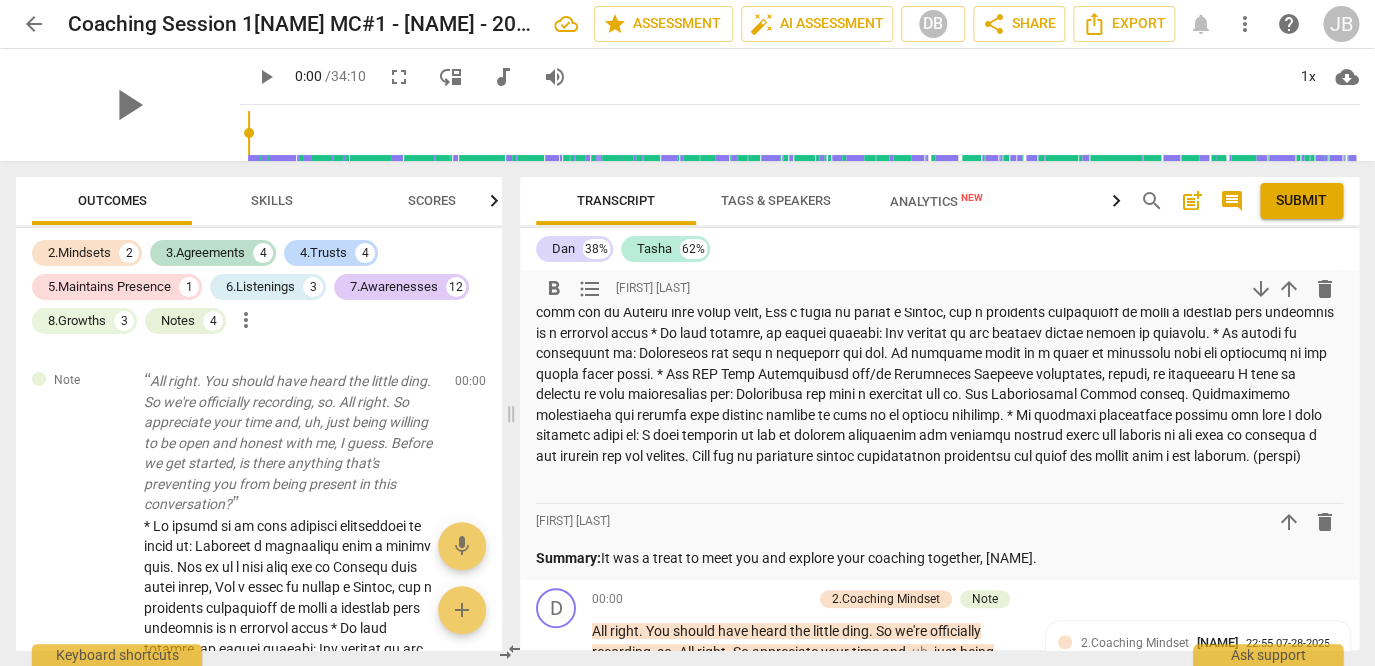 scroll, scrollTop: 115, scrollLeft: 0, axis: vertical 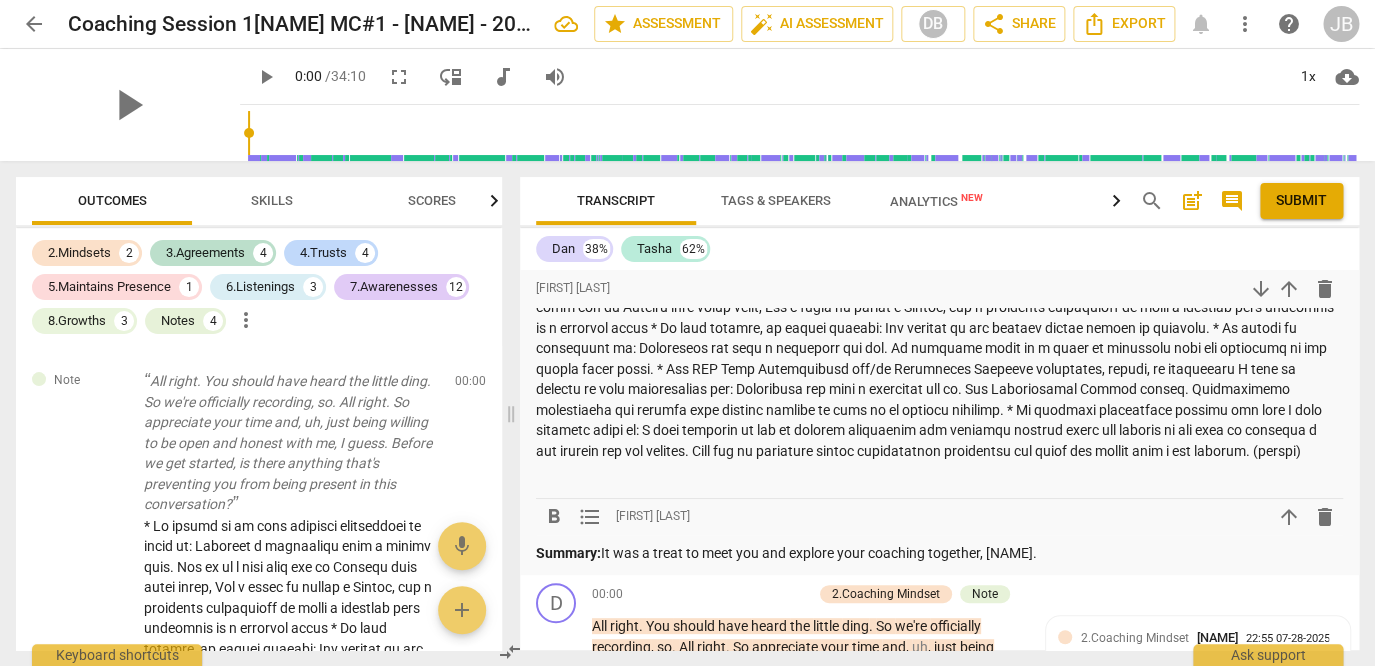 click on "Summary: It was a treat to meet you and explore your coaching together, Dan." at bounding box center [939, 553] 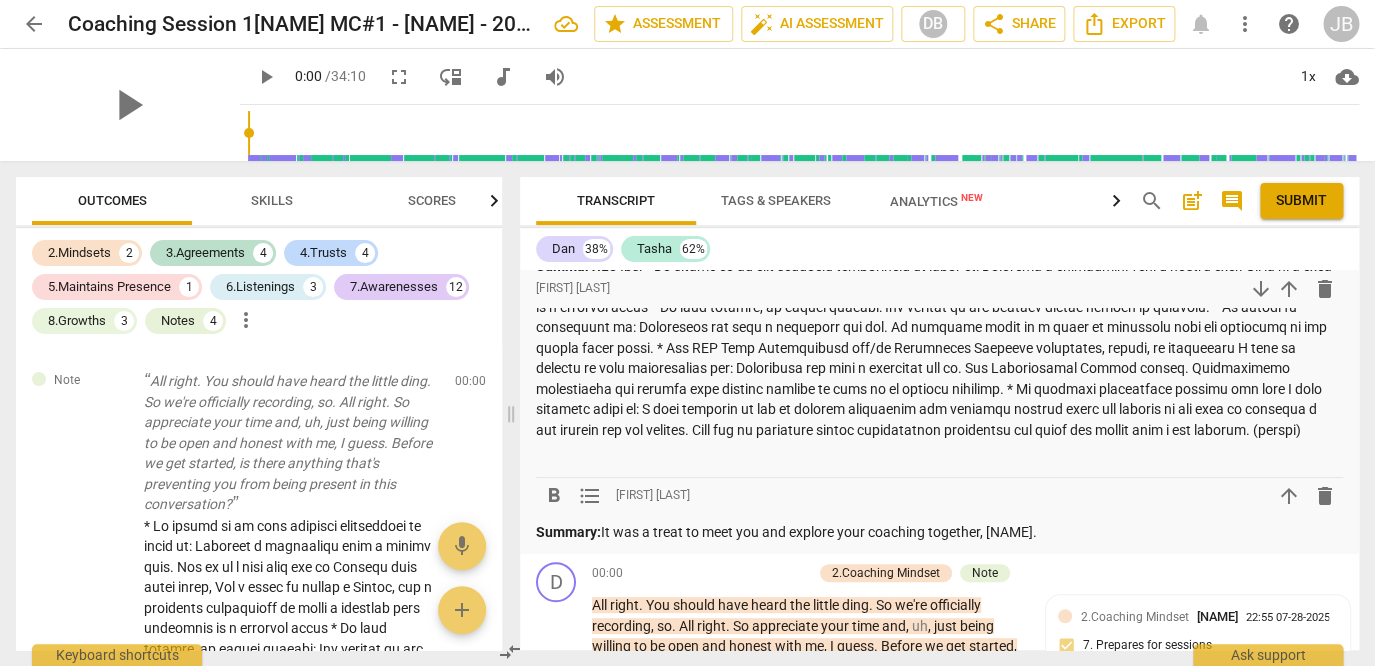 scroll, scrollTop: 136, scrollLeft: 0, axis: vertical 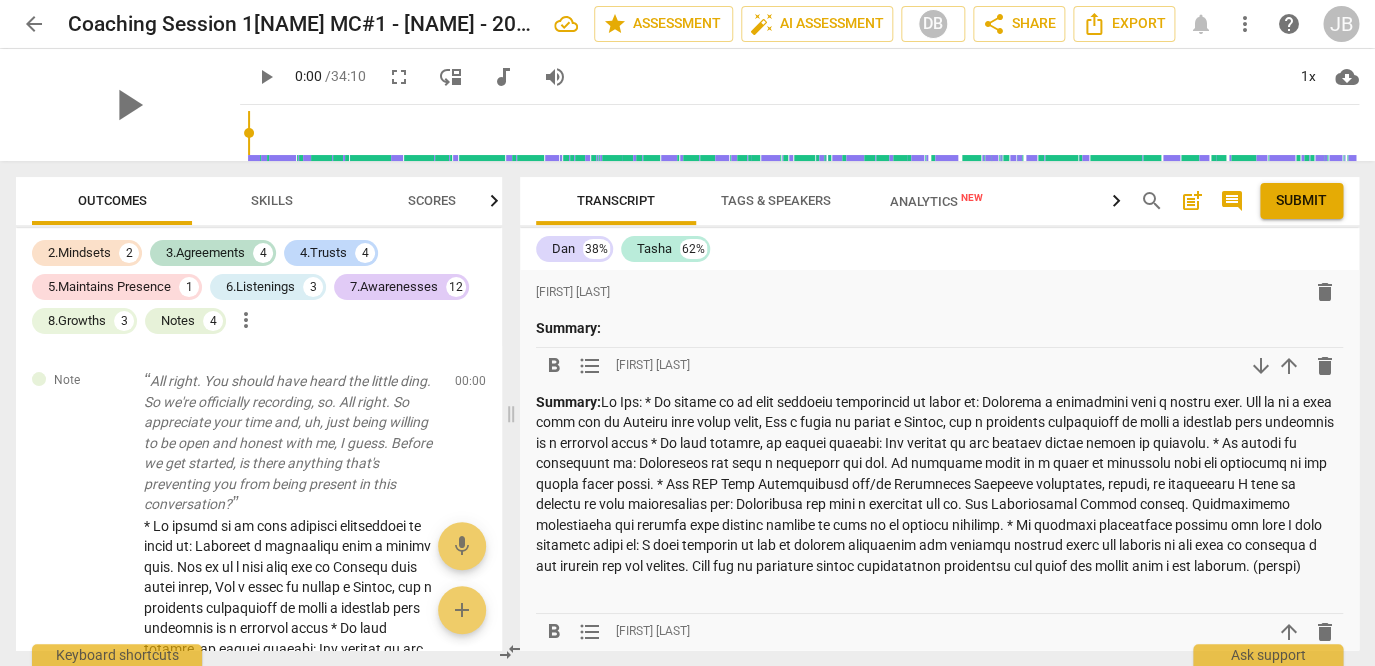 click on "Summary:" at bounding box center [939, 484] 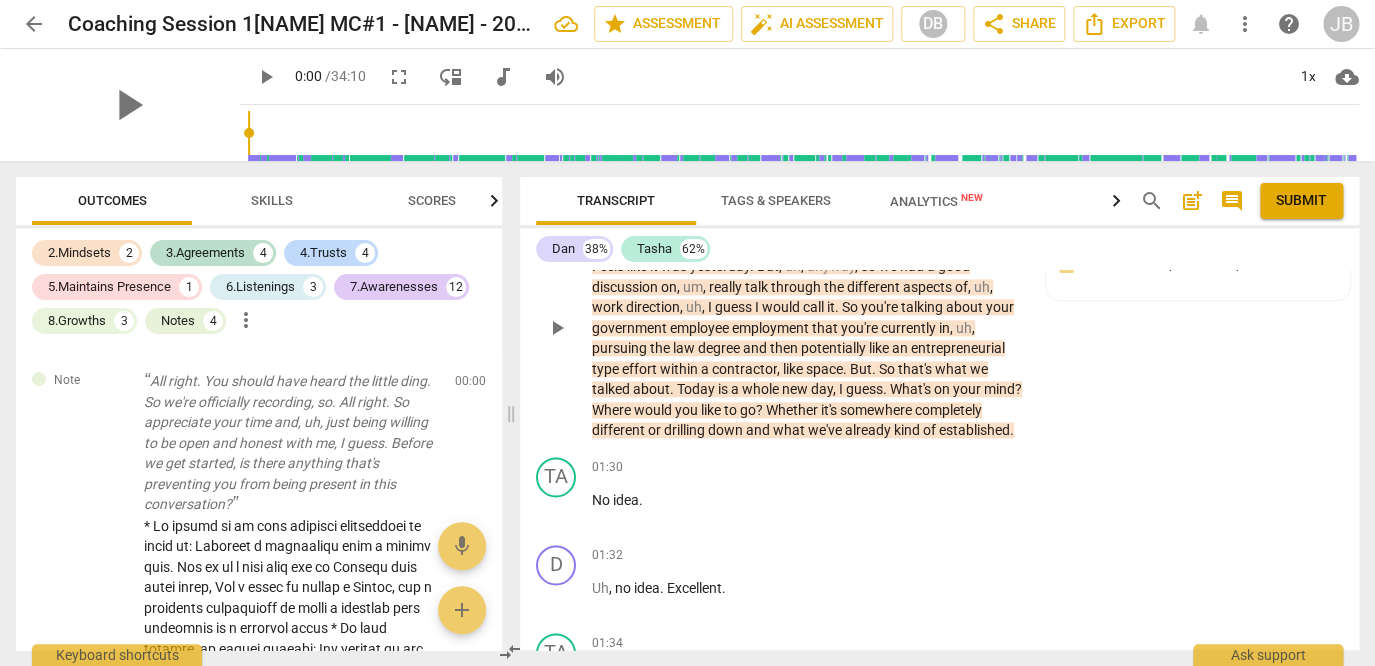 scroll, scrollTop: 955, scrollLeft: 0, axis: vertical 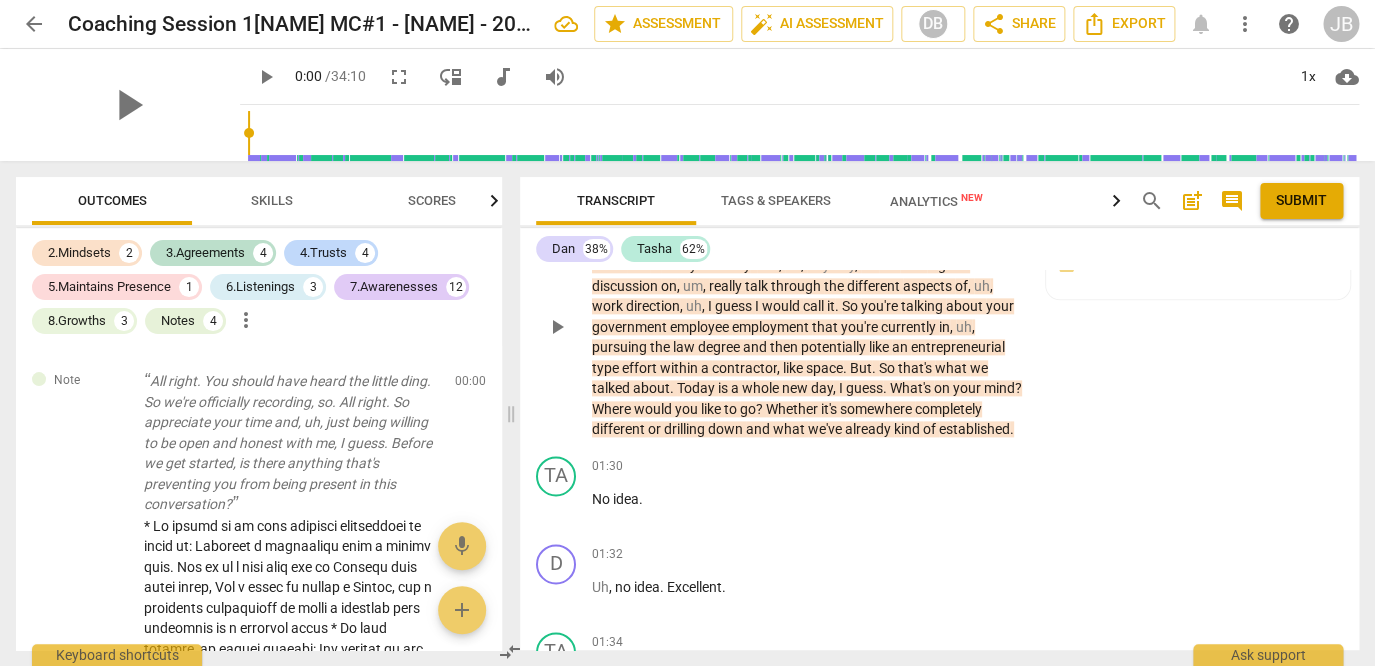 click on "What's" at bounding box center (912, 388) 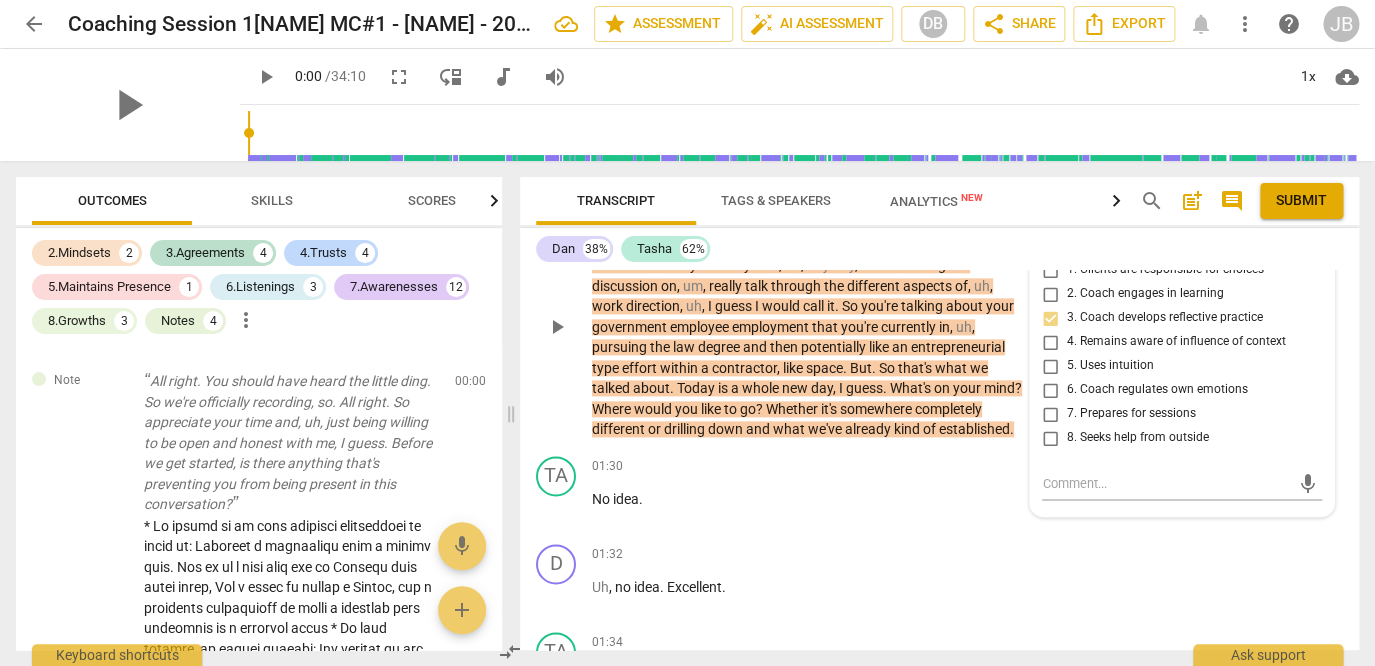 click on "What's" at bounding box center (912, 388) 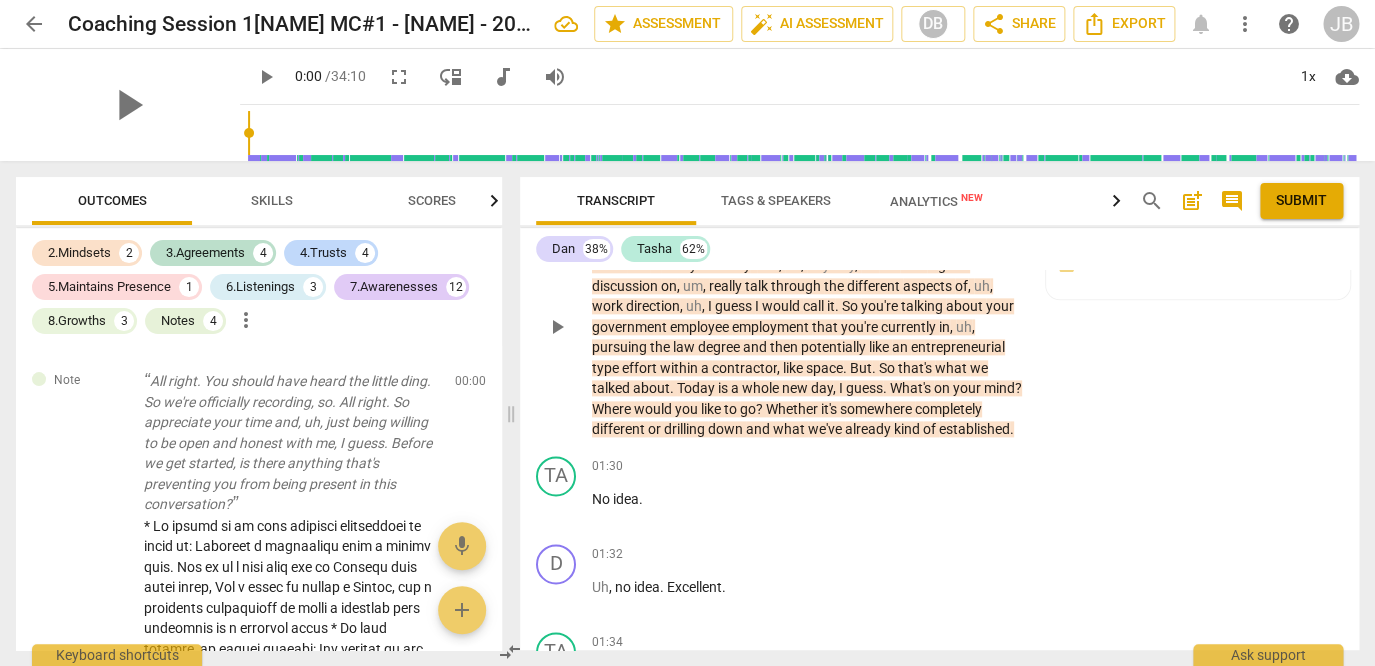 click on "What's" at bounding box center [912, 388] 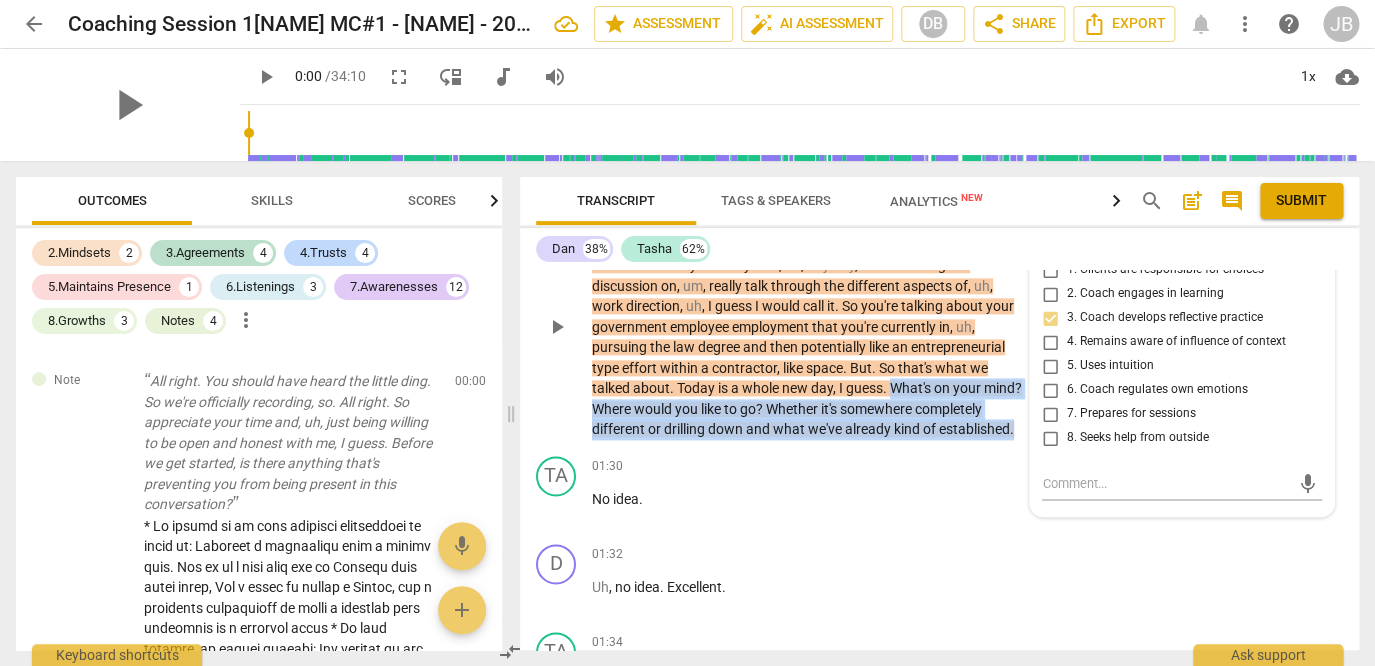 drag, startPoint x: 894, startPoint y: 382, endPoint x: 1007, endPoint y: 454, distance: 133.9888 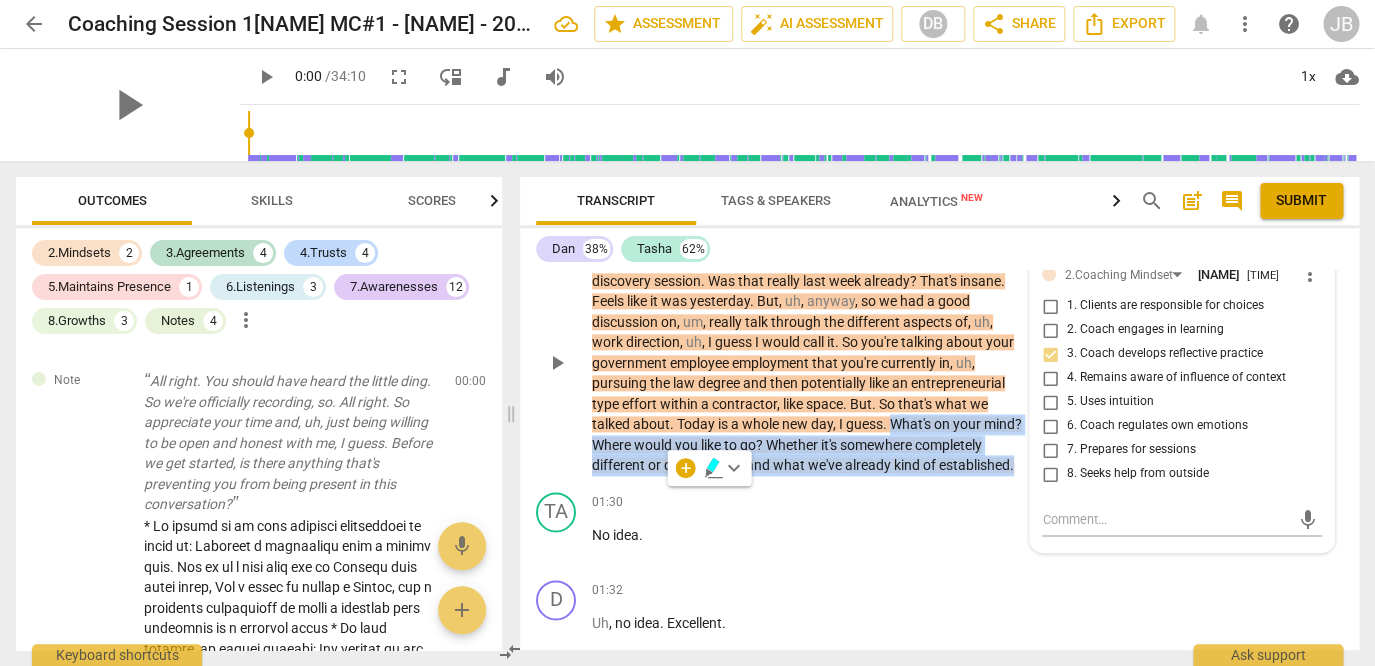 scroll, scrollTop: 911, scrollLeft: 0, axis: vertical 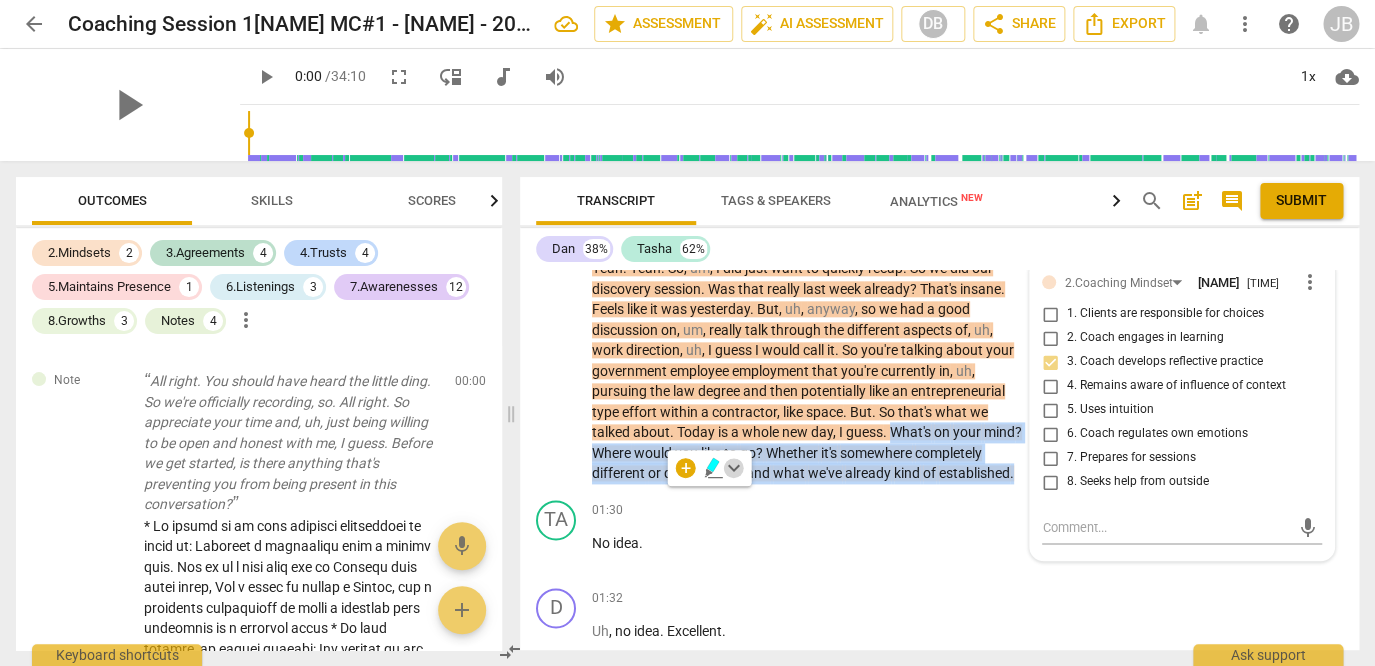 click on "keyboard_arrow_down" at bounding box center (733, 468) 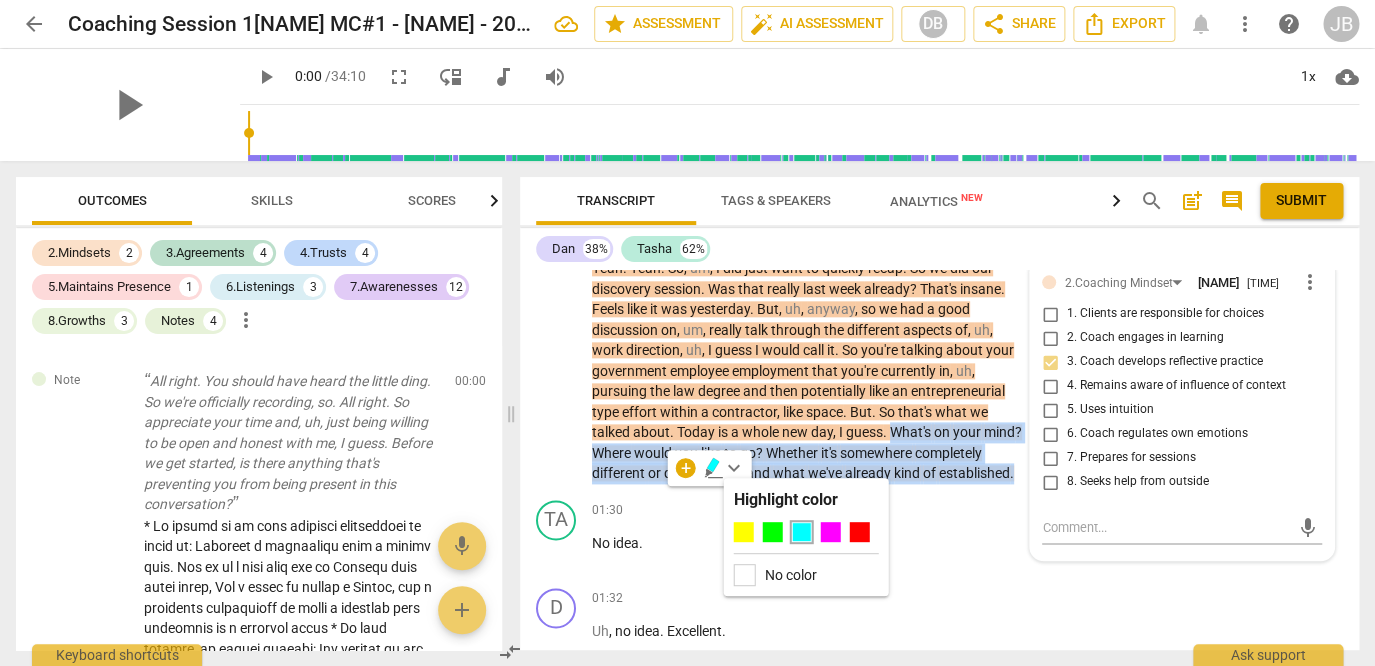 click on "keyboard_arrow_down" at bounding box center [733, 468] 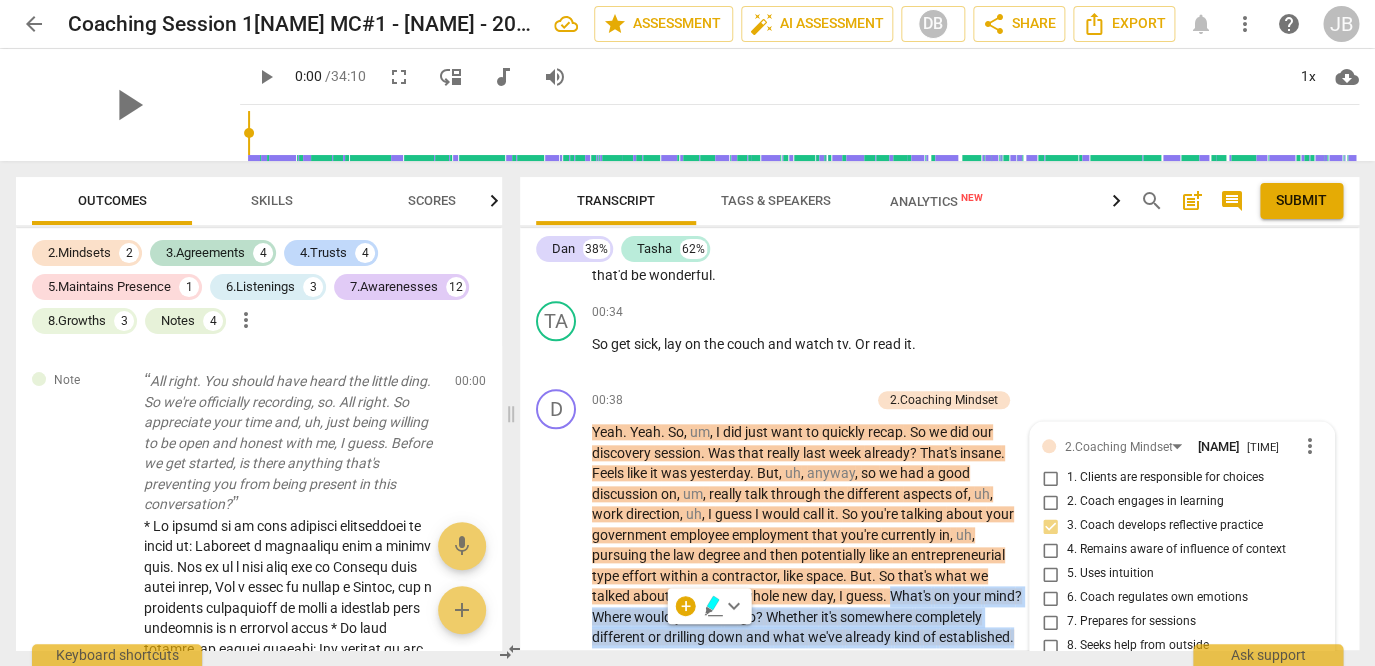 scroll, scrollTop: 793, scrollLeft: 0, axis: vertical 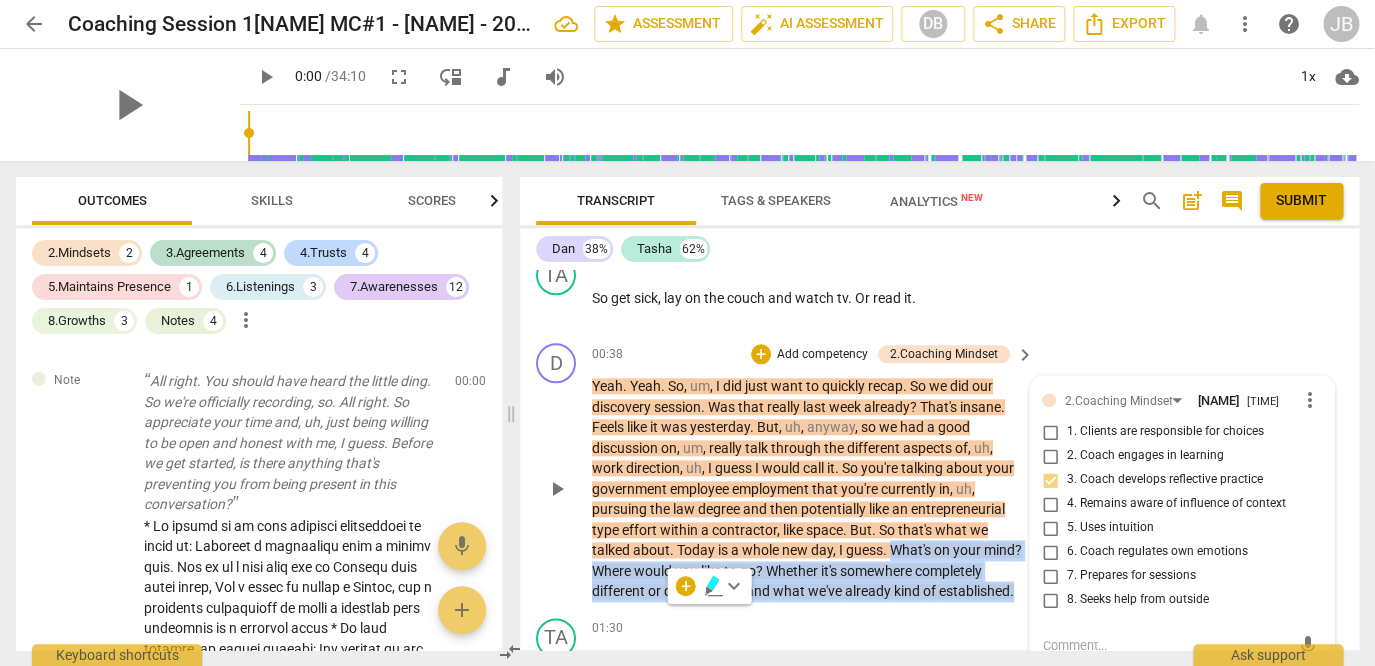 click on "Add competency" at bounding box center (822, 355) 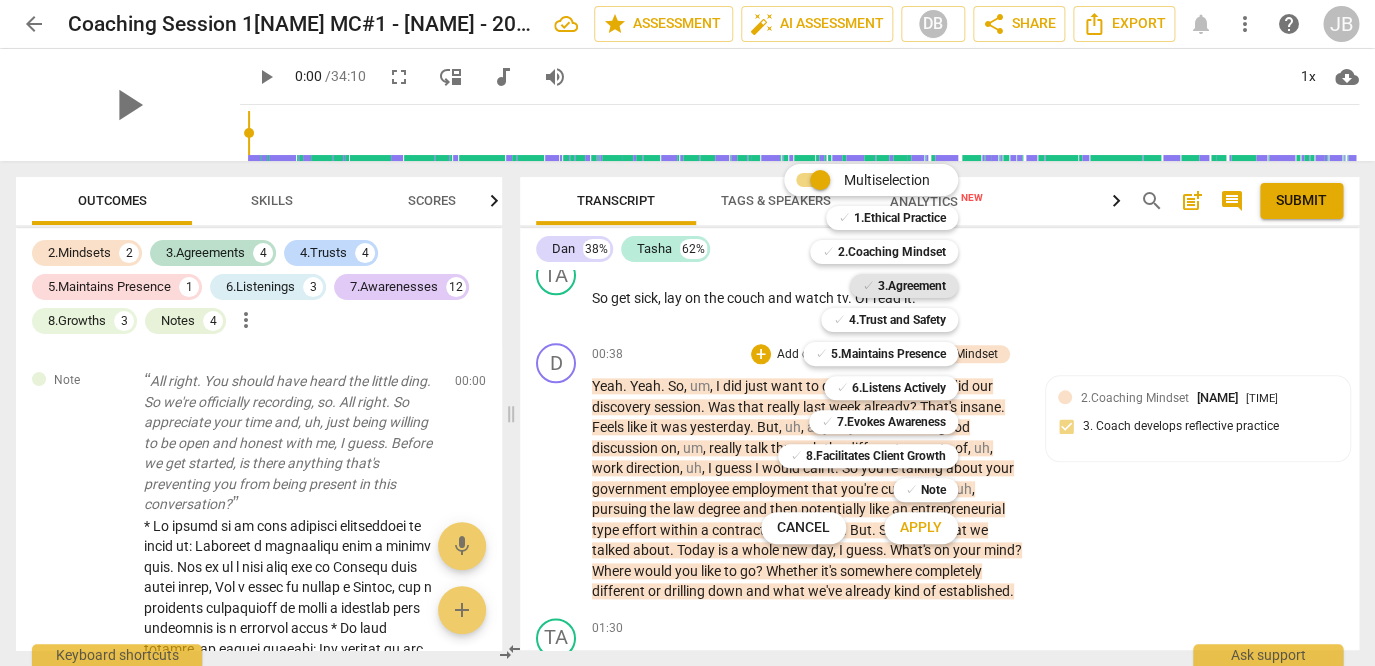 click on "3.Agreement" at bounding box center [912, 286] 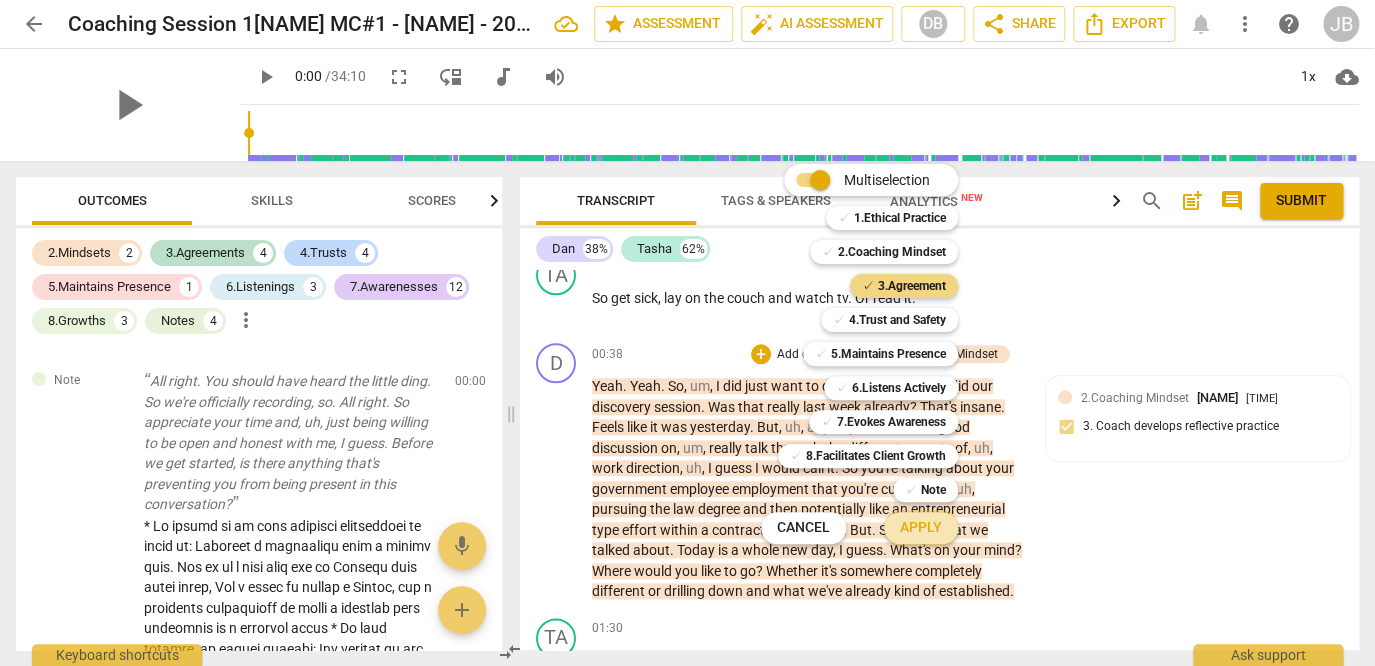 click on "Apply" at bounding box center [921, 528] 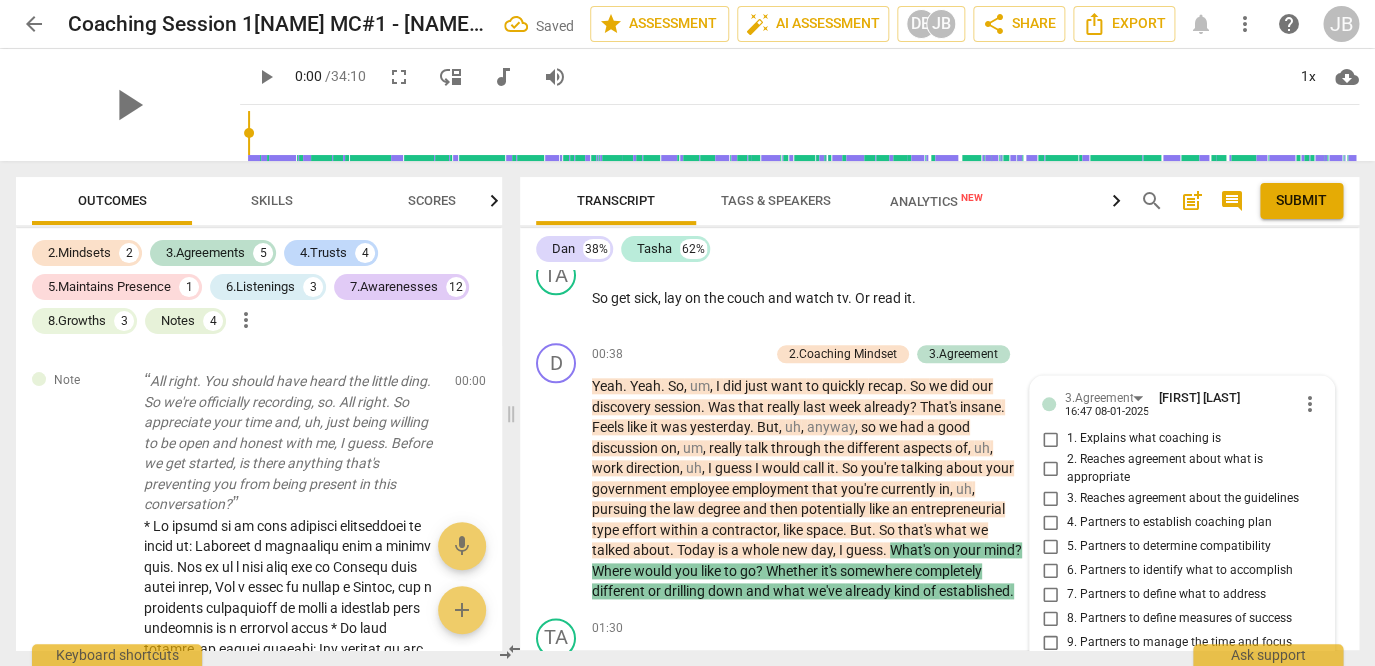 scroll, scrollTop: 1069, scrollLeft: 0, axis: vertical 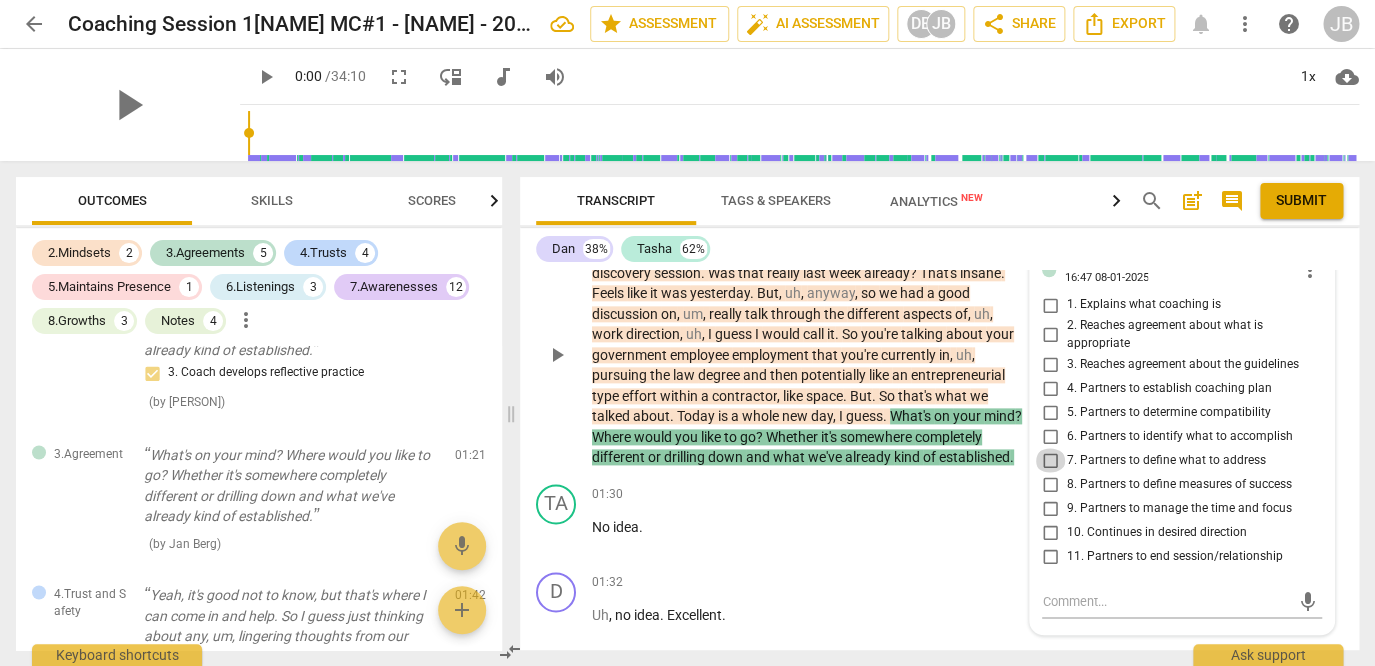 click on "7. Partners to define what to address" at bounding box center (1050, 460) 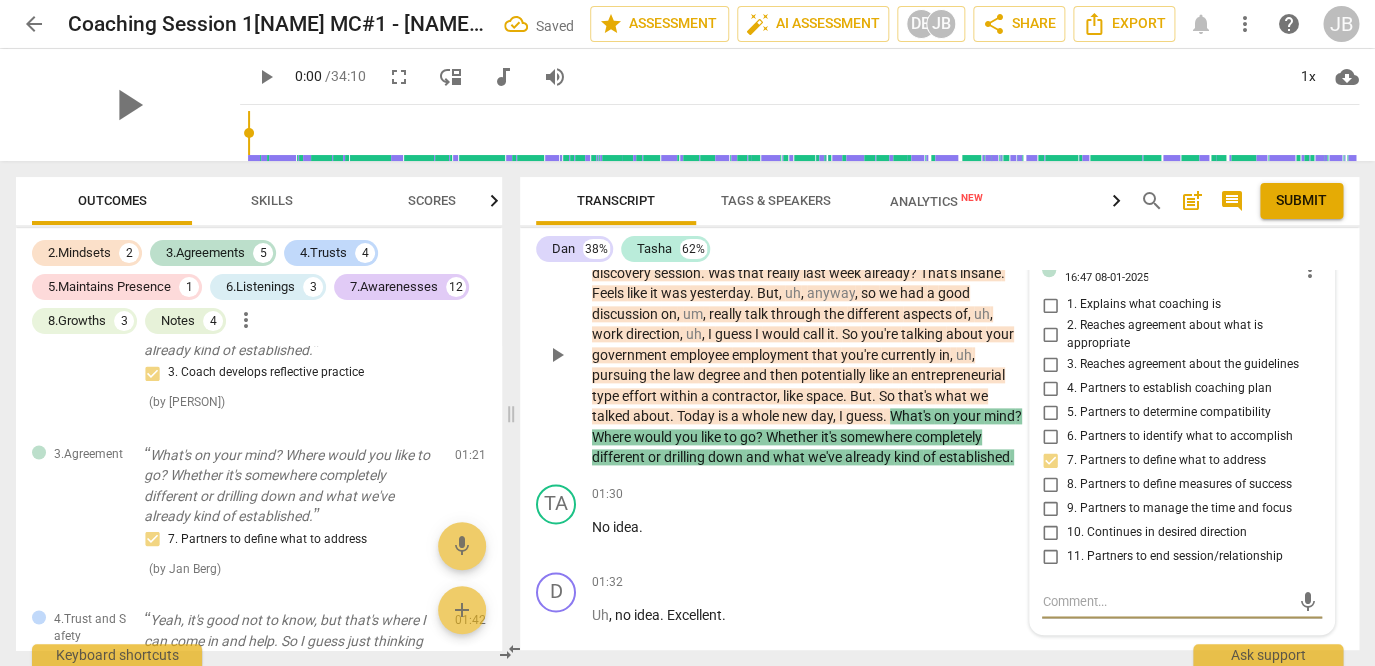 scroll, scrollTop: 1286, scrollLeft: 0, axis: vertical 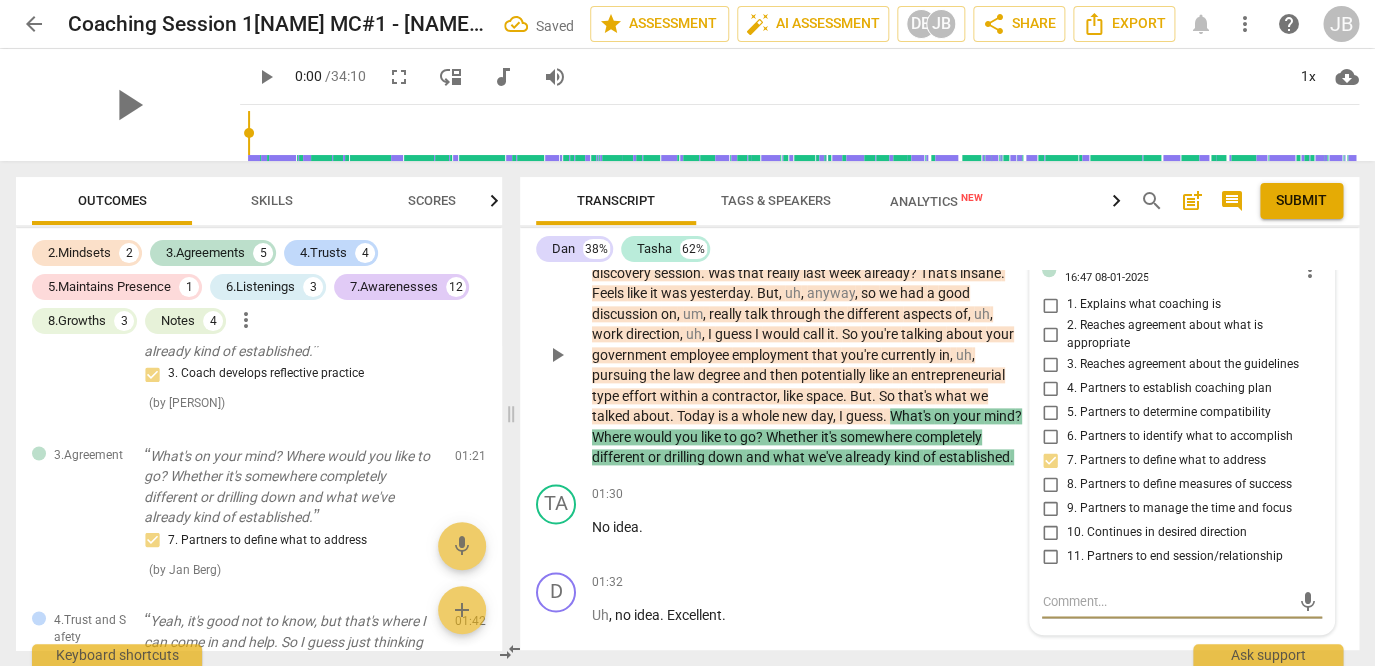 click at bounding box center [1166, 601] 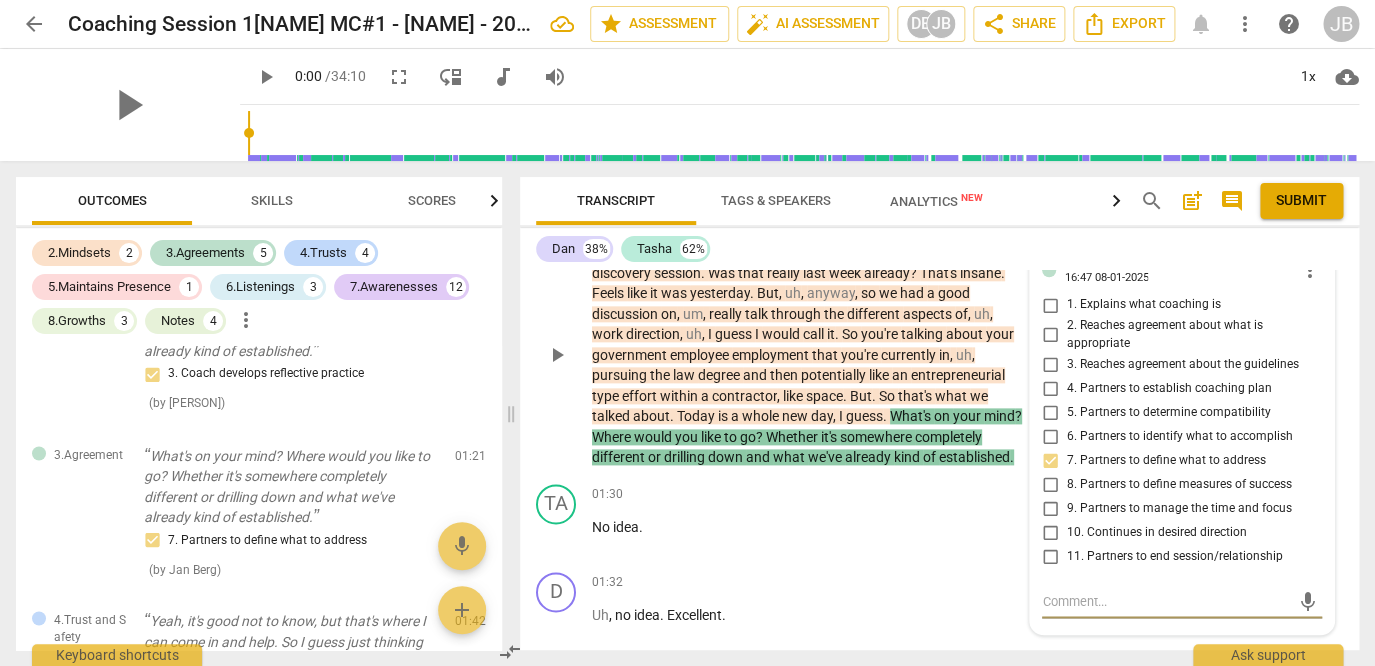 type on "W" 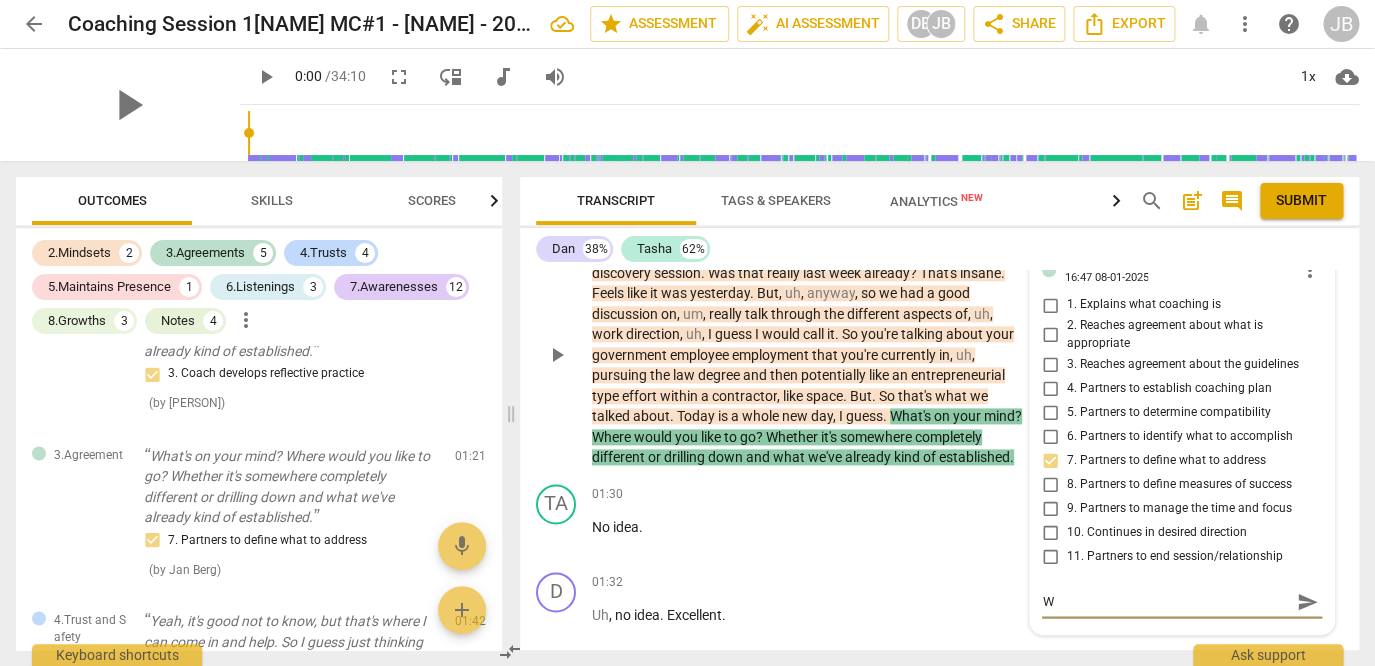 type on "We" 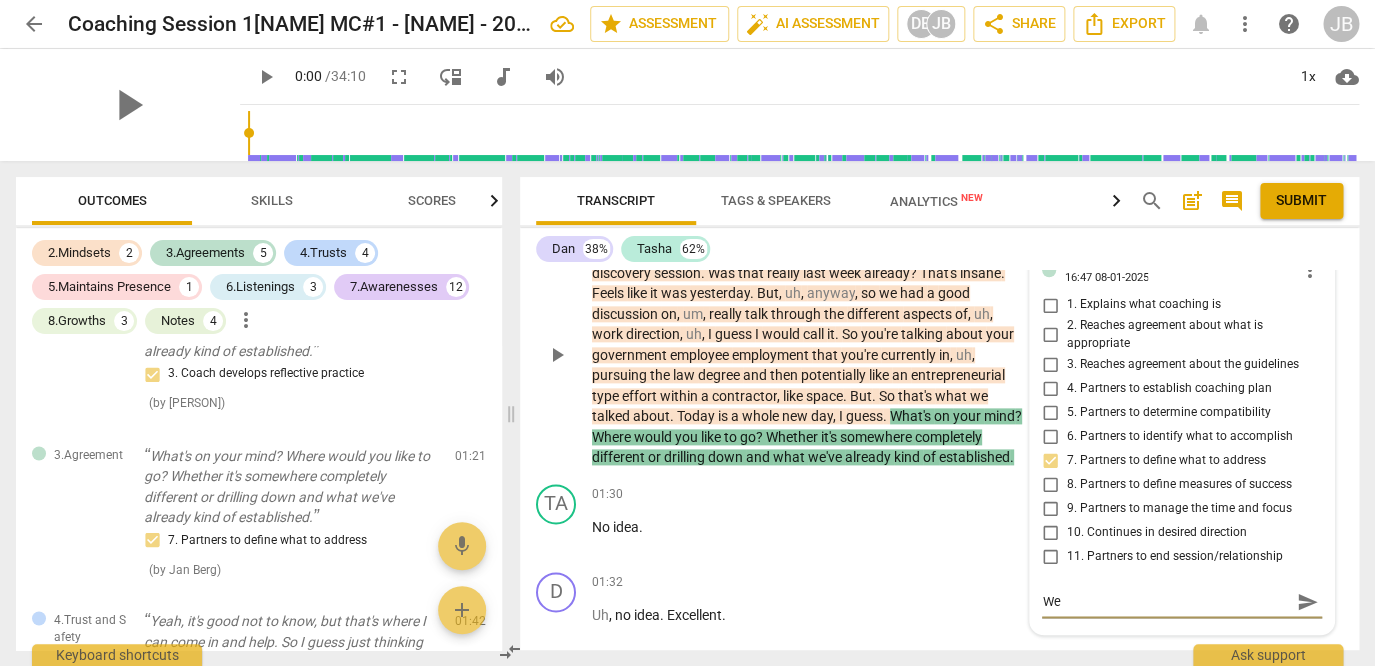 type on "We" 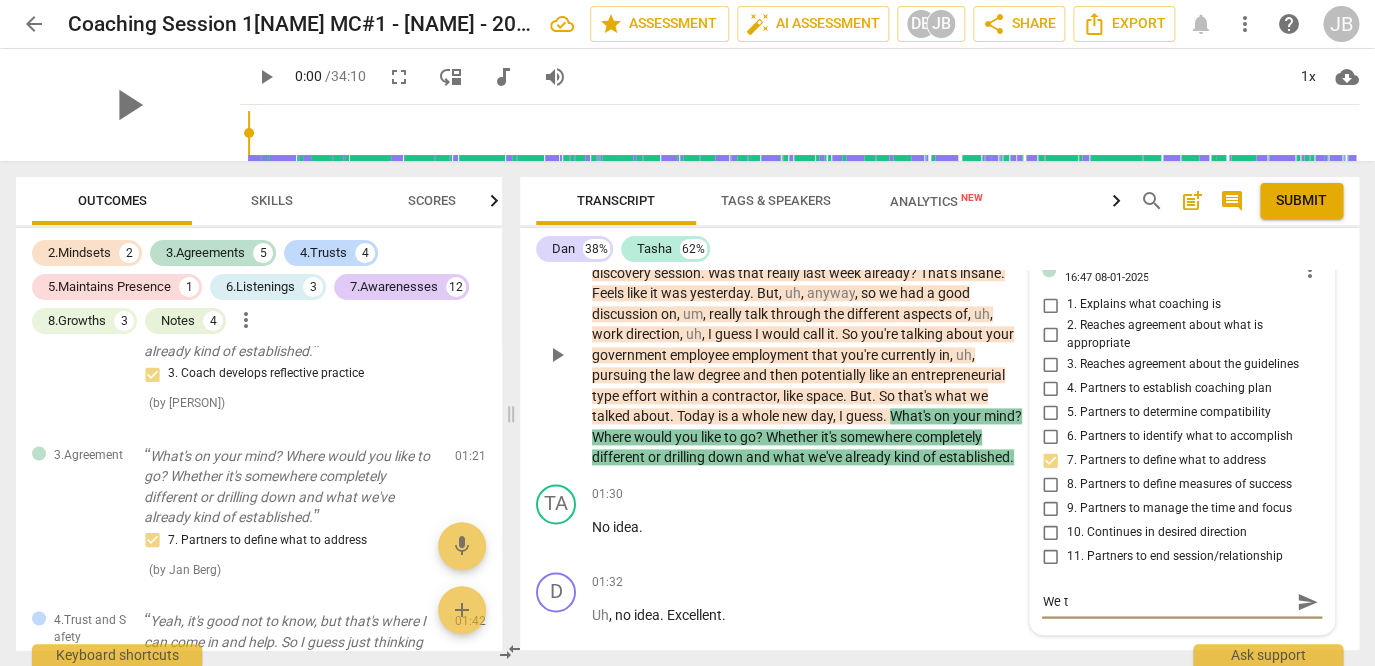 type on "We ta" 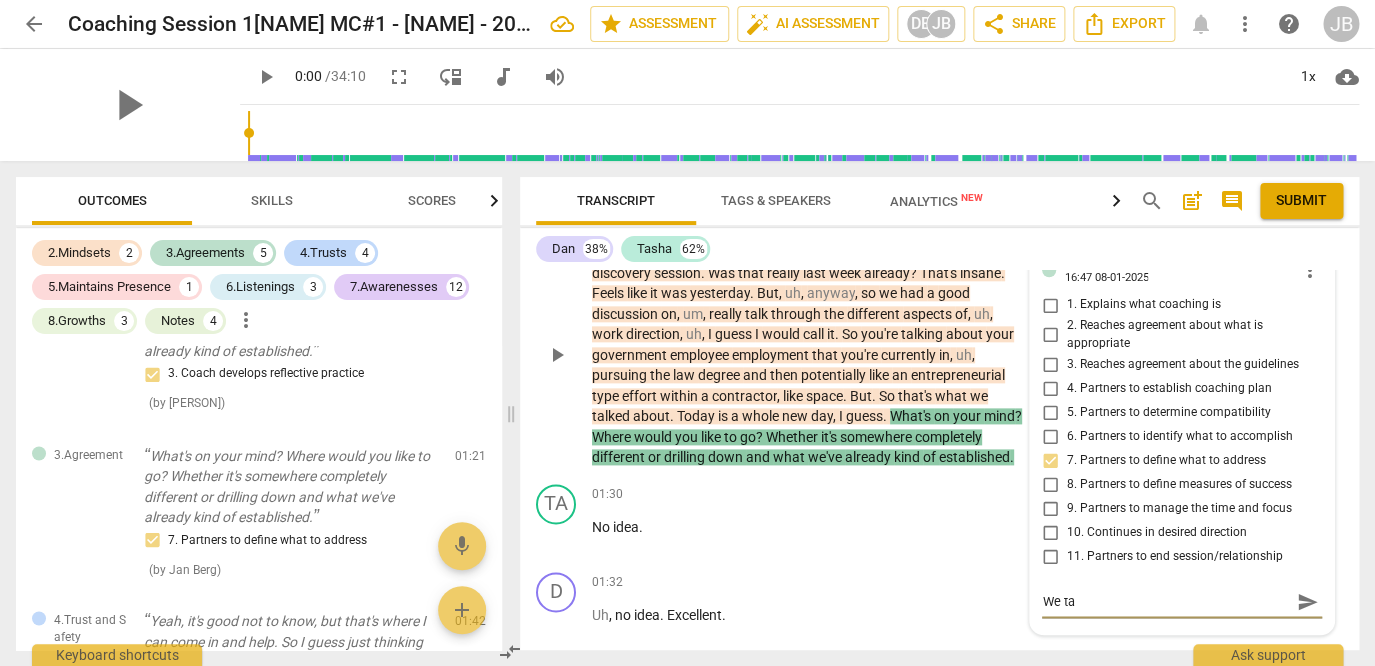 type on "We tal" 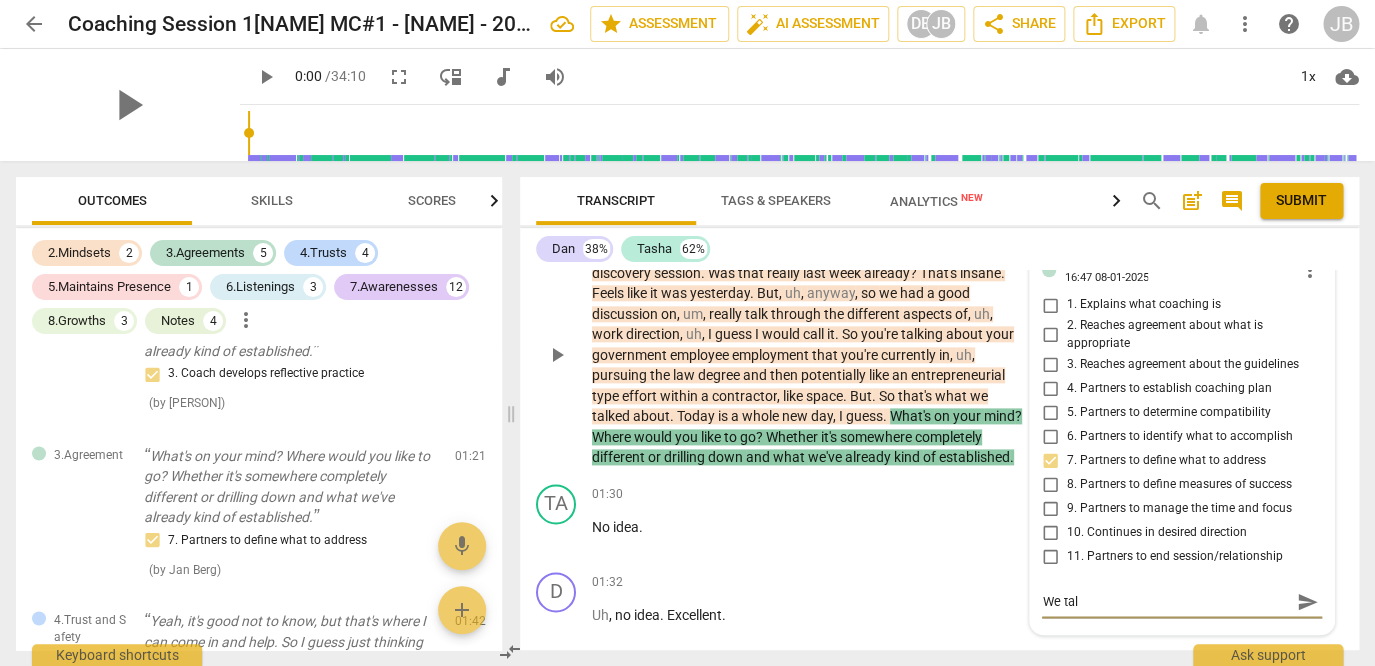 type on "We talk" 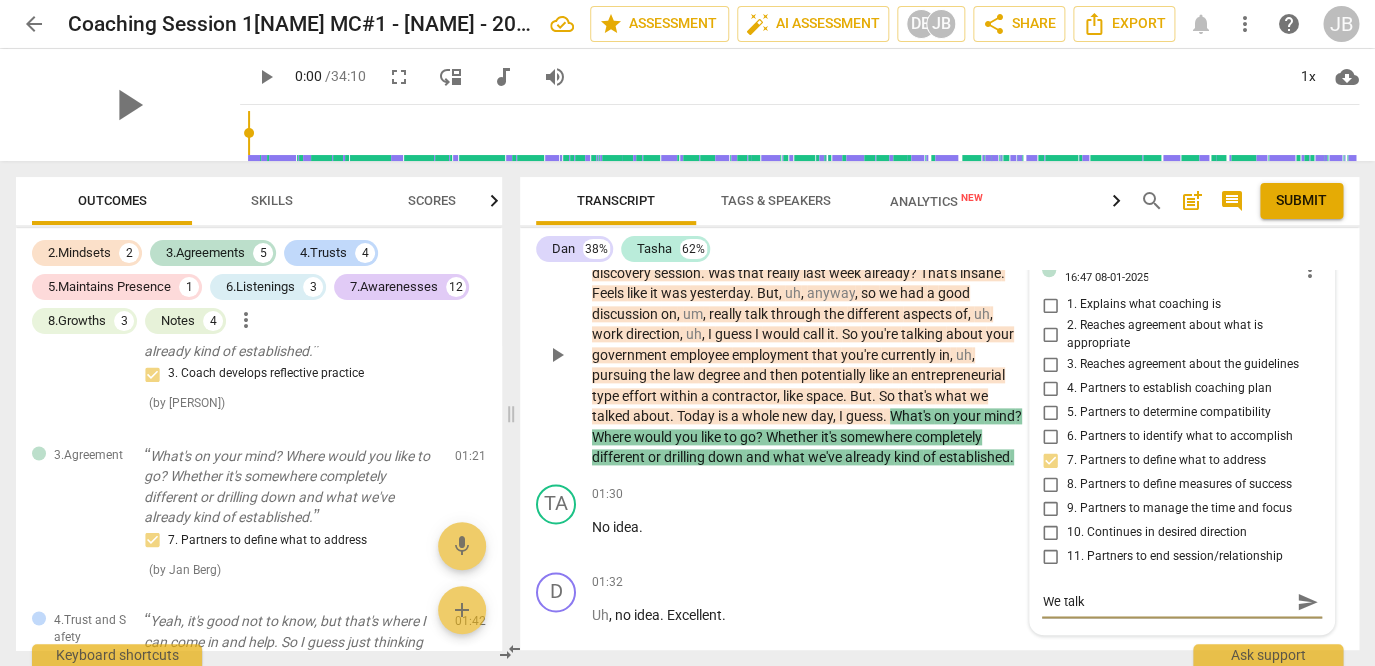 type on "We talke" 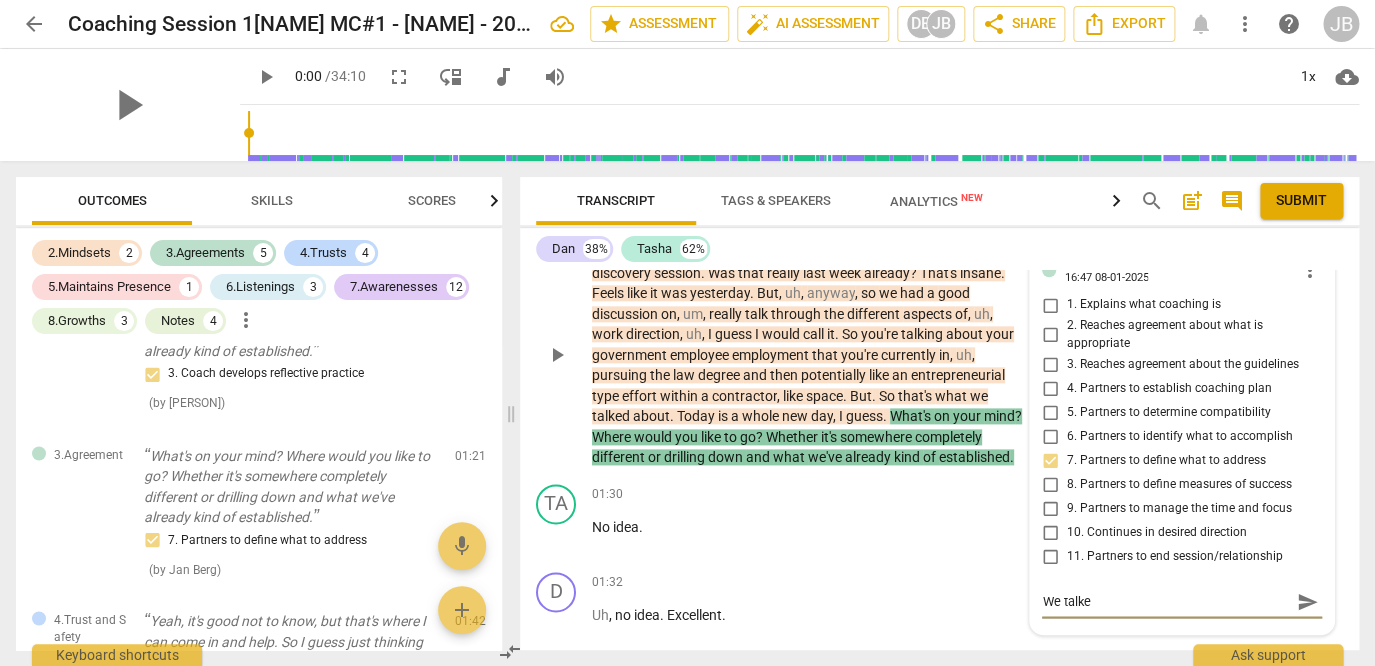 type on "We talked" 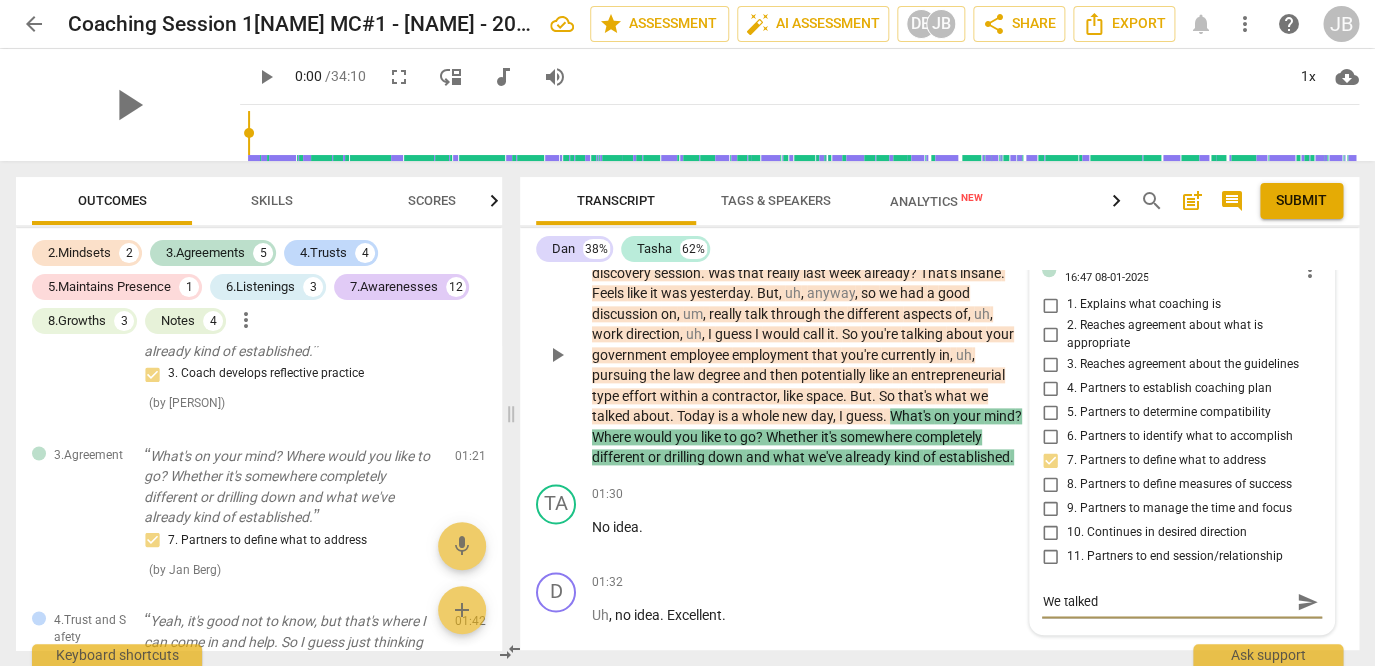 type on "We talked" 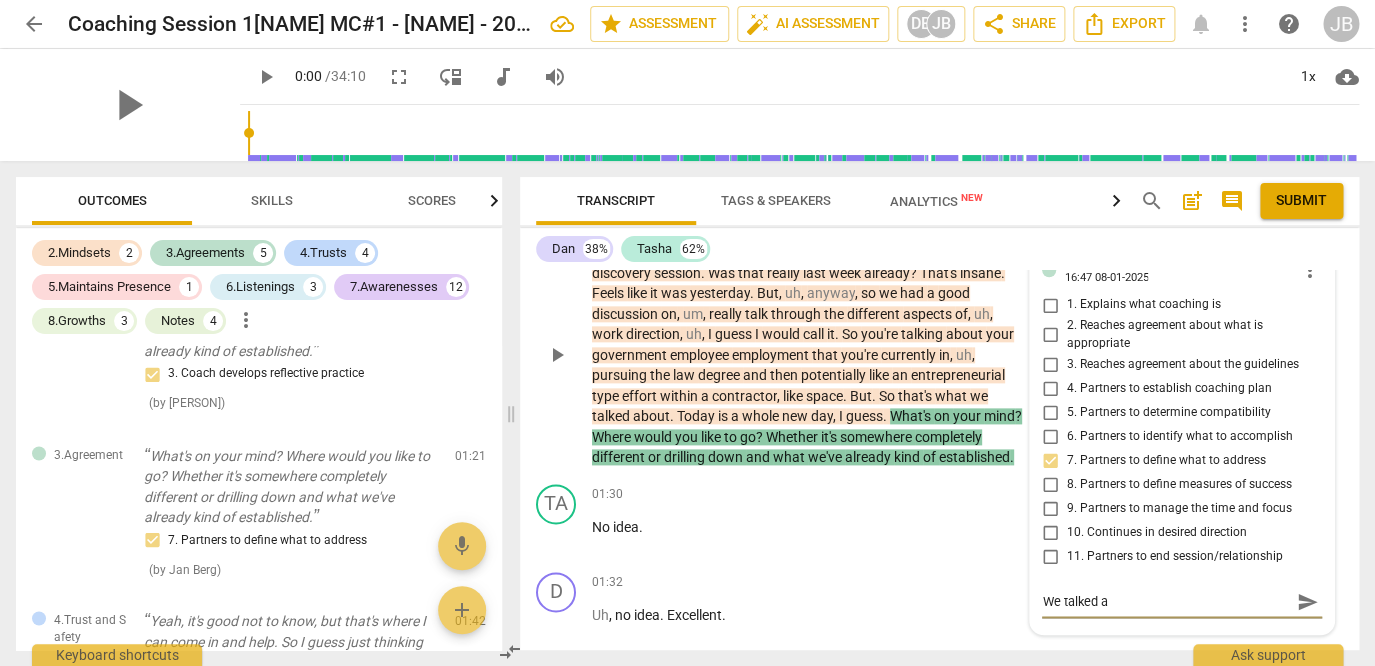 type on "We talked ao" 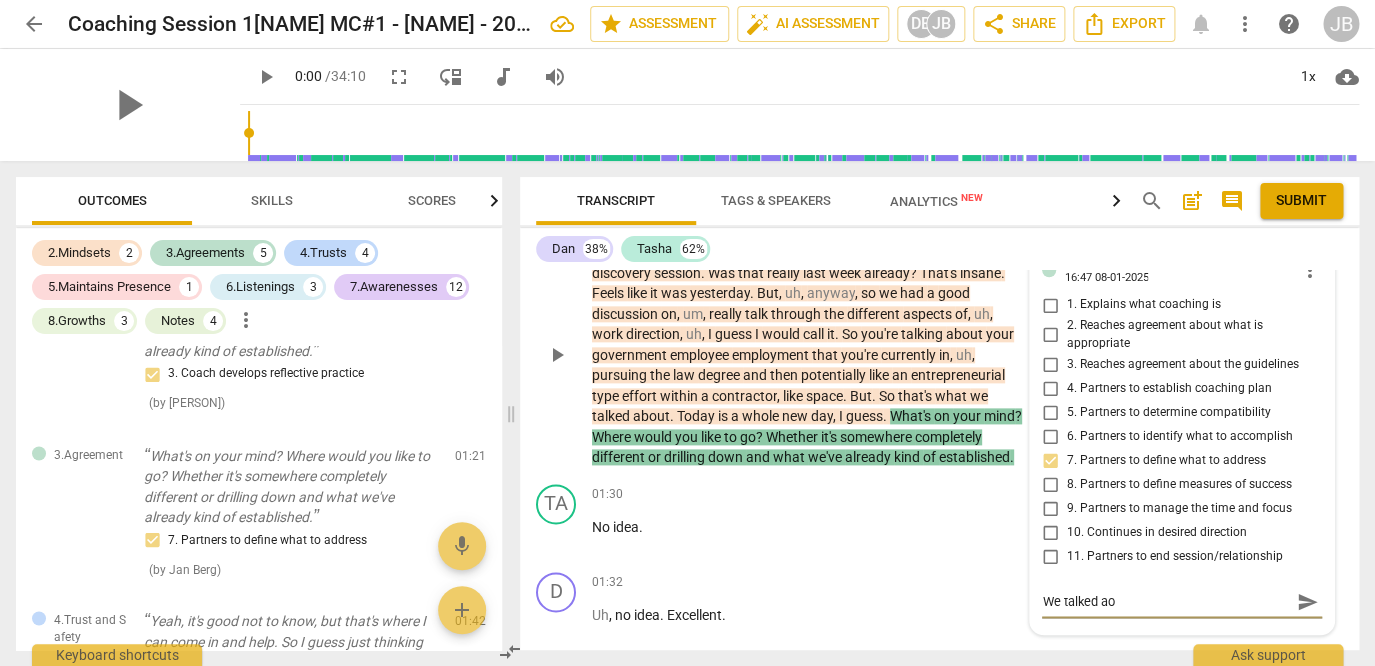 type on "We talked aob" 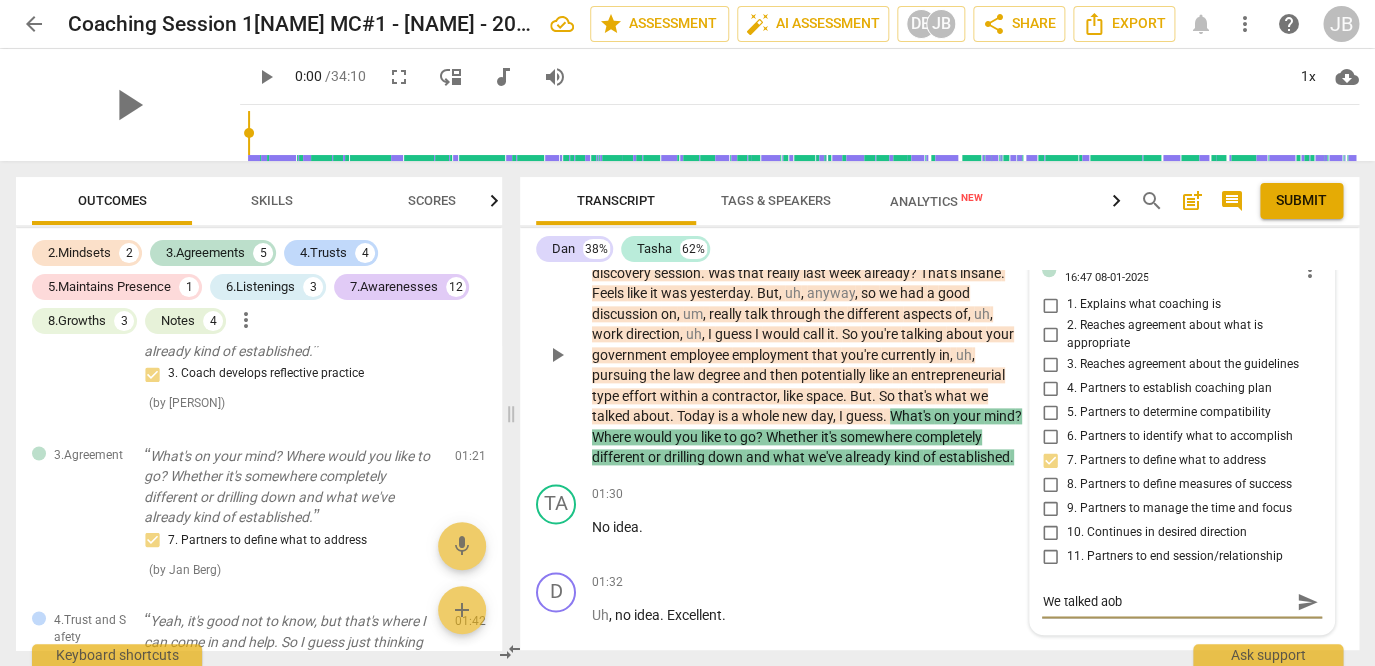 type on "We talked aobu" 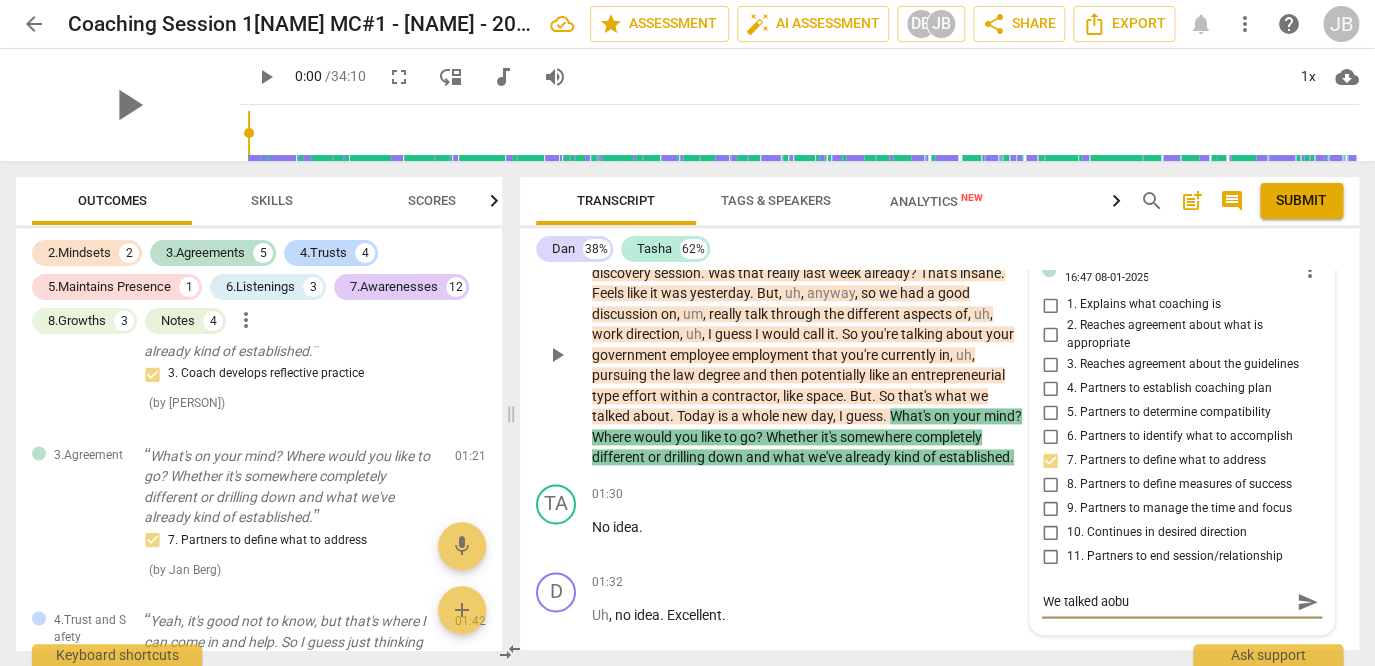type on "We talked aobut" 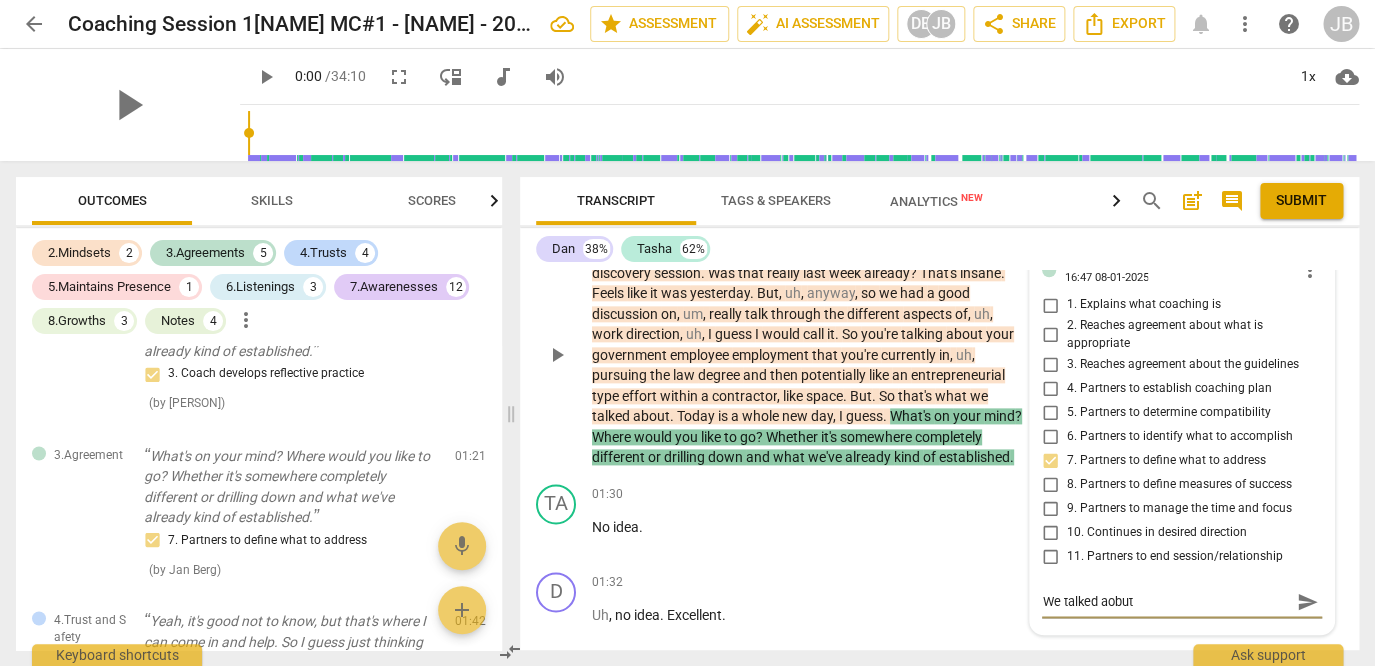 type on "We talked aobut" 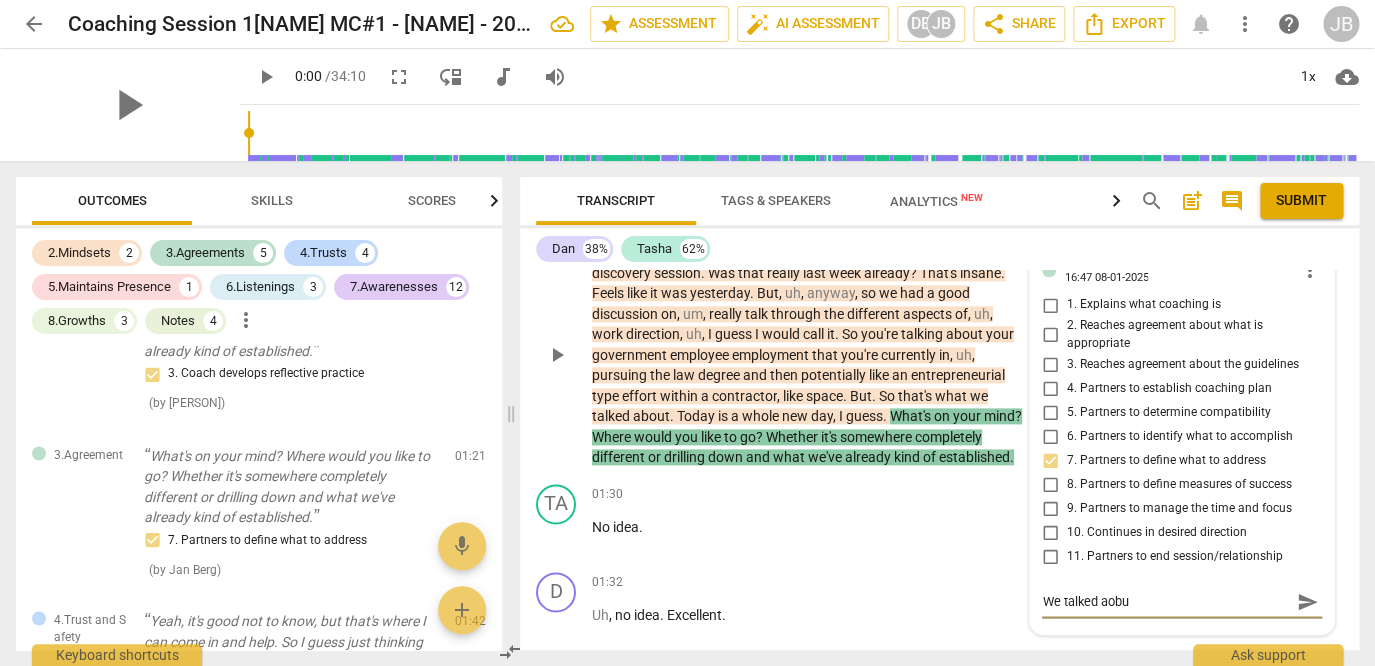 type on "We talked aob" 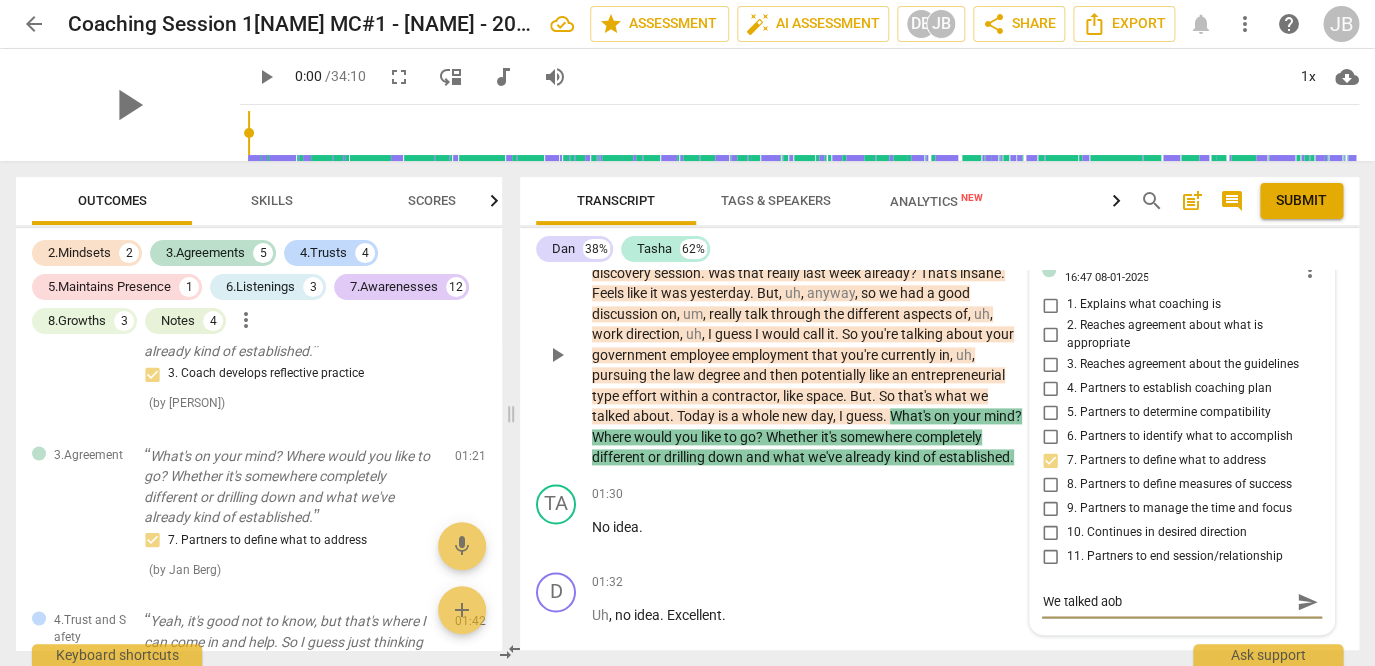 type on "We talked ao" 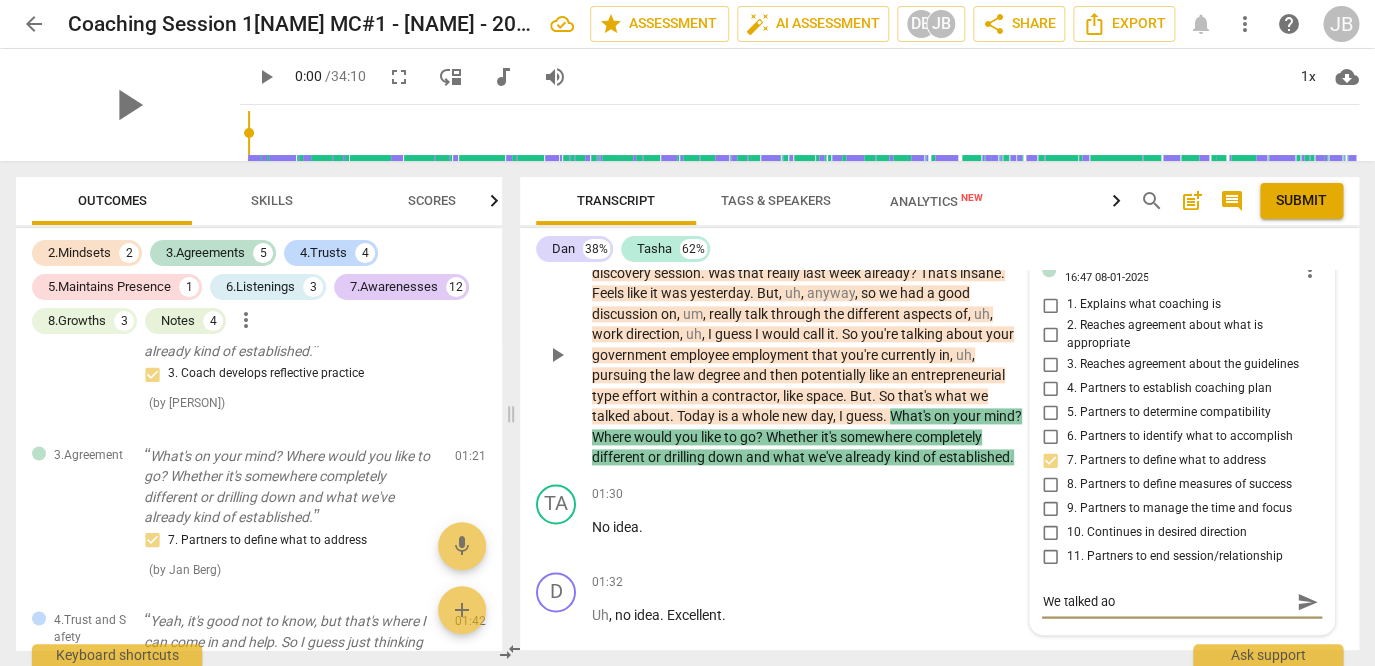 type on "We talked a" 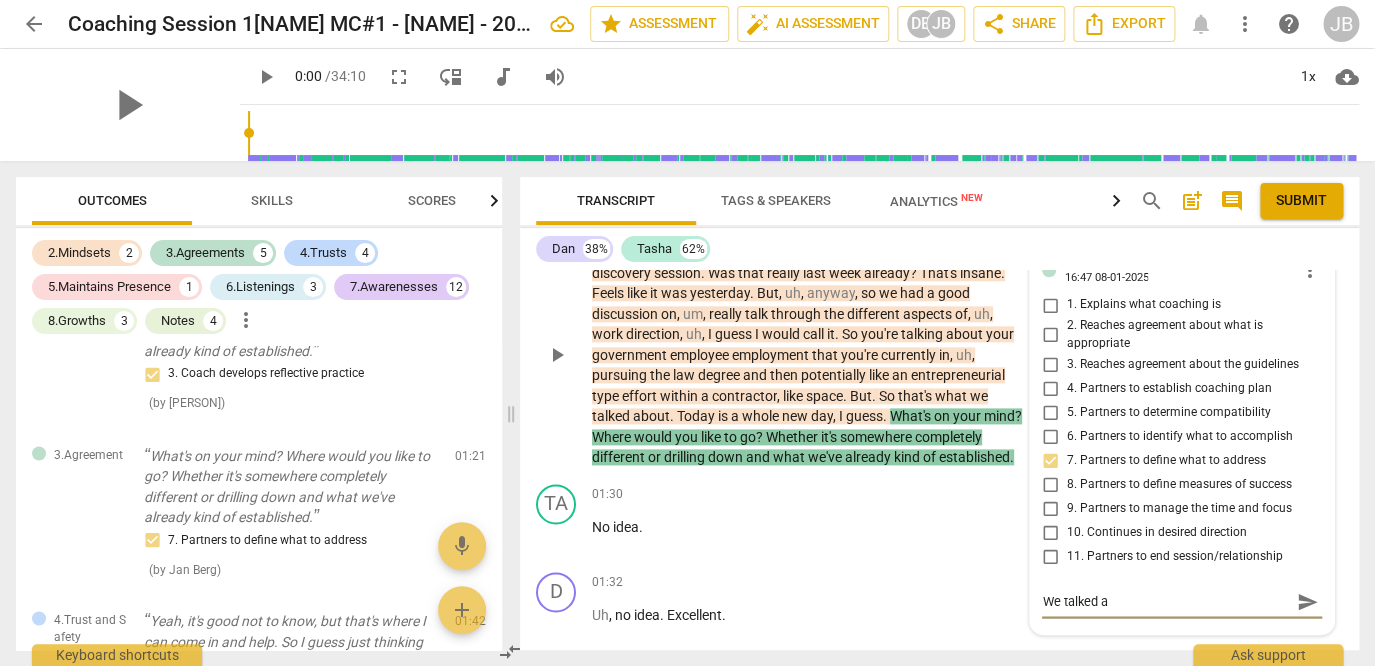 type on "We talked ab" 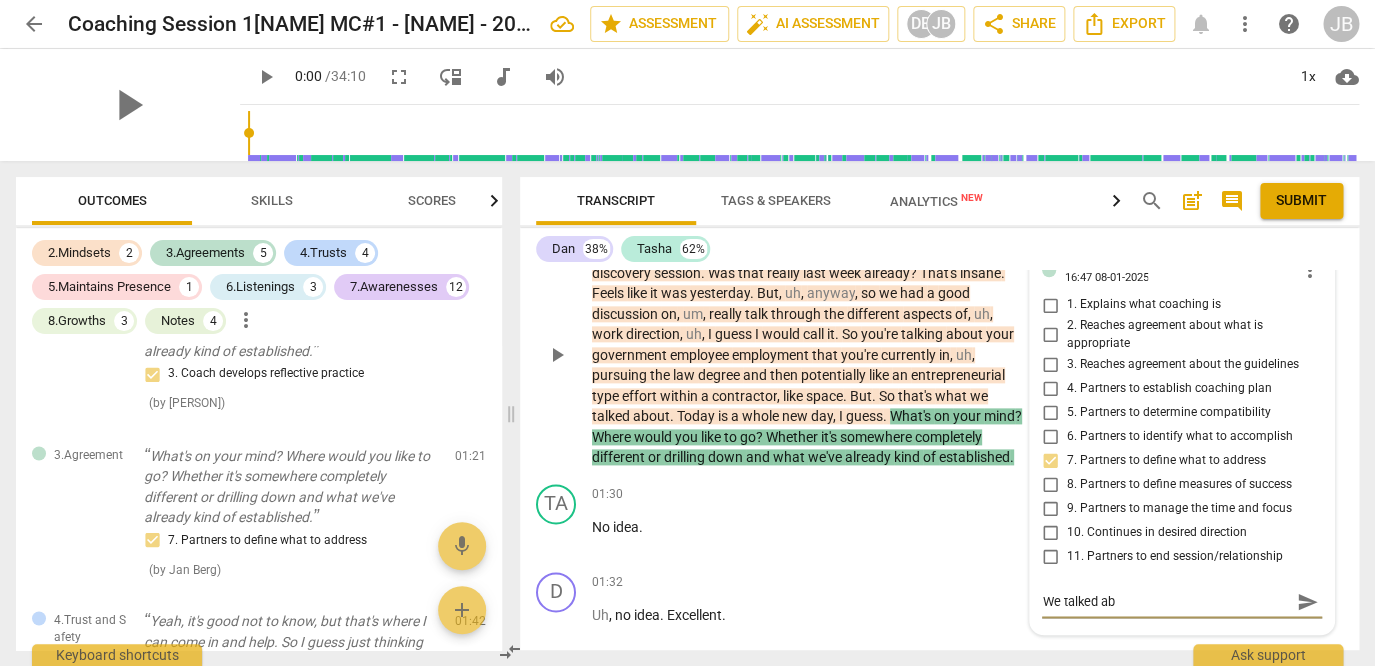 type on "We talked abo" 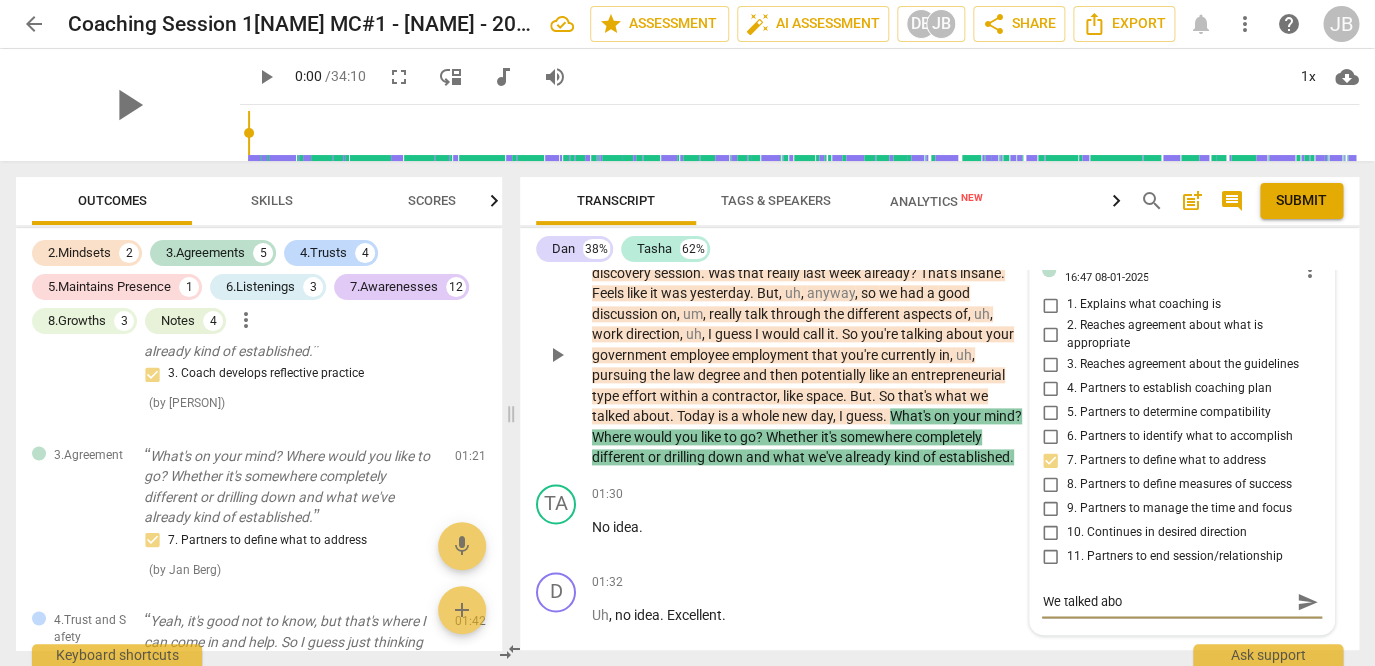 type on "We talked ab" 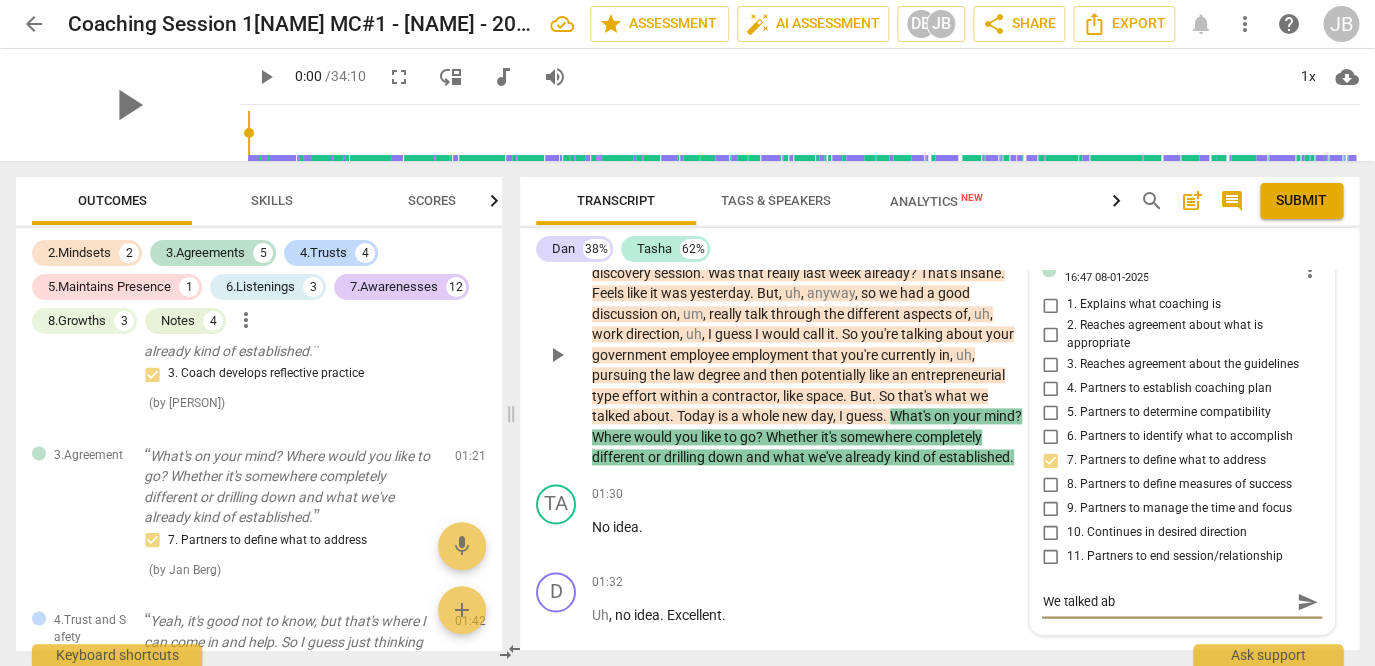 type on "We talked a" 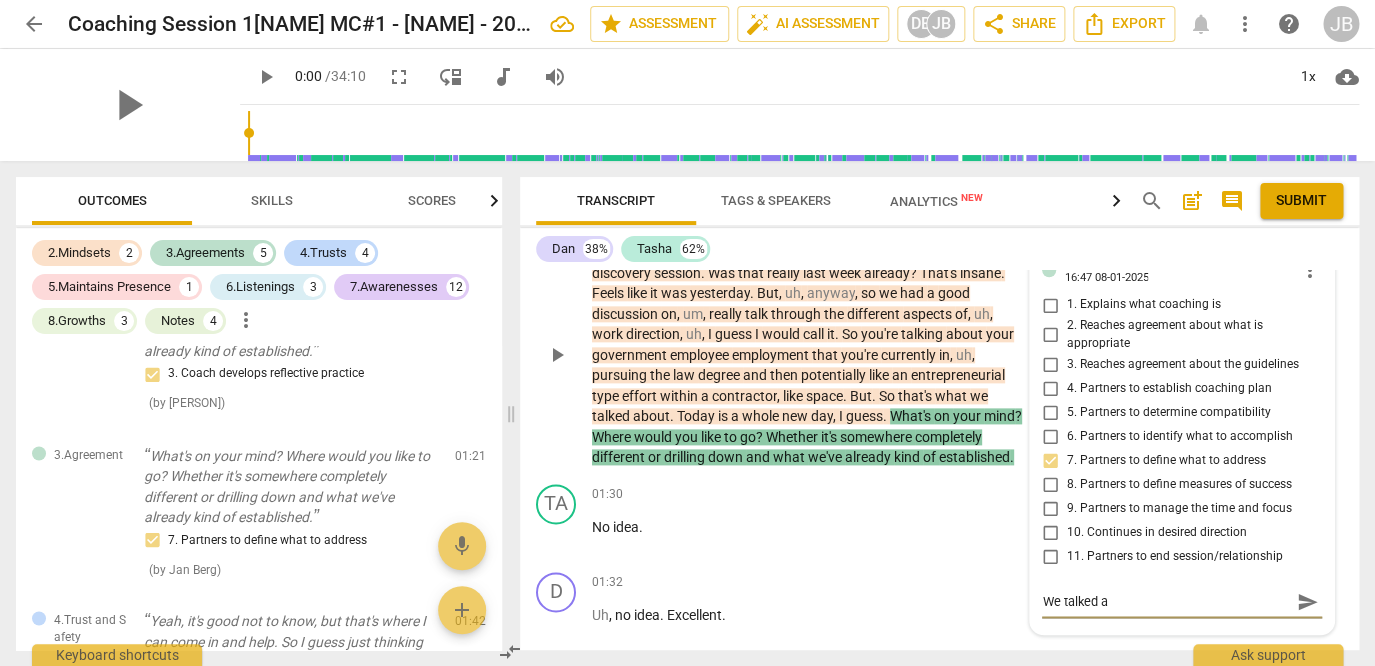 type on "We talked" 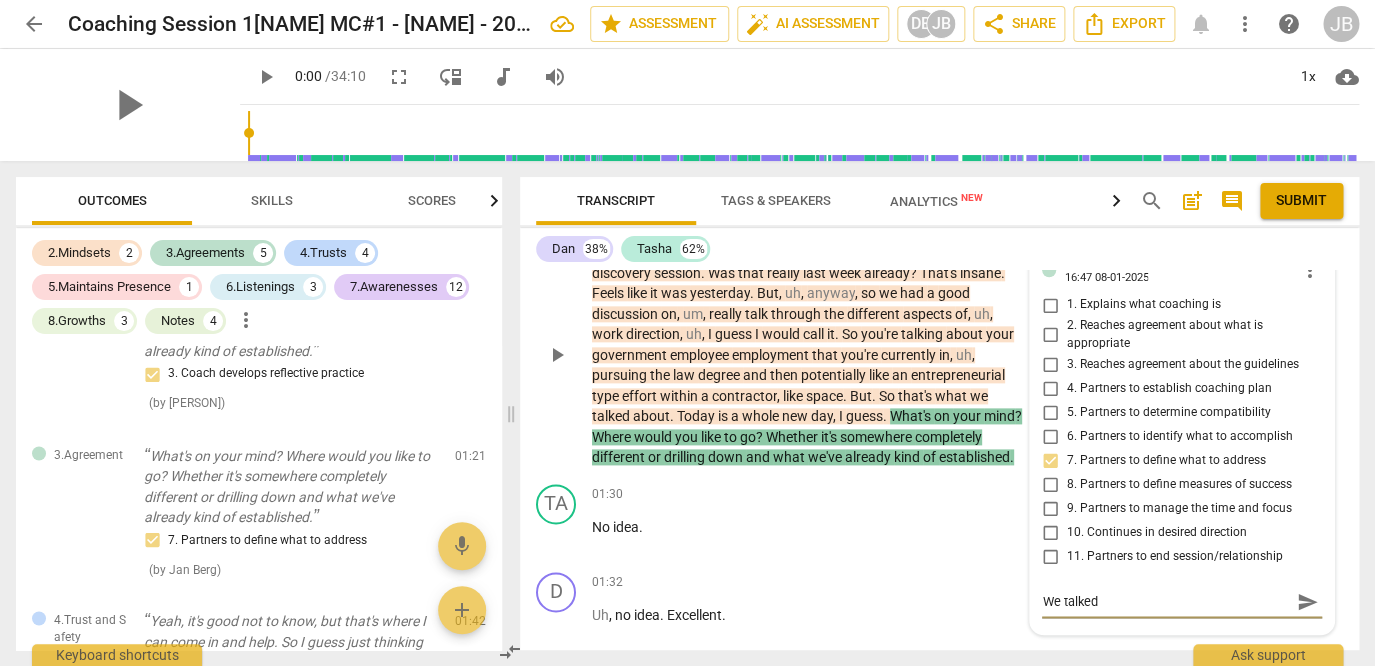 type on "We talked" 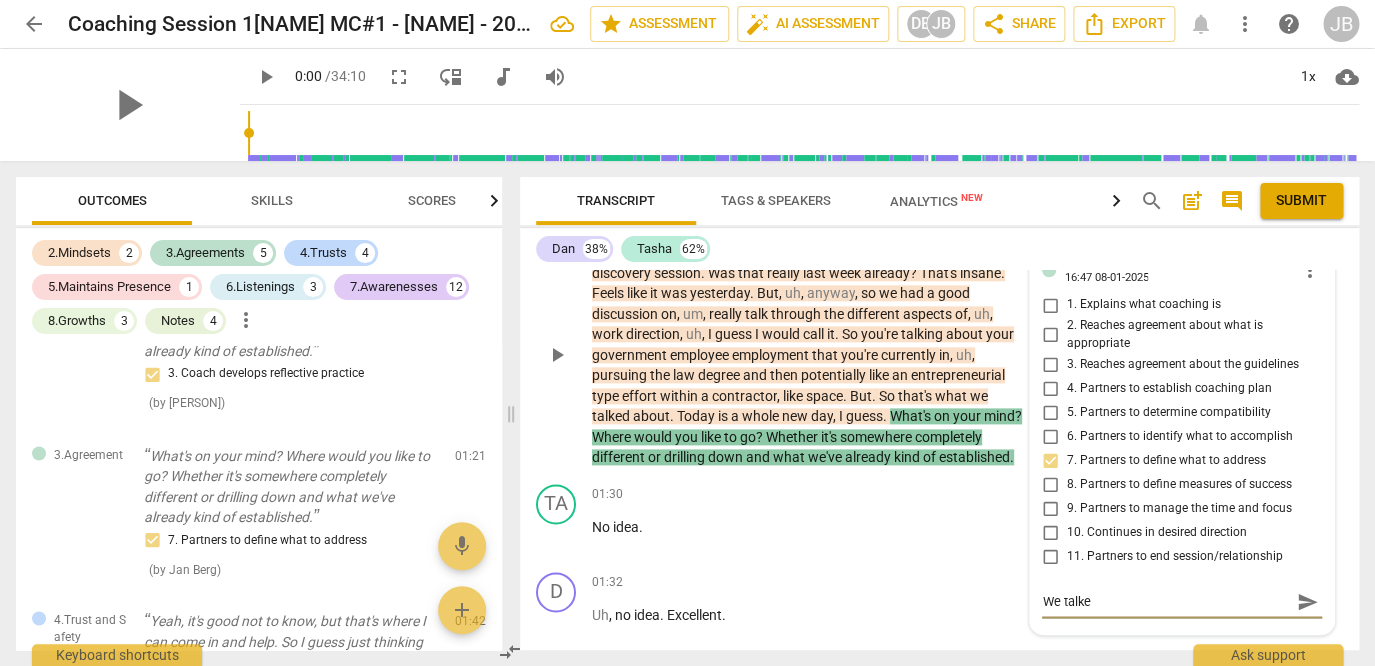 type on "We talk" 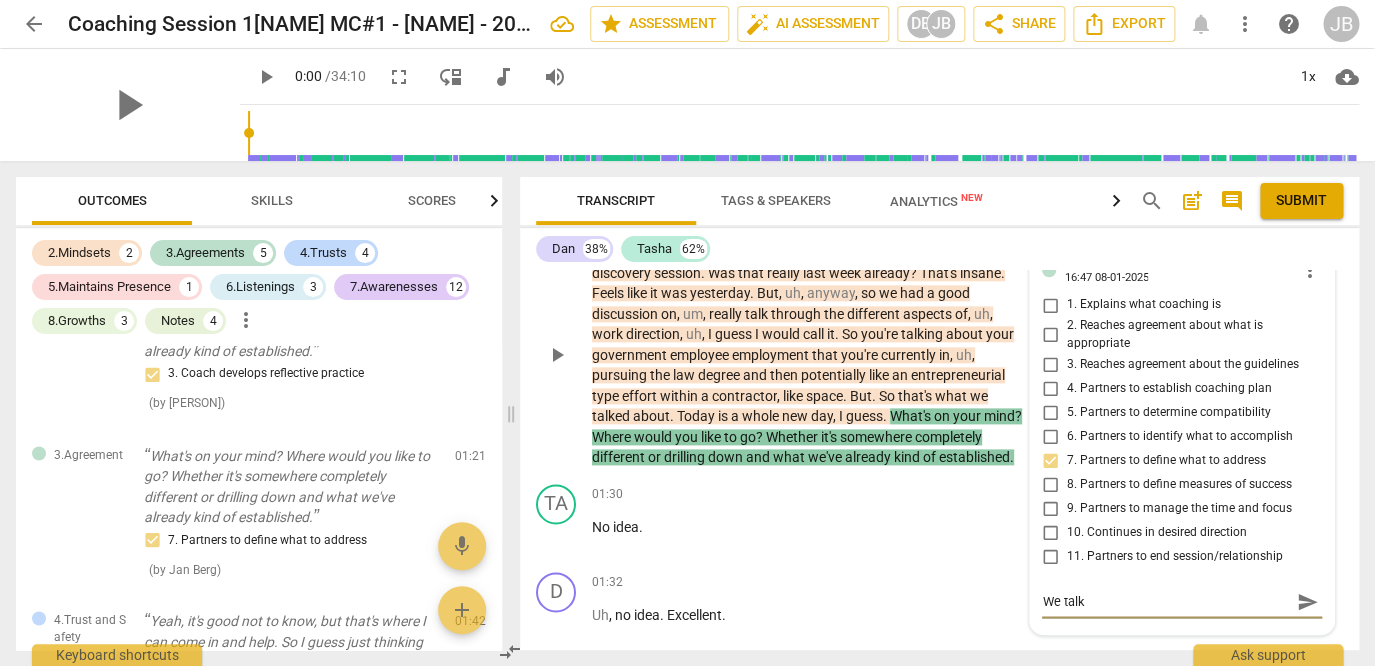 type on "We tal" 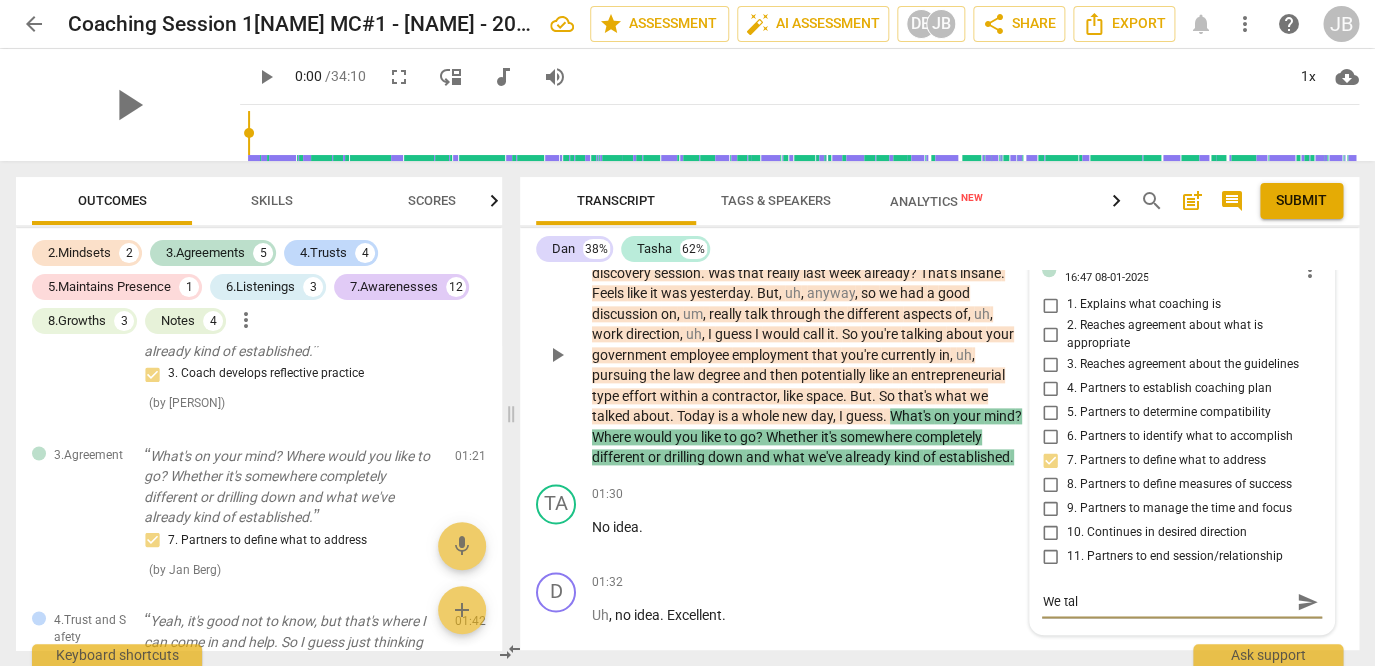 type on "We ta" 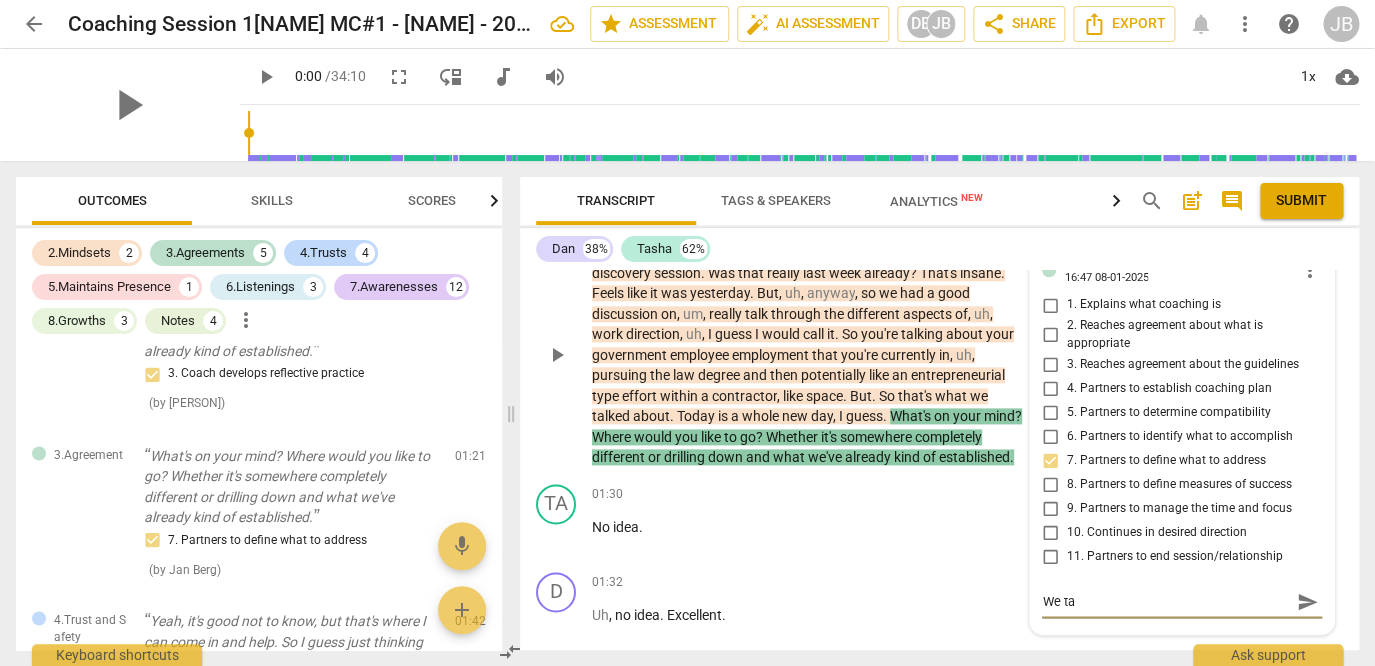 type on "We t" 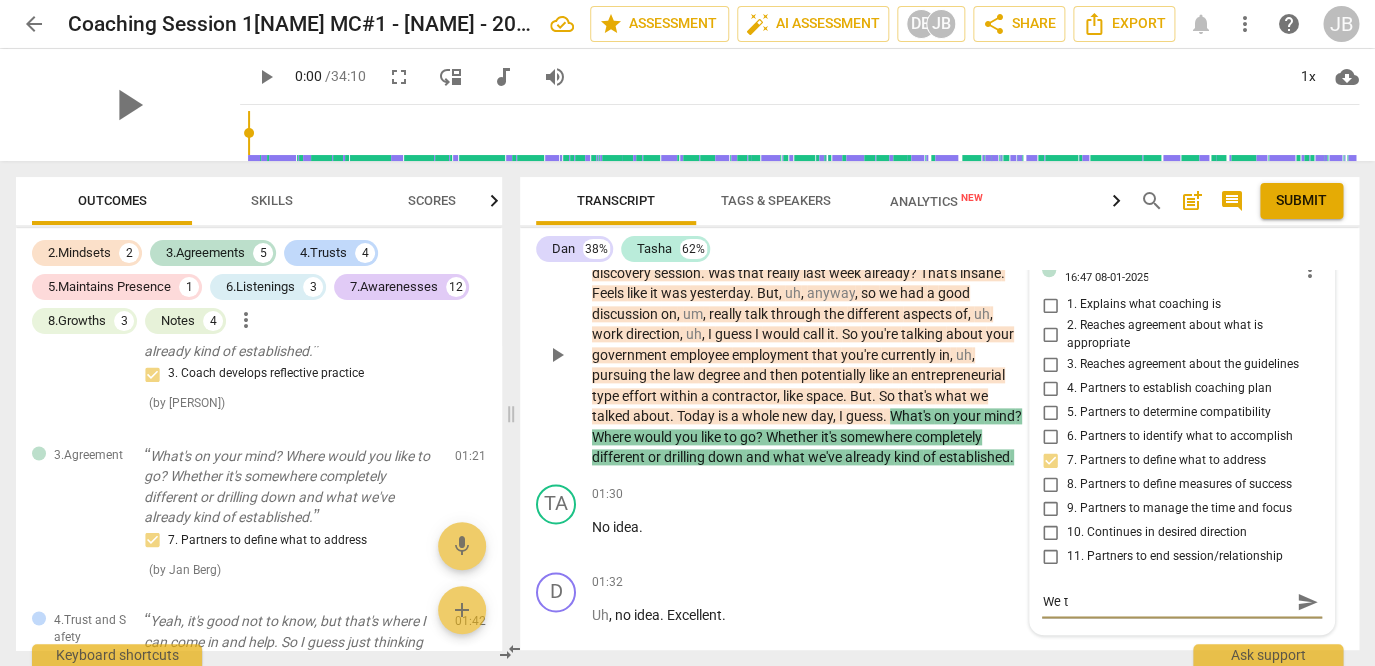 type on "We" 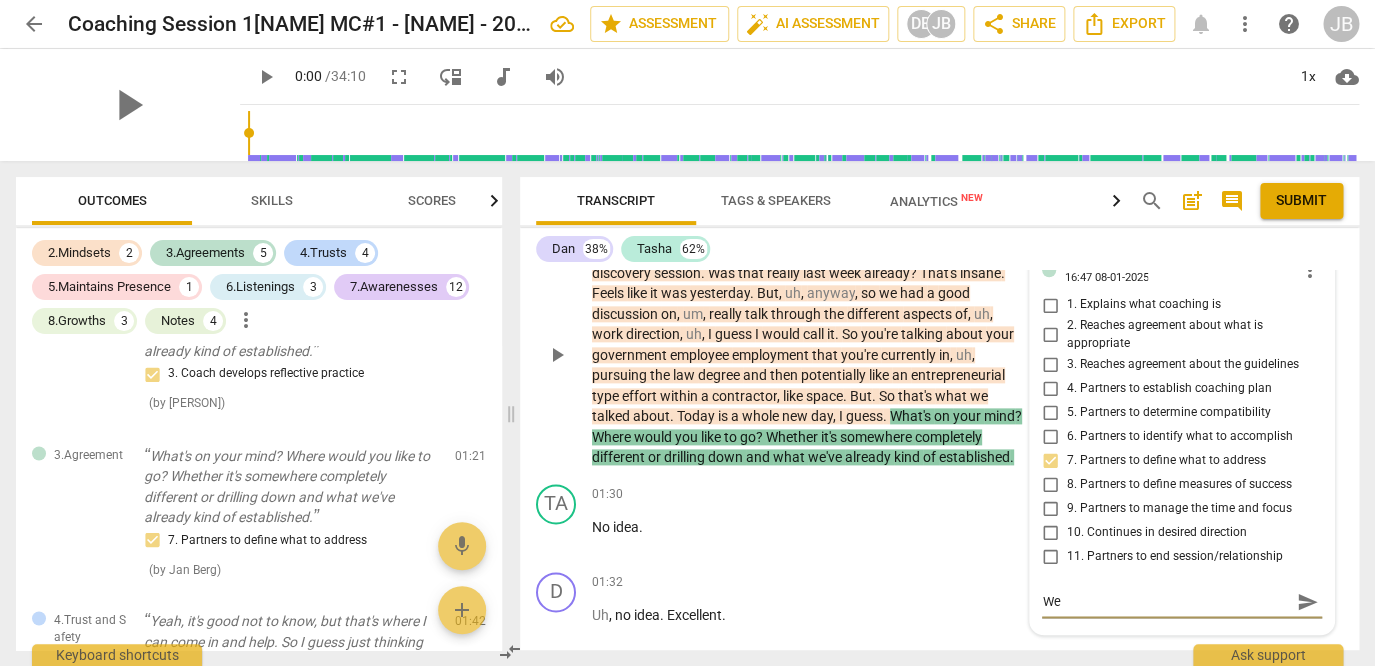 type on "We" 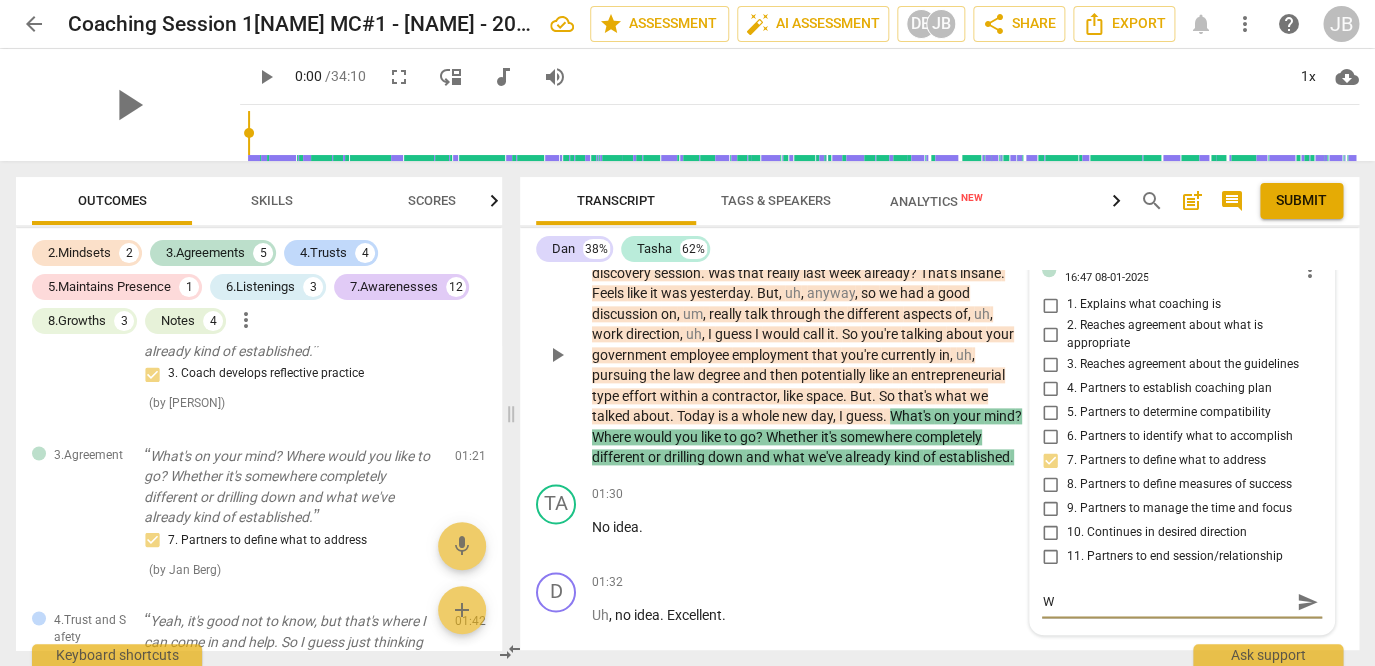 type 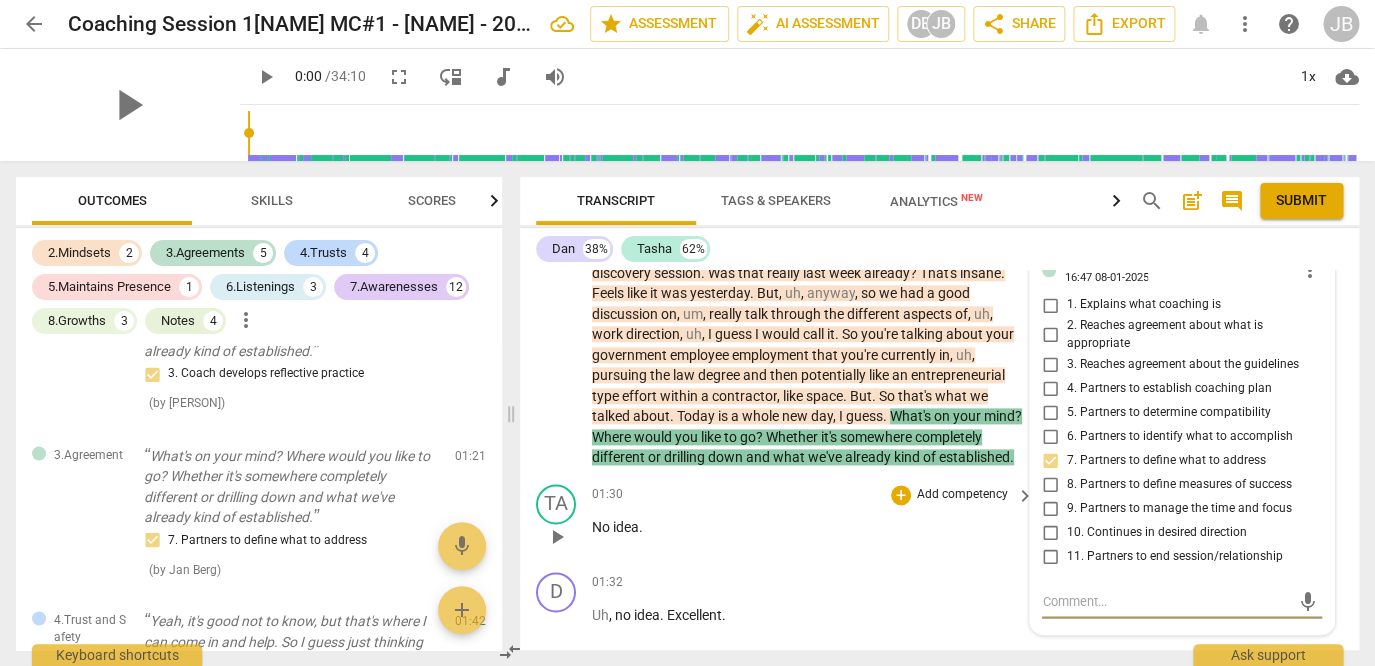 click on "No   idea ." at bounding box center (808, 527) 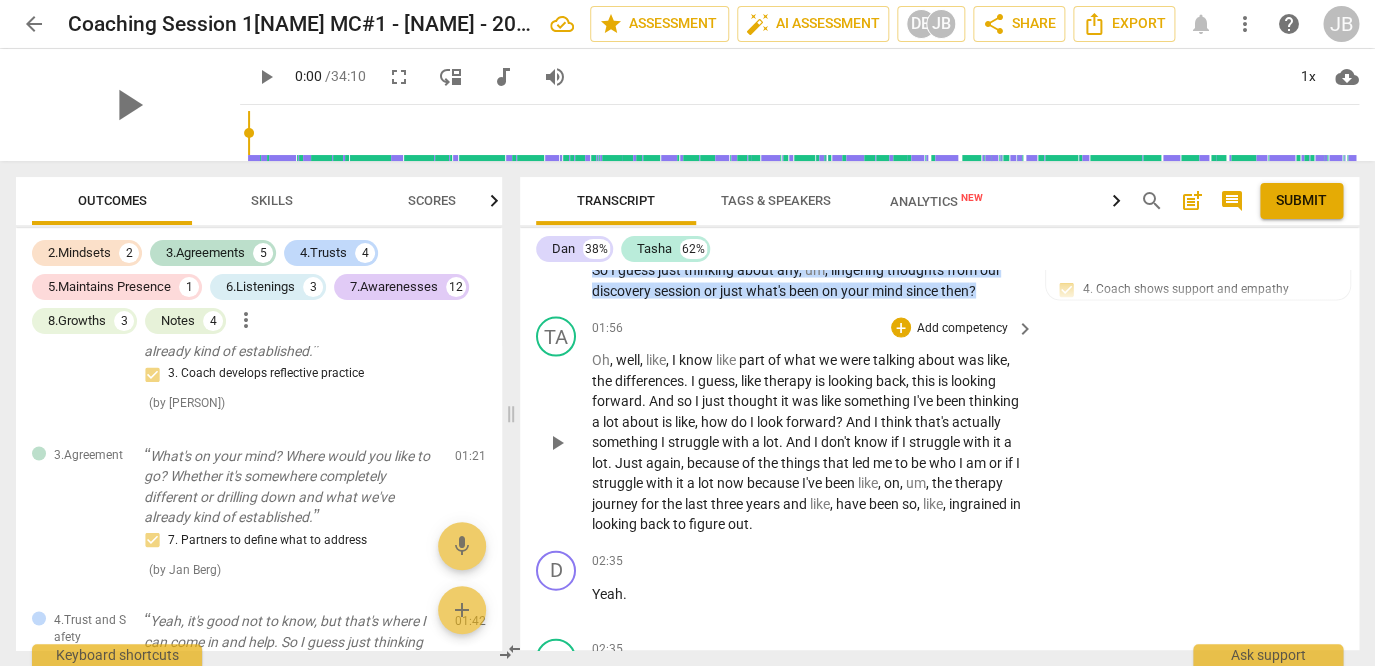 scroll, scrollTop: 1487, scrollLeft: 0, axis: vertical 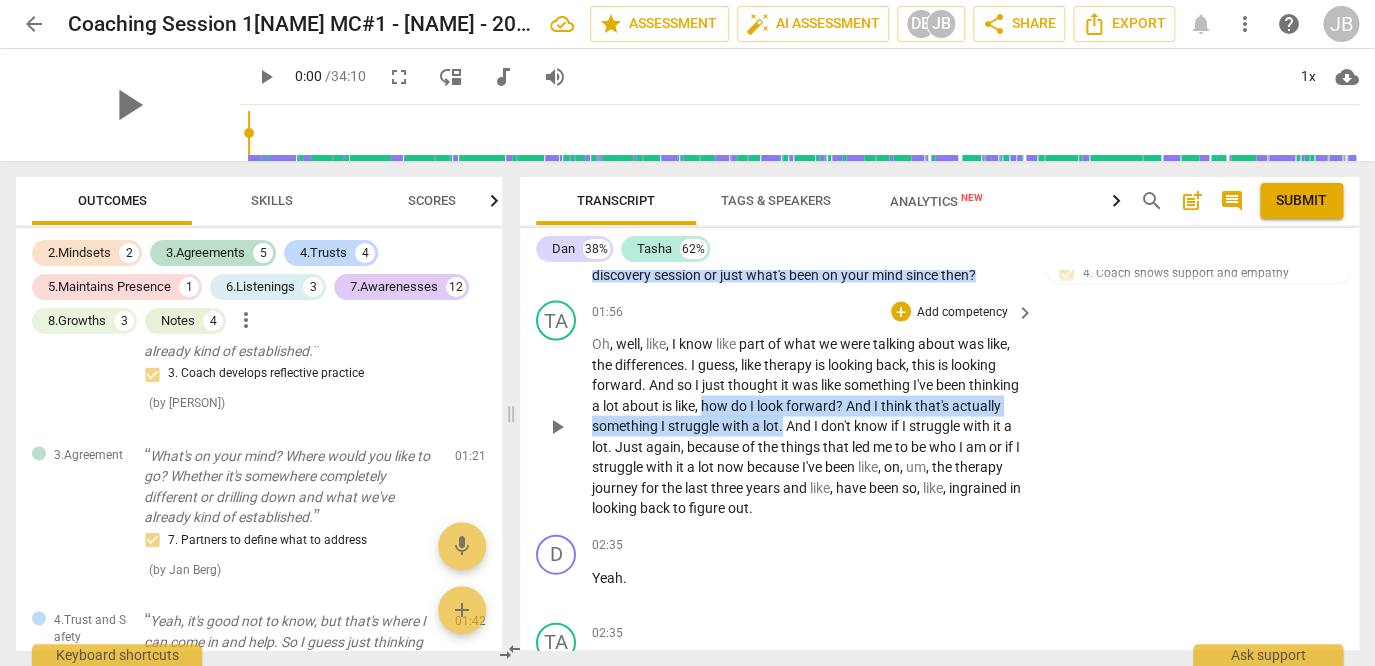drag, startPoint x: 702, startPoint y: 425, endPoint x: 784, endPoint y: 447, distance: 84.89994 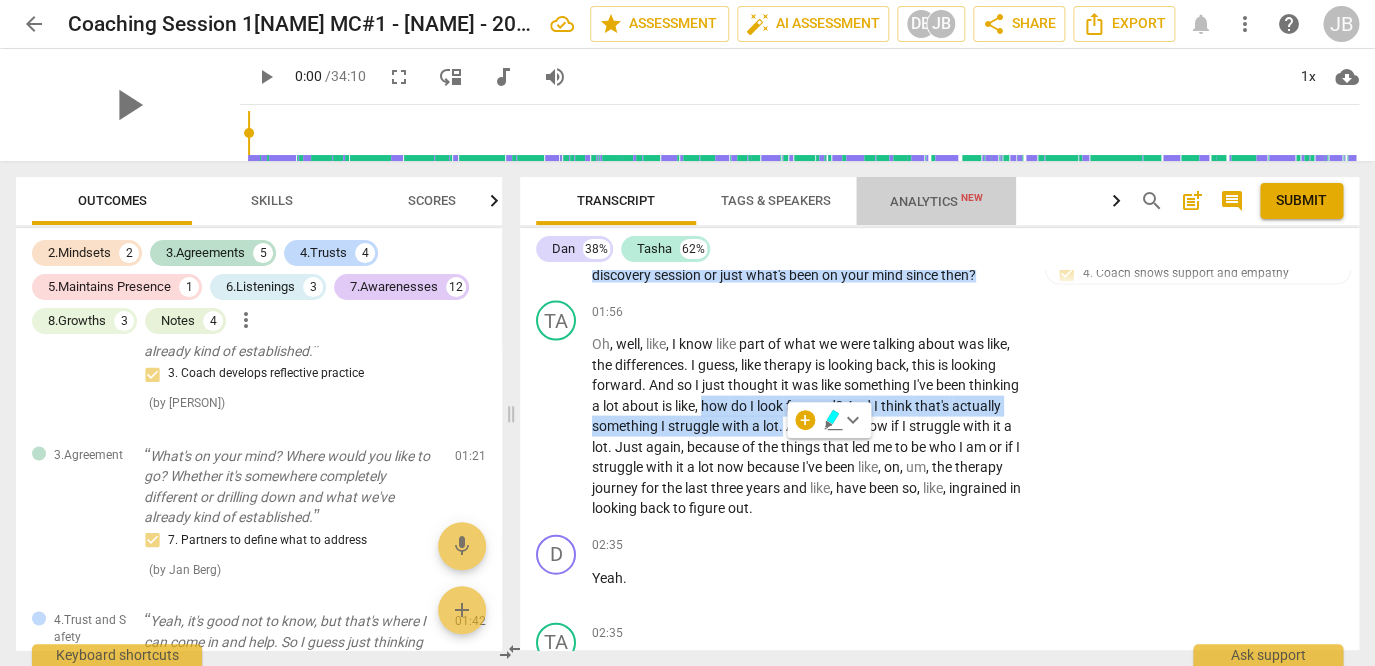 click on "Analytics   New" at bounding box center [936, 201] 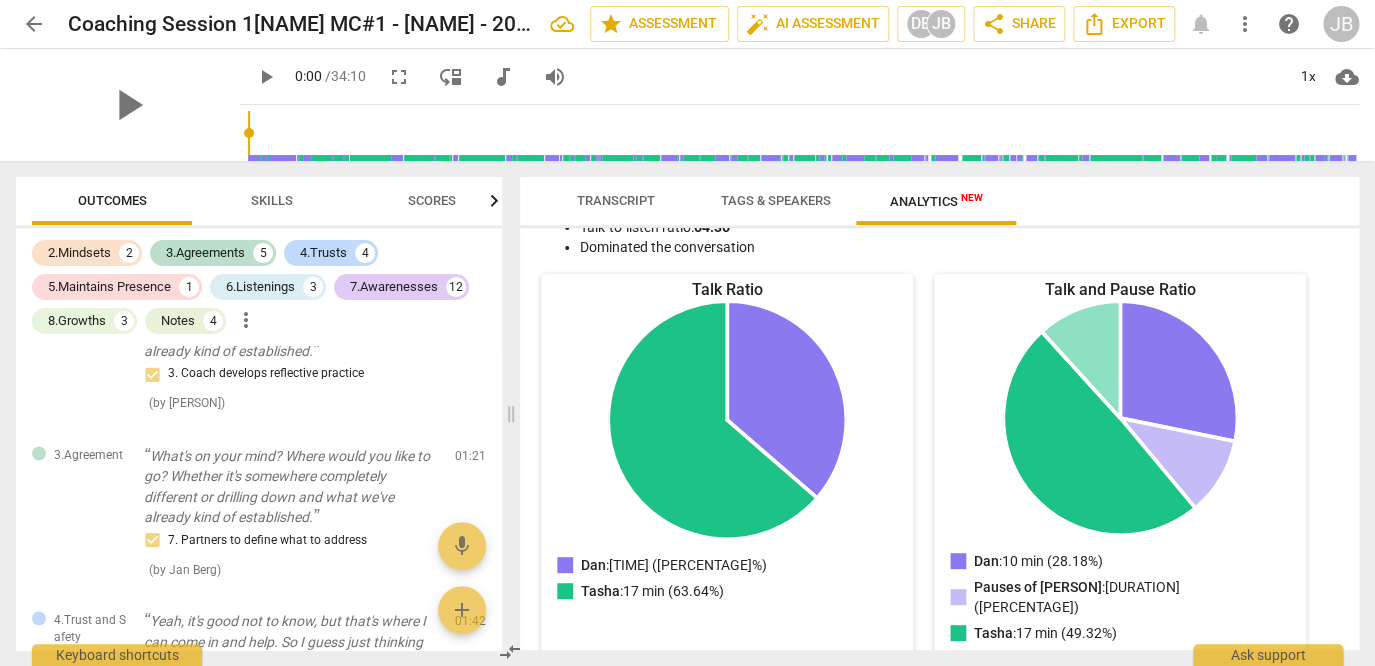 scroll, scrollTop: 0, scrollLeft: 0, axis: both 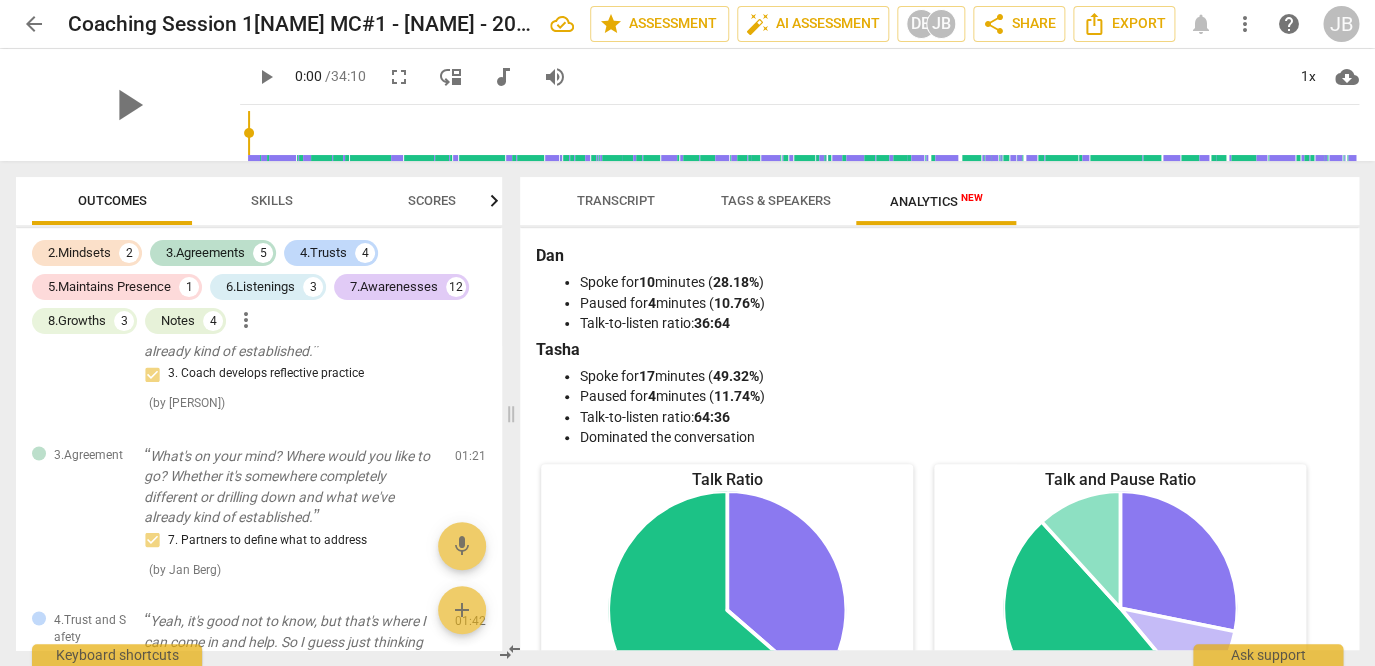 click on "Analytics   New" at bounding box center (936, 201) 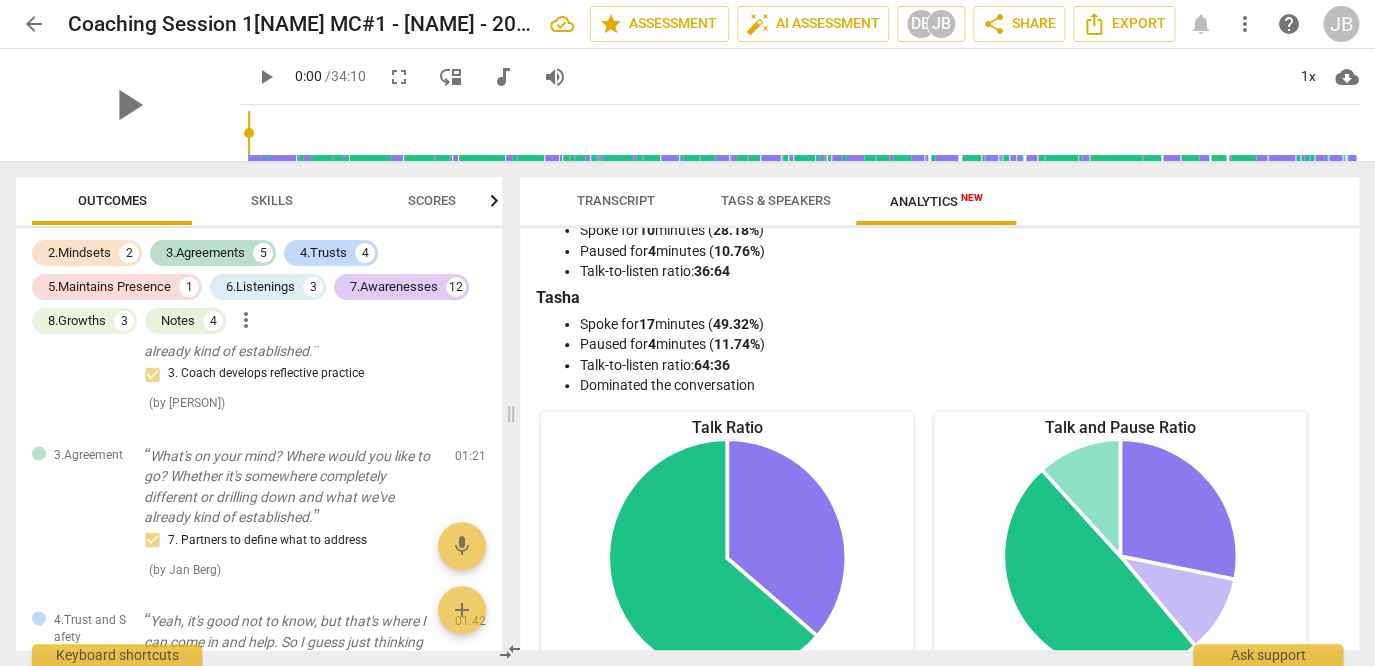 scroll, scrollTop: 0, scrollLeft: 0, axis: both 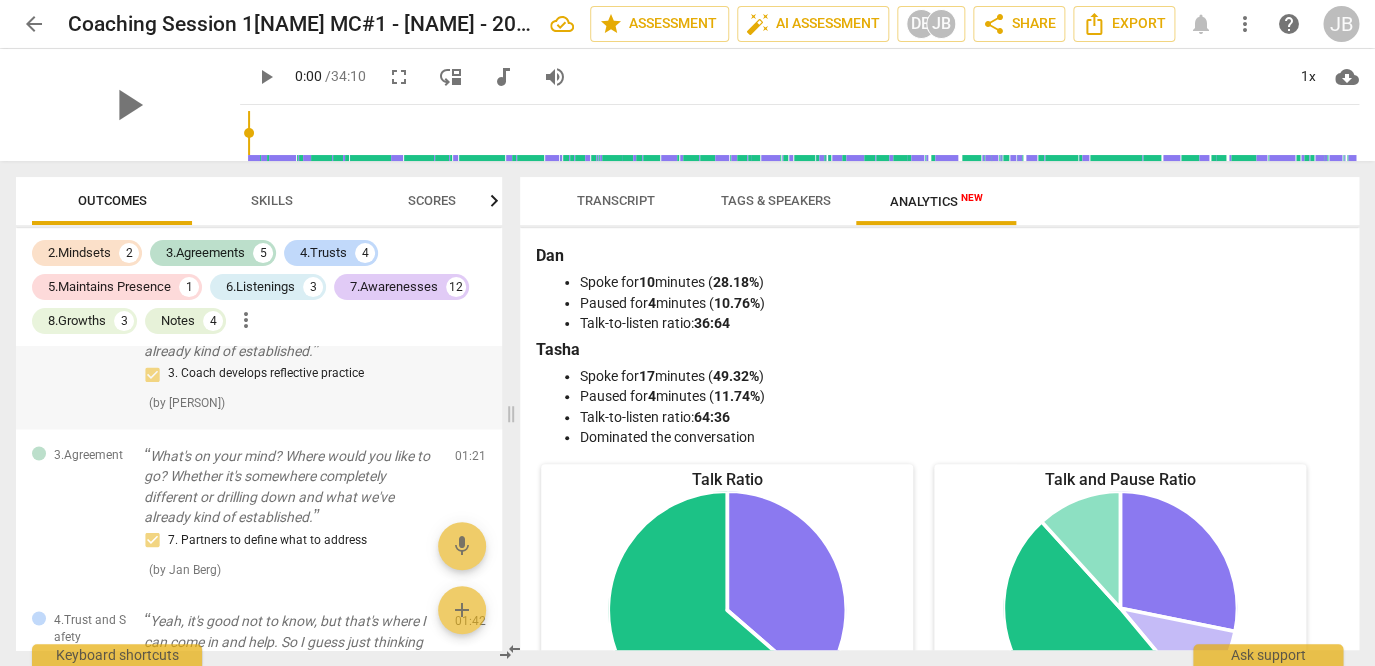 click on "Yeah. Yeah. So, um, I did just want to quickly recap. So we did our discovery session. Was that really last week already? That's insane. Feels like it was yesterday. But, uh, anyway, so we had a good discussion on, um, really talk through the different aspects of, uh, work direction, uh, I guess I would call it. So you're talking about your government employee employment that you're currently in, uh, pursuing the law degree and then potentially like an entrepreneurial type effort within a contractor, like space. But. So that's what we talked about. Today is a whole new day, I guess. What's on your mind? Where would you like to go? Whether it's somewhere completely different or drilling down and what we've already kind of established." at bounding box center [291, 187] 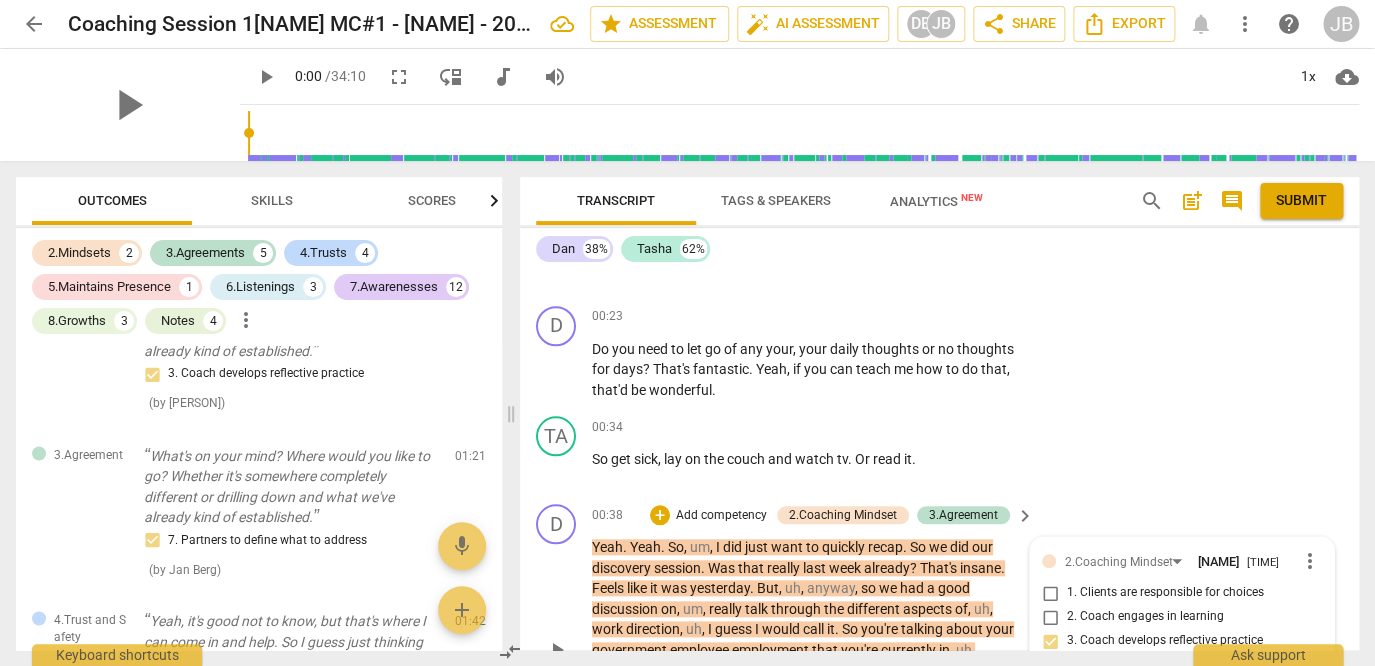 scroll, scrollTop: 631, scrollLeft: 0, axis: vertical 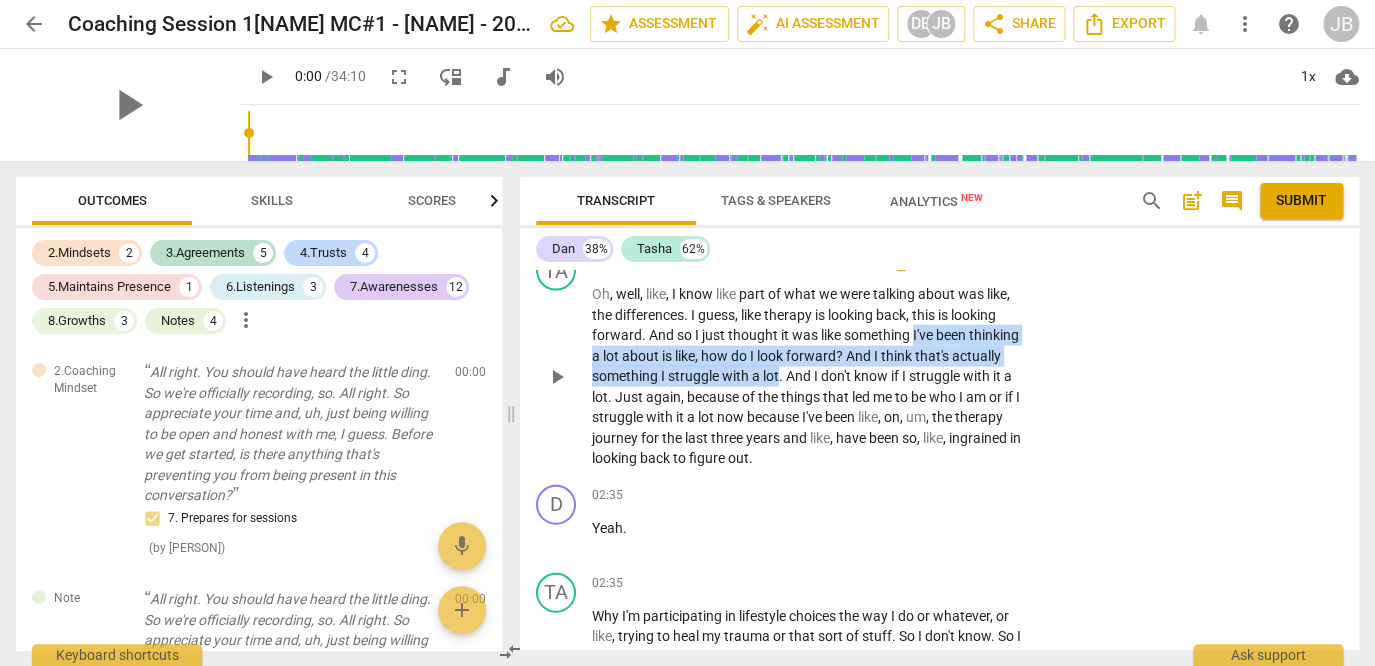 drag, startPoint x: 916, startPoint y: 353, endPoint x: 780, endPoint y: 387, distance: 140.1856 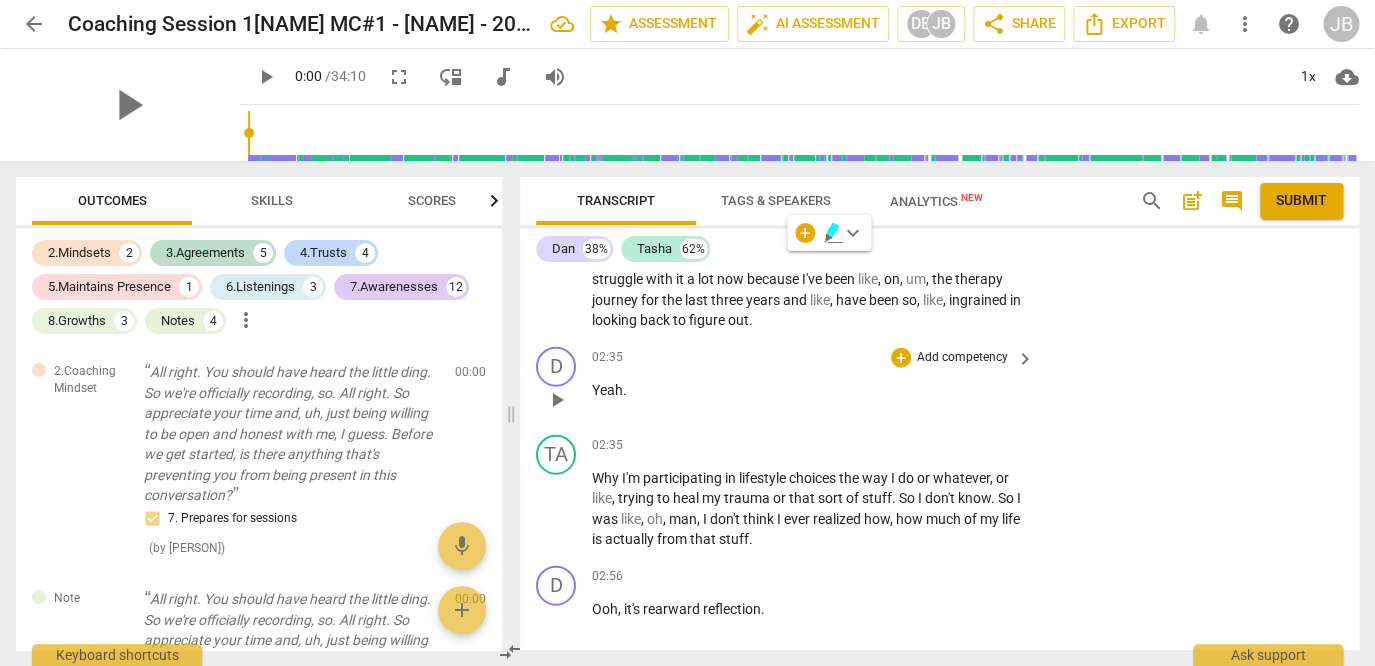 scroll, scrollTop: 1633, scrollLeft: 0, axis: vertical 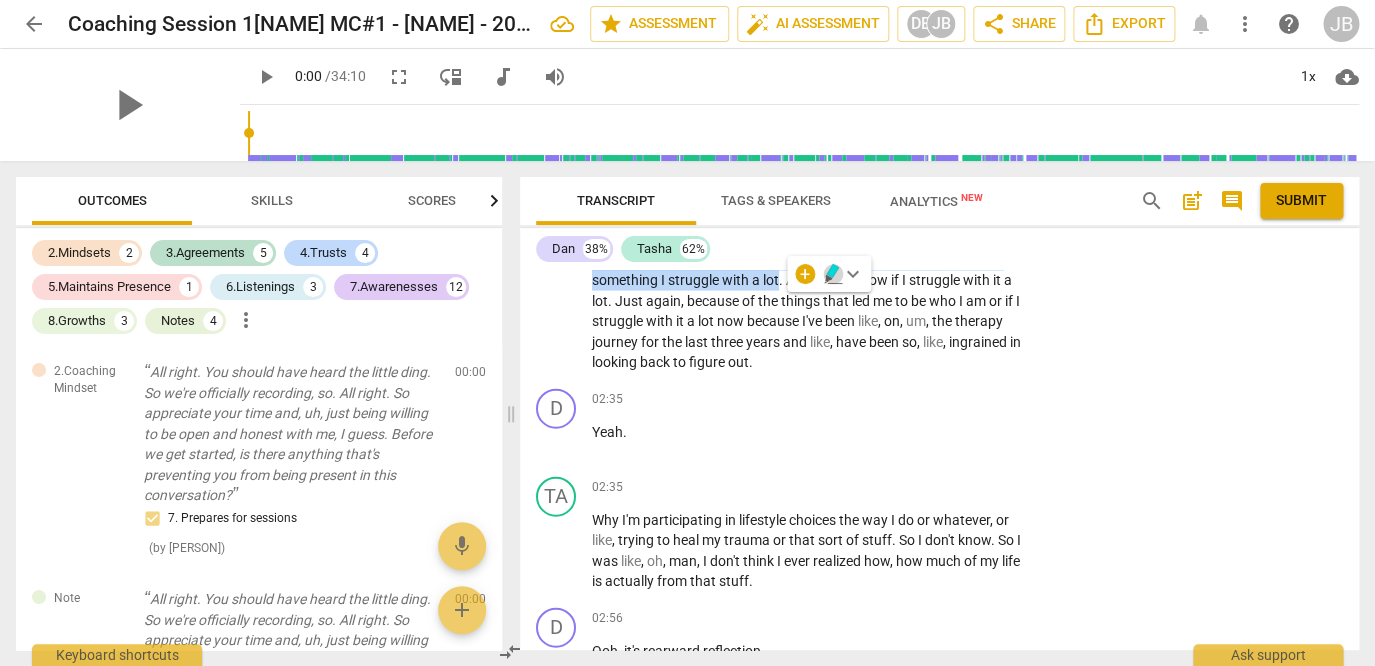 click 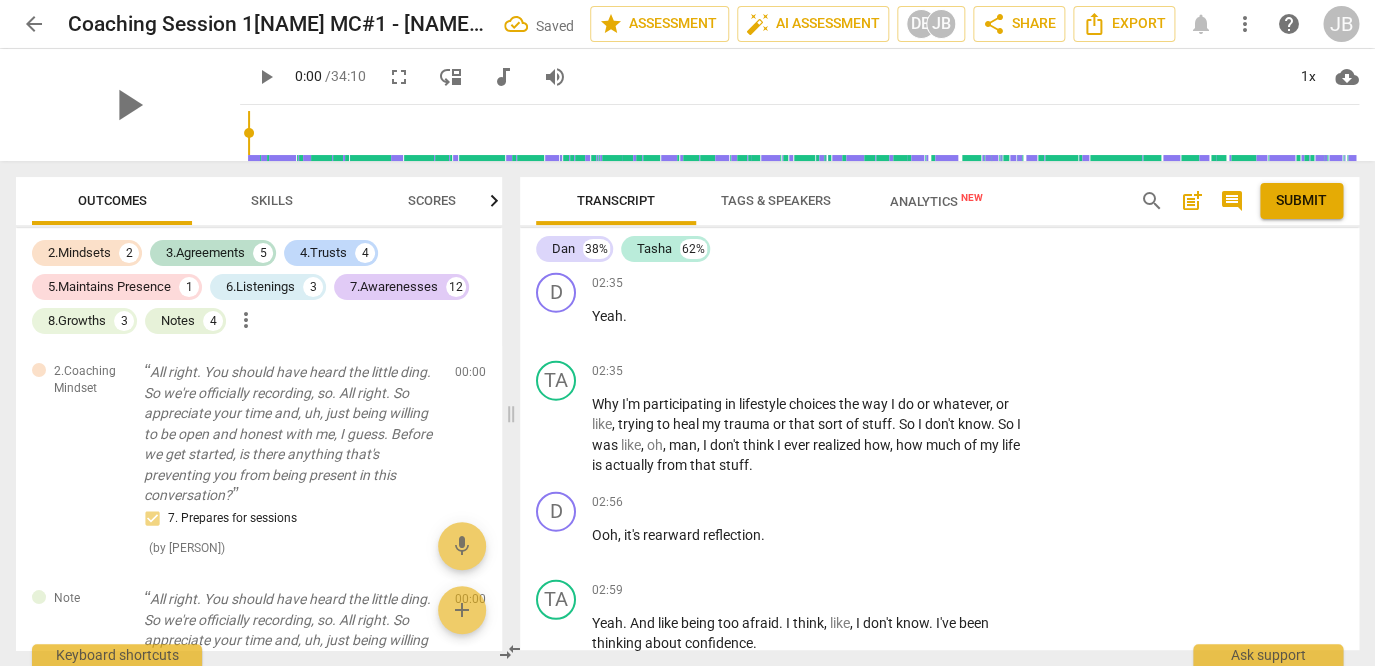scroll, scrollTop: 1749, scrollLeft: 0, axis: vertical 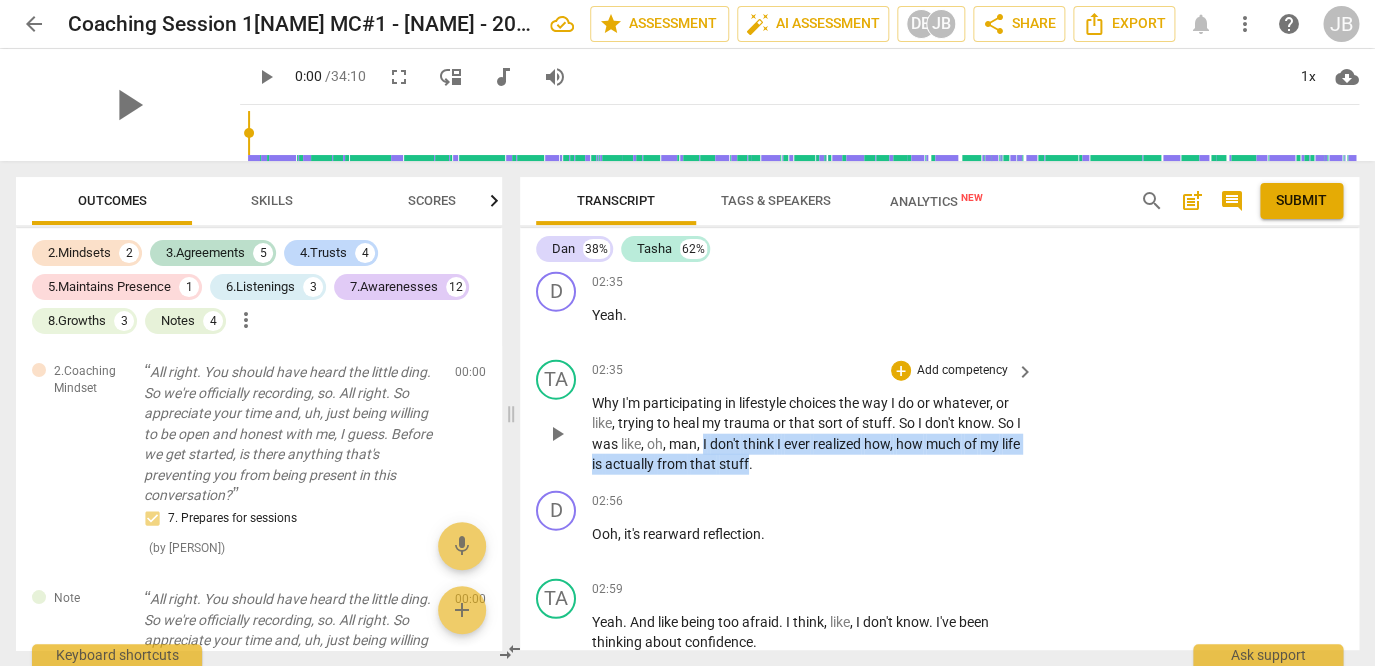 drag, startPoint x: 704, startPoint y: 462, endPoint x: 772, endPoint y: 477, distance: 69.63476 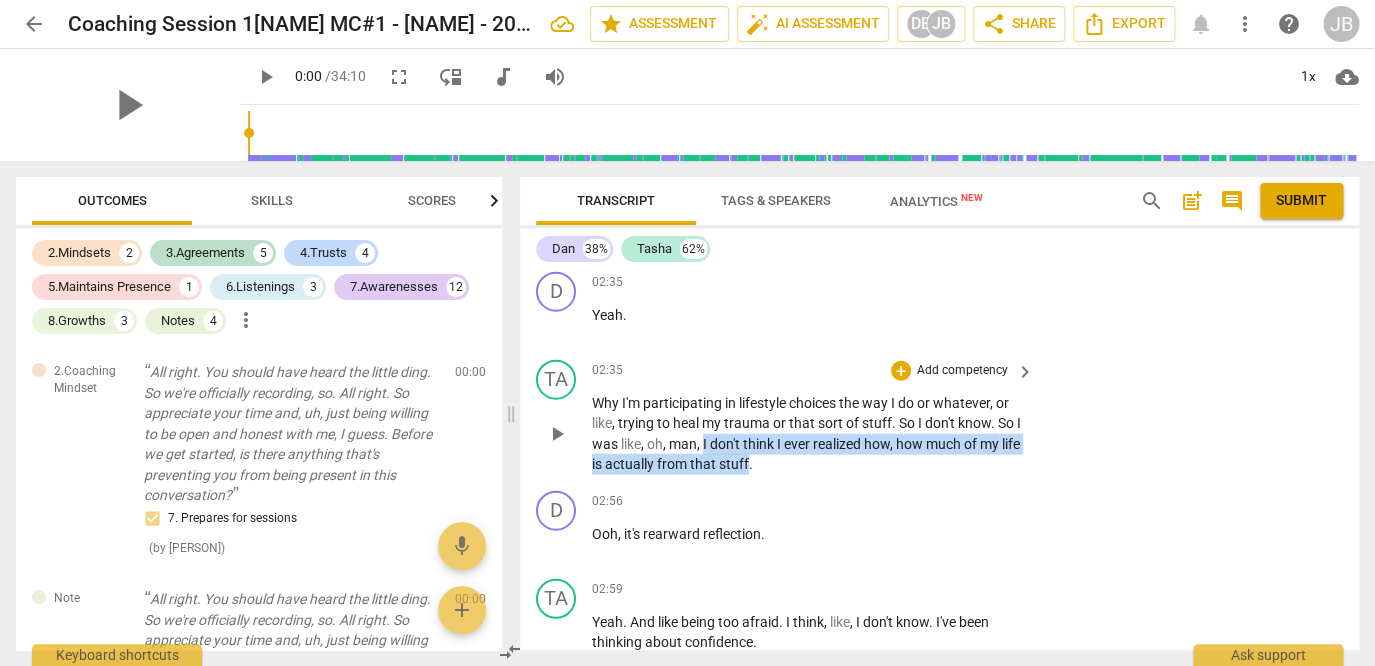 click on "Why   I'm   participating   in   lifestyle   choices   the   way   I   do   or   whatever ,   or   like ,   trying   to   heal   my   trauma   or   that   sort   of   stuff .   So   I   don't   know .   So   I   was   like ,   oh ,   man ,   I   don't   think   I   ever   realized   how ,   how   much   of   my   life   is   actually   from   that   stuff ." at bounding box center [808, 434] 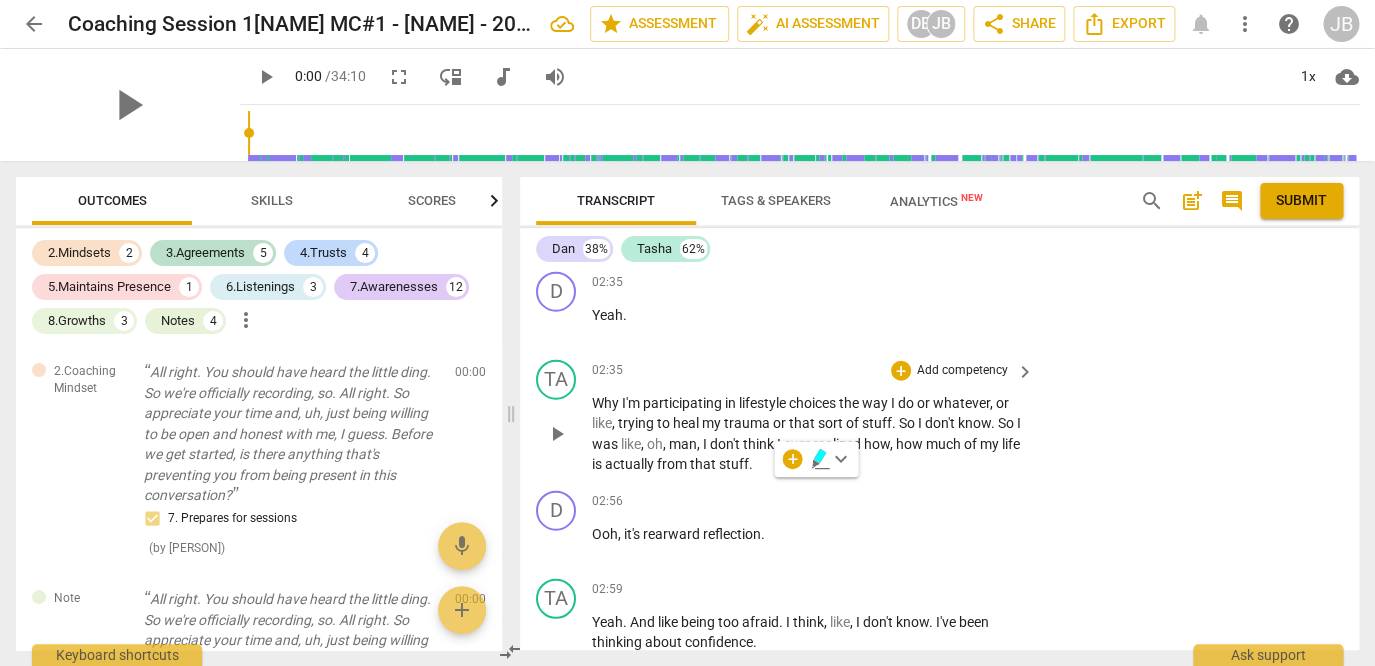 click on "my" at bounding box center (713, 423) 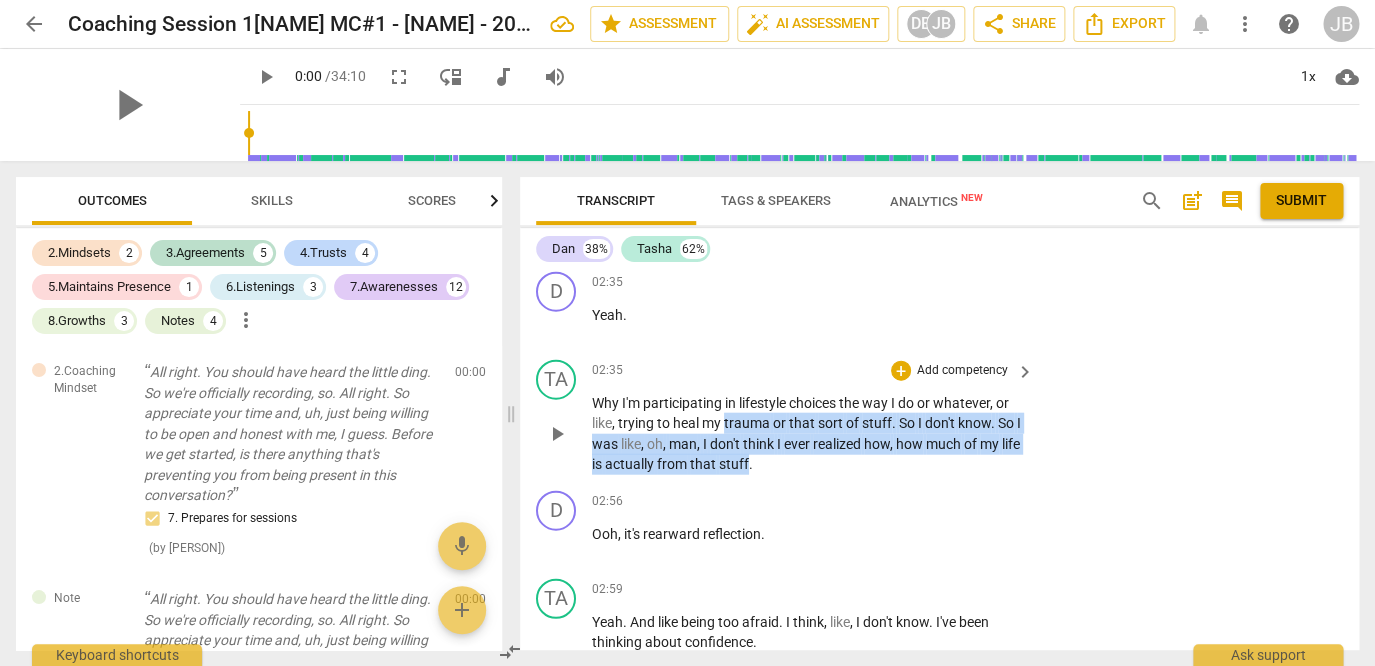 drag, startPoint x: 726, startPoint y: 445, endPoint x: 770, endPoint y: 488, distance: 61.522354 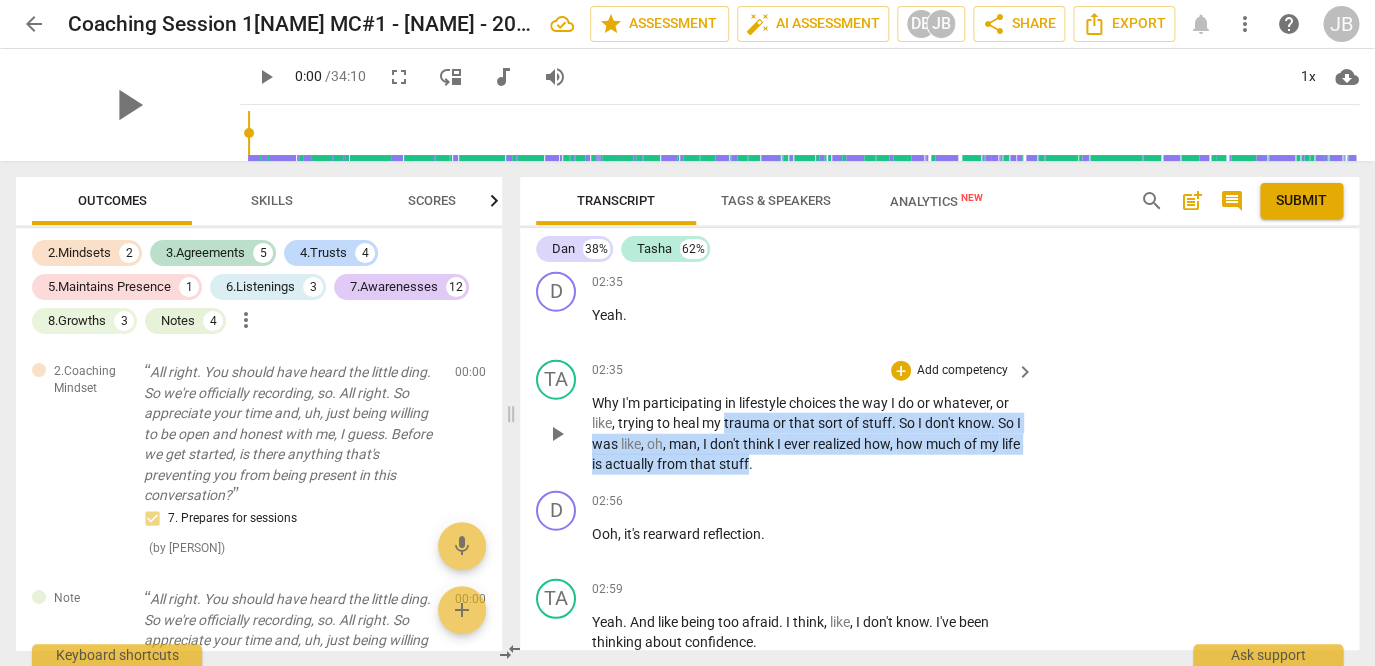 click on "Why   I'm   participating   in   lifestyle   choices   the   way   I   do   or   whatever ,   or   like ,   trying   to   heal   my   trauma   or   that   sort   of   stuff .   So   I   don't   know .   So   I   was   like ,   oh ,   man ,   I   don't   think   I   ever   realized   how ,   how   much   of   my   life   is   actually   from   that   stuff ." at bounding box center [808, 434] 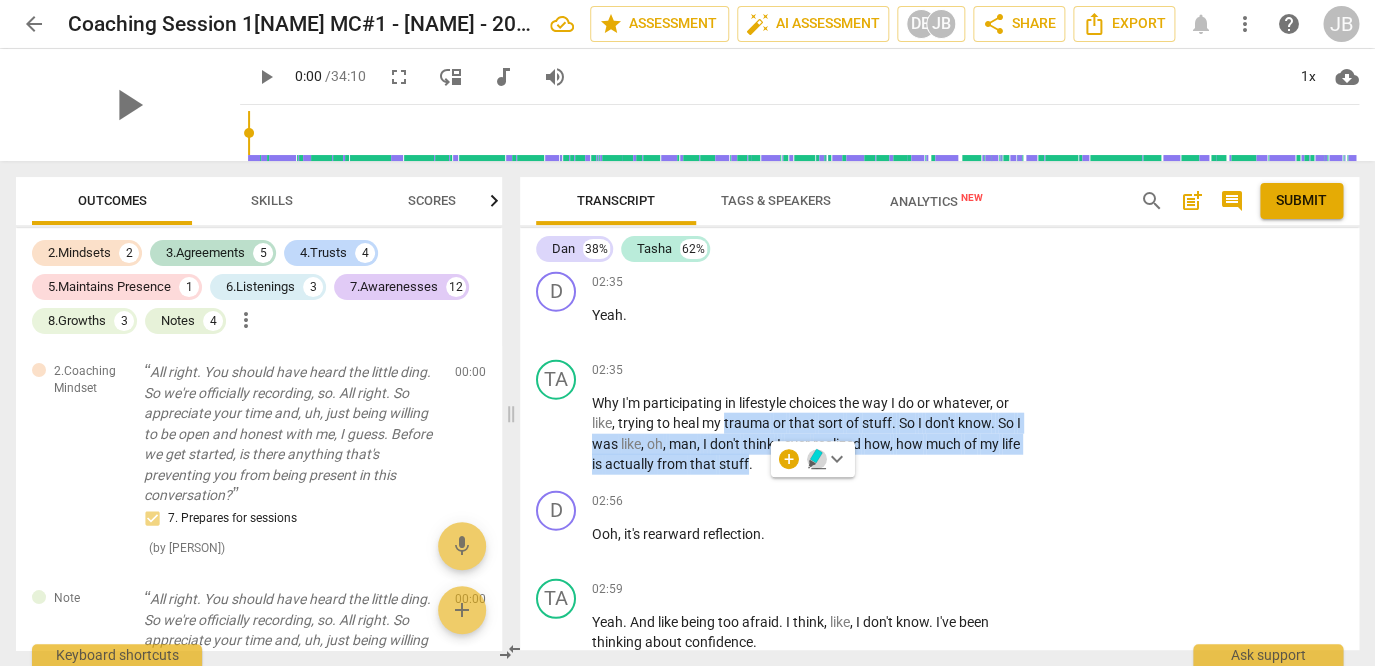 click 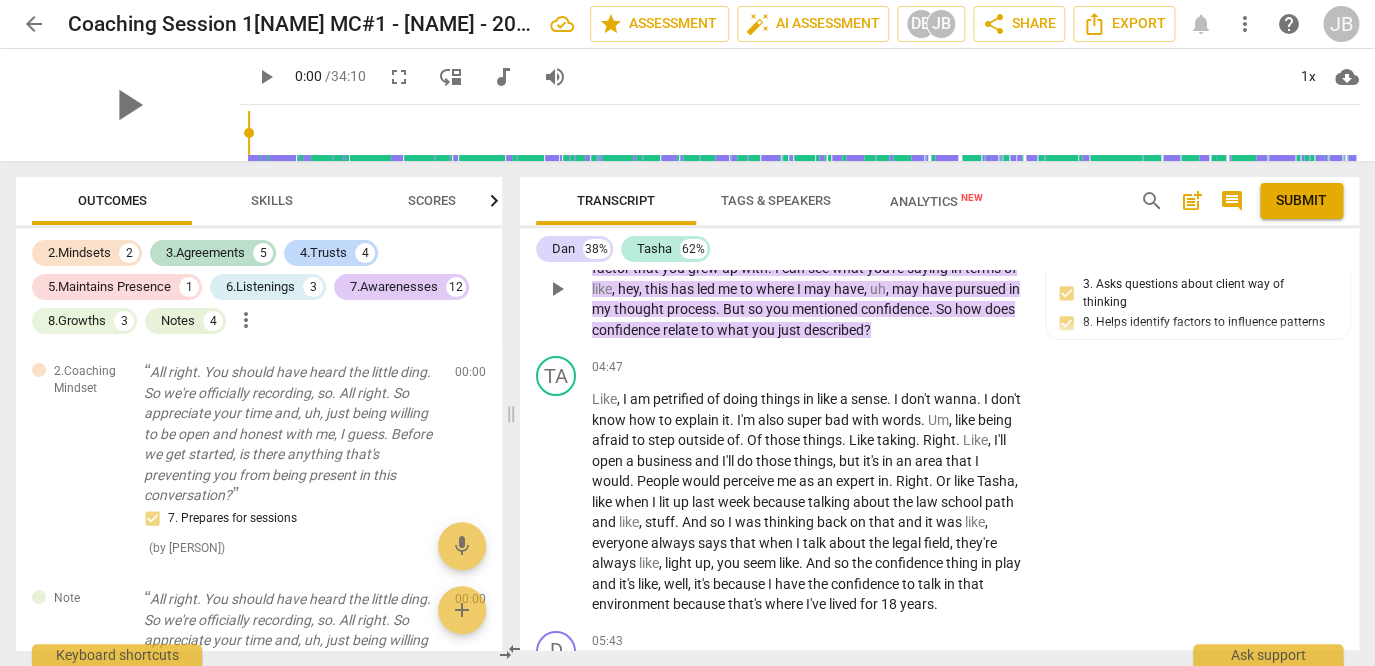 scroll, scrollTop: 2533, scrollLeft: 0, axis: vertical 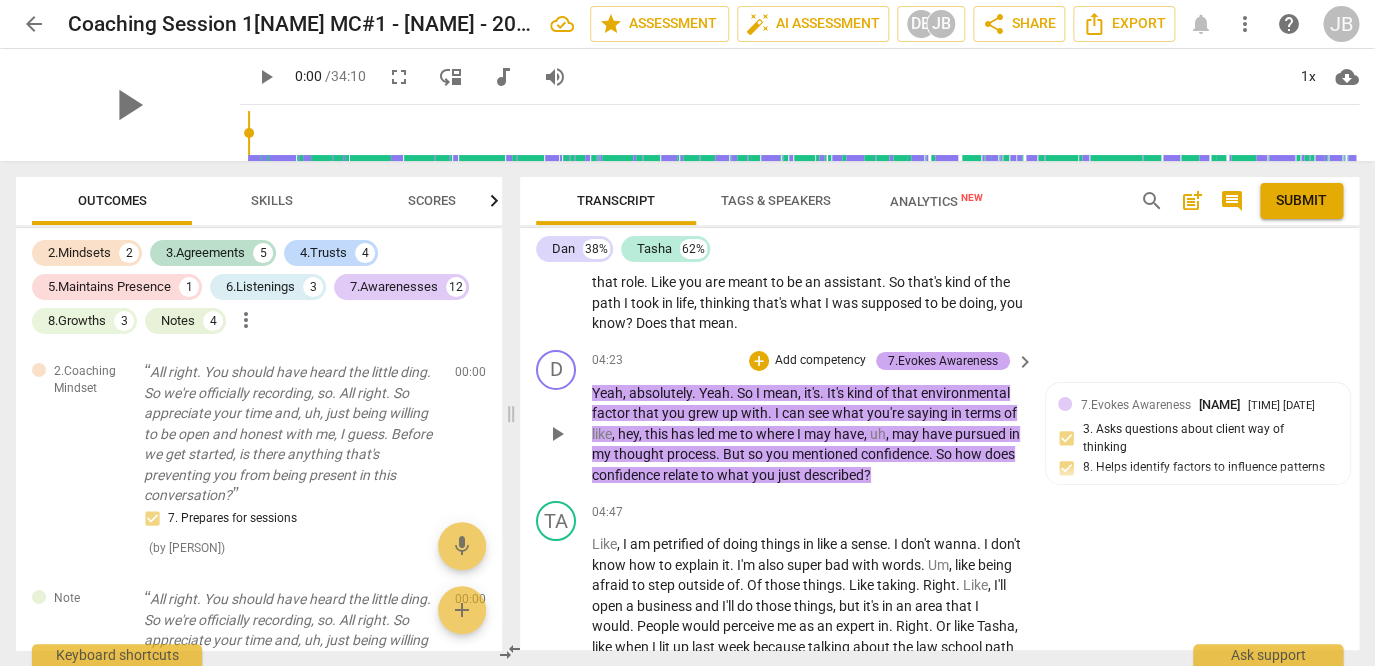 click on "7.Evokes Awareness" at bounding box center [943, 361] 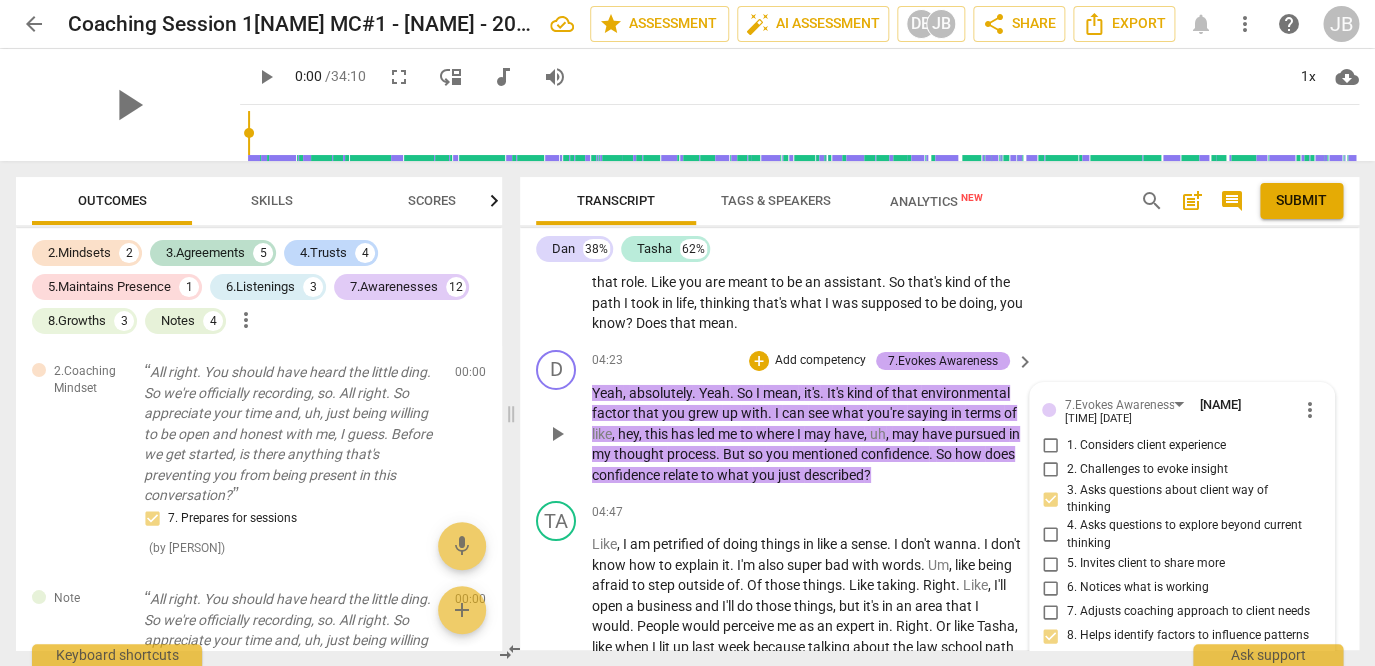 scroll, scrollTop: 2854, scrollLeft: 0, axis: vertical 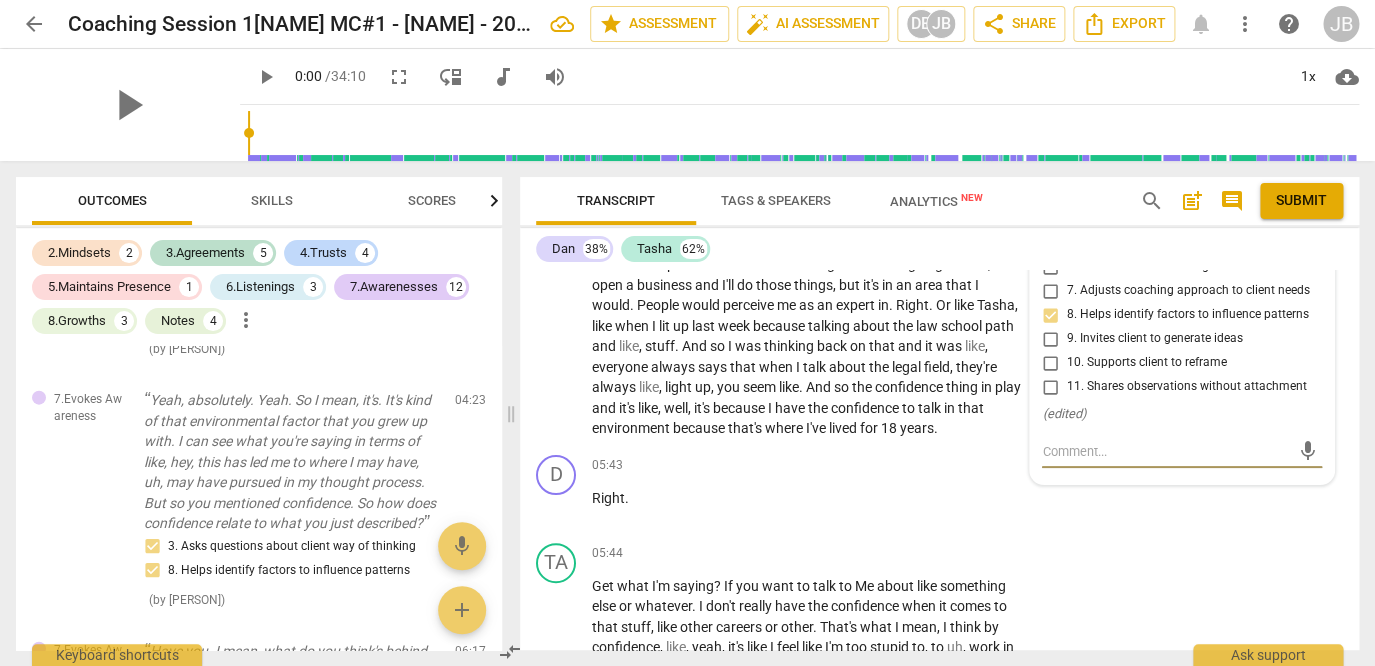 click at bounding box center (1166, 451) 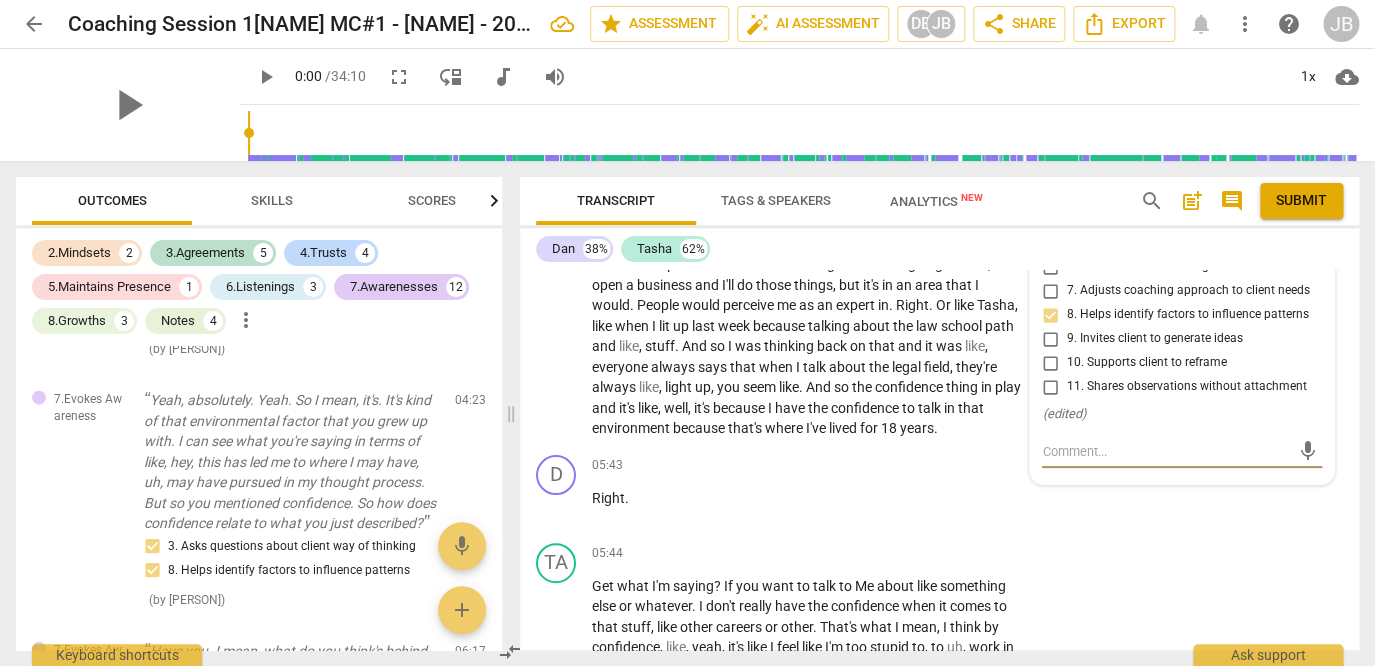 type on "J" 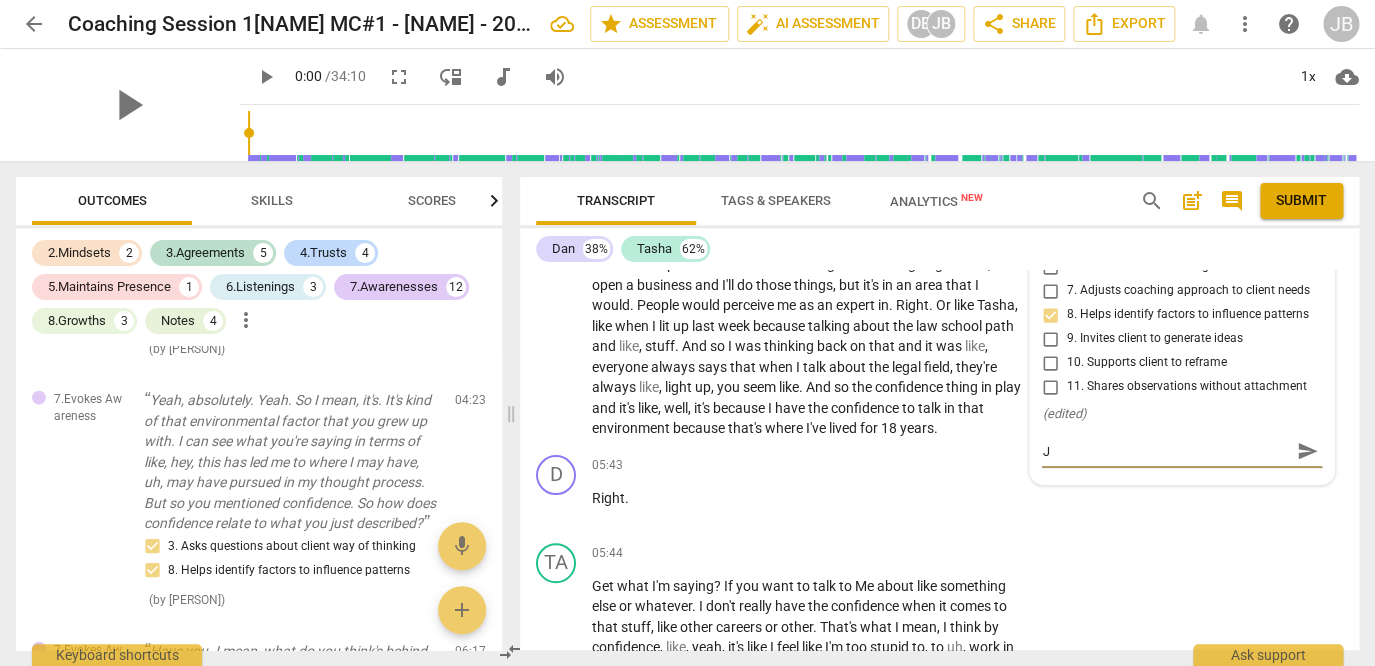 type on "JB" 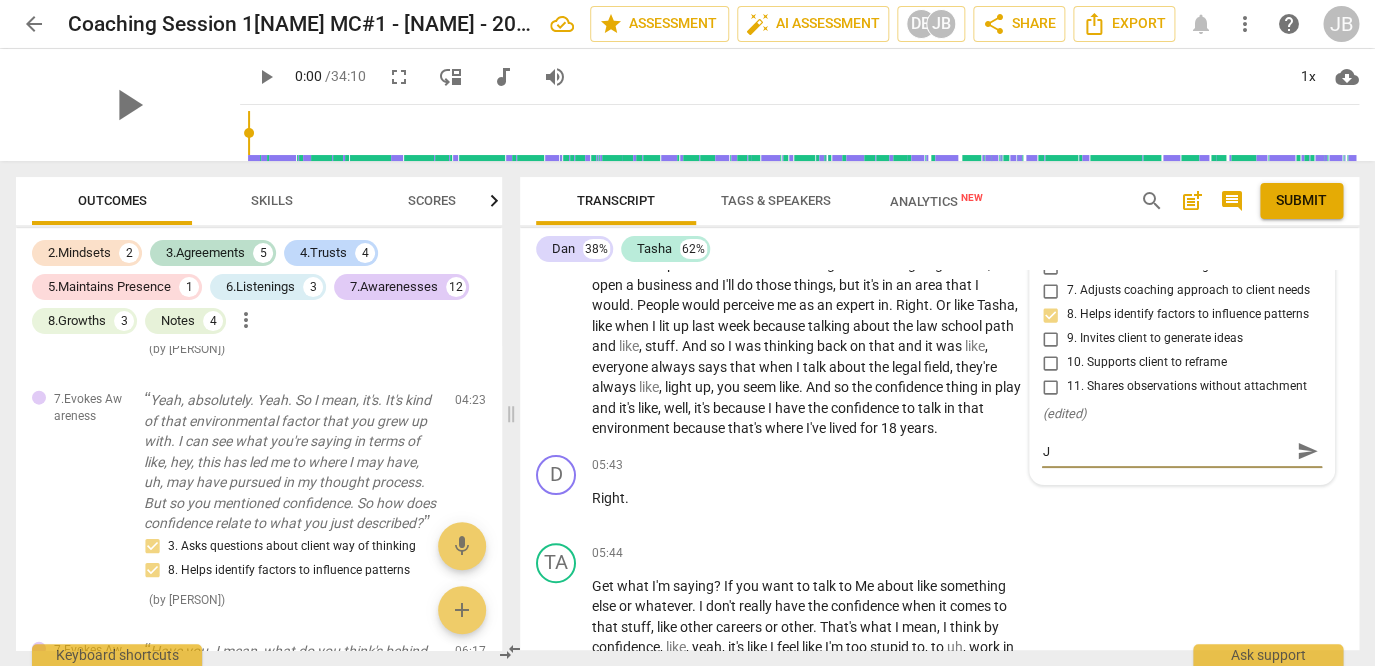type on "JB" 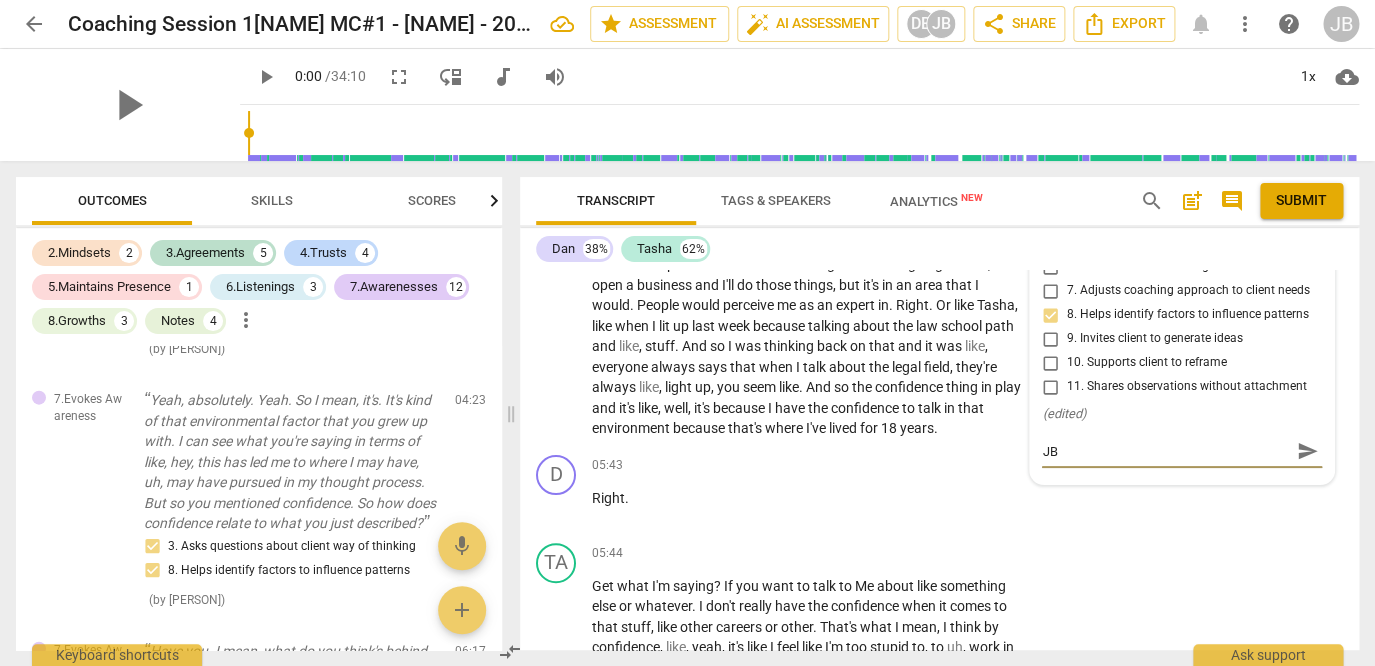 type on "JB:" 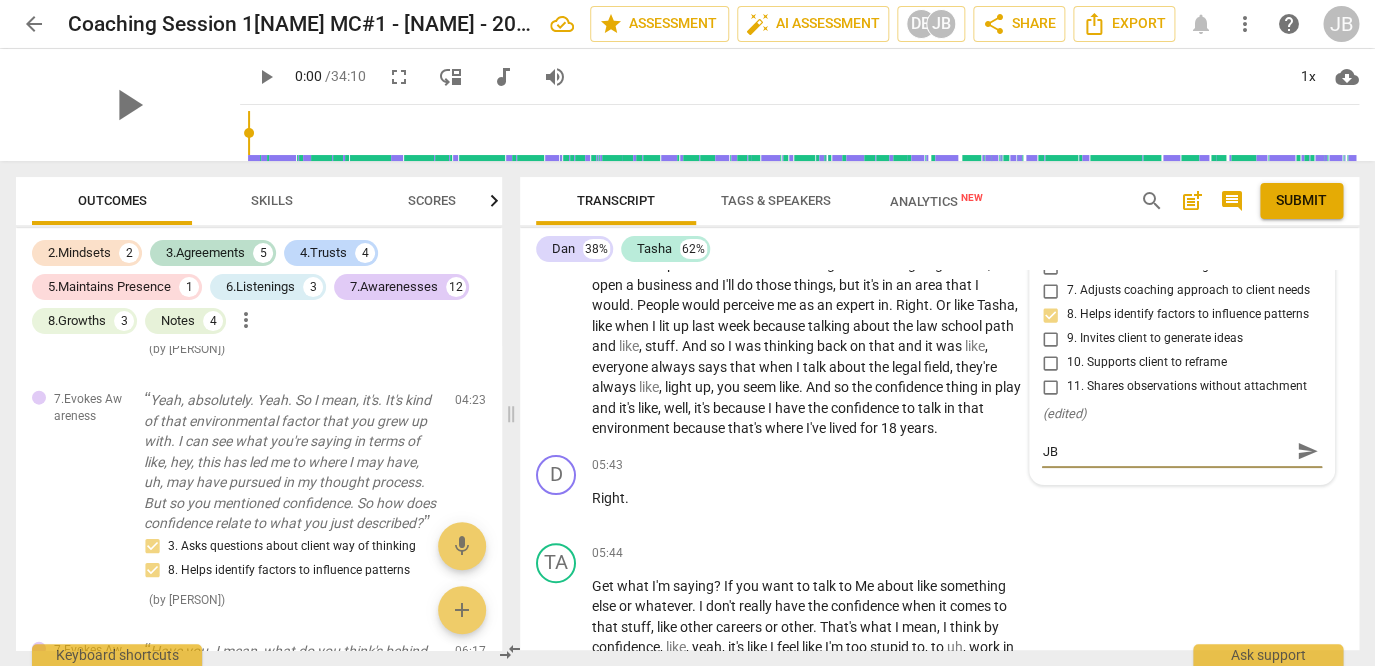 type on "JB:" 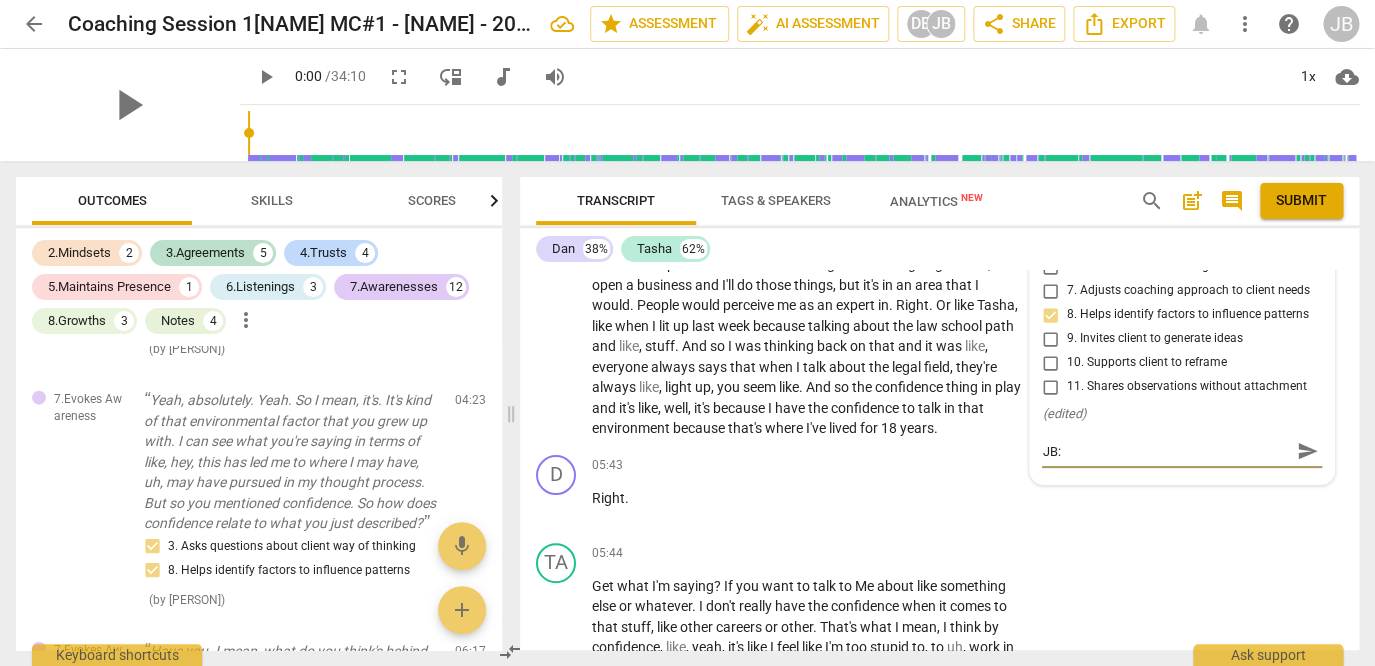 type on "JB:" 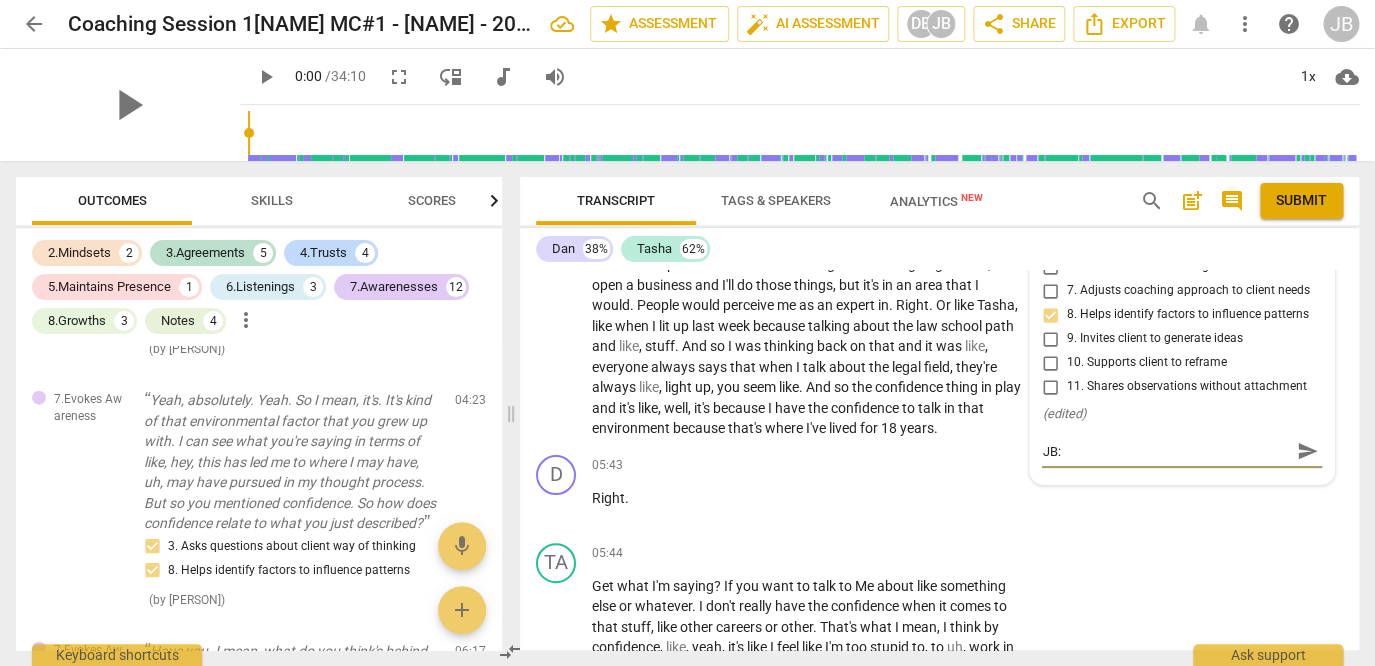 type on "JB:" 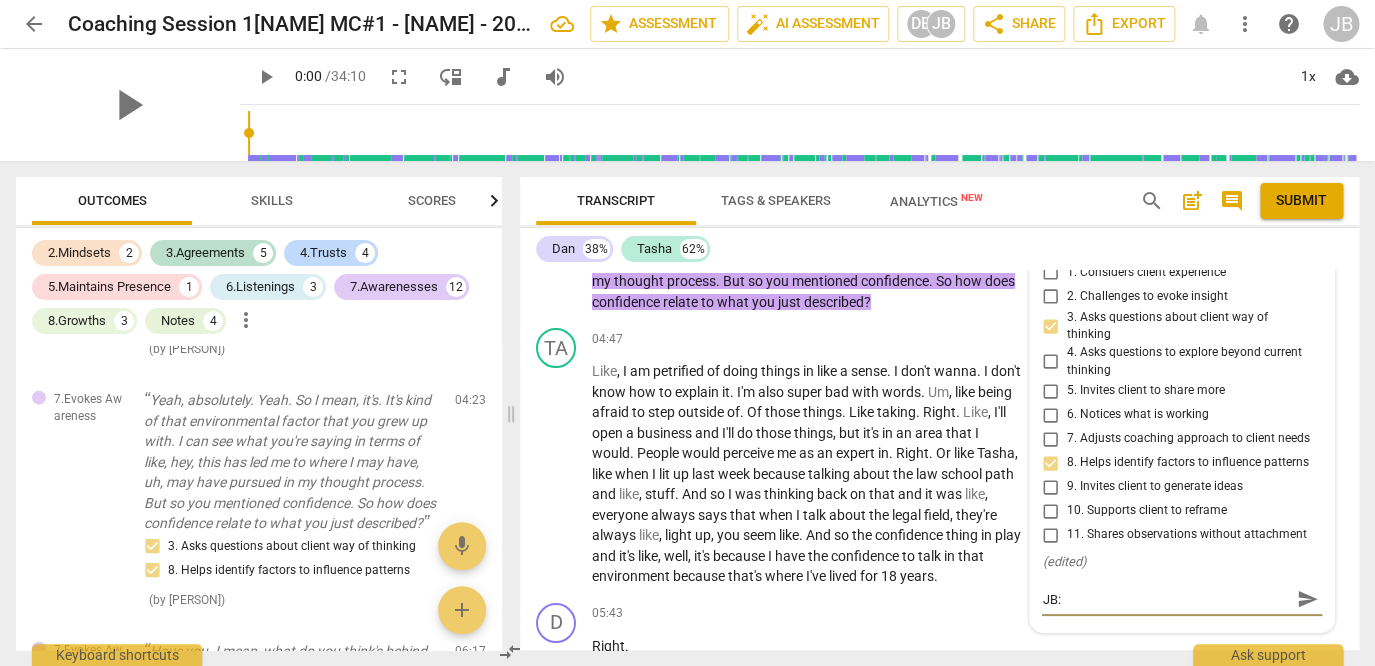 scroll, scrollTop: 2704, scrollLeft: 0, axis: vertical 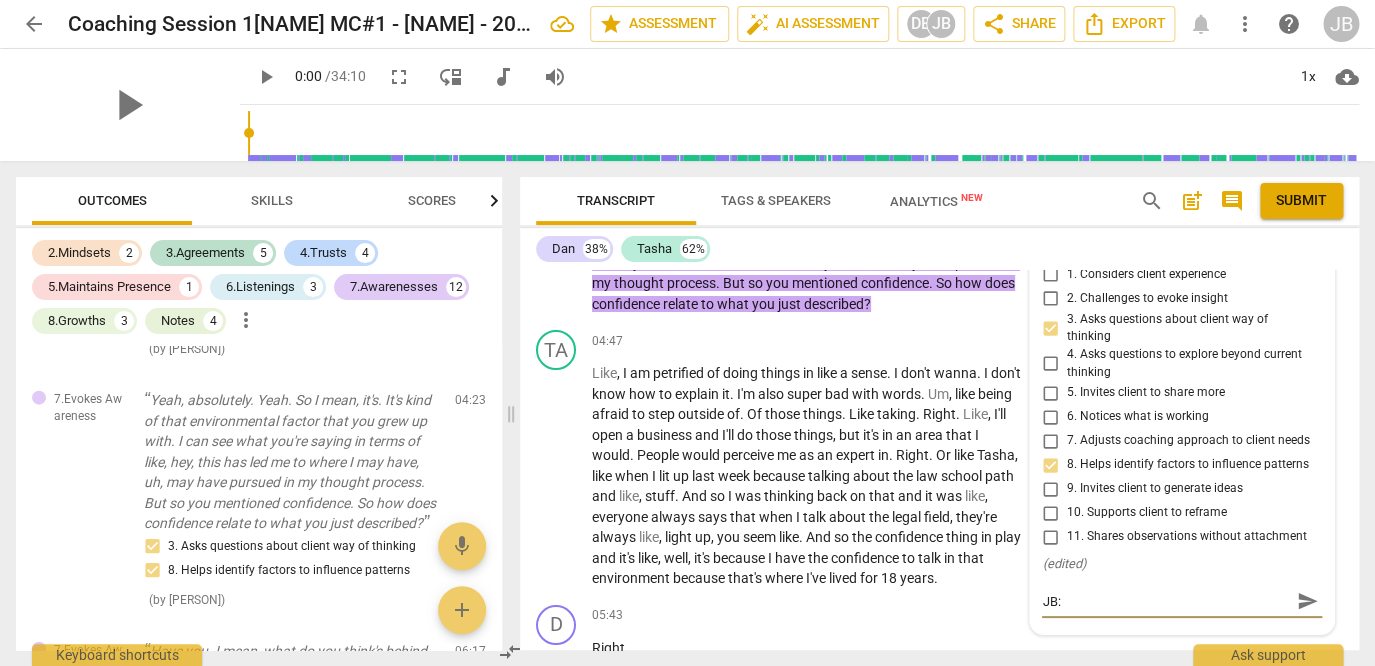 type on "JB:" 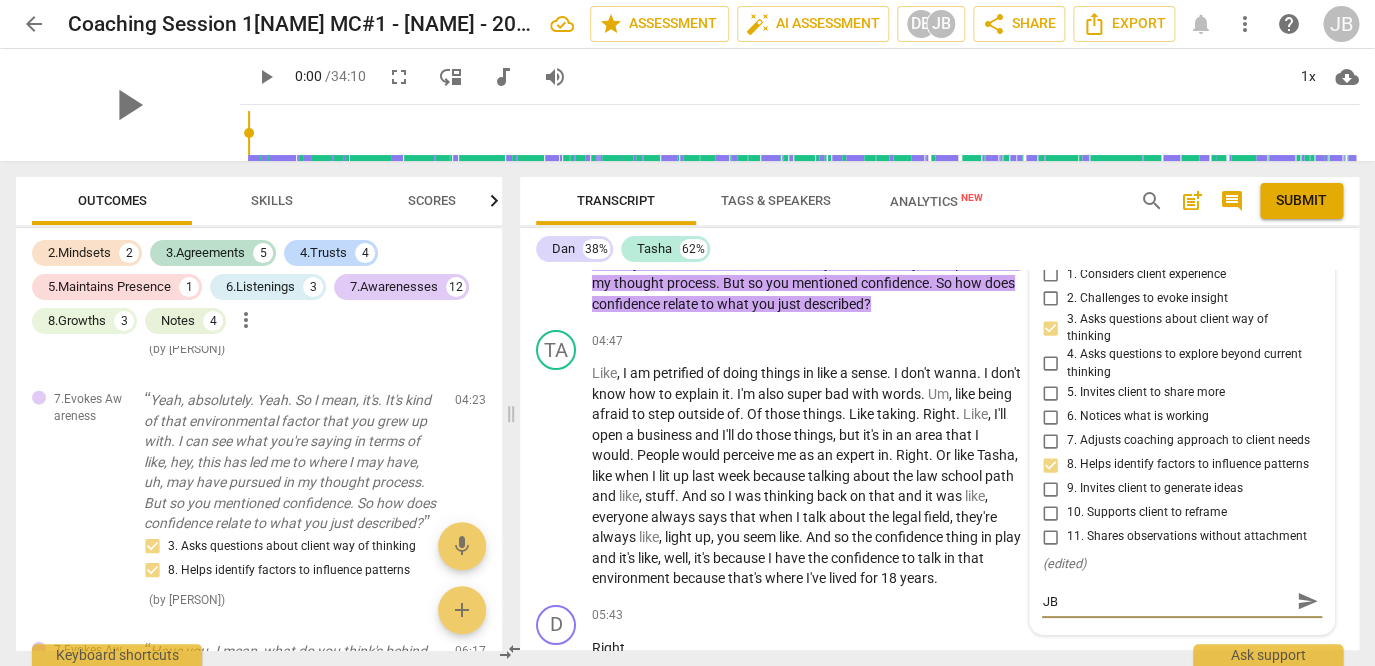 type on "J" 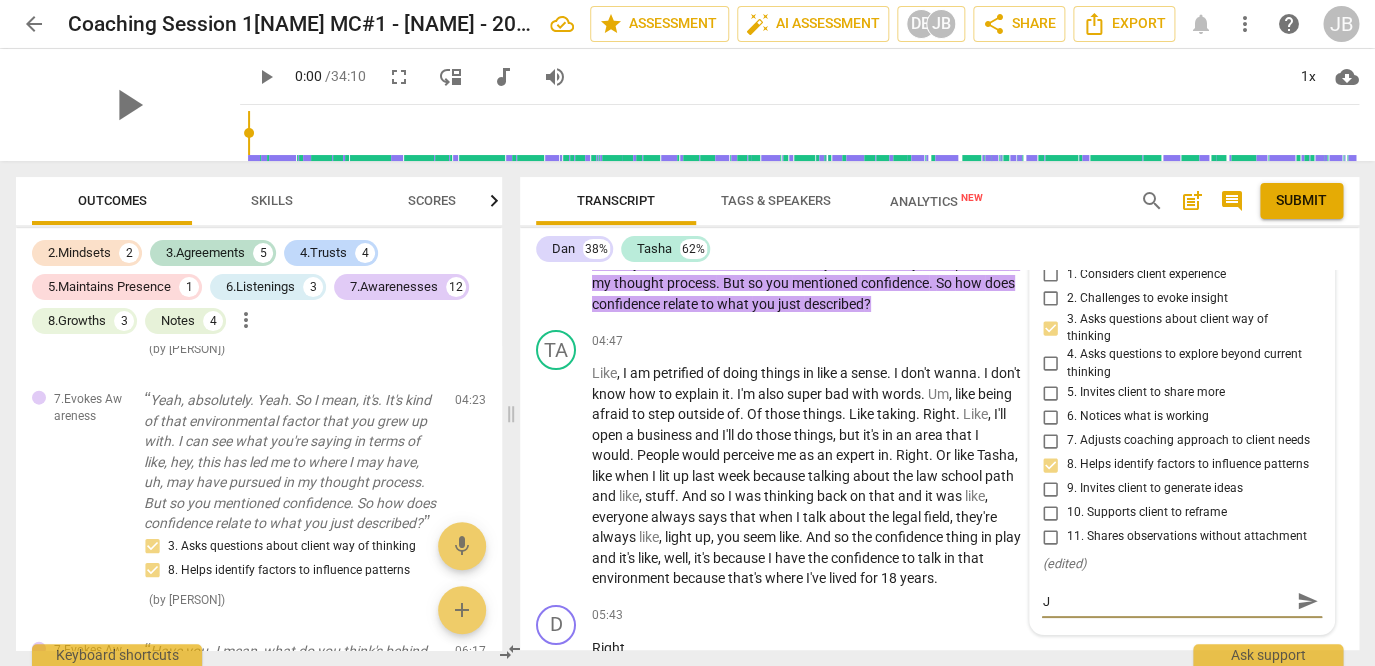 type 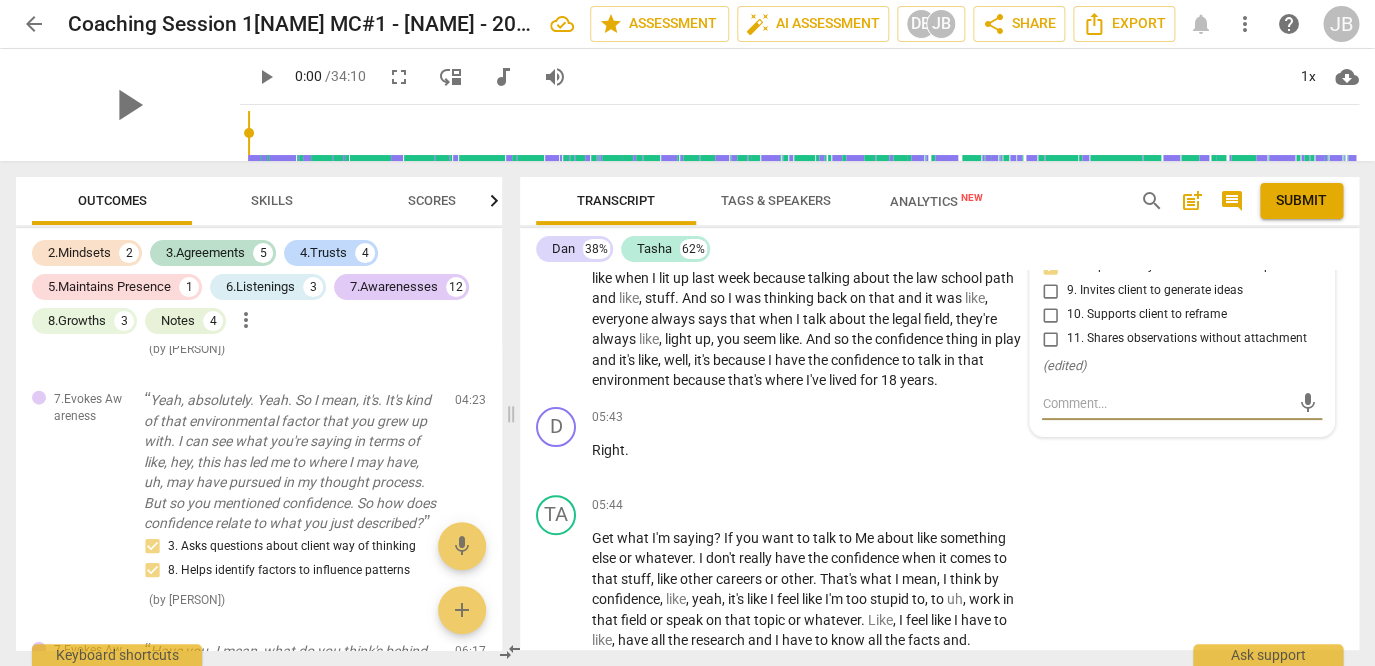 scroll, scrollTop: 2957, scrollLeft: 0, axis: vertical 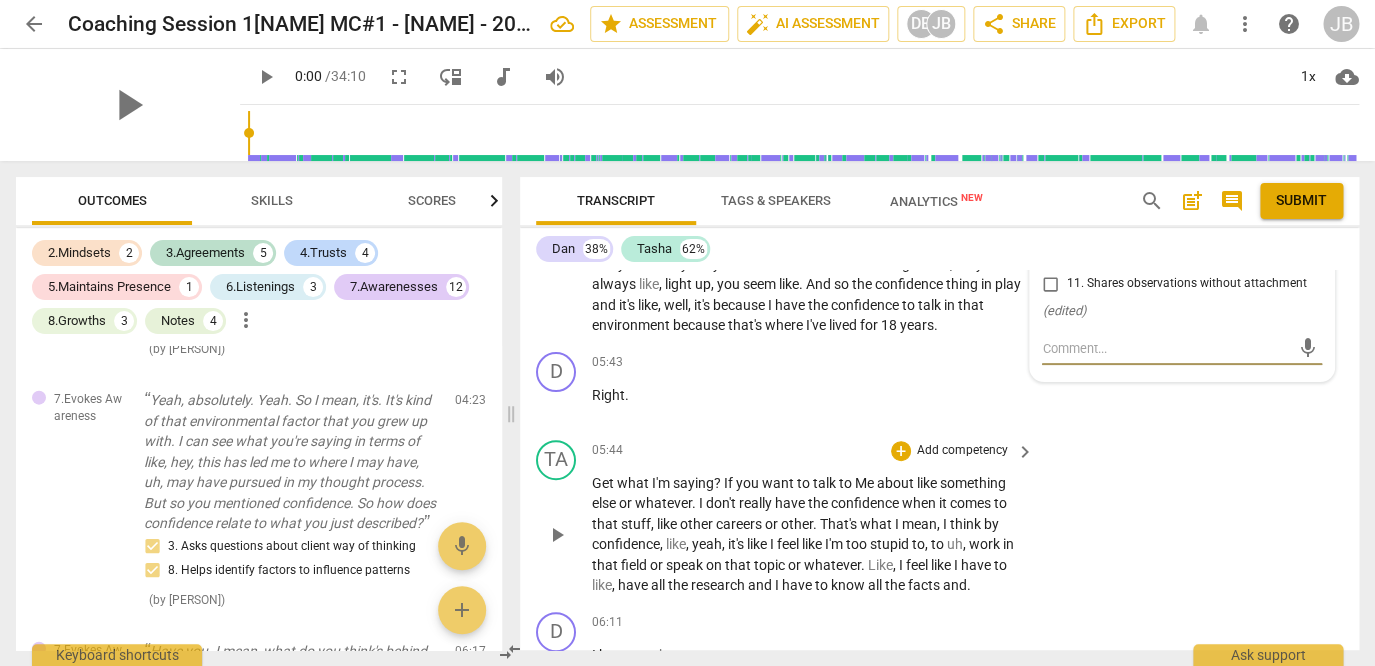 click on "TA play_arrow pause 05:44 + Add competency keyboard_arrow_right Get what I'm saying ? If you want to talk to Me about like something else or whatever . I don't really have the confidence when it comes to that stuff , like other careers or other . That's what I mean , I think by confidence , like , yeah , it's like I feel like I'm too stupid to , to uh , work in that field or speak on that topic or whatever . Like , I feel like I have to like , have all the research and I have to know all the facts and ." at bounding box center [939, 518] 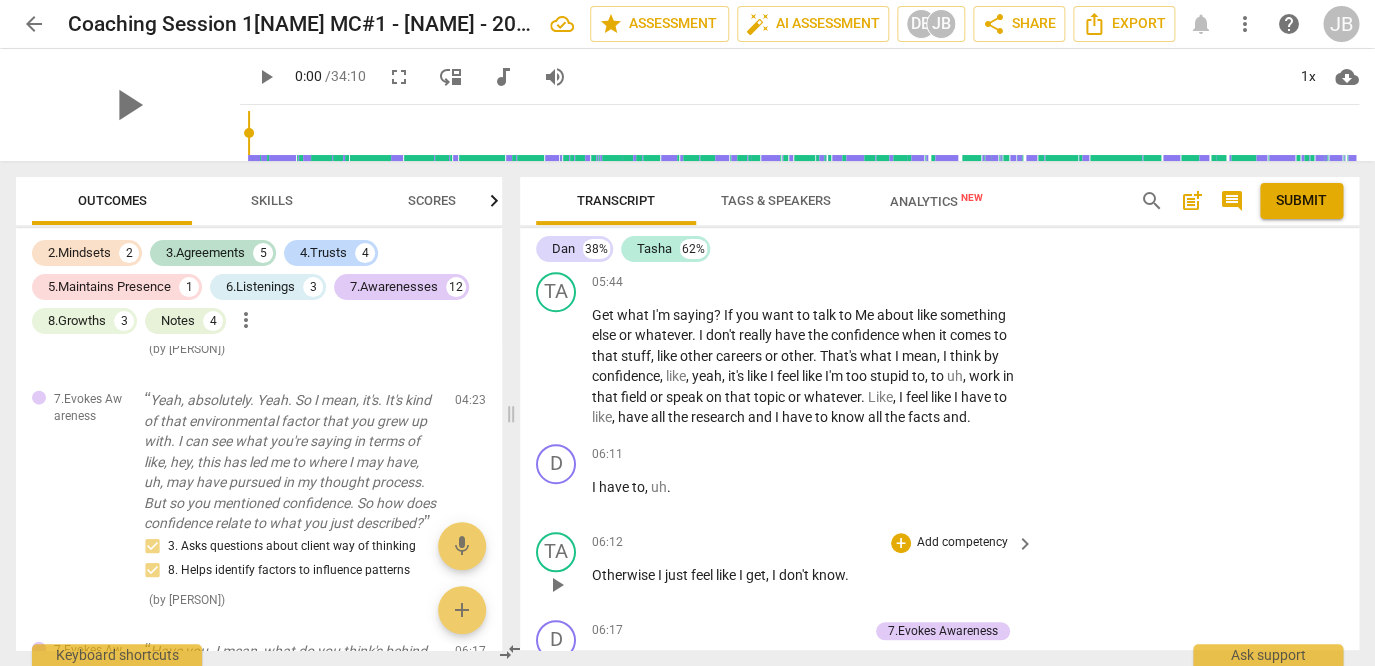 scroll, scrollTop: 3119, scrollLeft: 0, axis: vertical 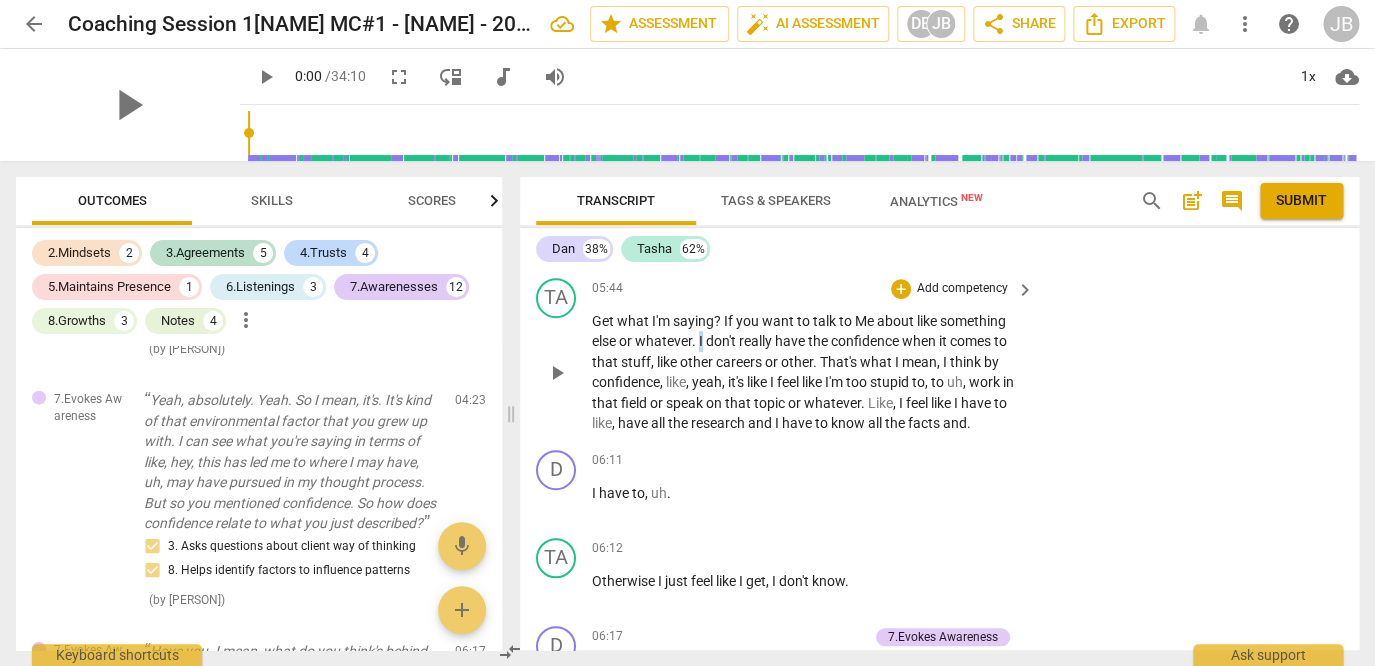 click on "Get   what   I'm   saying ?   If   you   want   to   talk   to   Me   about   like   something   else   or   whatever .   I   don't   really   have   the   confidence   when   it   comes   to   that   stuff ,   like   other   careers   or   other .   That's   what   I   mean ,   I   think   by   confidence ,   like ,   yeah ,   it's   like   I   feel   like   I'm   too   stupid   to ,   to   uh ,   work   in   that   field   or   speak   on   that   topic   or   whatever .   Like ,   I   feel   like   I   have   to   like ,   have   all   the   research   and   I   have   to   know   all   the   facts   and ." at bounding box center [808, 372] 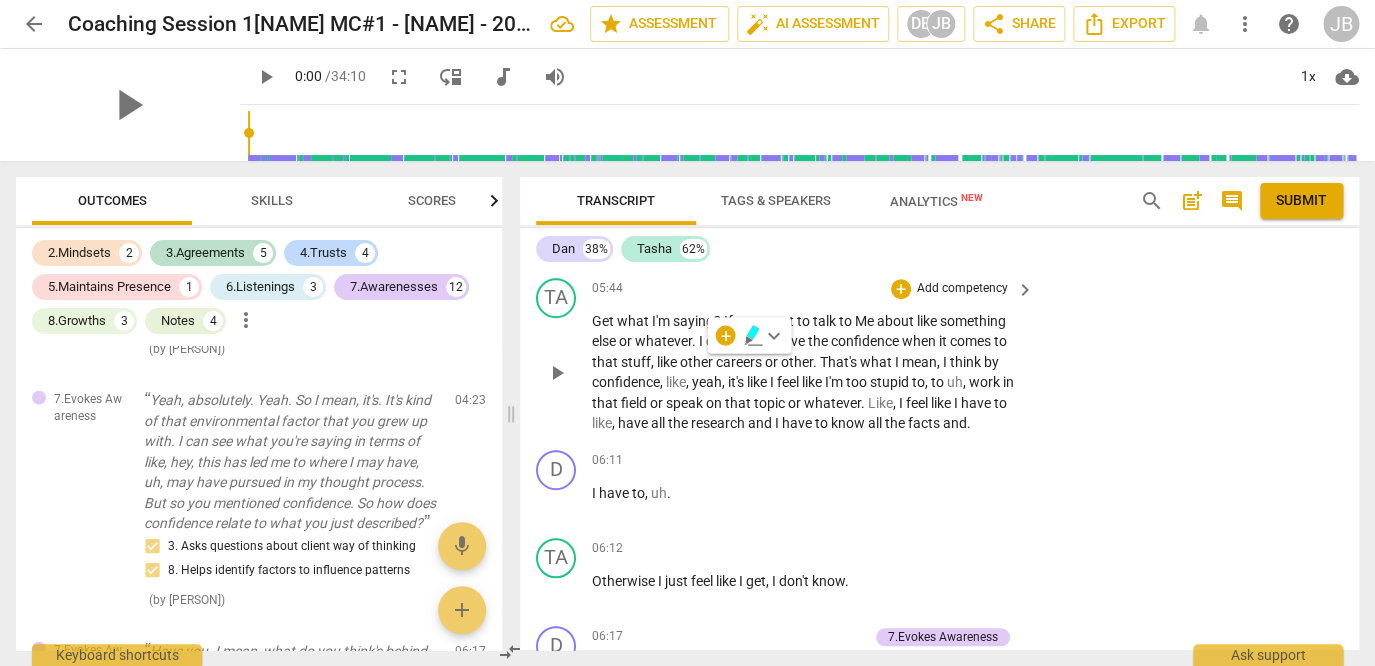 click on "." at bounding box center [695, 341] 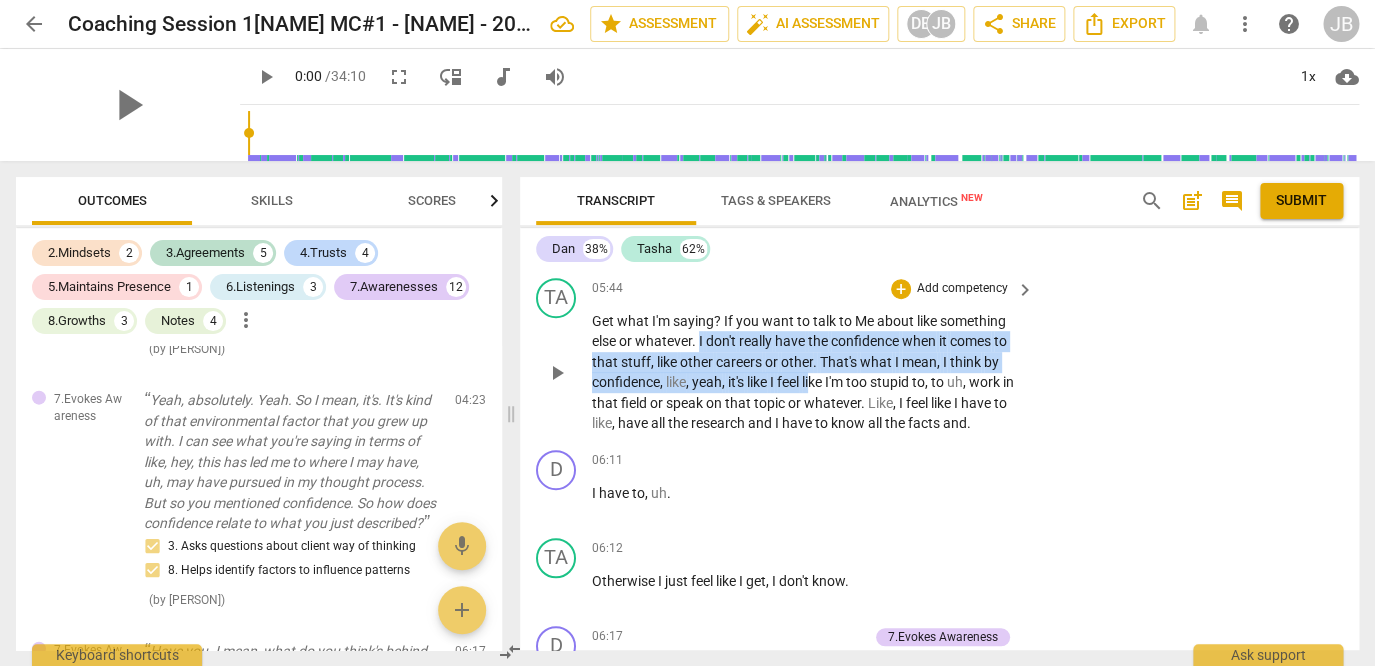 drag, startPoint x: 700, startPoint y: 360, endPoint x: 815, endPoint y: 391, distance: 119.104996 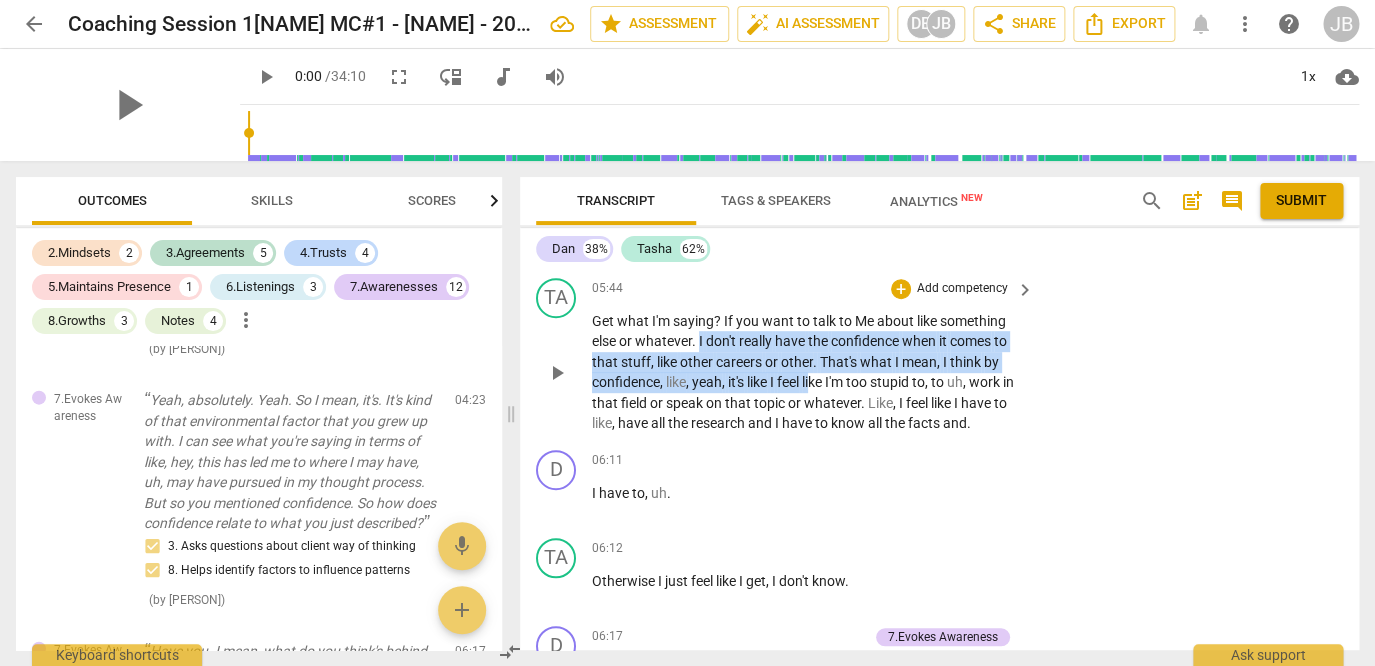 click on "Get   what   I'm   saying ?   If   you   want   to   talk   to   Me   about   like   something   else   or   whatever .   I   don't   really   have   the   confidence   when   it   comes   to   that   stuff ,   like   other   careers   or   other .   That's   what   I   mean ,   I   think   by   confidence ,   like ,   yeah ,   it's   like   I   feel   like   I'm   too   stupid   to ,   to   uh ,   work   in   that   field   or   speak   on   that   topic   or   whatever .   Like ,   I   feel   like   I   have   to   like ,   have   all   the   research   and   I   have   to   know   all   the   facts   and ." at bounding box center [808, 372] 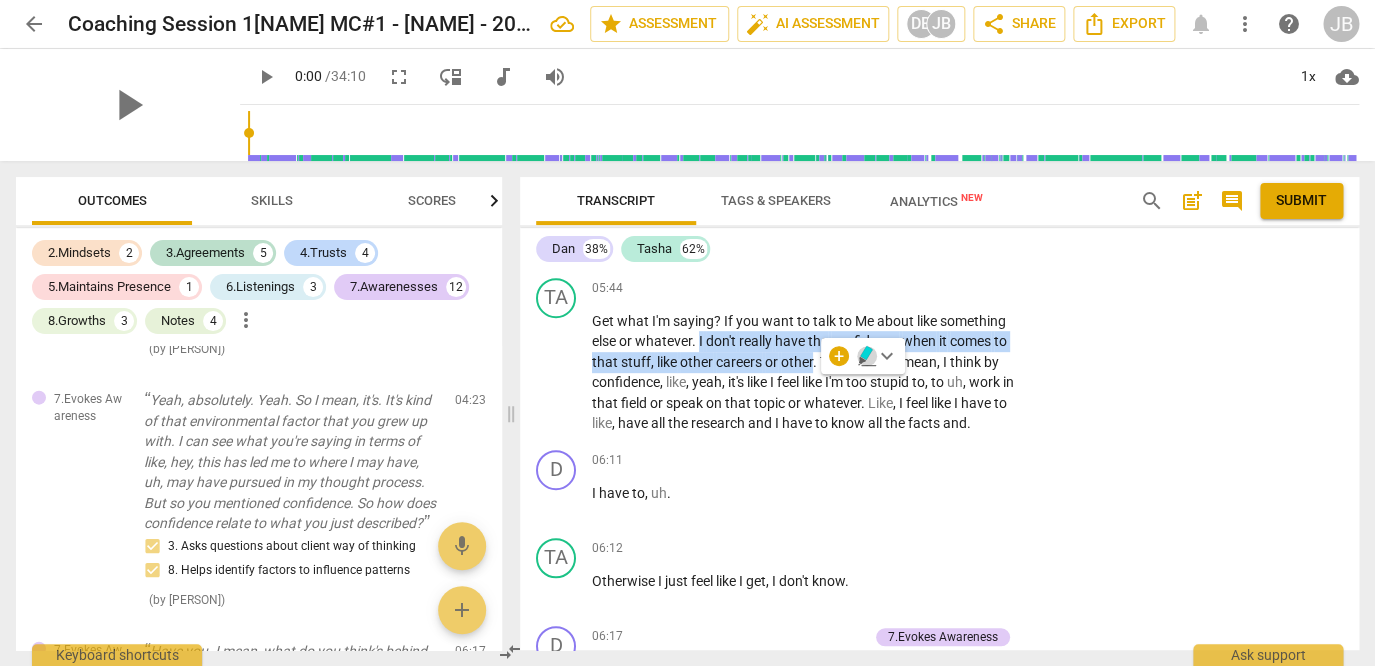 click 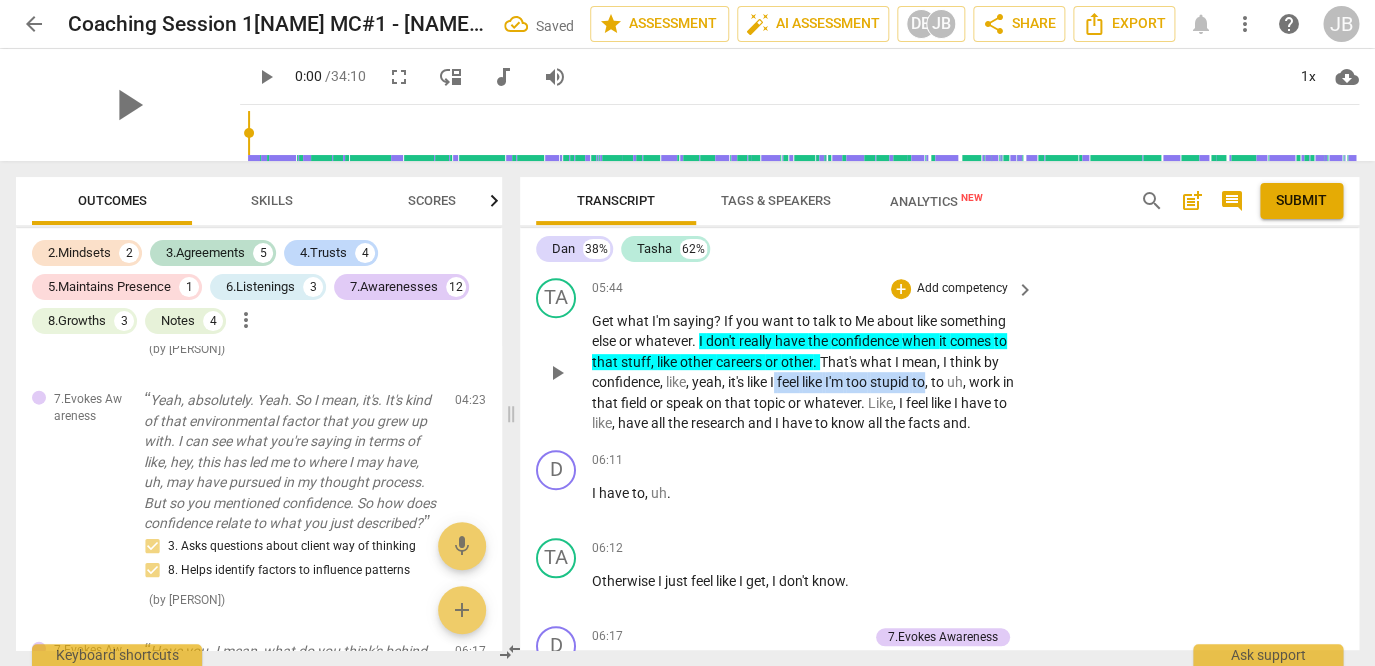 drag, startPoint x: 777, startPoint y: 404, endPoint x: 932, endPoint y: 400, distance: 155.0516 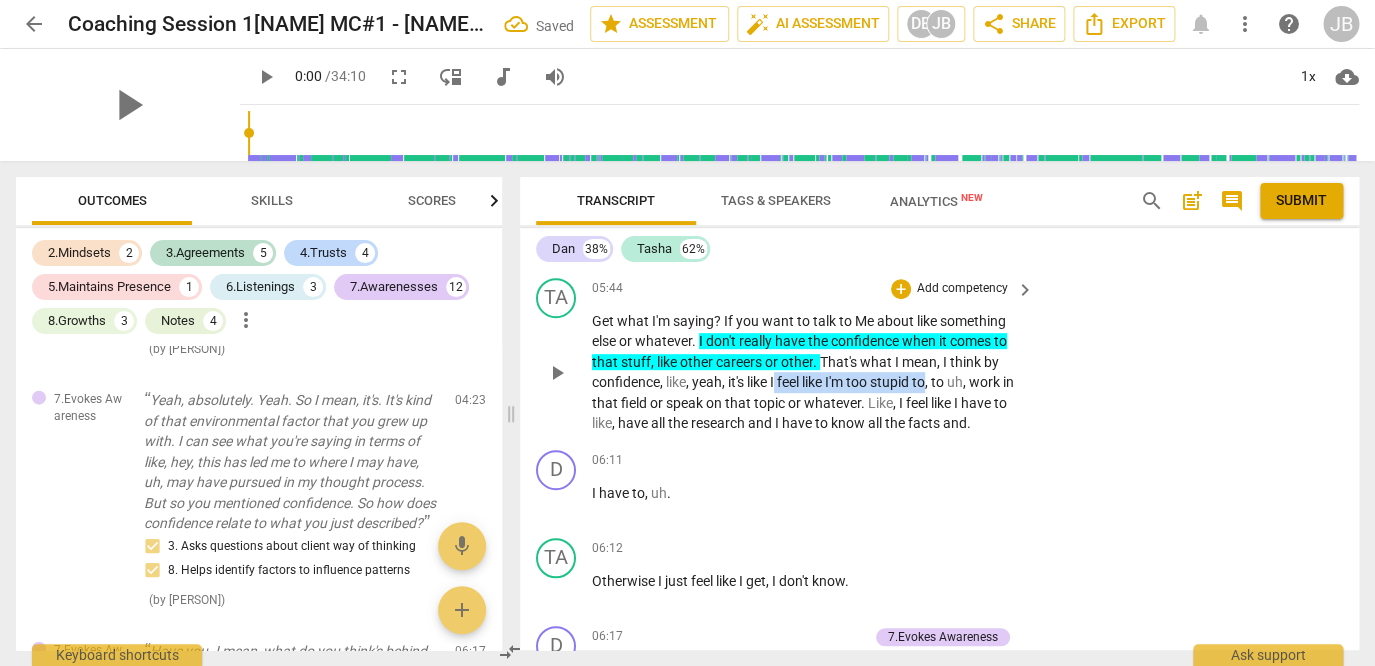 click on "Get   what   I'm   saying ?   If   you   want   to   talk   to   Me   about   like   something   else   or   whatever .   I   don't   really   have   the   confidence   when   it   comes   to   that   stuff ,   like   other   careers   or   other .   That's   what   I   mean ,   I   think   by   confidence ,   like ,   yeah ,   it's   like   I   feel   like   I'm   too   stupid   to ,   to   uh ,   work   in   that   field   or   speak   on   that   topic   or   whatever .   Like ,   I   feel   like   I   have   to   like ,   have   all   the   research   and   I   have   to   know   all   the   facts   and ." at bounding box center [808, 372] 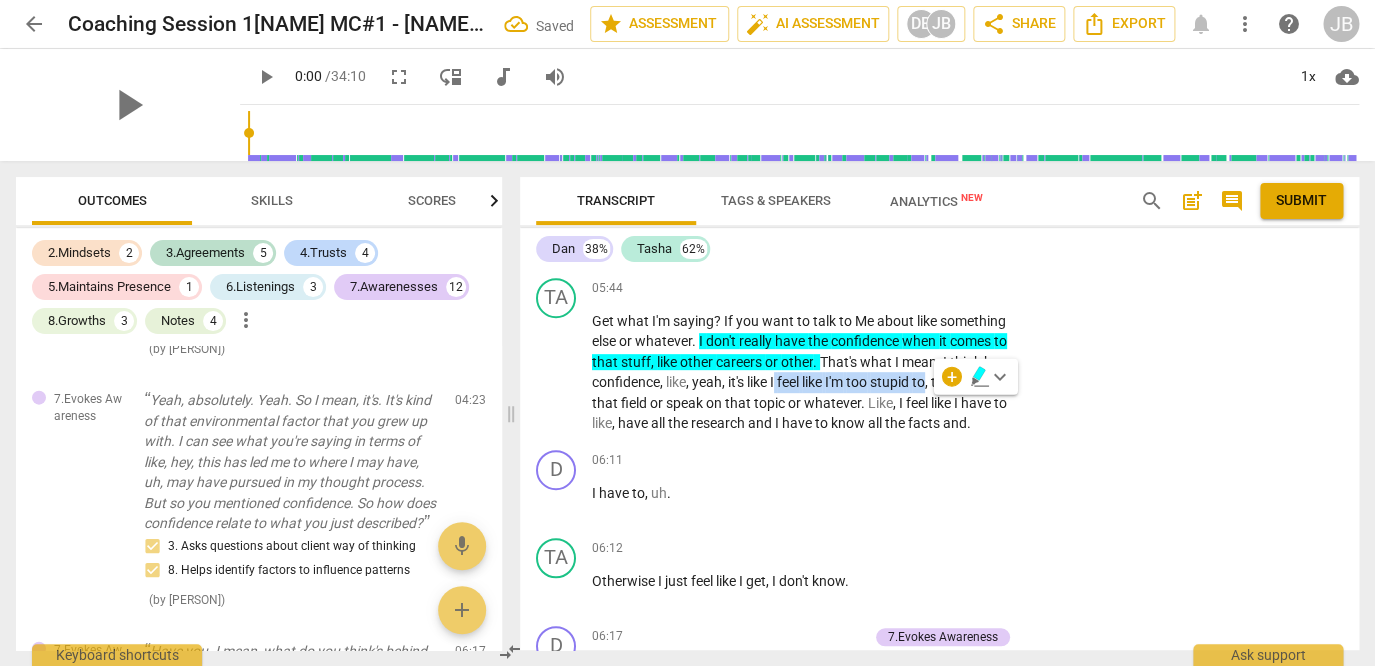 click 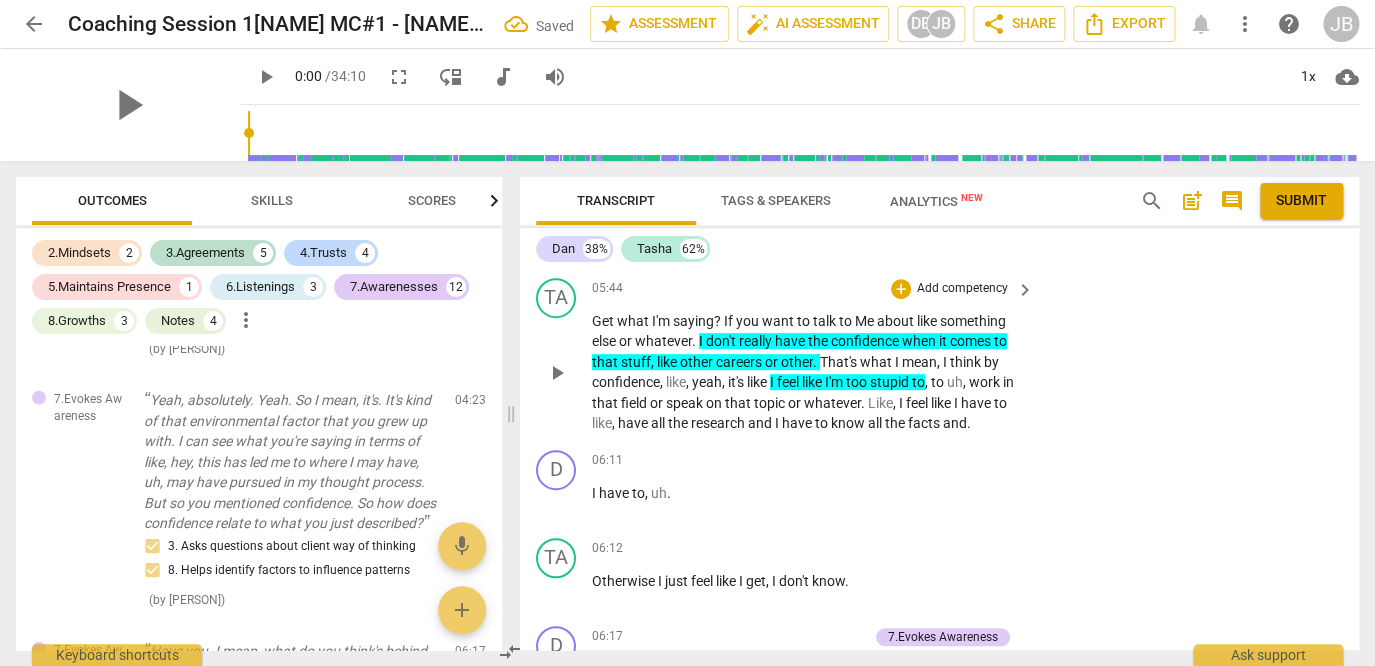 click on "to" at bounding box center [918, 382] 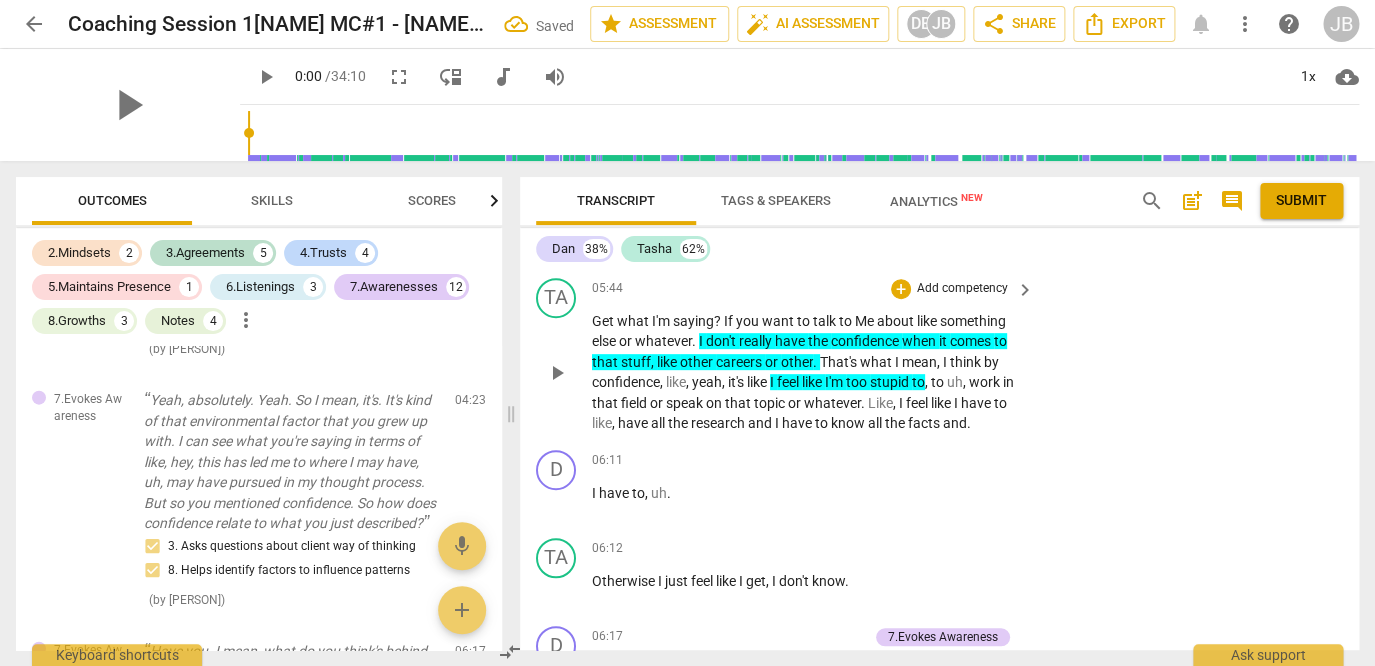 type 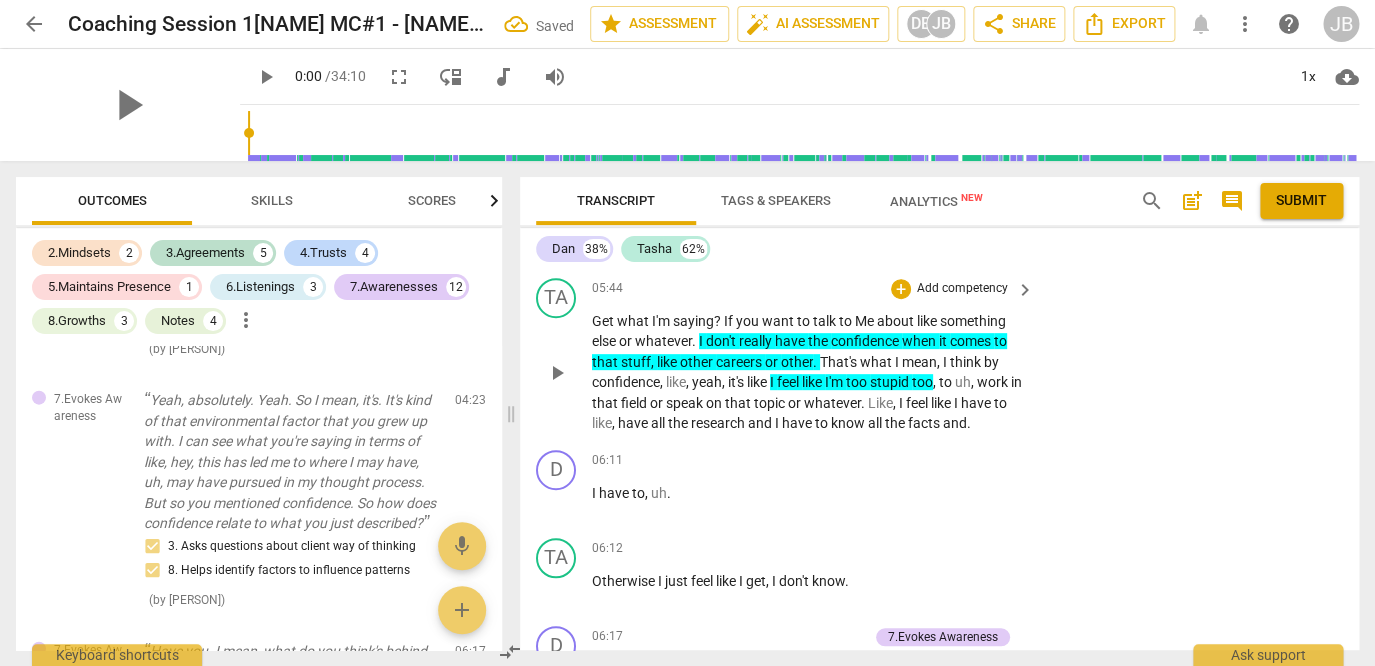click on "TA play_arrow pause [TIME] + Add competency keyboard_arrow_right Get what I'm saying ? If you want to talk to Me about like something else or whatever . I don't really have the confidence when it comes to that stuff , like other careers or other . That's what I mean , I think by confidence , like , yeah , it's like I feel like I'm too stupid too , to uh , work in that field or speak on that topic or whatever . Like , I feel like I have to like , have all the research and I have to know all the facts and ." at bounding box center [939, 356] 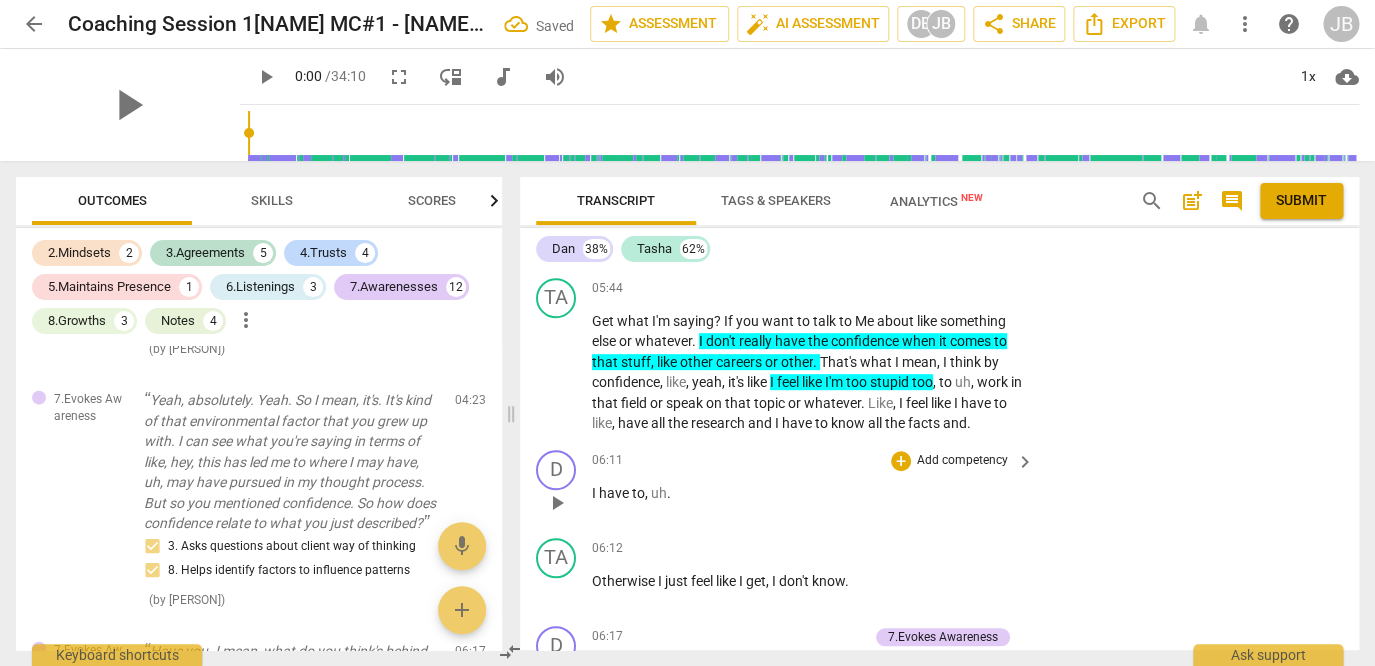 click on "Add competency" at bounding box center (962, 461) 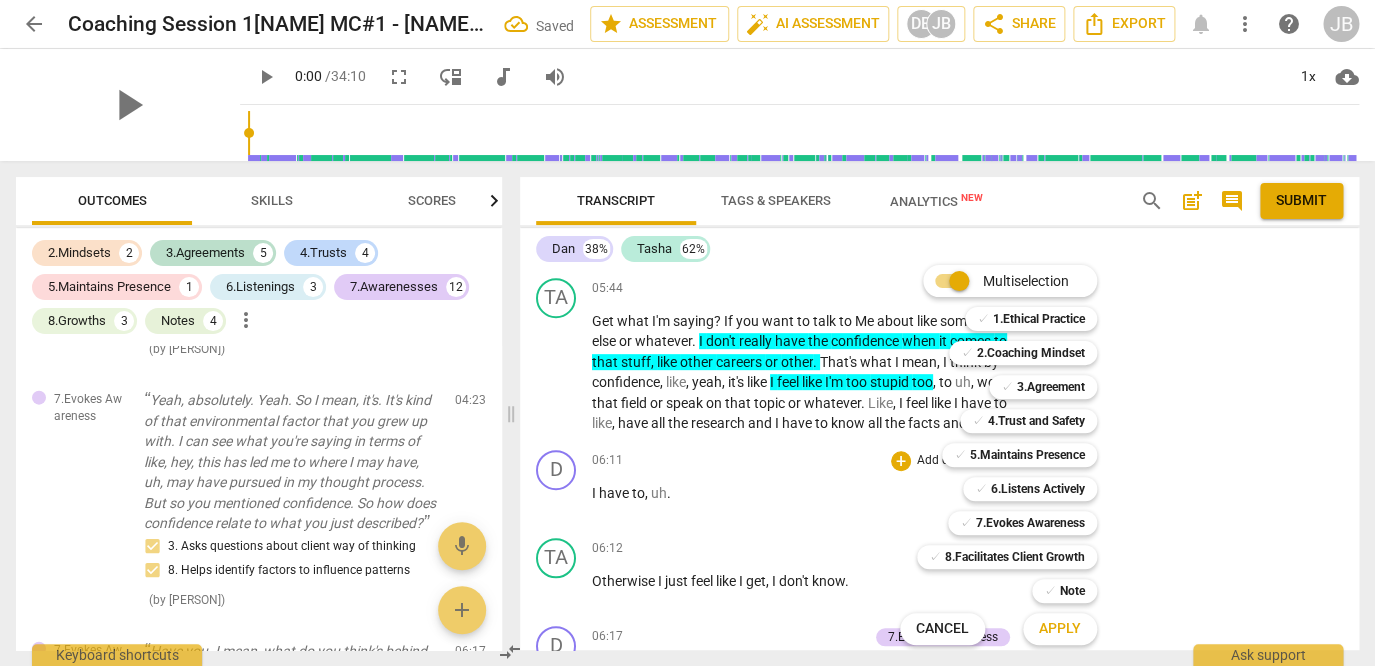click on "Cancel" at bounding box center (942, 629) 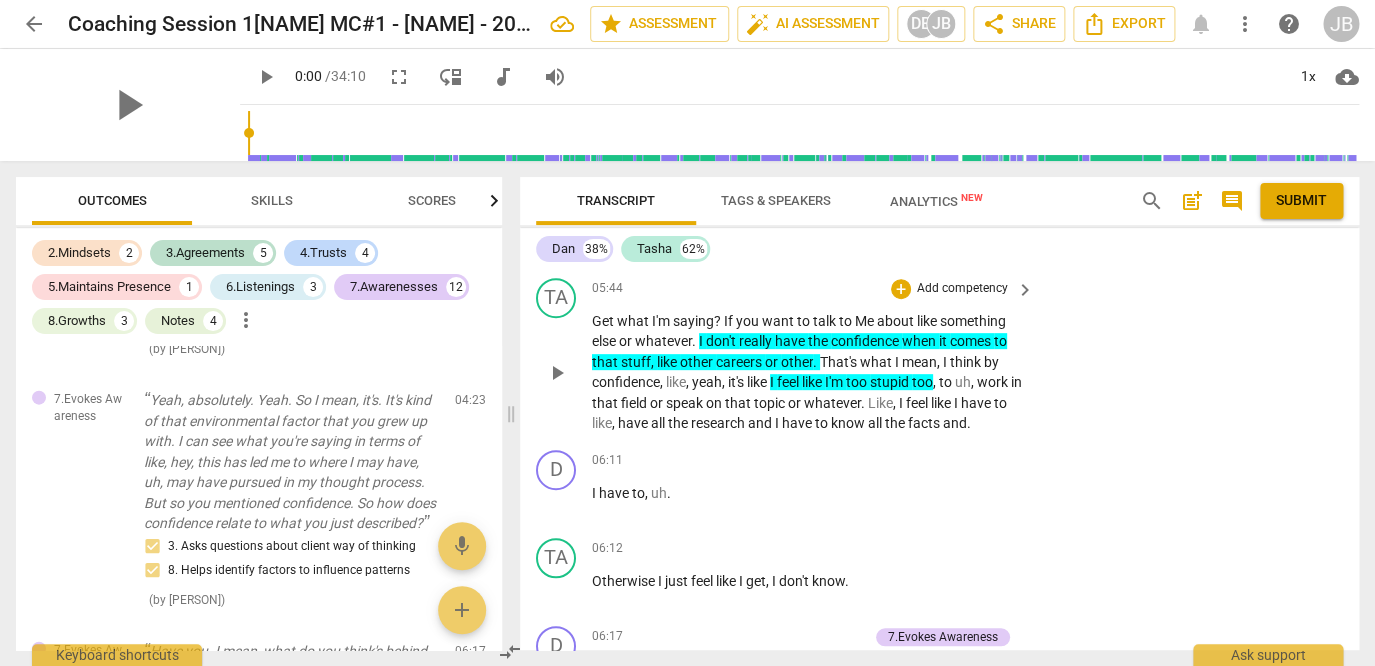 click on "Add competency" at bounding box center [962, 289] 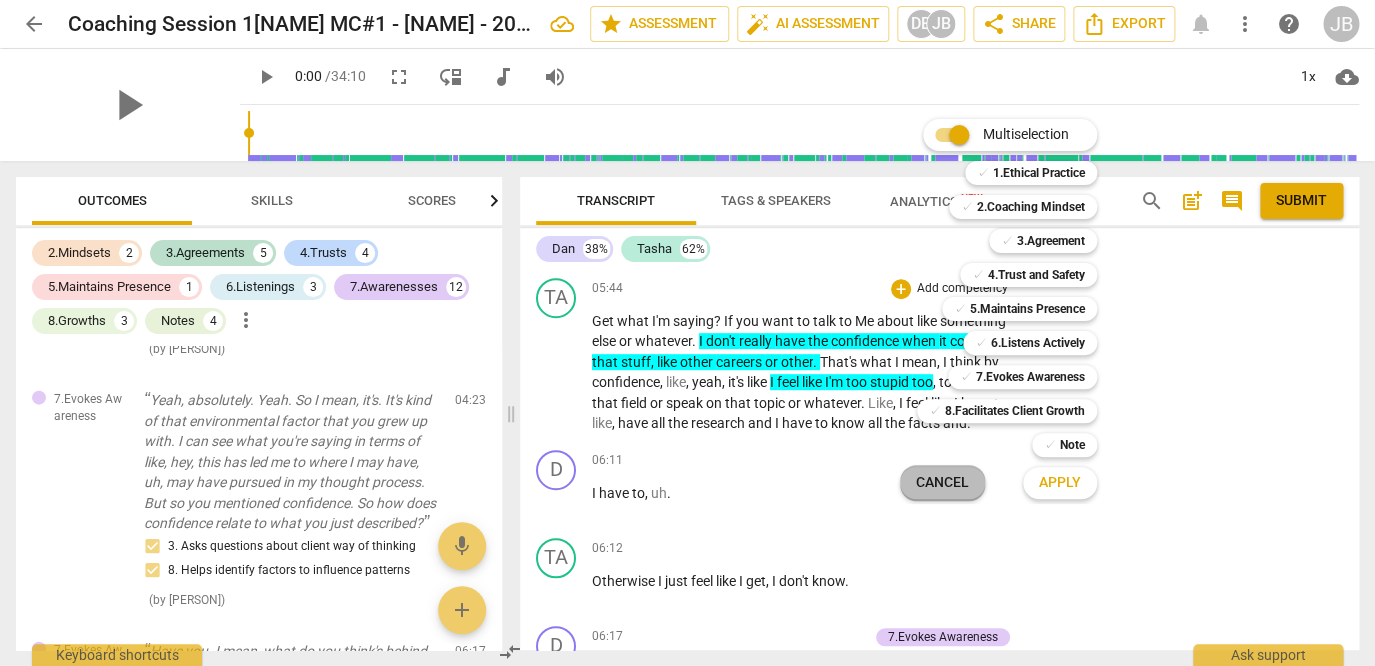 click on "Cancel" at bounding box center [942, 483] 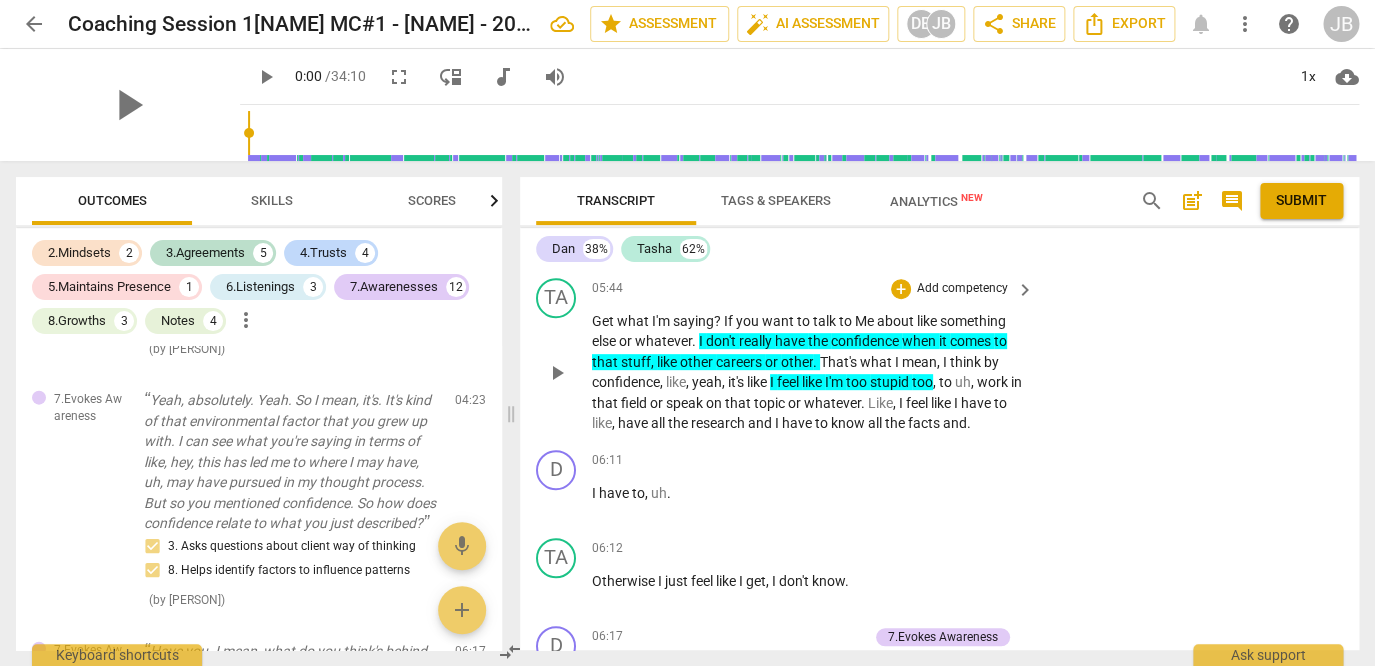 click on "TA play_arrow pause [TIME] + Add competency keyboard_arrow_right Get what I'm saying ? If you want to talk to Me about like something else or whatever . I don't really have the confidence when it comes to that stuff , like other careers or other . That's what I mean , I think by confidence , like , yeah , it's like I feel like I'm too stupid too , to uh , work in that field or speak on that topic or whatever . Like , I feel like I have to like , have all the research and I have to know all the facts and ." at bounding box center [939, 356] 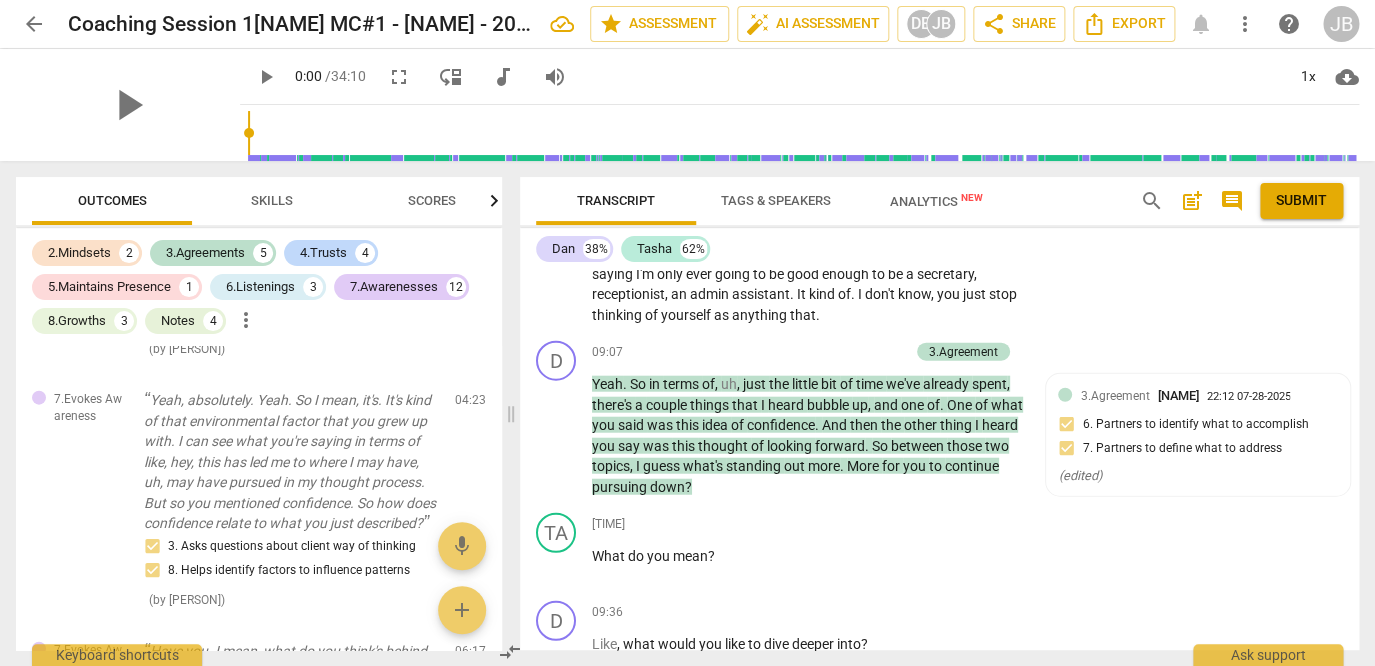 scroll, scrollTop: 4543, scrollLeft: 0, axis: vertical 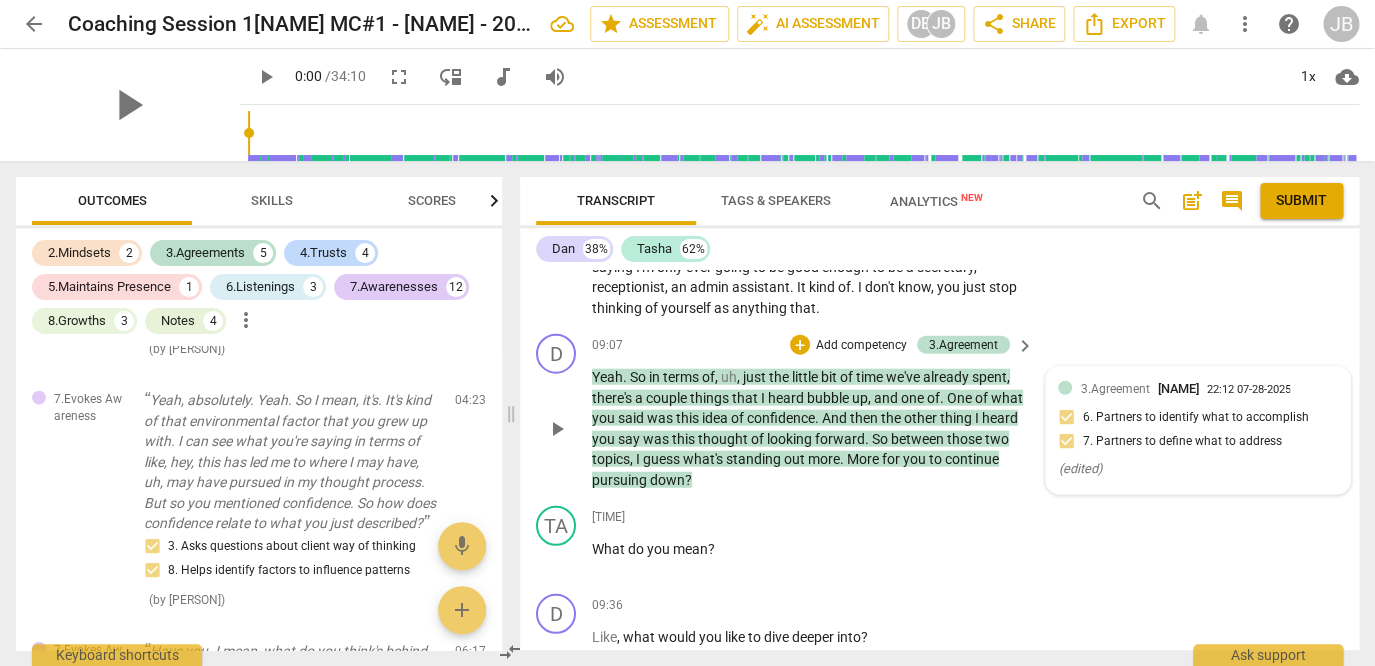 click on "( edited )" at bounding box center [1079, 468] 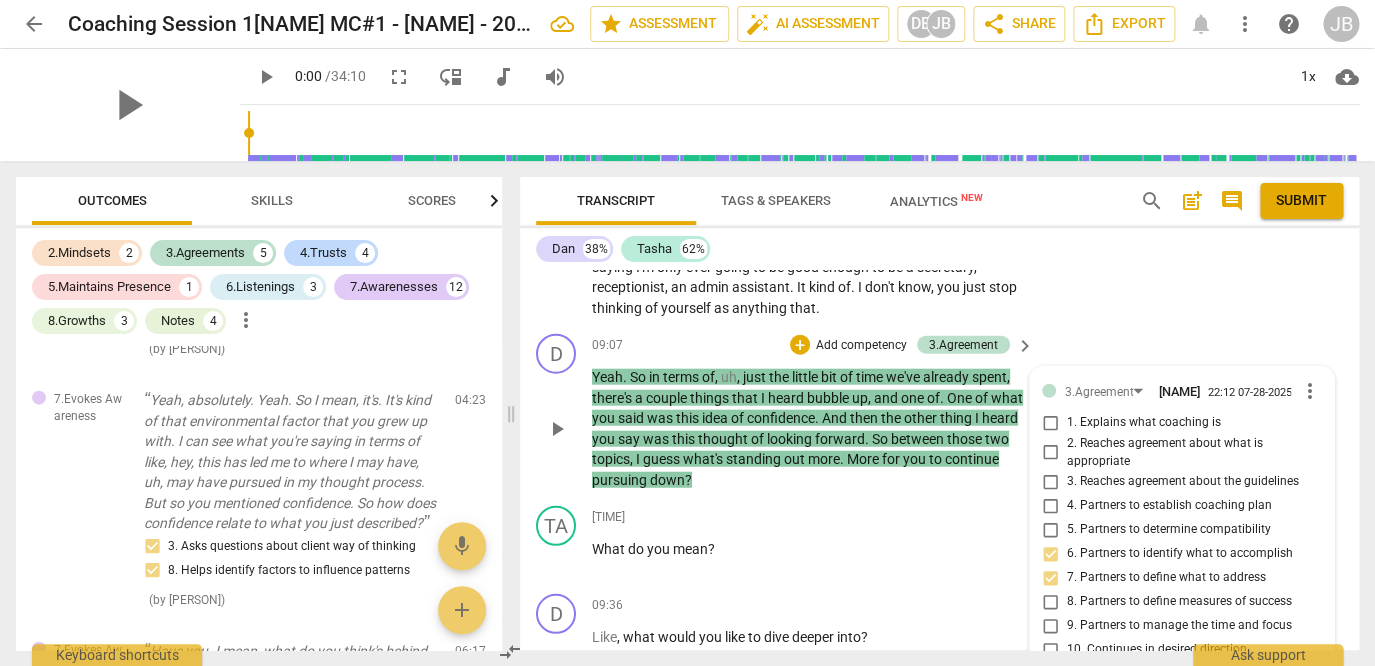 scroll, scrollTop: 4849, scrollLeft: 0, axis: vertical 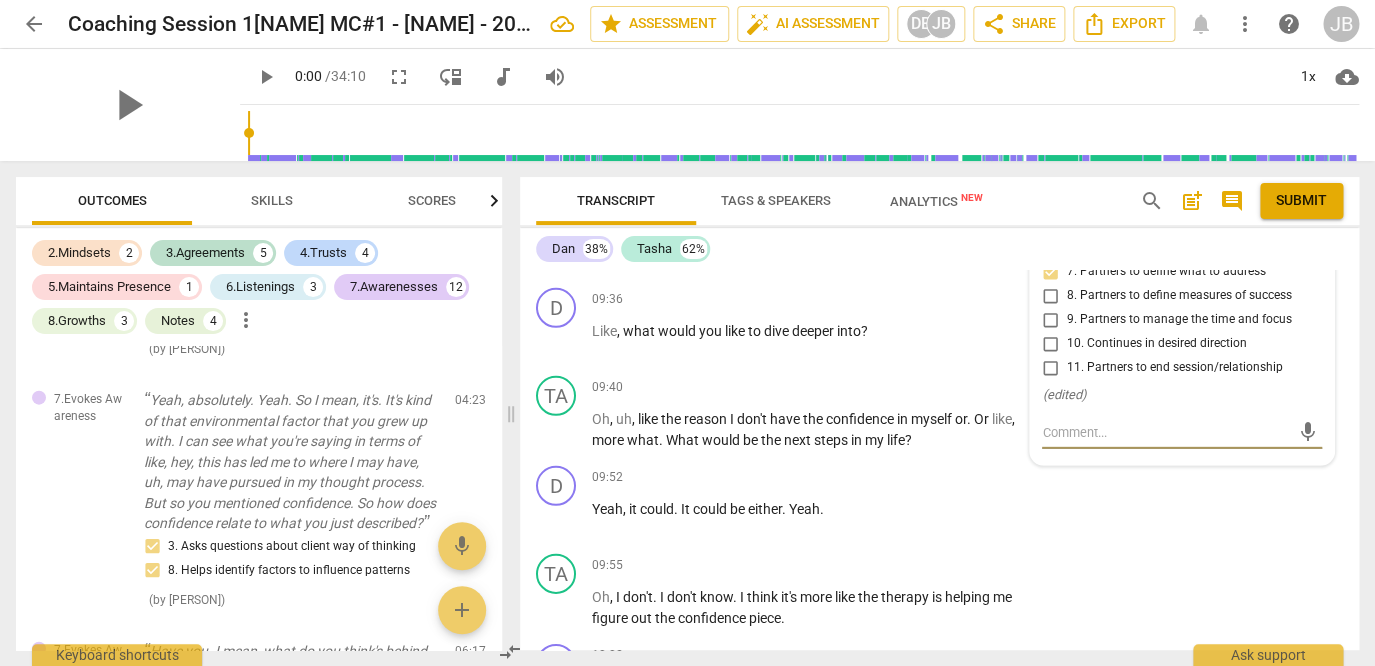 type on "J" 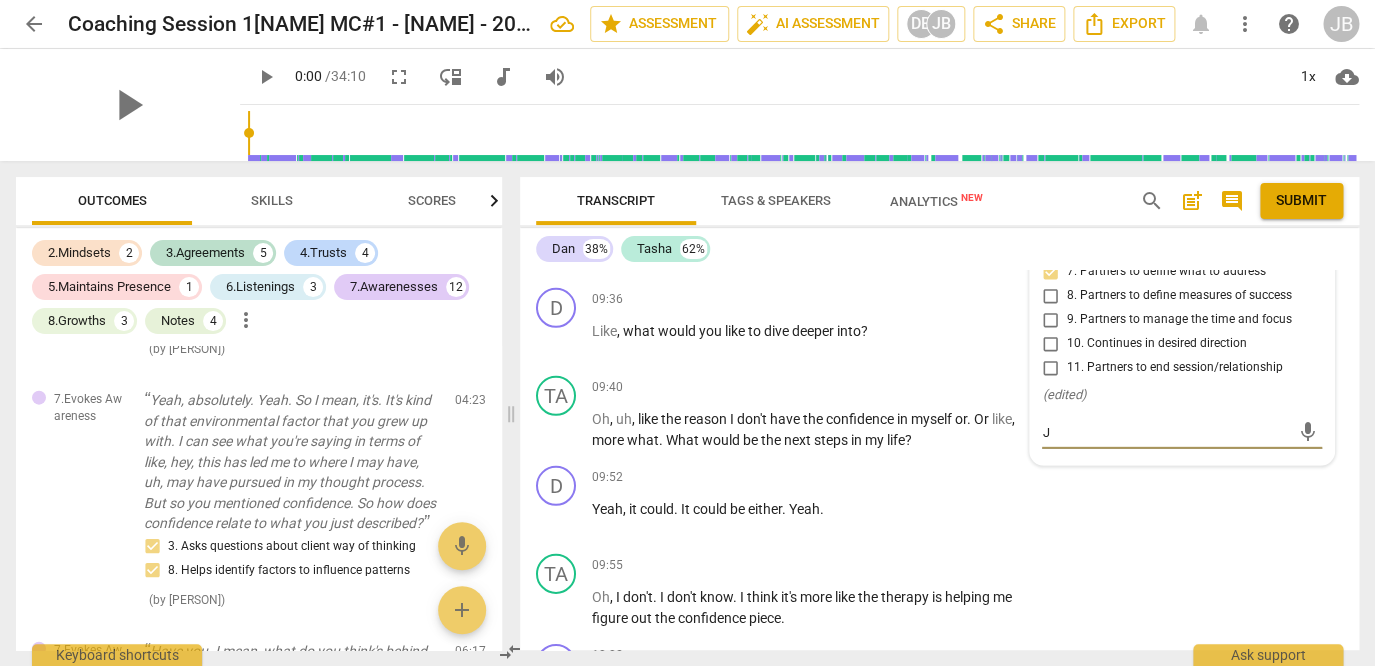 type on "JB" 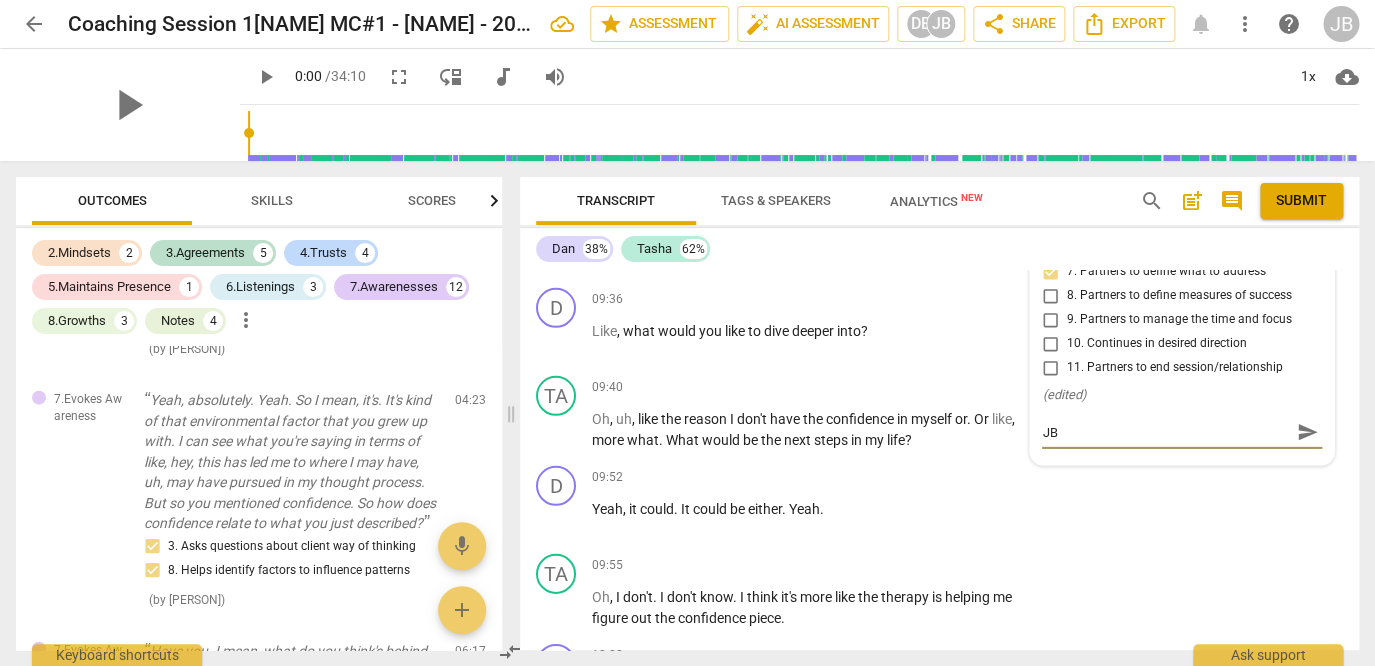 type on "JB:" 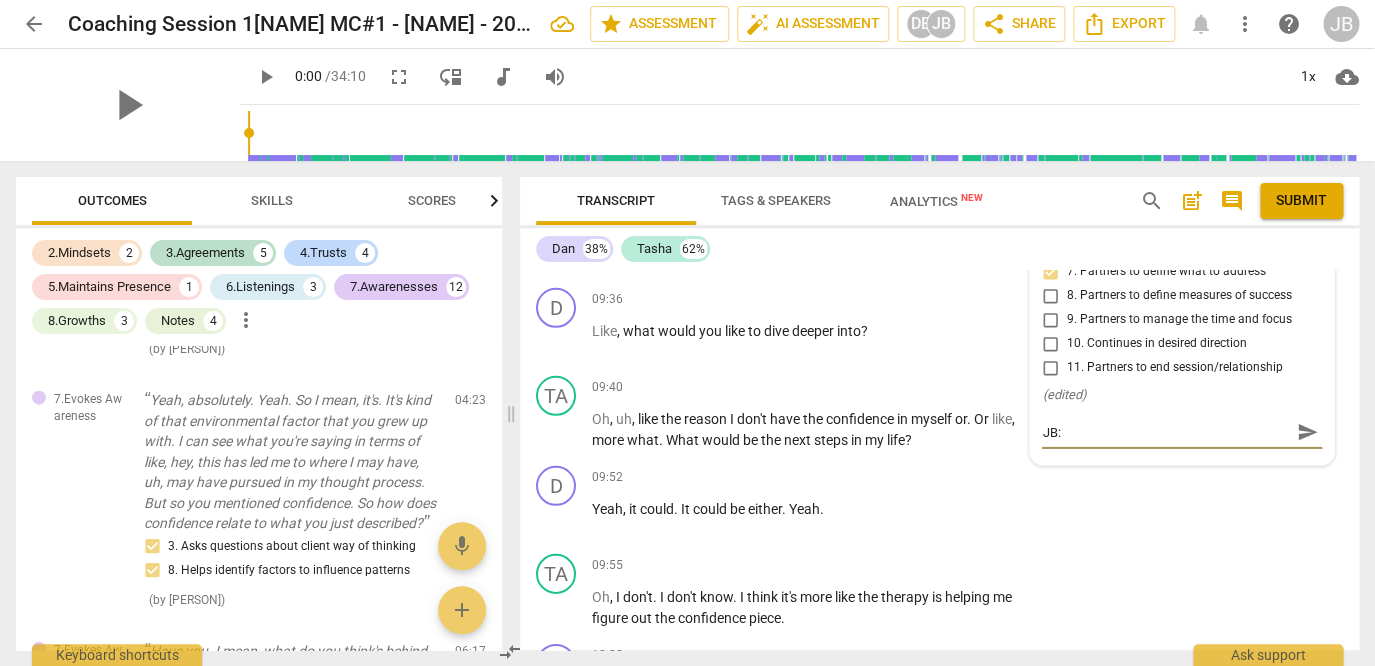 type on "JB:" 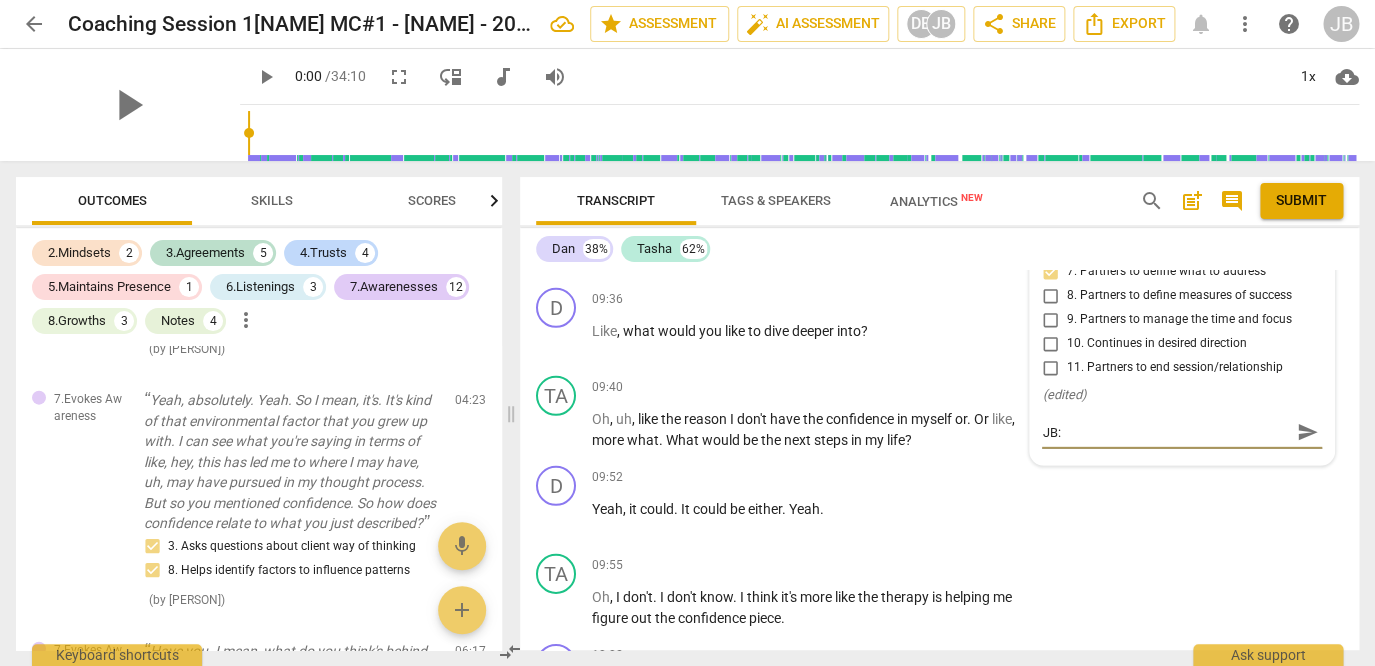 type on "JB:" 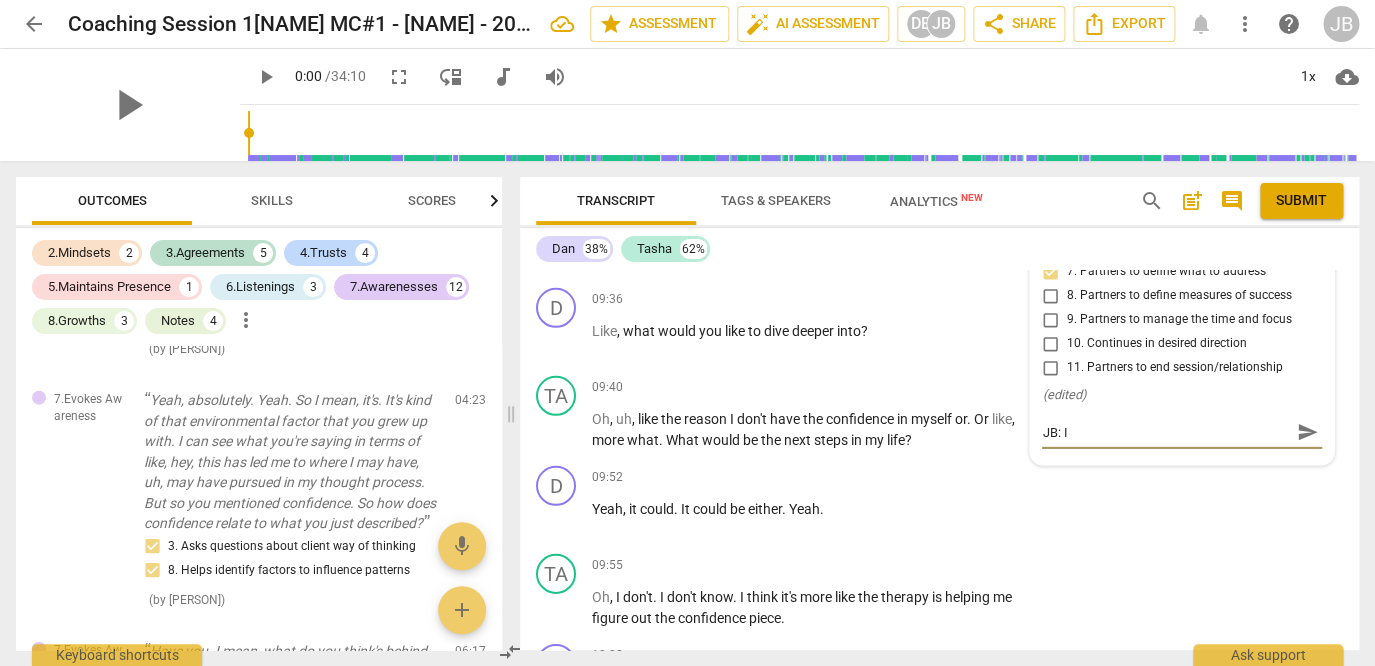 type on "JB: I" 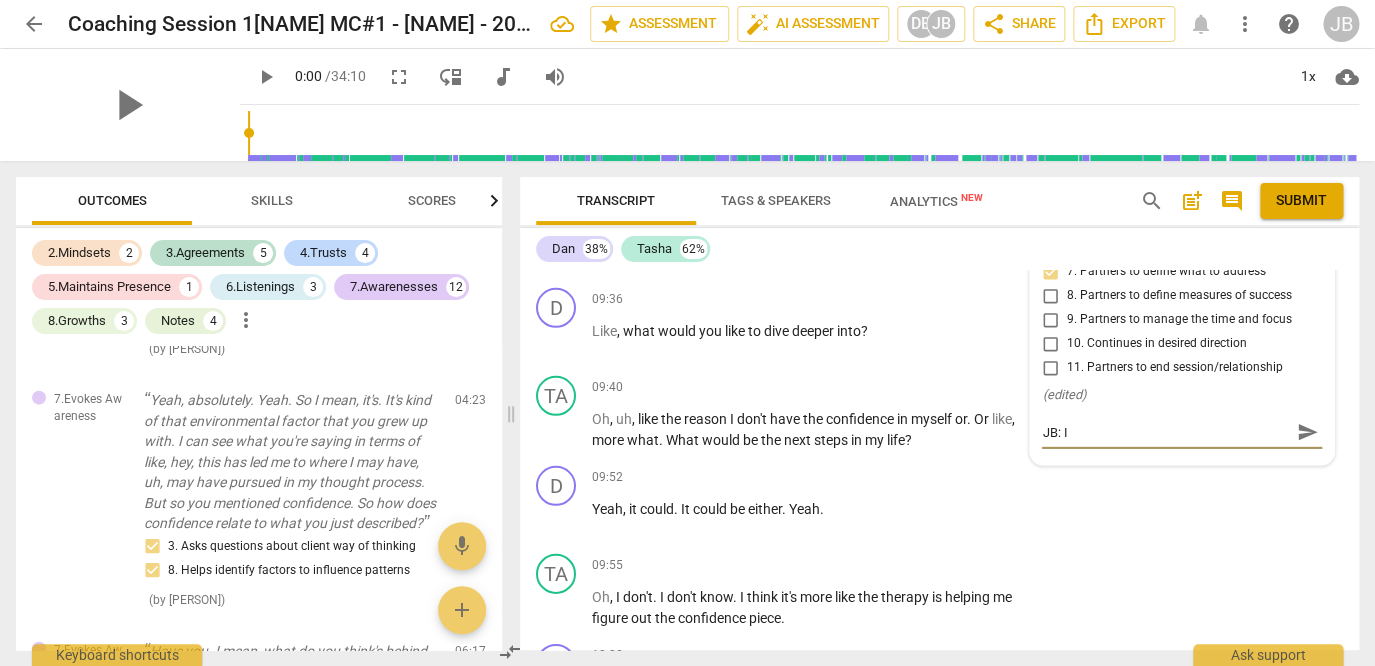 type on "JB: I" 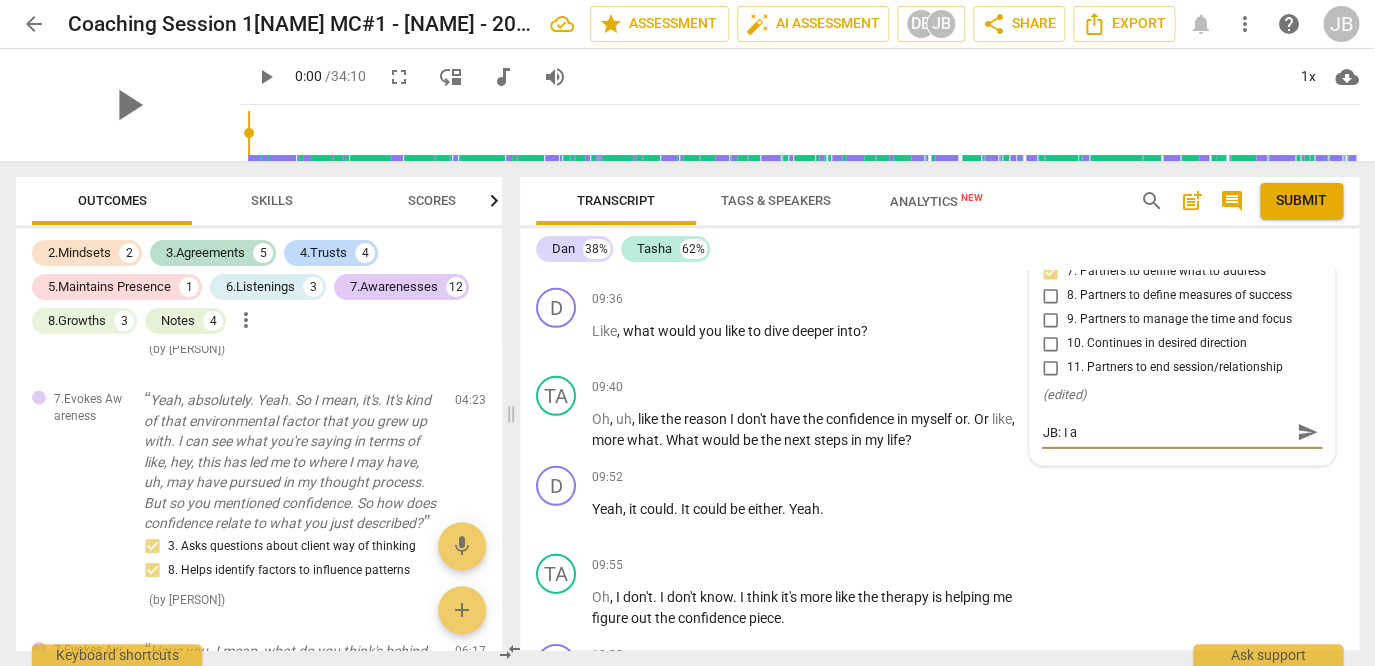 type on "JB: I ap" 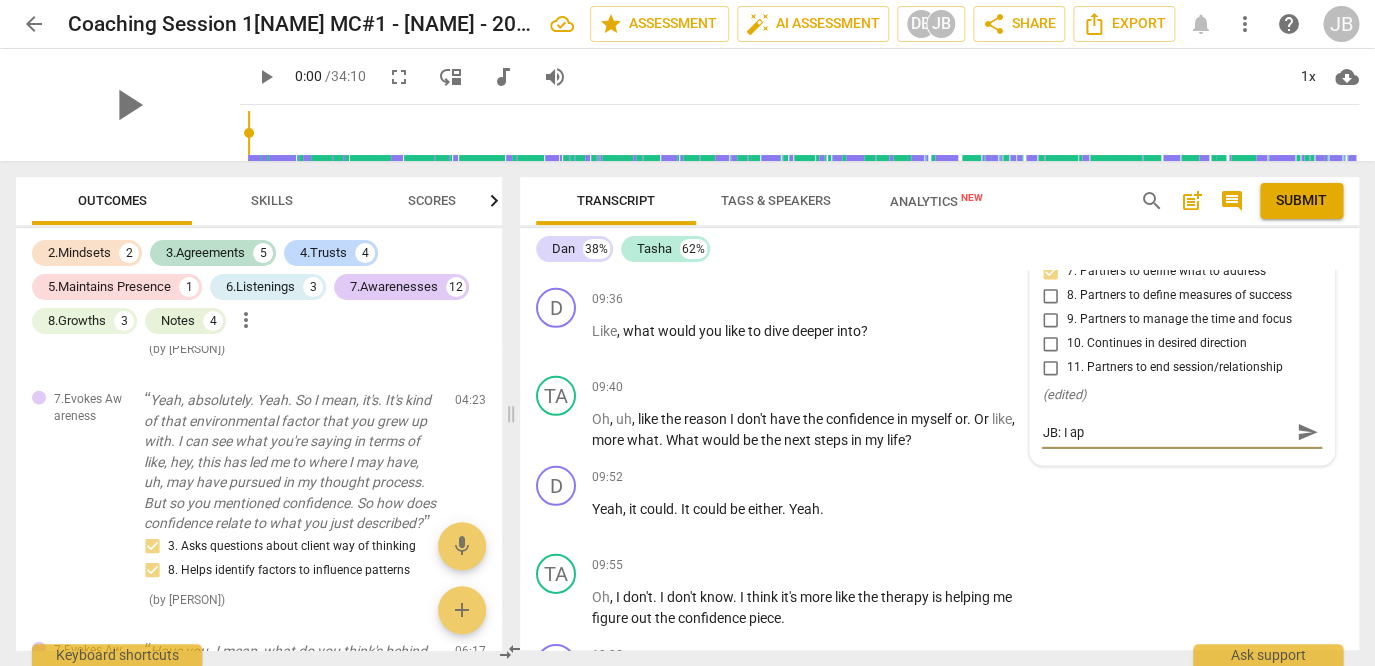 type on "JB: I app" 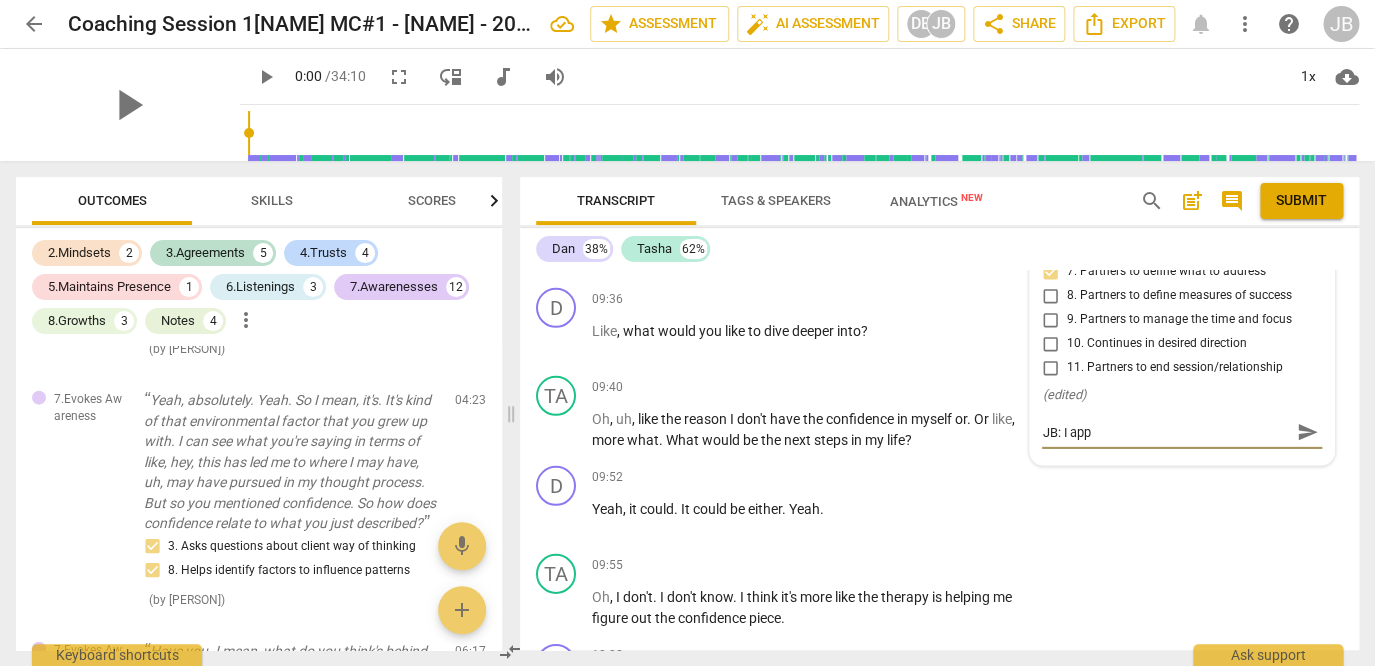 type on "JB: I appr" 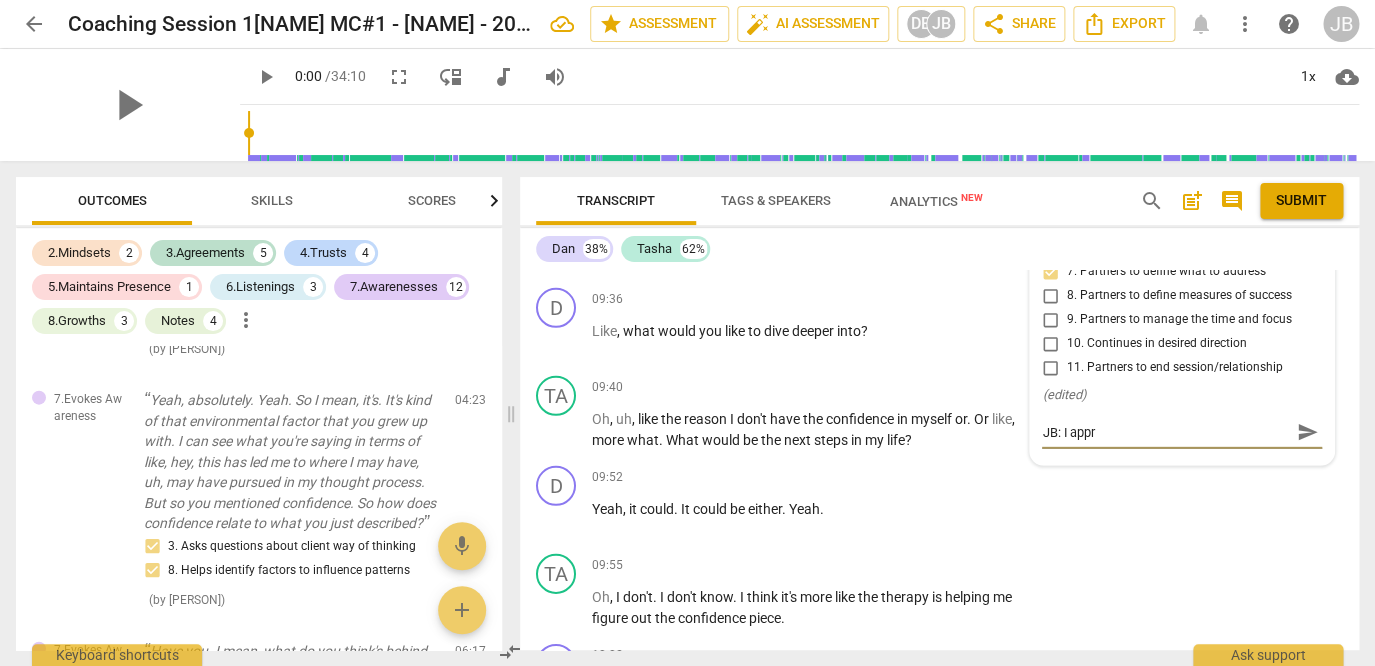 type on "JB: I appre" 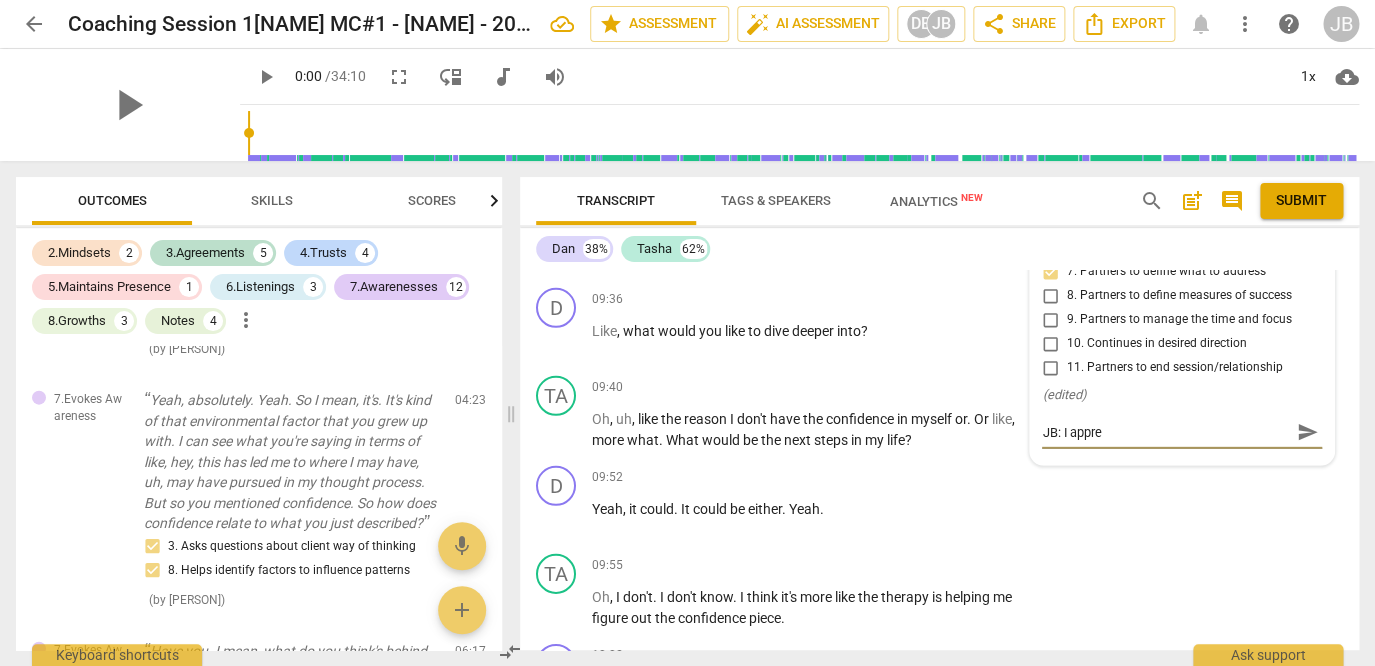 type on "JB: I apprec" 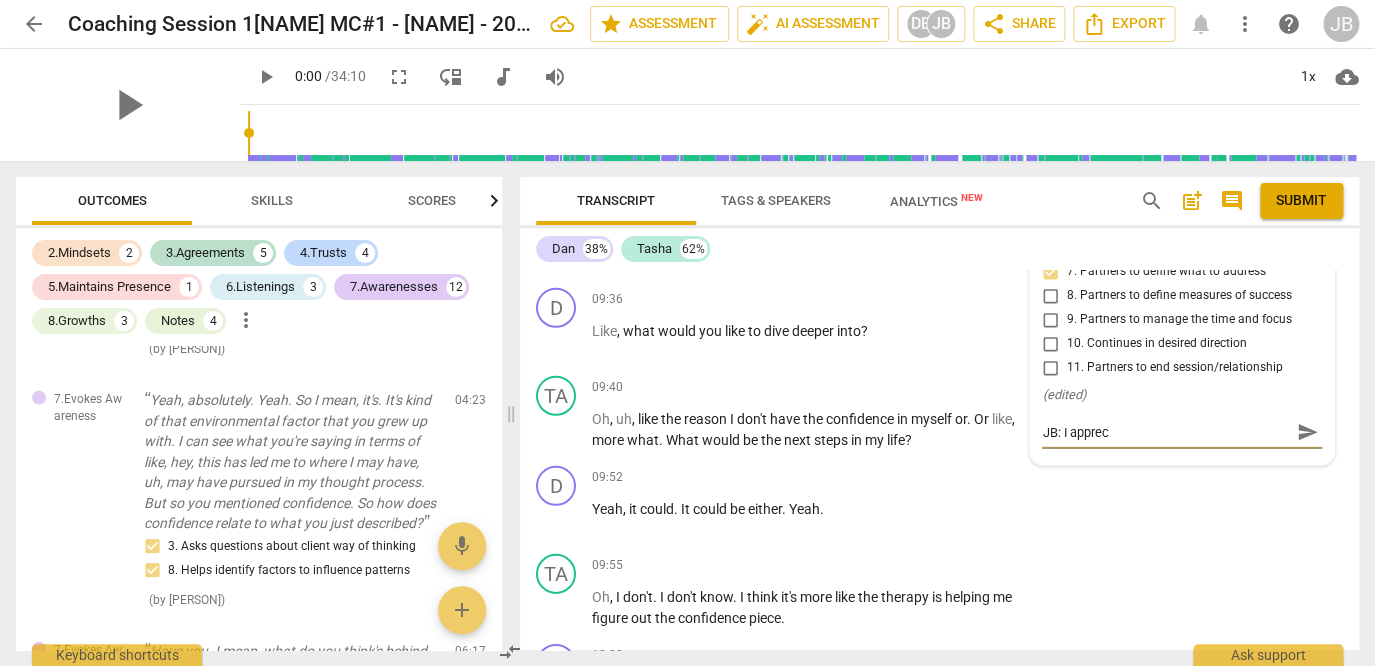 type on "JB: I appreci" 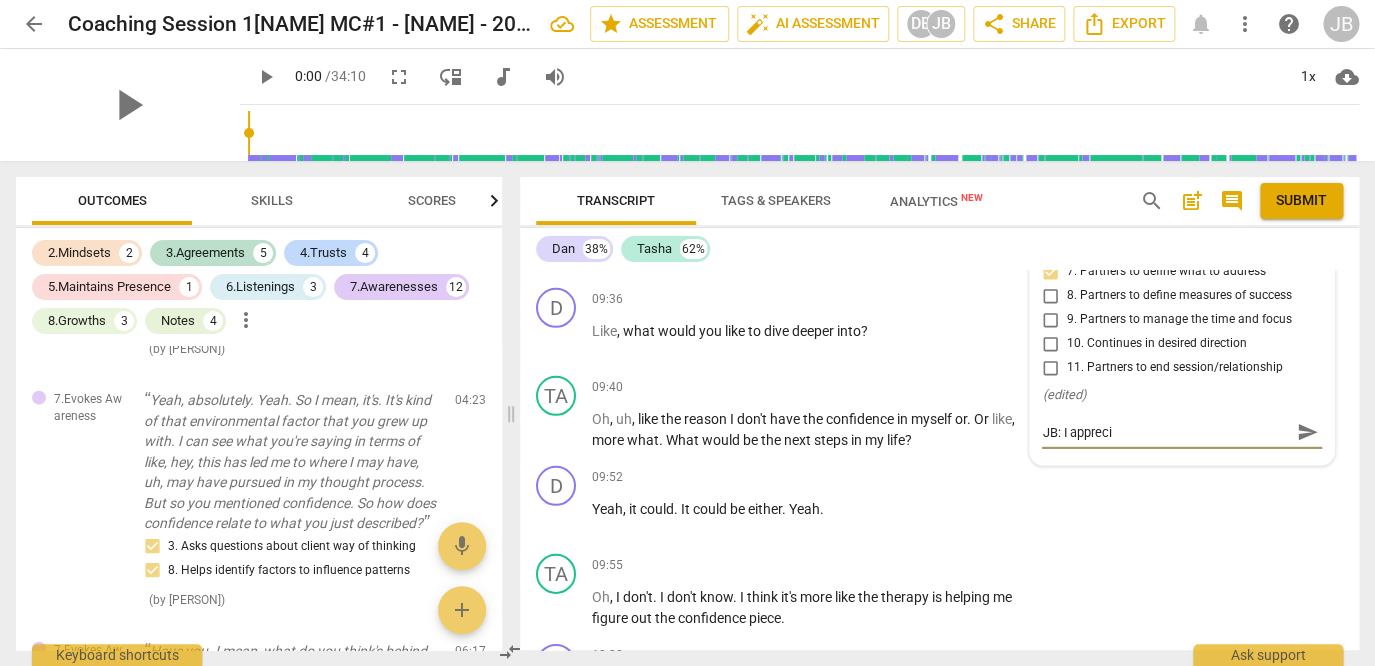 type on "JB: I apprecia" 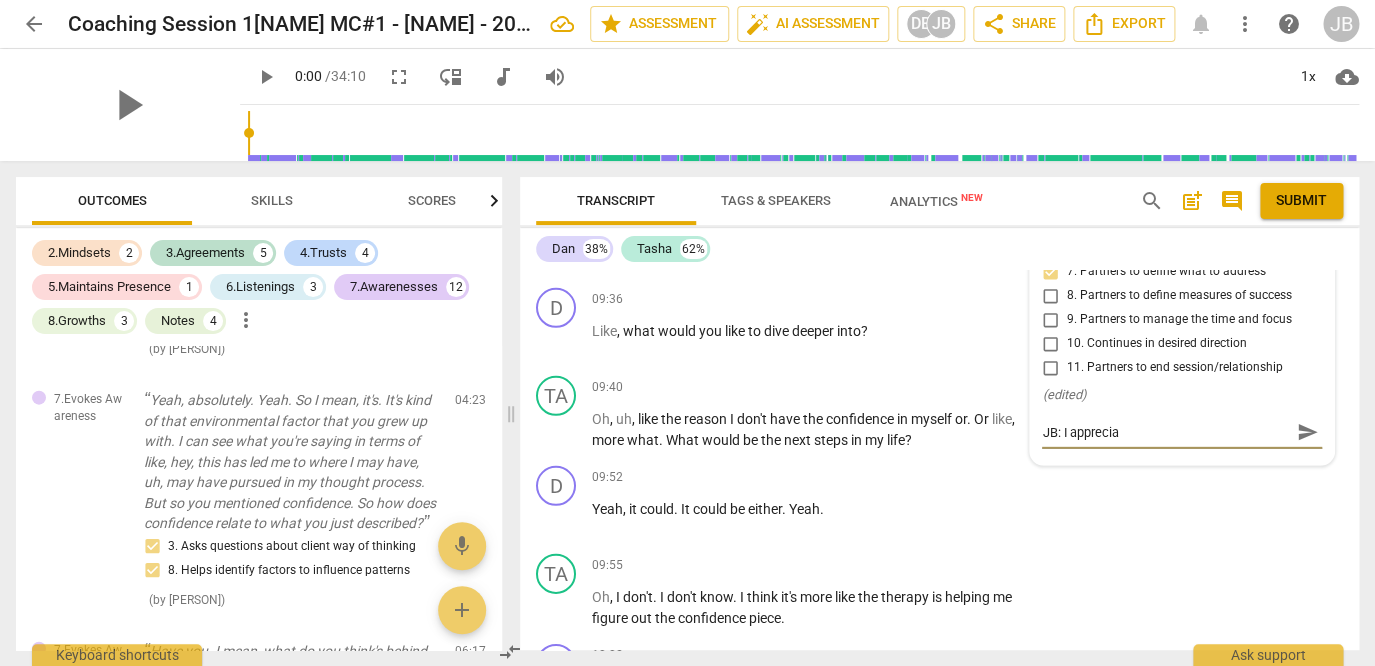 type on "JB: I appreciat" 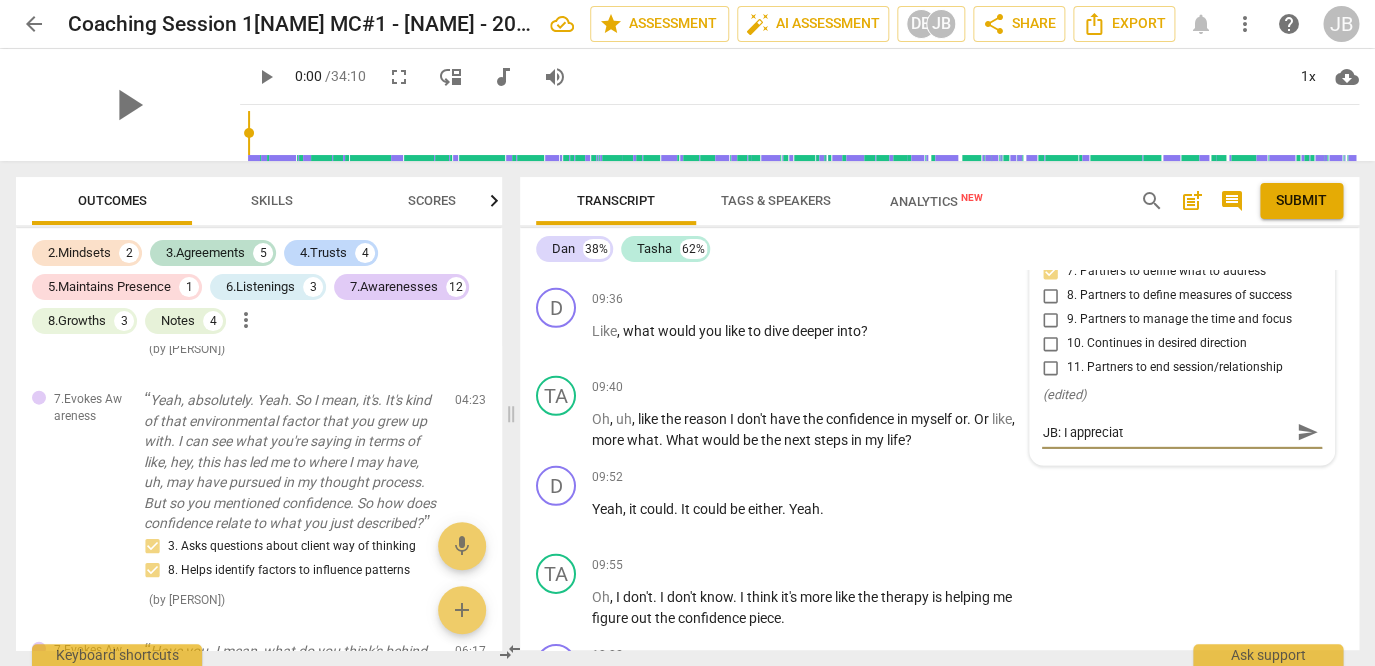 type on "JB: I appreciate" 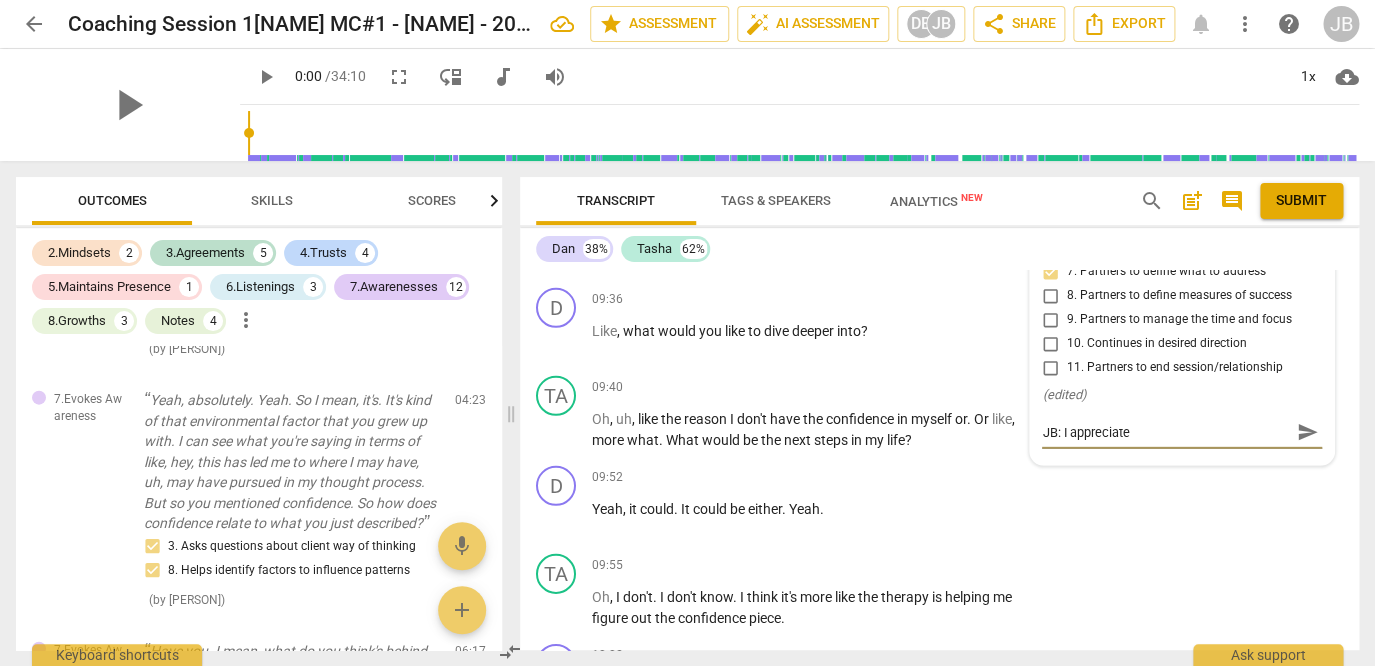 type on "JB: I appreciate" 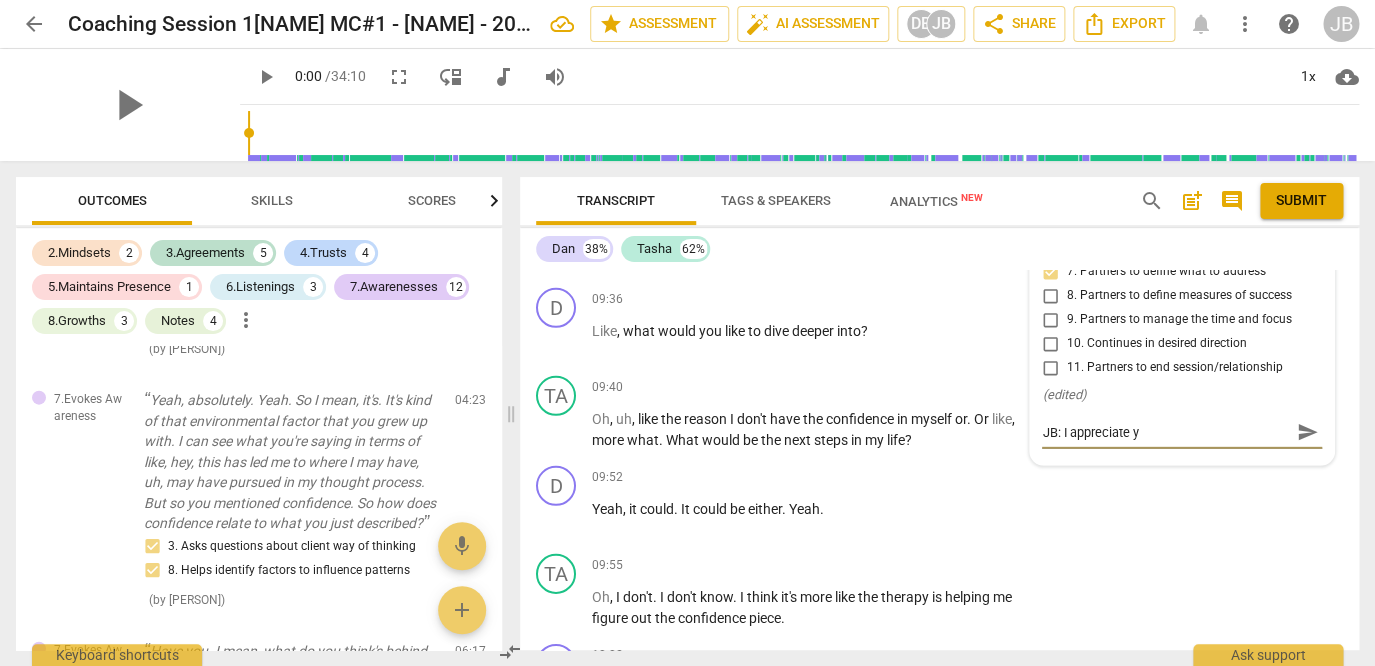 type on "JB:   I   appreciate   yo" 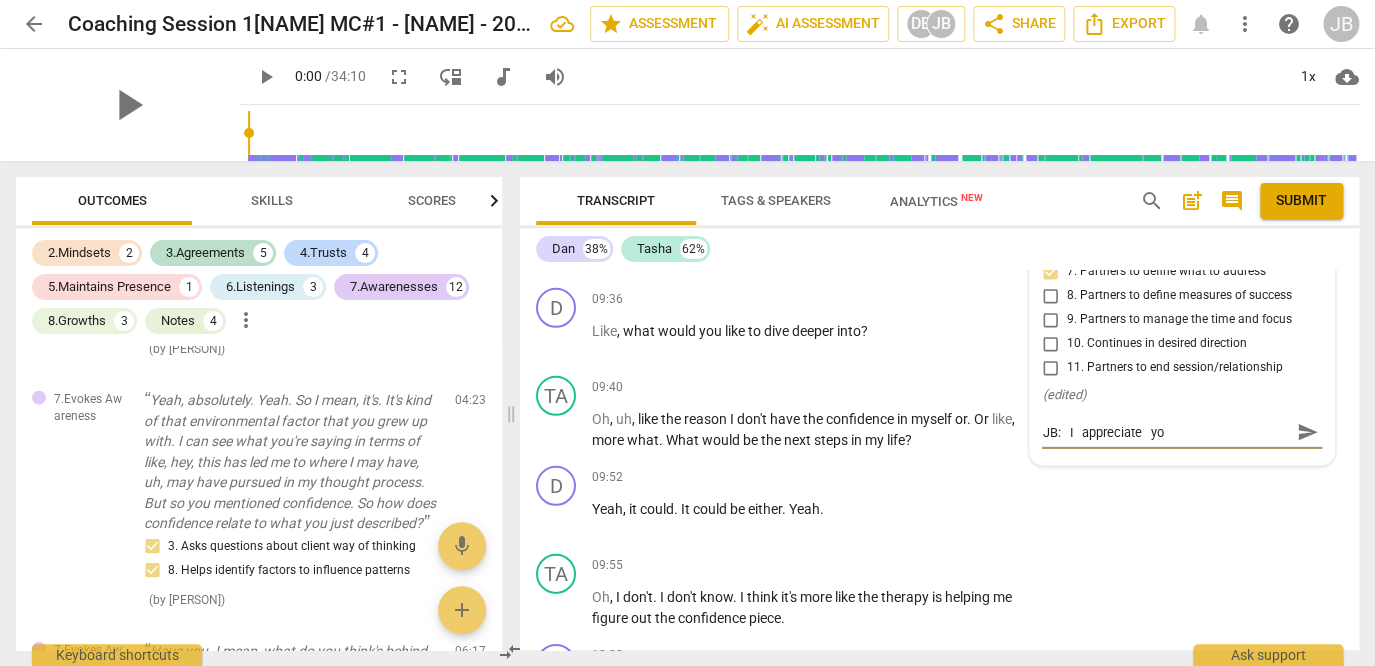 type on "JB: I appreciate you" 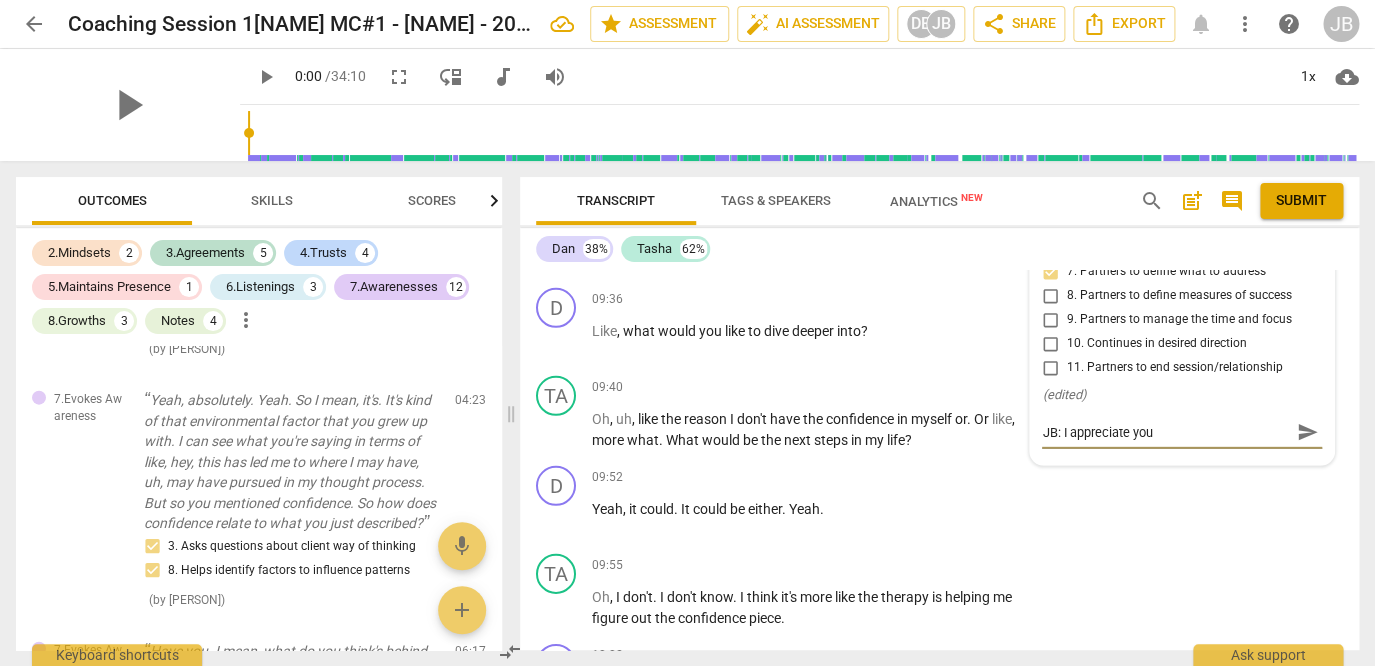 type on "JB:   I   appreciate   your" 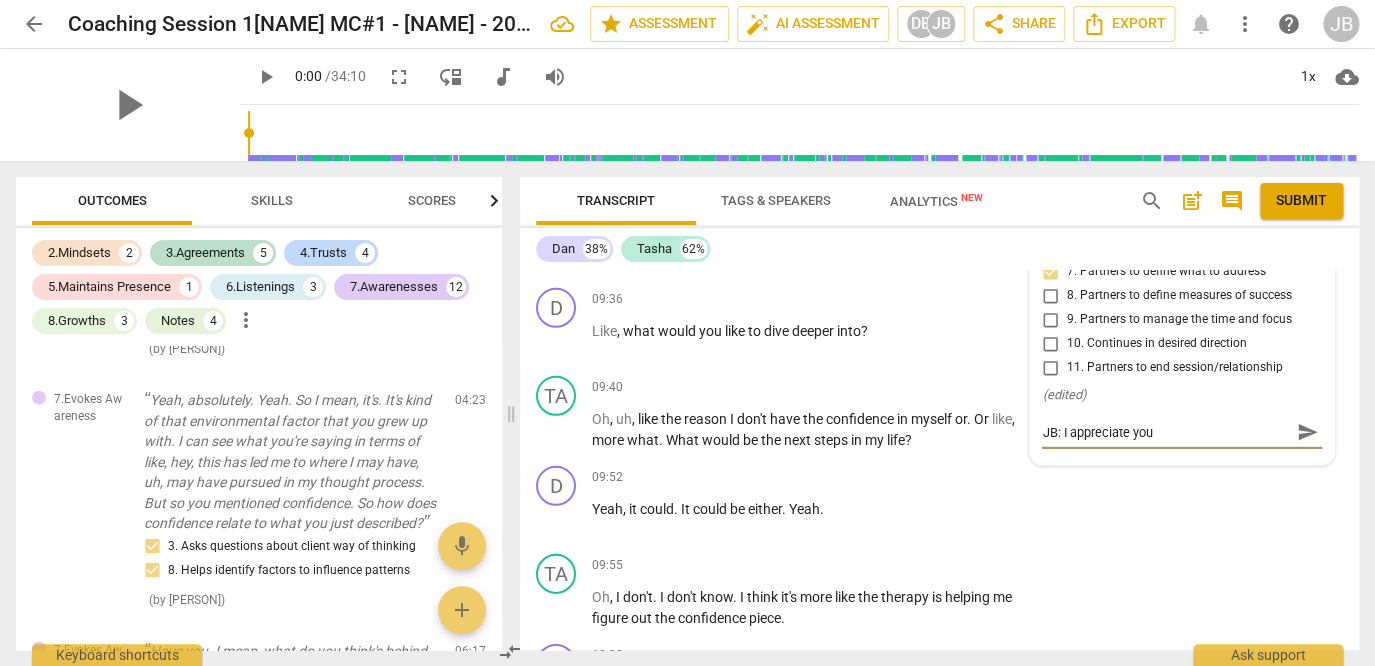 type on "JB:   I   appreciate   your" 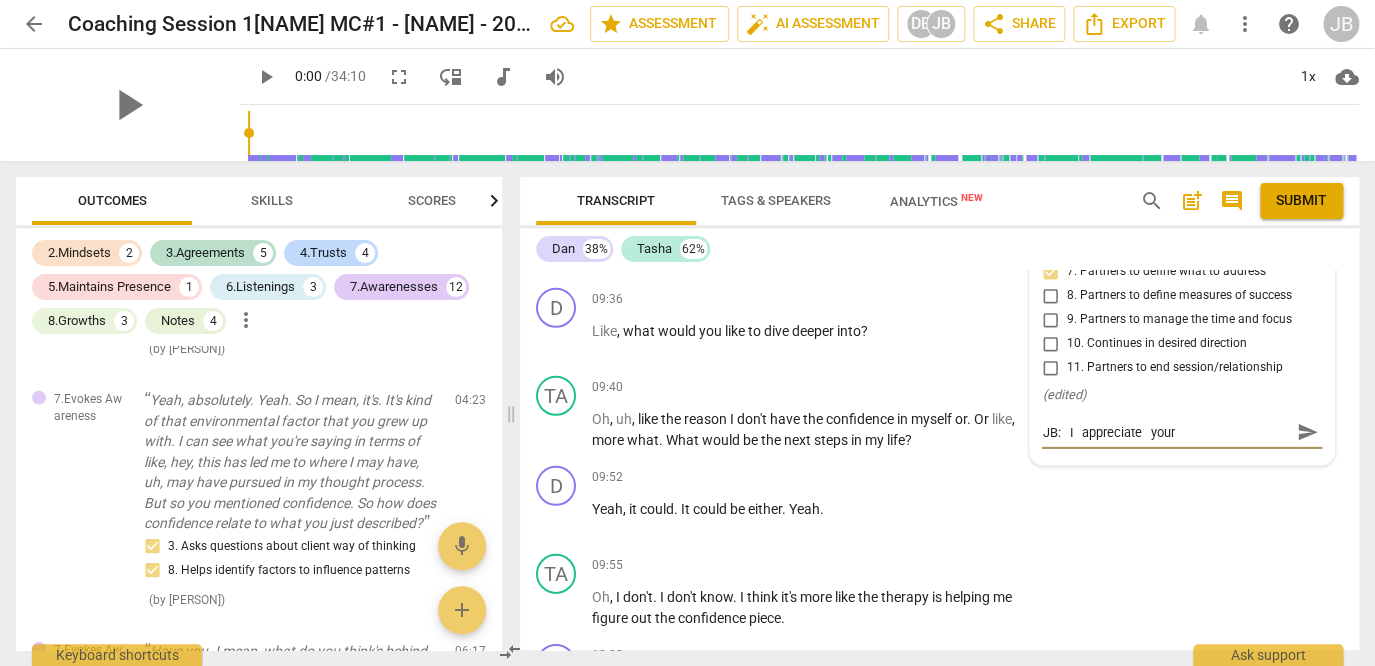 type on "JB:   I   appreciate   your" 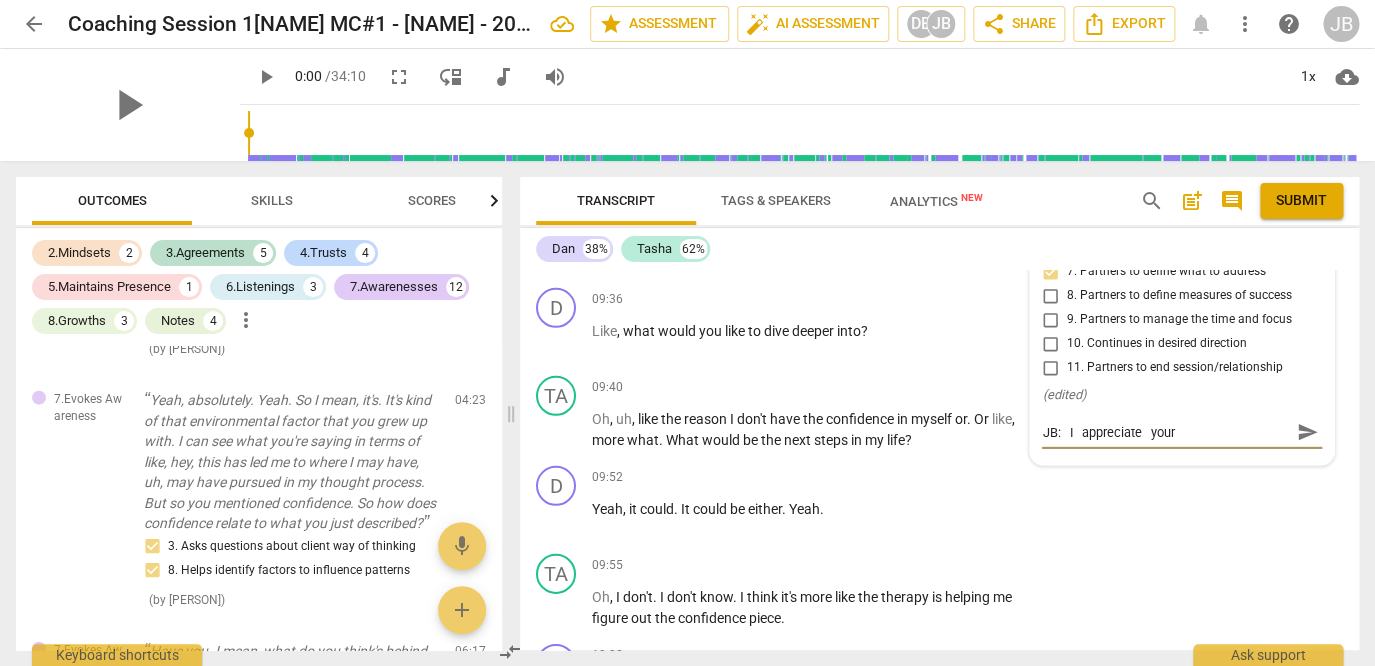 type on "JB: I appreciate your p" 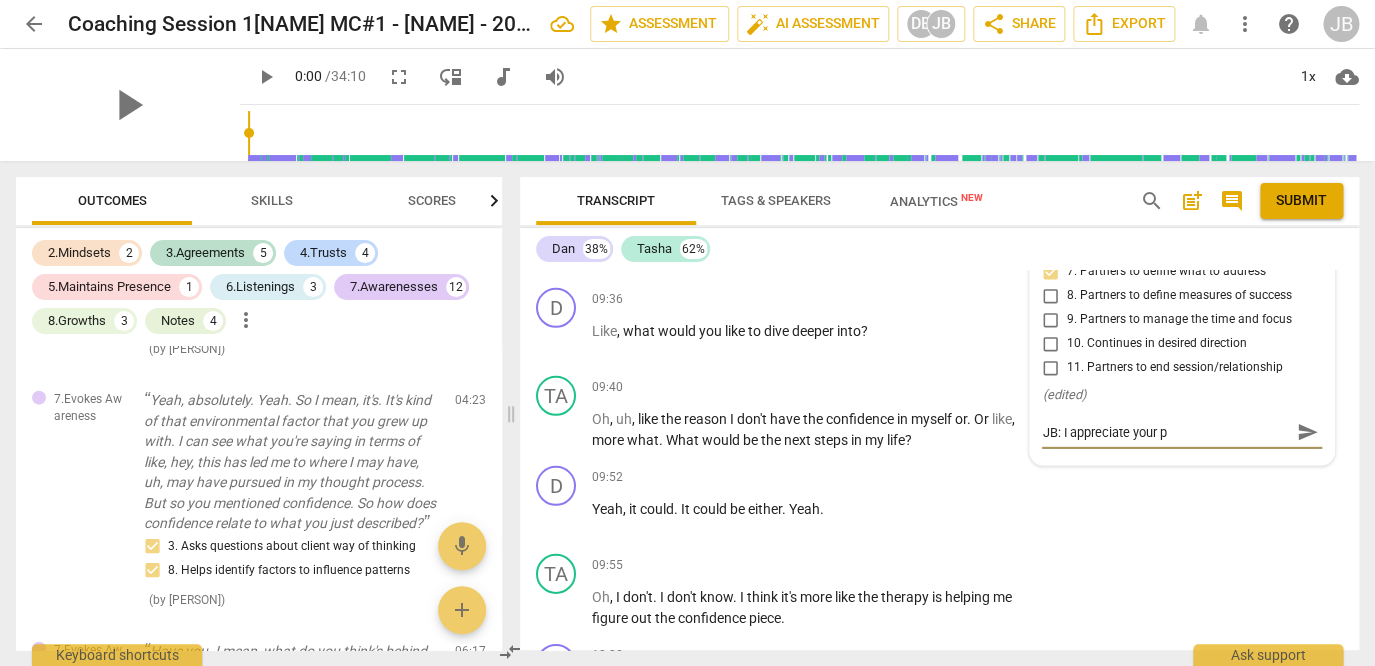 type on "JB: I appreciate your pa" 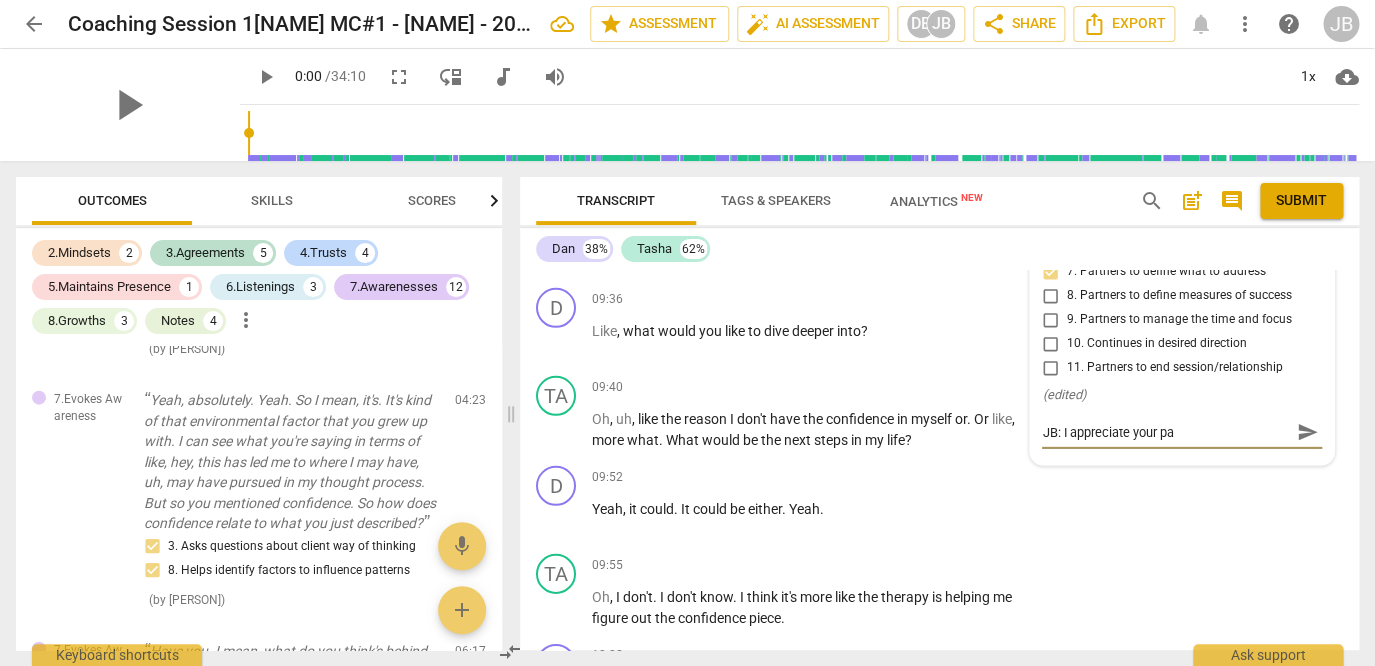 type on "JB: I appreciate your pat" 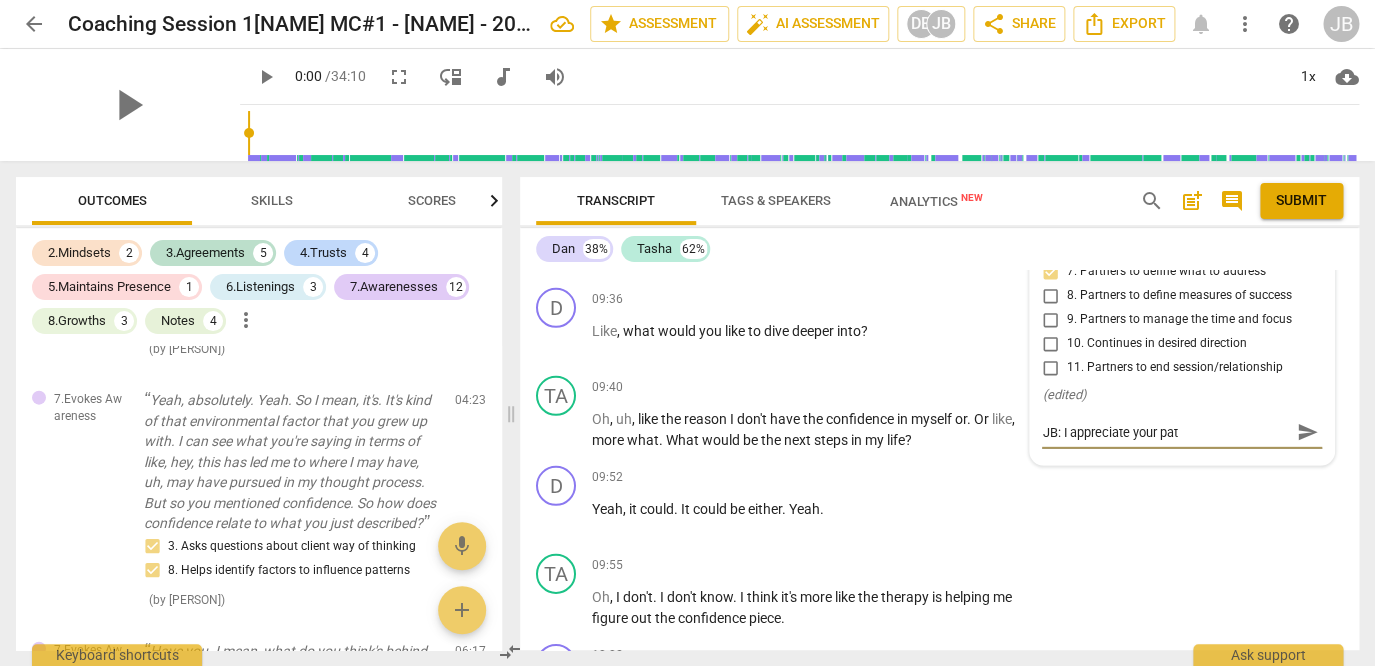 type on "JB: I appreciate your pati" 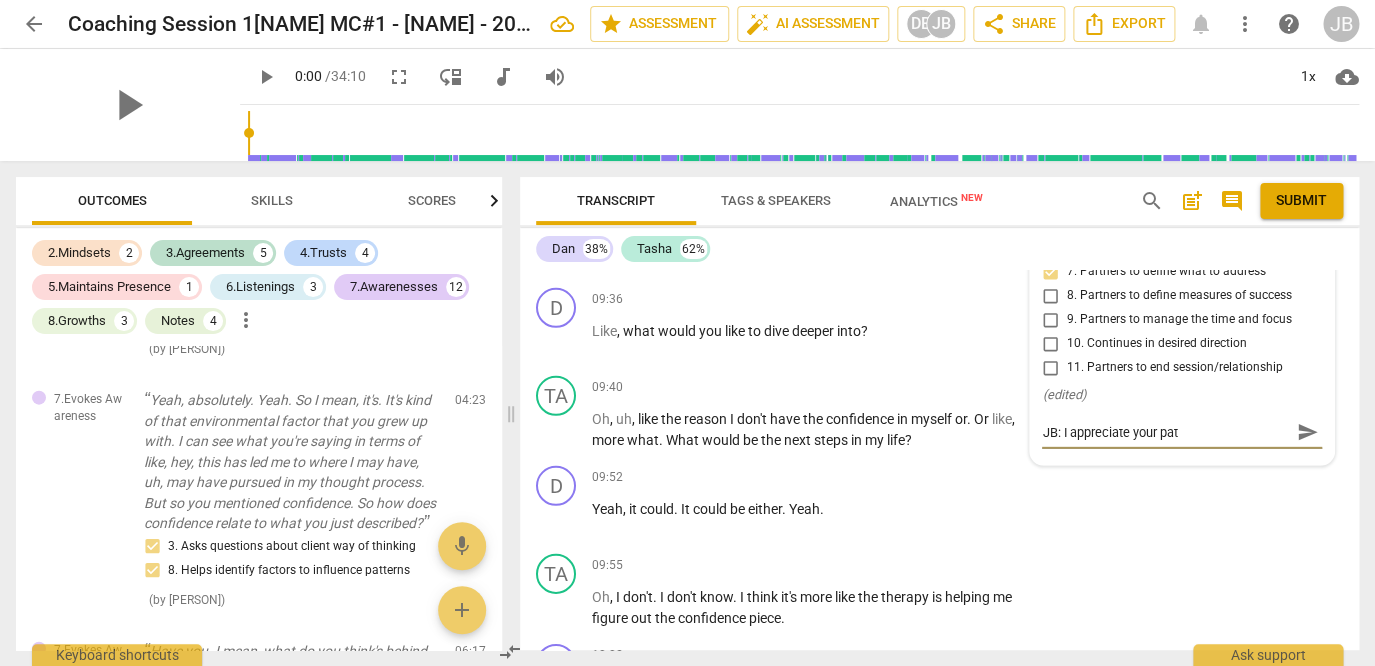 type on "JB: I appreciate your pati" 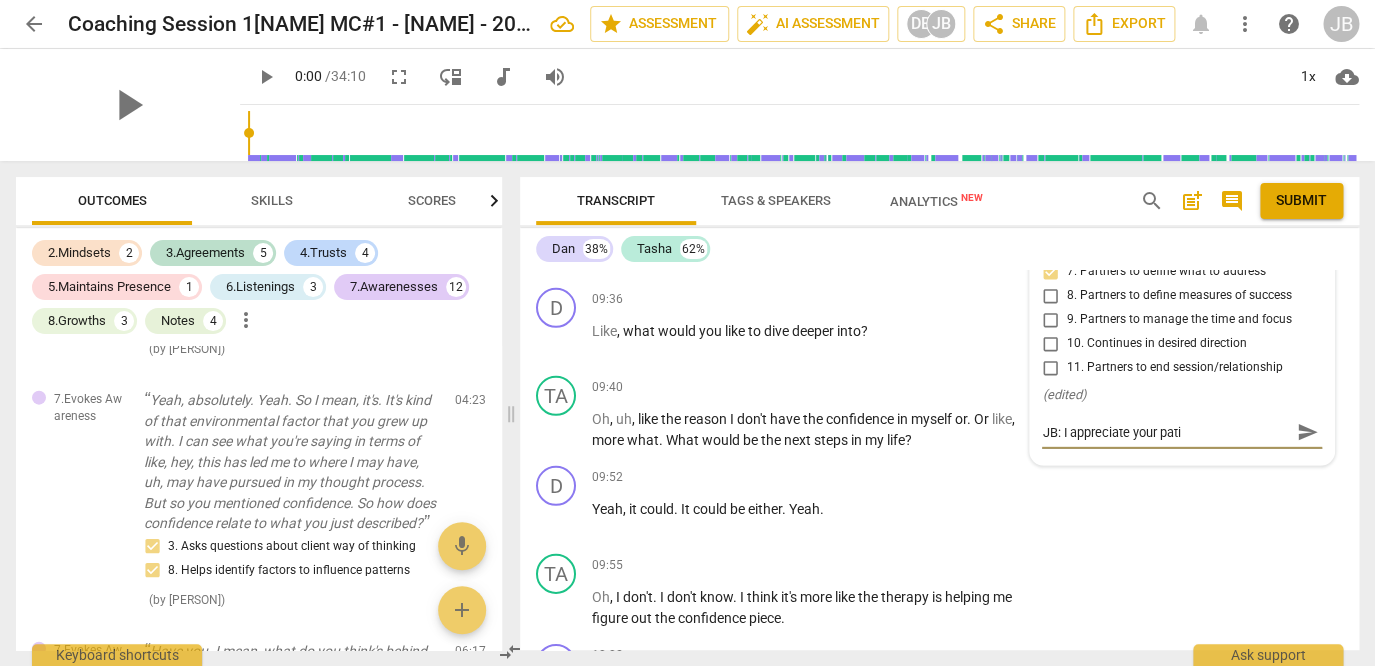 type on "JB: I appreciate your patie" 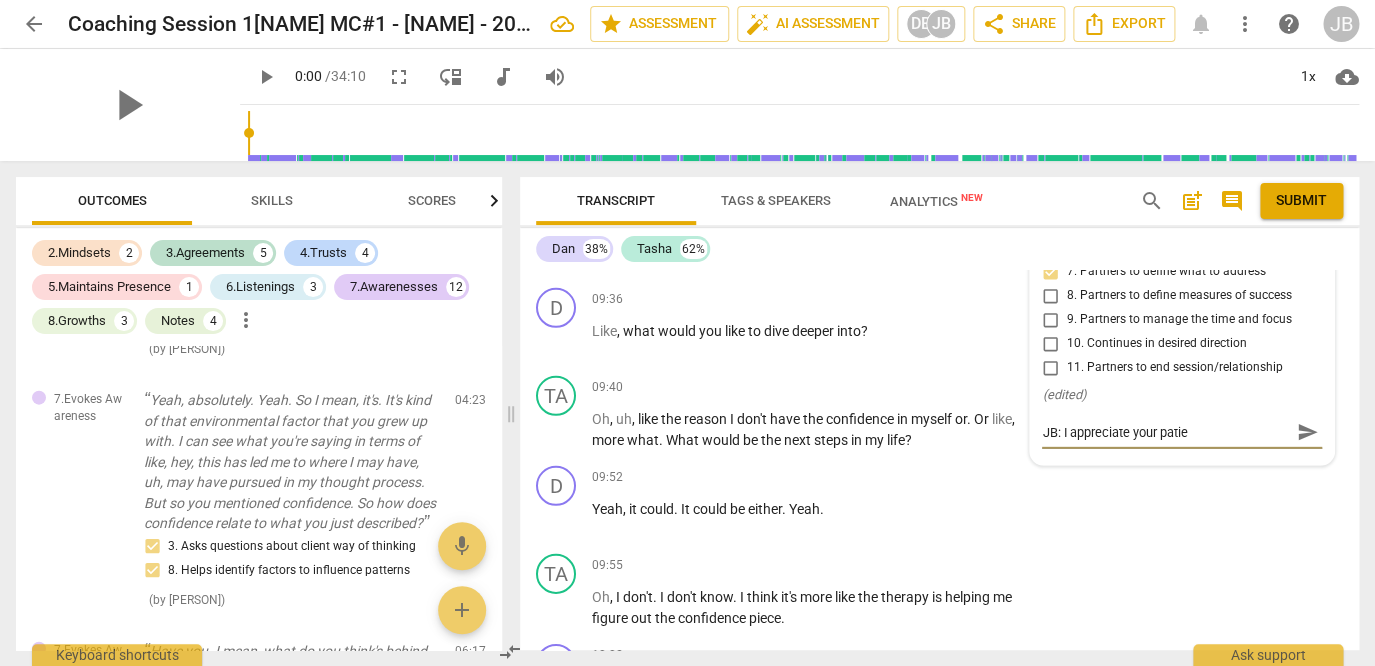 type on "JB: I appreciate your patien" 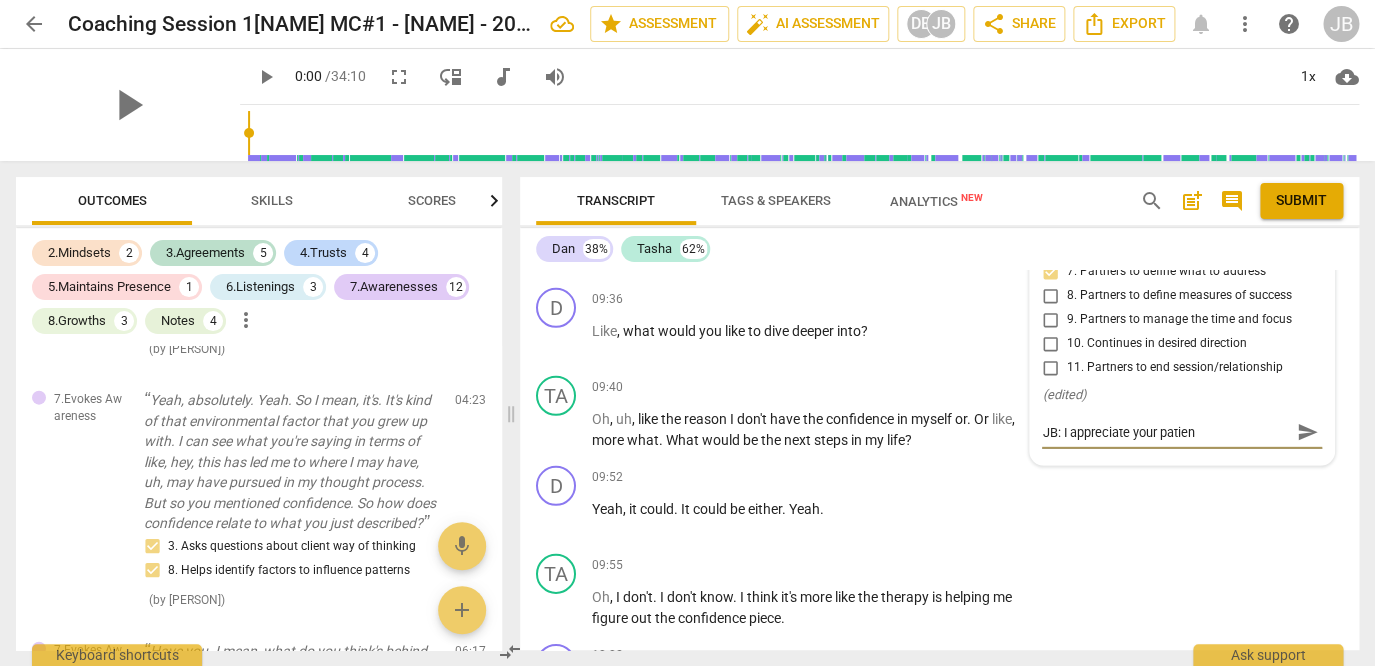 type on "JB: I appreciate your patienc" 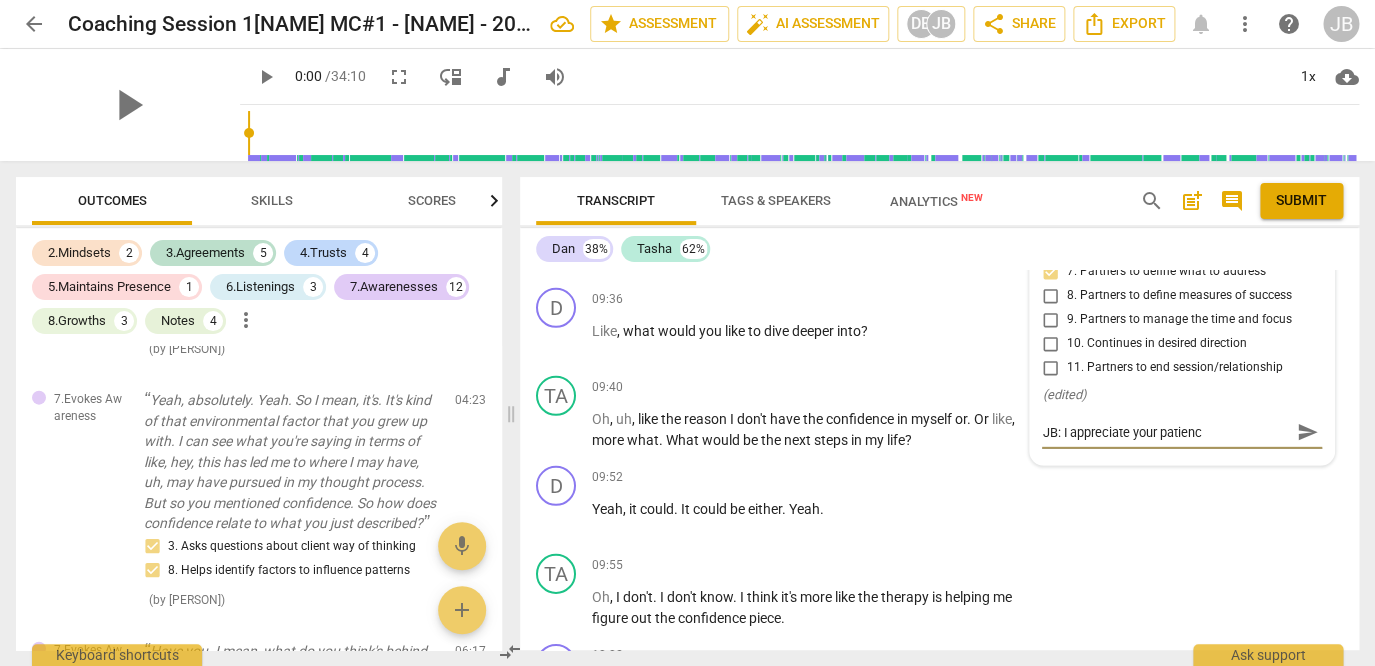 type on "JB: I appreciate your patience" 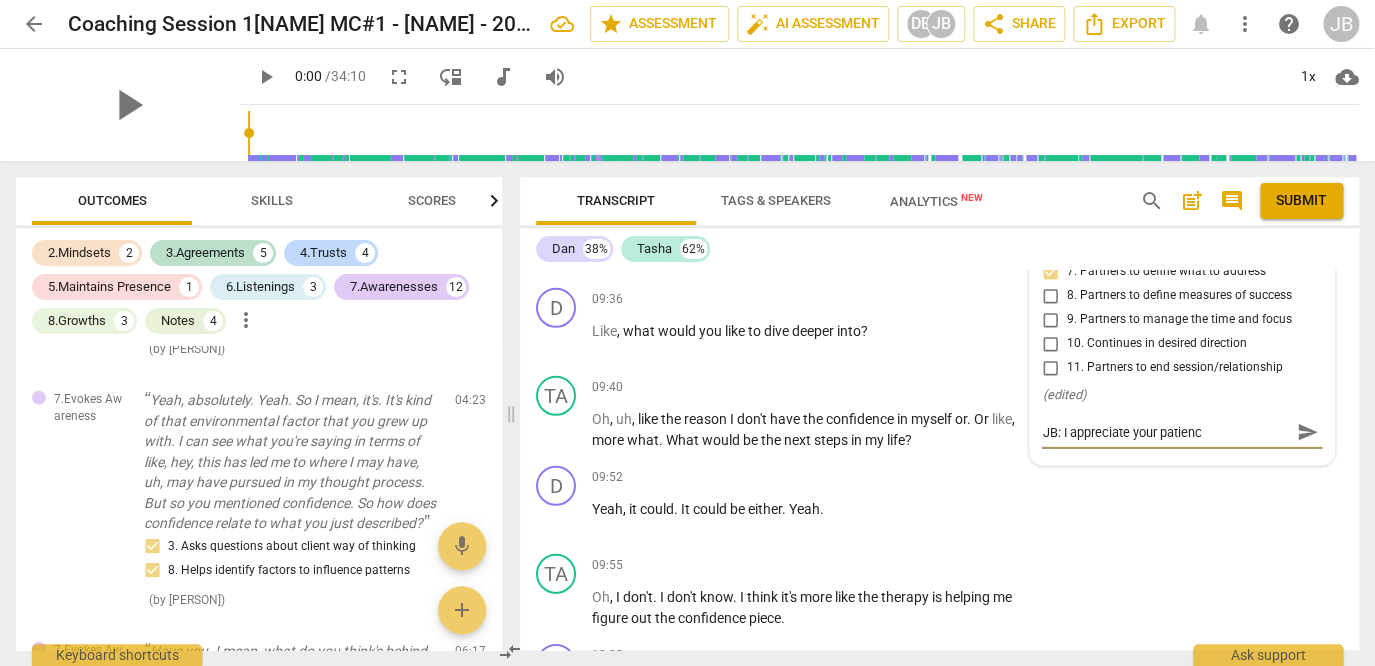 type on "JB: I appreciate your patience" 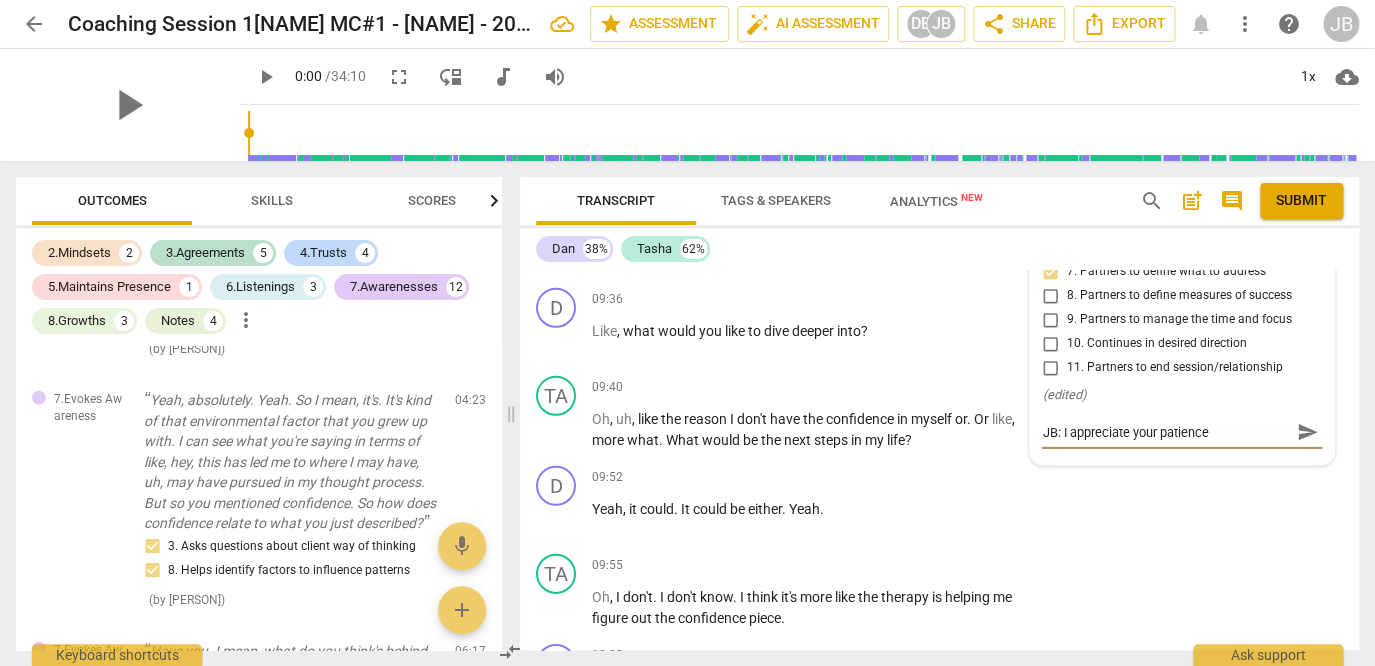 type on "JB: I appreciate your patience" 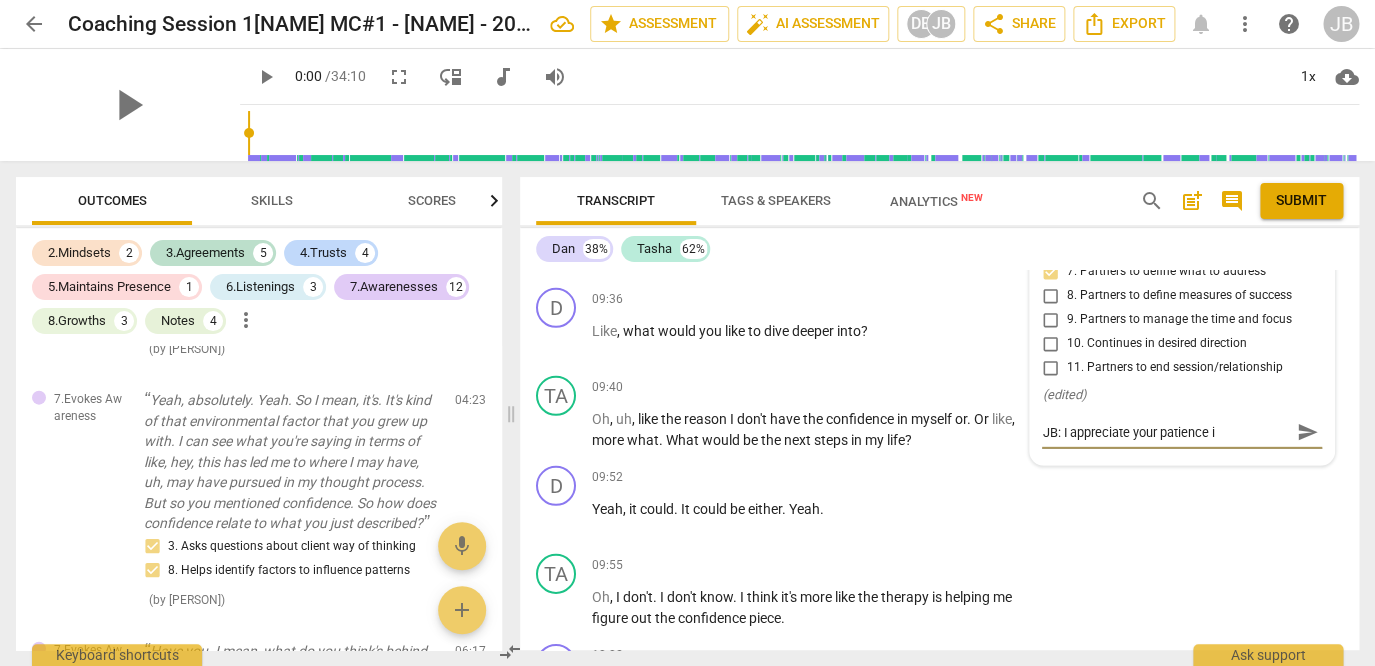 type on "JB: I appreciate your patience in" 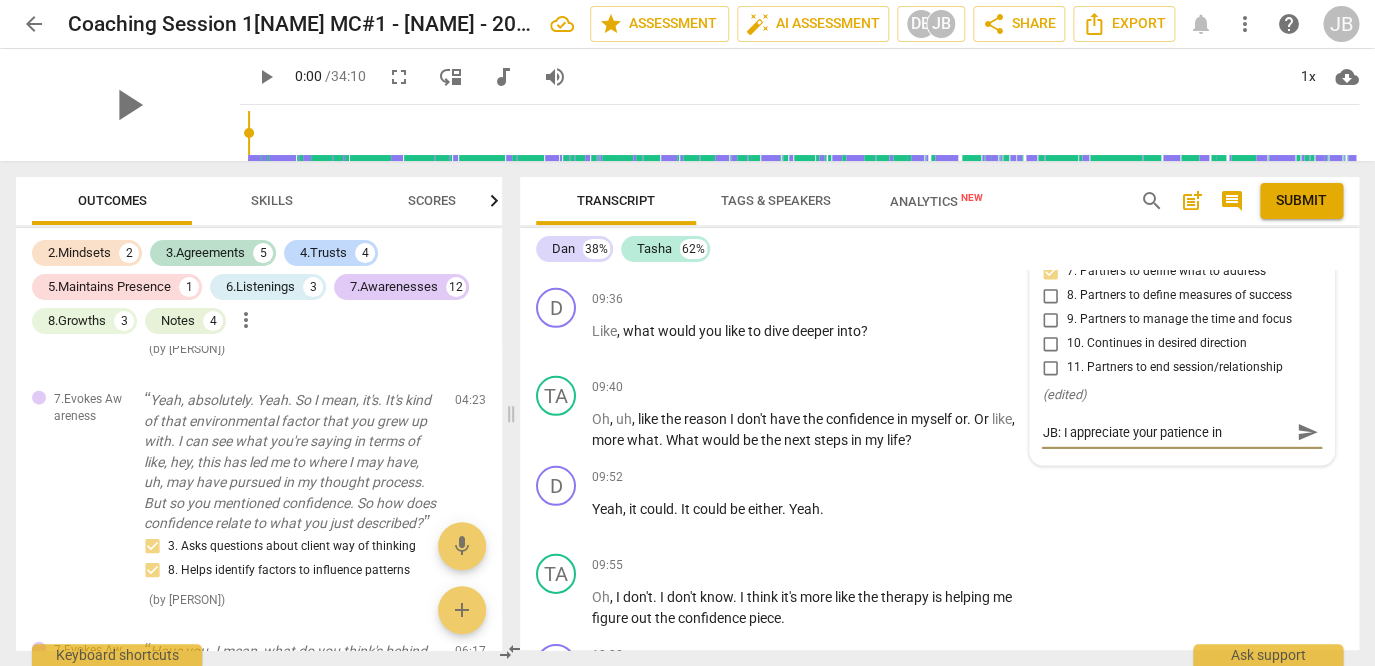 type on "JB: I appreciate your patience in" 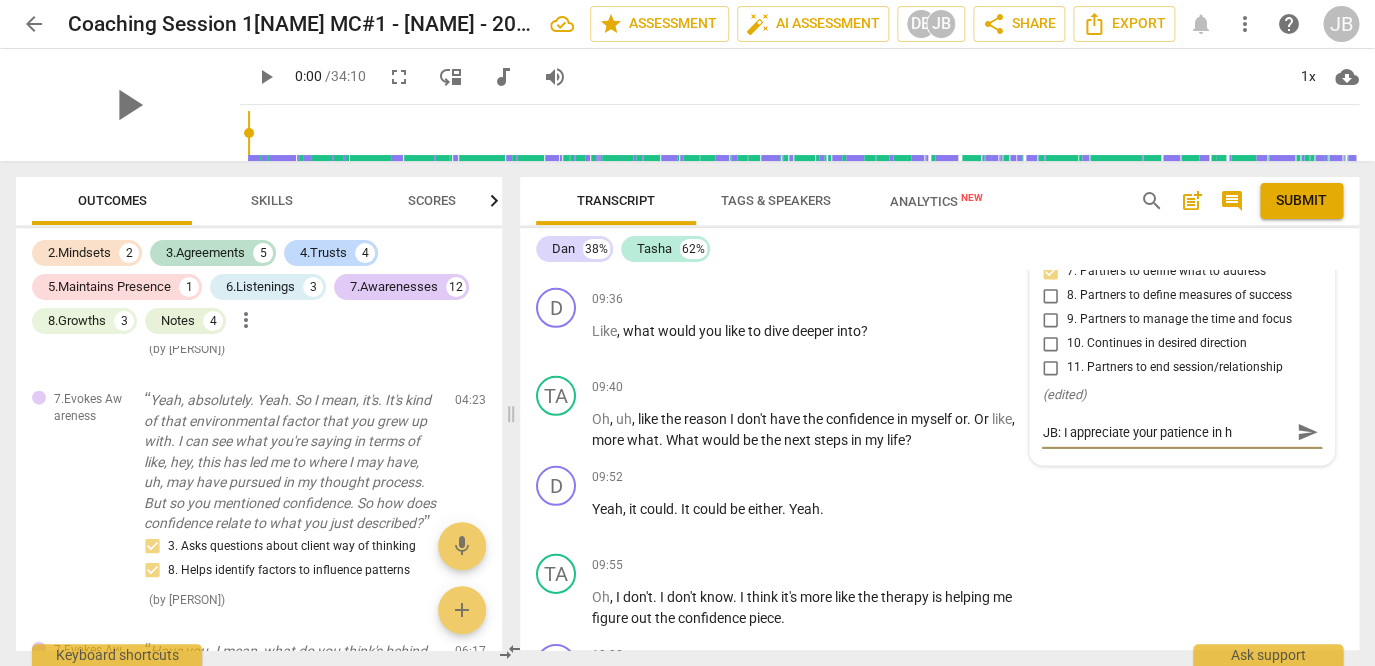 type on "JB: I appreciate your patience in he" 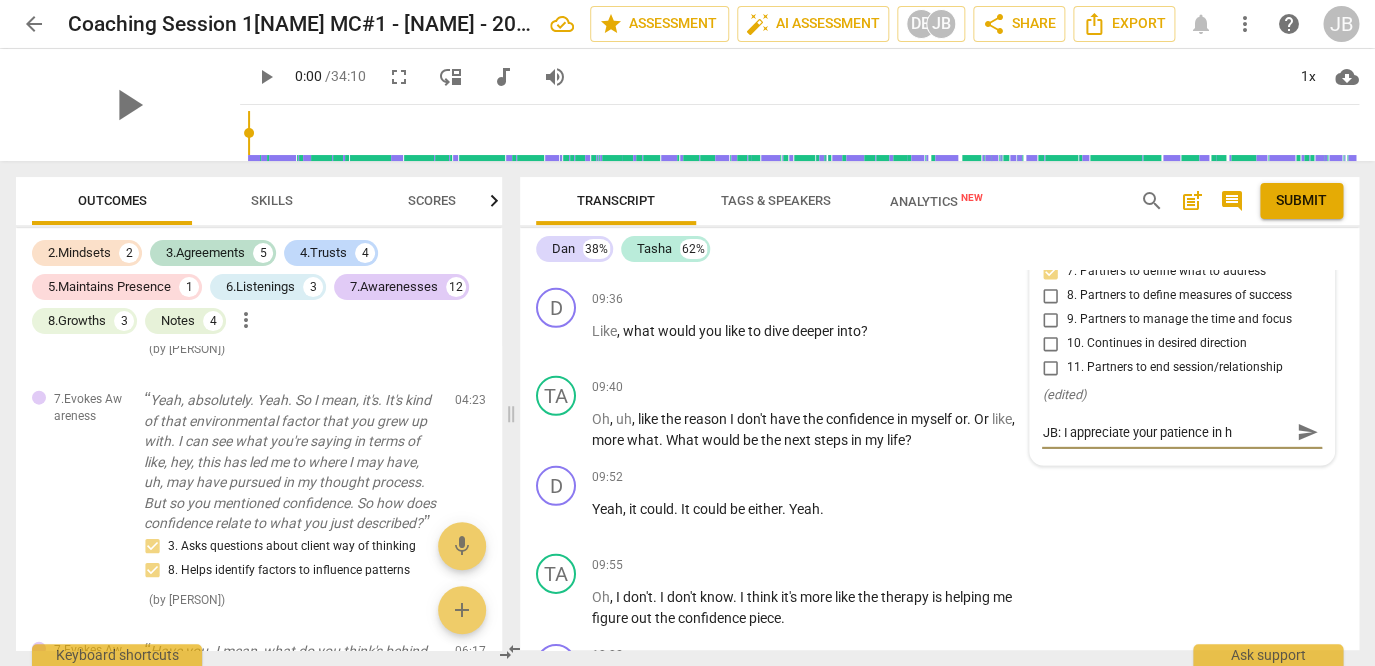 type on "JB: I appreciate your patience in he" 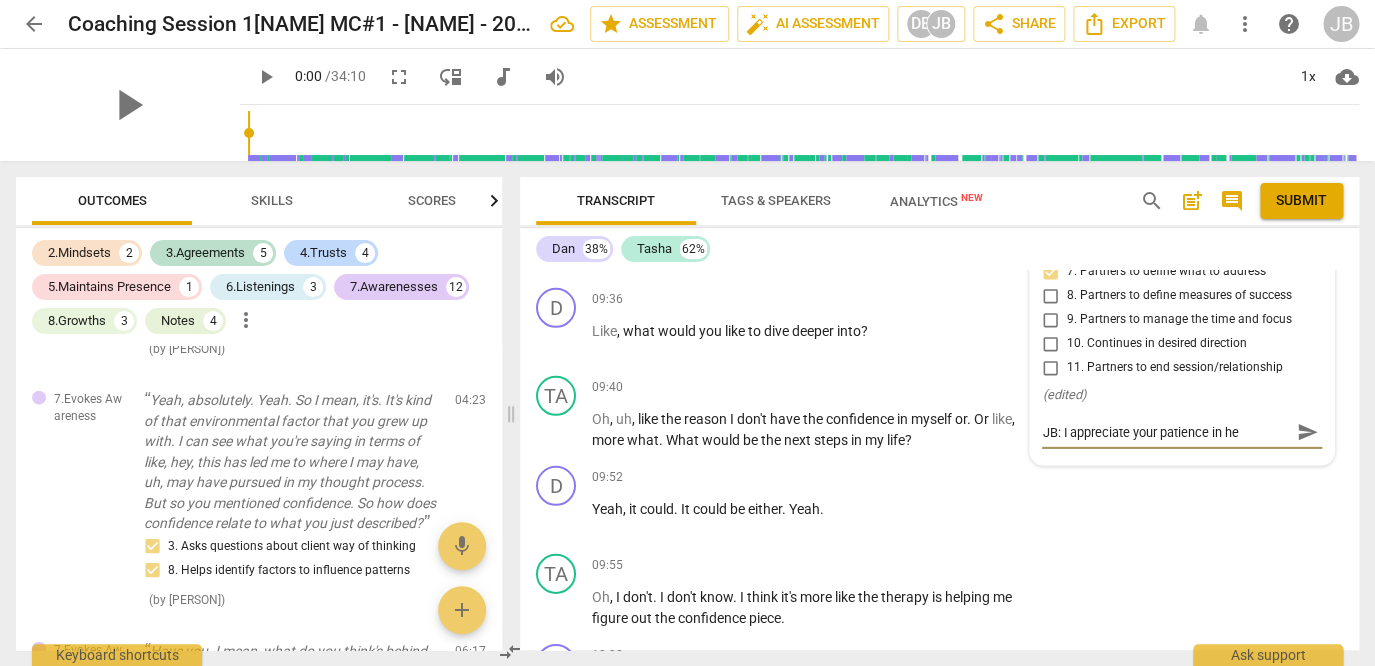 type on "JB: I appreciate your patience in hea" 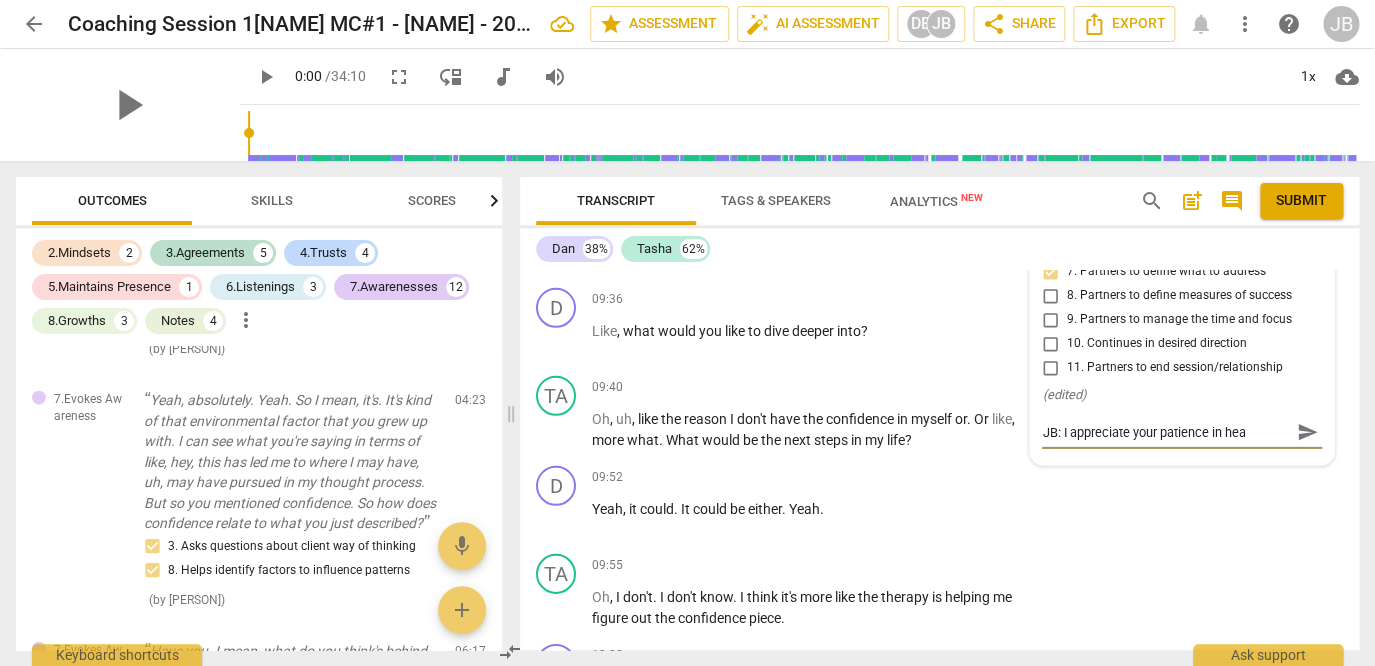 type on "JB:   I   appreciate   your   patience   in   hear" 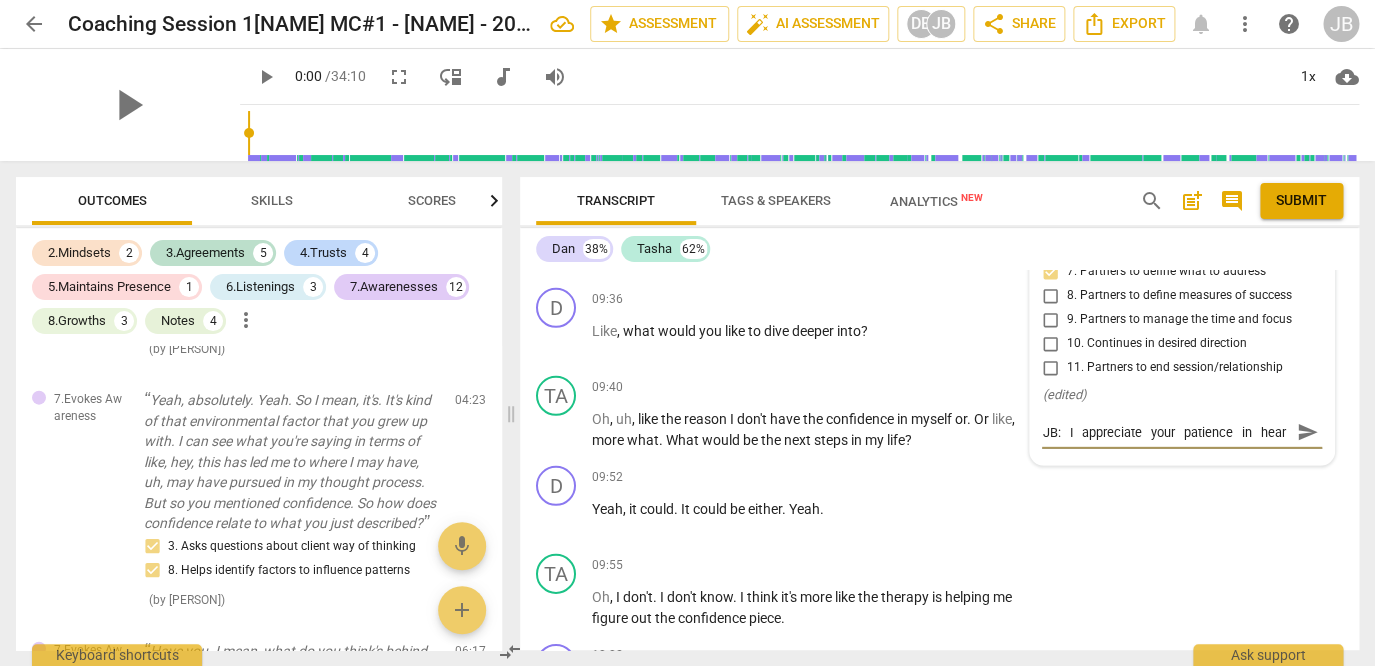 type on "JB: I appreciate your patience in heari" 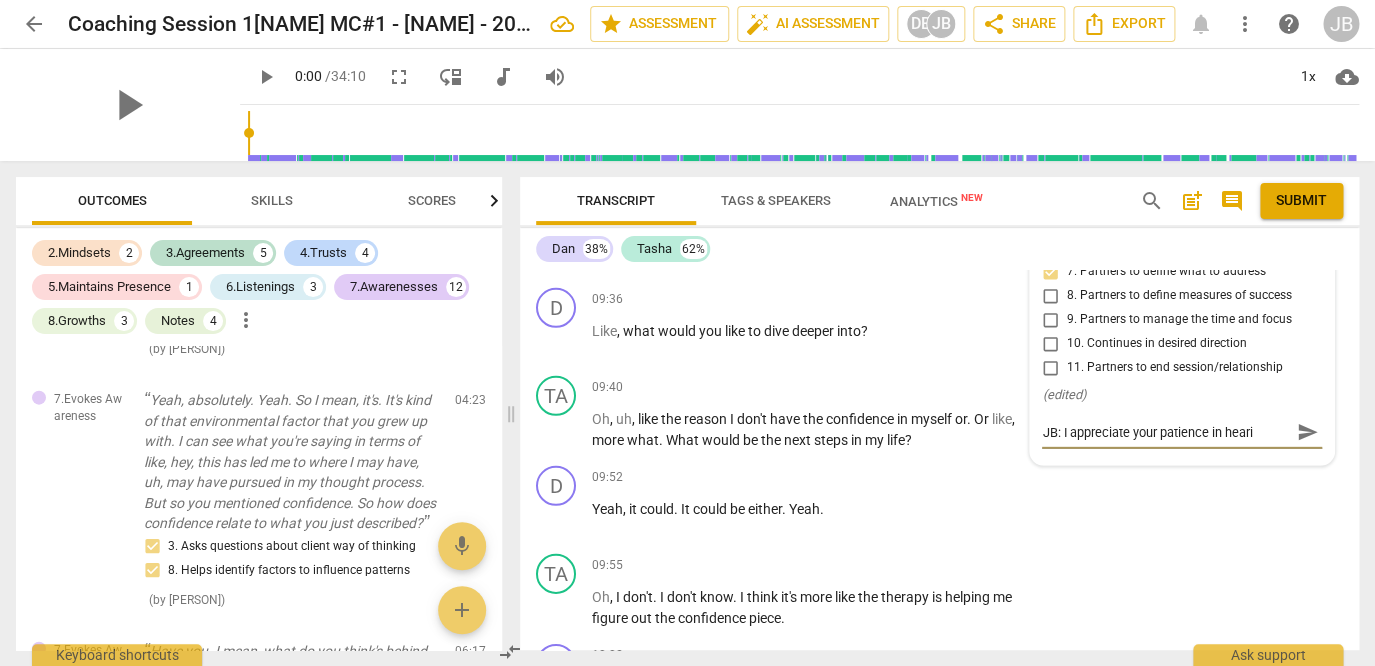 type on "JB: I appreciate your patience in hearin" 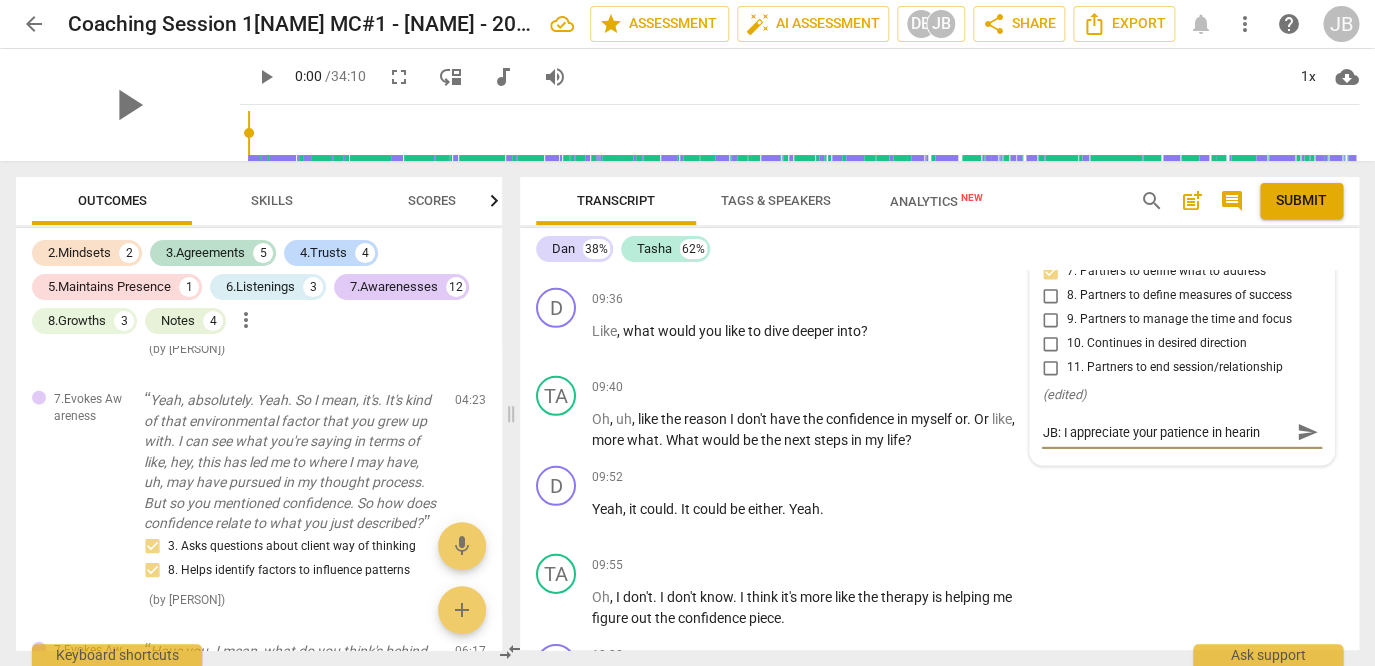 type on "JB: I appreciate your patience in hearing" 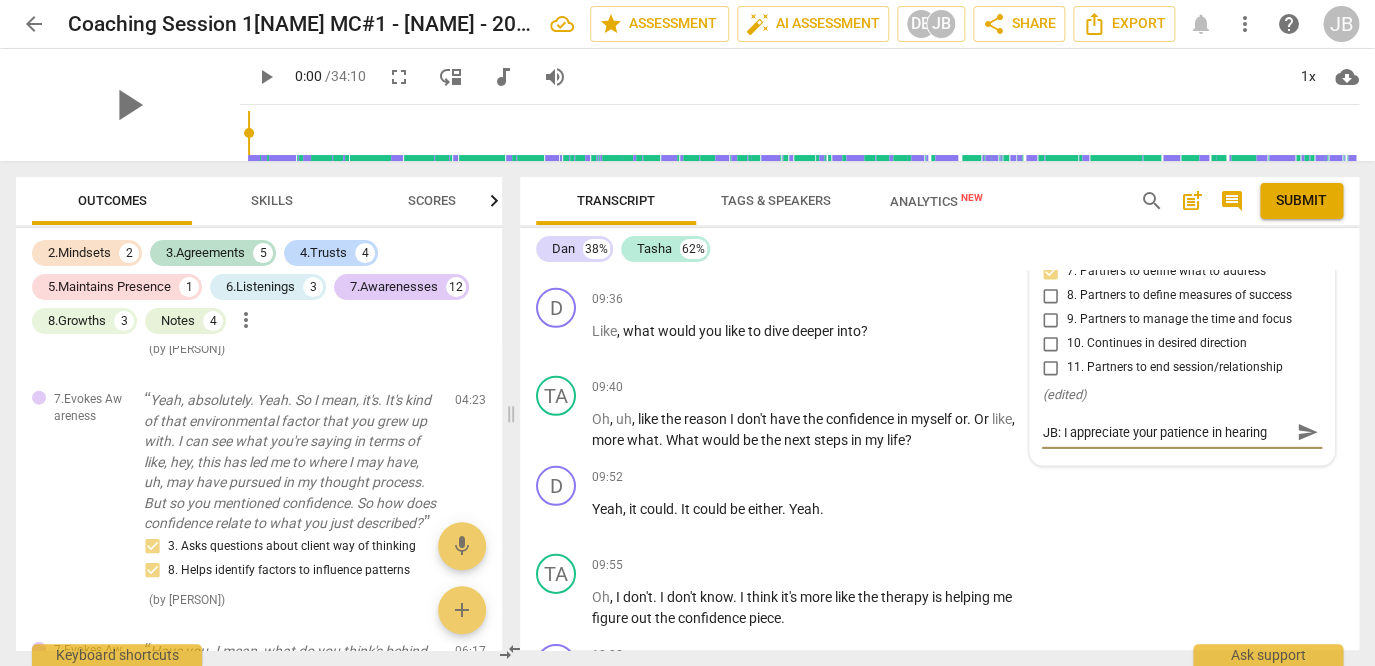 type on "JB: I appreciate your patience in hearing" 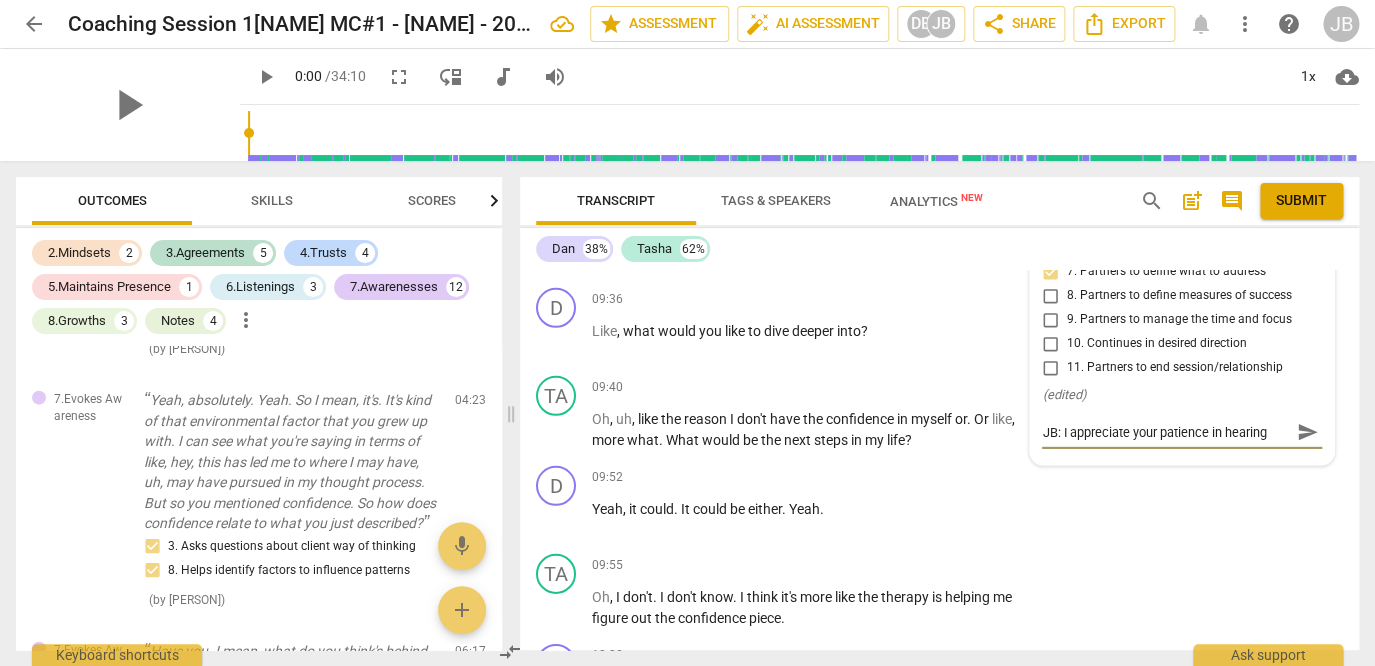 type on "JB: I appreciate your patience in hearing h" 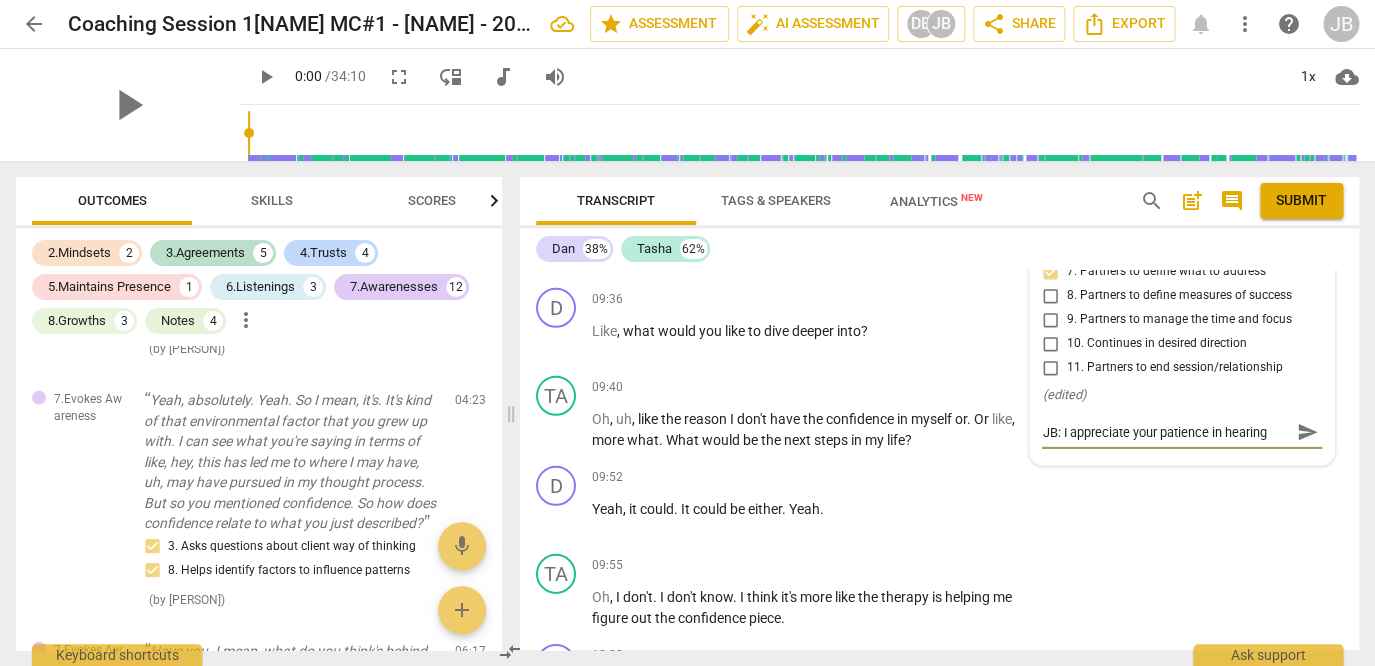 type on "JB: I appreciate your patience in hearing h" 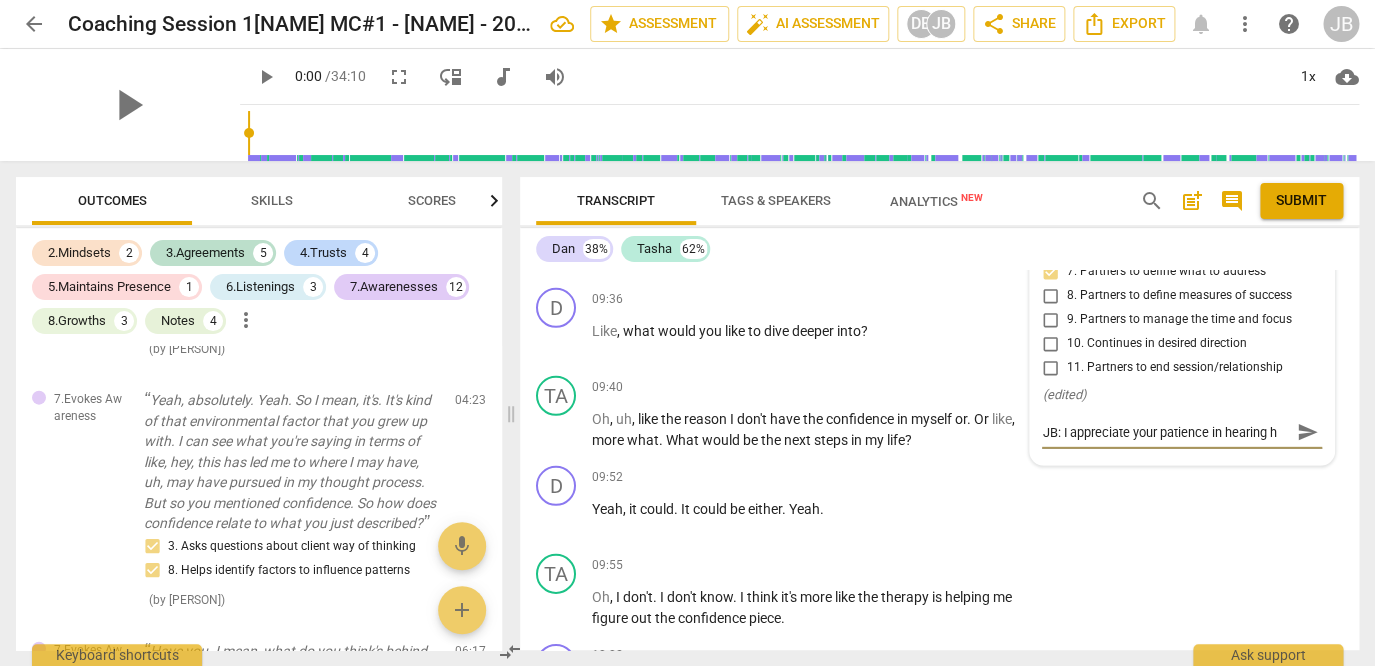 type on "JB: I appreciate your patience in hearing he" 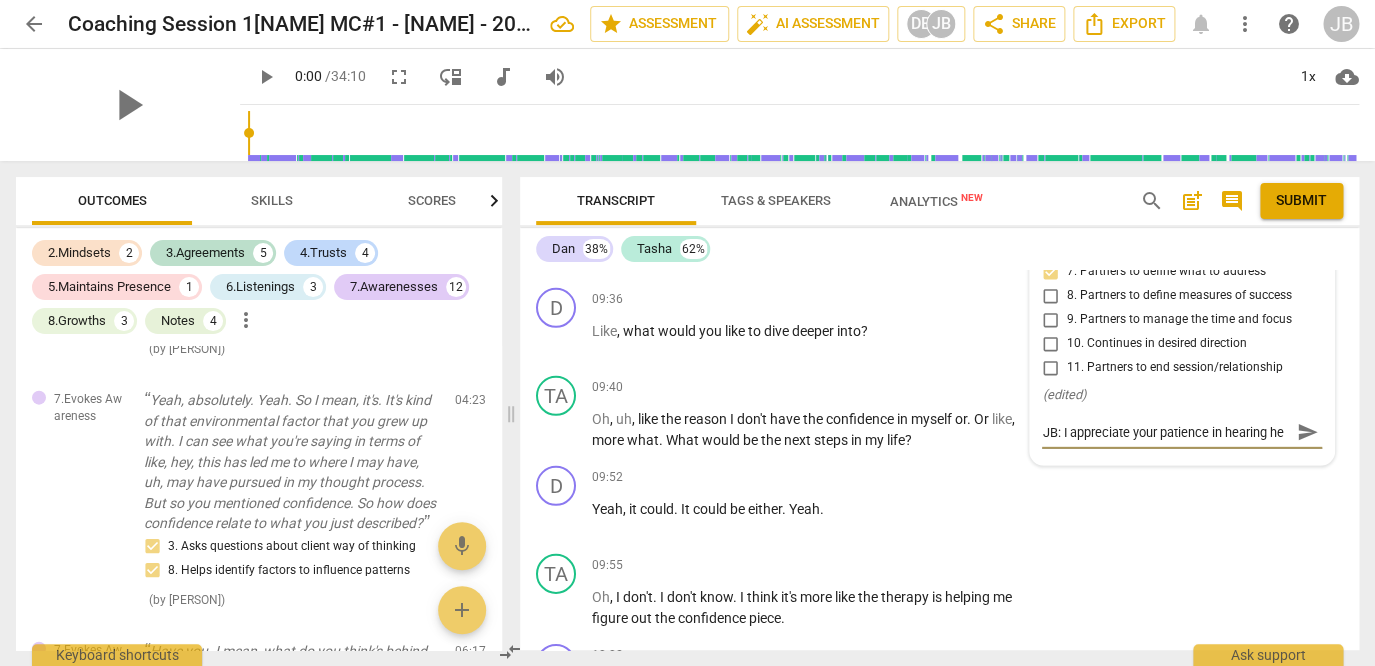 type on "JB: I appreciate your patience in hearing her" 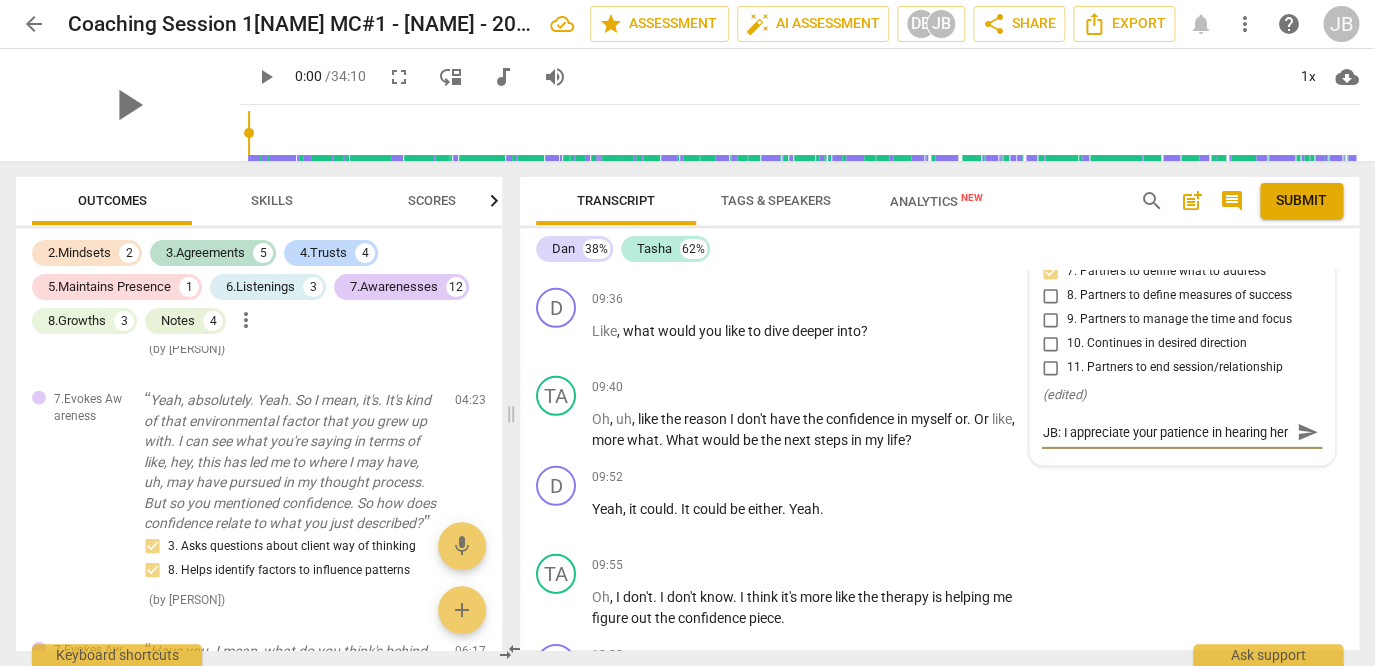 scroll, scrollTop: 17, scrollLeft: 0, axis: vertical 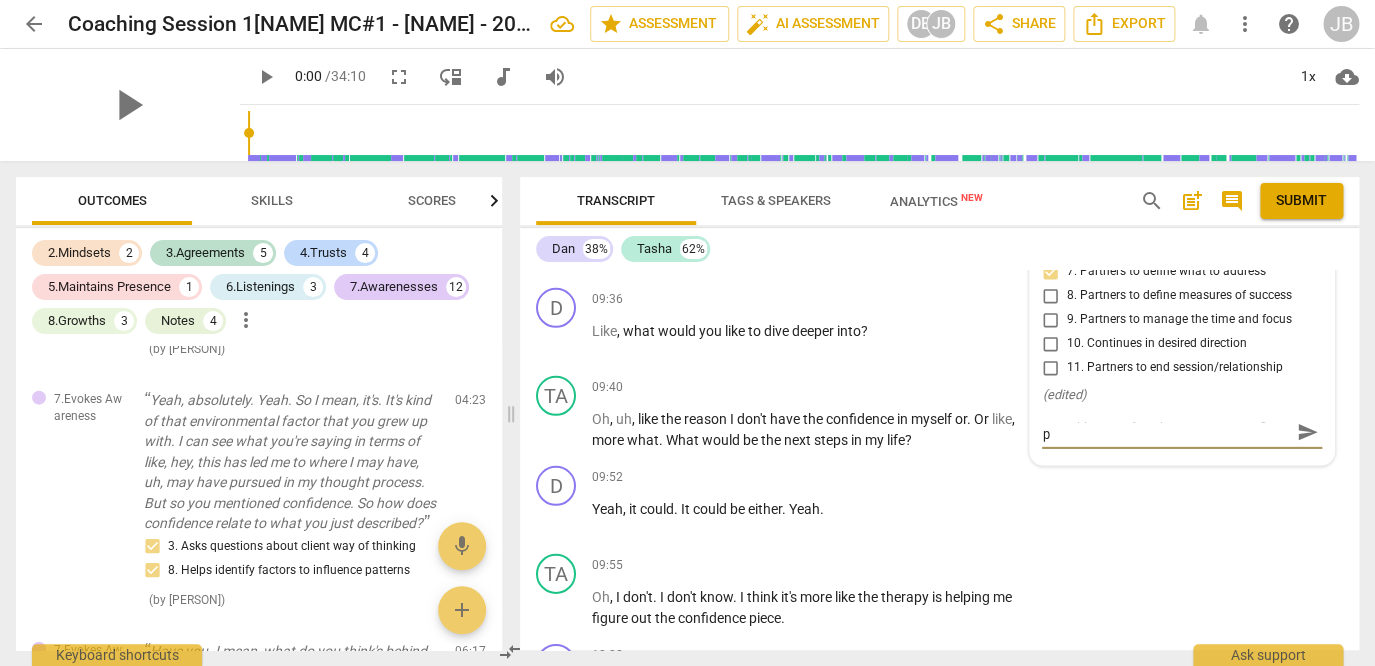 type on "JB: I appreciate your patience in hearing her pe" 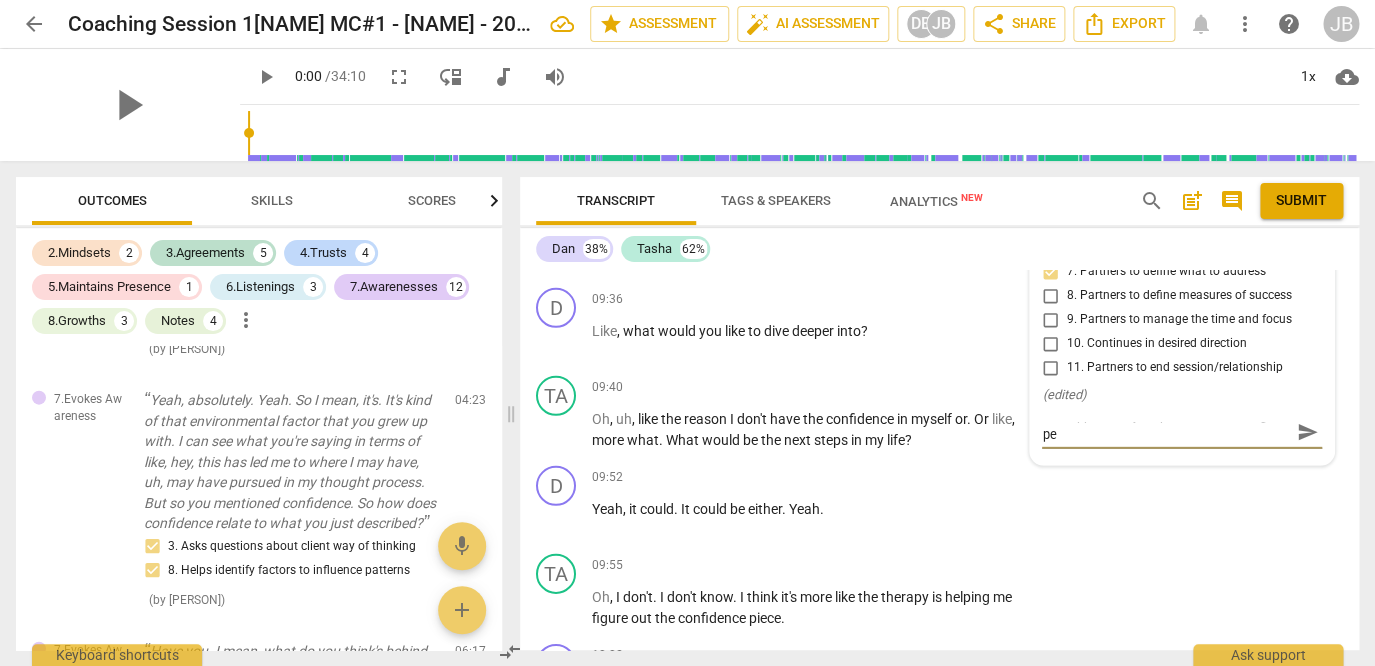 type on "JB: I appreciate your patience in hearing her per" 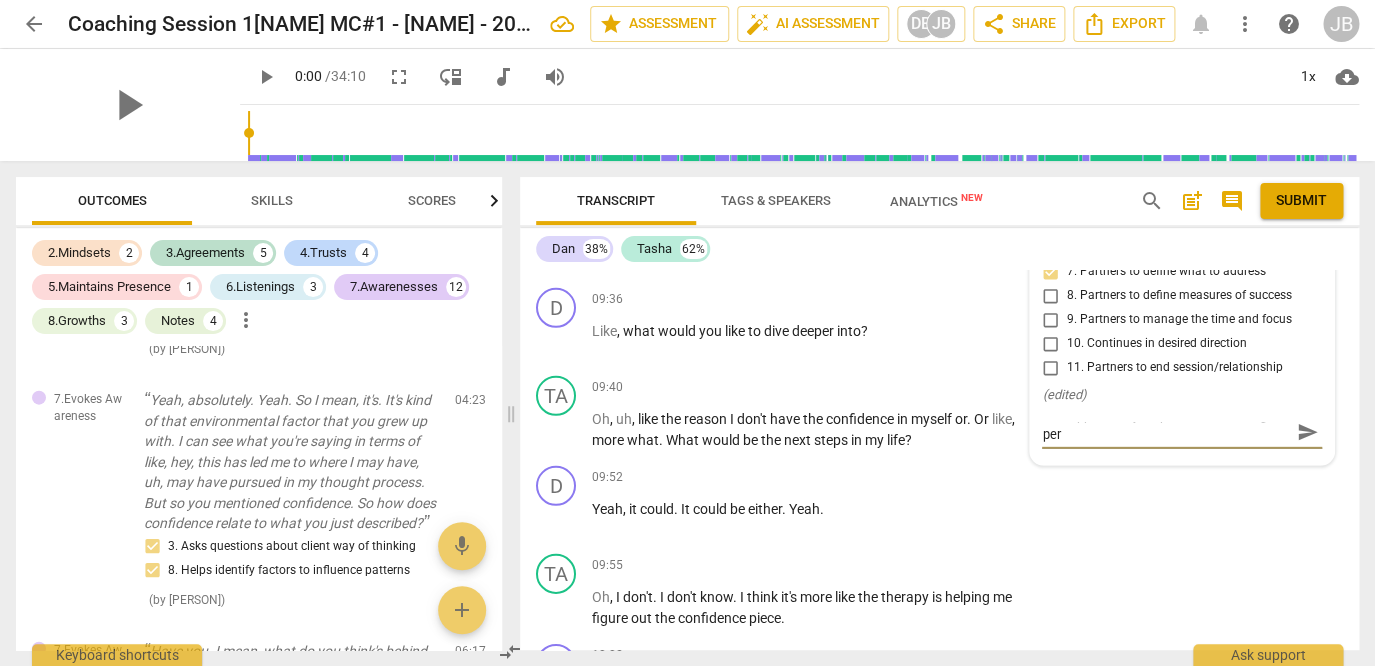 type on "JB: I appreciate your patience in hearing her perc" 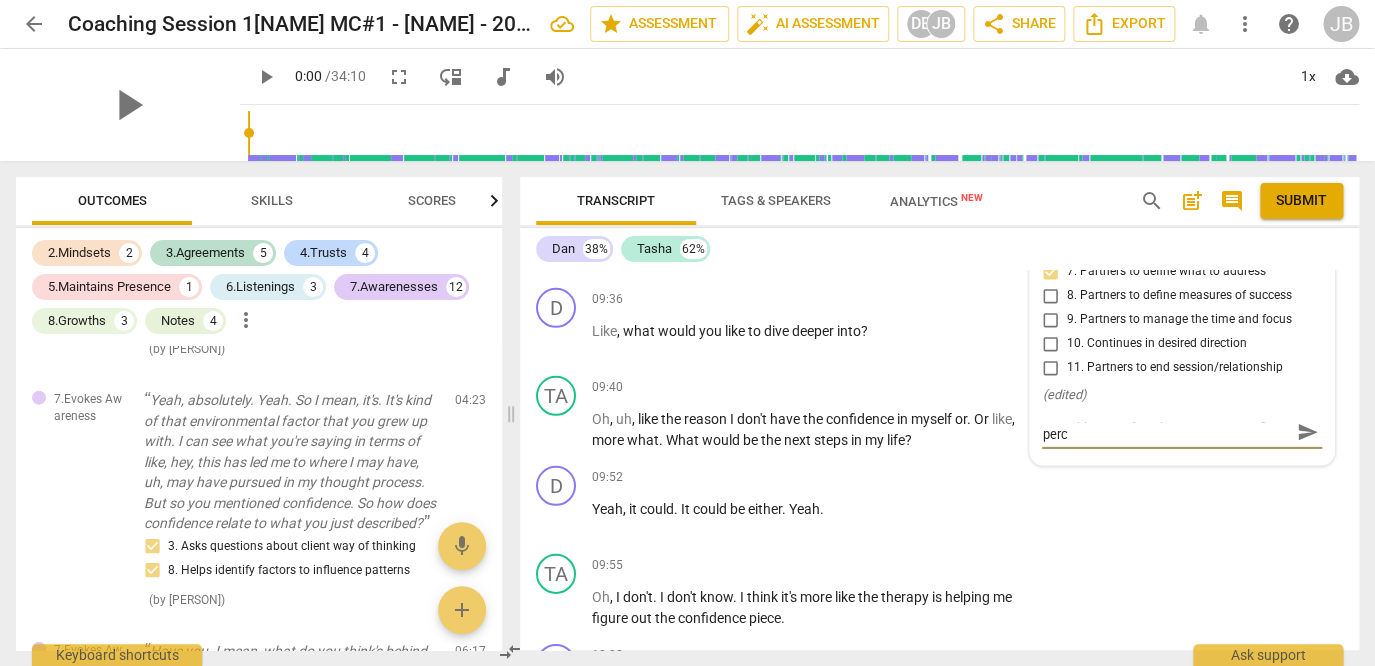 type on "JB: I appreciate your patience in hearing her perce" 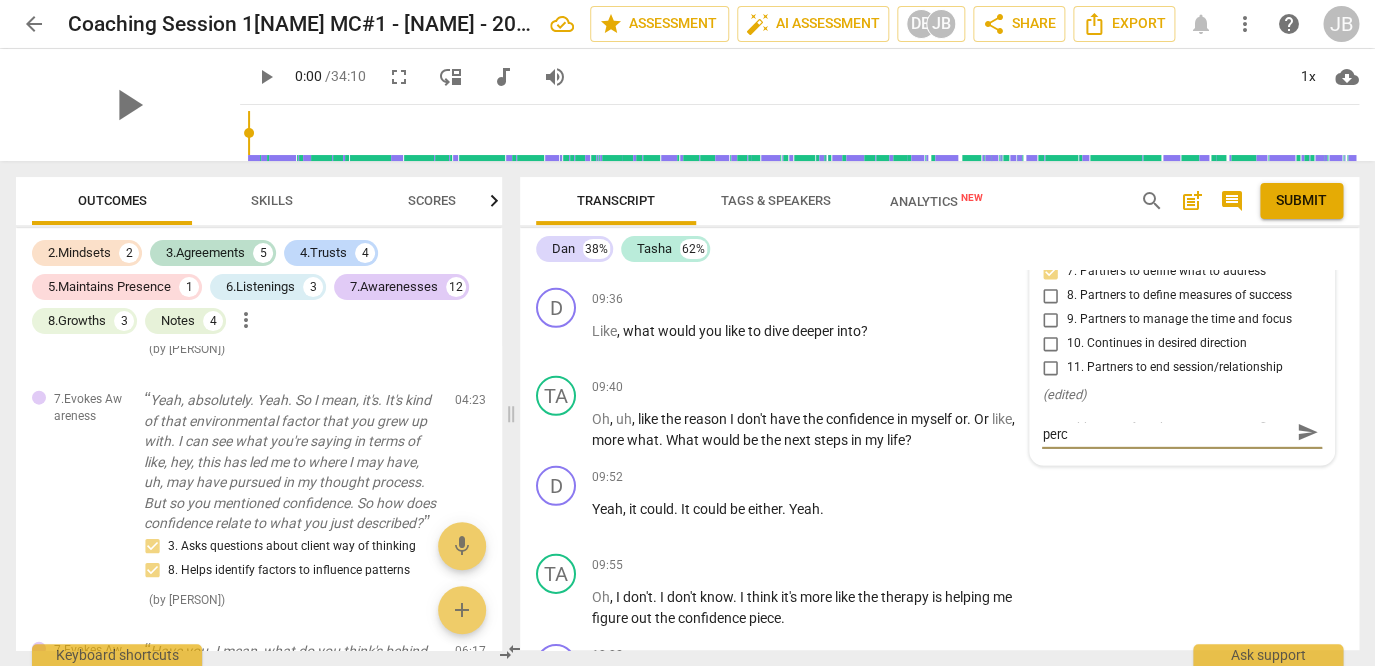 type on "JB: I appreciate your patience in hearing her perce" 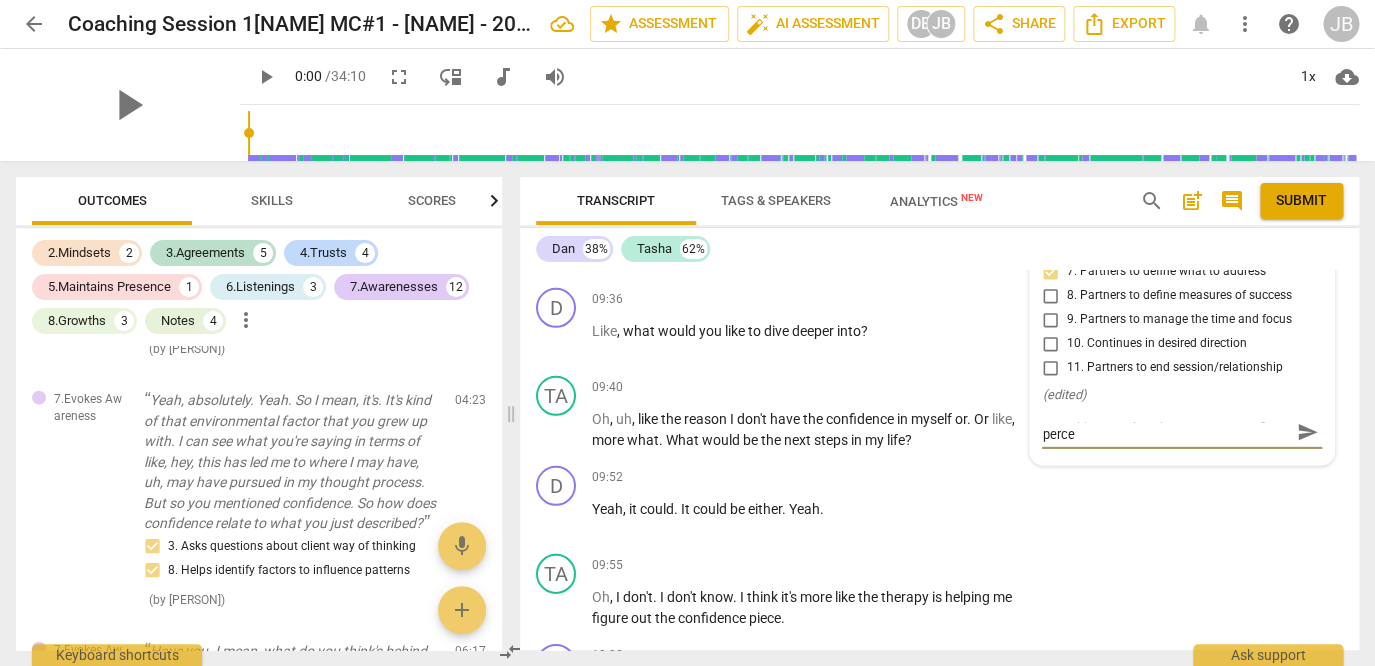 scroll, scrollTop: 0, scrollLeft: 0, axis: both 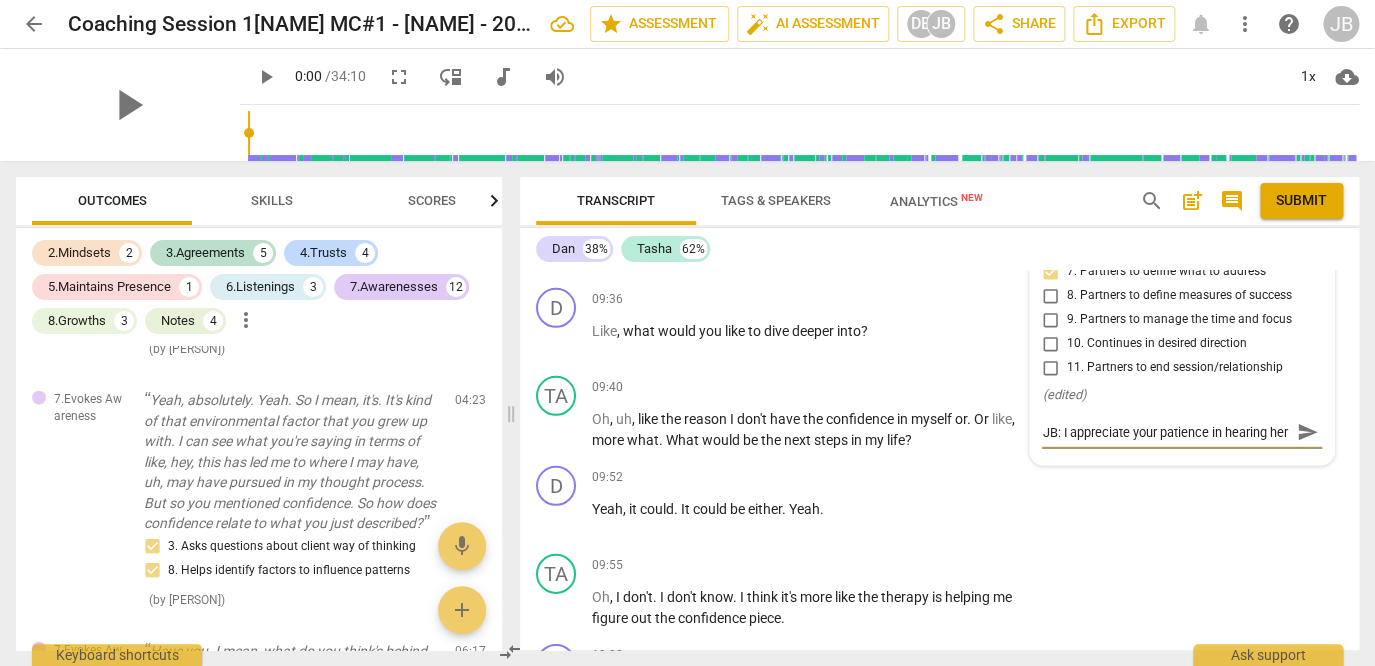 type on "JB: I appreciate your patience in hearing her percep" 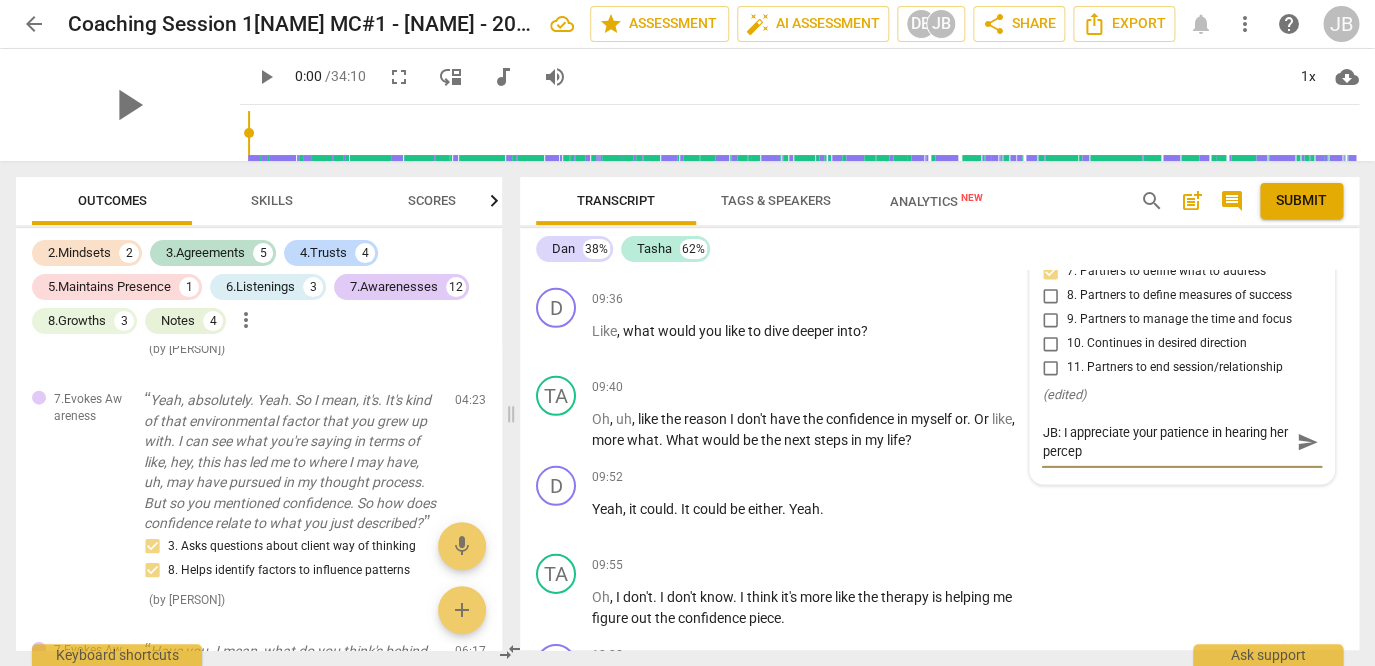 type on "JB: I appreciate your patience in hearing her percept" 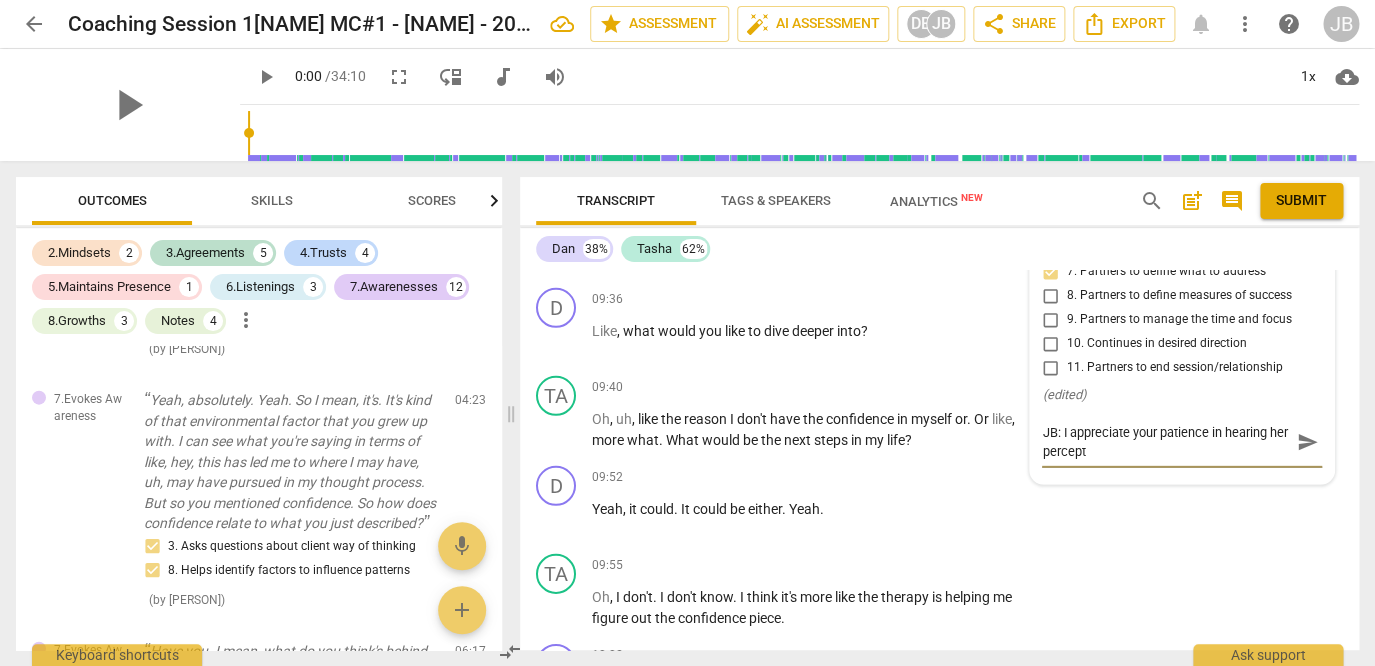 type on "JB: I appreciate your patience in hearing her percepti" 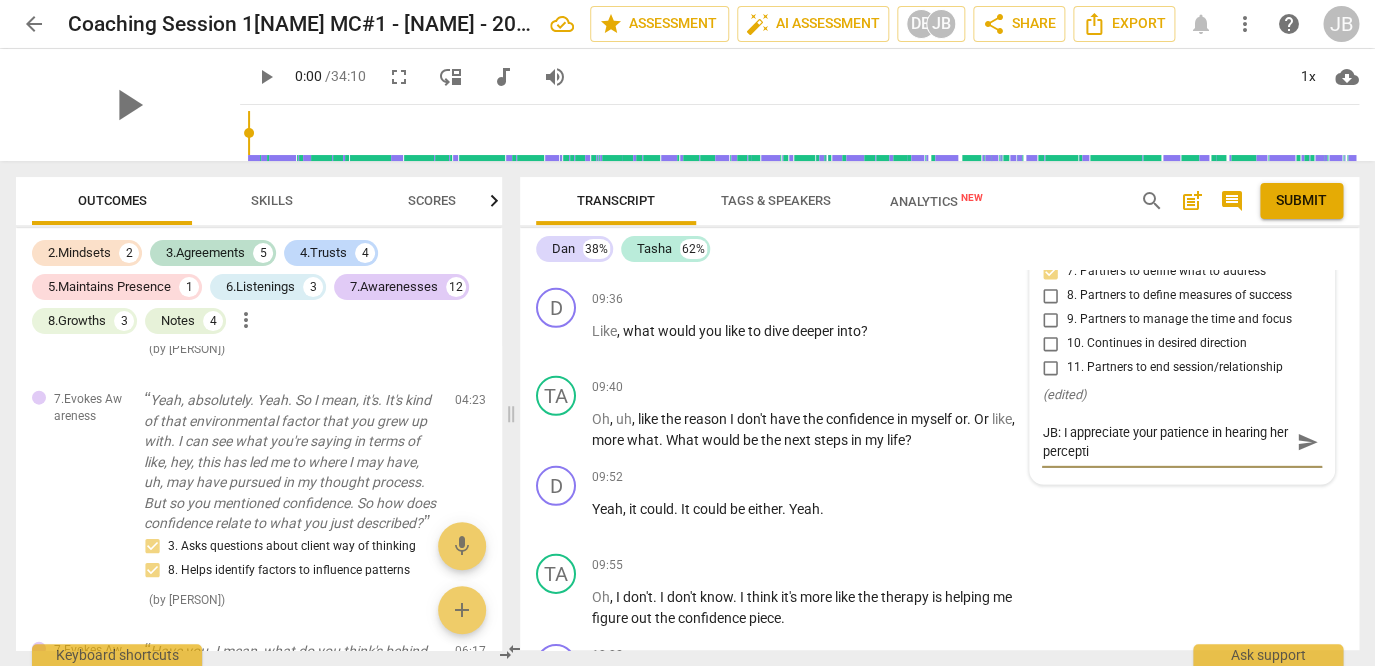 type on "JB: I appreciate your patience in hearing her perceptio" 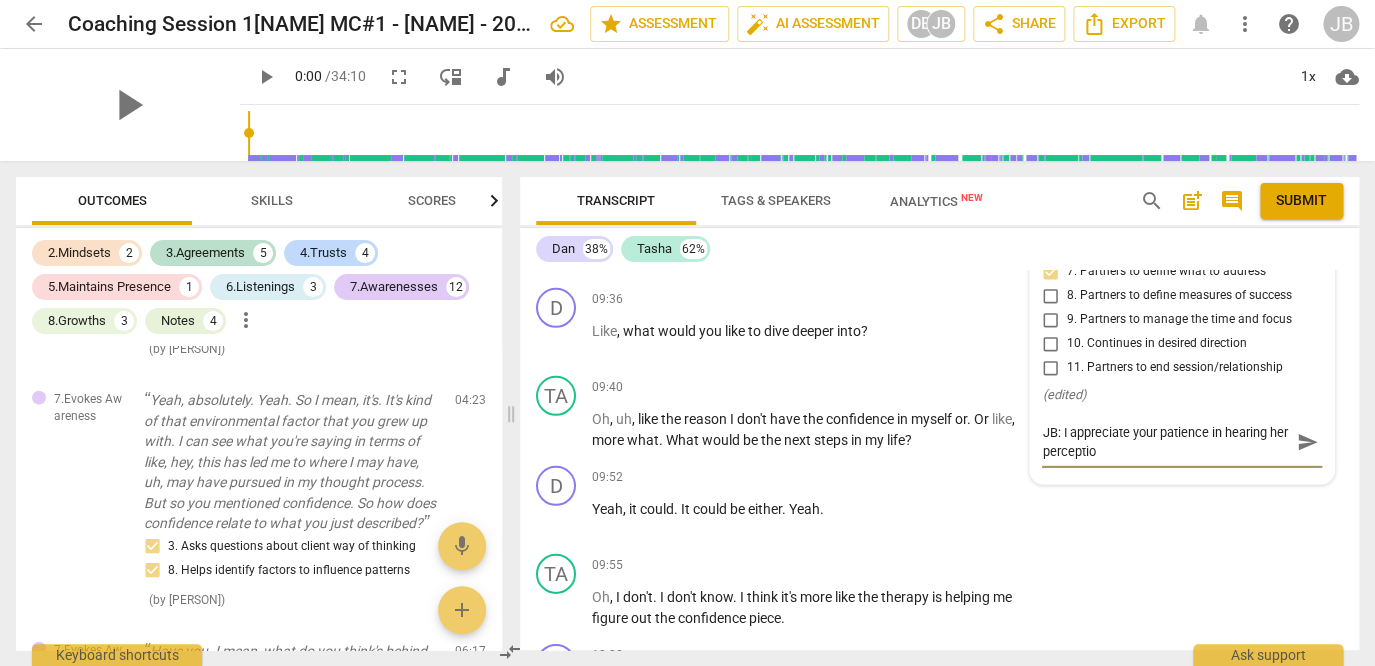 type on "JB: I appreciate your patience in hearing her perception" 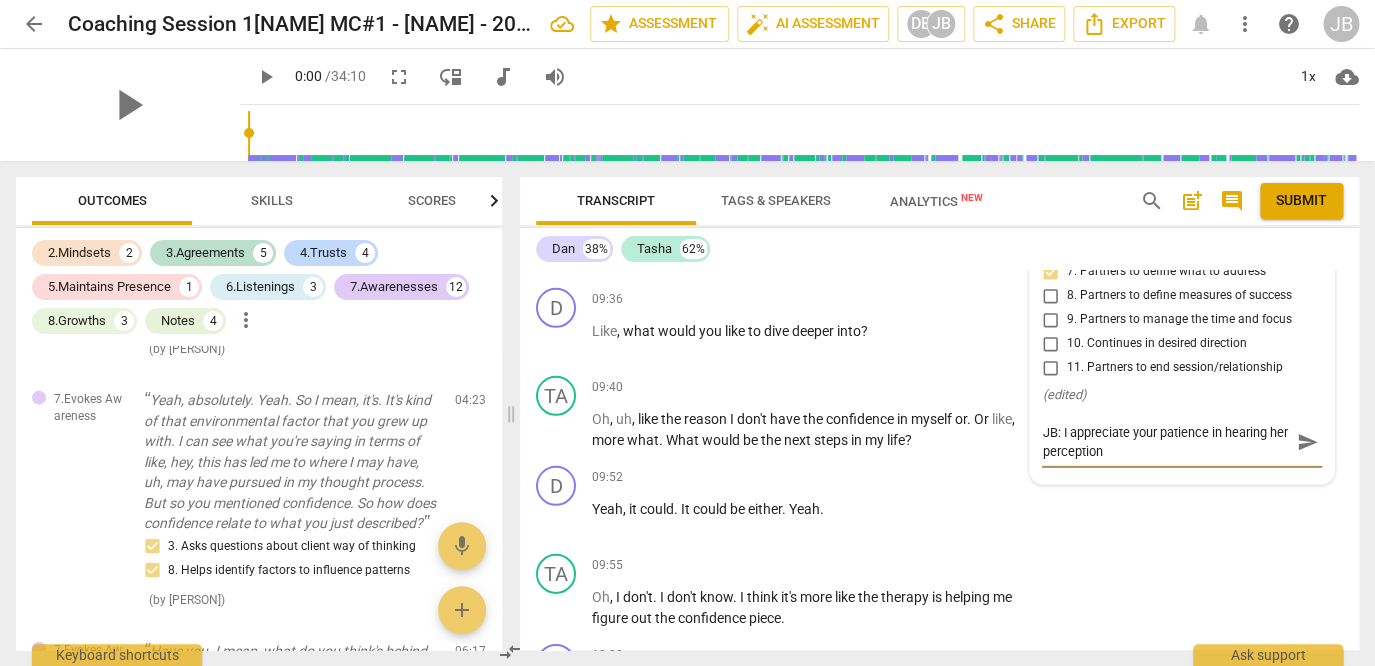 type on "JB: I appreciate your patience in hearing her perception" 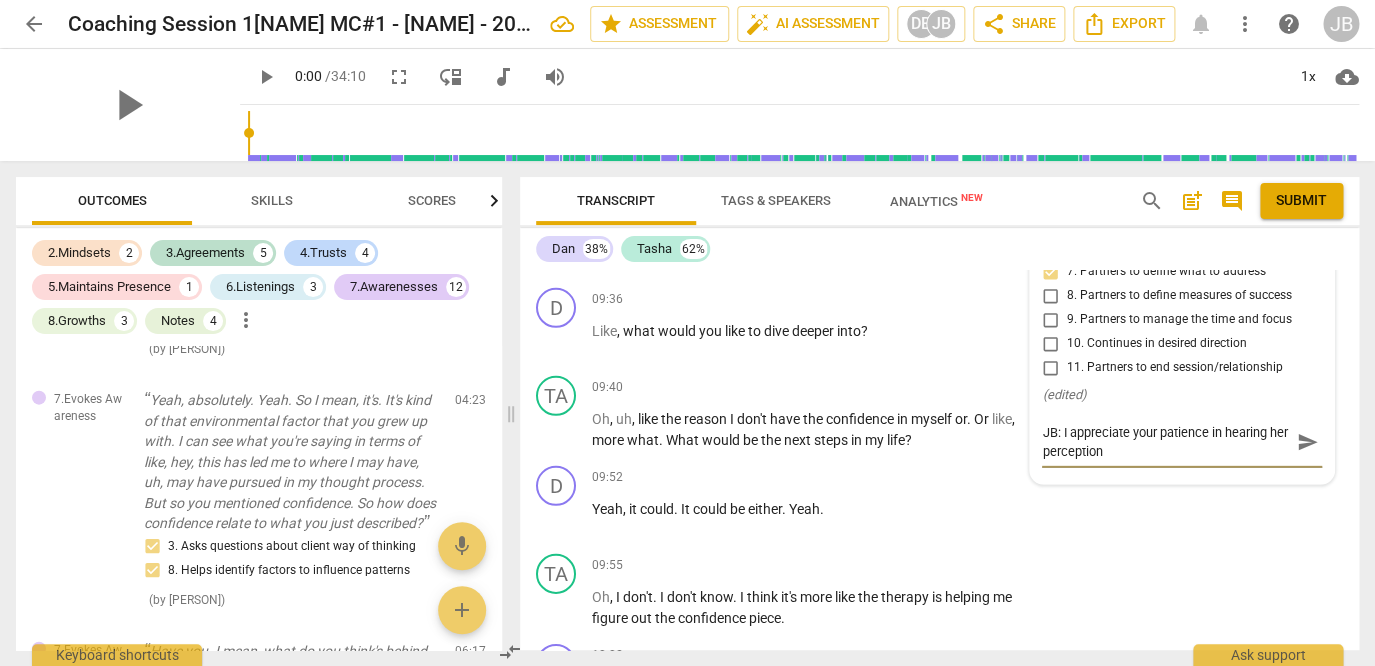 type on "JB: I appreciate your patience in hearing her perception" 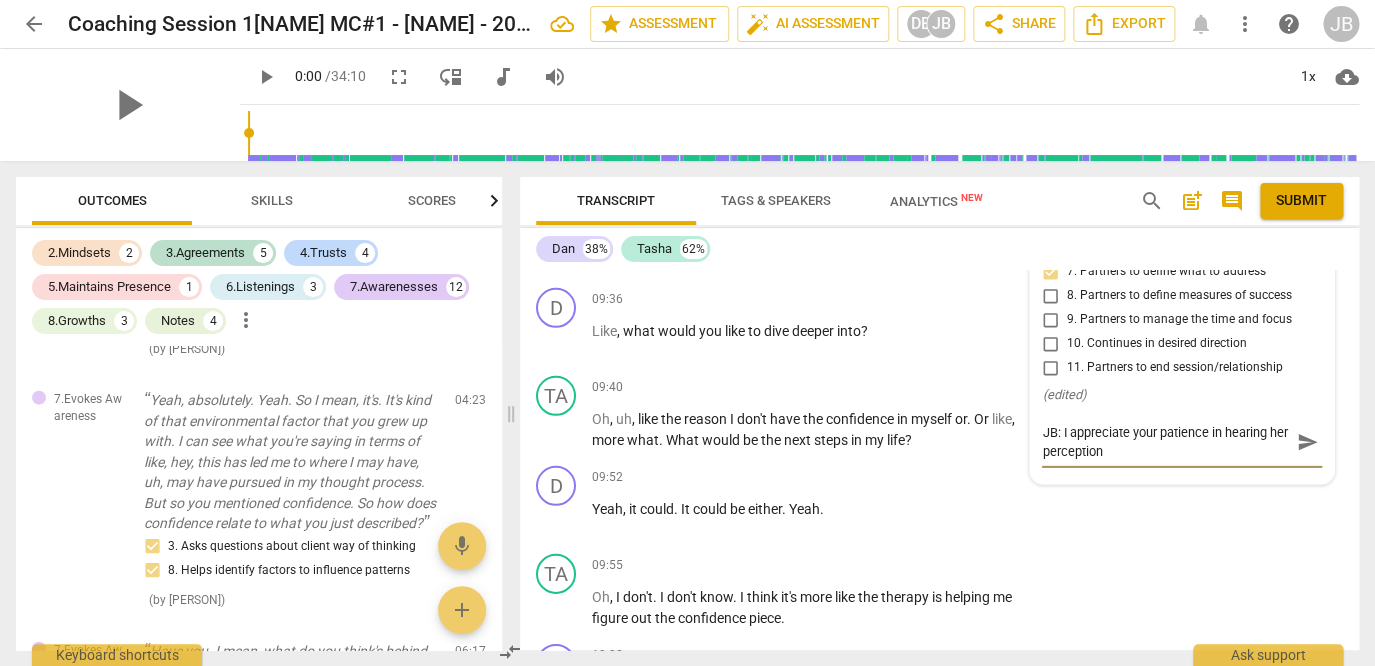 type on "JB: I appreciate your patience in hearing her perception" 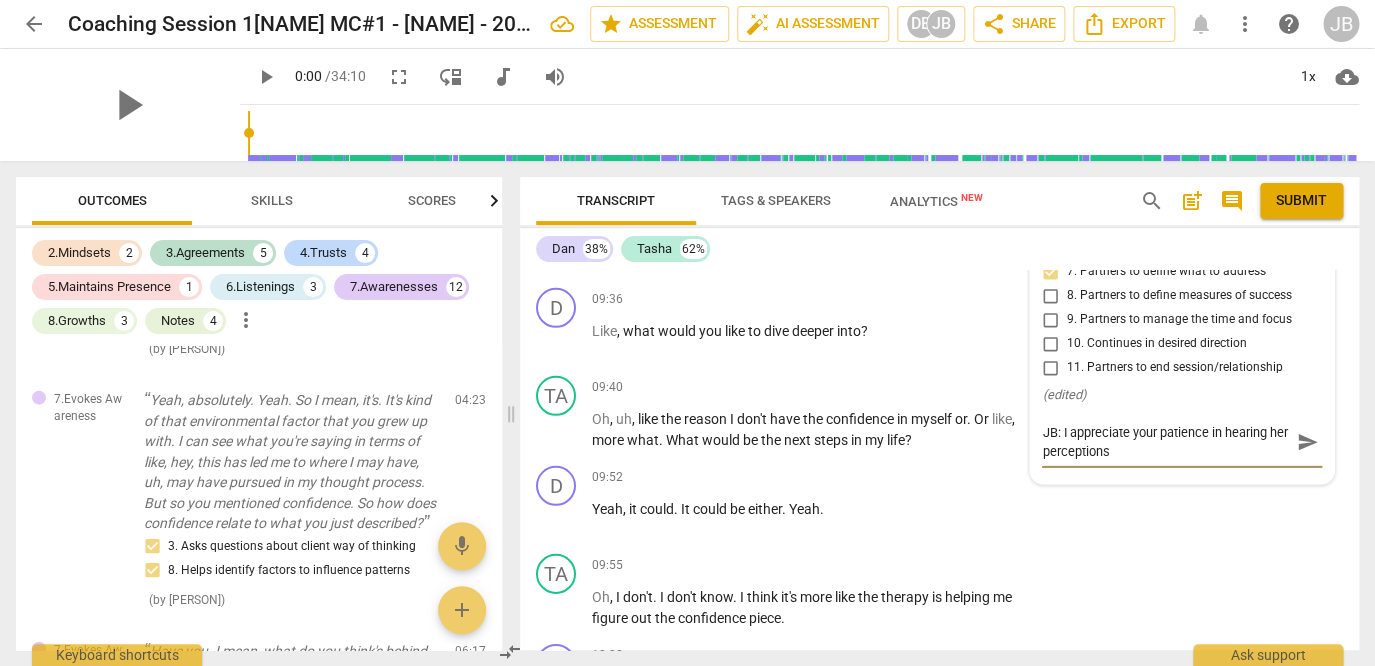 type 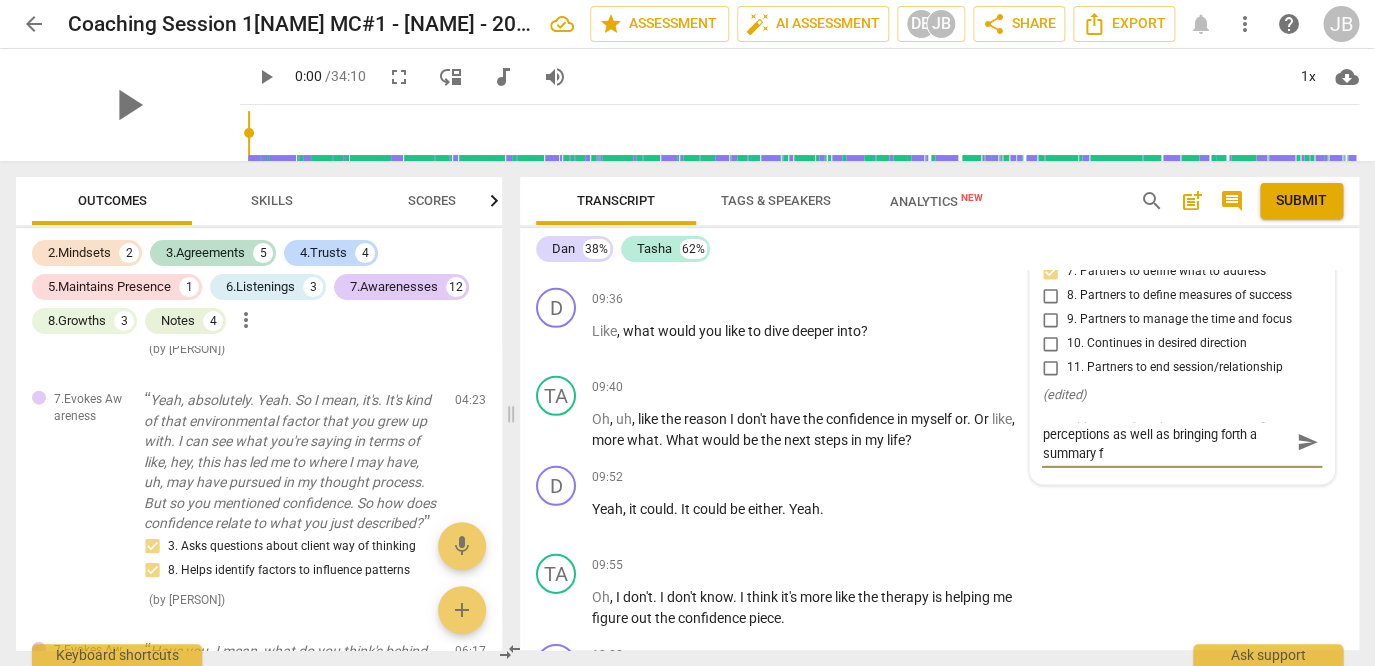 scroll, scrollTop: 0, scrollLeft: 0, axis: both 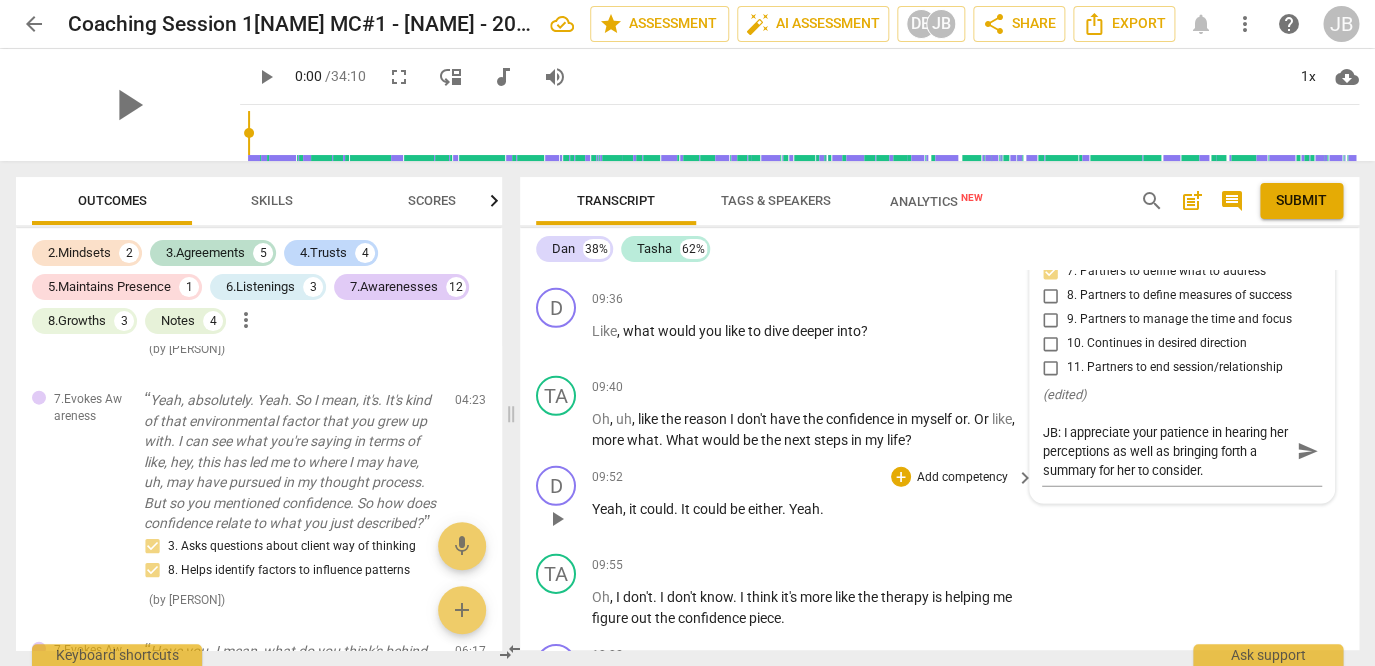 click on "D play_arrow pause 09:52 + Add competency keyboard_arrow_right Yeah ,   it   could .   It   could   be   either .   Yeah ." at bounding box center (939, 502) 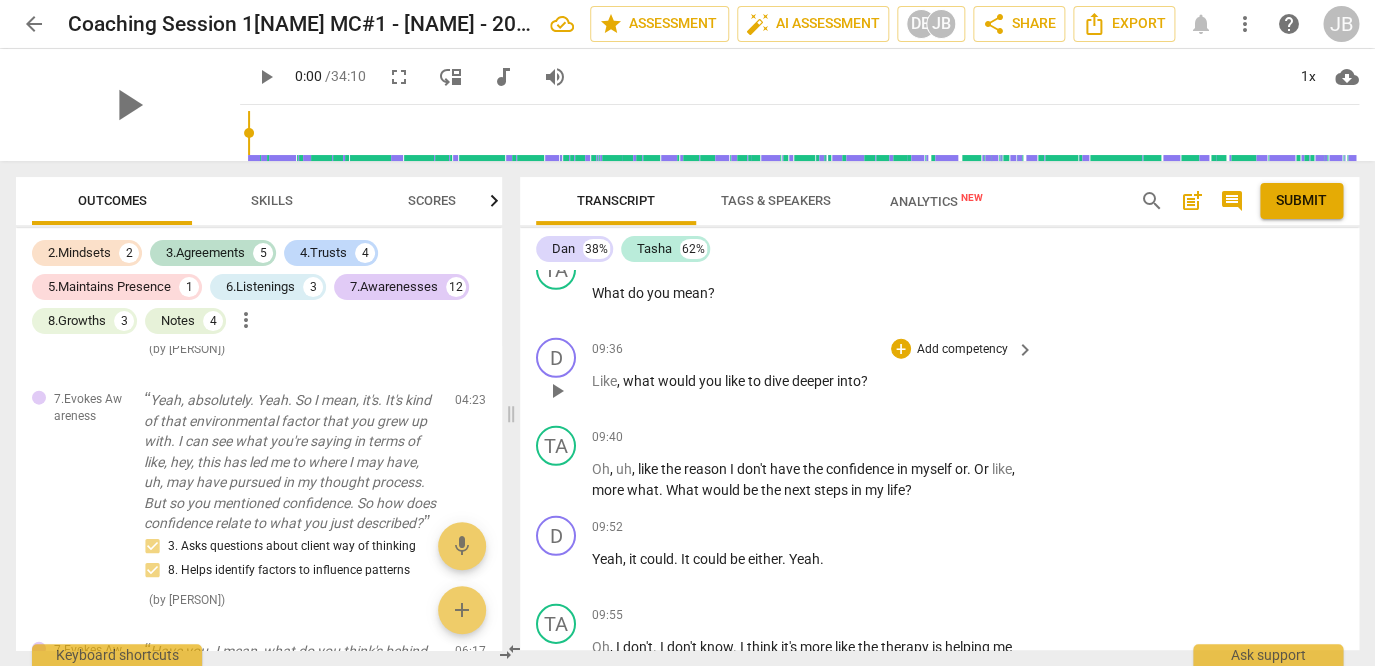 scroll, scrollTop: 4800, scrollLeft: 0, axis: vertical 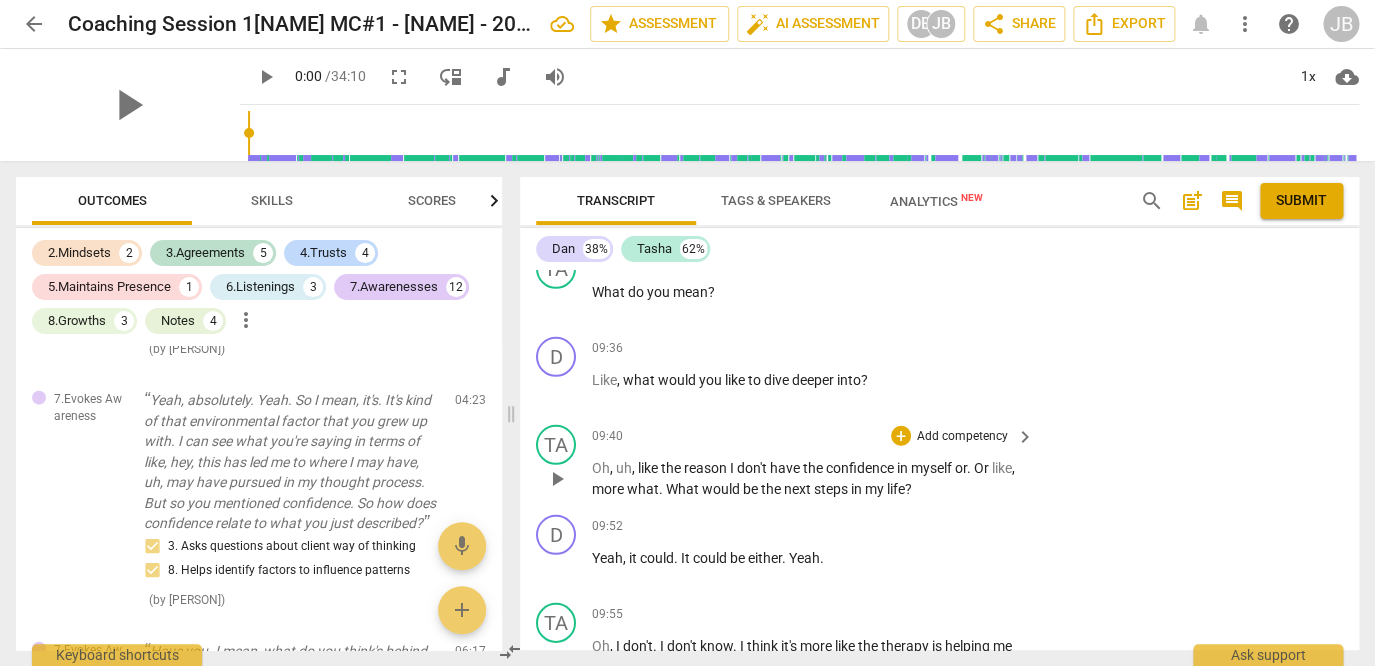 click on "TA play_arrow pause 09:40 + Add competency keyboard_arrow_right Oh ,   uh ,   like   the   reason   I   don't   have   the   confidence   in   myself   or .   Or   like ,   more   what .   What   would   be   the   next   steps   in   my   life ?" at bounding box center (939, 462) 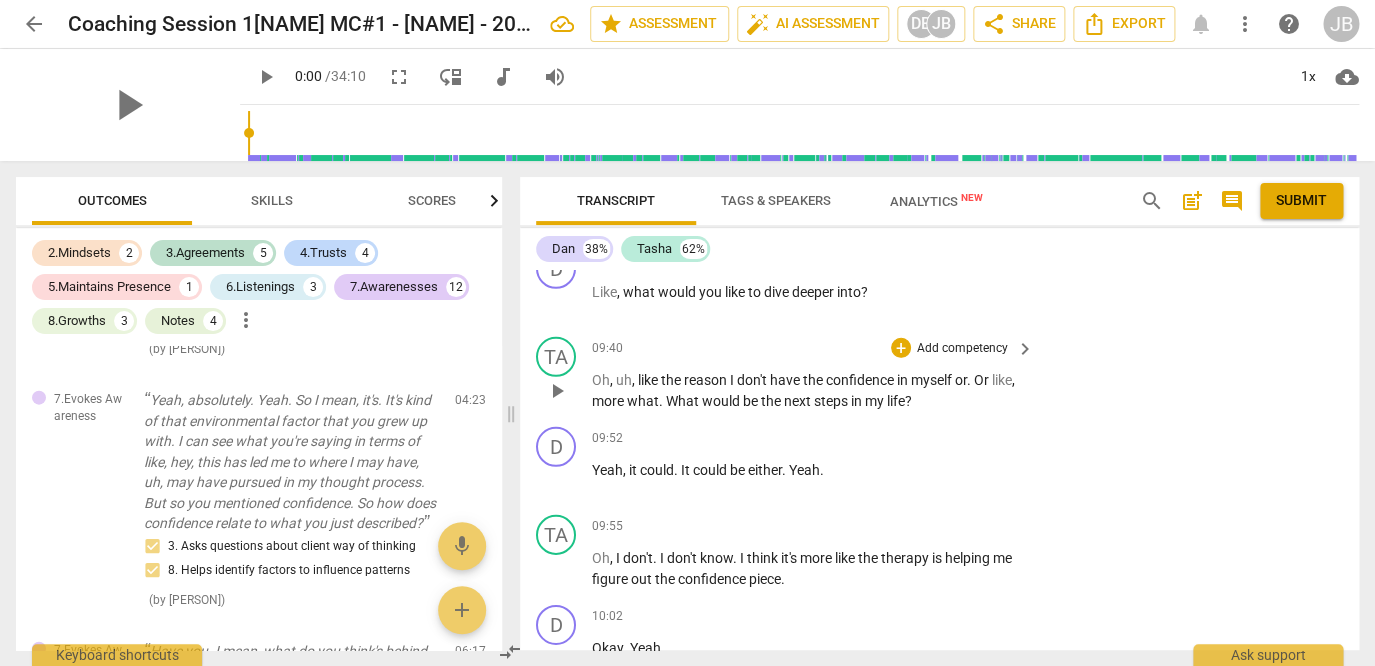scroll, scrollTop: 4891, scrollLeft: 0, axis: vertical 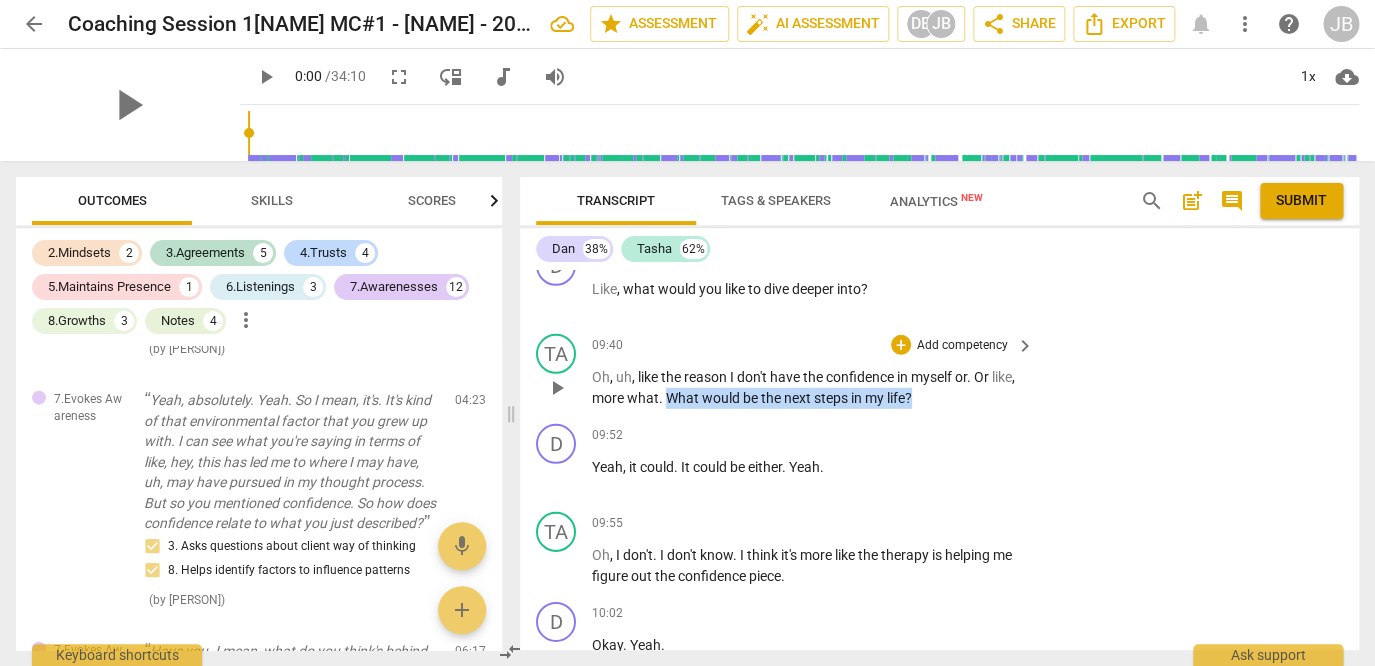 drag, startPoint x: 922, startPoint y: 418, endPoint x: 665, endPoint y: 423, distance: 257.04865 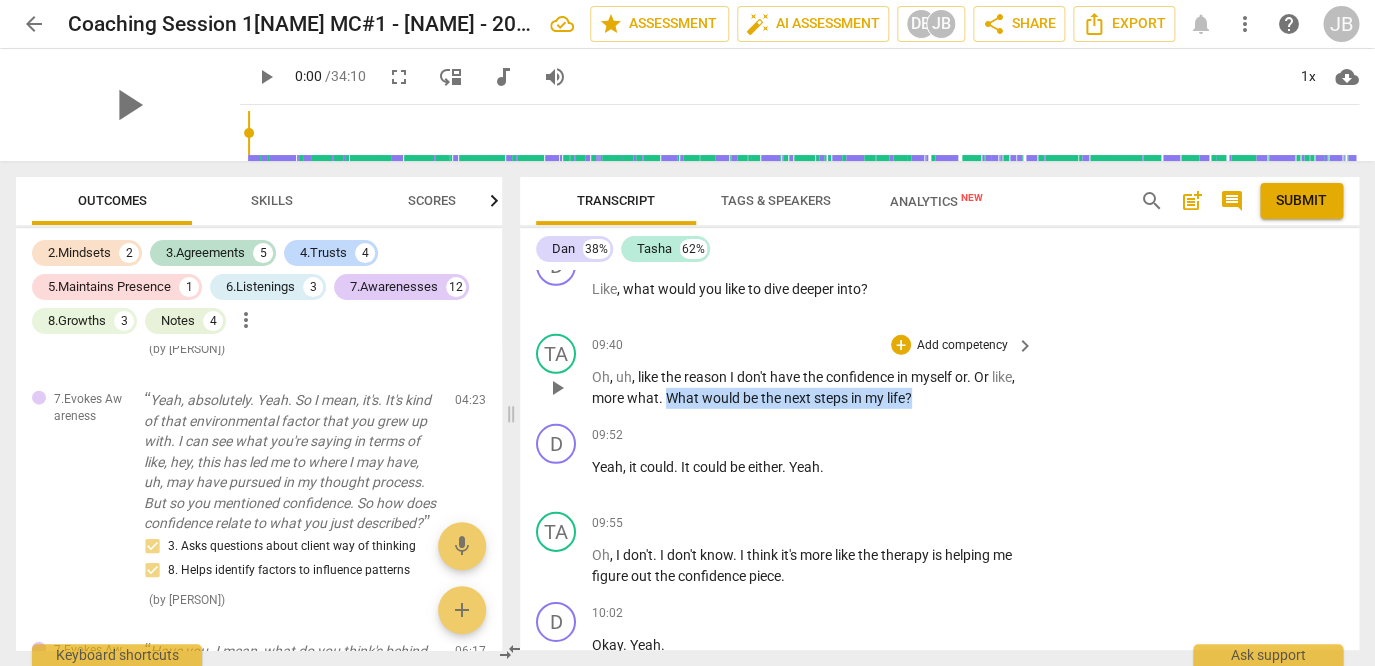 click on "Oh ,   uh ,   like   the   reason   I   don't   have   the   confidence   in   myself   or .   Or   like ,   more   what .   What   would   be   the   next   steps   in   my   life ?" at bounding box center [808, 387] 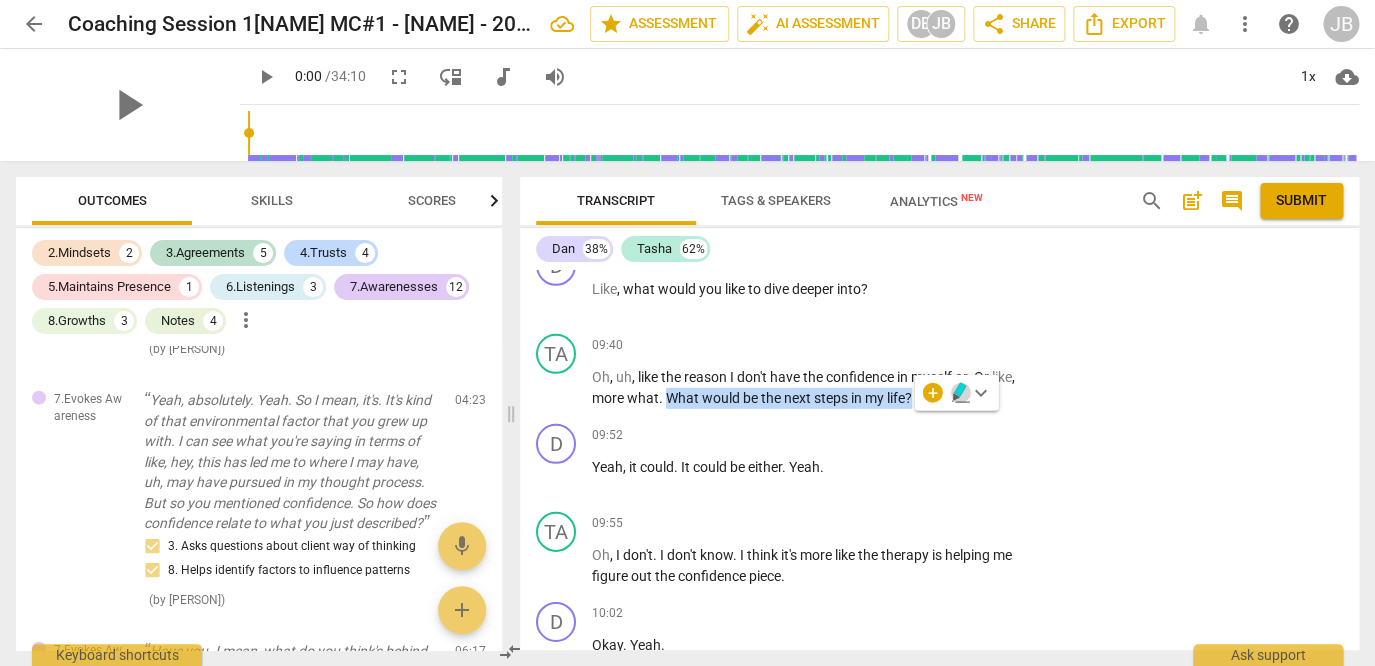 click 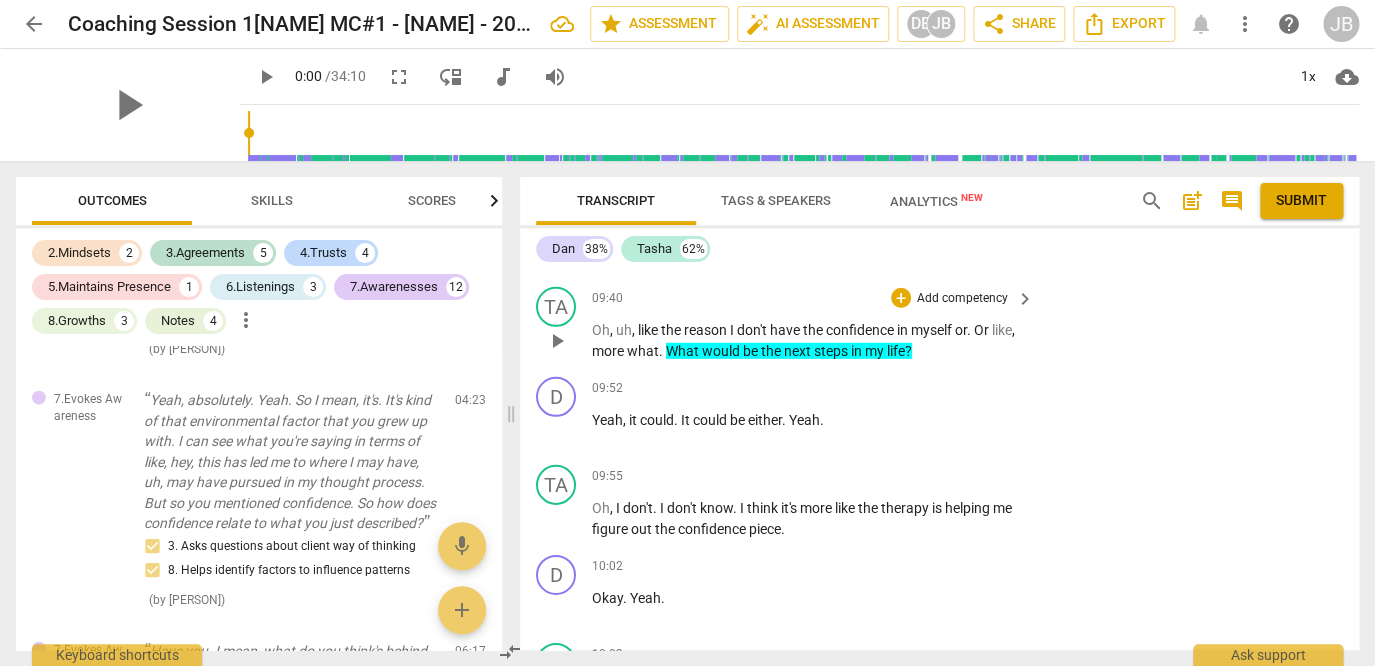 scroll, scrollTop: 4909, scrollLeft: 0, axis: vertical 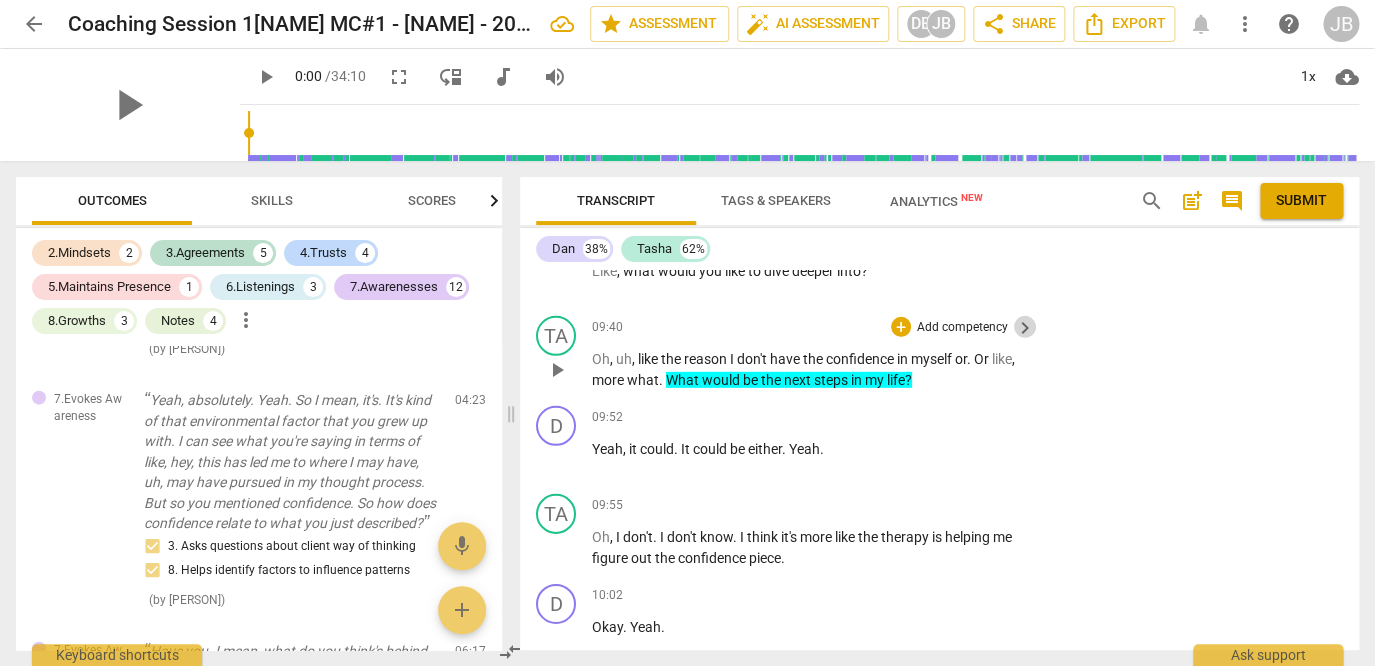 click on "keyboard_arrow_right" at bounding box center (1025, 328) 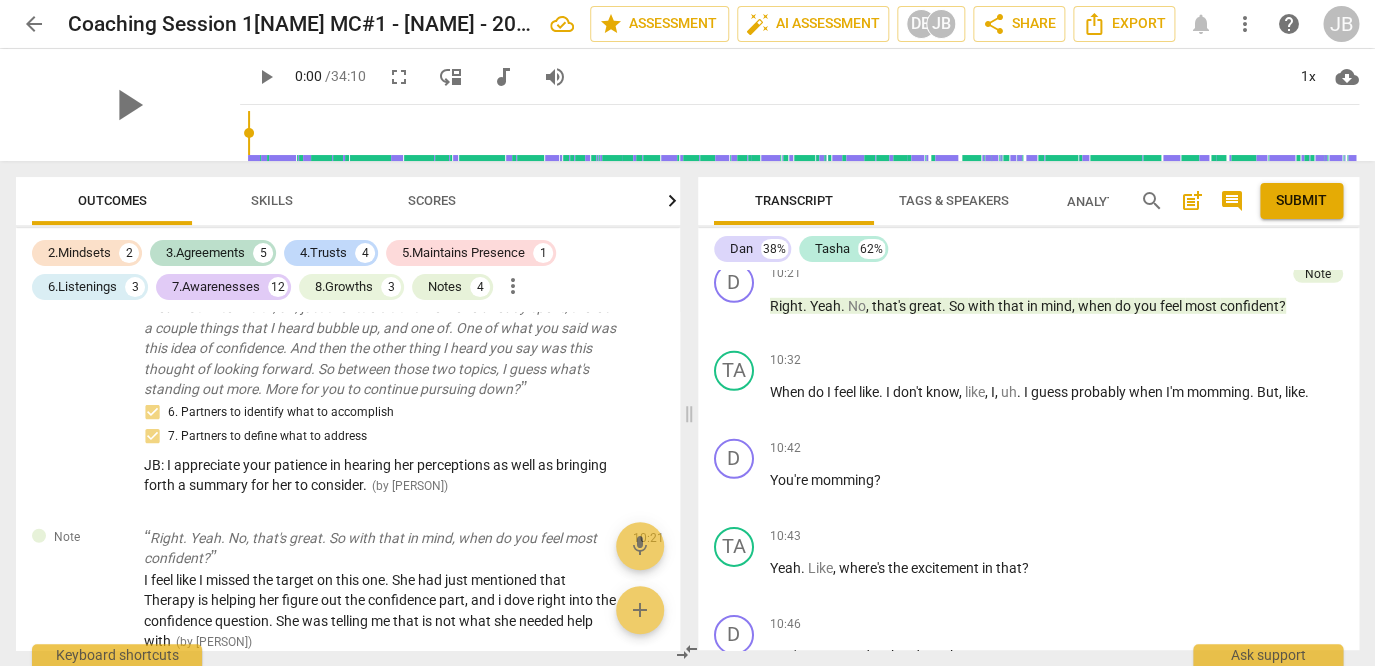 scroll, scrollTop: 4374, scrollLeft: 0, axis: vertical 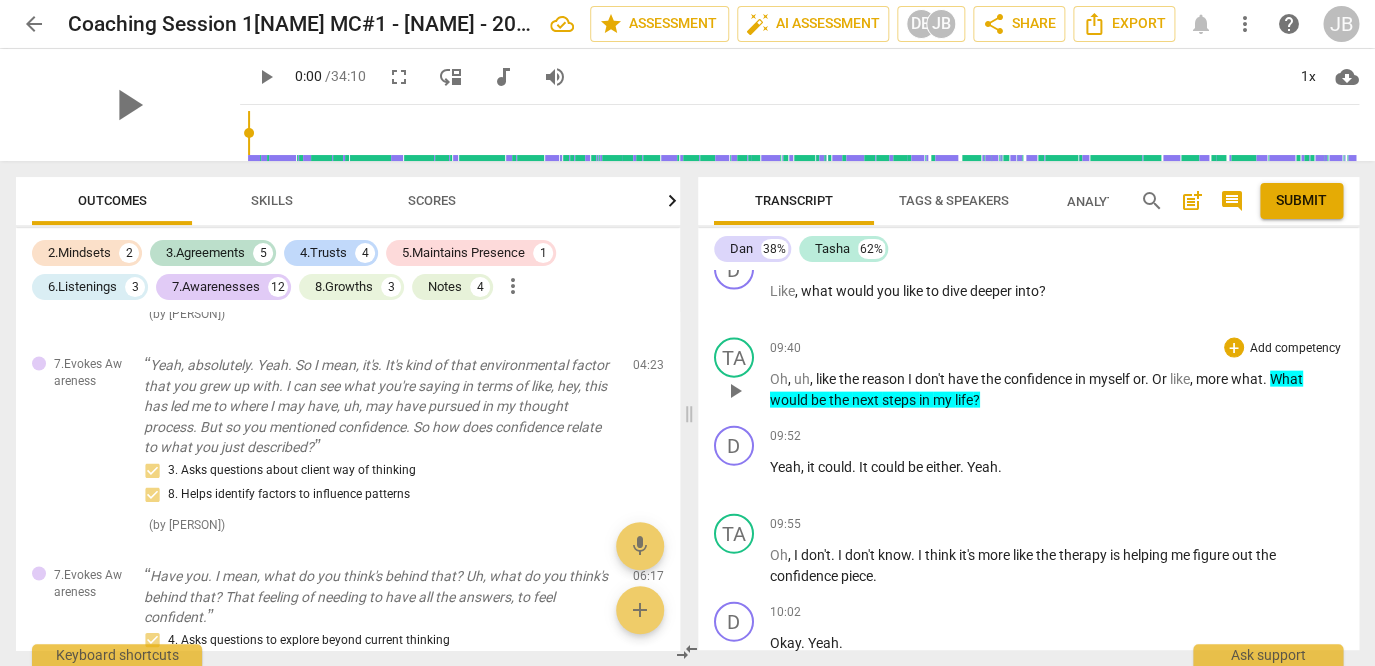 click on "Add competency" at bounding box center [1295, 348] 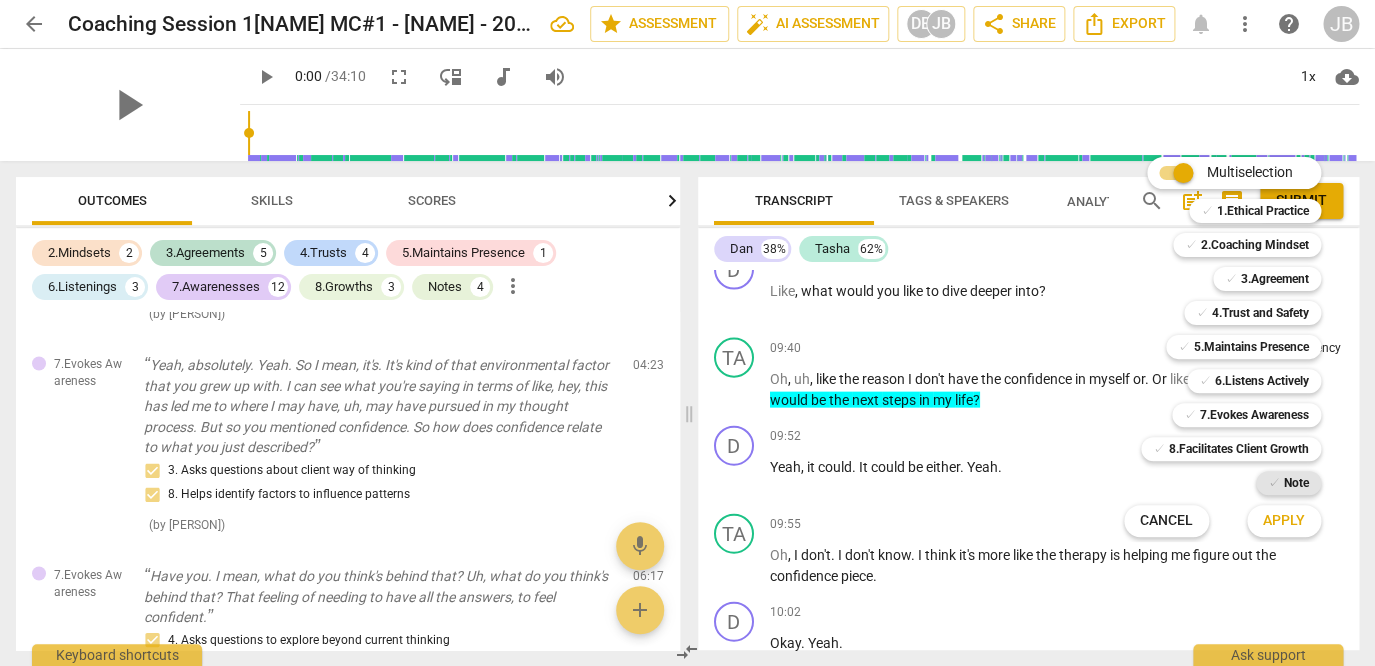 click on "Note" at bounding box center [1296, 483] 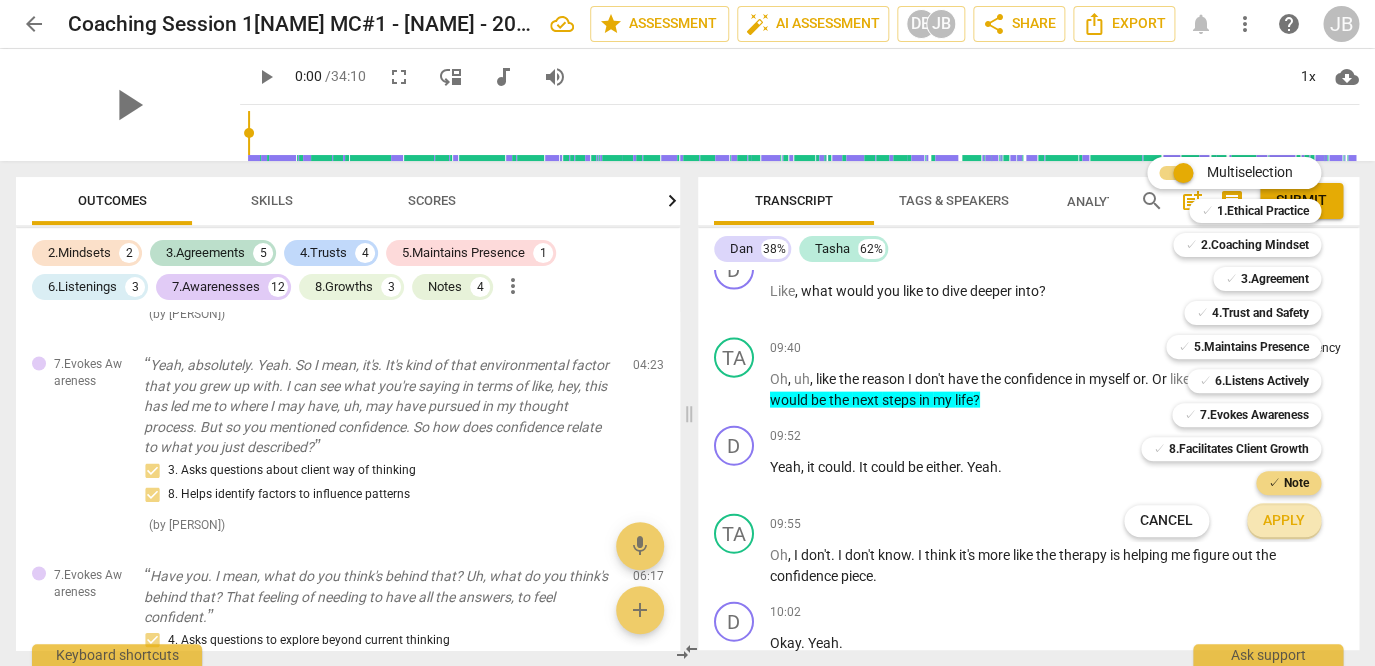 click on "Apply" at bounding box center (1284, 521) 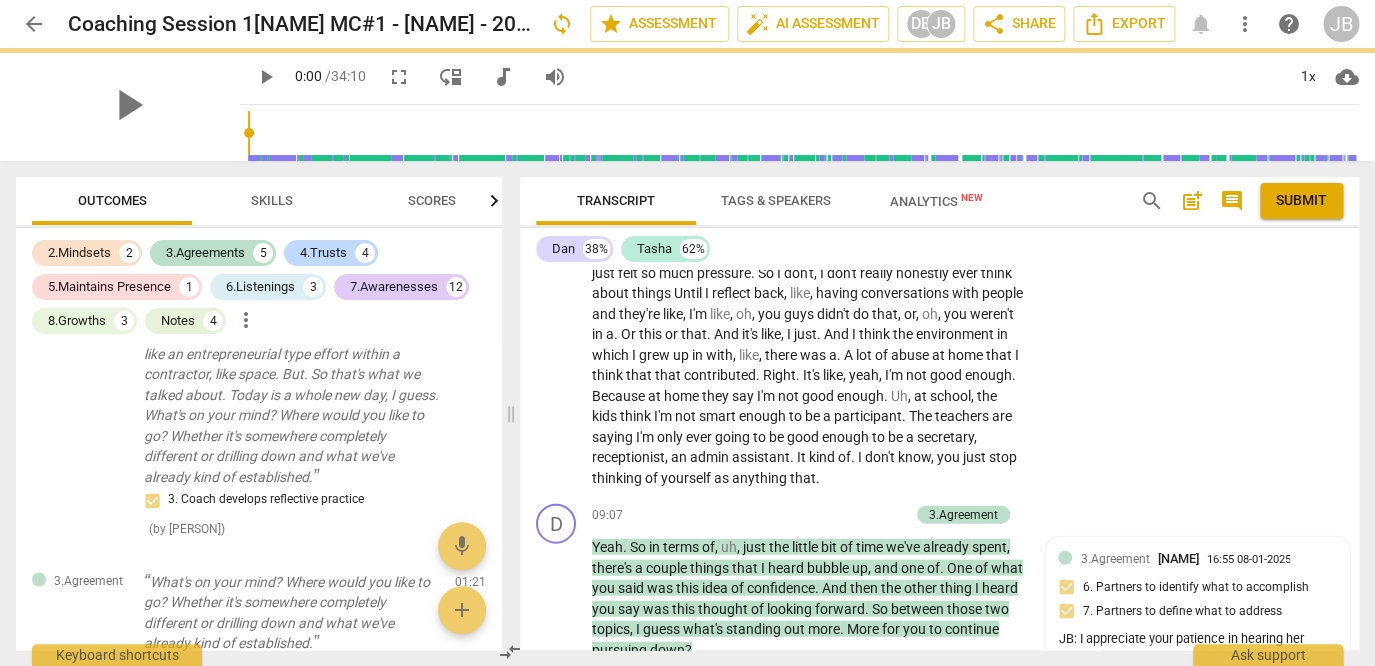 scroll, scrollTop: 4909, scrollLeft: 0, axis: vertical 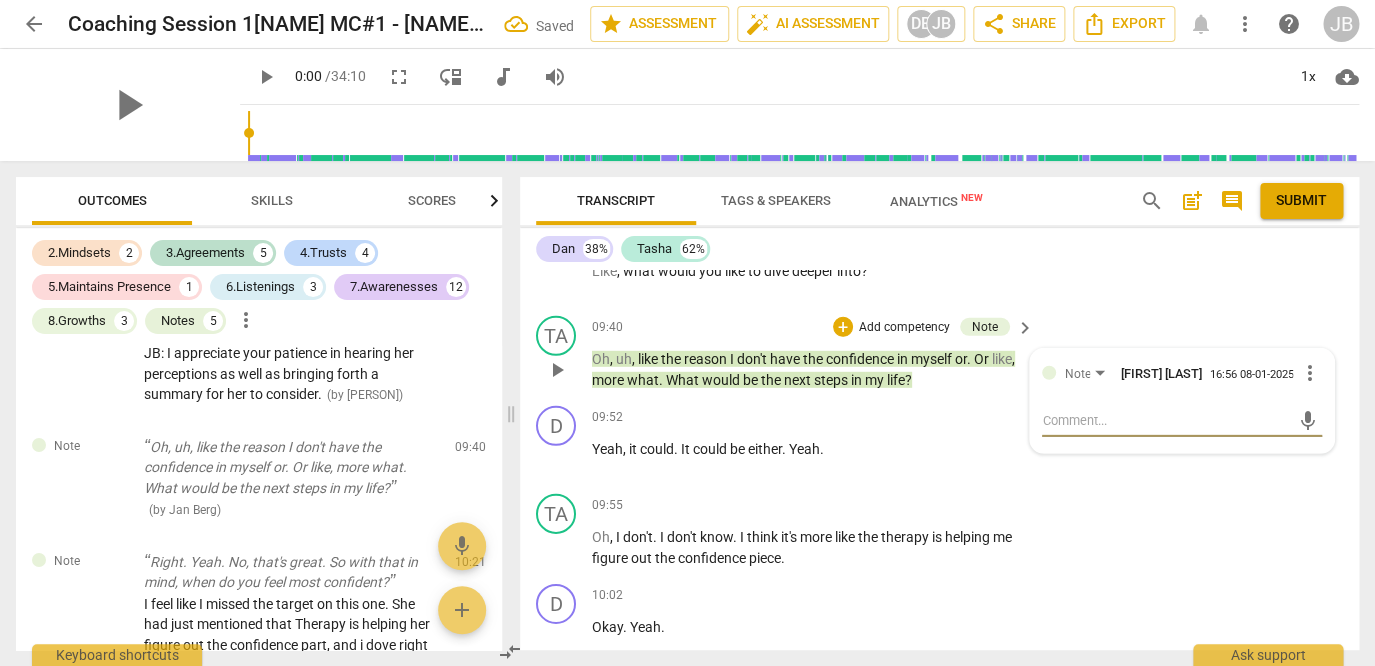 click at bounding box center (1166, 420) 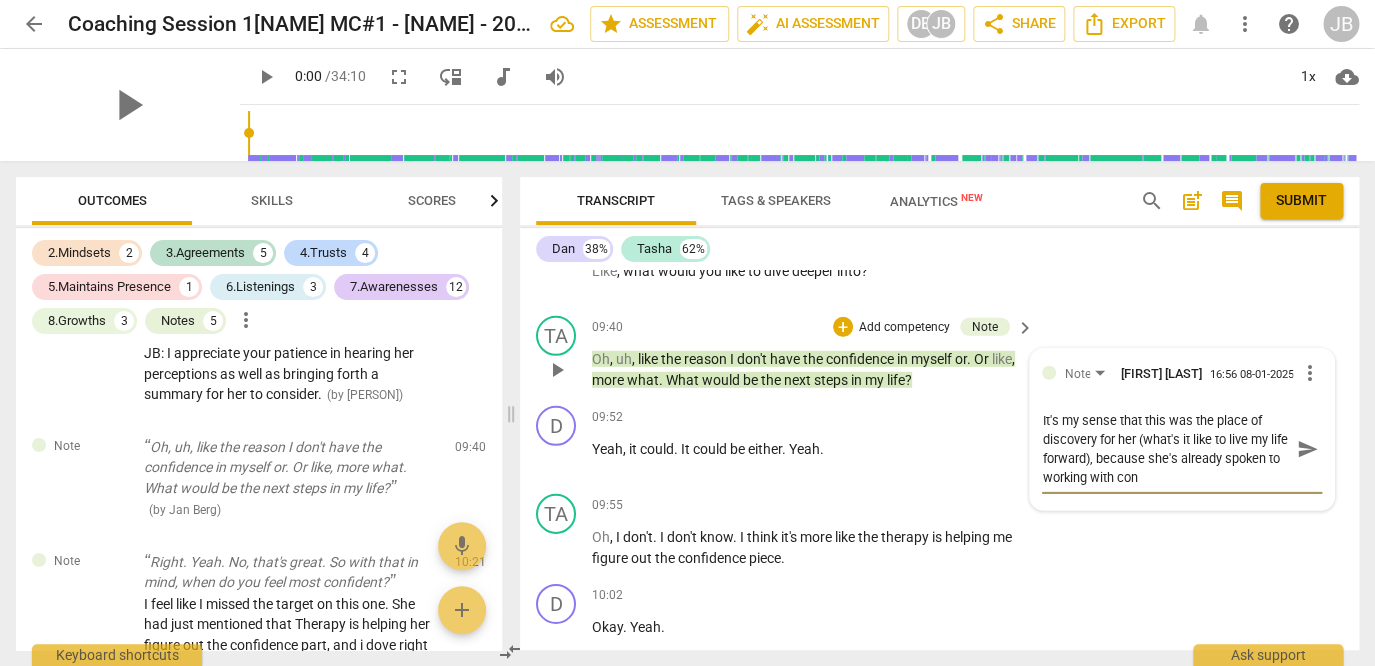scroll, scrollTop: 0, scrollLeft: 0, axis: both 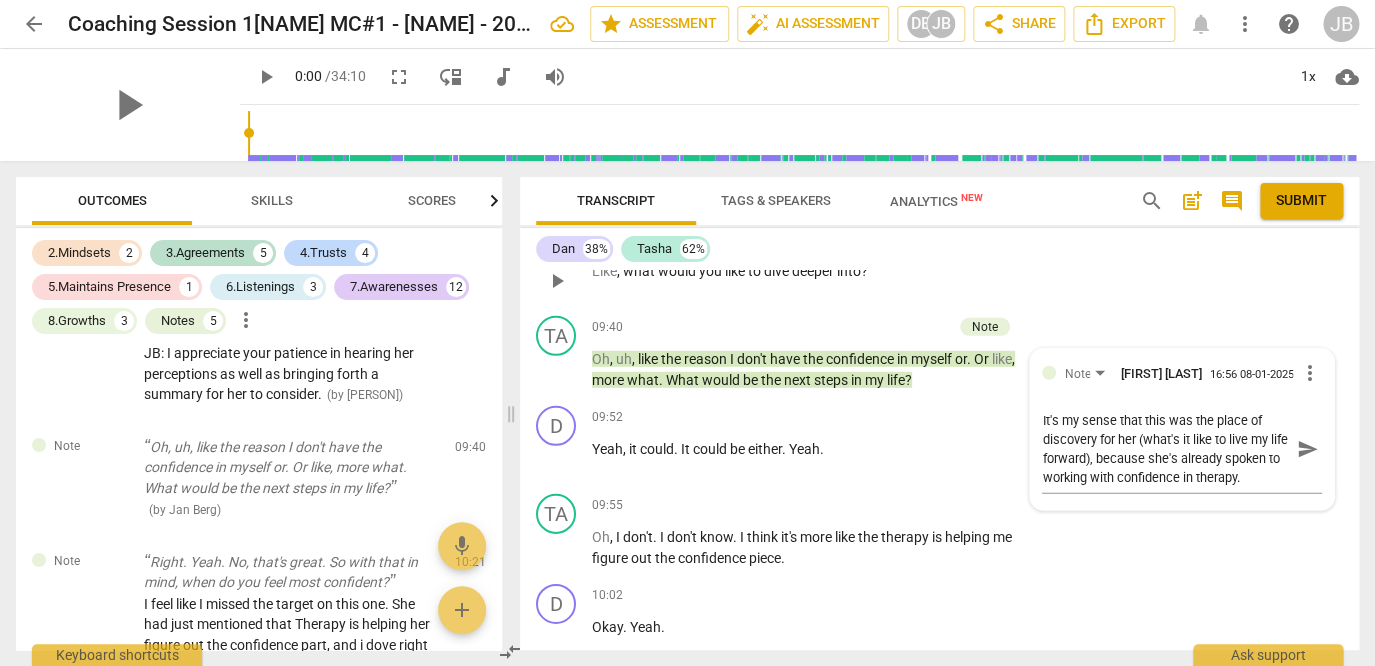 click on "Like ,   what   would   you   like   to   dive   deeper   into ?" at bounding box center [808, 271] 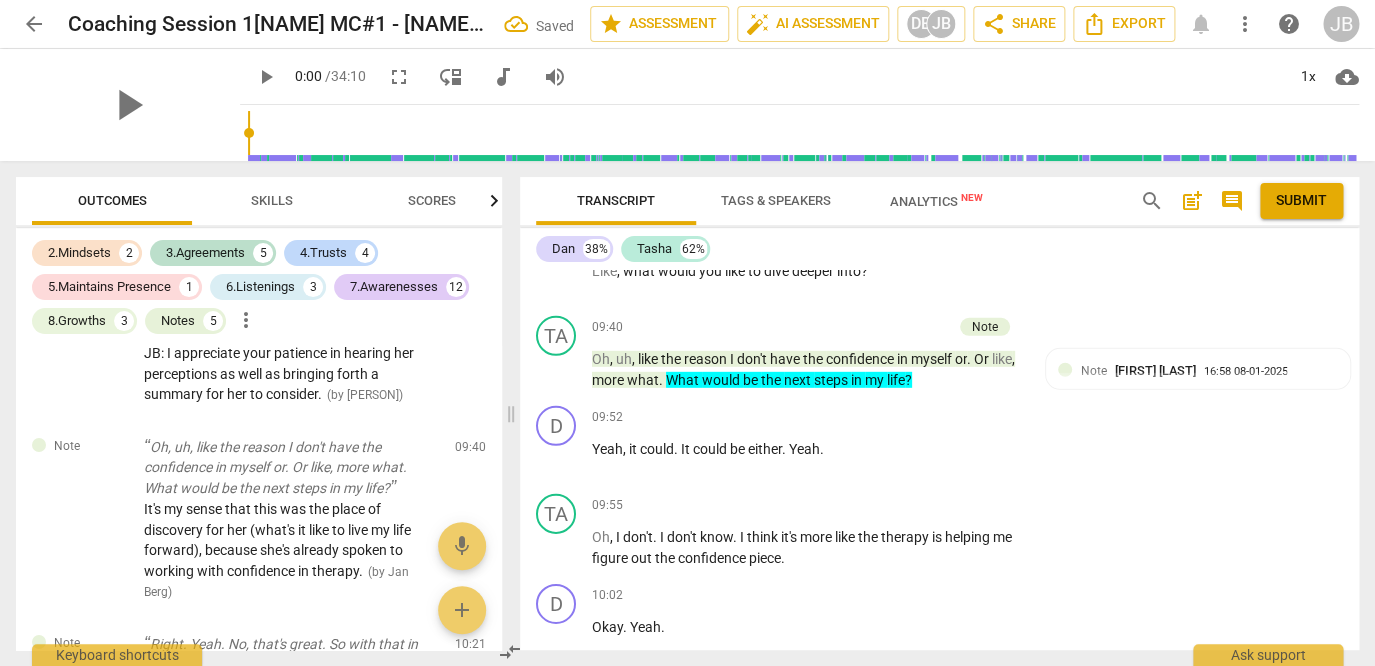 click on "Dan  38% Tasha 62%" at bounding box center [939, 249] 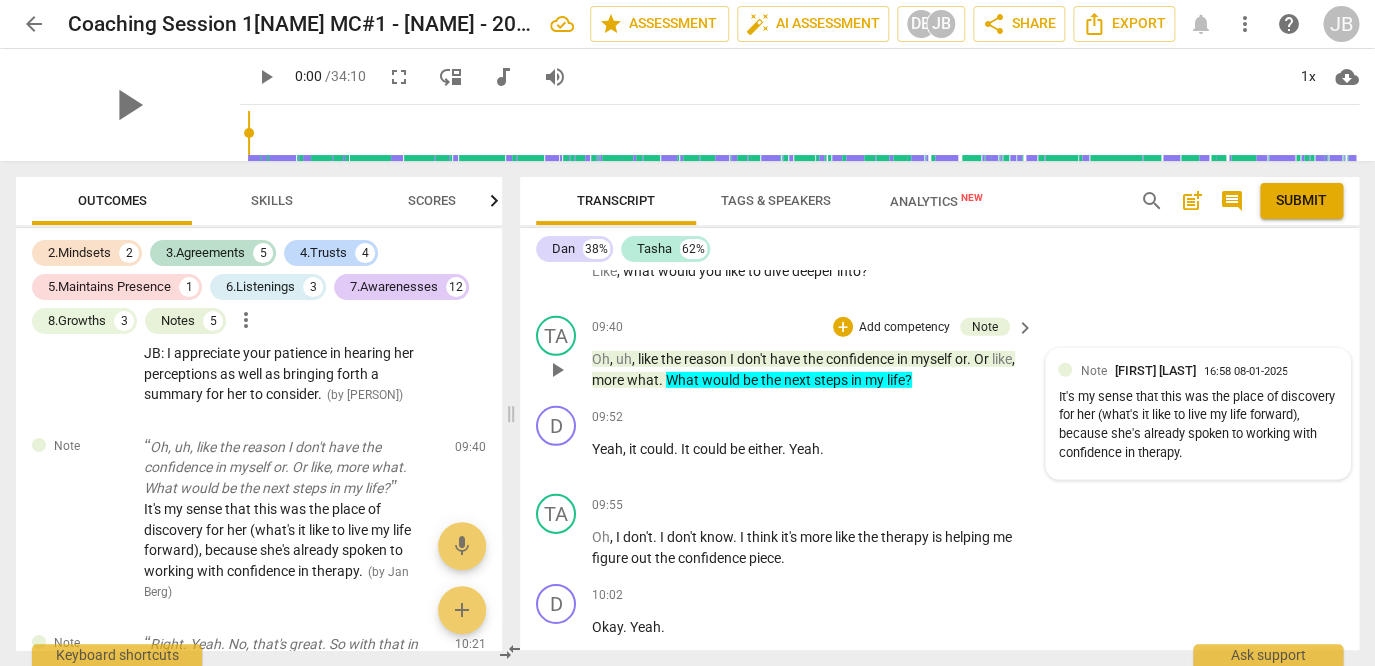 click on "It's my sense that this was the place of discovery for her (what's it like to live my life forward), because she's already spoken to working with confidence in therapy." at bounding box center [1198, 425] 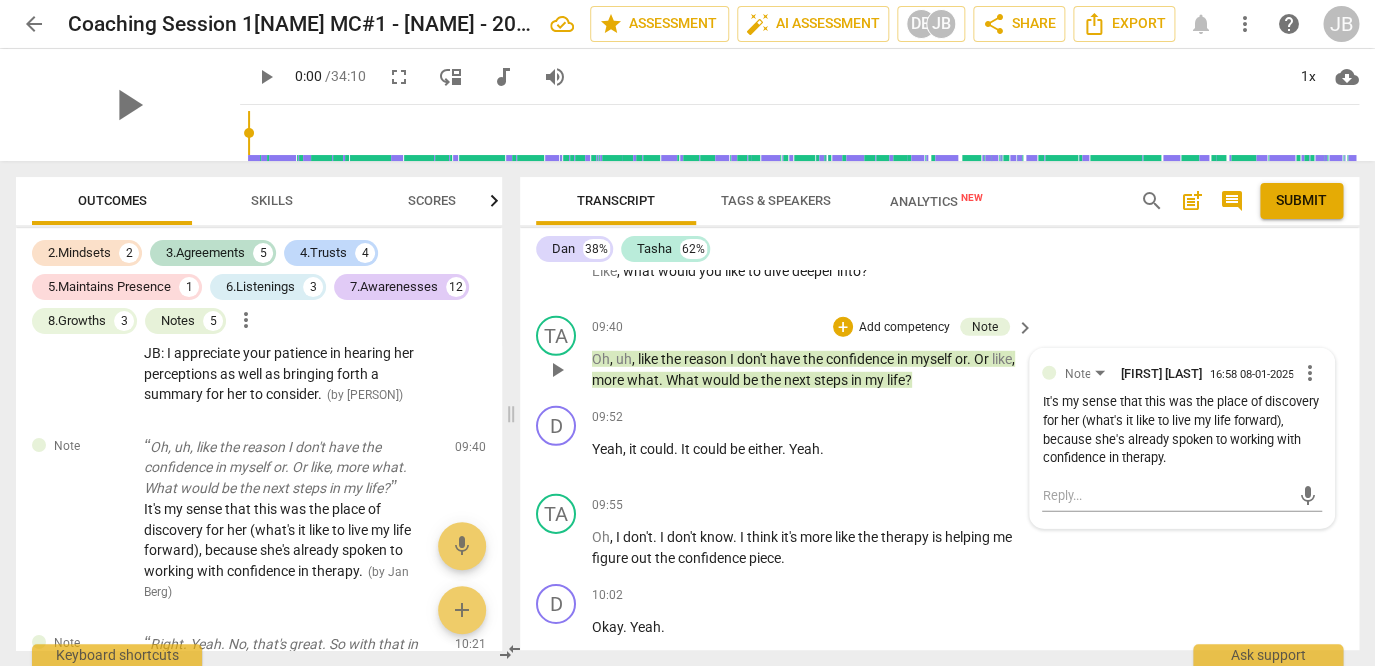 click on "It's my sense that this was the place of discovery for her (what's it like to live my life forward), because she's already spoken to working with confidence in therapy." at bounding box center [1182, 430] 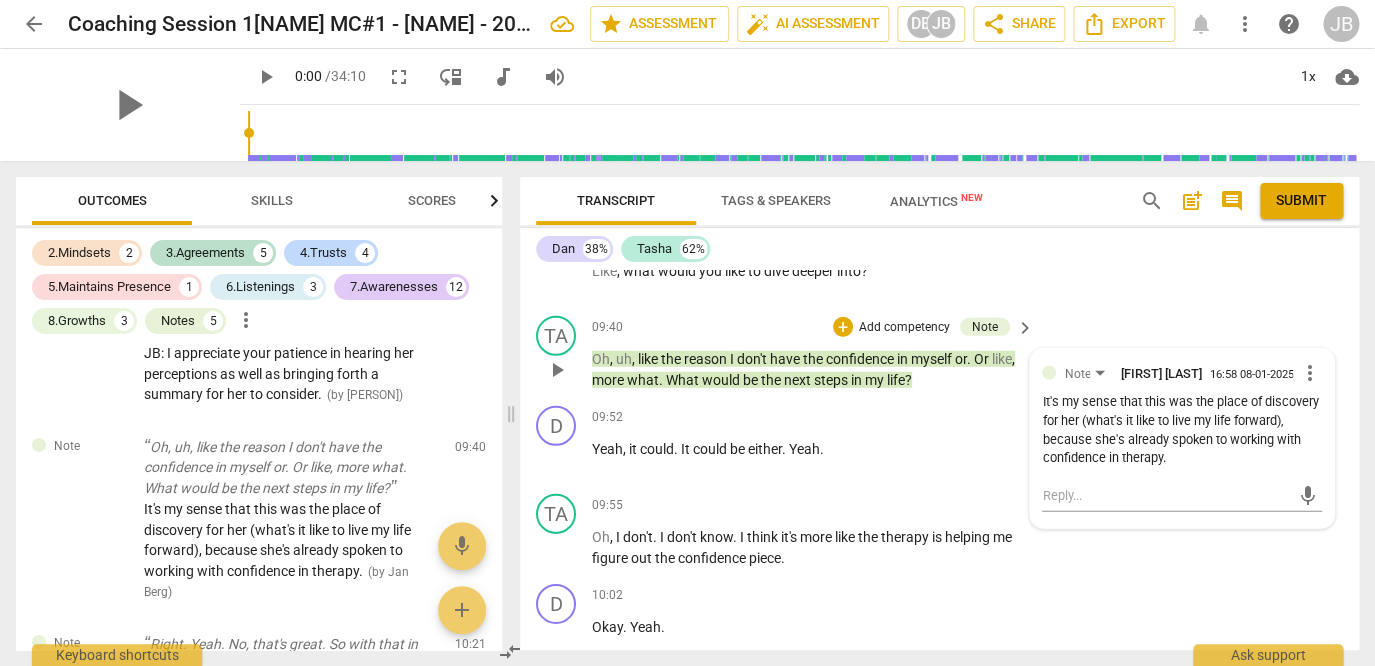 click on "more_vert" at bounding box center [1310, 373] 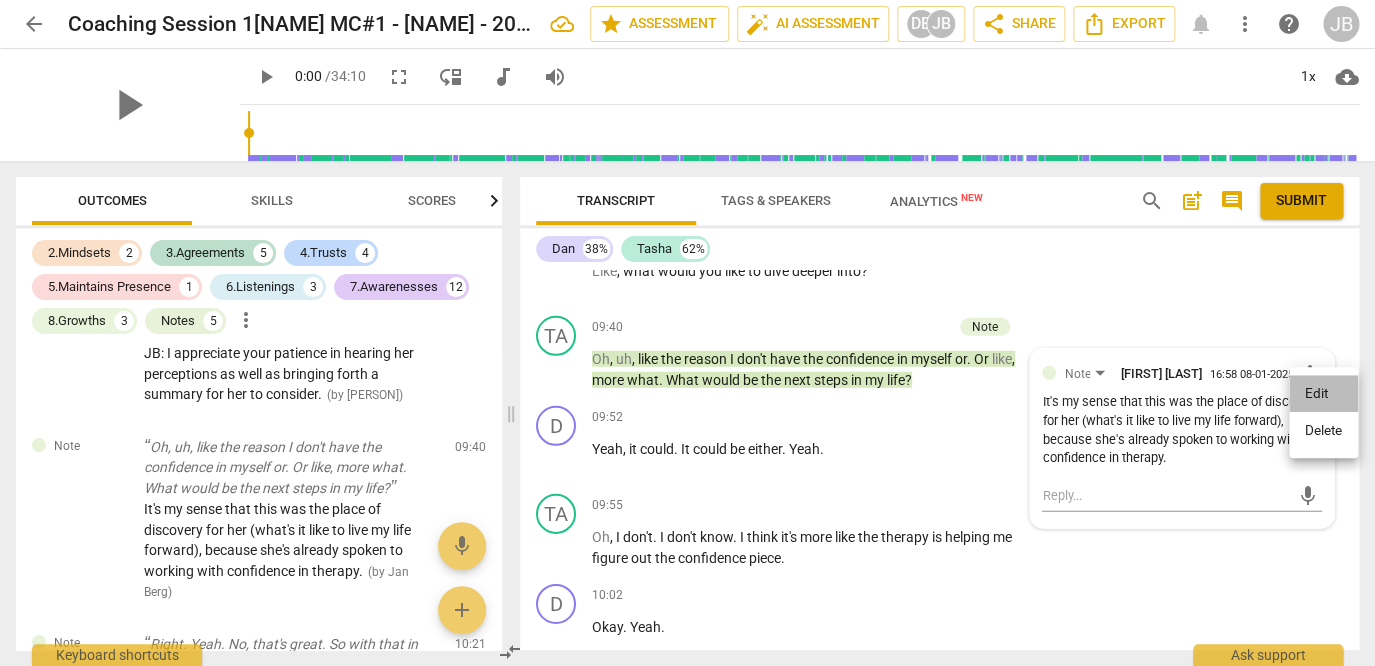 click on "Edit" at bounding box center (1323, 394) 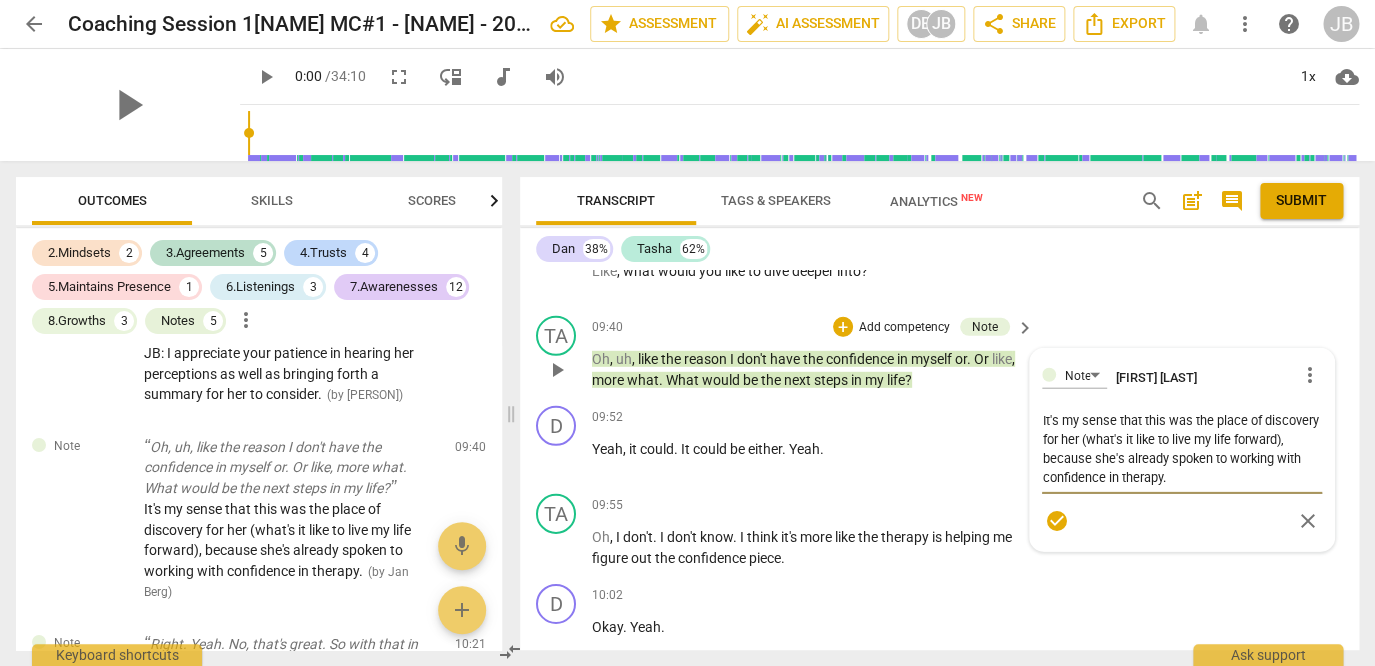click on "It's my sense that this was the place of discovery for her (what's it like to live my life forward), because she's already spoken to working with confidence in therapy." at bounding box center [1182, 449] 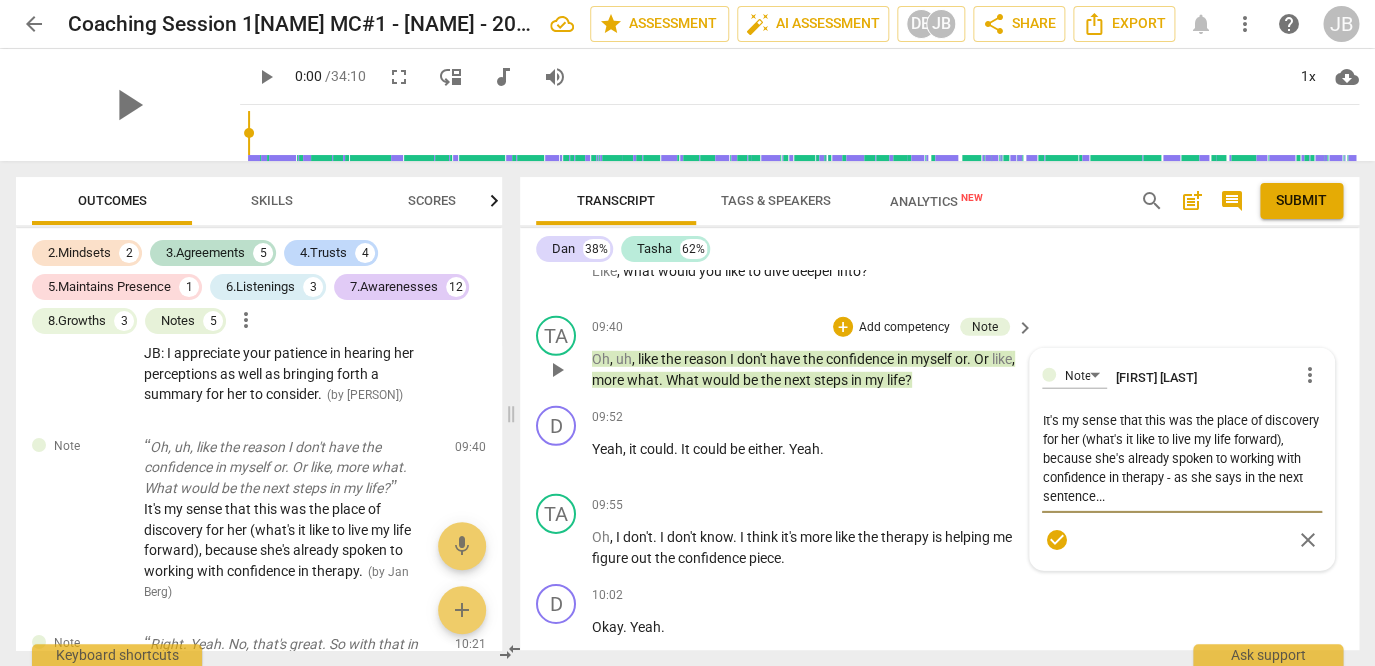 click on "check_circle close" at bounding box center (1182, 539) 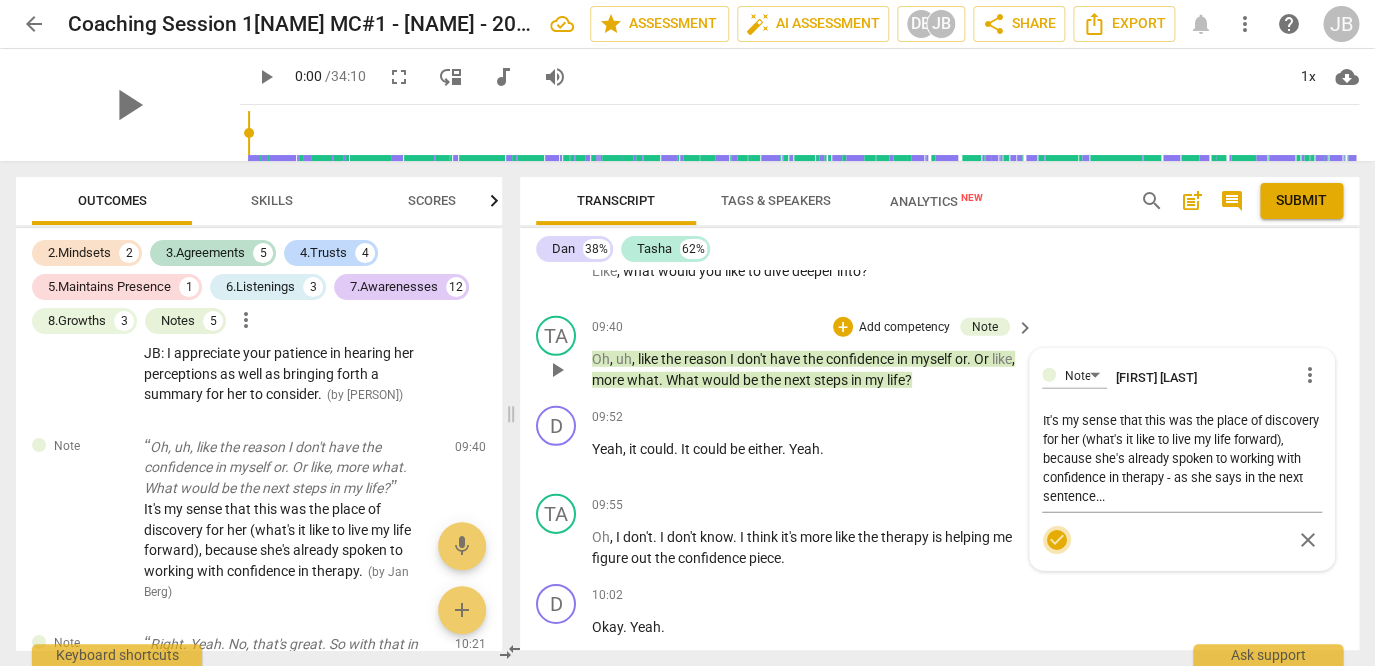 click on "check_circle" at bounding box center (1057, 540) 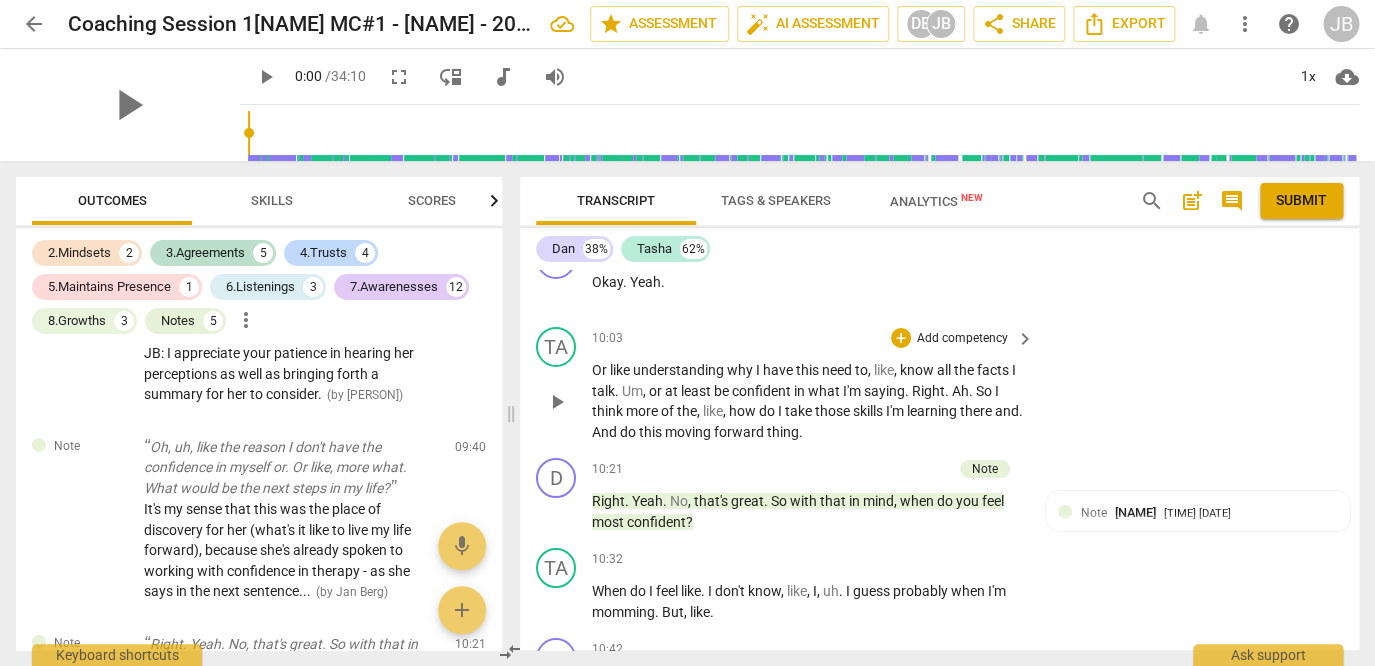 scroll, scrollTop: 5257, scrollLeft: 0, axis: vertical 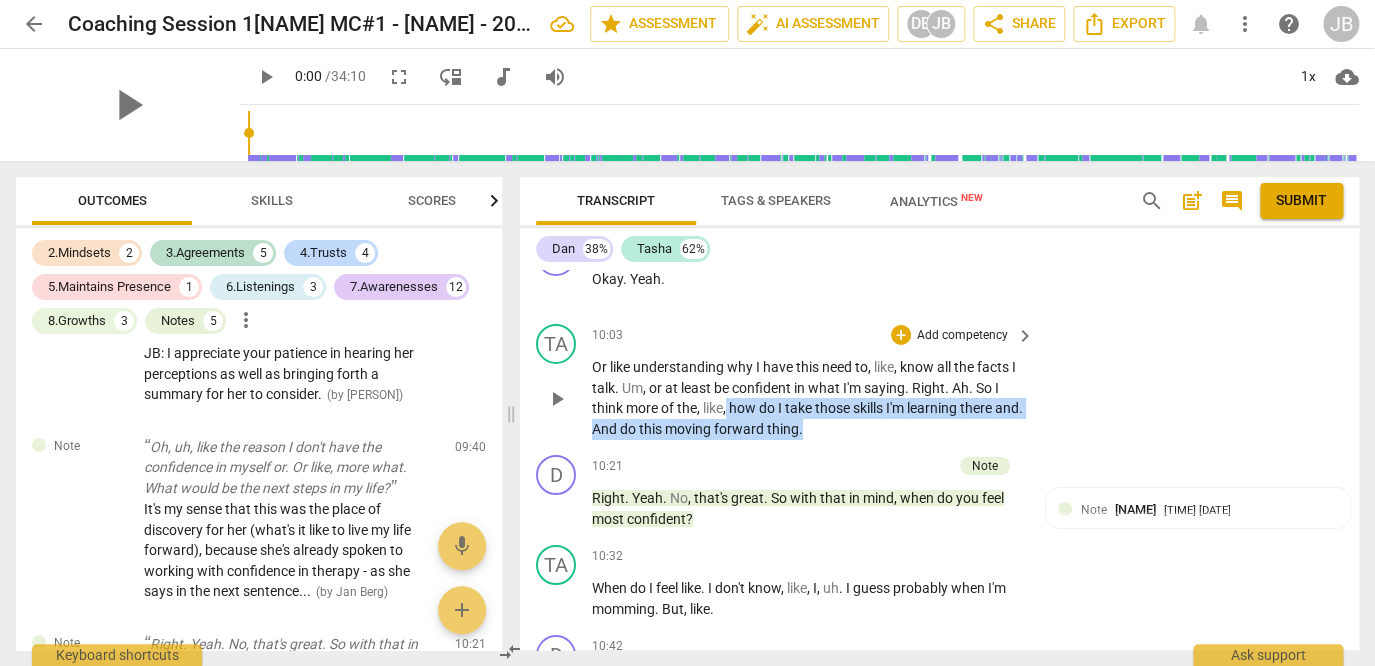 drag, startPoint x: 730, startPoint y: 433, endPoint x: 848, endPoint y: 457, distance: 120.41595 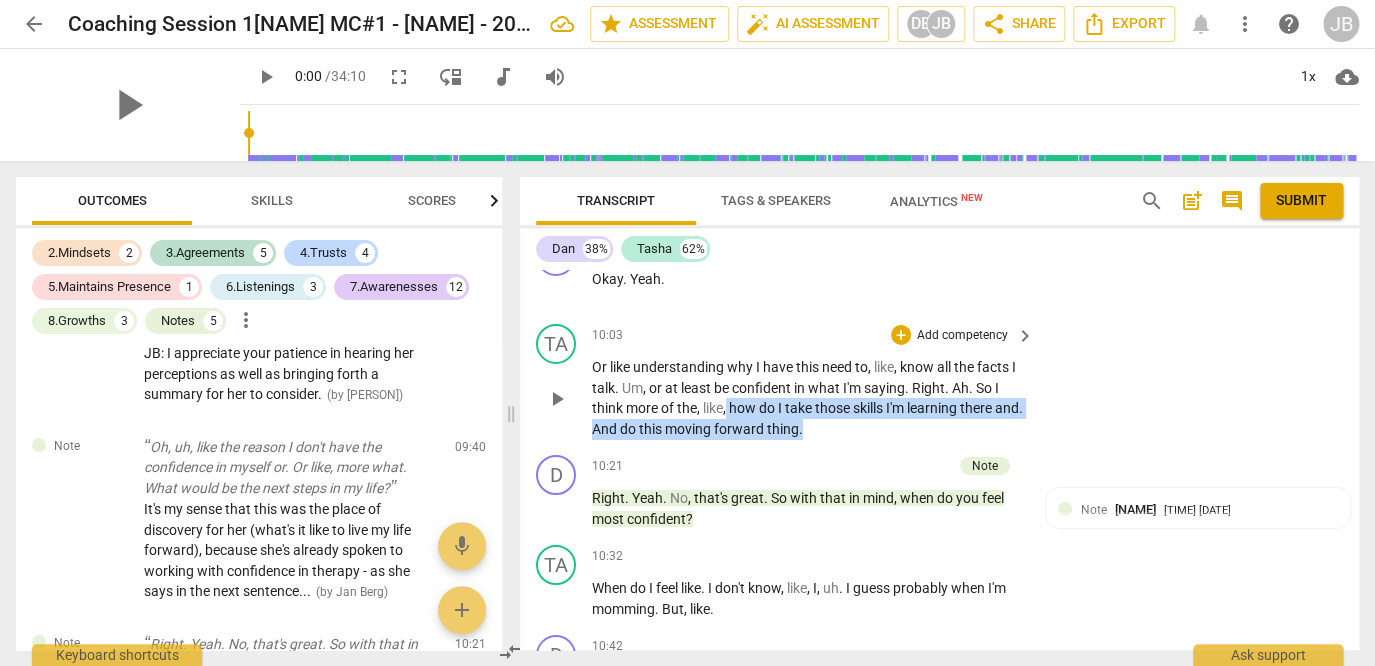 click on "Or   like   understanding   why   I   have   this   need   to ,   like ,   know   all   the   facts   I   talk .   Um ,   or   at   least   be   confident   in   what   I'm   saying .   Right .   Ah .   So   I   think   more   of   the ,   like ,   how   do   I   take   those   skills   I'm   learning   there   and .   And   do   this   moving   forward   thing ." at bounding box center (808, 398) 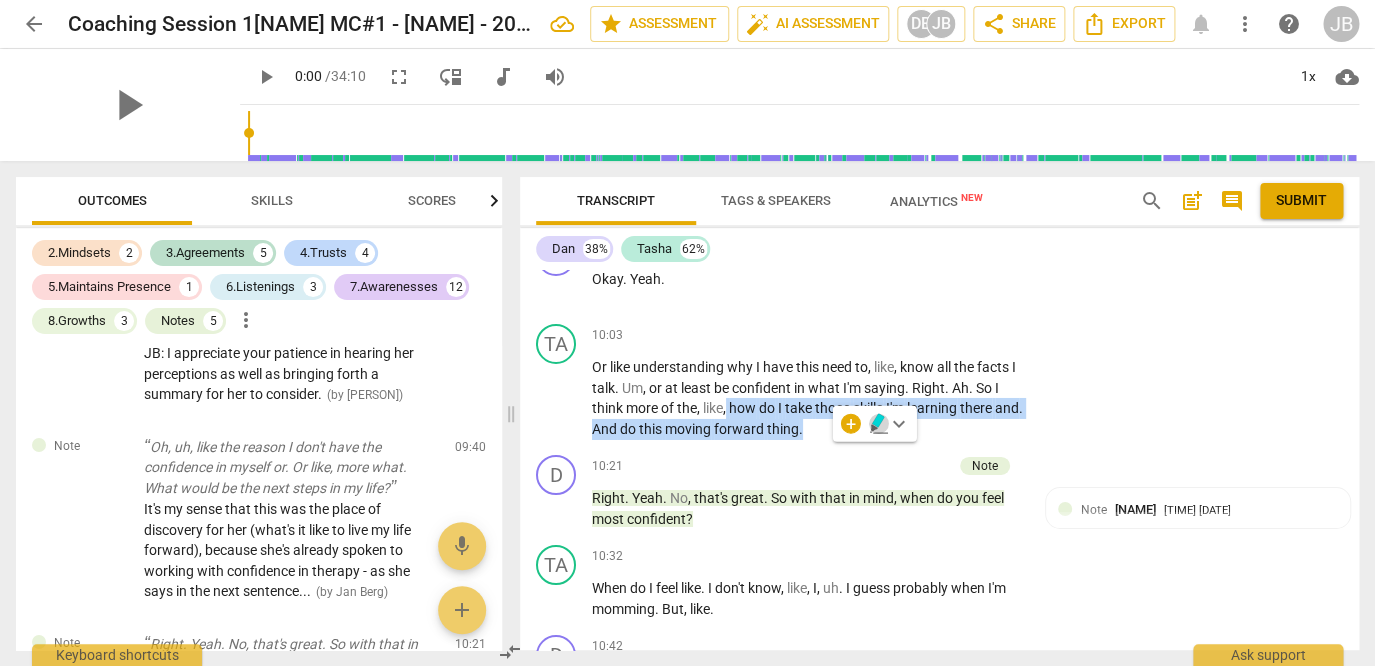 click 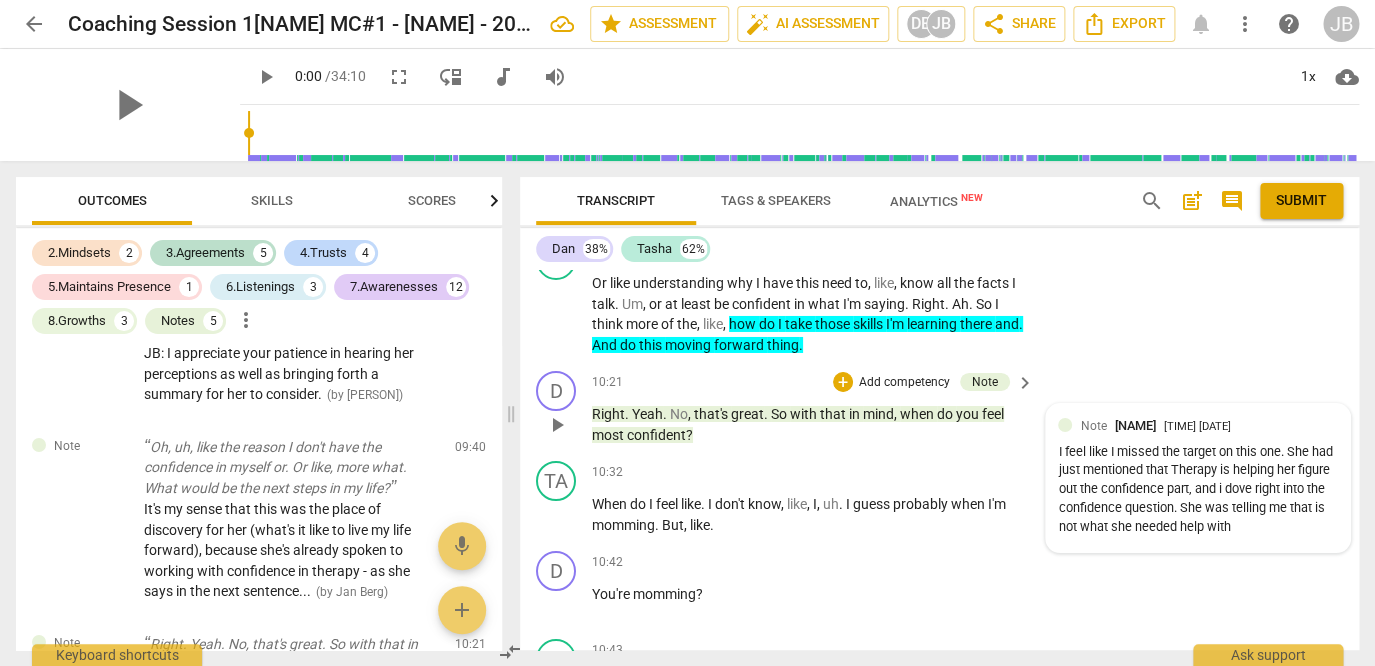 scroll, scrollTop: 5348, scrollLeft: 0, axis: vertical 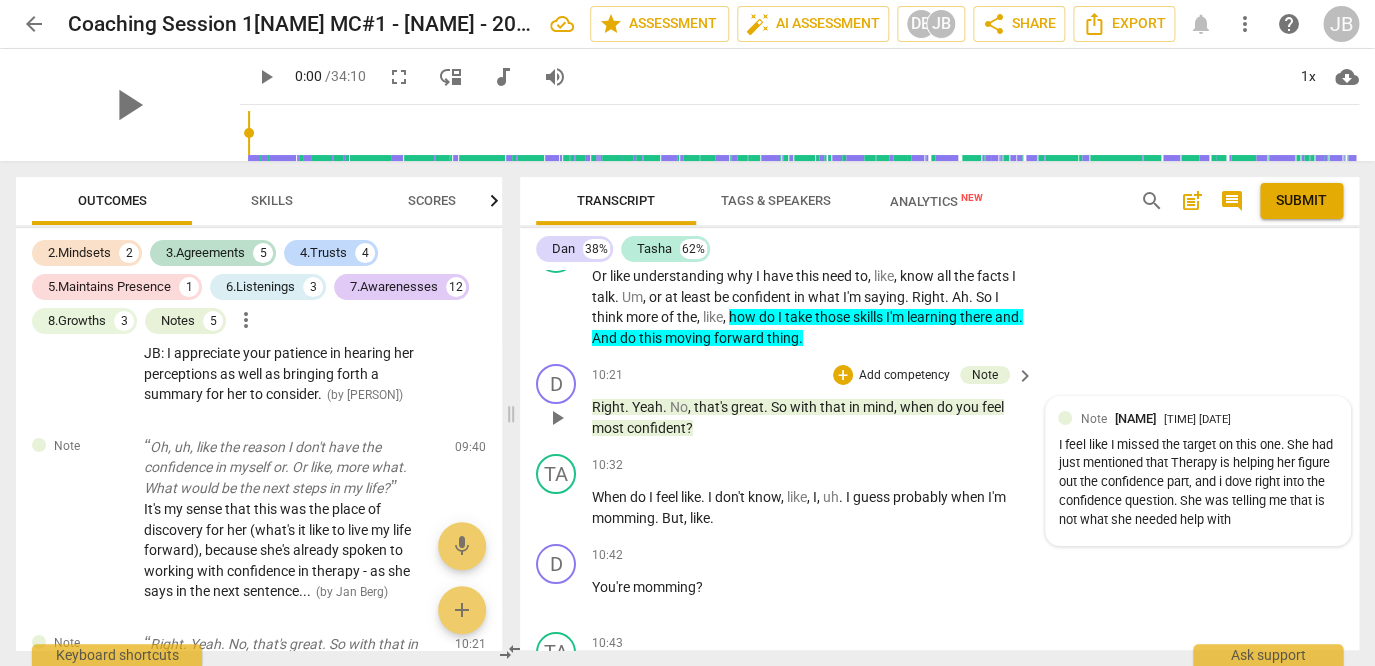 click on "I feel like I missed the target on this one.  She had just mentioned that Therapy is helping her figure out the confidence part, and i dove right into the confidence question.  She was telling me that is not what she needed help with" at bounding box center [1198, 483] 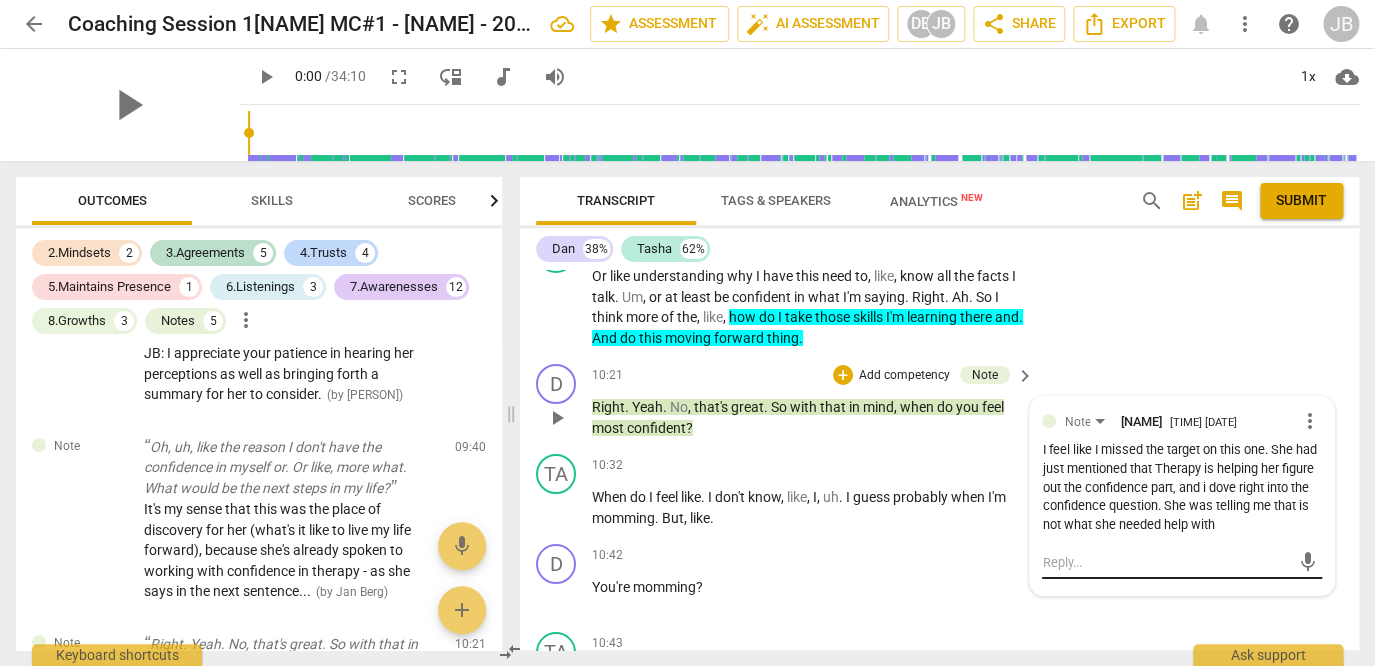 click at bounding box center [1166, 562] 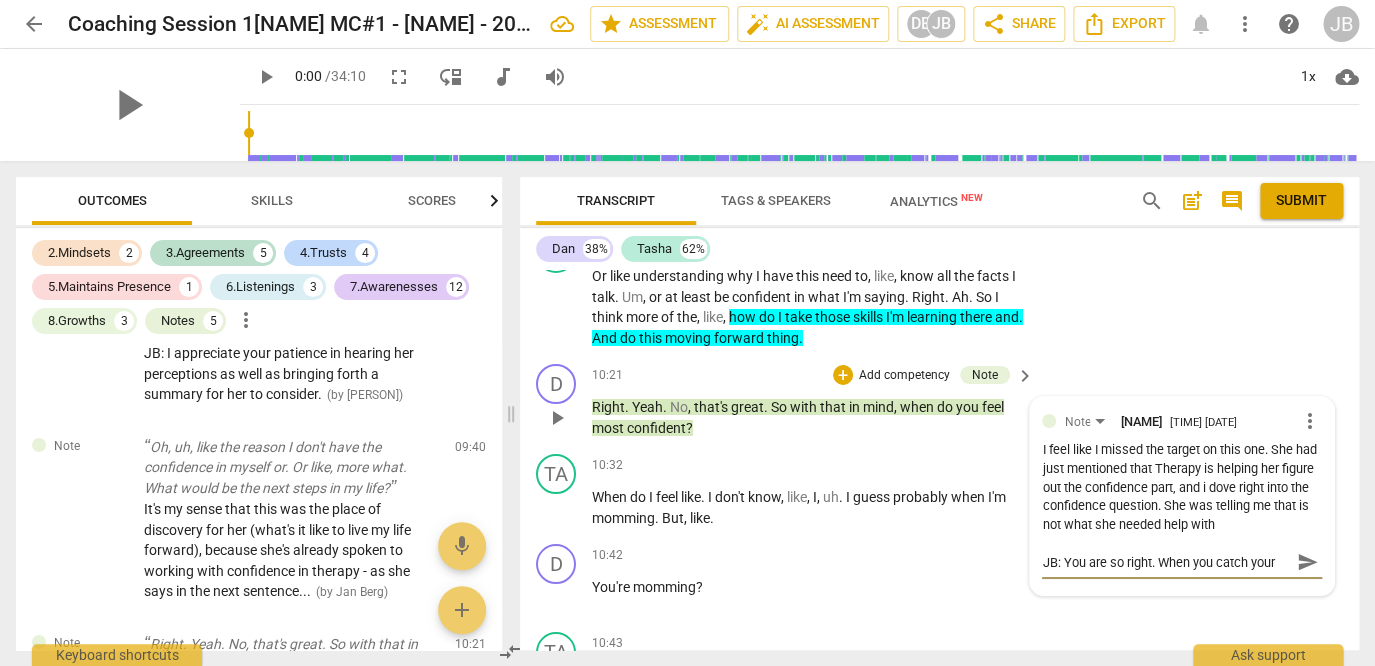 scroll, scrollTop: 0, scrollLeft: 0, axis: both 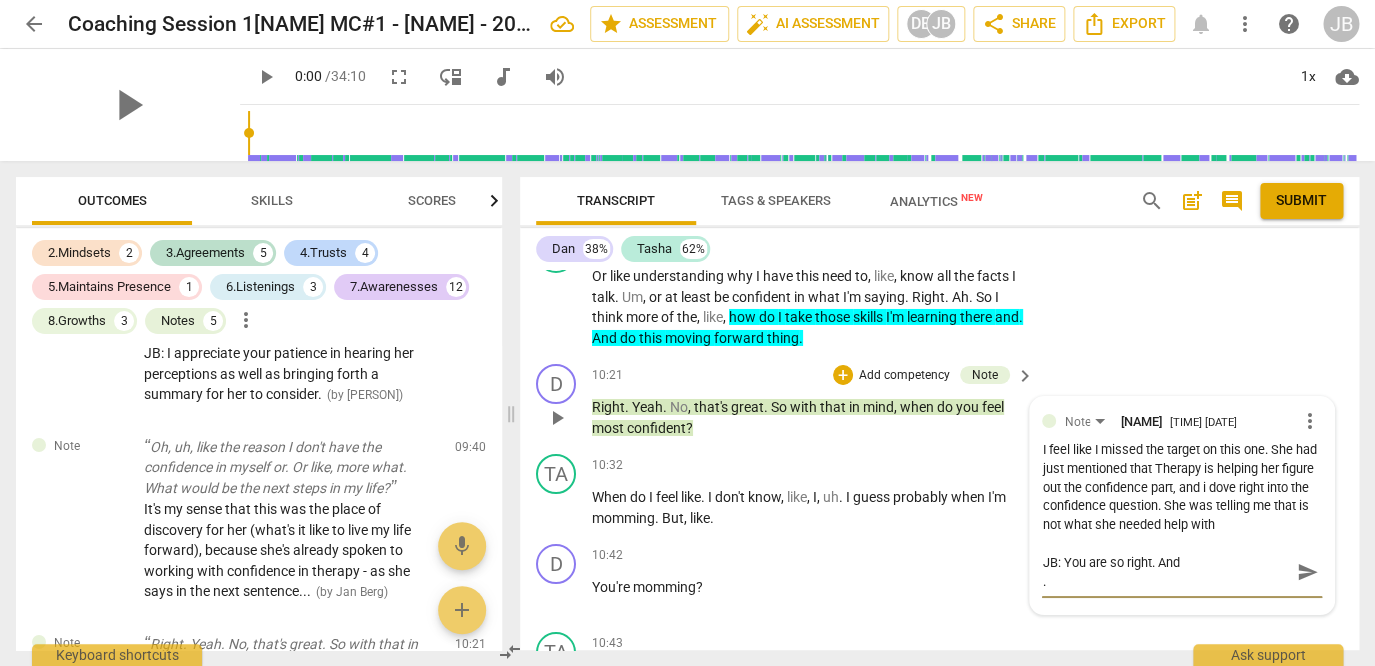 click on "JB: You are so right. And
." at bounding box center [1166, 572] 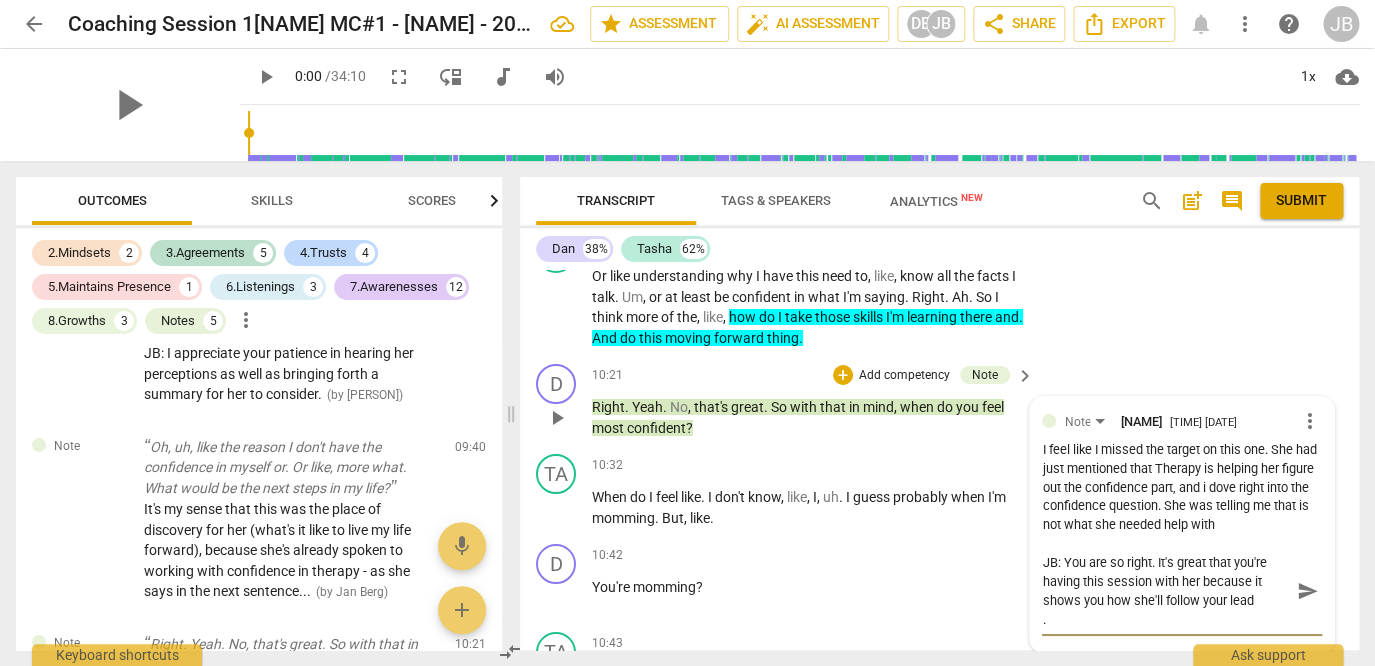 click on "JB: You are so right. It's great that you're having this session with her because it shows you how she'll follow your lead
." at bounding box center [1166, 591] 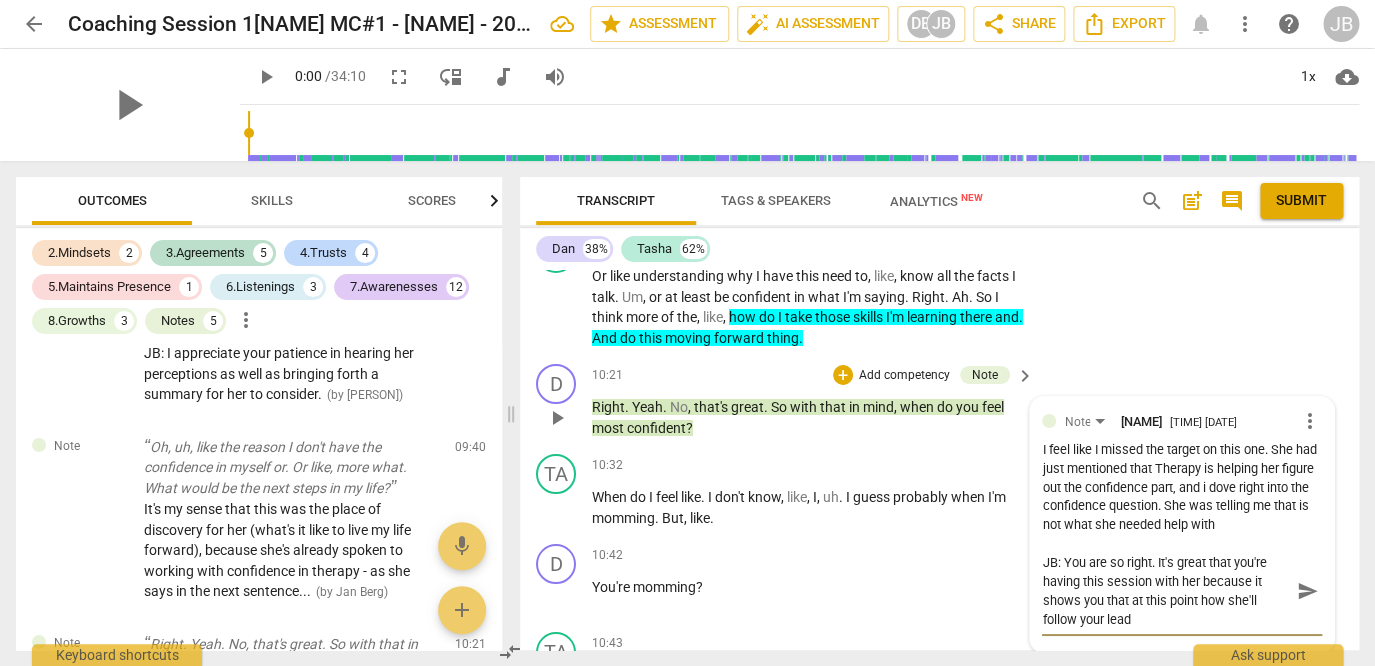 drag, startPoint x: 1225, startPoint y: 621, endPoint x: 1204, endPoint y: 620, distance: 21.023796 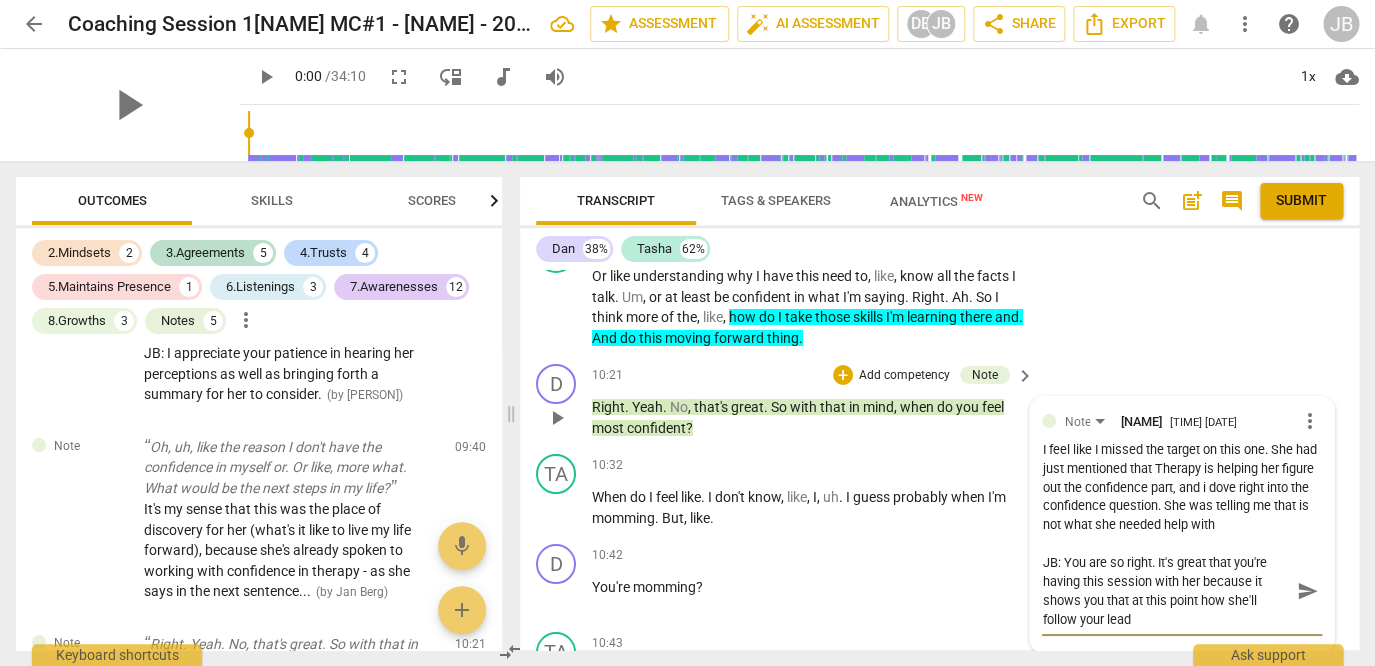 click on "JB: You are so right. It's great that you're having this session with her because it shows you that at this point how she'll follow your lead
." at bounding box center [1166, 591] 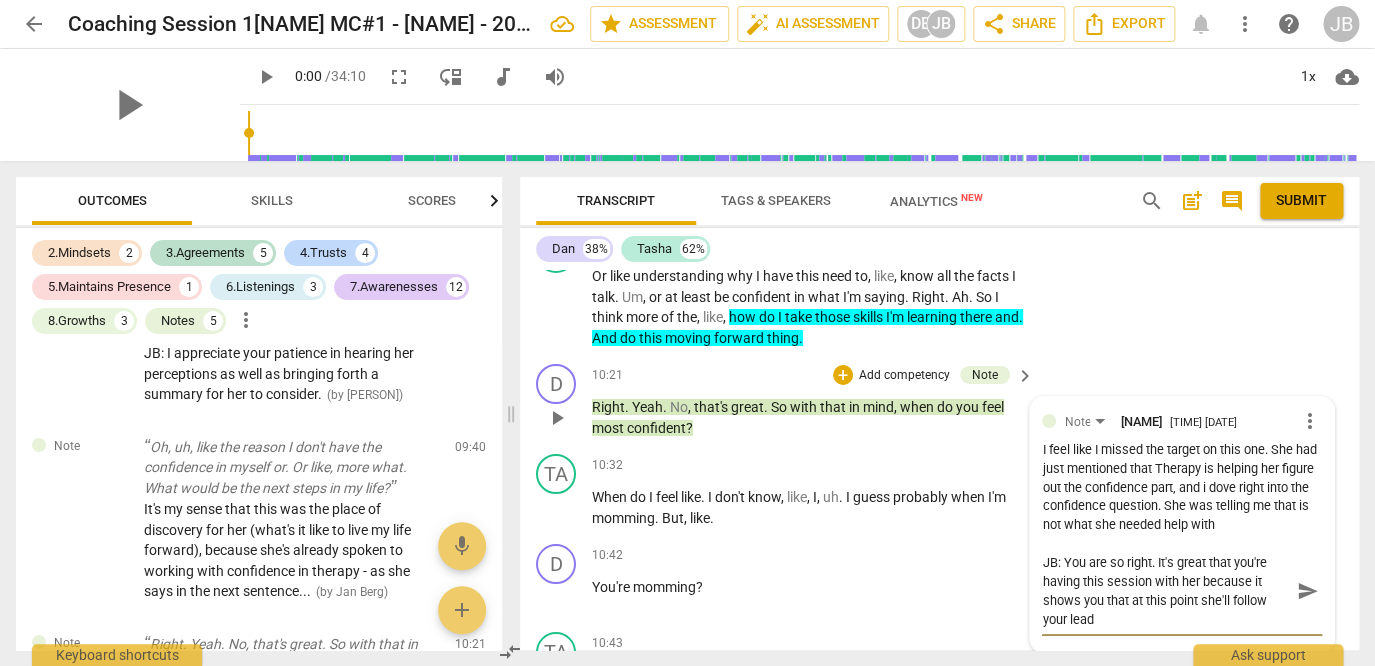 click on "JB: You are so right. It's great that you're having this session with her because it shows you that at this point she'll follow your lead
." at bounding box center [1166, 591] 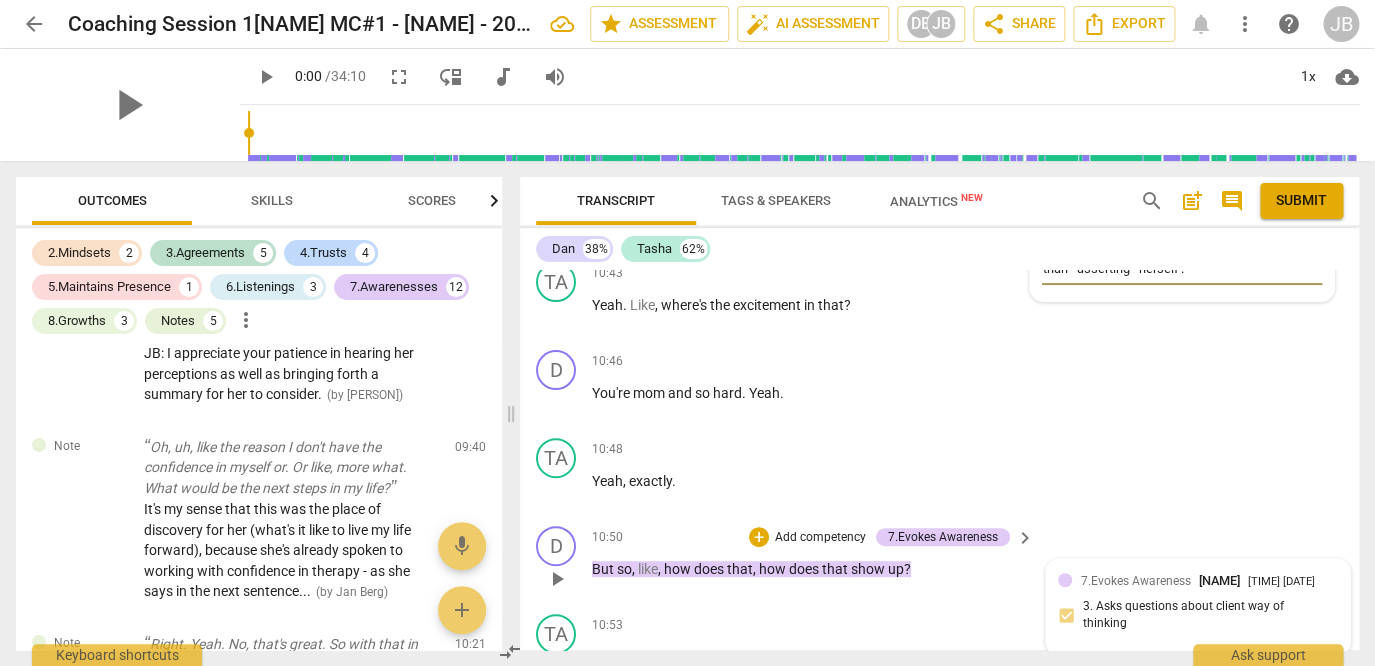 scroll, scrollTop: 5703, scrollLeft: 0, axis: vertical 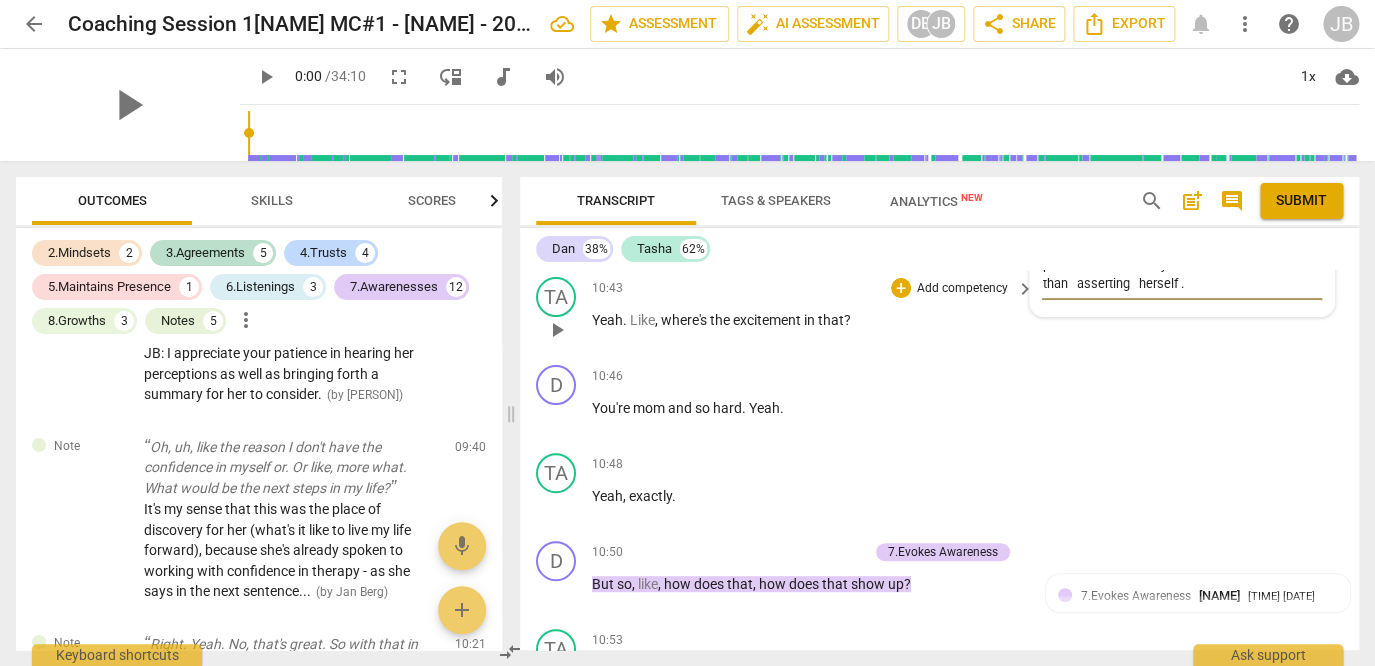 click on "play_arrow" at bounding box center [557, 330] 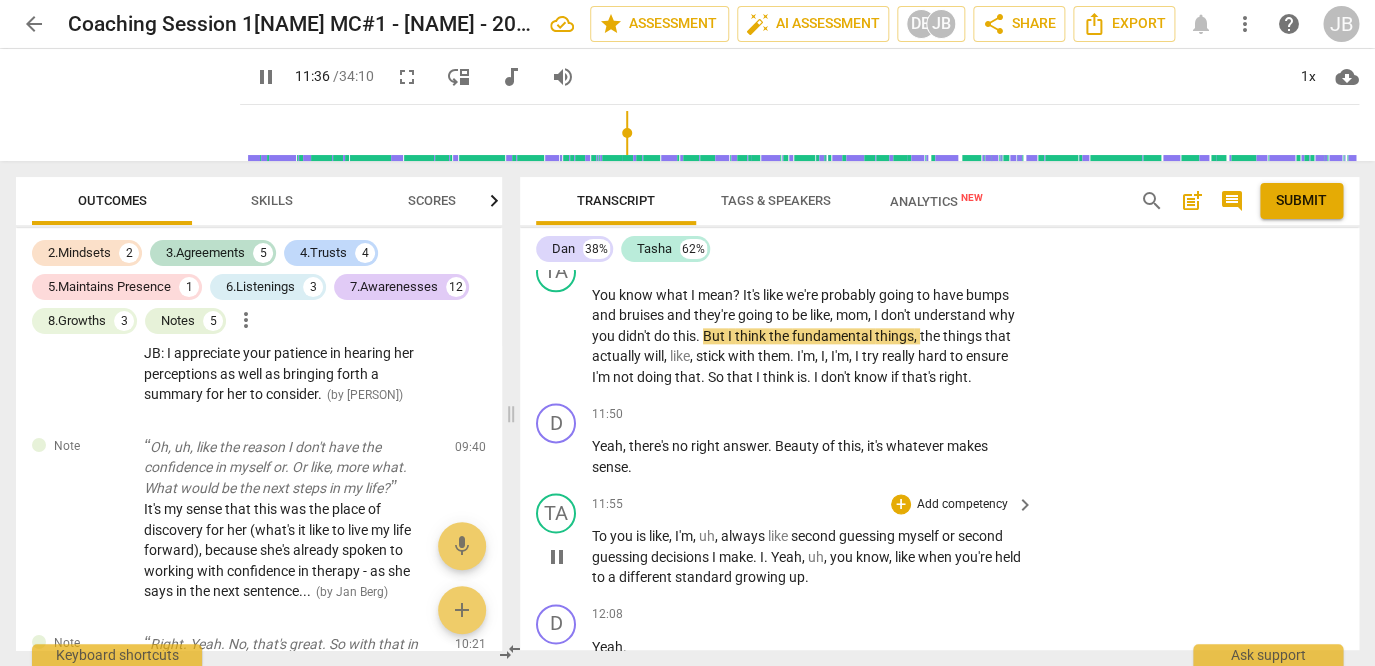 scroll, scrollTop: 6399, scrollLeft: 0, axis: vertical 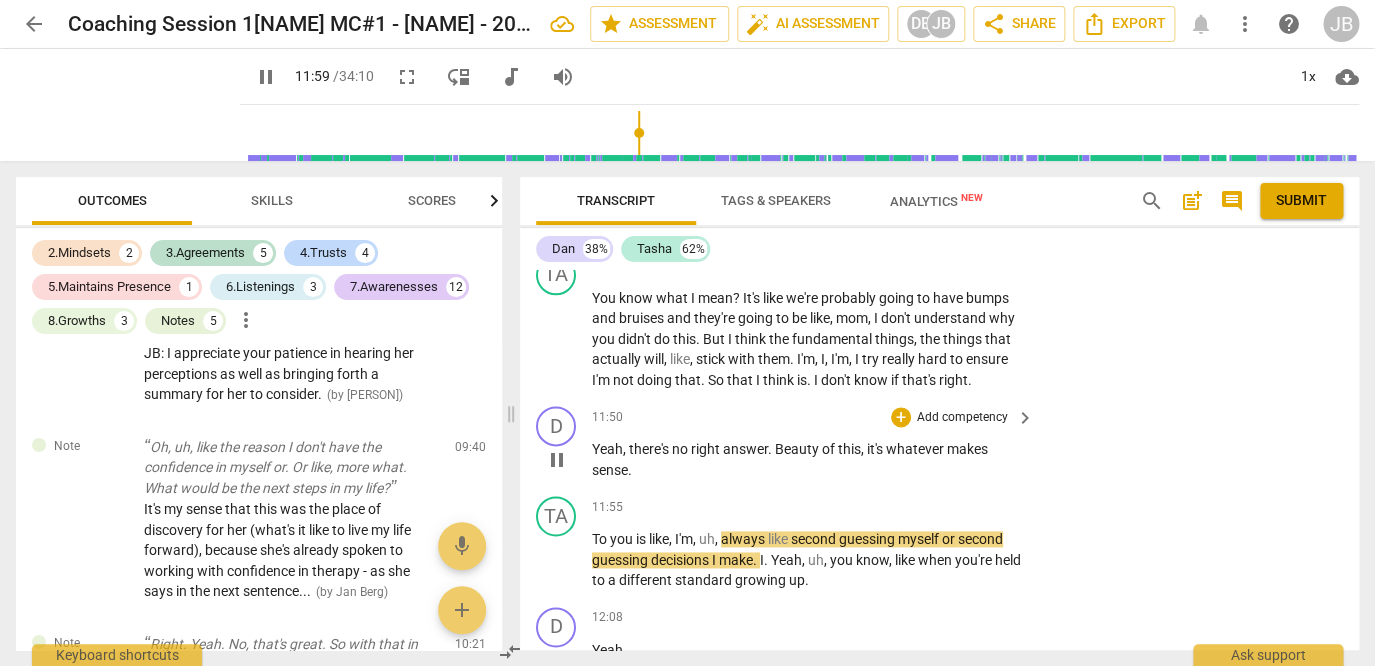click on "." at bounding box center [630, 470] 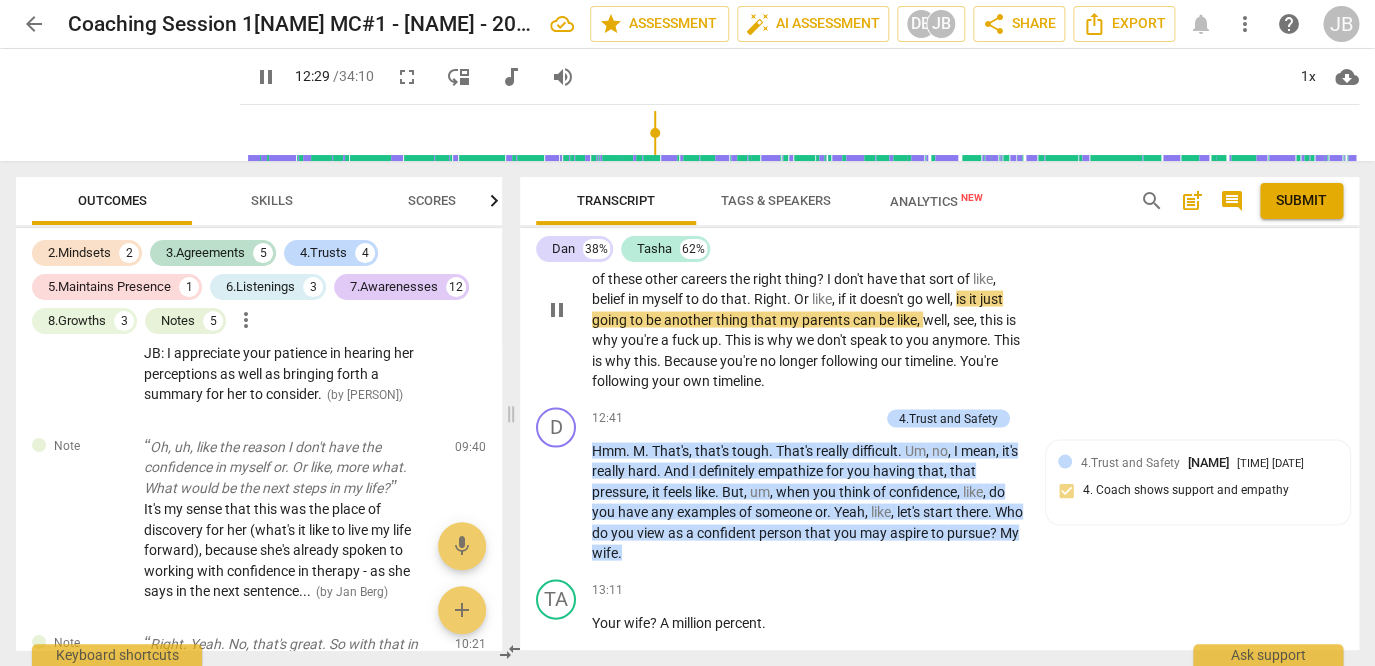 scroll, scrollTop: 6928, scrollLeft: 0, axis: vertical 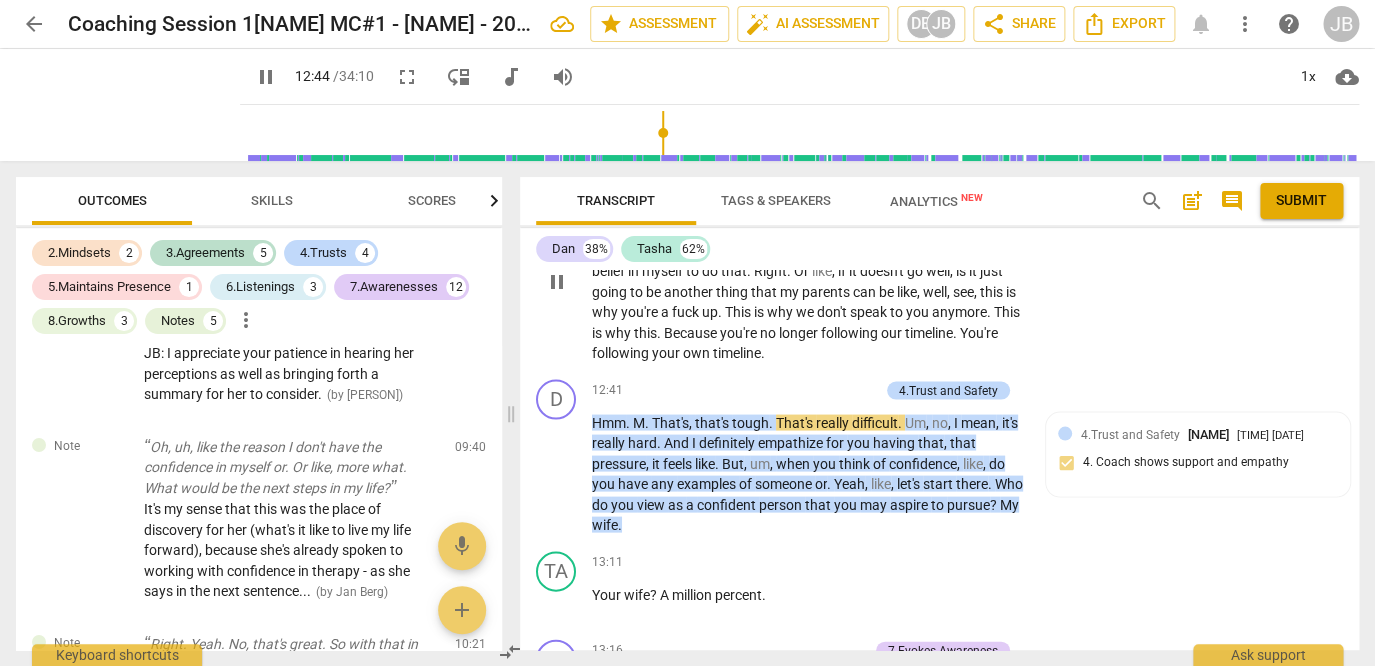 click on "TA play_arrow pause 12:08 + Add competency keyboard_arrow_right It's   like ,   am   I   making   the   right   choice ?   Am   I ,   am   I   doing   the   right   thing ?   Is   having   these   coaching   sessions ?   The   right   thing   is ,   Is   pursuing   one   of   these   other   careers   the   right   thing ?   I   don't   have   that   sort   of   like ,   belief   in   myself   to   do   that .   Right .   Or   like ,   if   it   doesn't   go   well ,   is   it   just   going   to   be   another   thing   that   my   parents   can   be   like ,   well ,   see ,   this   is   why   you're   a   fuck   up .   This   is   why   we   don't   speak   to   you   anymore .   This   is   why   this .   Because   you're   no   longer   following   our   timeline .   You're   following   your   own   timeline ." at bounding box center (939, 264) 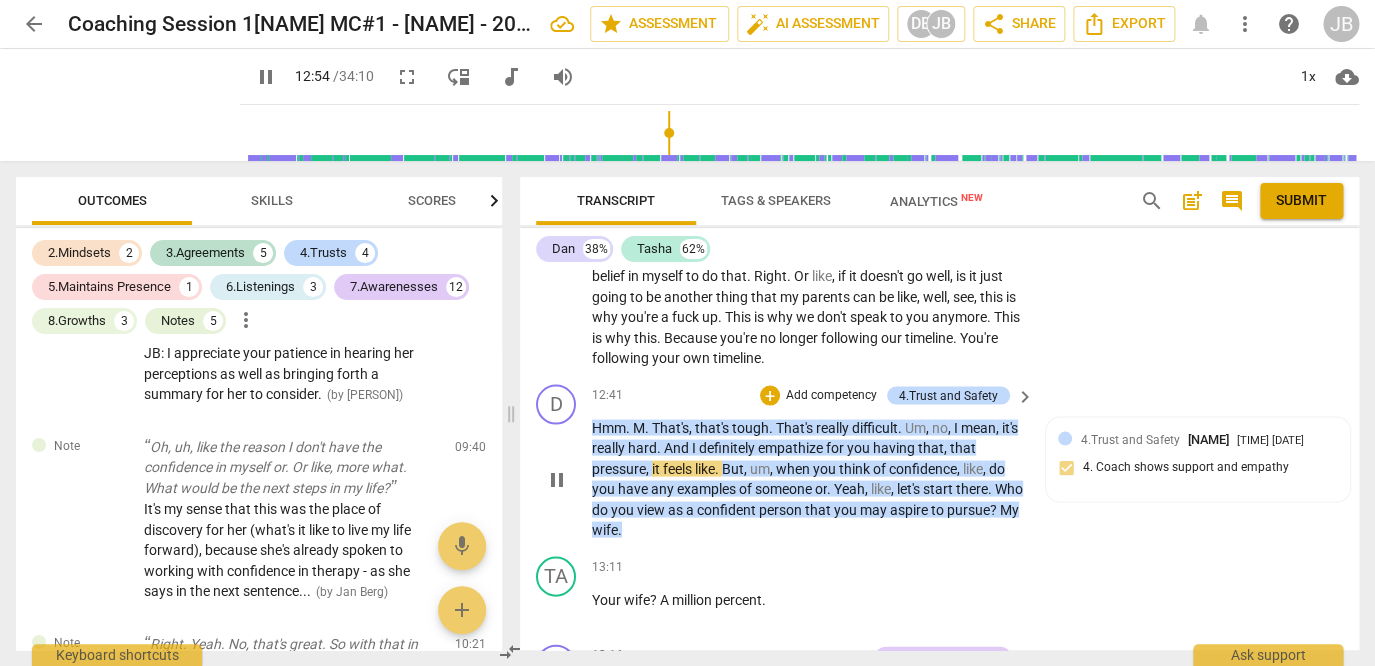 scroll, scrollTop: 6921, scrollLeft: 0, axis: vertical 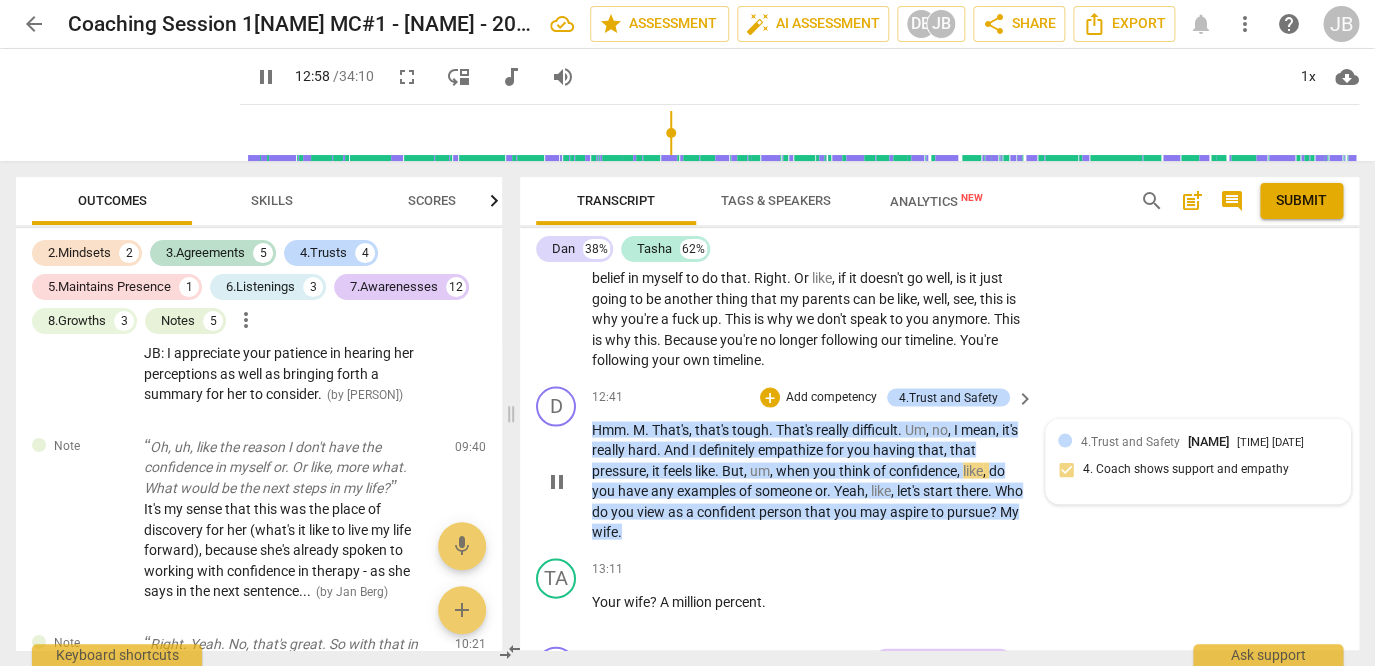 click on "4.Trust and Safety Dan Braden 22:18 07-28-2025 4. Coach shows support and empathy" at bounding box center (1198, 461) 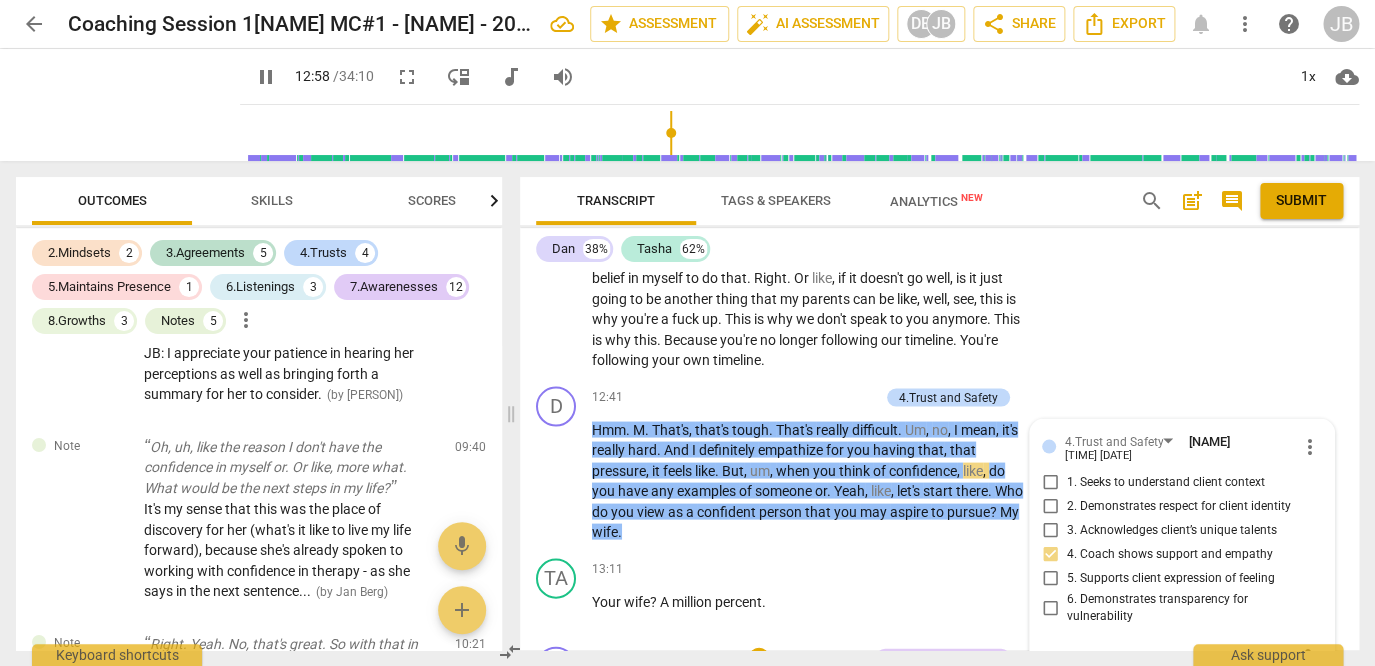 scroll, scrollTop: 7129, scrollLeft: 0, axis: vertical 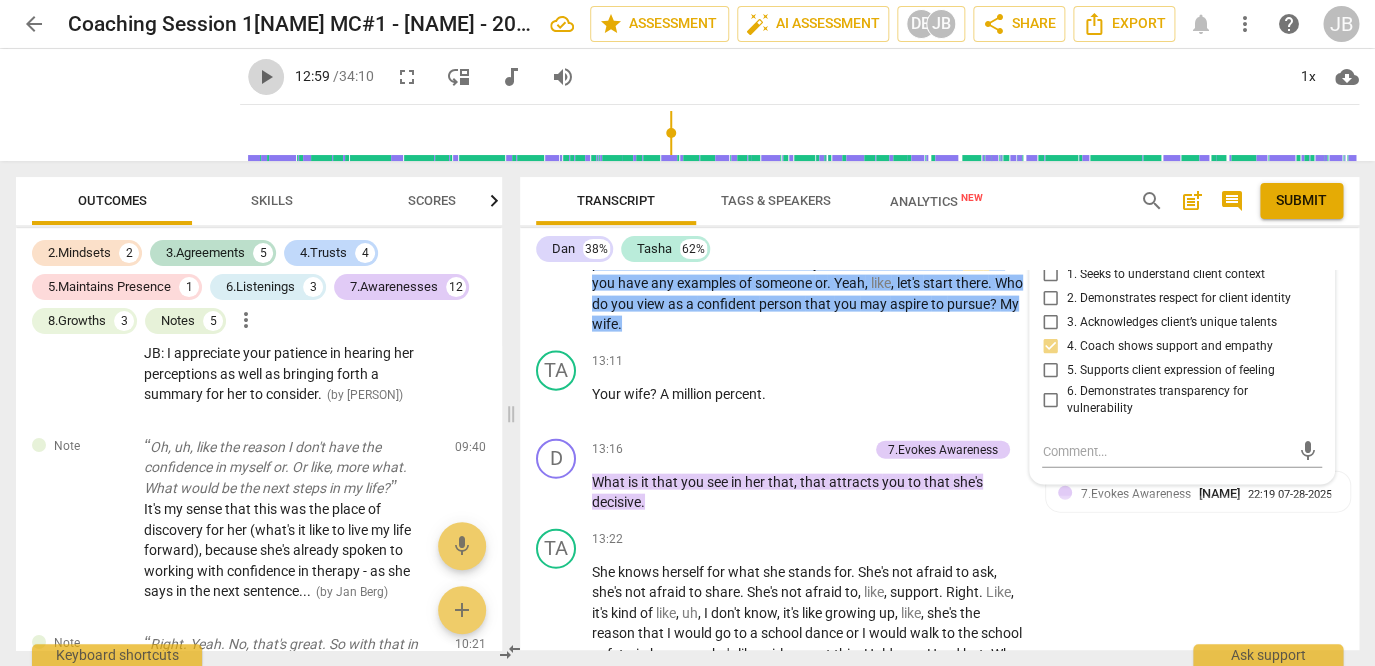click on "play_arrow" at bounding box center (266, 77) 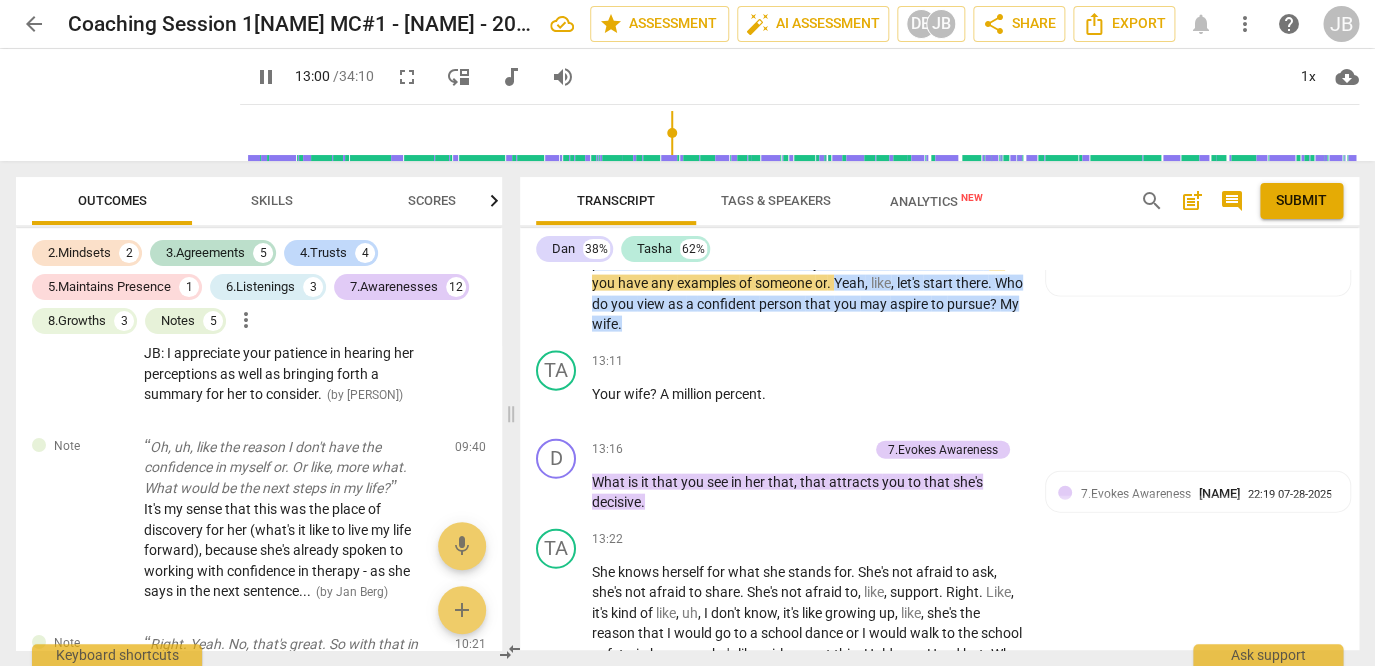 click on "pause" at bounding box center [266, 77] 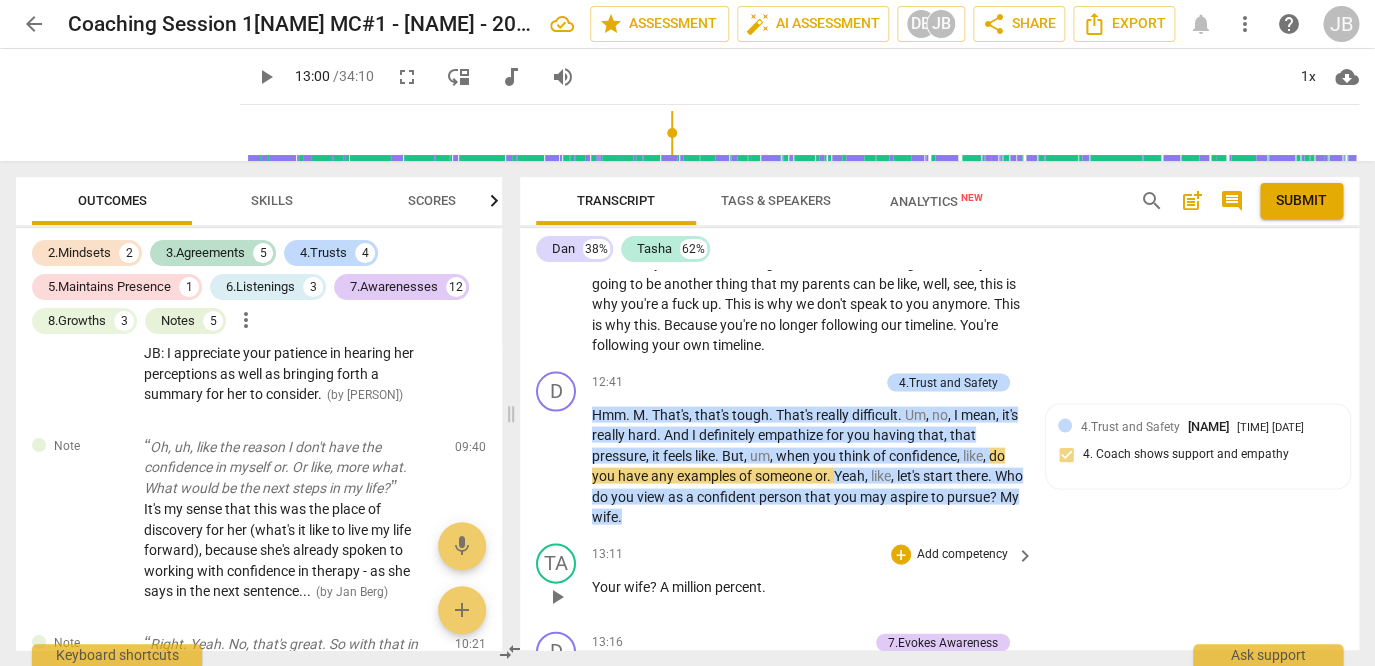 scroll, scrollTop: 6939, scrollLeft: 0, axis: vertical 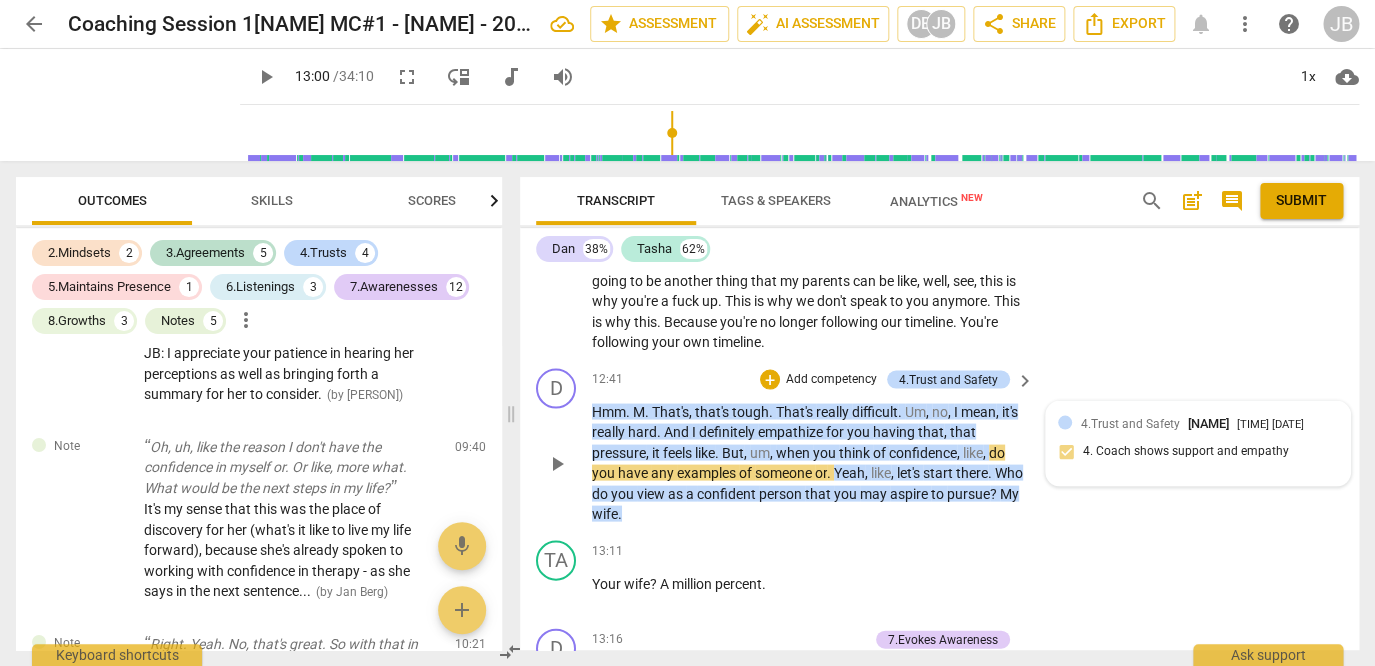 click on "4.Trust and Safety Dan Braden 22:18 07-28-2025 4. Coach shows support and empathy" at bounding box center (1198, 443) 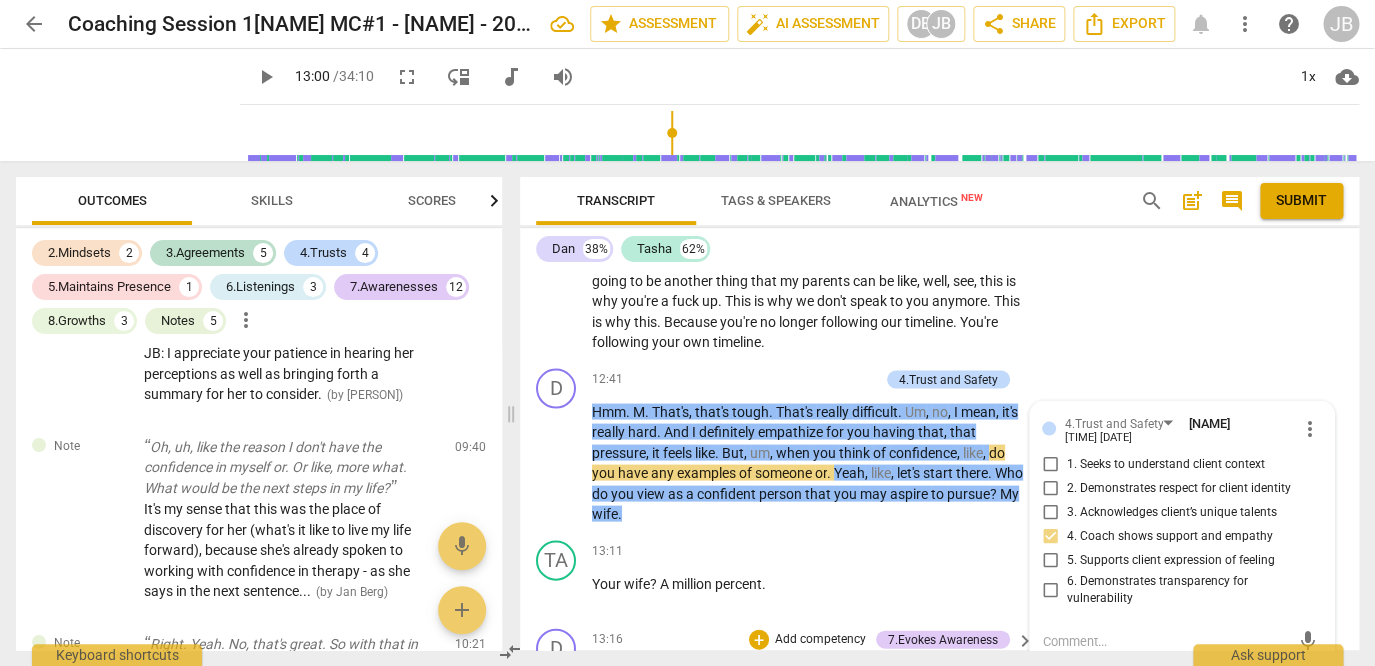 scroll, scrollTop: 7129, scrollLeft: 0, axis: vertical 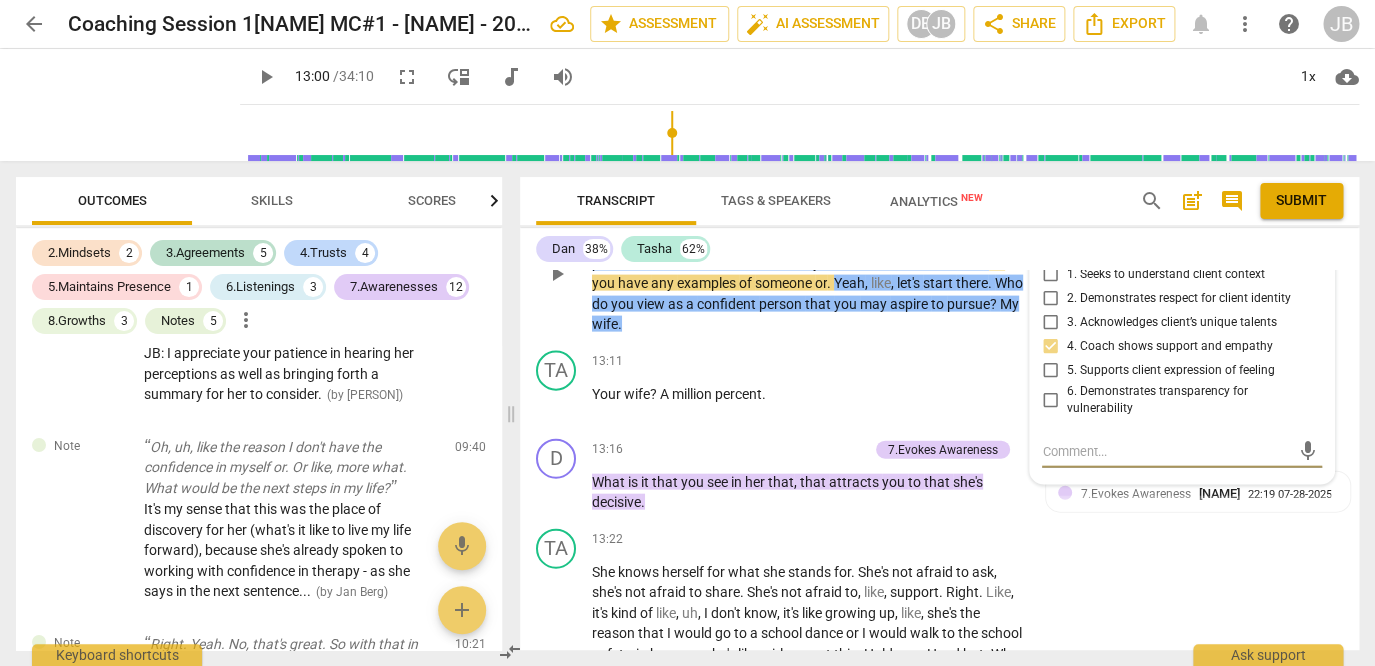 click at bounding box center [1166, 450] 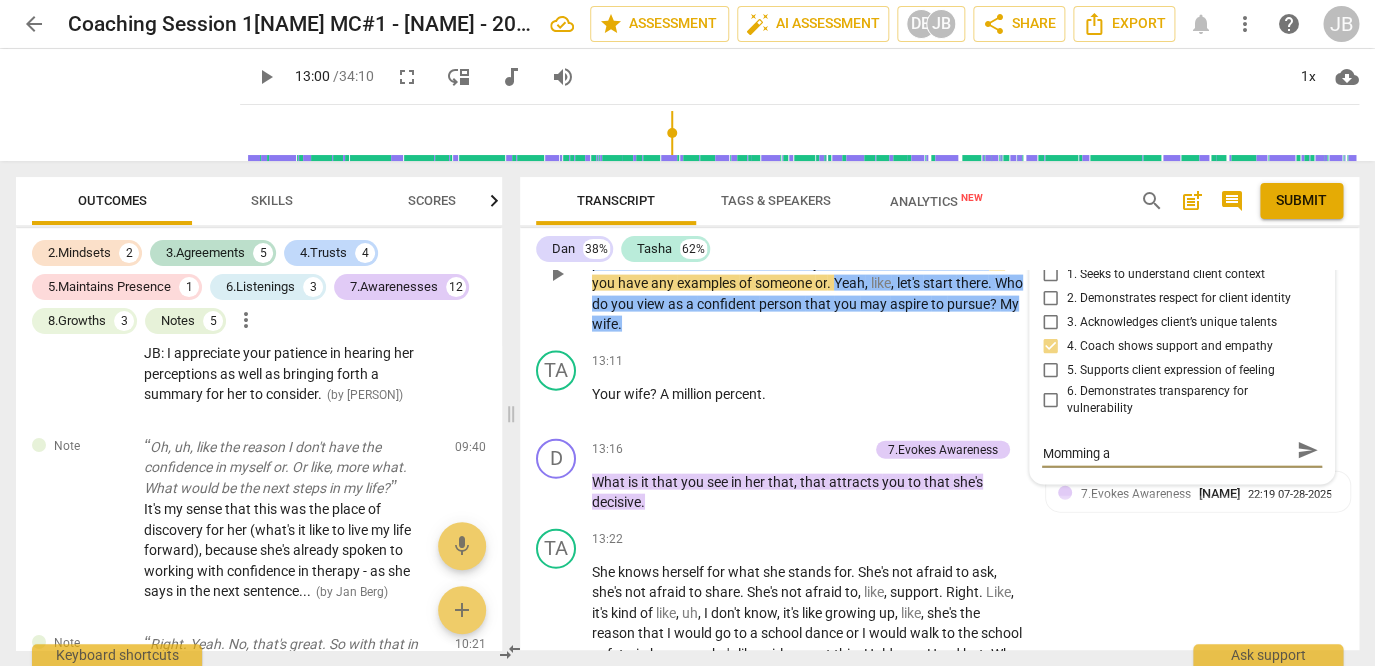 scroll, scrollTop: 0, scrollLeft: 0, axis: both 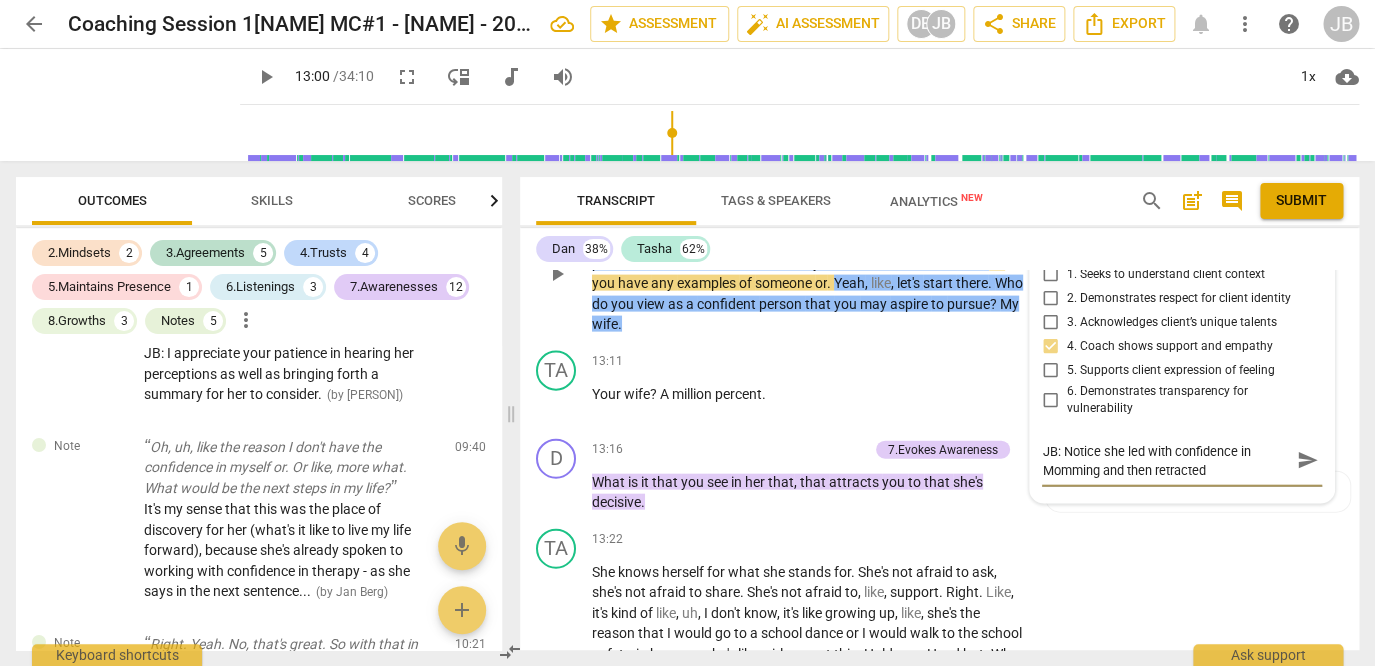 click on "JB: Notice she led with confidence in Momming and then retracted" at bounding box center (1166, 460) 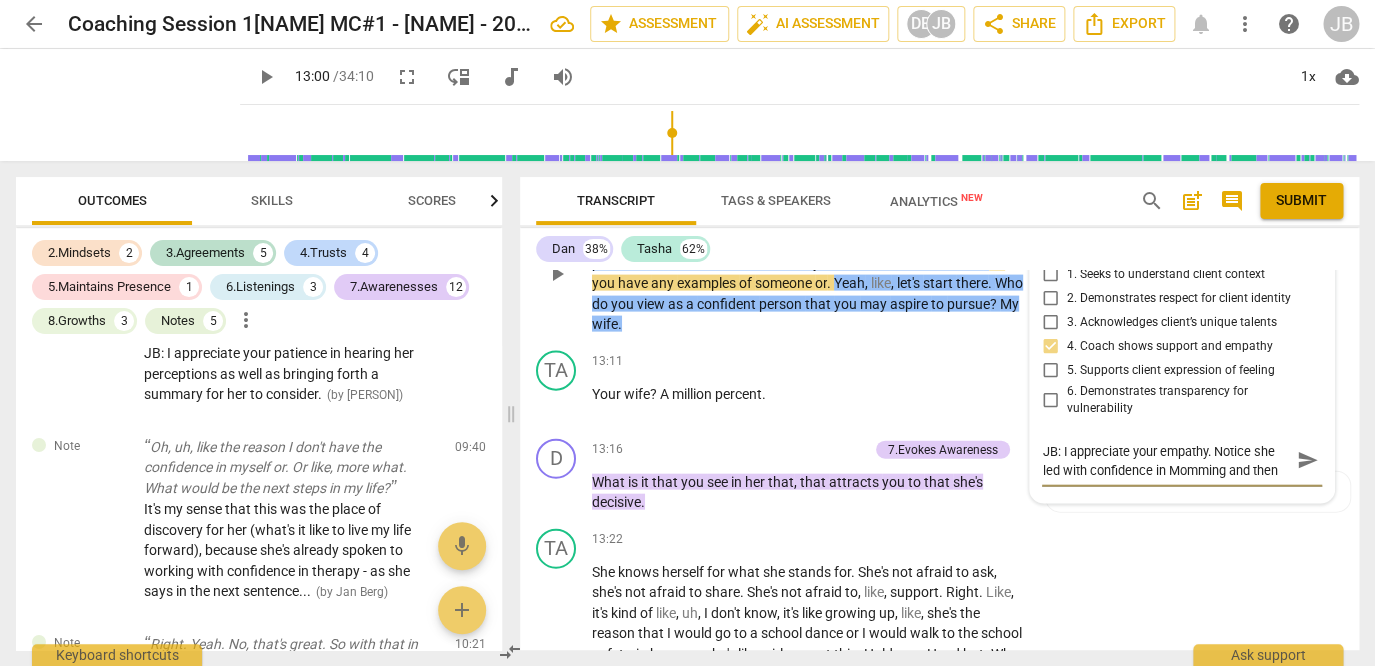 click on "JB: I appreciate your empathy. Notice she led with confidence in Momming and then retracted" at bounding box center (1166, 460) 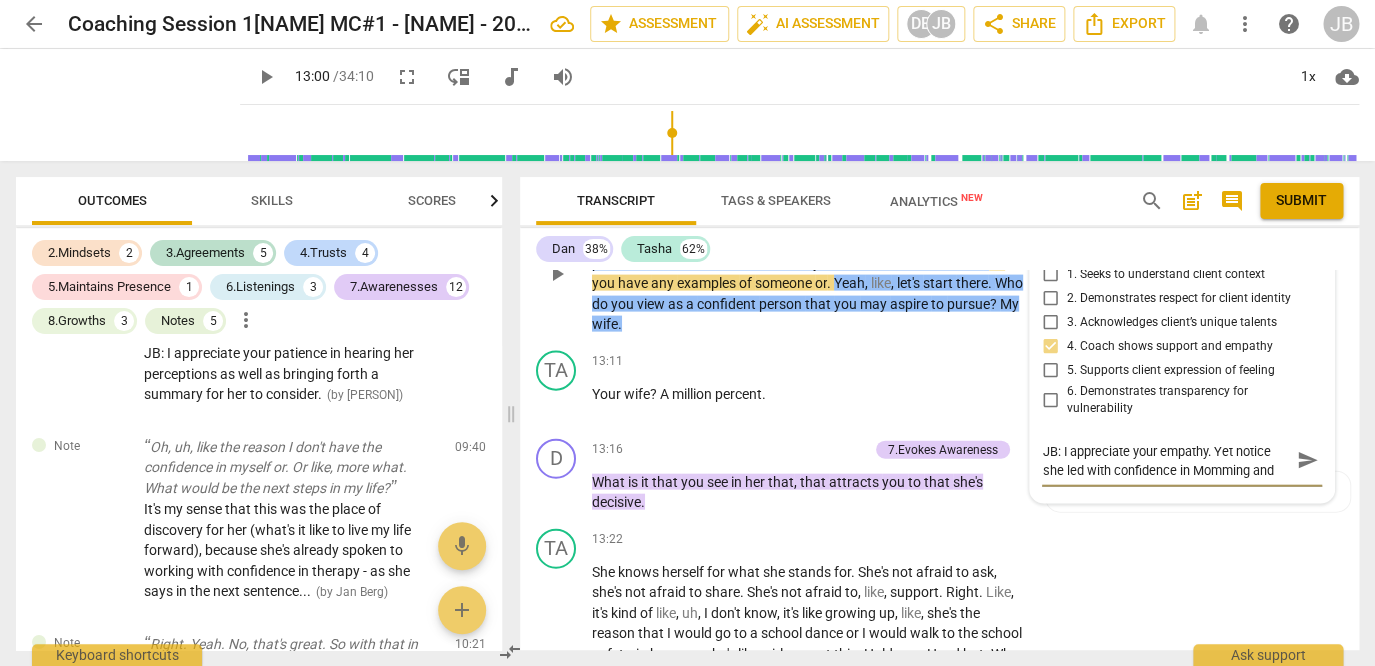 click on "JB: I appreciate your empathy. Yet notice she led with confidence in Momming and then retracted" at bounding box center [1166, 460] 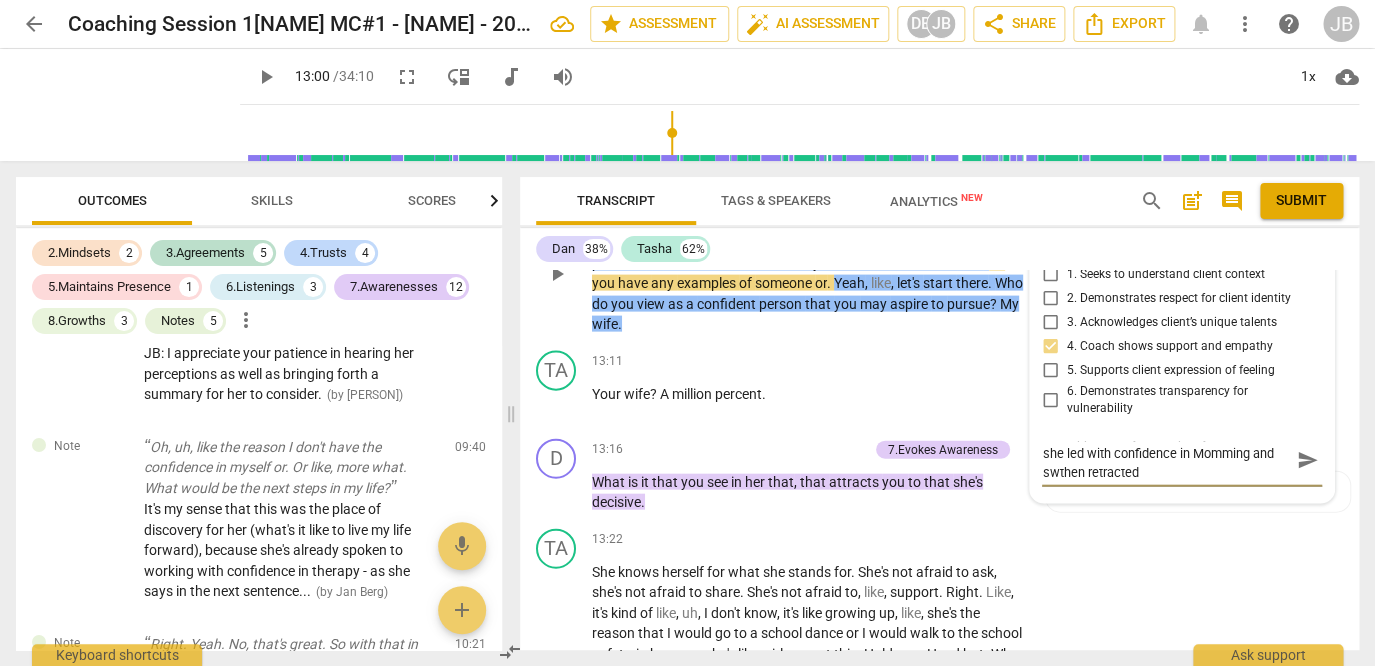 scroll, scrollTop: 0, scrollLeft: 0, axis: both 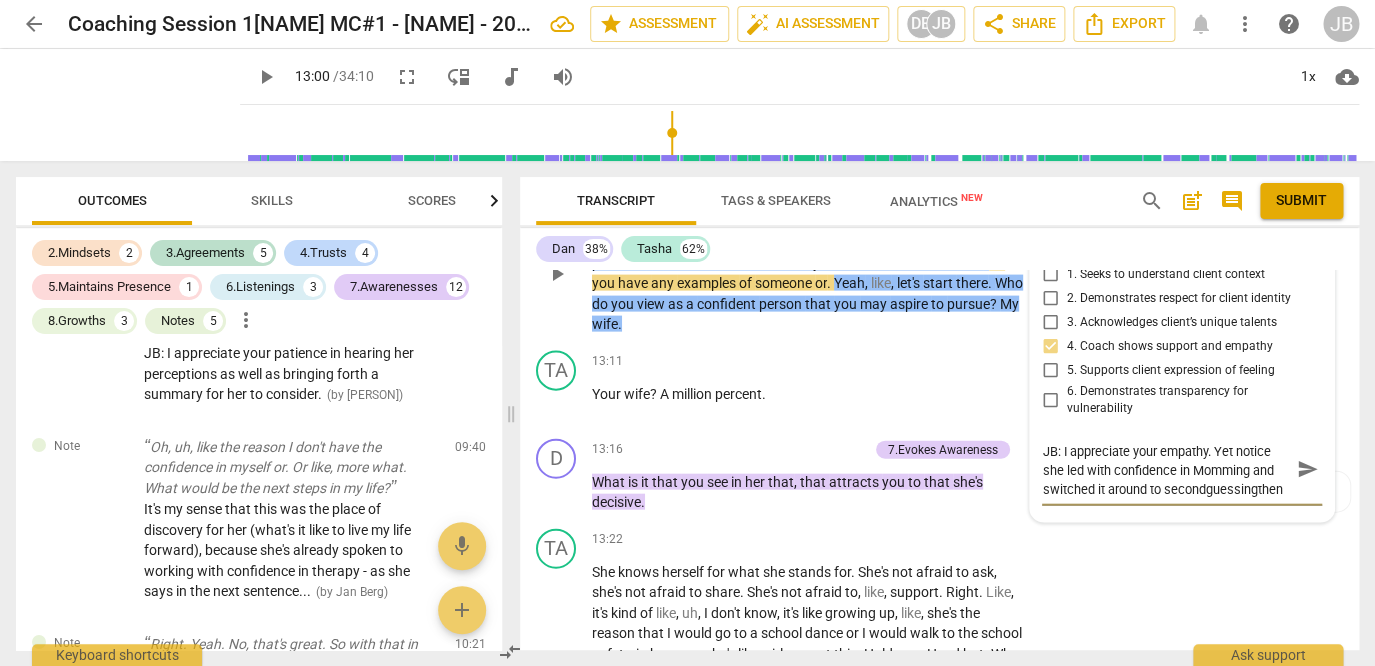 click on "JB: I appreciate your empathy. Yet notice she led with confidence in Momming and switched it around to secondguessingthen retracted" at bounding box center (1166, 469) 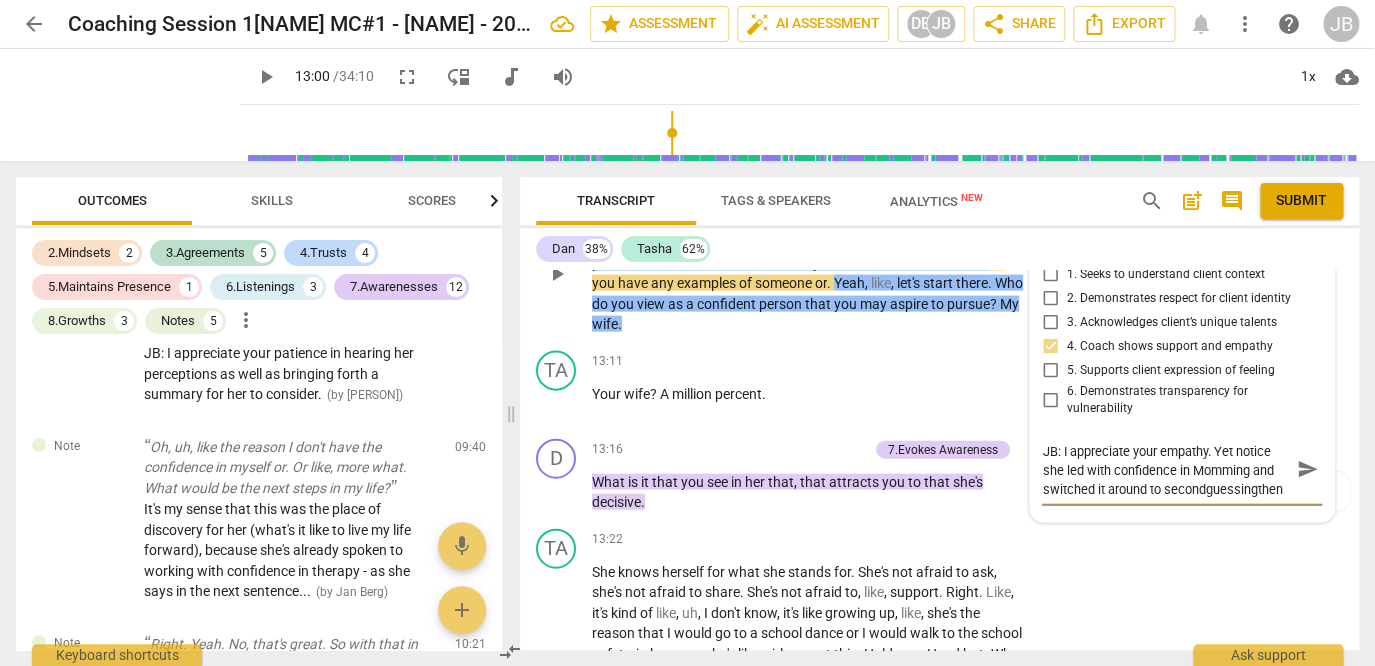 drag, startPoint x: 1289, startPoint y: 494, endPoint x: 1263, endPoint y: 498, distance: 26.305893 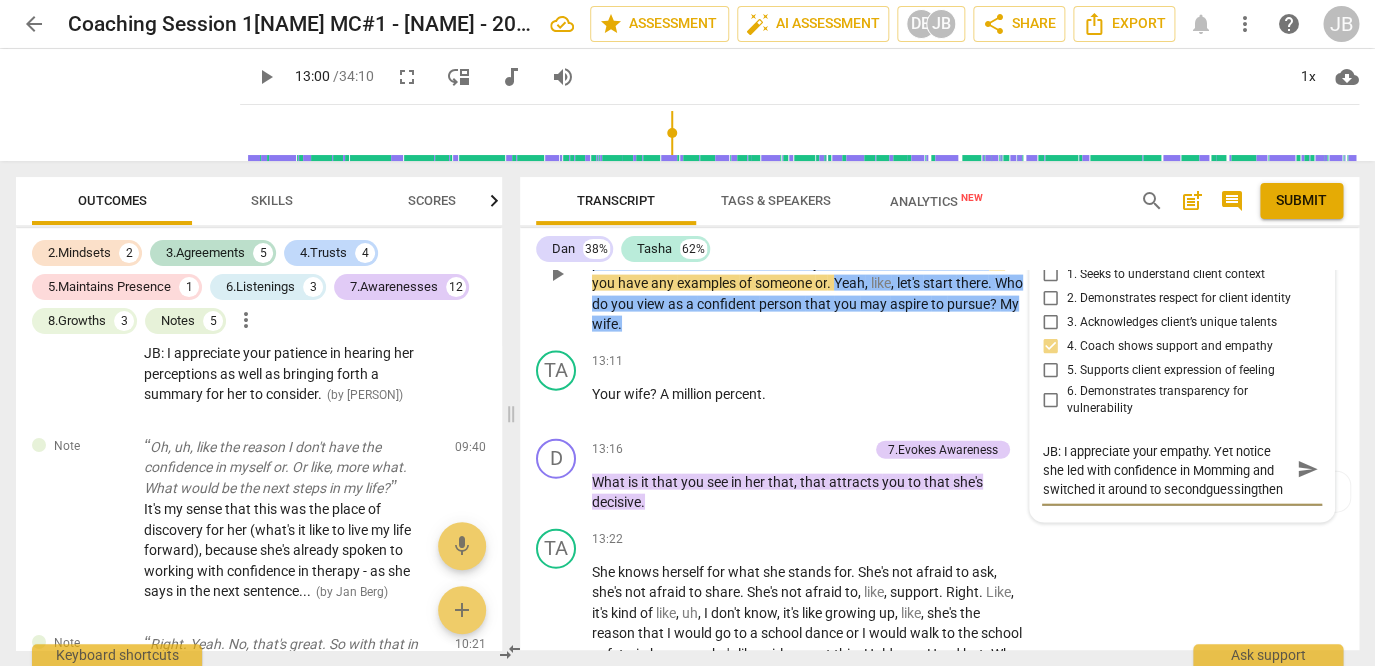 click on "JB: I appreciate your empathy. Yet notice she led with confidence in Momming and switched it around to secondguessingthen retracted" at bounding box center (1166, 469) 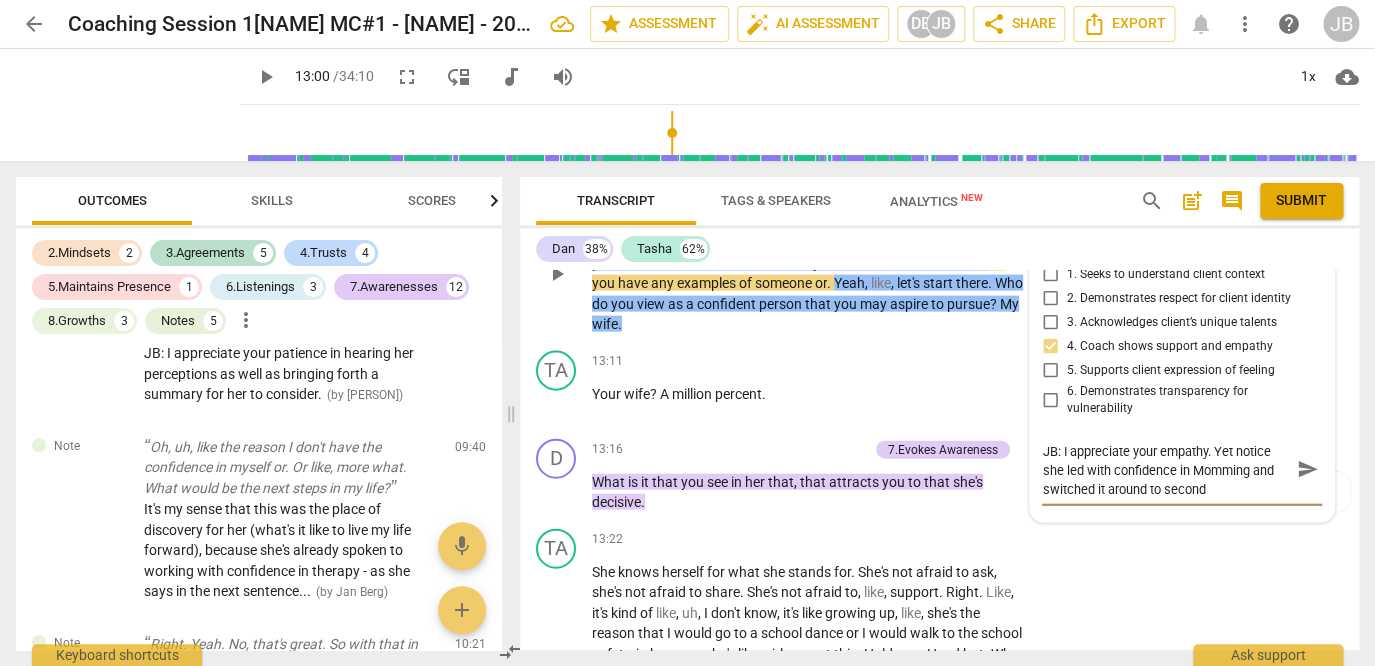 scroll, scrollTop: 17, scrollLeft: 0, axis: vertical 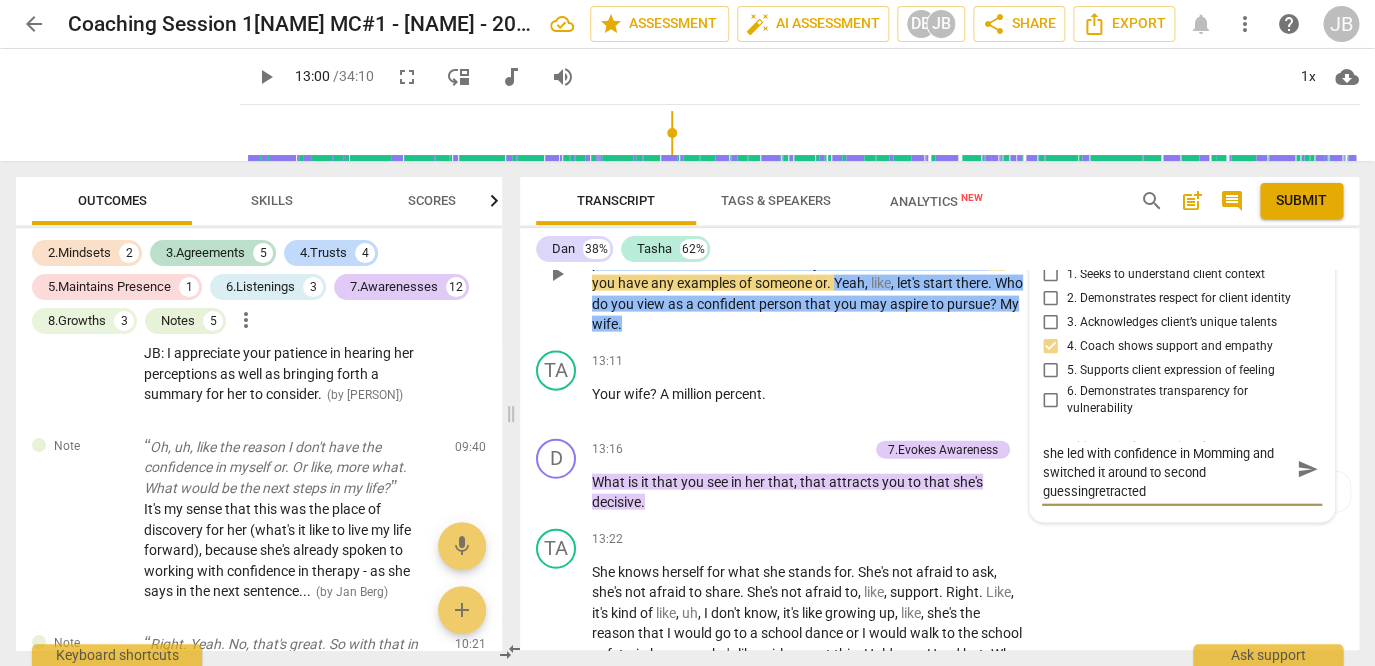 drag, startPoint x: 1145, startPoint y: 501, endPoint x: 1095, endPoint y: 499, distance: 50.039986 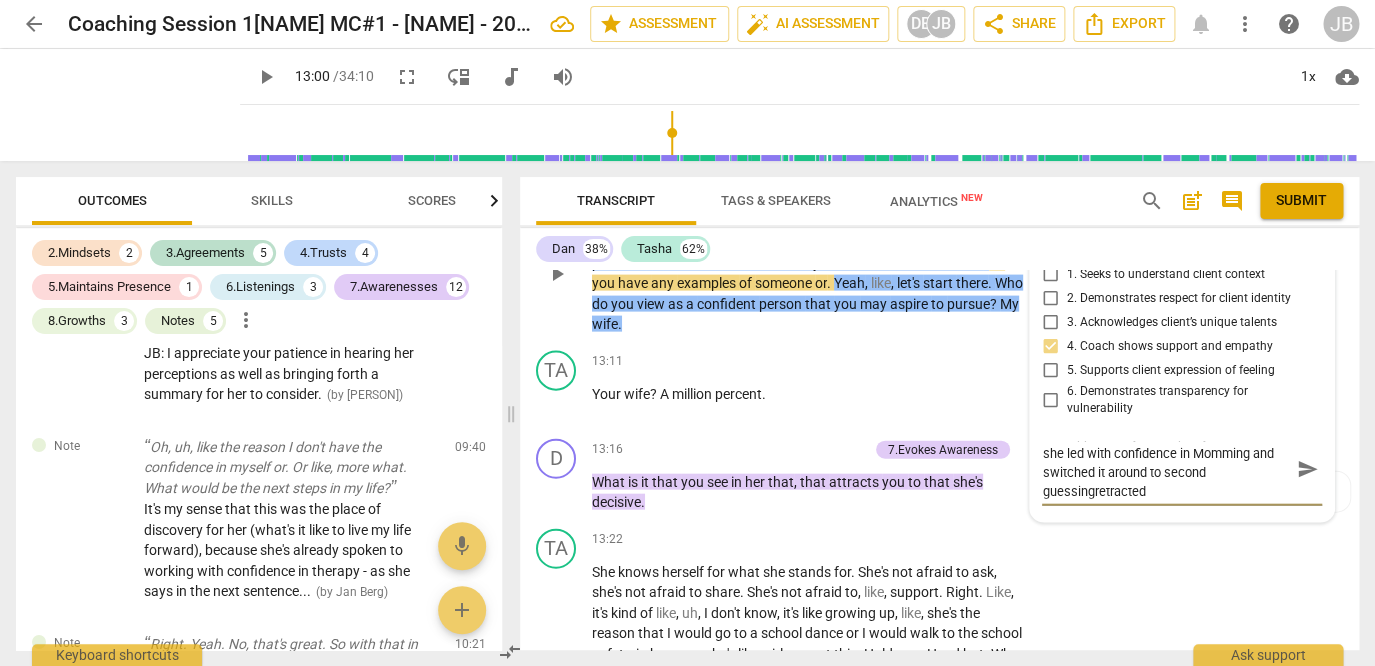 click on "JB: I appreciate your empathy. Yet notice she led with confidence in Momming and switched it around to second guessingretracted" at bounding box center (1166, 469) 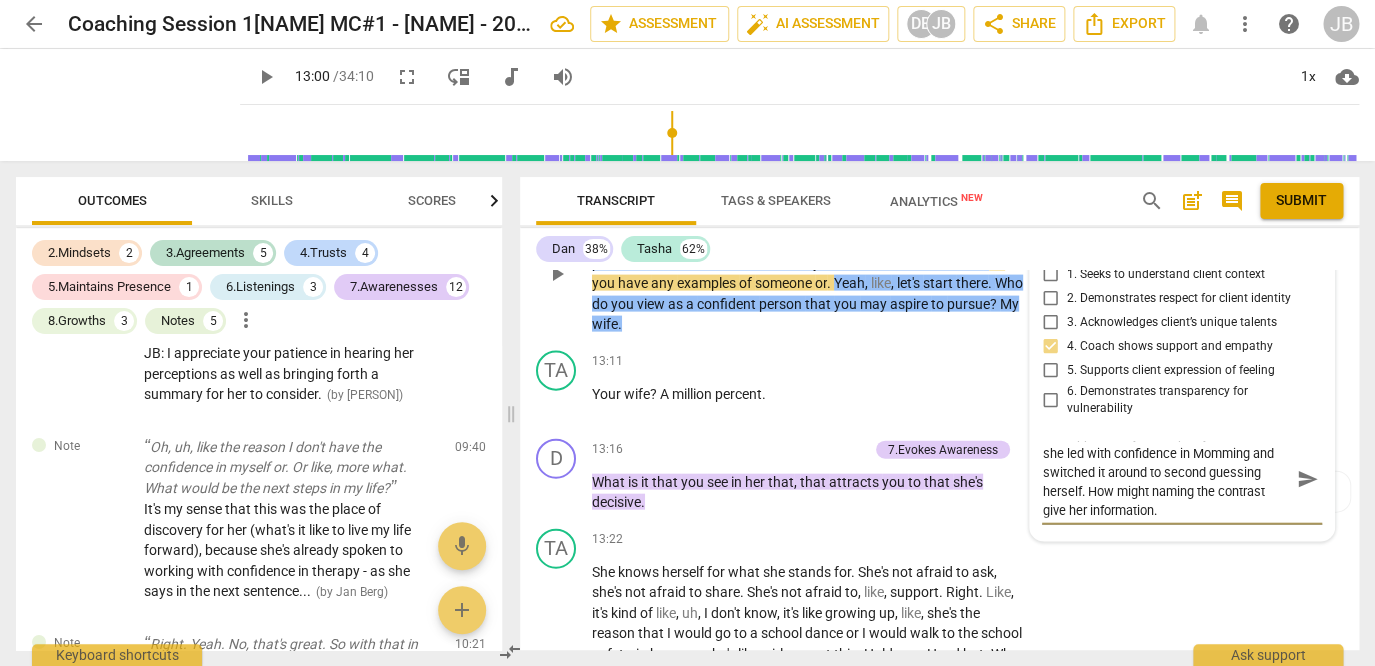 scroll, scrollTop: 0, scrollLeft: 0, axis: both 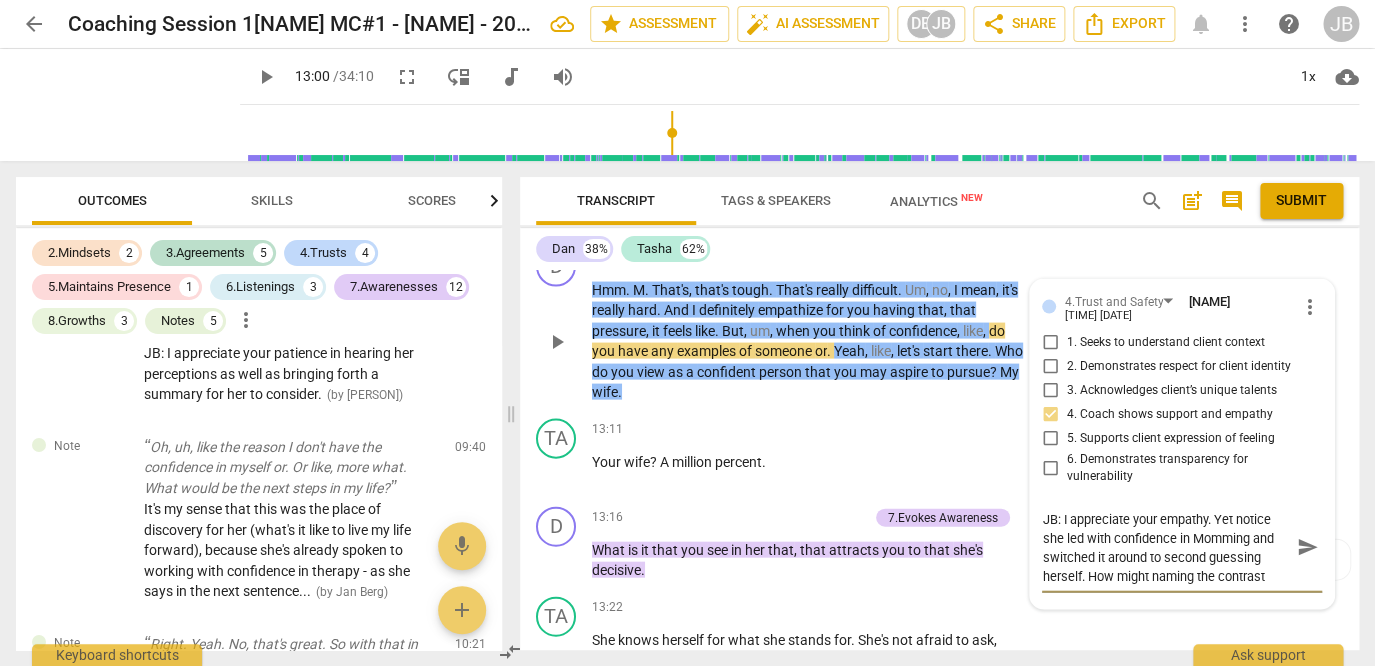 click on "JB: I appreciate your empathy. Yet notice she led with confidence in Momming and switched it around to second guessing herself. How might naming the contrast give her information." at bounding box center [1166, 547] 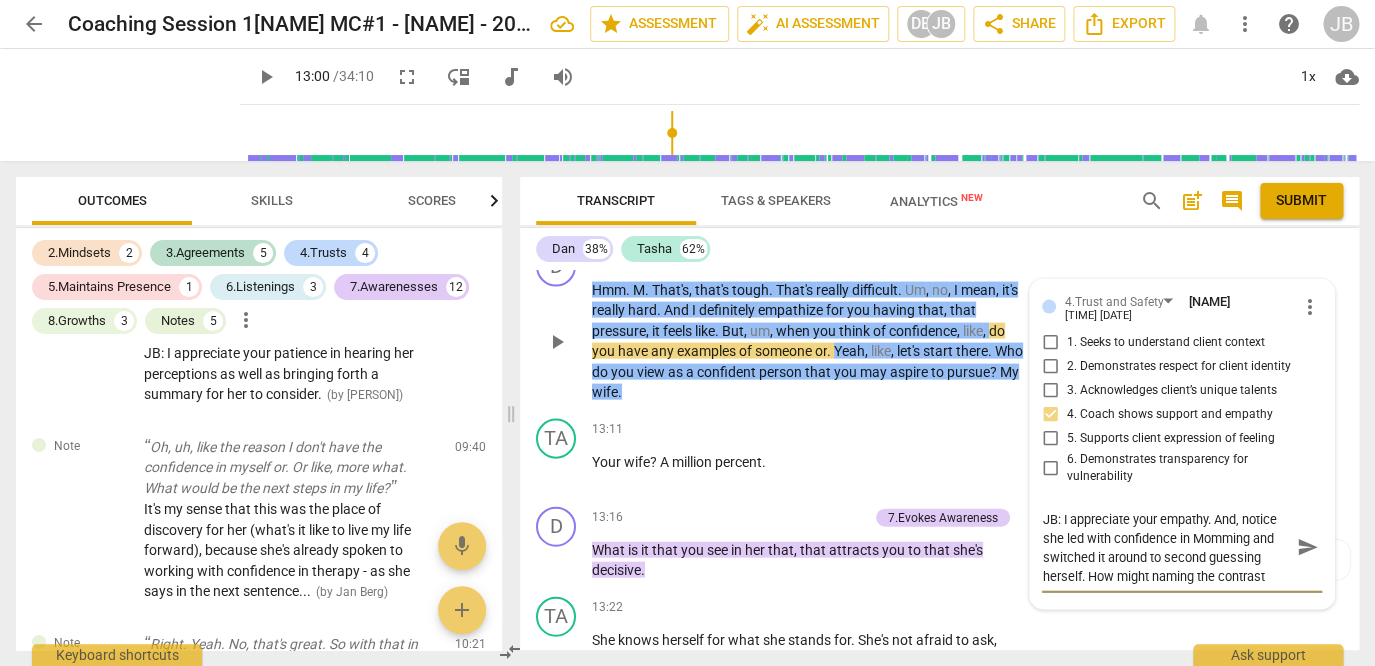 click on "JB: I appreciate your empathy. And, notice she led with confidence in Momming and switched it around to second guessing herself. How might naming the contrast give her information." at bounding box center [1166, 547] 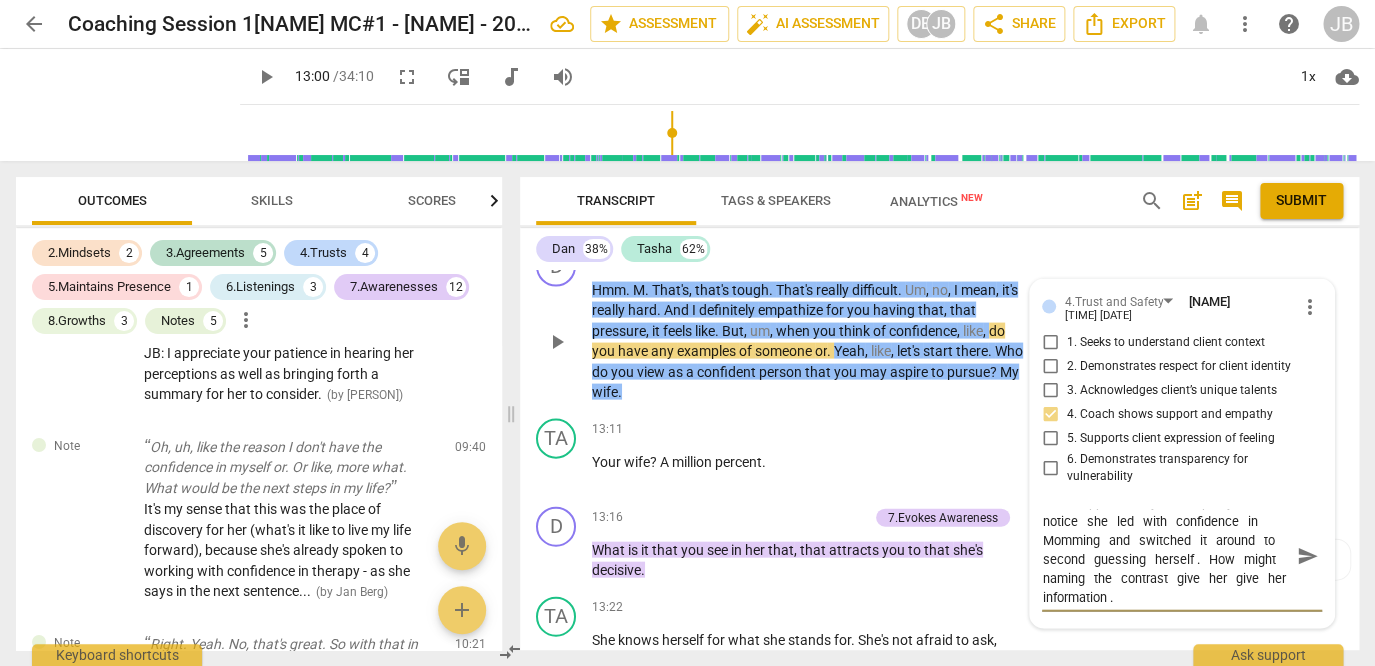 scroll, scrollTop: 0, scrollLeft: 0, axis: both 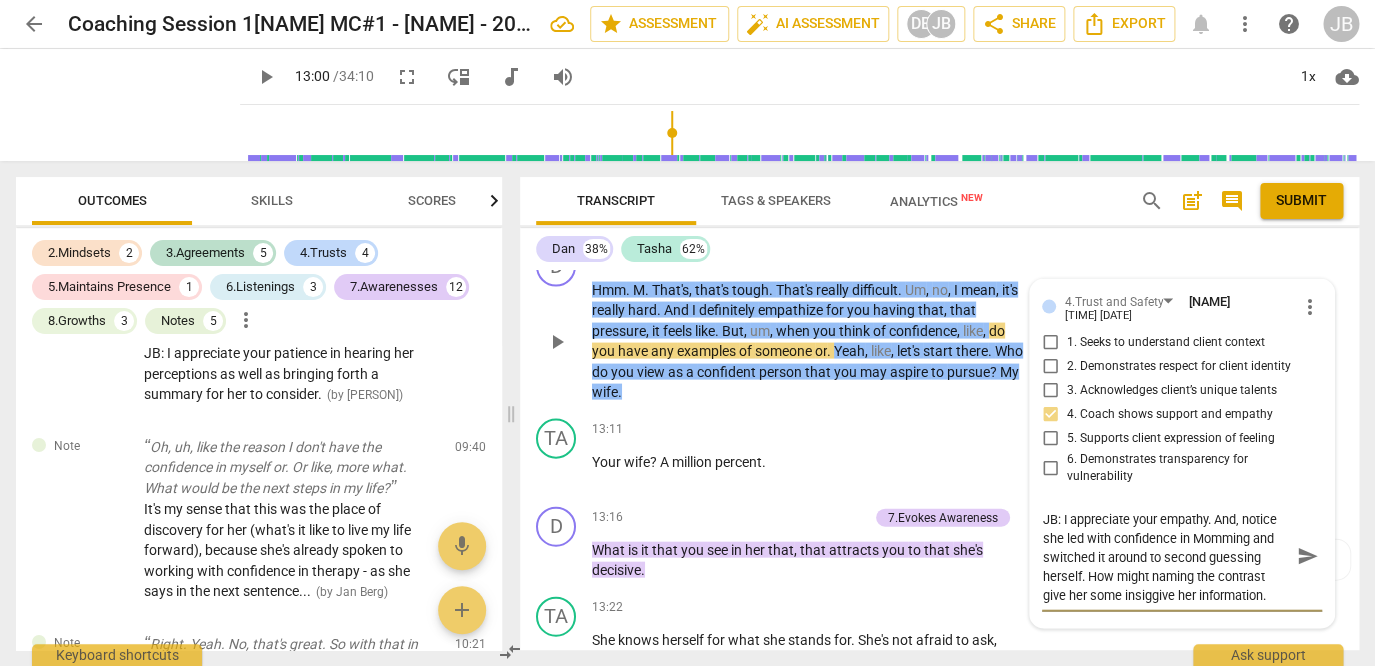 drag, startPoint x: 1272, startPoint y: 604, endPoint x: 1125, endPoint y: 604, distance: 147 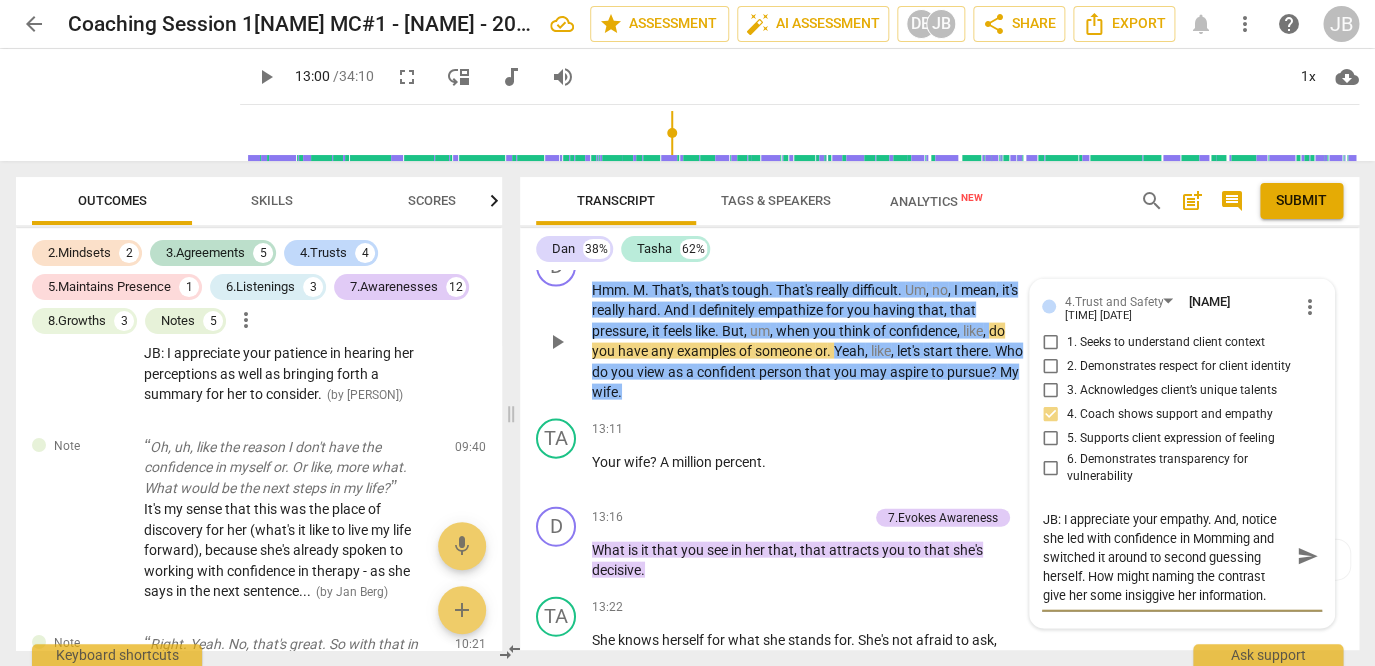 click on "JB: I appreciate your empathy. And, notice she led with confidence in Momming and switched it around to second guessing herself. How might naming the contrast give her some insiggive her information." at bounding box center [1166, 556] 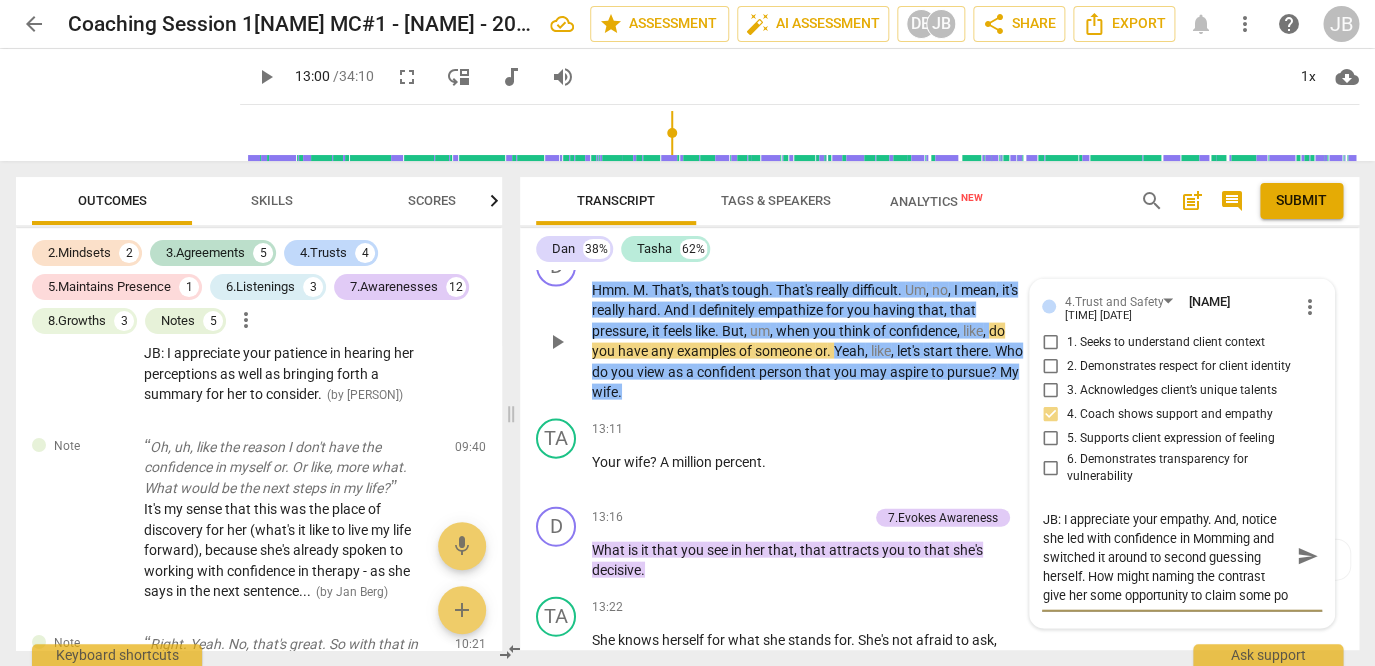 scroll, scrollTop: 17, scrollLeft: 0, axis: vertical 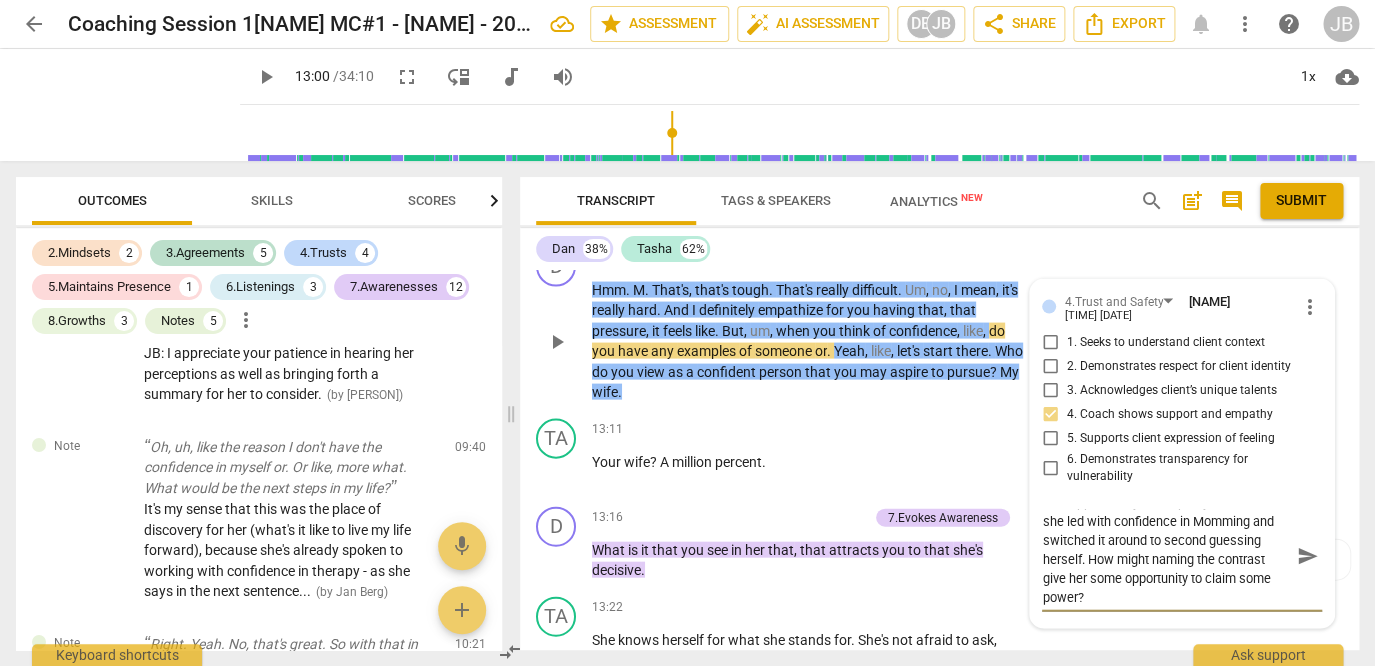 click on "My" at bounding box center (1009, 371) 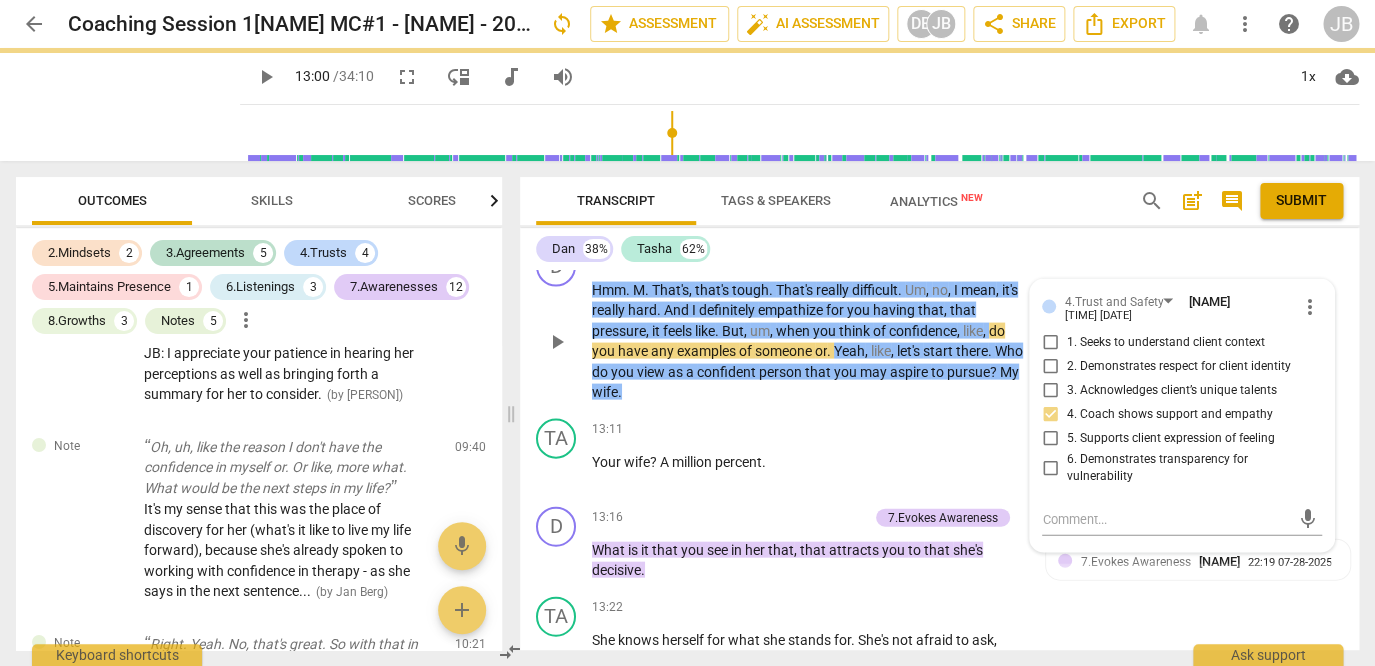 scroll, scrollTop: 0, scrollLeft: 0, axis: both 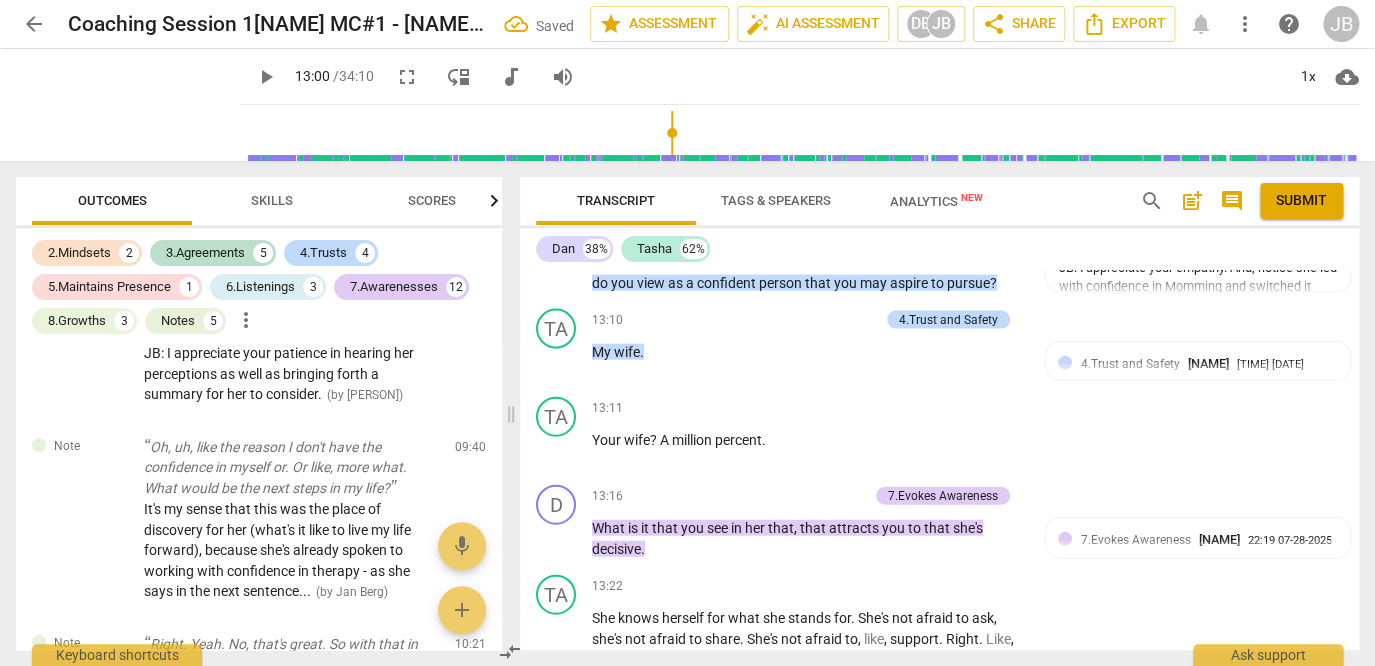 click on "Hmm . M . That's , that's tough . That's really difficult . Um , no , I mean , it's really hard . And I definitely empathize for you having that , that pressure , it feels like . But , um , when you think of confidence , like , do you have any examples of someone or . Yeah , like , let's start there . Who do you view as a confident person that you may aspire to pursue ?" at bounding box center [808, 242] 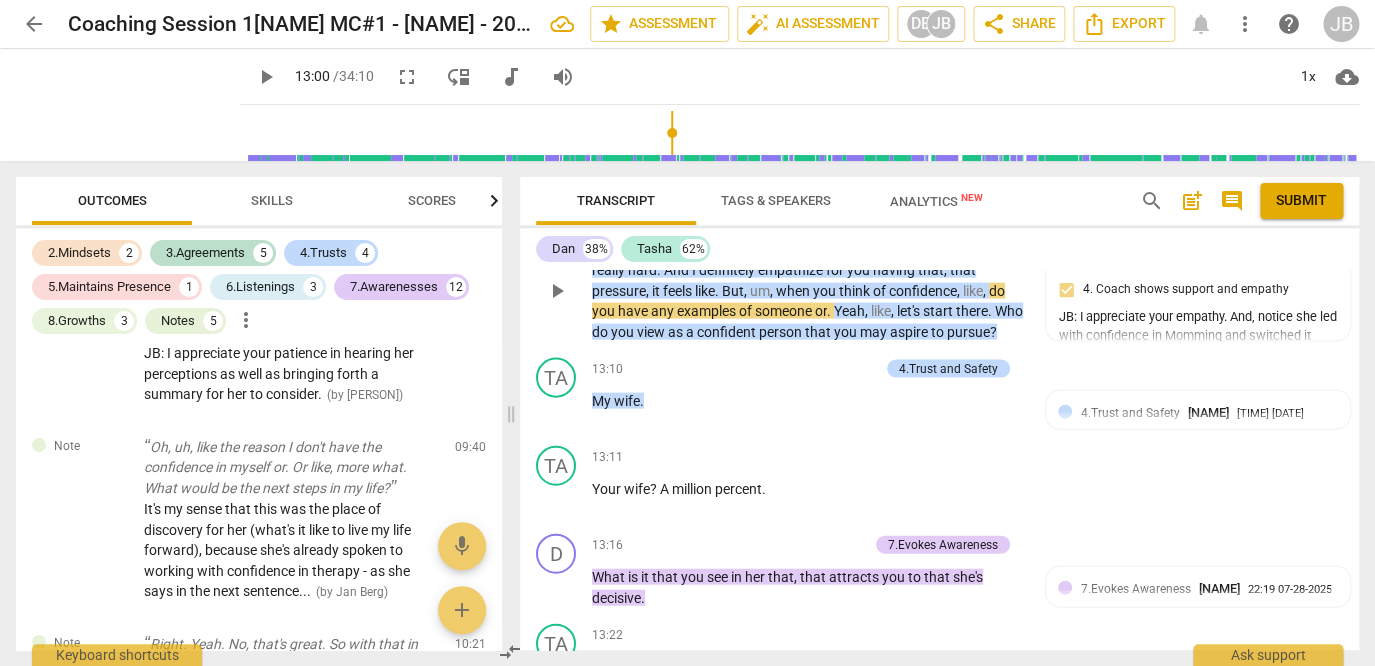 scroll, scrollTop: 7103, scrollLeft: 0, axis: vertical 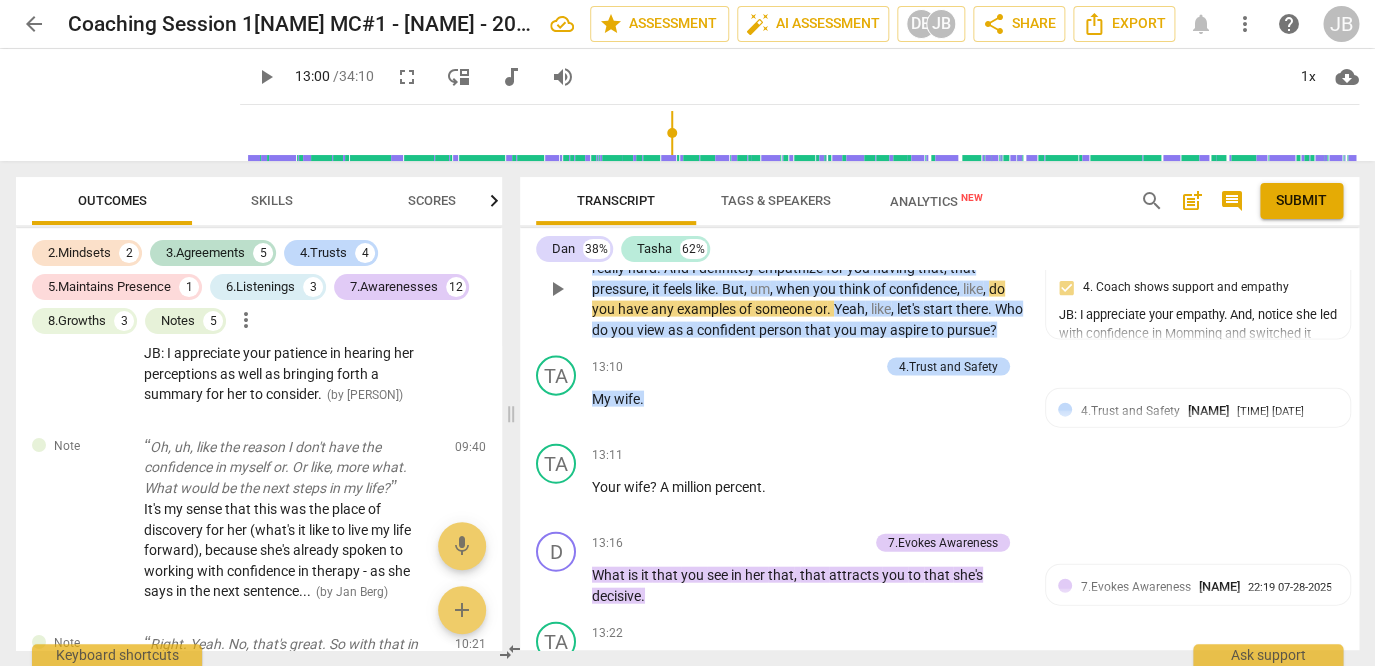 click on "Hmm . M . That's , that's tough . That's really difficult . Um , no , I mean , it's really hard . And I definitely empathize for you having that , that pressure , it feels like . But , um , when you think of confidence , like , do you have any examples of someone or . Yeah , like , let's start there . Who do you view as a confident person that you may aspire to pursue ?" at bounding box center (808, 288) 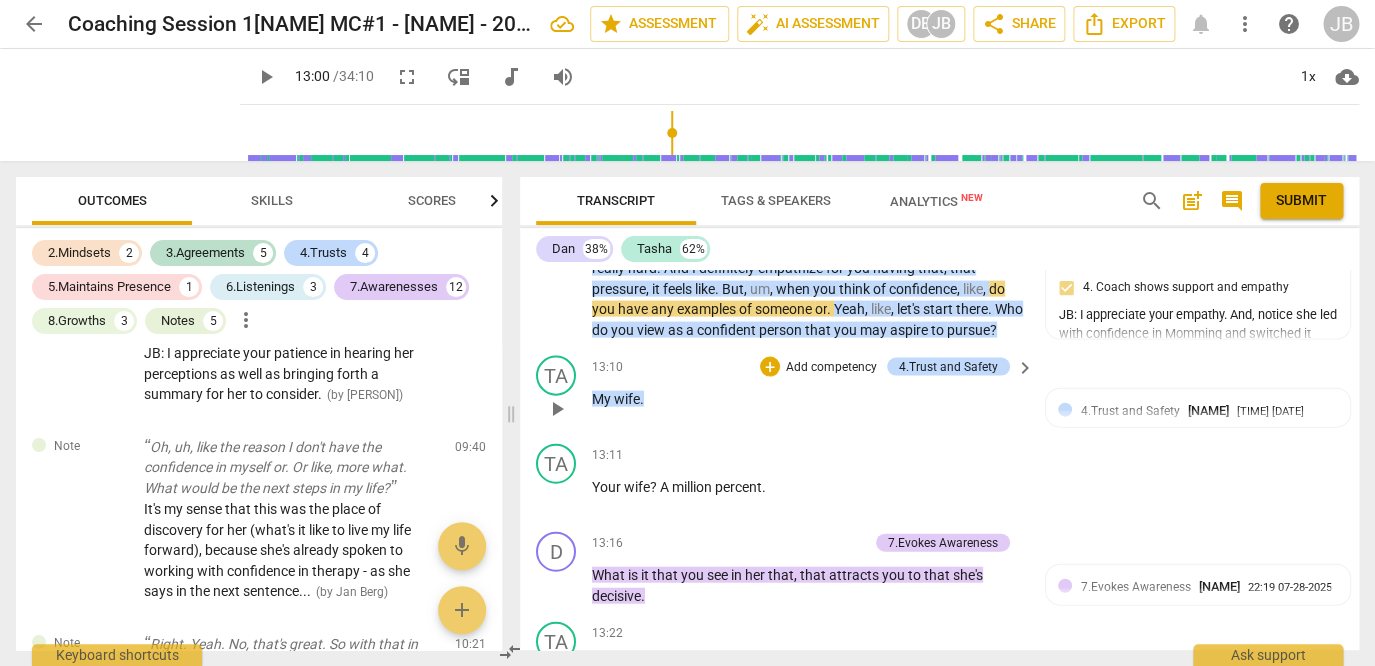 click on "My   wife ." at bounding box center (808, 398) 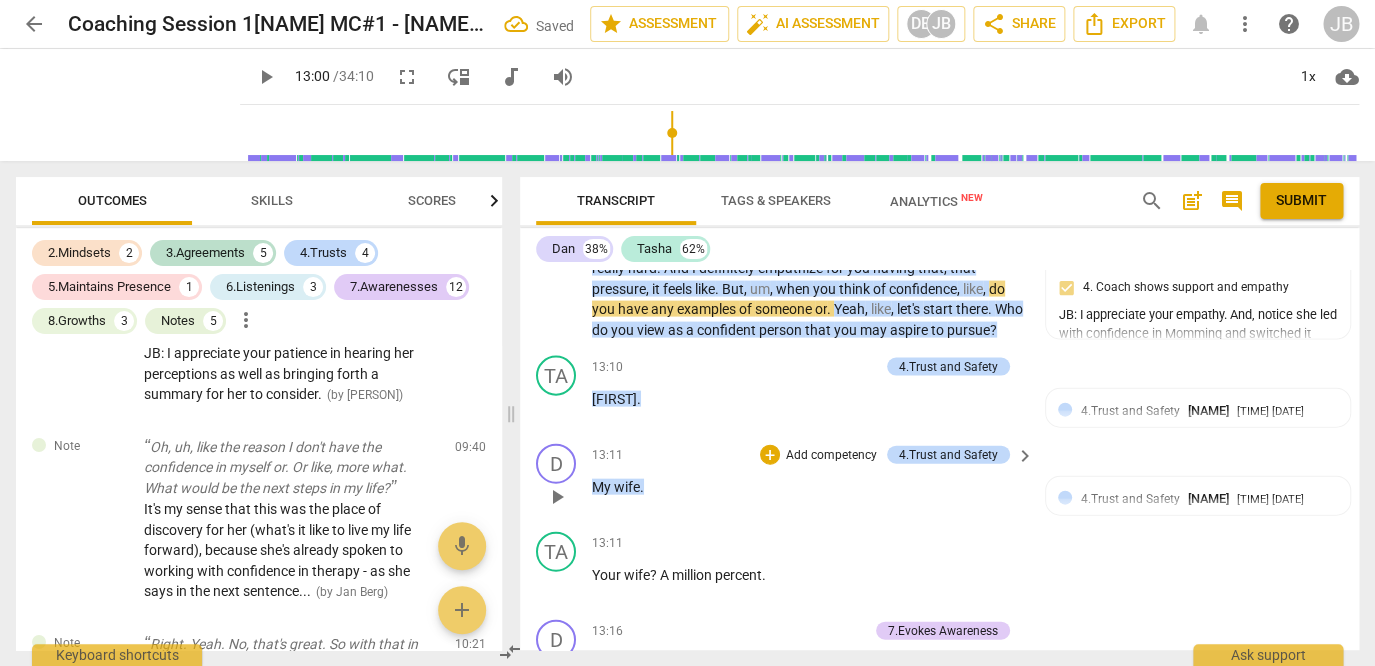 click on "My   wife ." at bounding box center [808, 486] 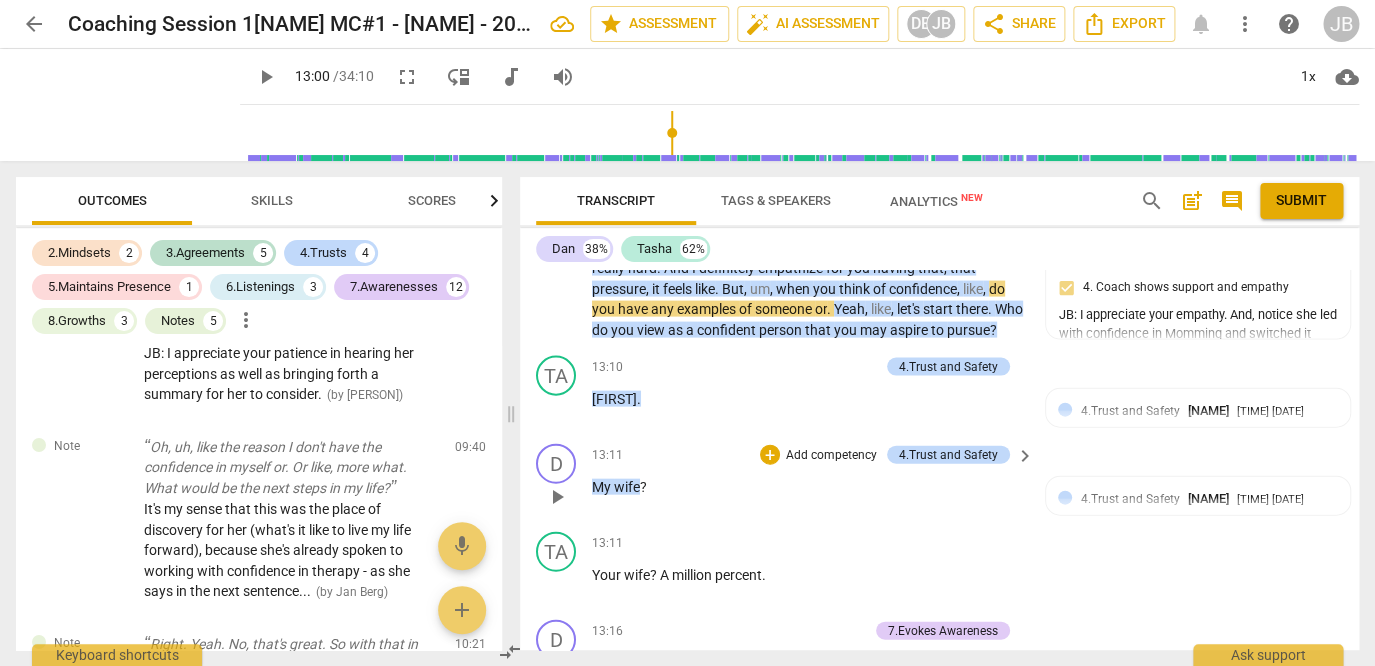 click on "D play_arrow pause 13:11 + Add competency 4.Trust and Safety keyboard_arrow_right My wife ? 4.Trust and Safety [PERSON] 17:07 08-01-2025 4. Coach shows support and empathy JB: I appreciate your empathy. And, notice she led with confidence in Momming and switched it around to second guessing herself. How might naming the contrast give her some opportunity to claim some power?" at bounding box center (939, 479) 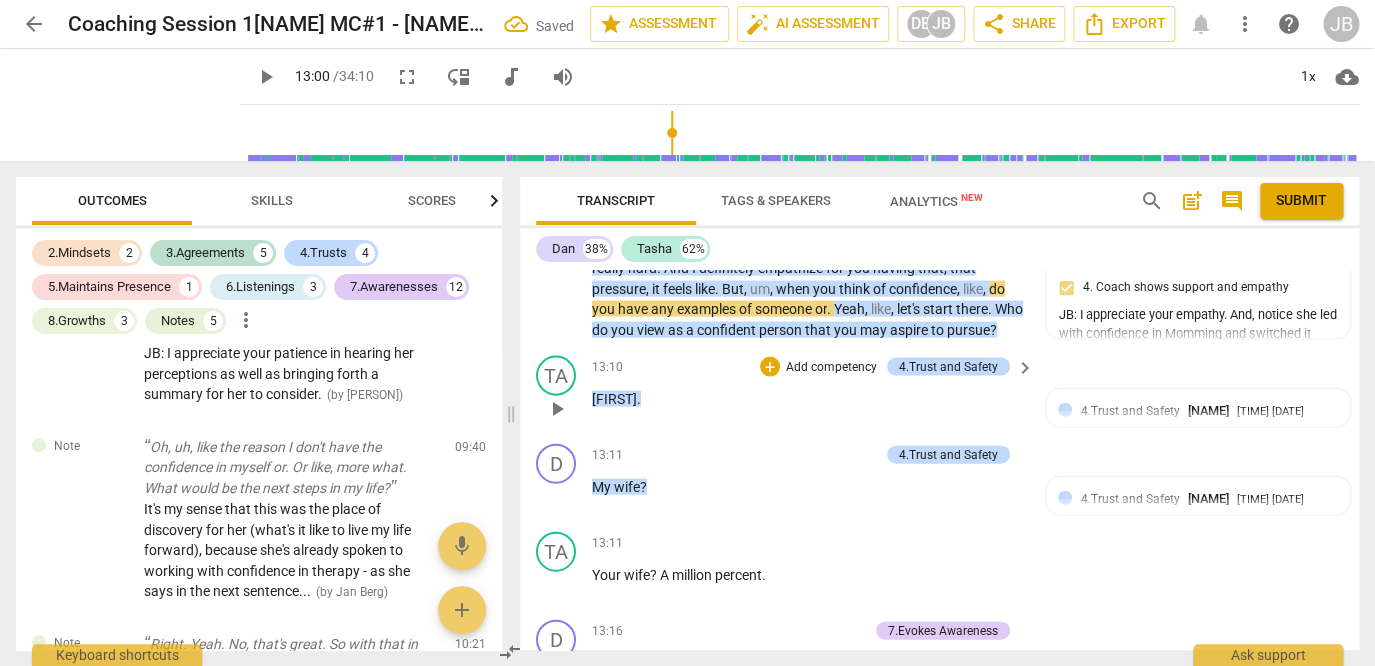 click on "[FIRST]" at bounding box center (614, 398) 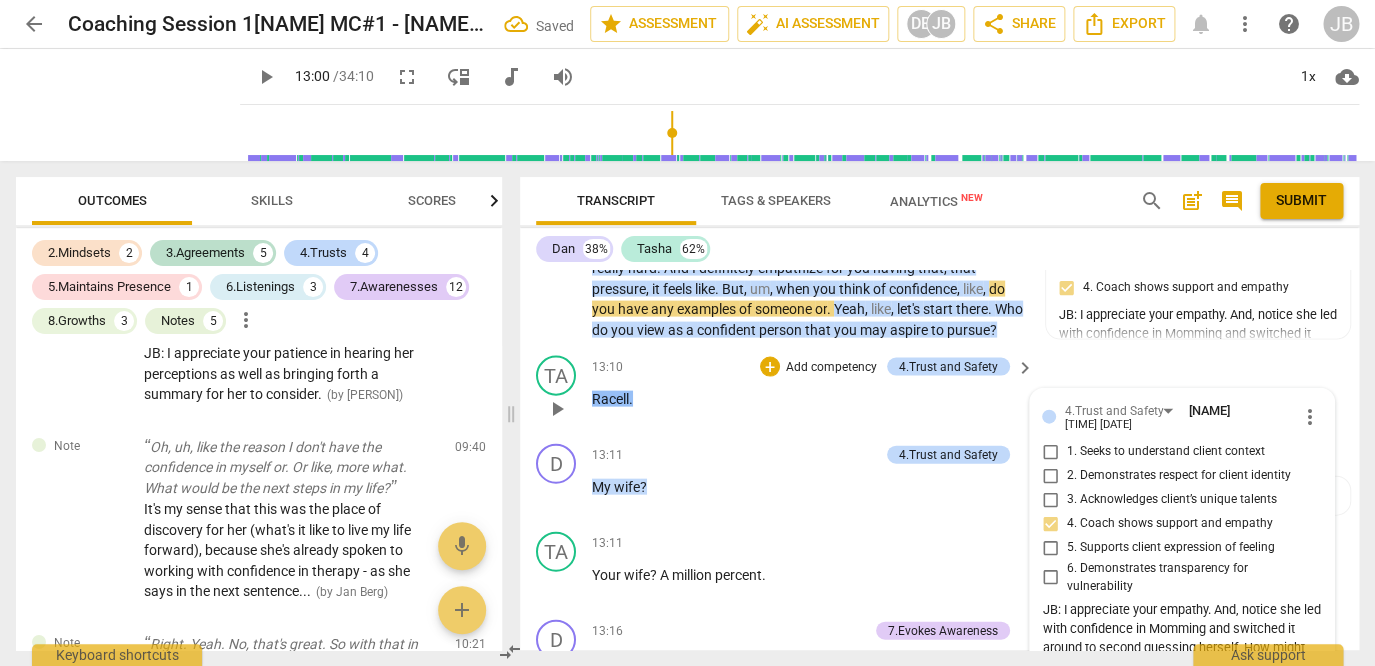 click on "Racell ." at bounding box center (808, 398) 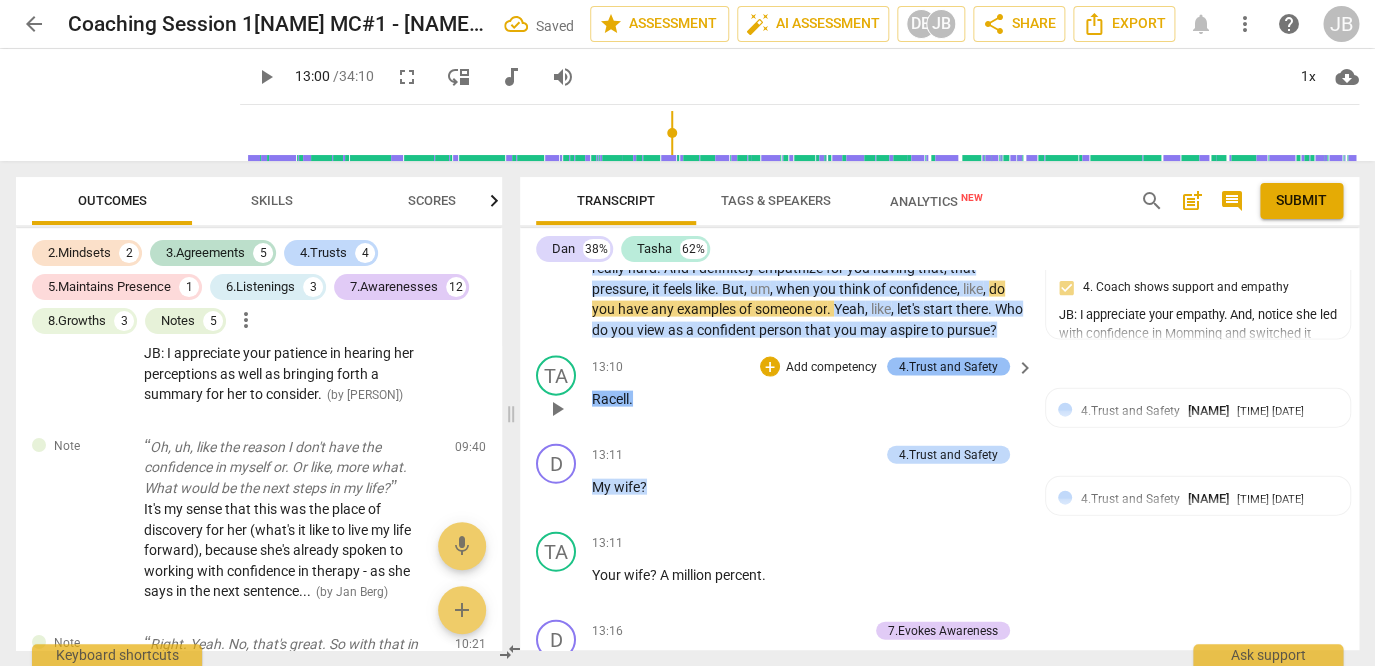 click on "4.Trust and Safety" at bounding box center (948, 366) 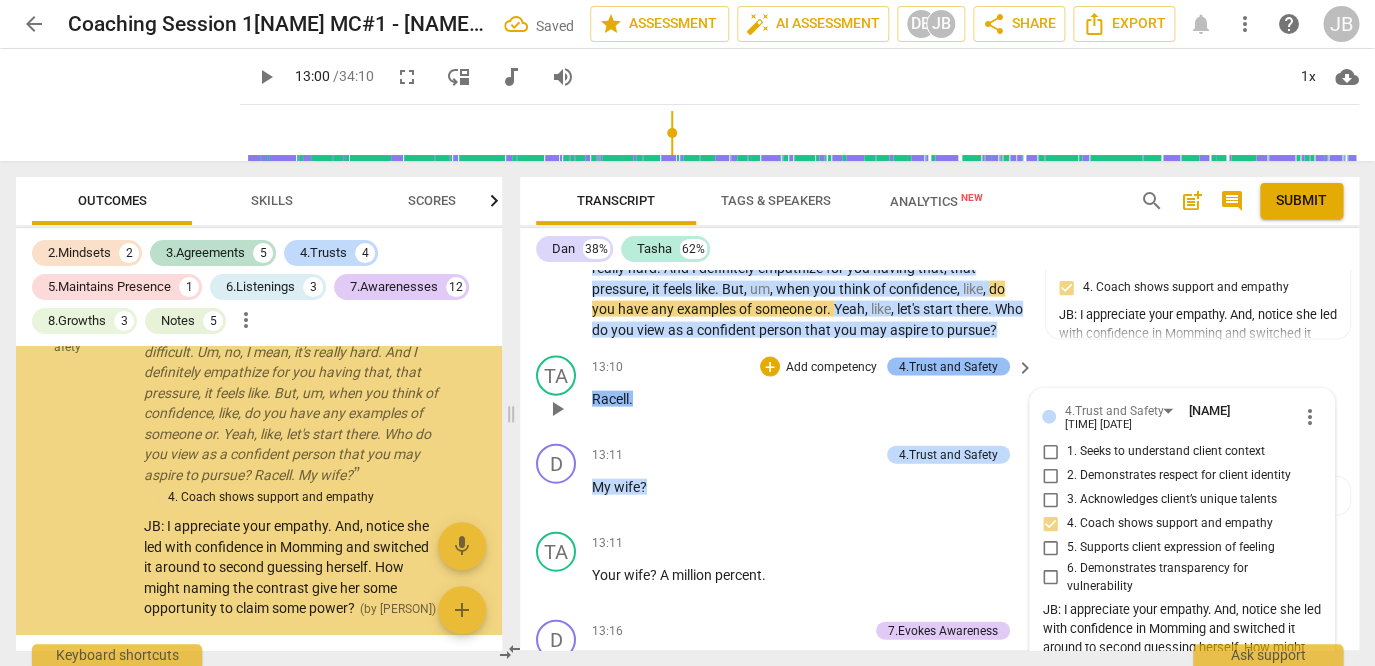scroll, scrollTop: 3162, scrollLeft: 0, axis: vertical 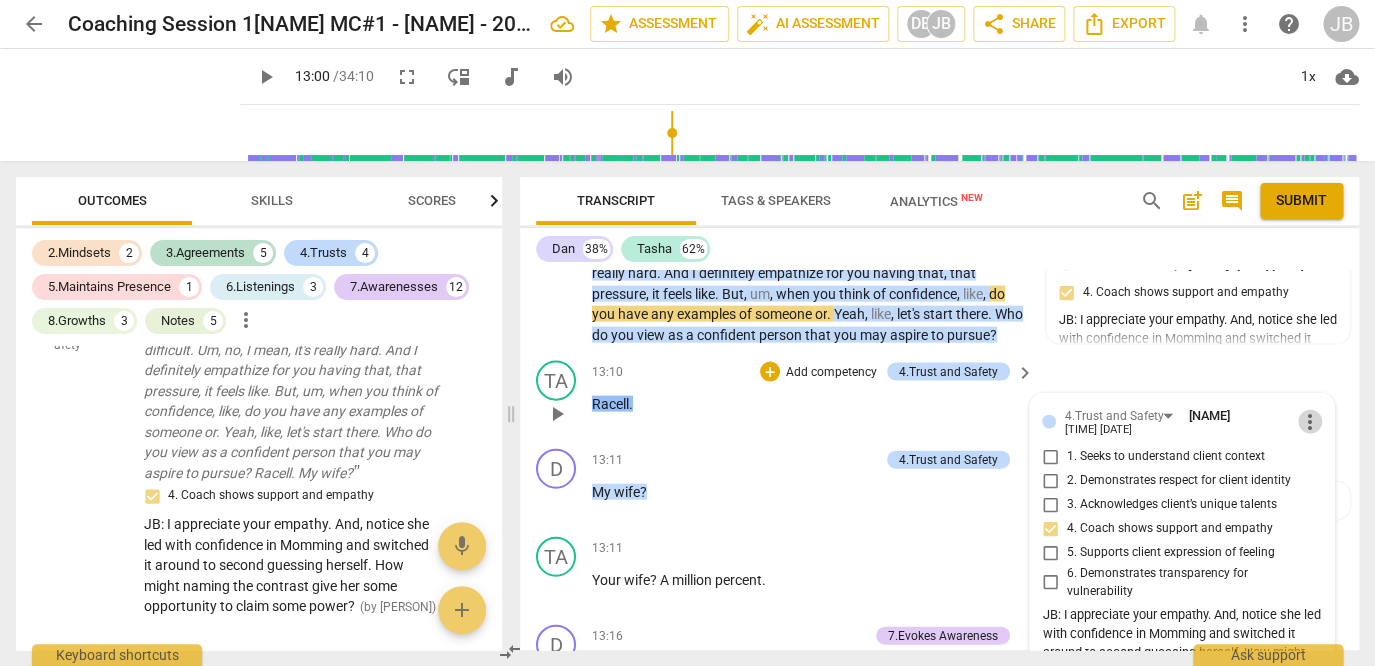 click on "more_vert" at bounding box center [1310, 421] 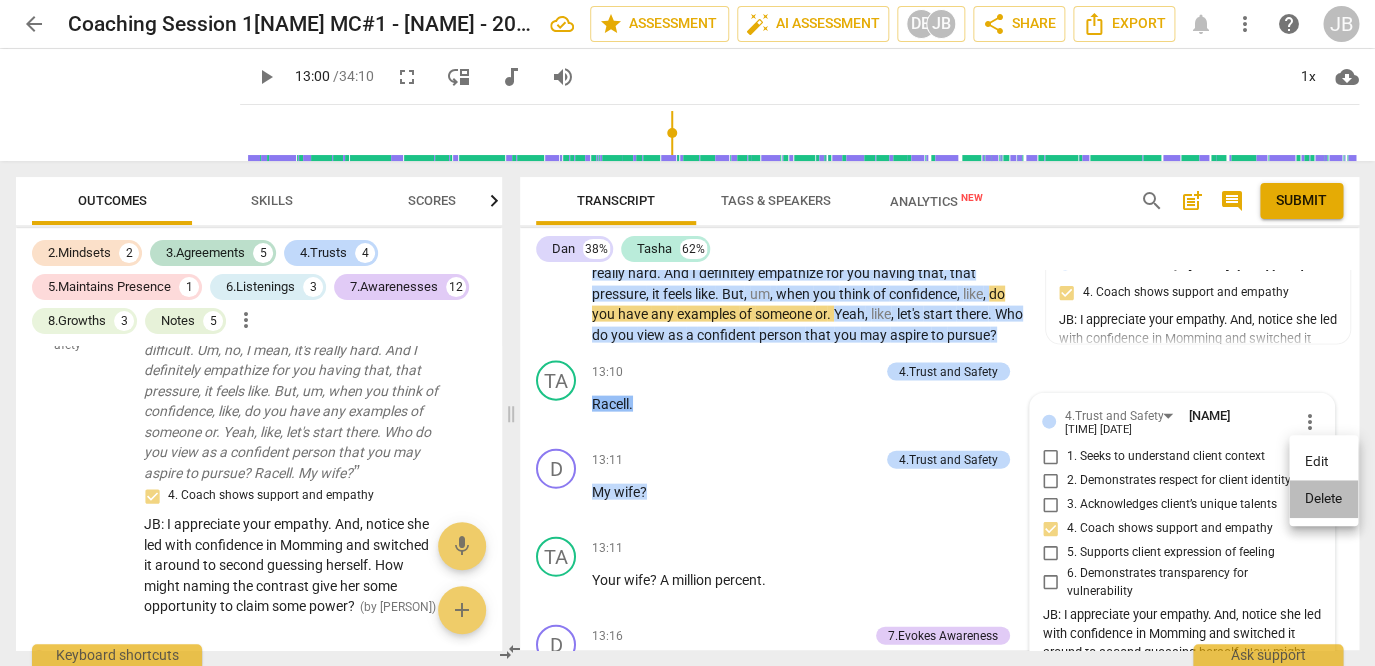 click on "Delete" at bounding box center (1323, 499) 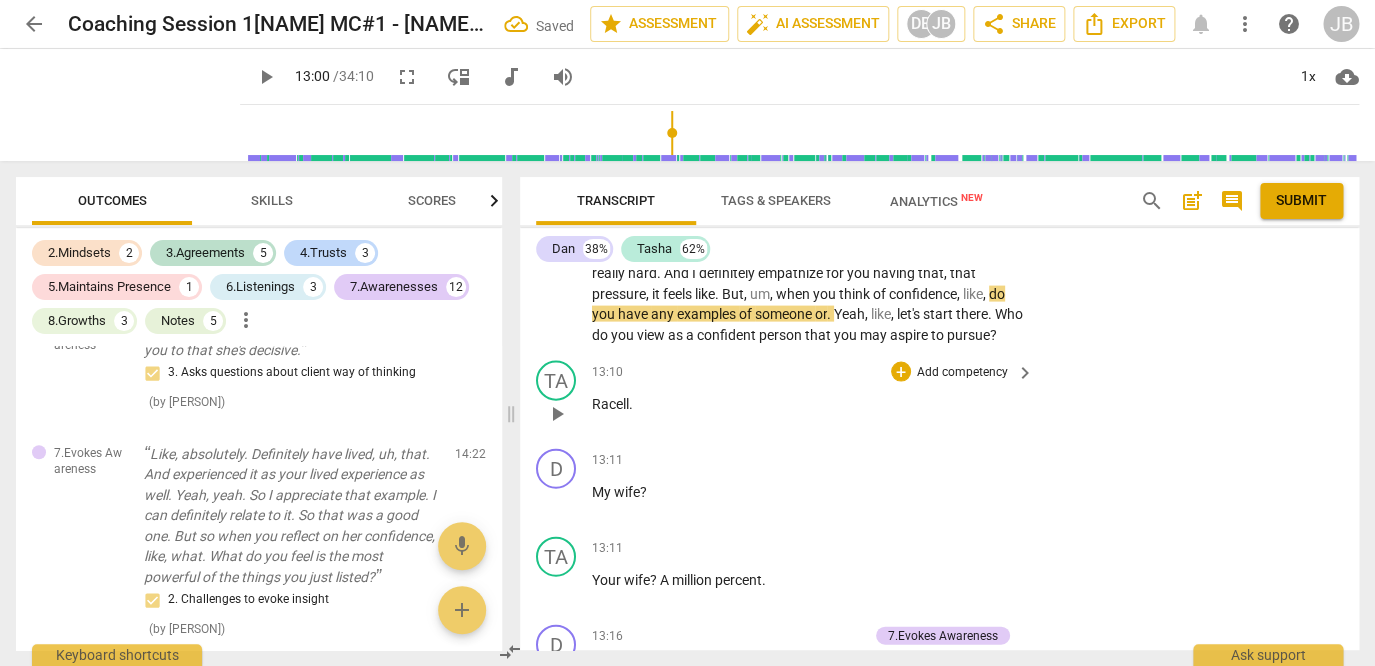 click on "13:10" at bounding box center [607, 371] 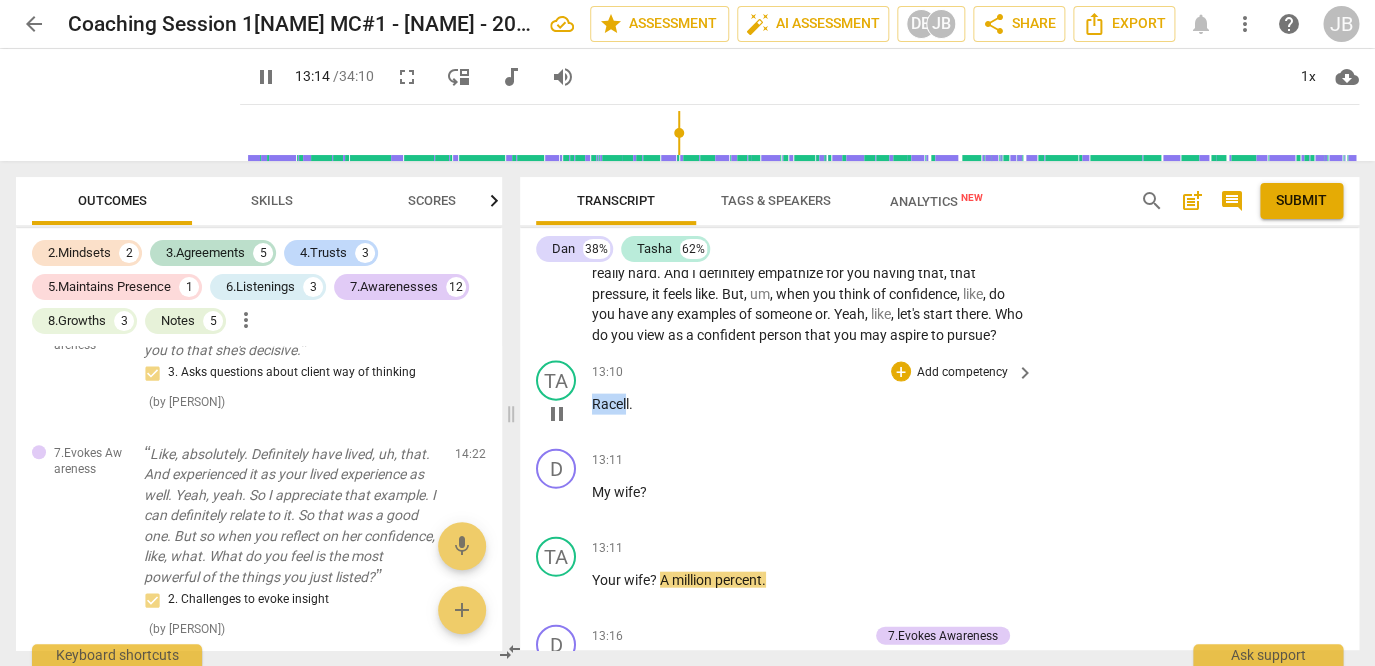 drag, startPoint x: 627, startPoint y: 443, endPoint x: 585, endPoint y: 443, distance: 42 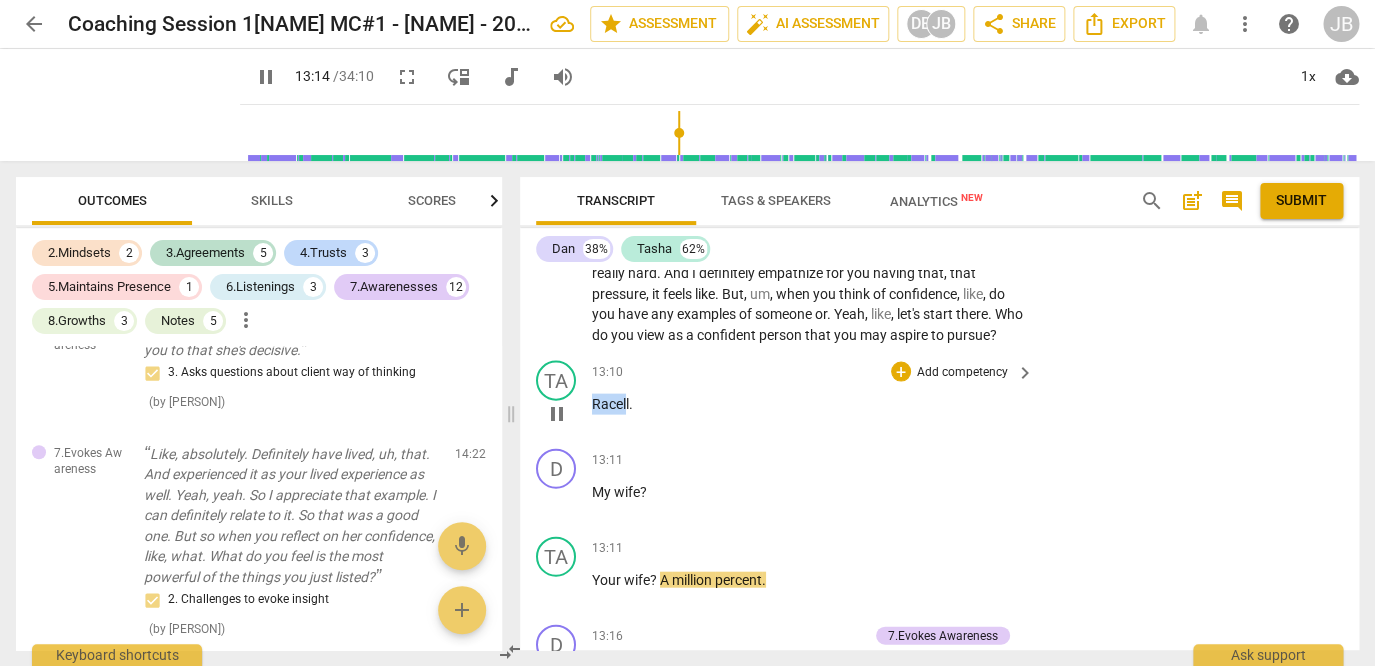 click on "TA play_arrow pause 13:10 + Add competency keyboard_arrow_right Racell ." at bounding box center (939, 396) 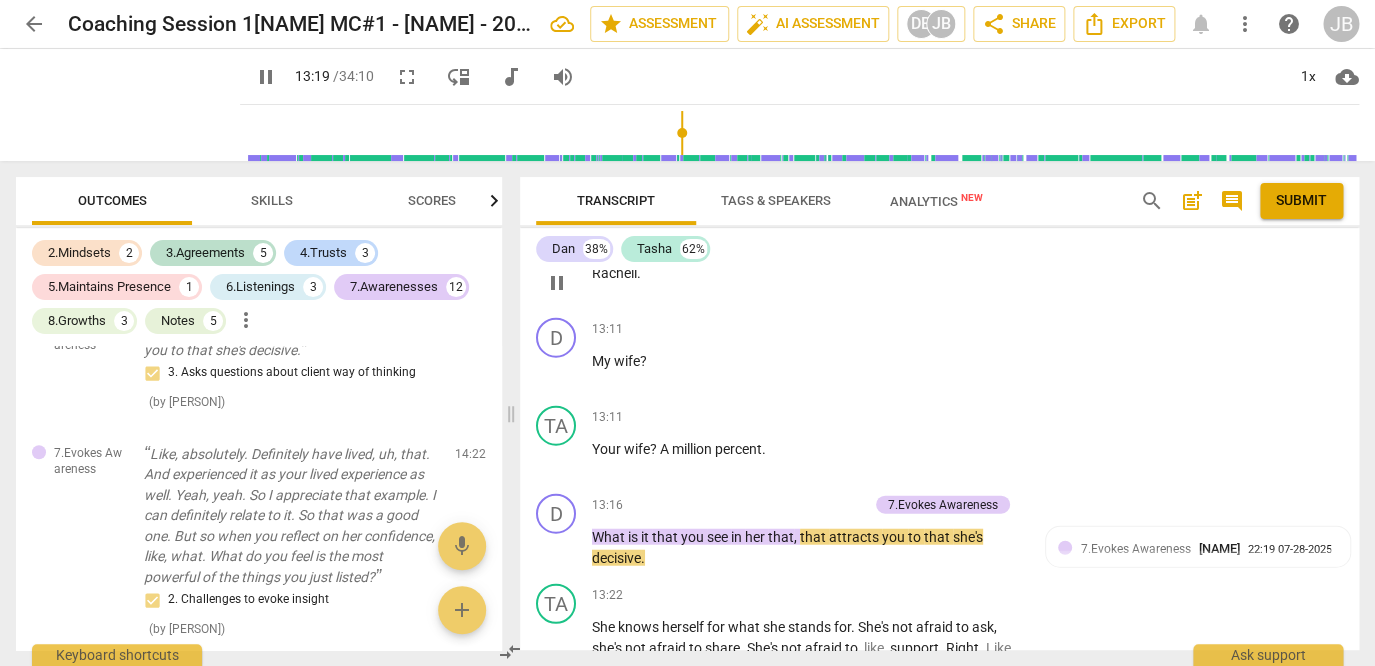 scroll, scrollTop: 7231, scrollLeft: 0, axis: vertical 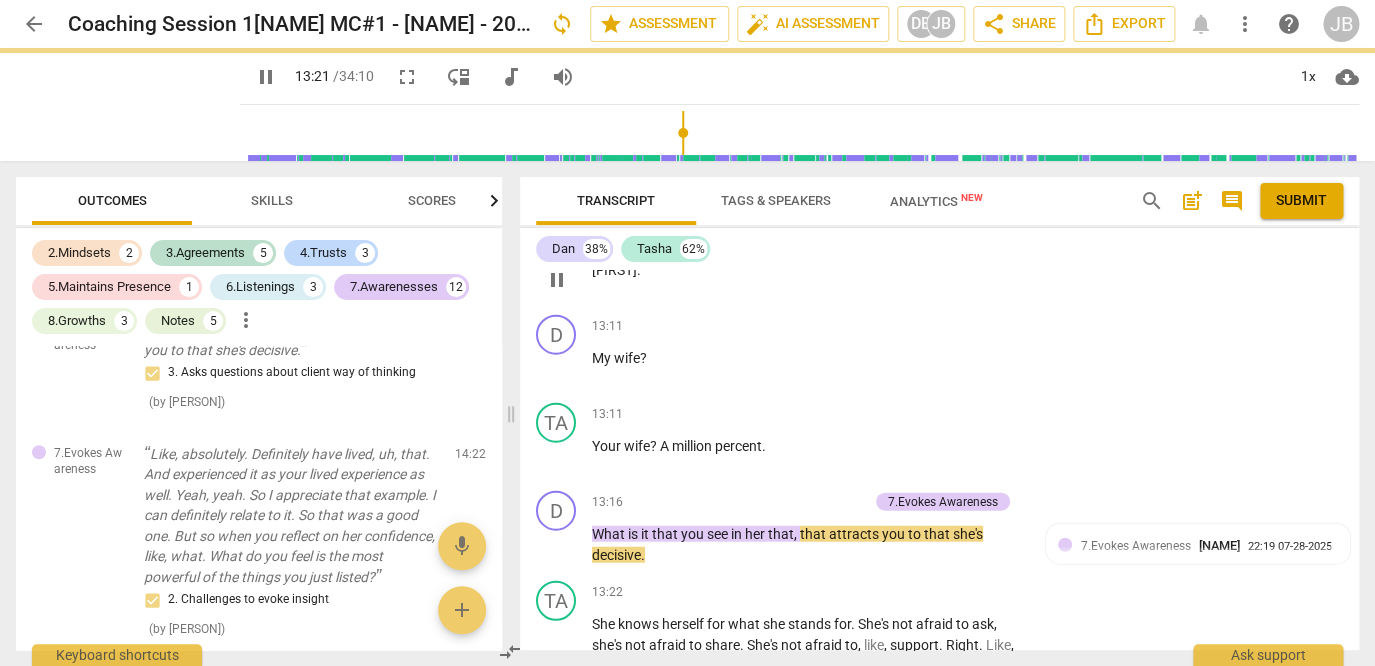 click on "[TIME] + Add competency keyboard_arrow_right [NAME]." at bounding box center [814, 263] 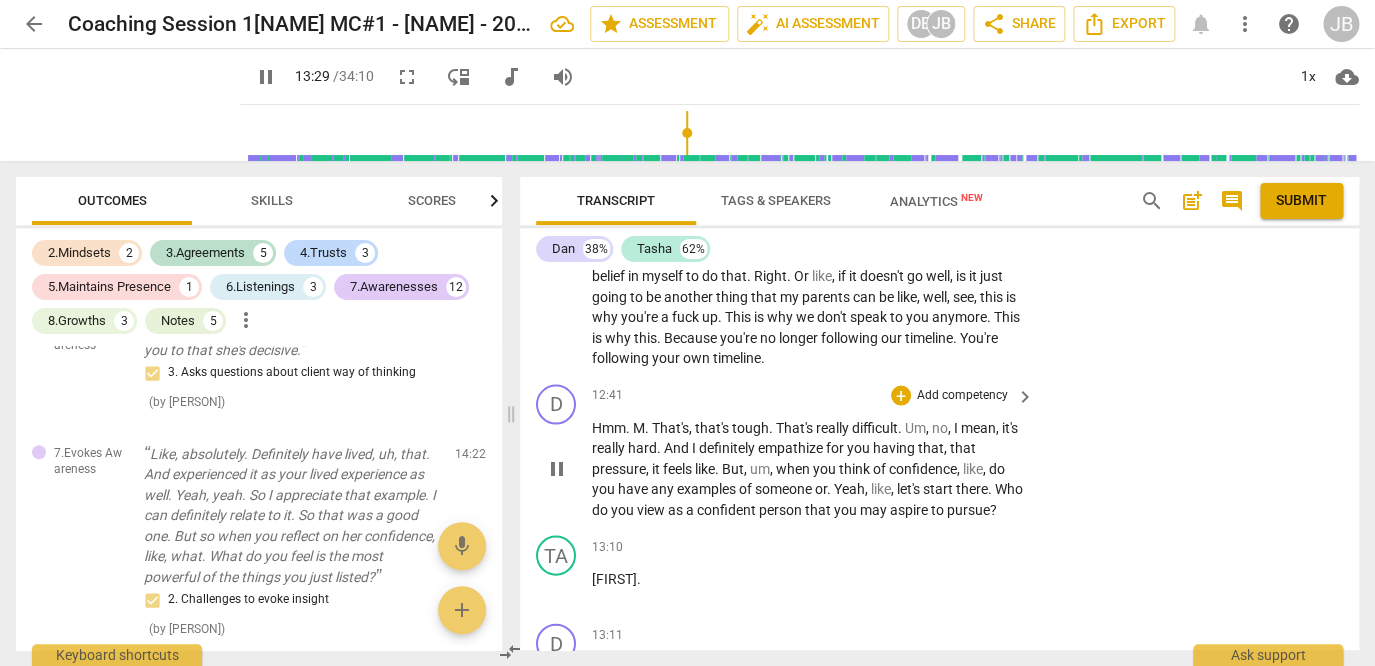 scroll, scrollTop: 6918, scrollLeft: 0, axis: vertical 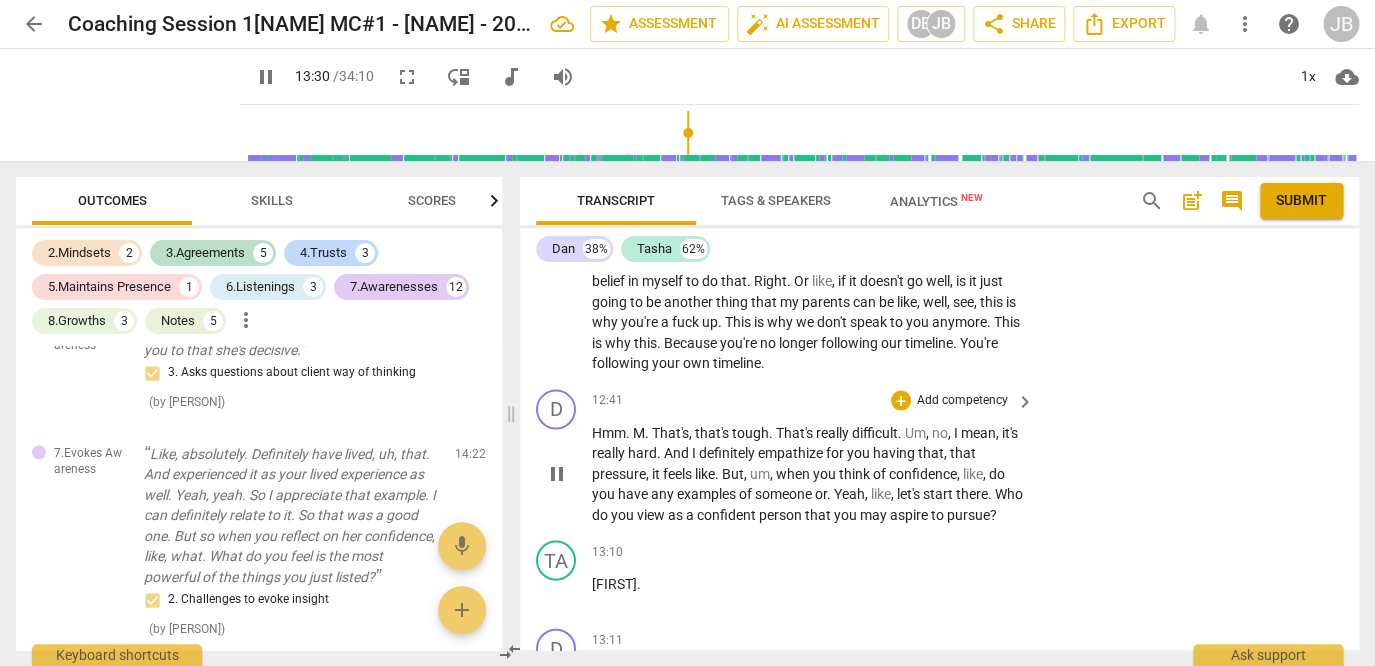click on "Add competency" at bounding box center [962, 400] 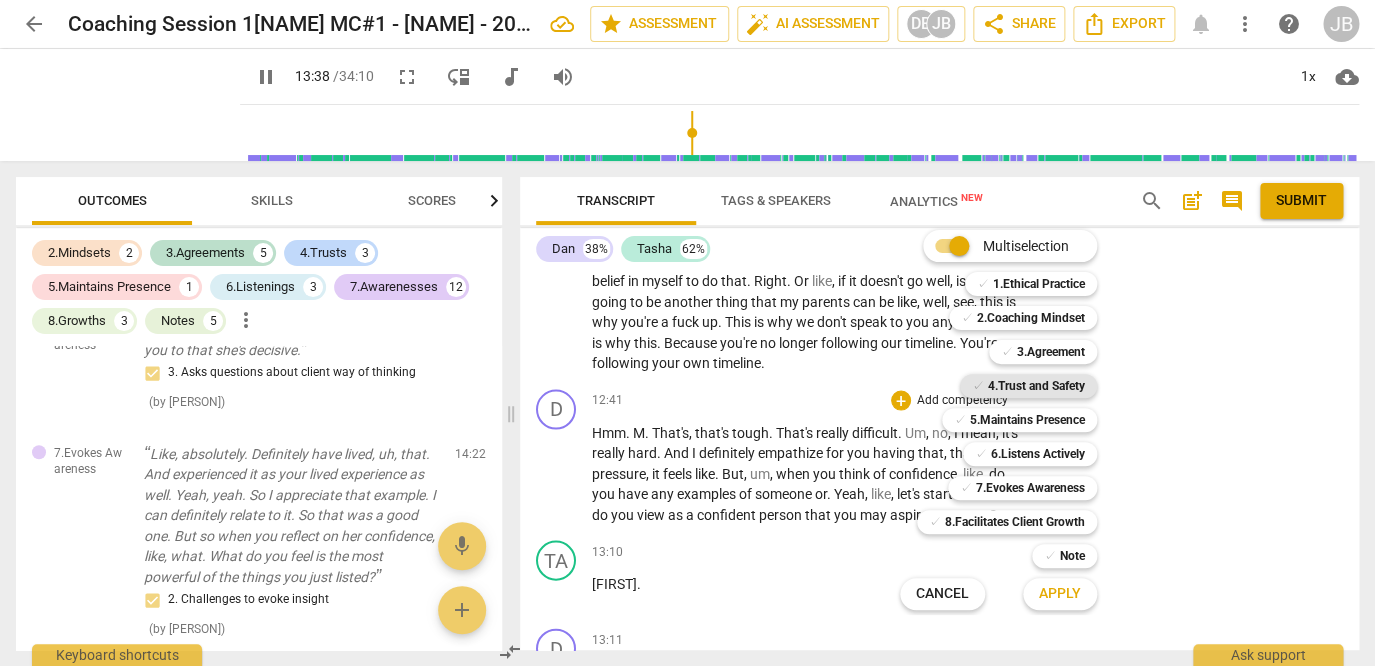 click on "4.Trust and Safety" at bounding box center [1036, 386] 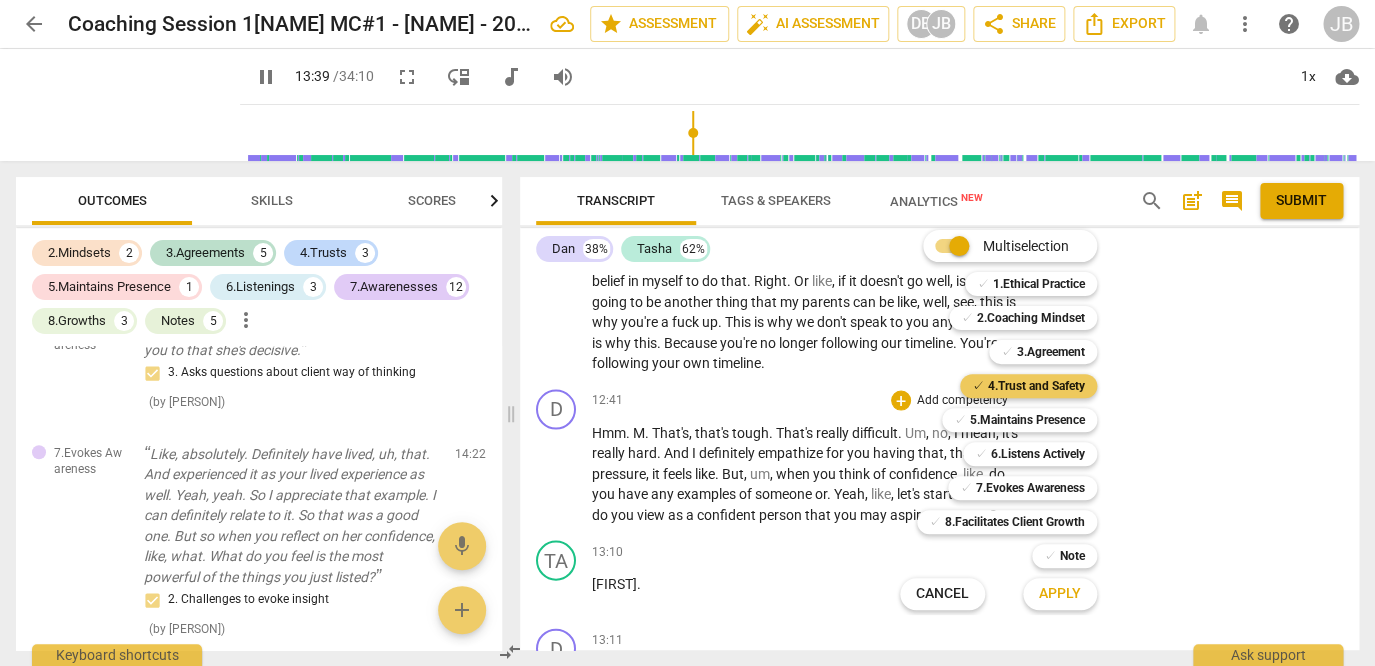 scroll, scrollTop: 7657, scrollLeft: 0, axis: vertical 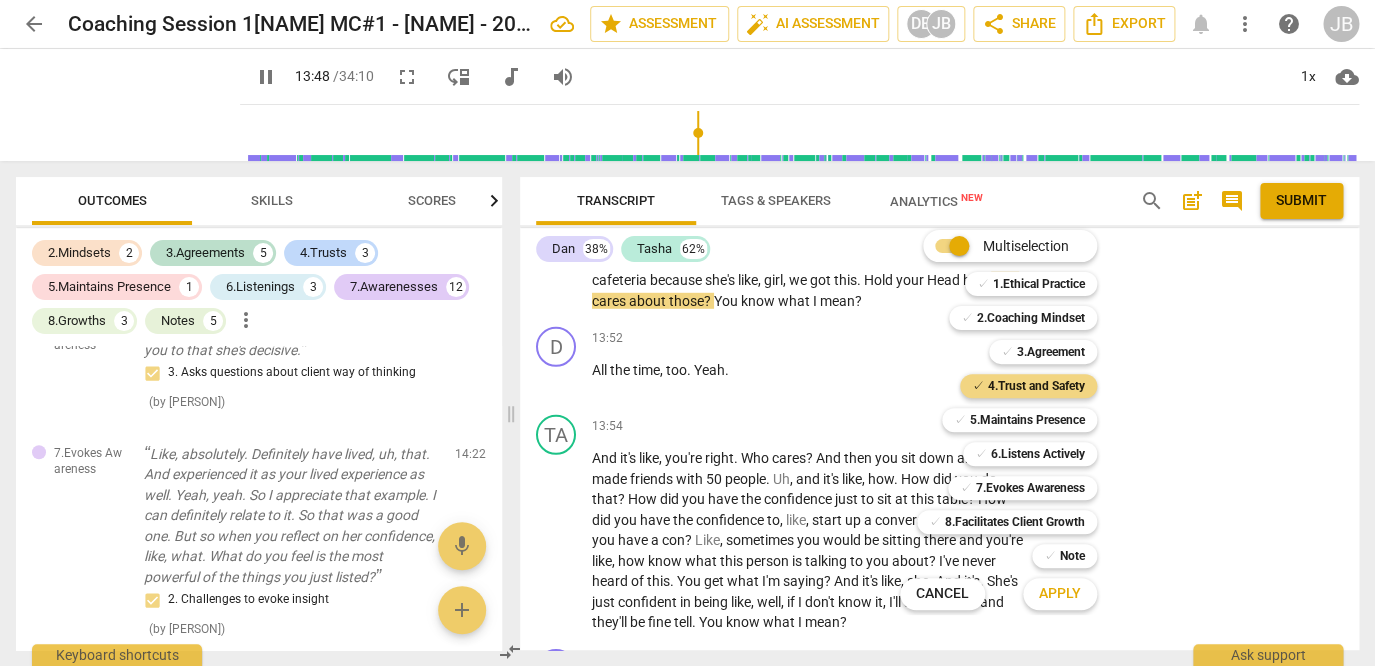 click at bounding box center [687, 333] 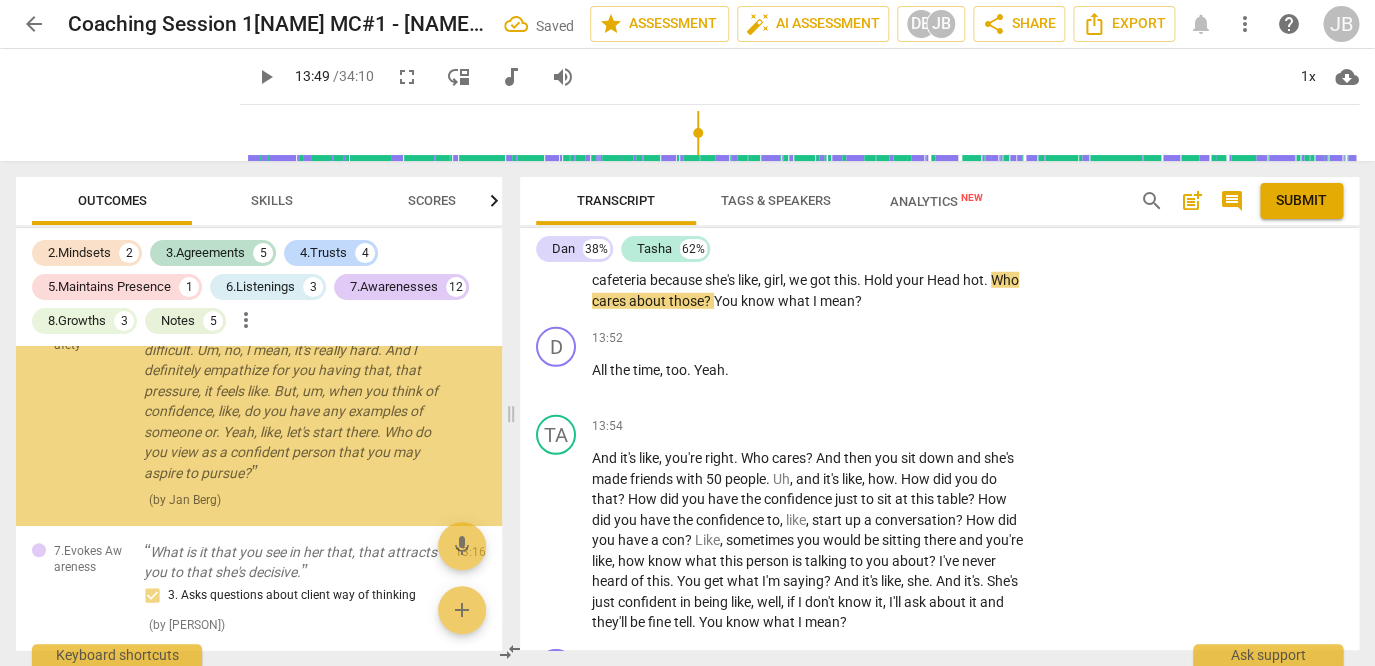 scroll, scrollTop: 6945, scrollLeft: 0, axis: vertical 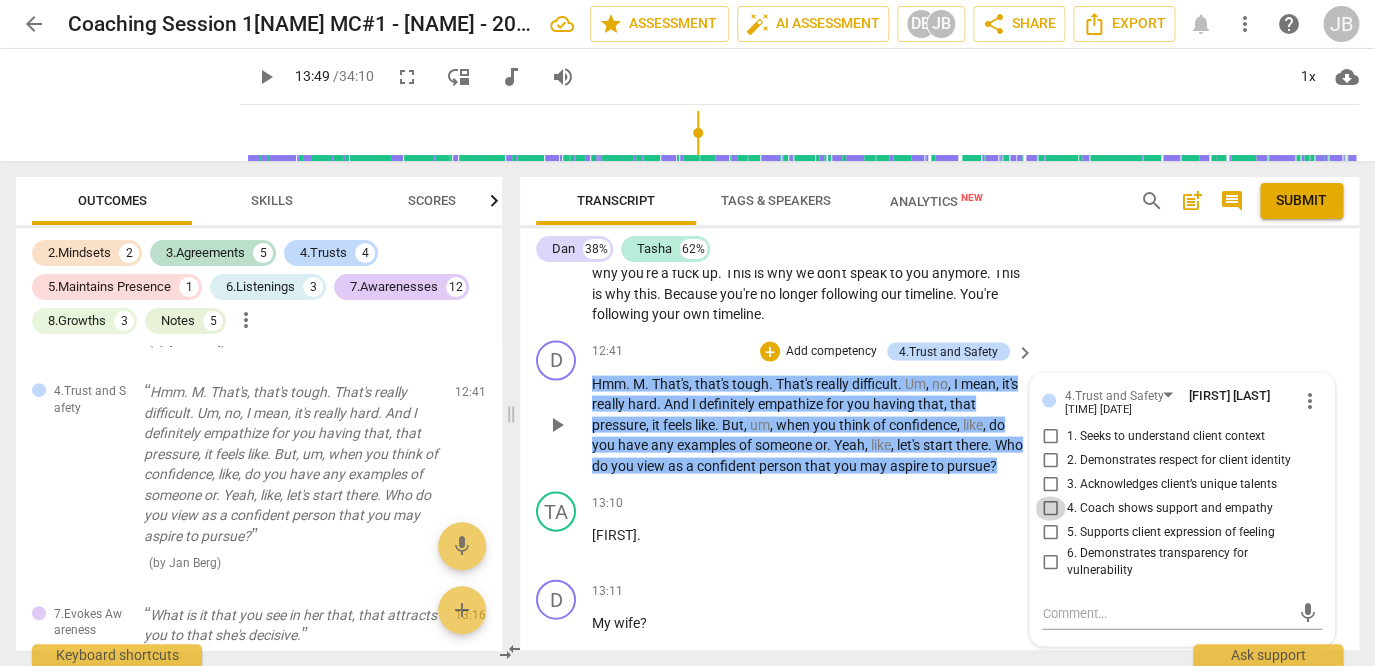 click on "4. Coach shows support and empathy" at bounding box center (1050, 508) 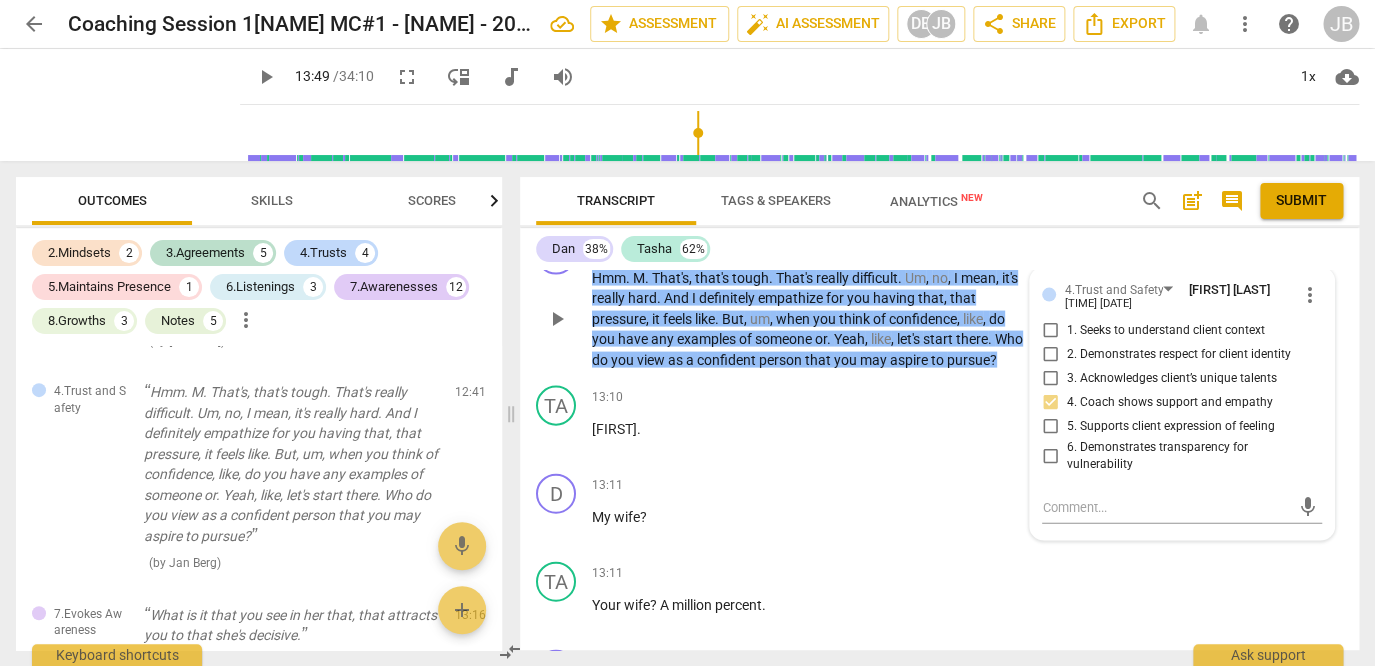 scroll, scrollTop: 7082, scrollLeft: 0, axis: vertical 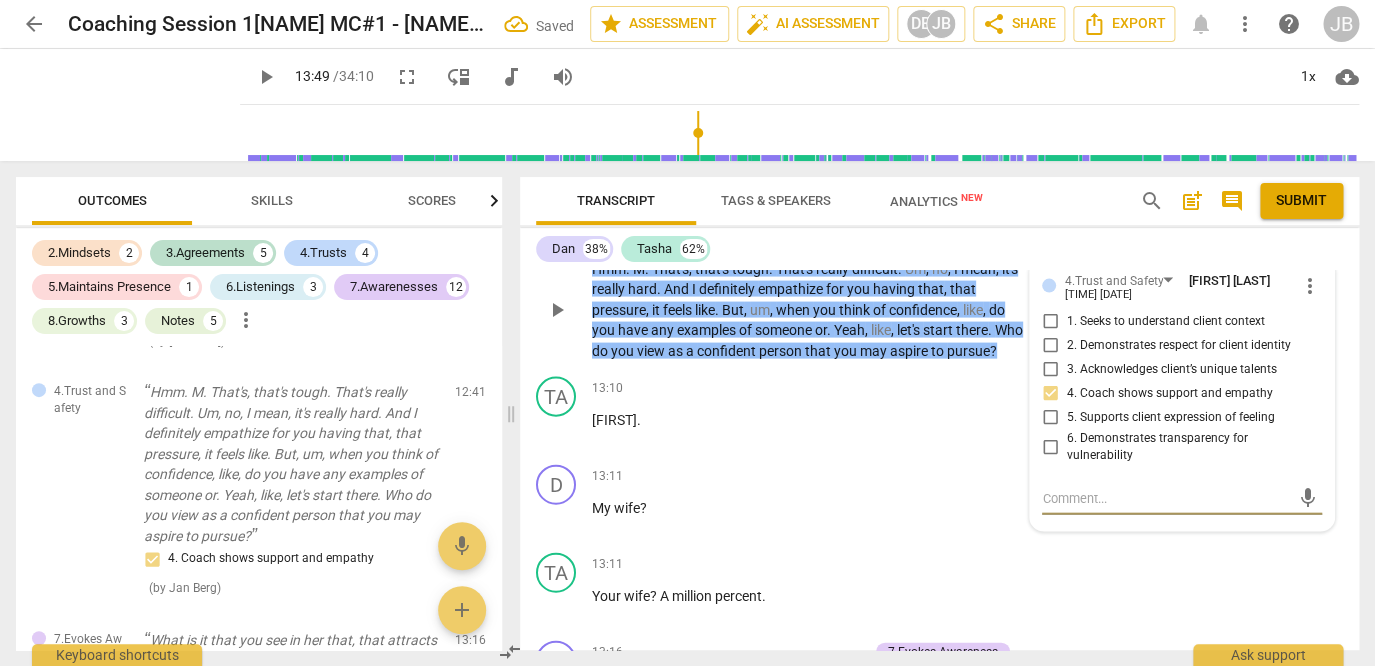 click at bounding box center (1166, 497) 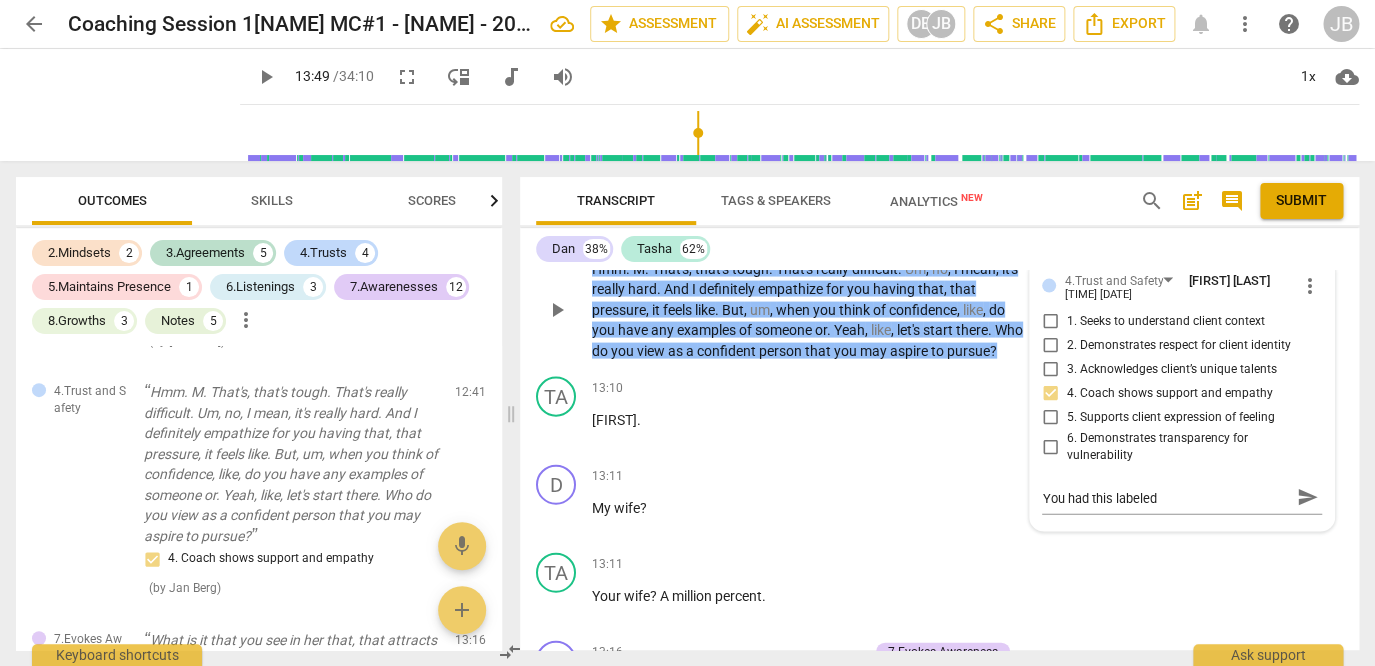 click on "4.Trust and Safety [NAME] 17:09 08-01-2025 more_vert 1. Seeks to understand client context 2. Demonstrates respect for client identity 3. Acknowledges client’s unique talents 4. Coach shows support and empathy 5. Supports client expression of feeling 6. Demonstrates transparency for vulnerability You had this labeled You had this labeled send" at bounding box center (1182, 394) 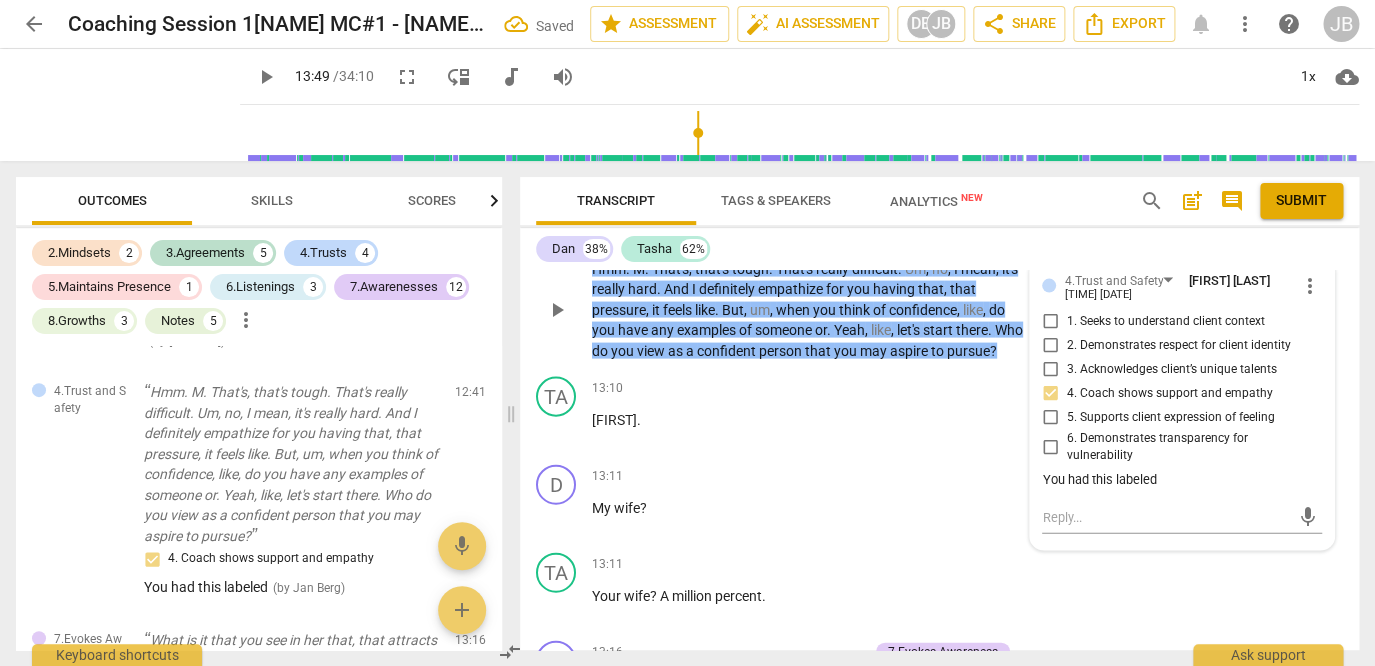 click on "4.Trust and Safety Jan Berg [TIME] [DATE] more_vert 1. Seeks to understand client context 2. Demonstrates respect for client identity 3. Acknowledges client’s unique talents 4. Coach shows support and empathy 5. Supports client expression of feeling 6. Demonstrates transparency for vulnerability You had this labeled mic" at bounding box center (1182, 403) 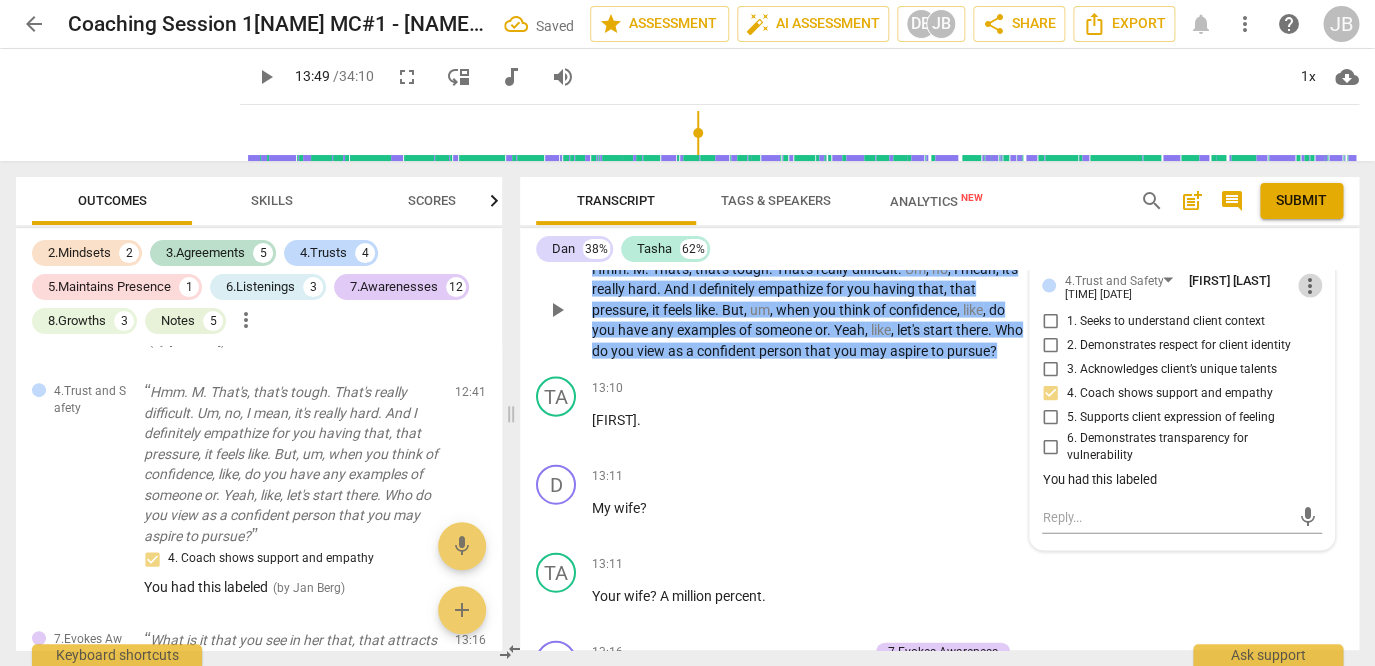 click on "more_vert" at bounding box center [1310, 285] 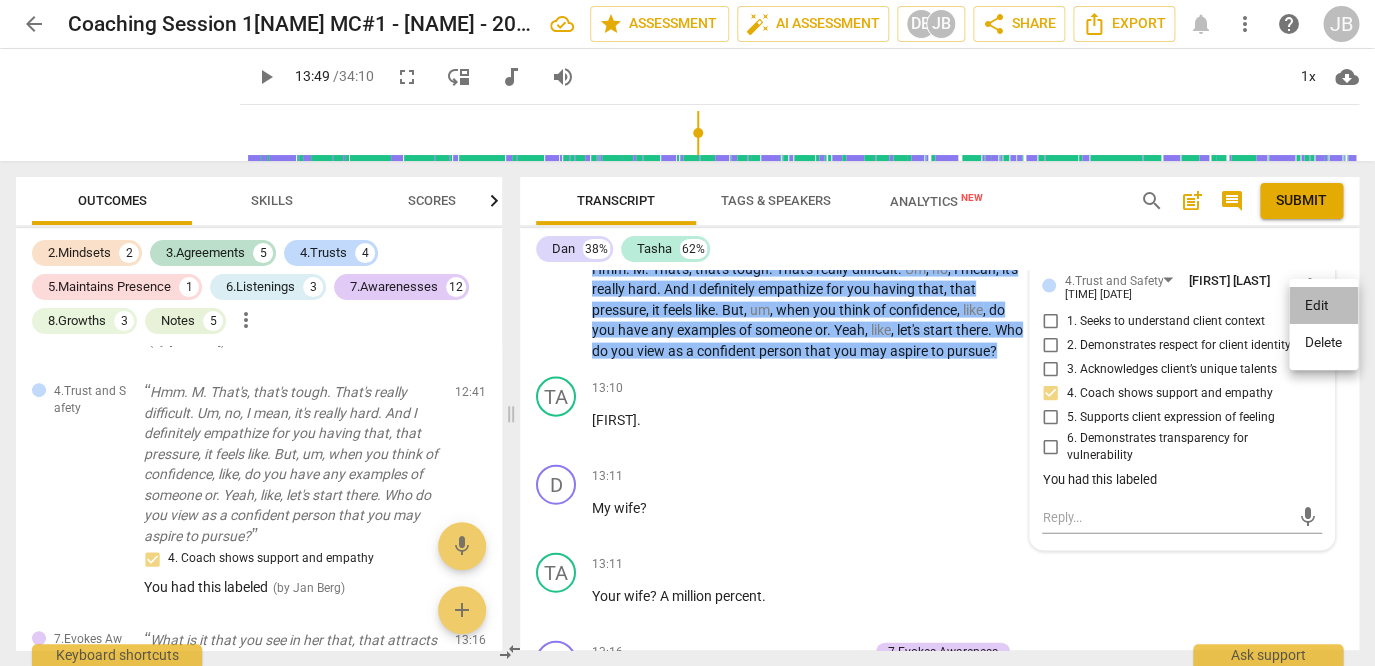 click on "Edit" at bounding box center [1323, 306] 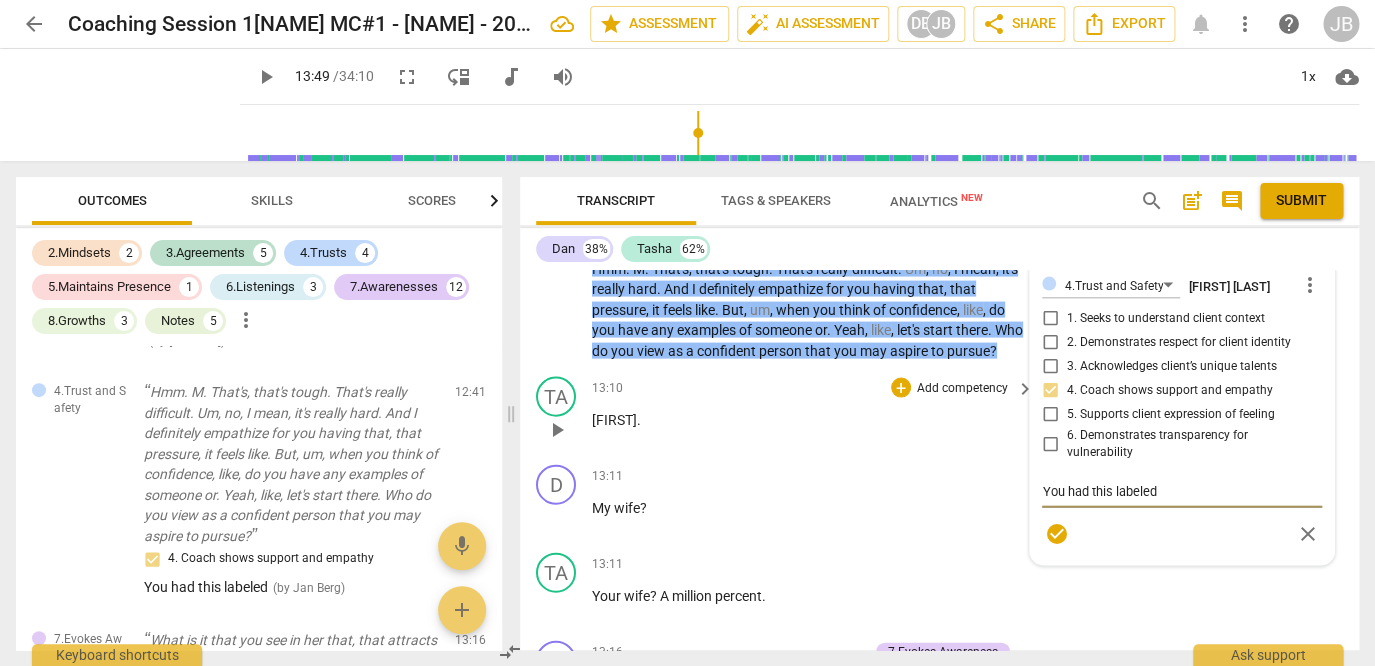 drag, startPoint x: 1162, startPoint y: 498, endPoint x: 1015, endPoint y: 485, distance: 147.57372 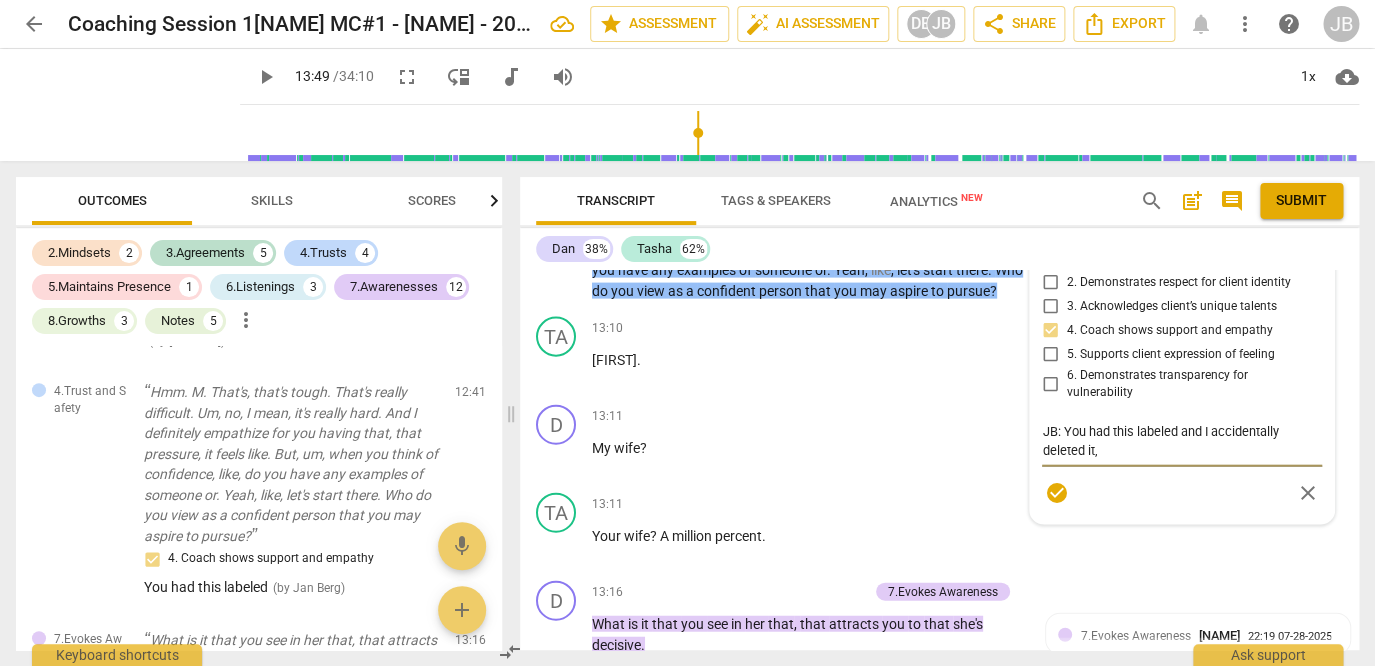 scroll, scrollTop: 7128, scrollLeft: 0, axis: vertical 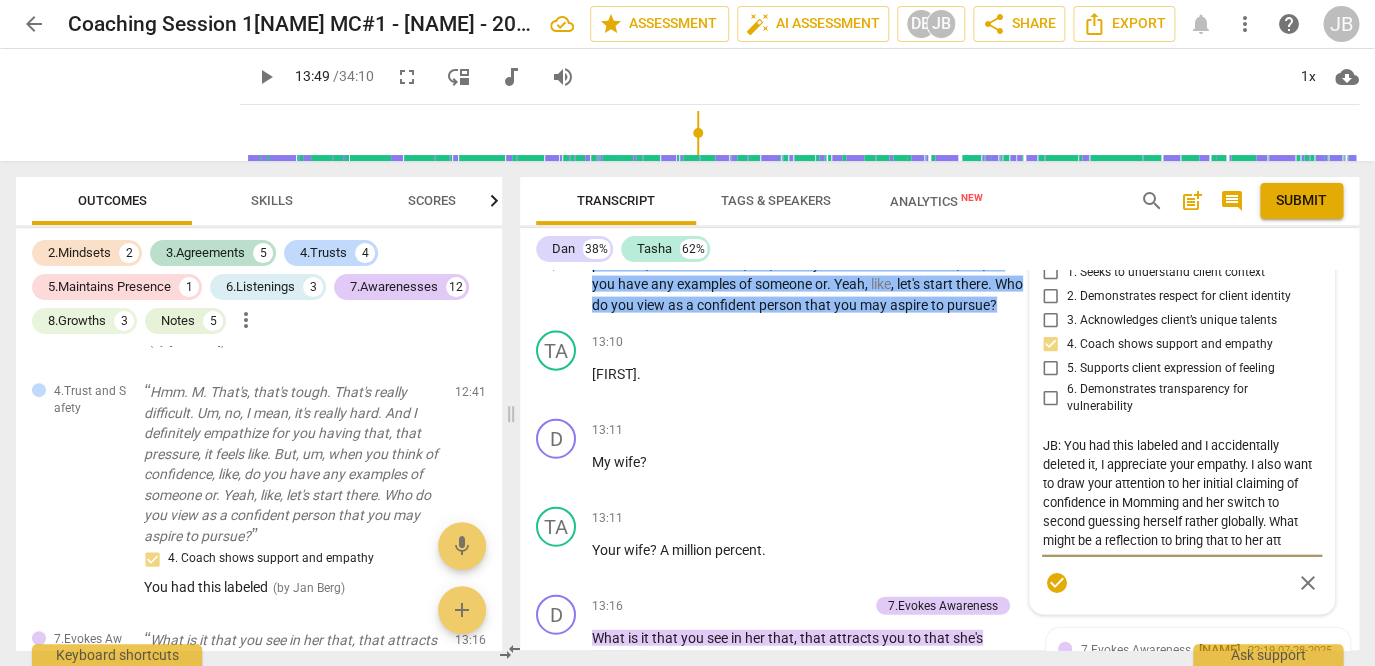 click on "JB: You had this labeled and I accidentally deleted it, I appreciate your empathy. I also want to draw your attention to her initial claiming of confidence in Momming and her switch to second guessing herself rather globally. What might be a reflection to bring that to her att" at bounding box center [1182, 492] 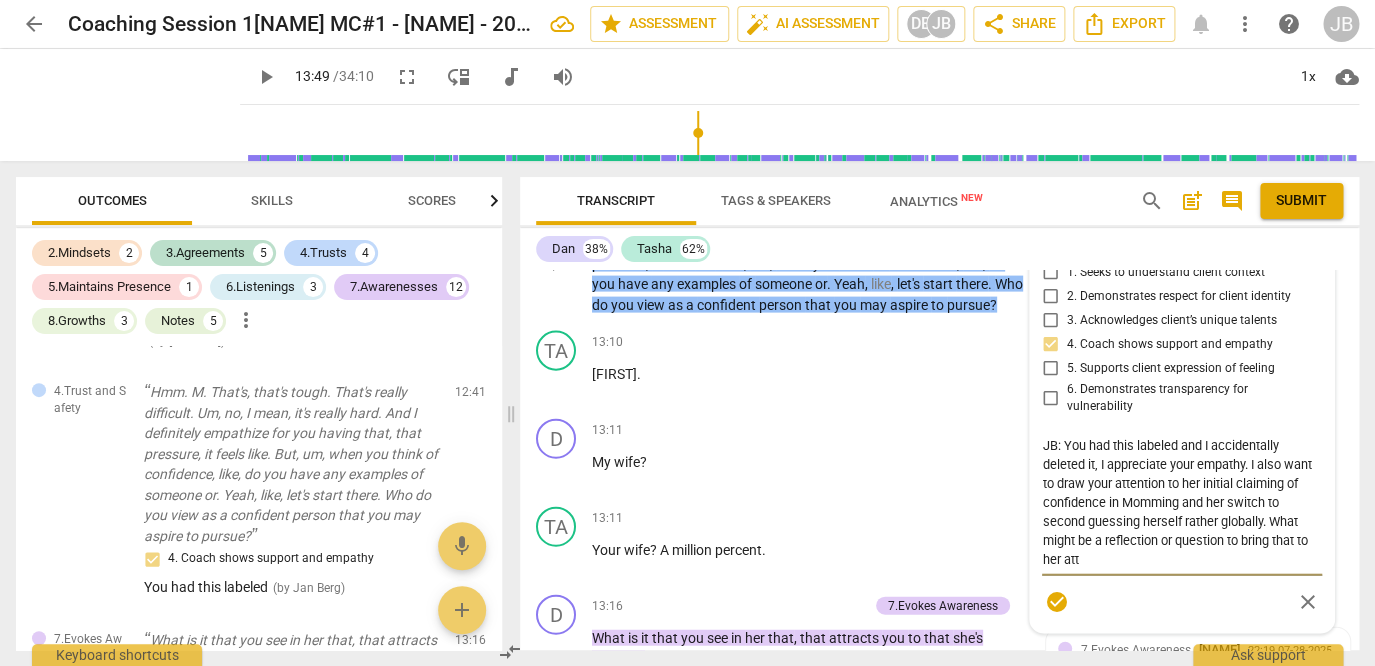 click on "JB: You had this labeled and I accidentally deleted it, I appreciate your empathy. I also want to draw your attention to her initial claiming of confidence in Momming and her switch to second guessing herself rather globally. What might be a reflection or question to bring that to her att" at bounding box center (1182, 501) 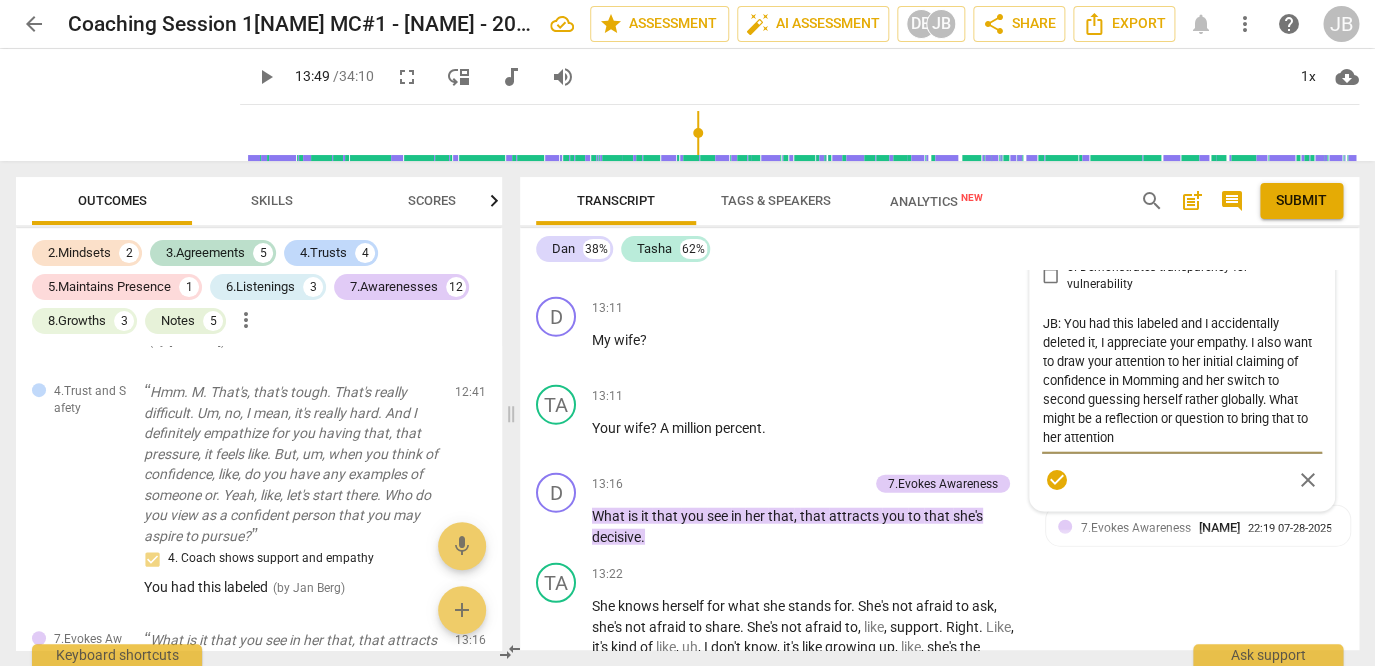 scroll, scrollTop: 7256, scrollLeft: 0, axis: vertical 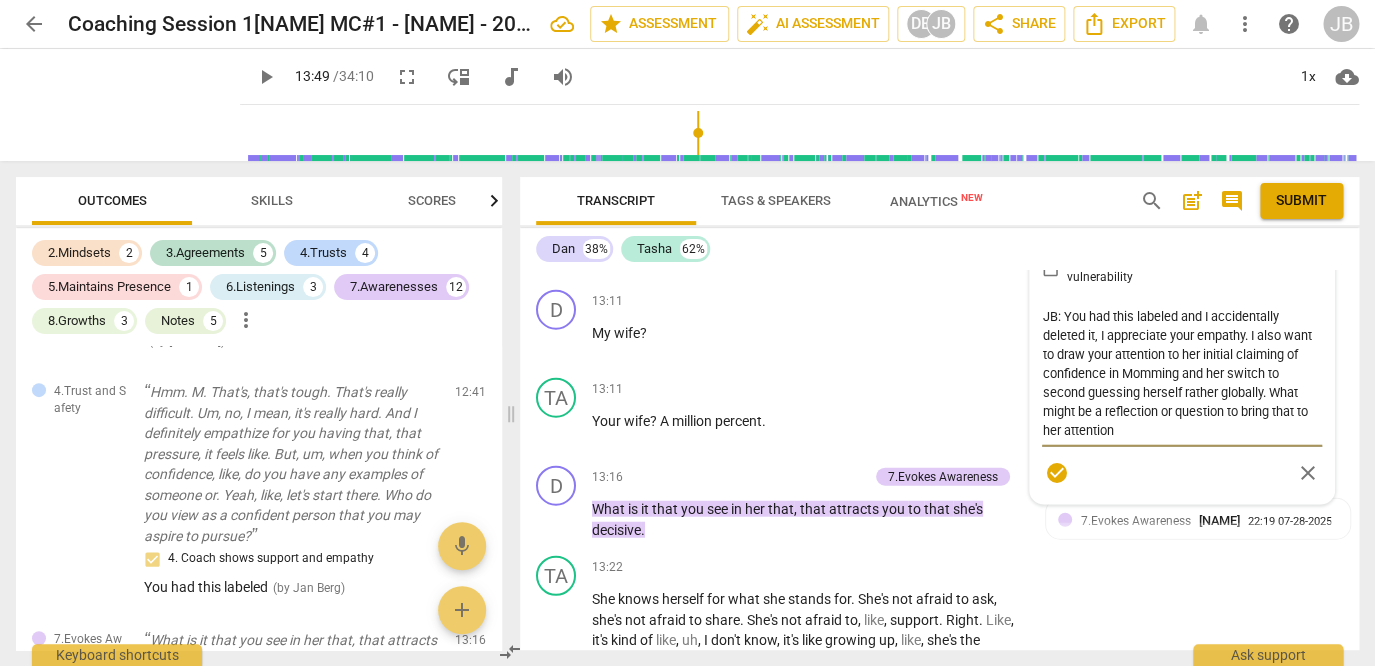 click on "JB: You had this labeled and I accidentally deleted it, I appreciate your empathy. I also want to draw your attention to her initial claiming of confidence in Momming and her switch to second guessing herself rather globally. What might be a reflection or question to bring that to her attention" at bounding box center (1182, 373) 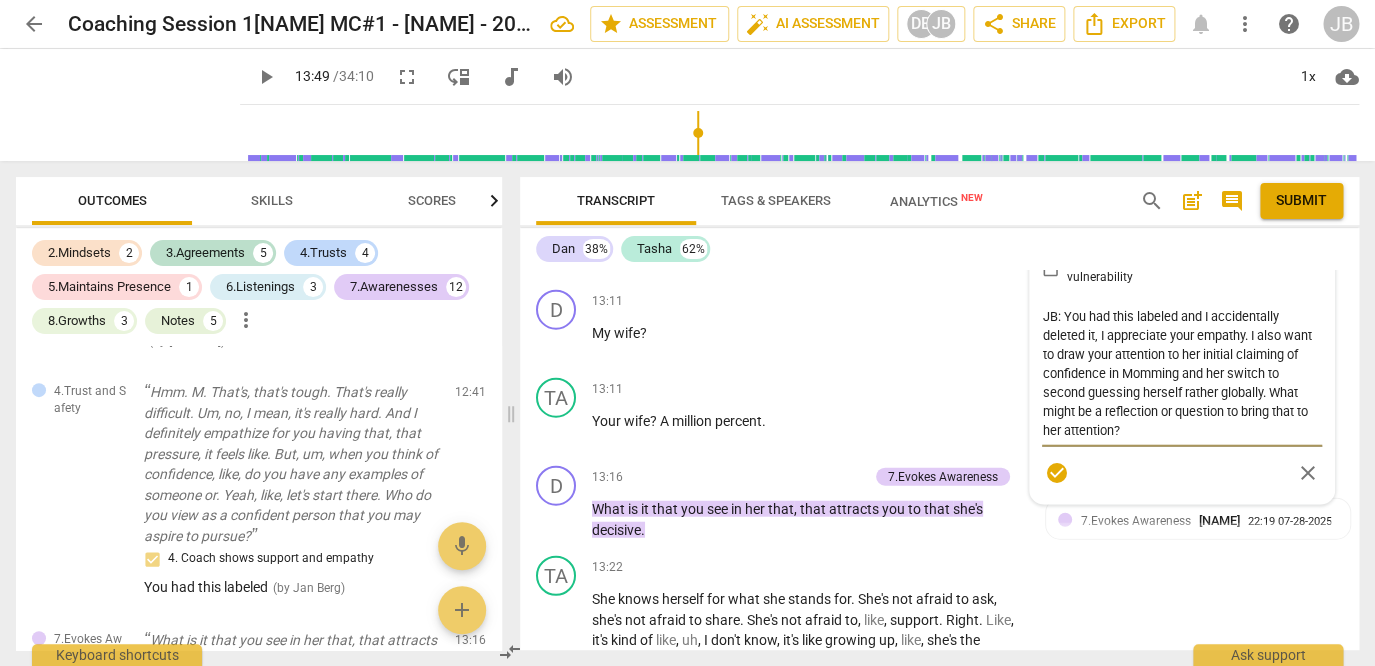 click on "JB: You had this labeled and I accidentally deleted it, I appreciate your empathy. I also want to draw your attention to her initial claiming of confidence in Momming and her switch to second guessing herself rather globally. What might be a reflection or question to bring that to her attention?" at bounding box center (1182, 373) 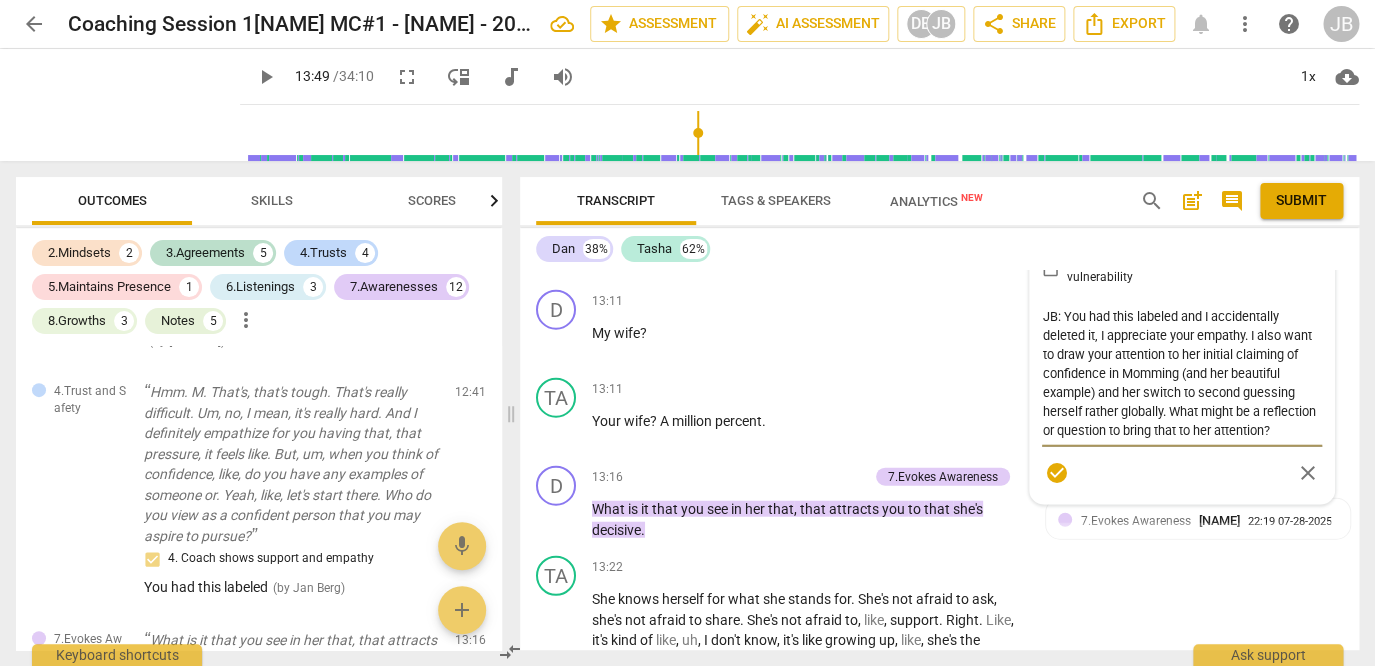 click on "JB: You had this labeled and I accidentally deleted it, I appreciate your empathy. I also want to draw your attention to her initial claiming of confidence in Momming (and her beautiful example) and her switch to second guessing herself rather globally. What might be a reflection or question to bring that to her attention?" at bounding box center (1182, 373) 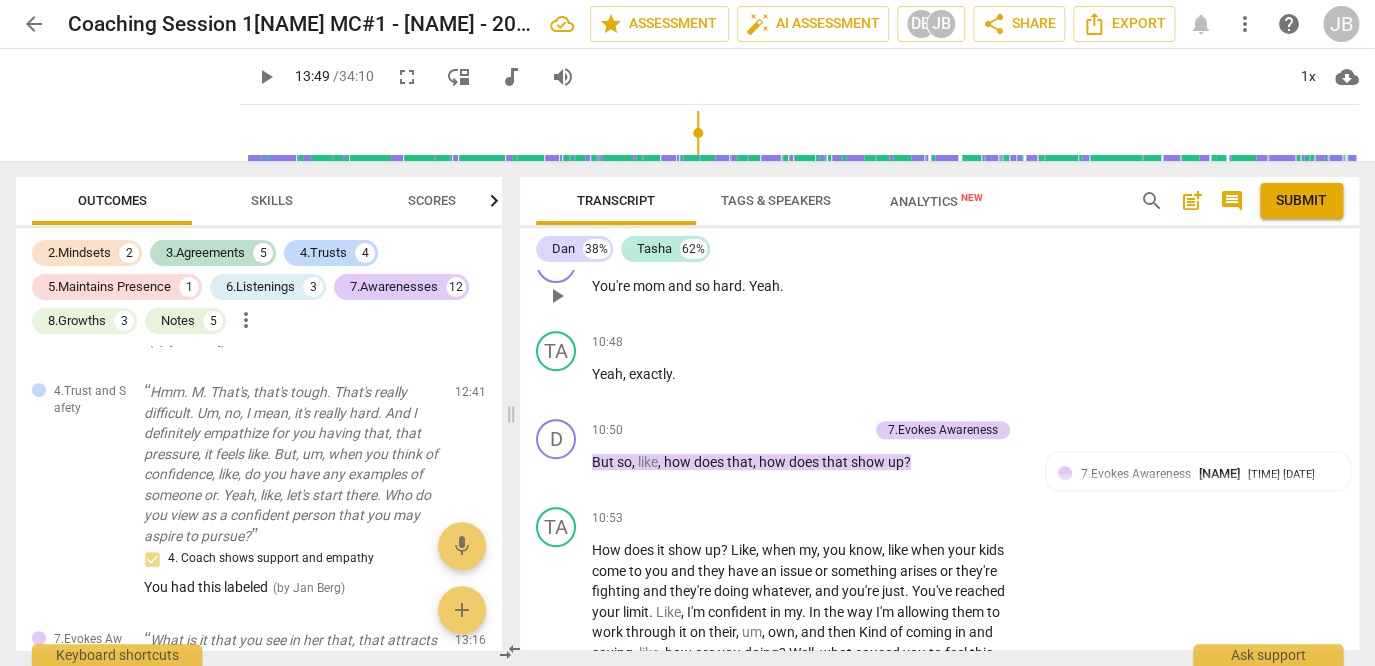 scroll, scrollTop: 5821, scrollLeft: 0, axis: vertical 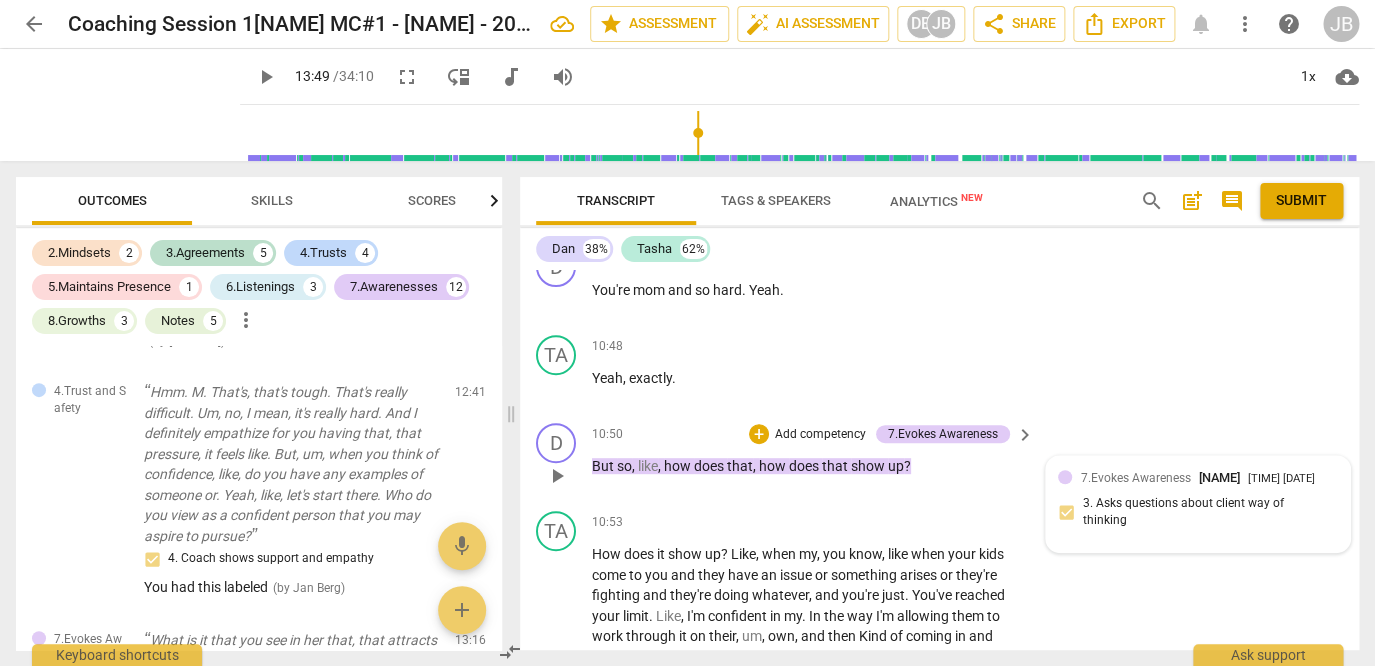 click on "7.Evokes Awareness [PERSON] [TIME] [DATE] 3. Asks questions about client way of thinking" at bounding box center (1198, 504) 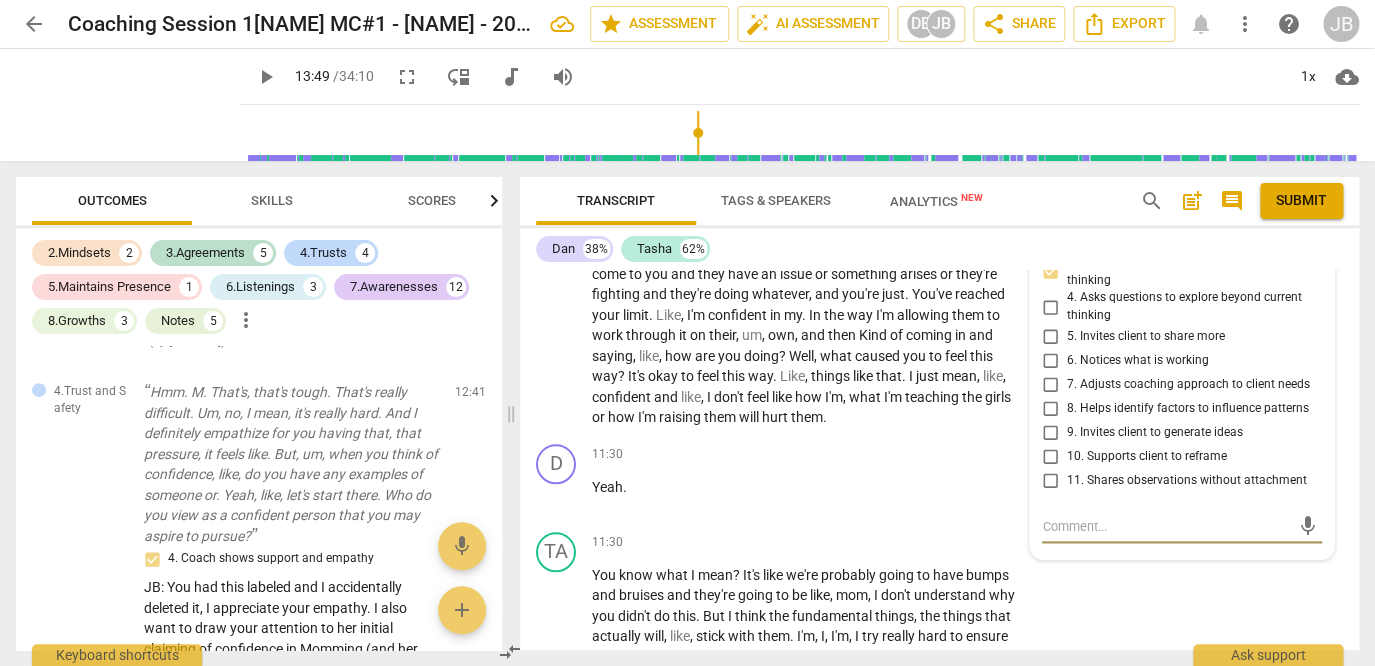 scroll, scrollTop: 6123, scrollLeft: 0, axis: vertical 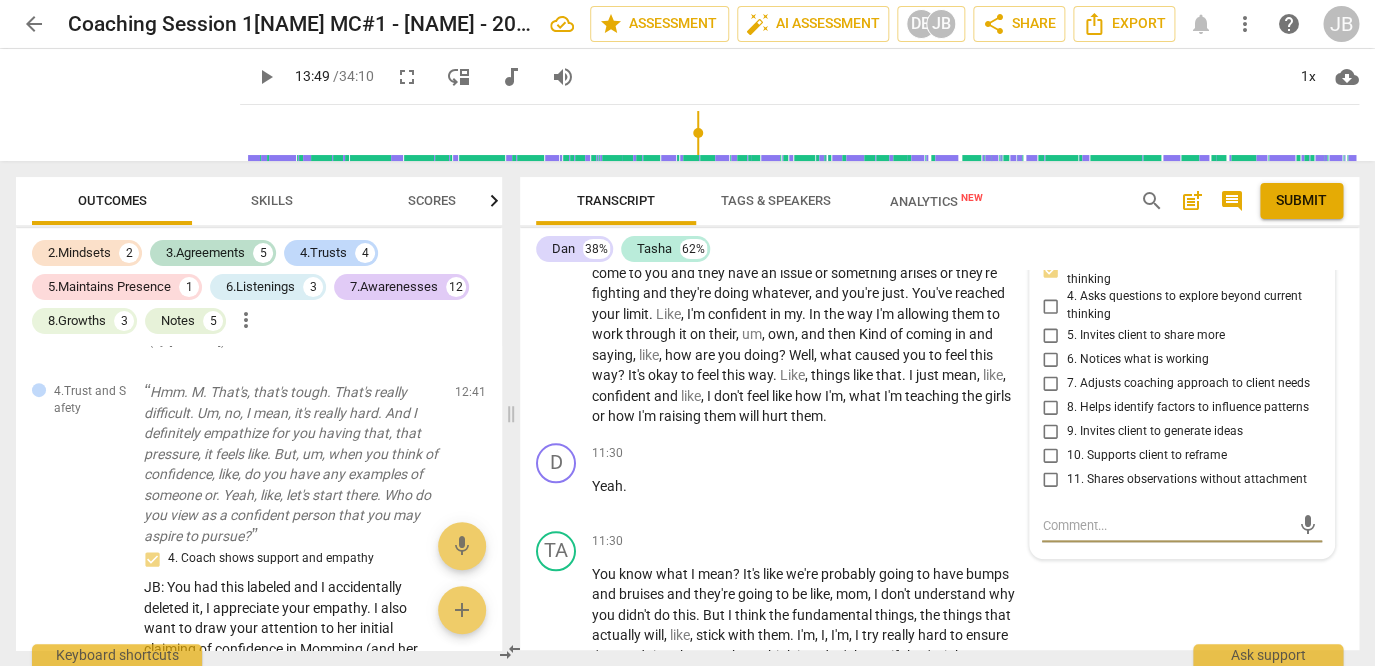click at bounding box center (1166, 525) 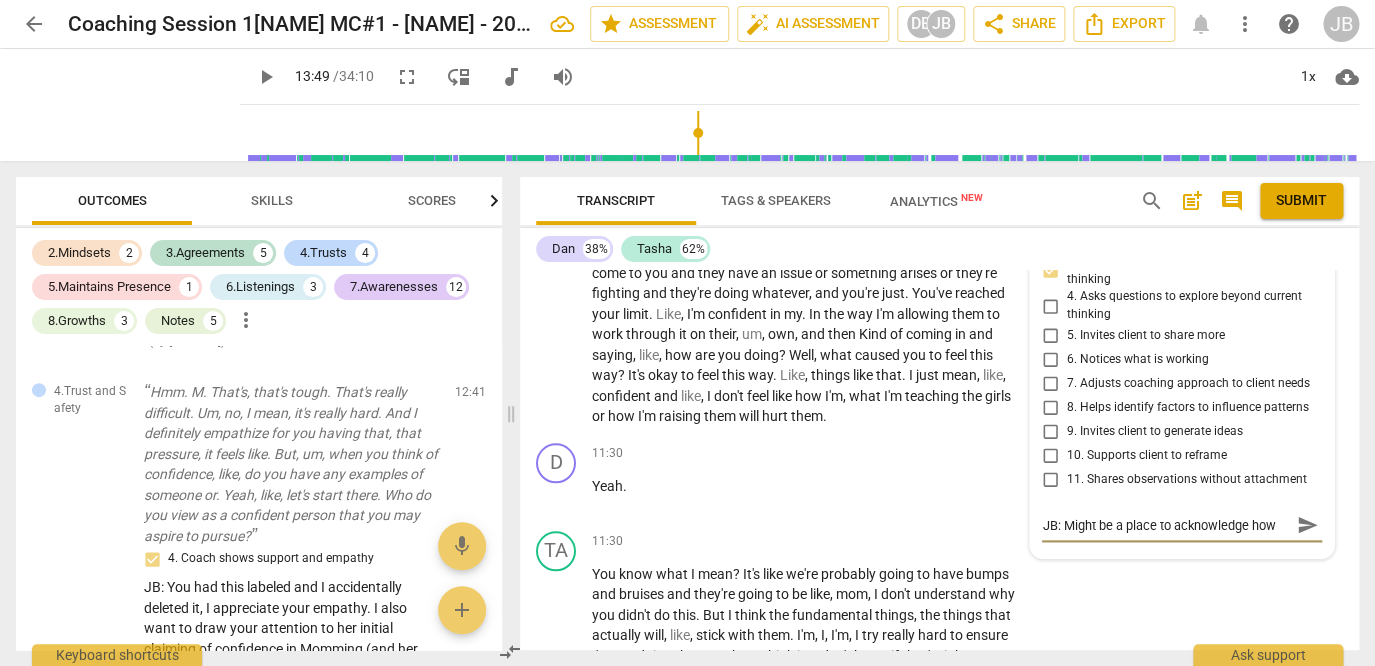 scroll, scrollTop: 17, scrollLeft: 0, axis: vertical 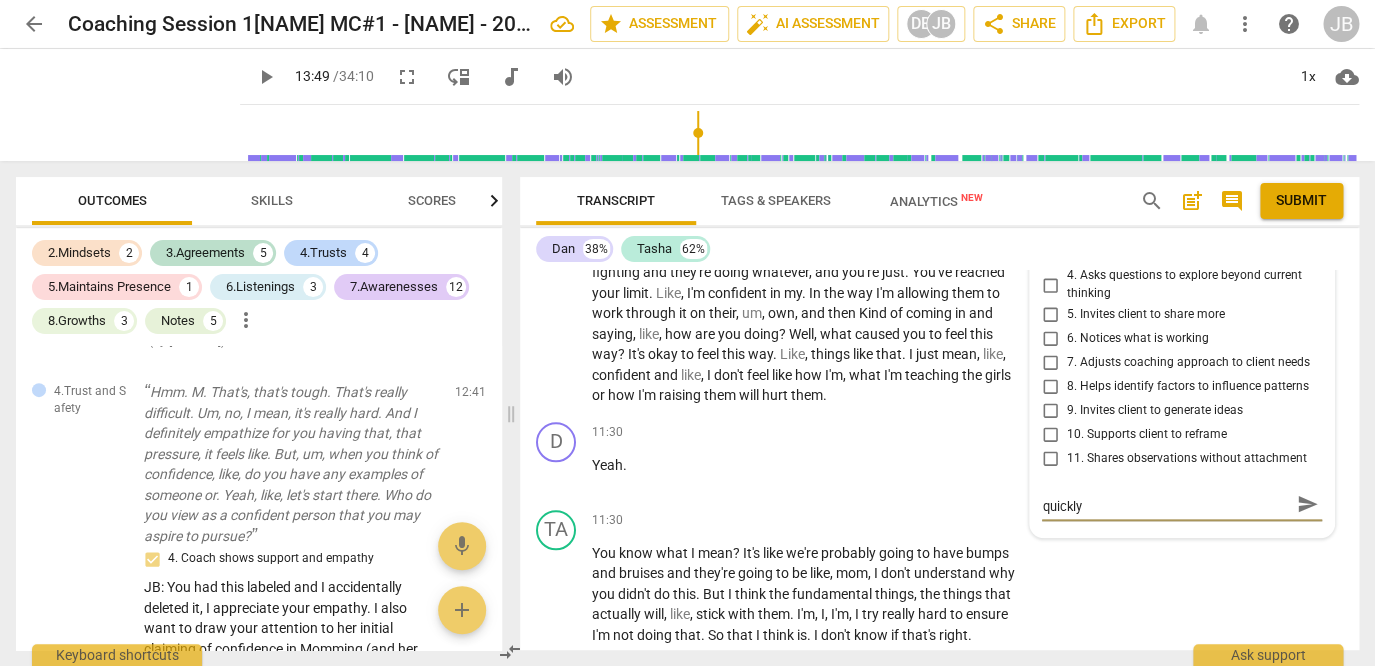 click on "JB: Might be a place to acknowledge how quickly" at bounding box center (1166, 504) 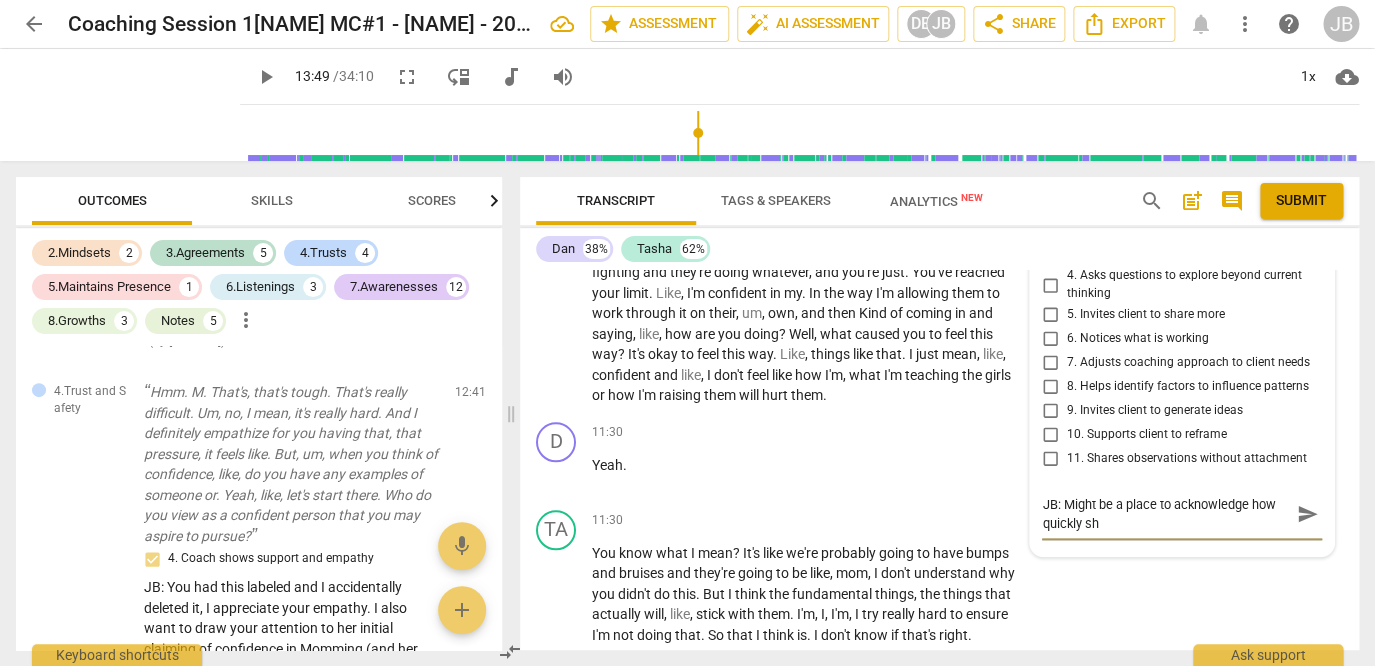 scroll, scrollTop: 0, scrollLeft: 0, axis: both 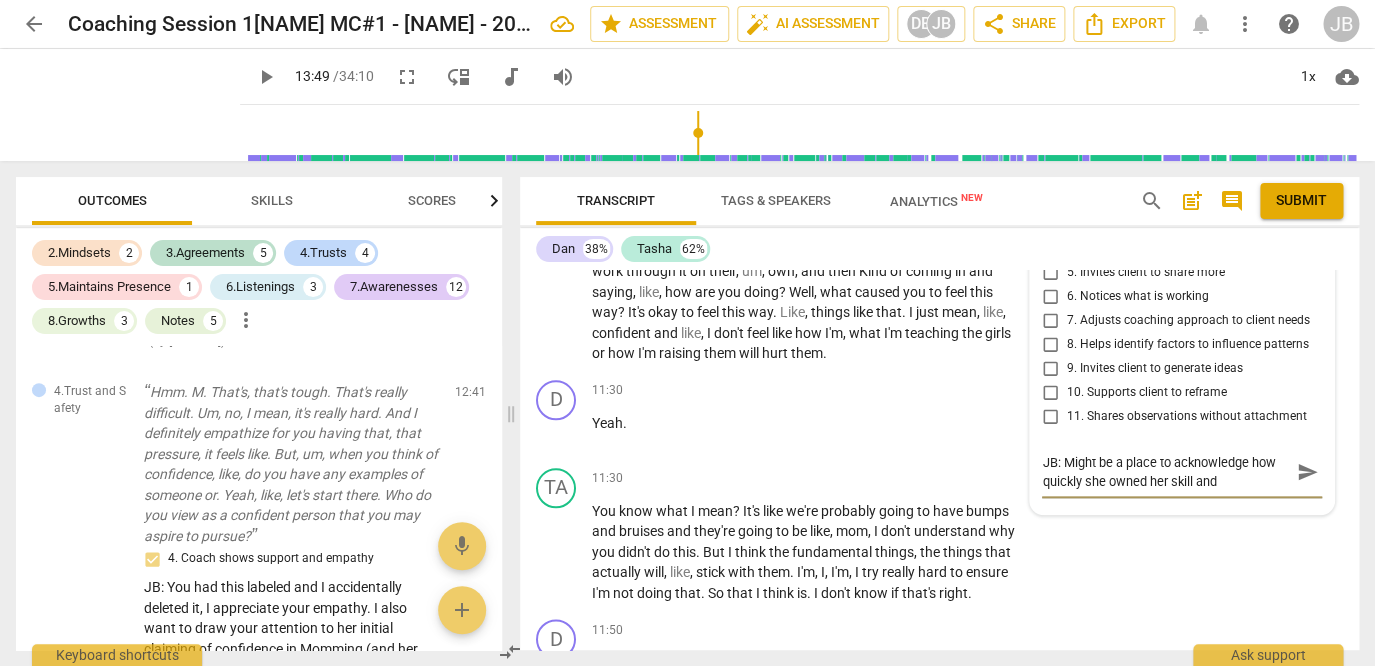 drag, startPoint x: 1226, startPoint y: 490, endPoint x: 1198, endPoint y: 491, distance: 28.01785 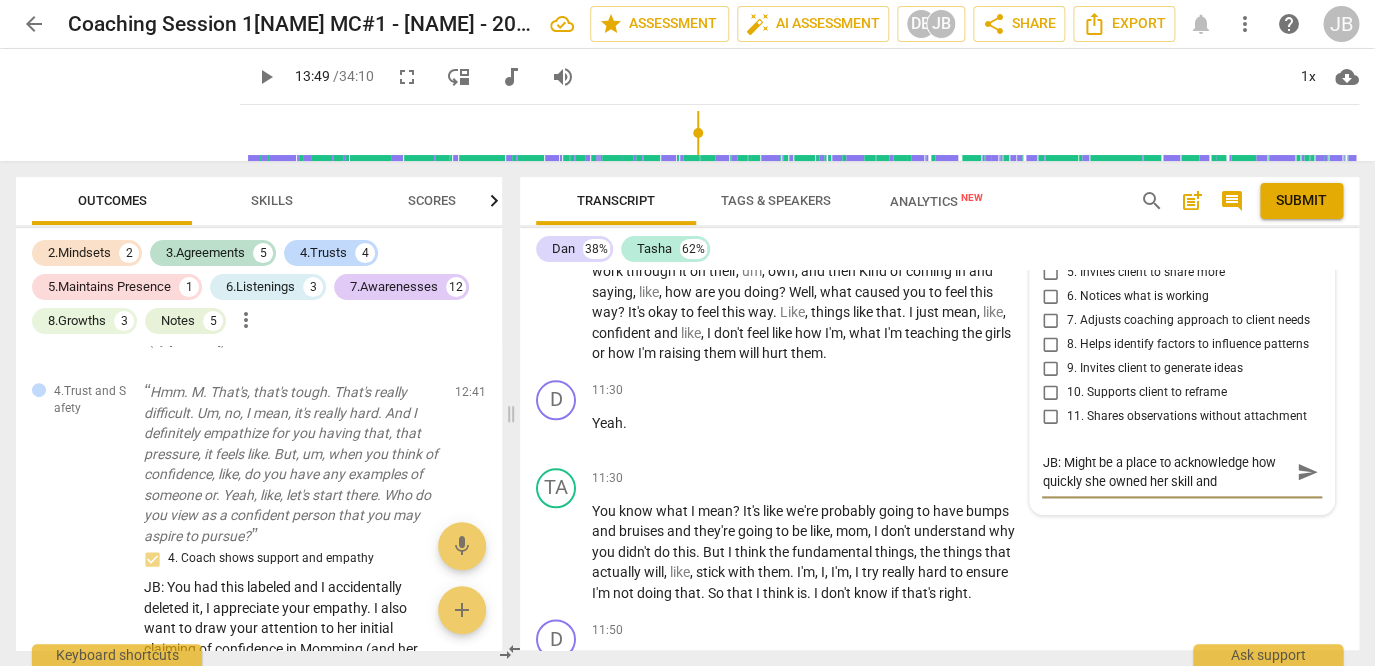 click on "JB: Might be a place to acknowledge how quickly she owned her skill and" at bounding box center (1166, 472) 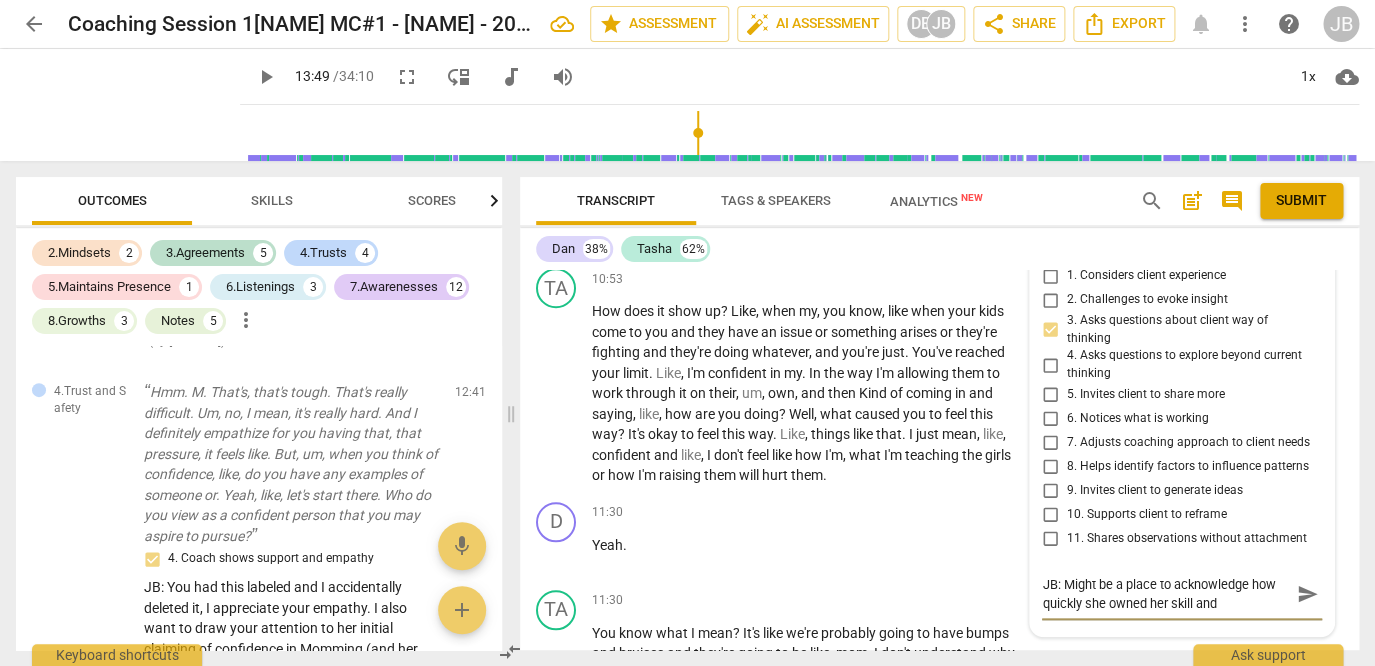 scroll, scrollTop: 6066, scrollLeft: 0, axis: vertical 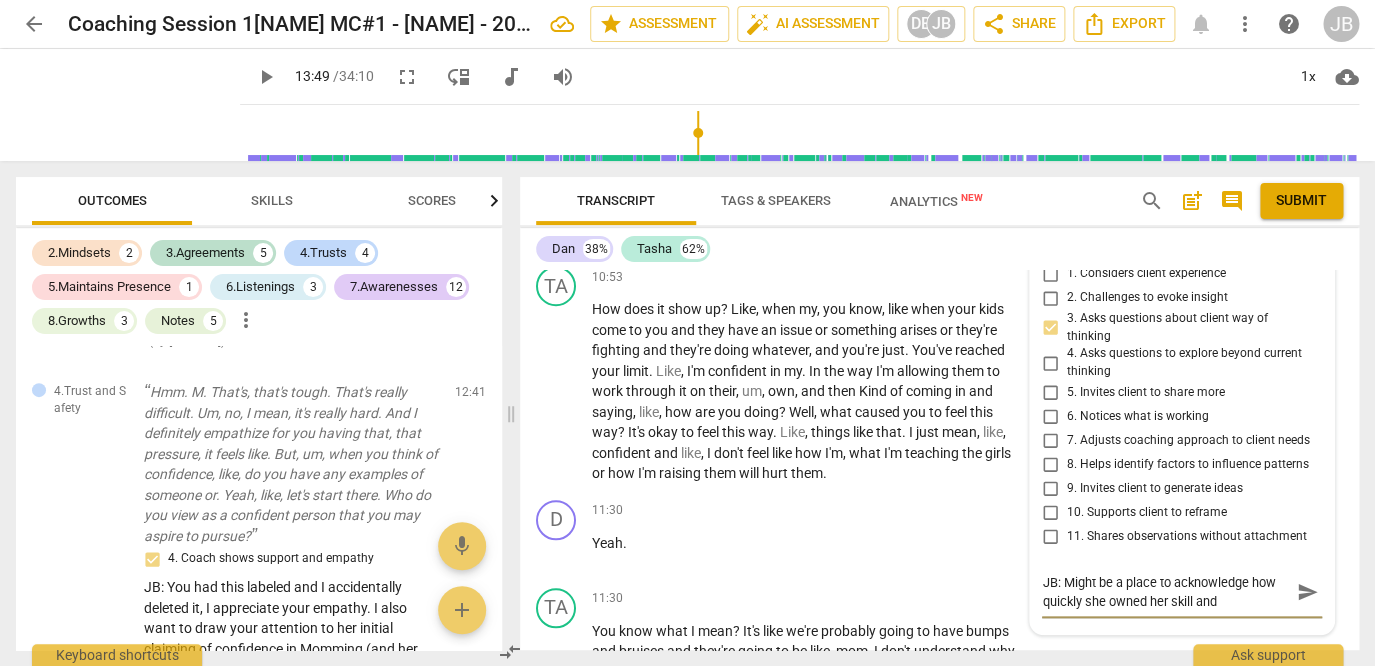 drag, startPoint x: 1232, startPoint y: 612, endPoint x: 1031, endPoint y: 615, distance: 201.02238 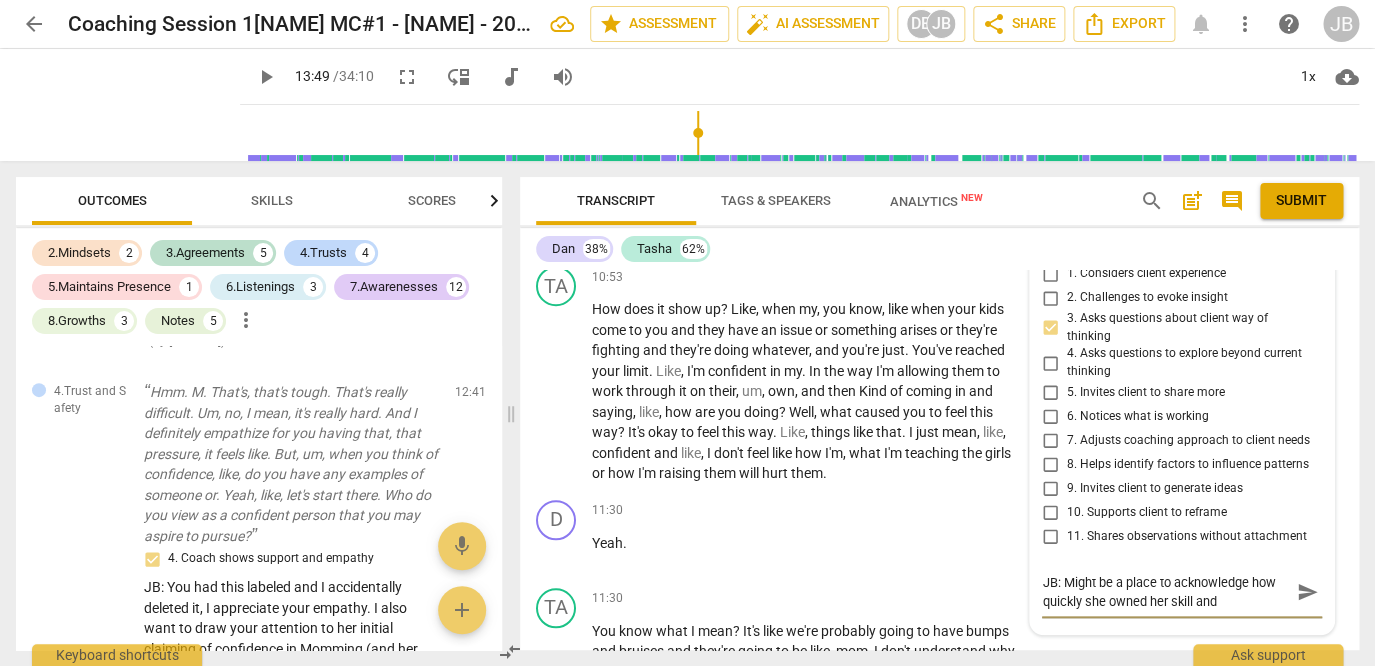 click on "JB: Might be a place to acknowledge how quickly she owned her skill and" at bounding box center [1166, 592] 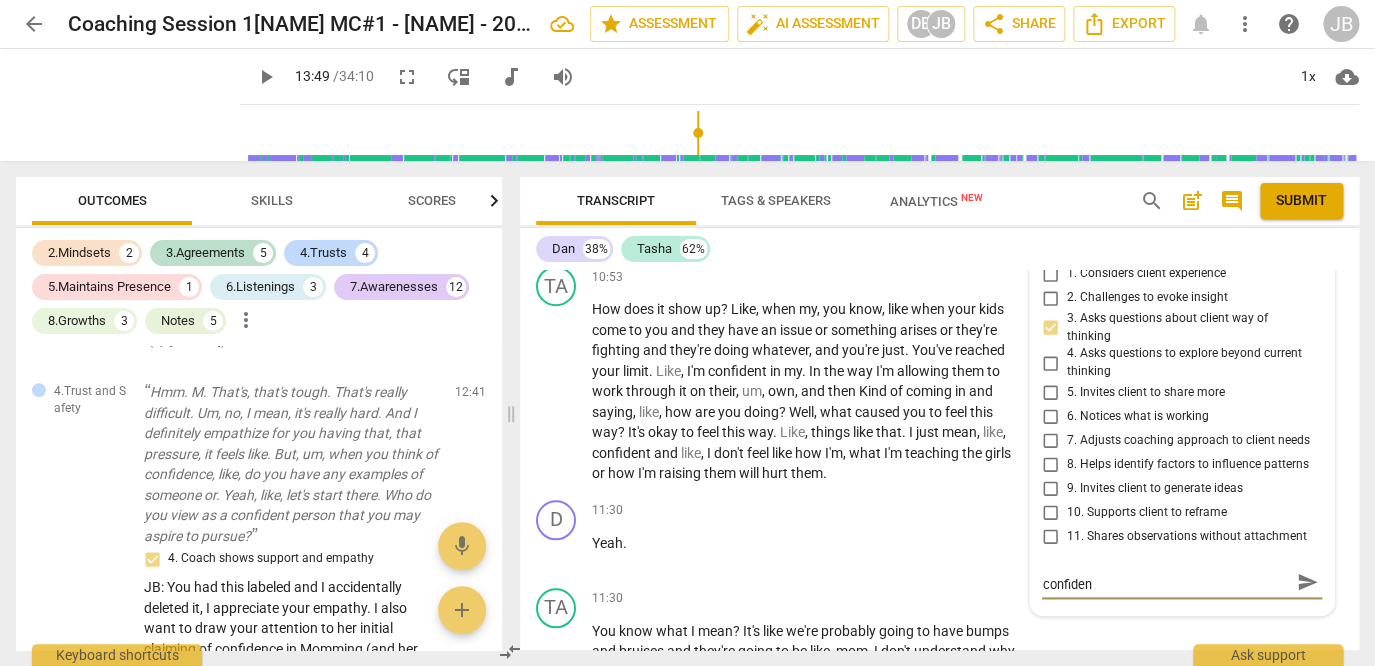 scroll, scrollTop: 0, scrollLeft: 0, axis: both 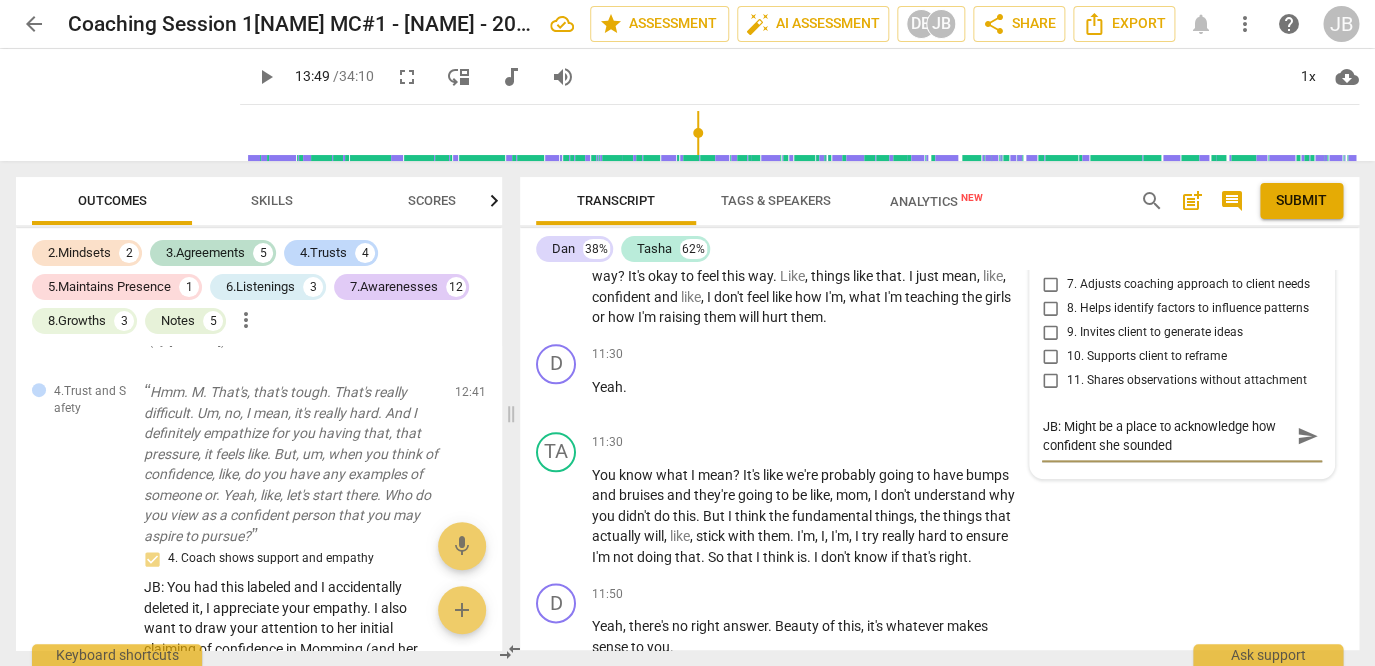click on "send" at bounding box center [1308, 436] 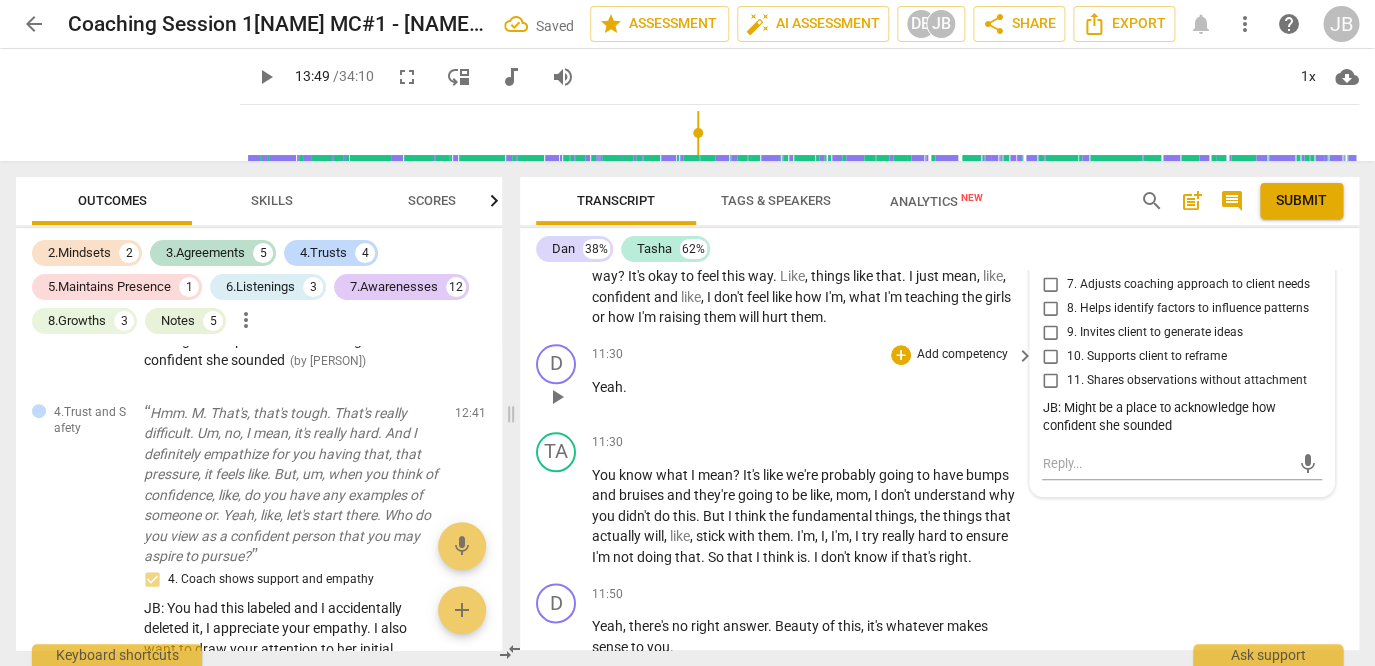 scroll, scrollTop: 3119, scrollLeft: 0, axis: vertical 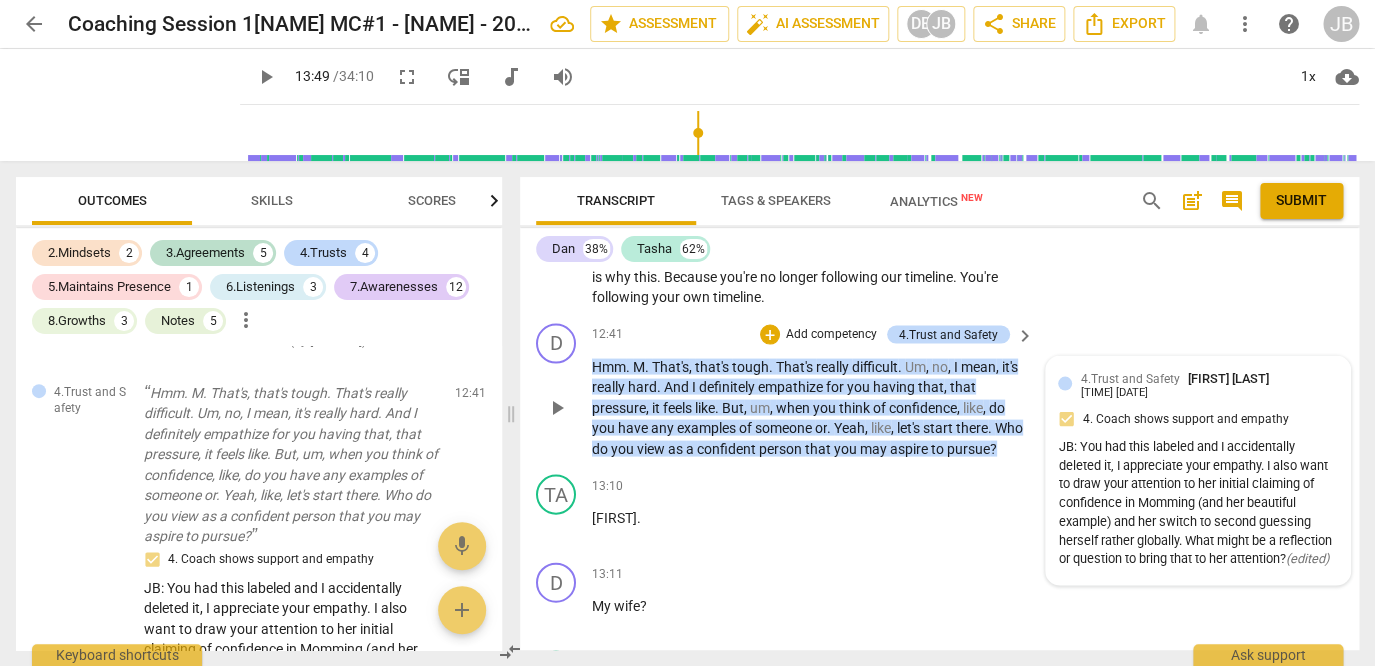 click on "JB: You had this labeled and I accidentally deleted it, I appreciate your empathy. I also want to draw your attention to her initial claiming of confidence in Momming (and her beautiful example) and her switch to second guessing herself rather globally. What might be a reflection or question to bring that to her attention? ( edited )" at bounding box center [1198, 502] 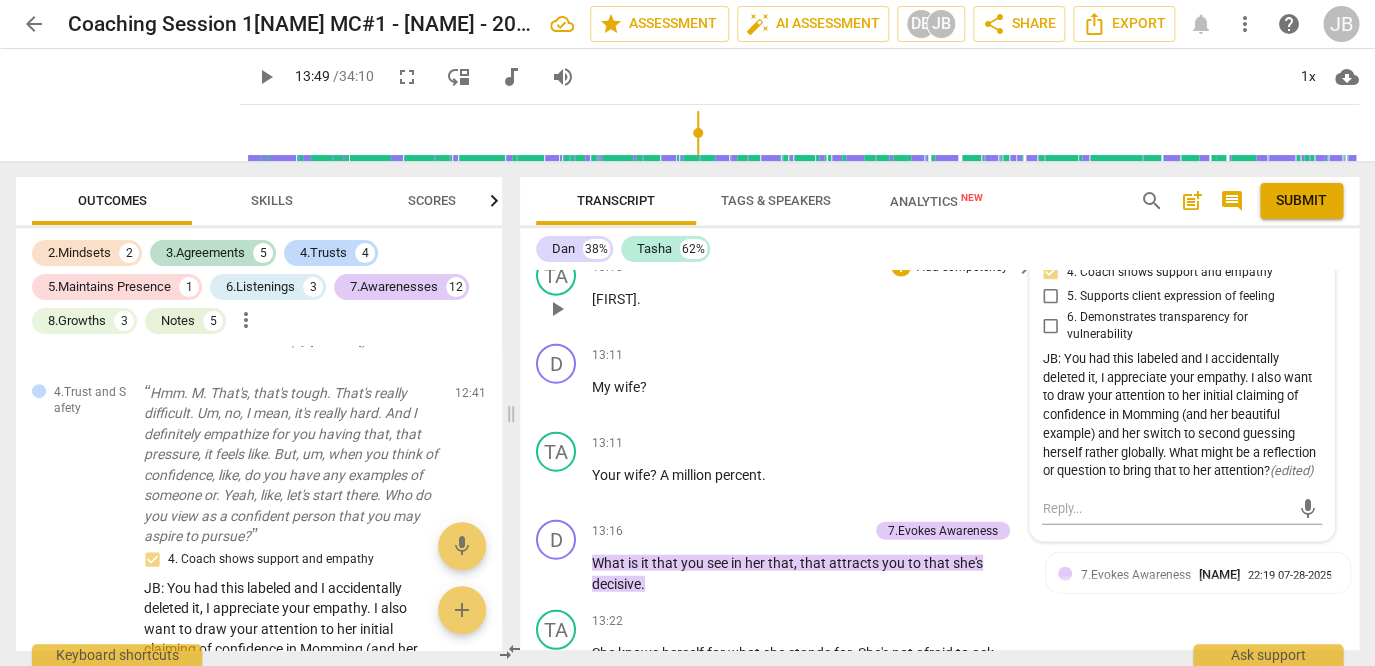 scroll, scrollTop: 7201, scrollLeft: 0, axis: vertical 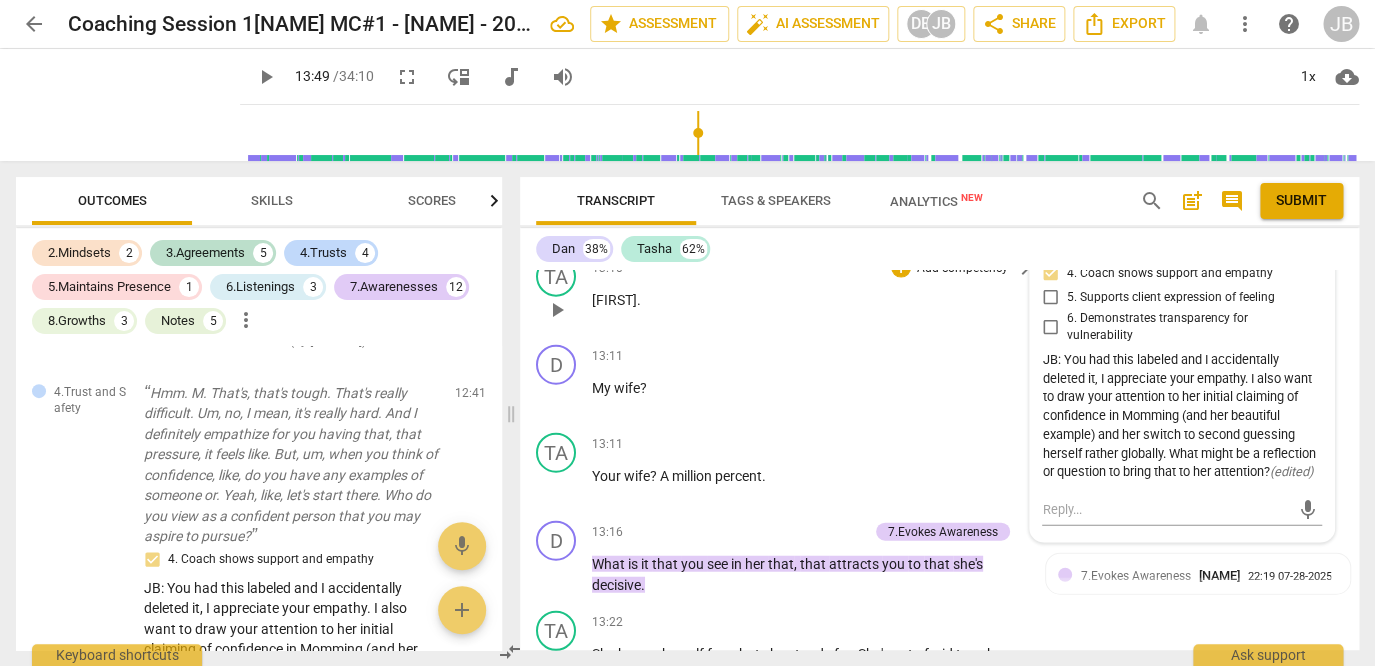click on "13:10 + Add competency keyboard_arrow_right" at bounding box center (814, 268) 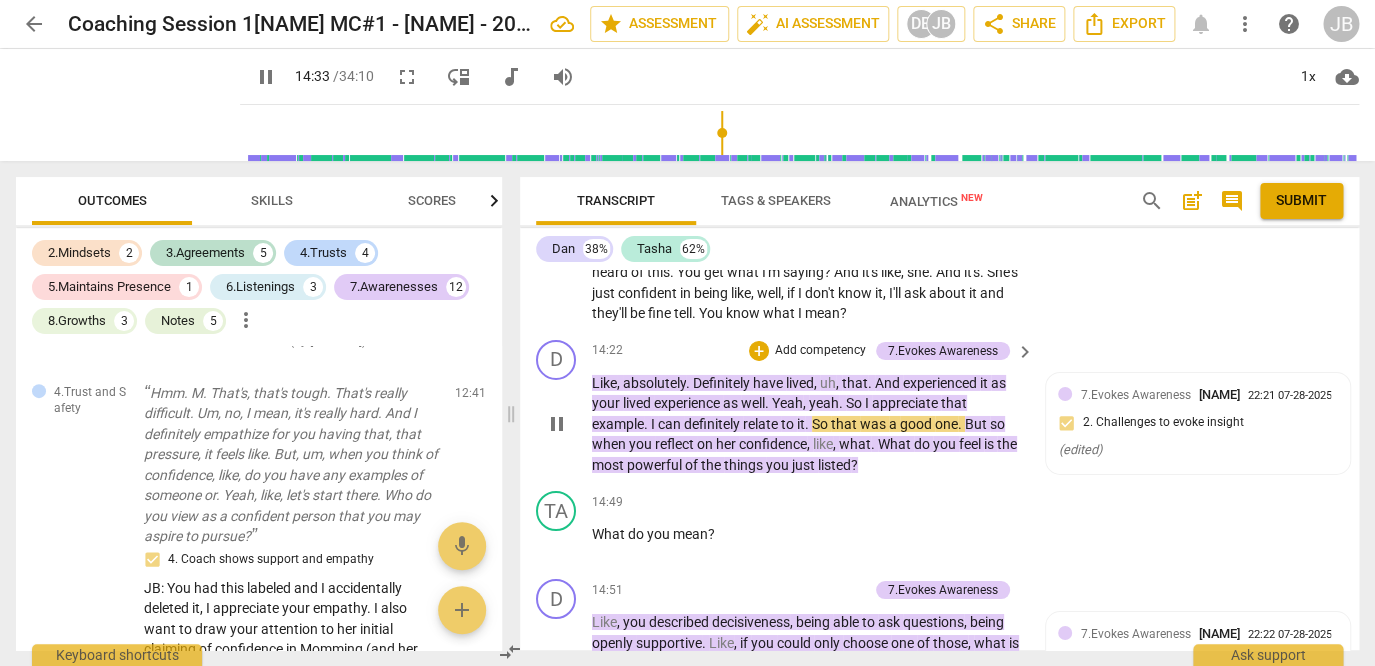 scroll, scrollTop: 7967, scrollLeft: 0, axis: vertical 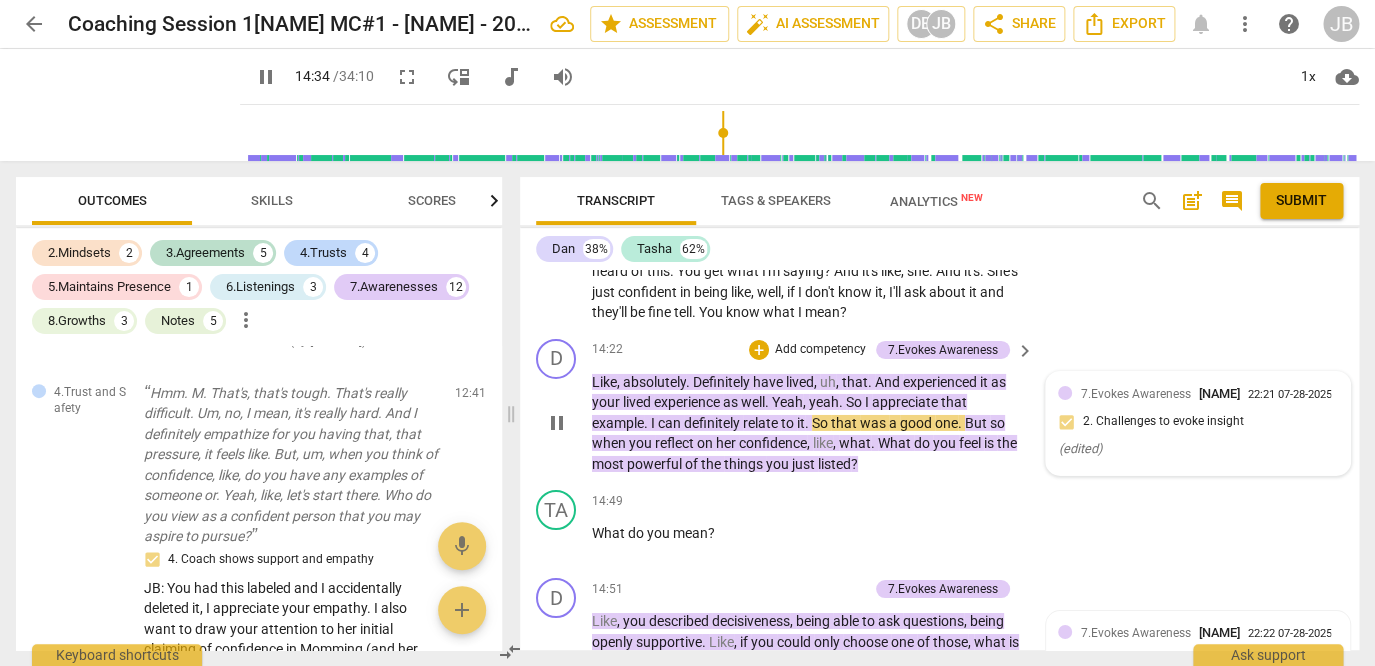 click on "( edited )" at bounding box center (1079, 448) 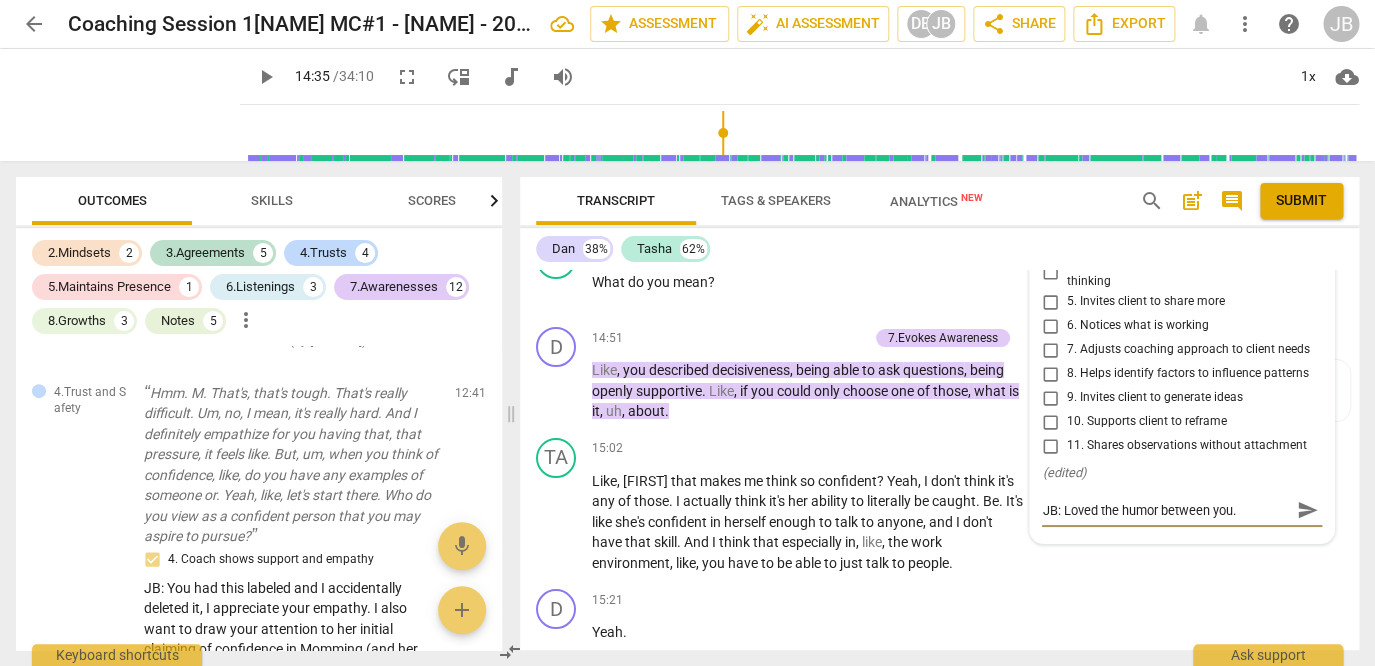scroll, scrollTop: 8214, scrollLeft: 0, axis: vertical 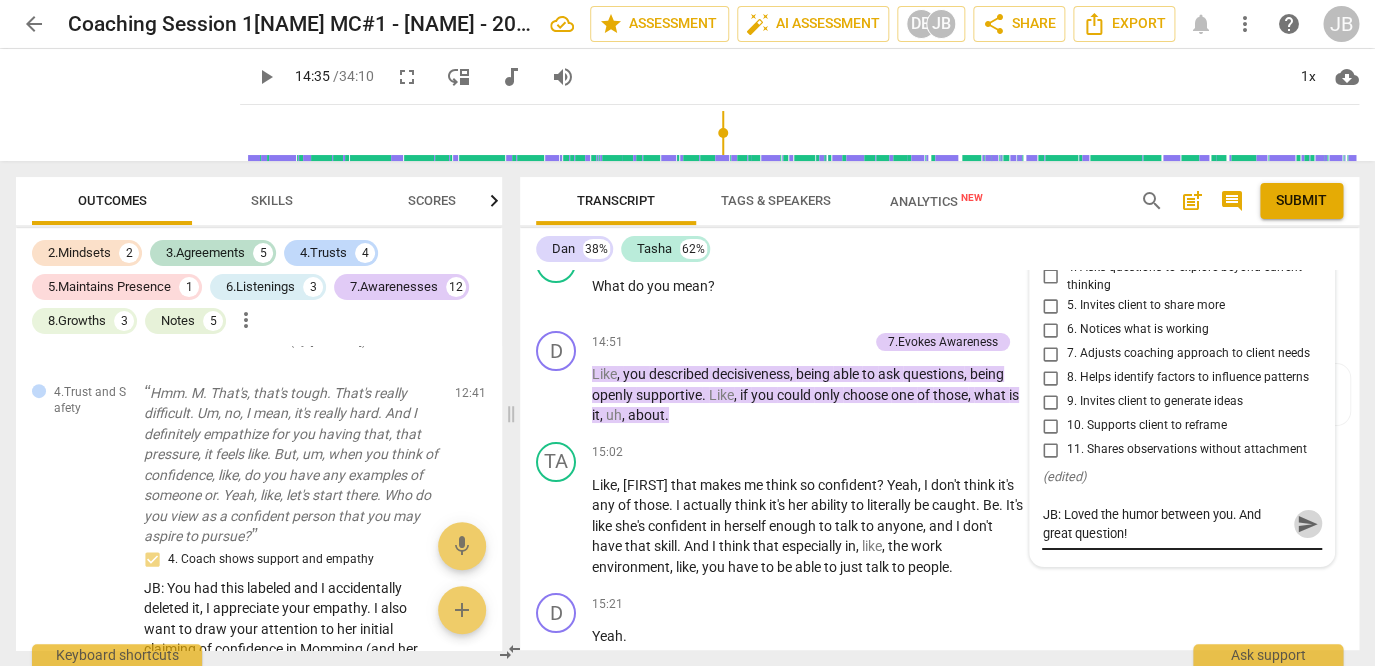 click on "send" at bounding box center (1308, 524) 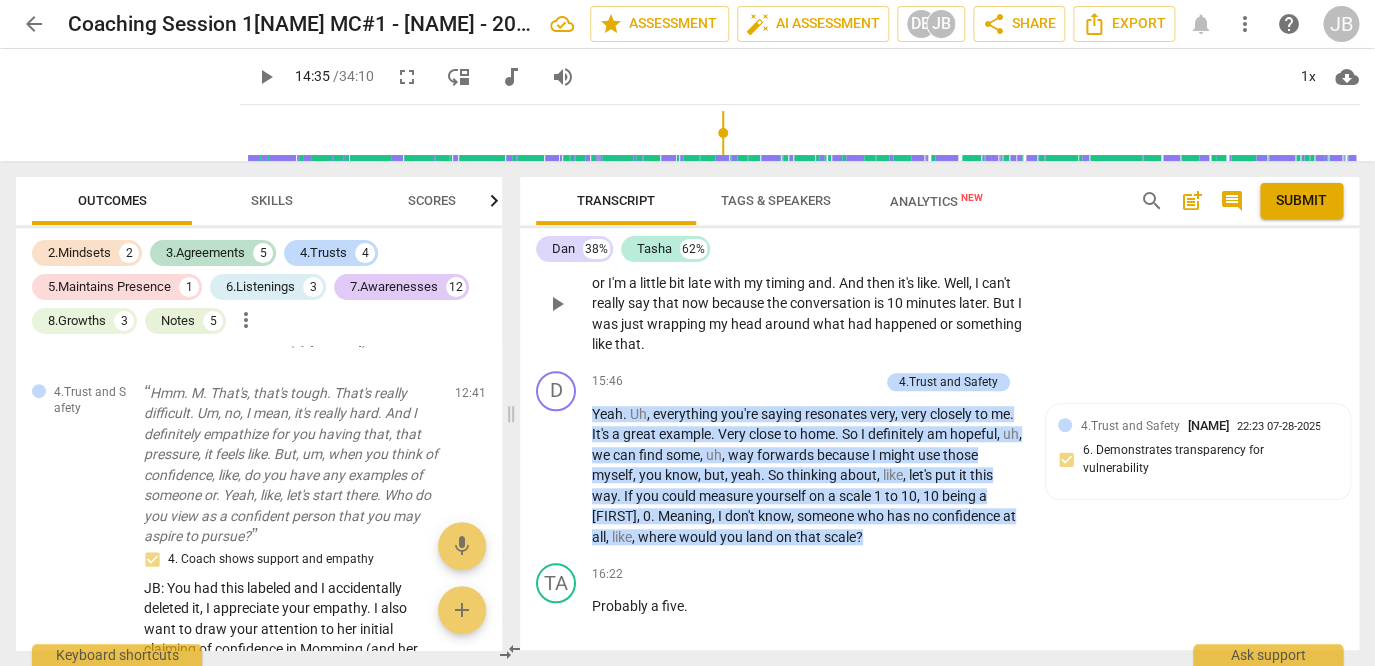 scroll, scrollTop: 8855, scrollLeft: 0, axis: vertical 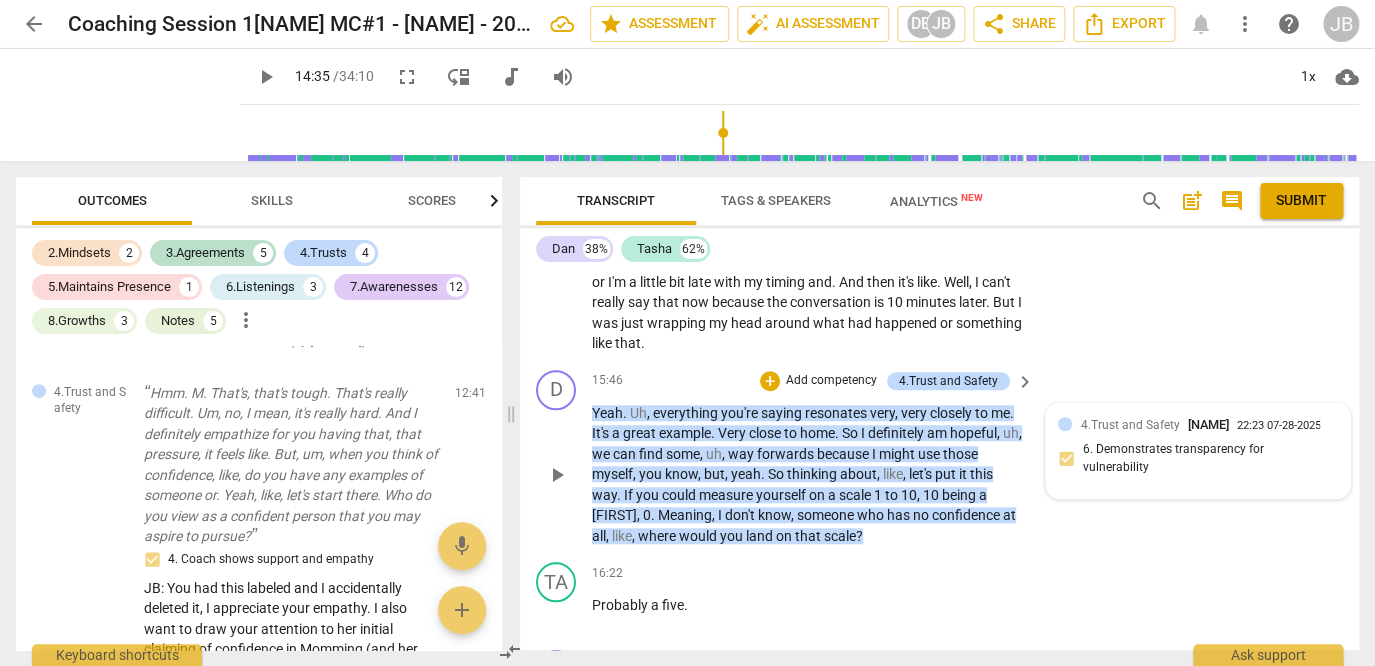 click on "4.Trust and Safety [PERSON] [TIME] [DATE] 6. Demonstrates transparency for vulnerability" at bounding box center [1198, 451] 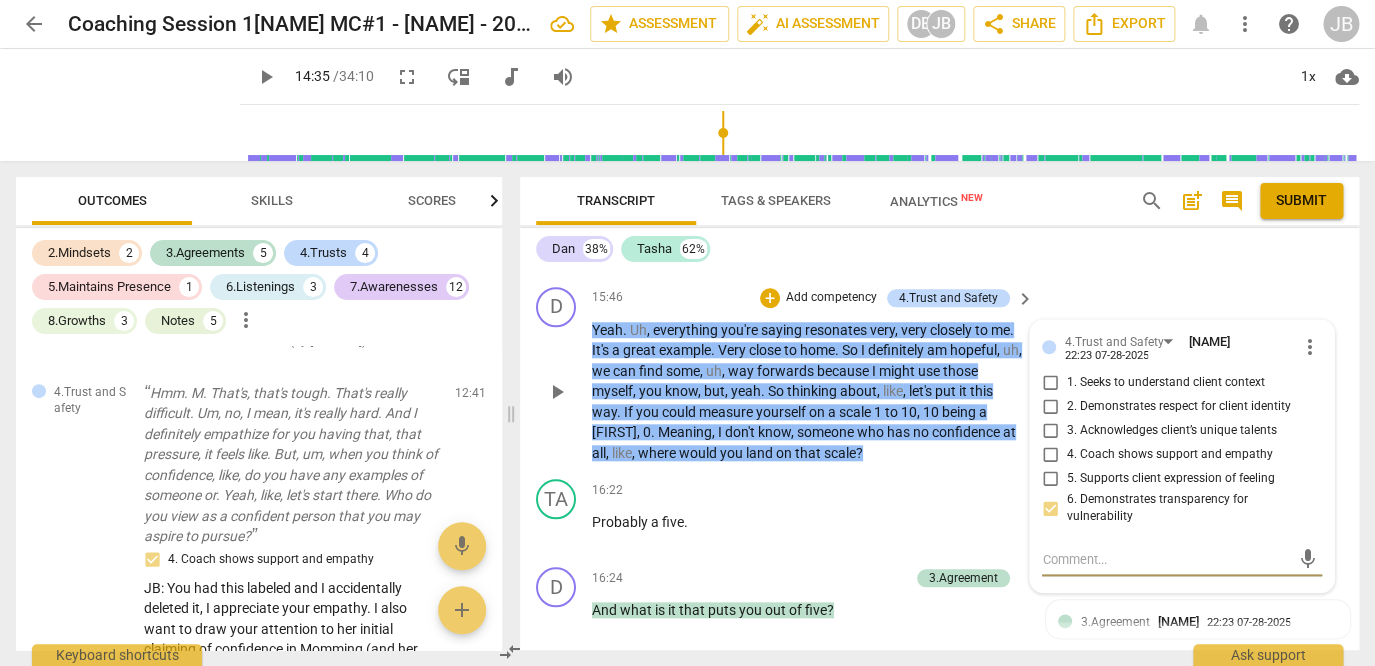 scroll, scrollTop: 8941, scrollLeft: 0, axis: vertical 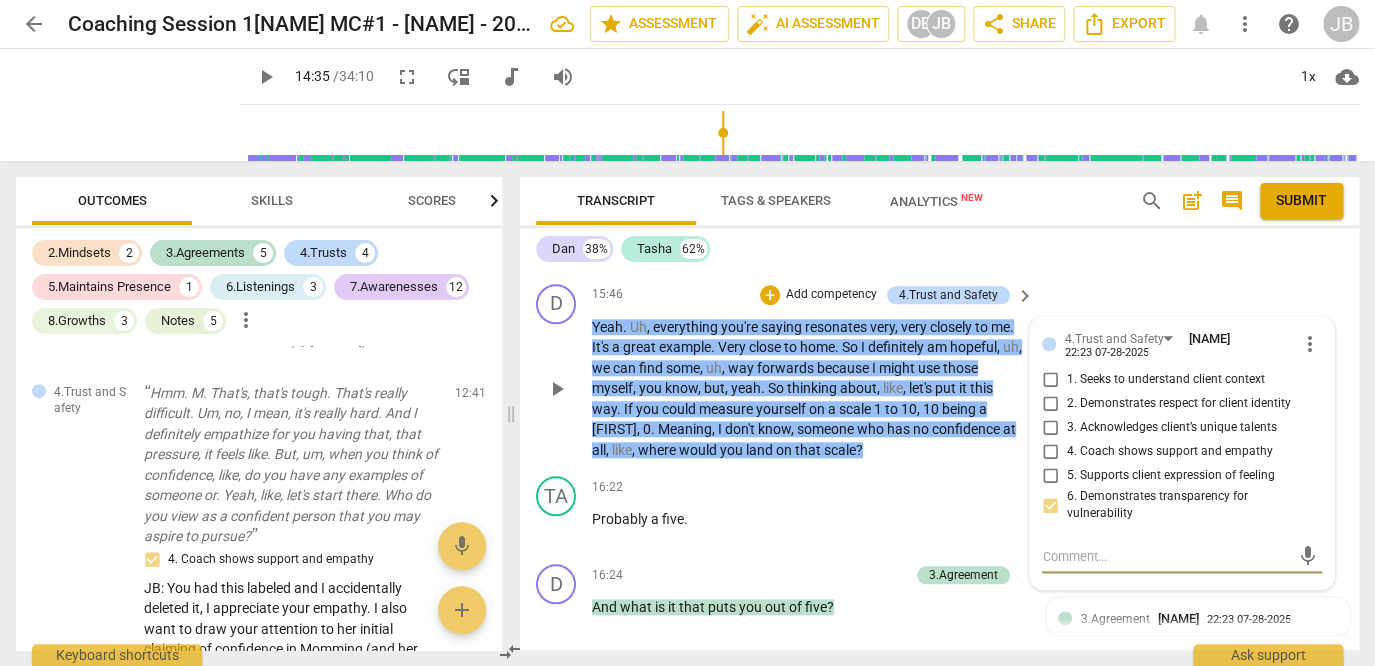 click at bounding box center (1166, 556) 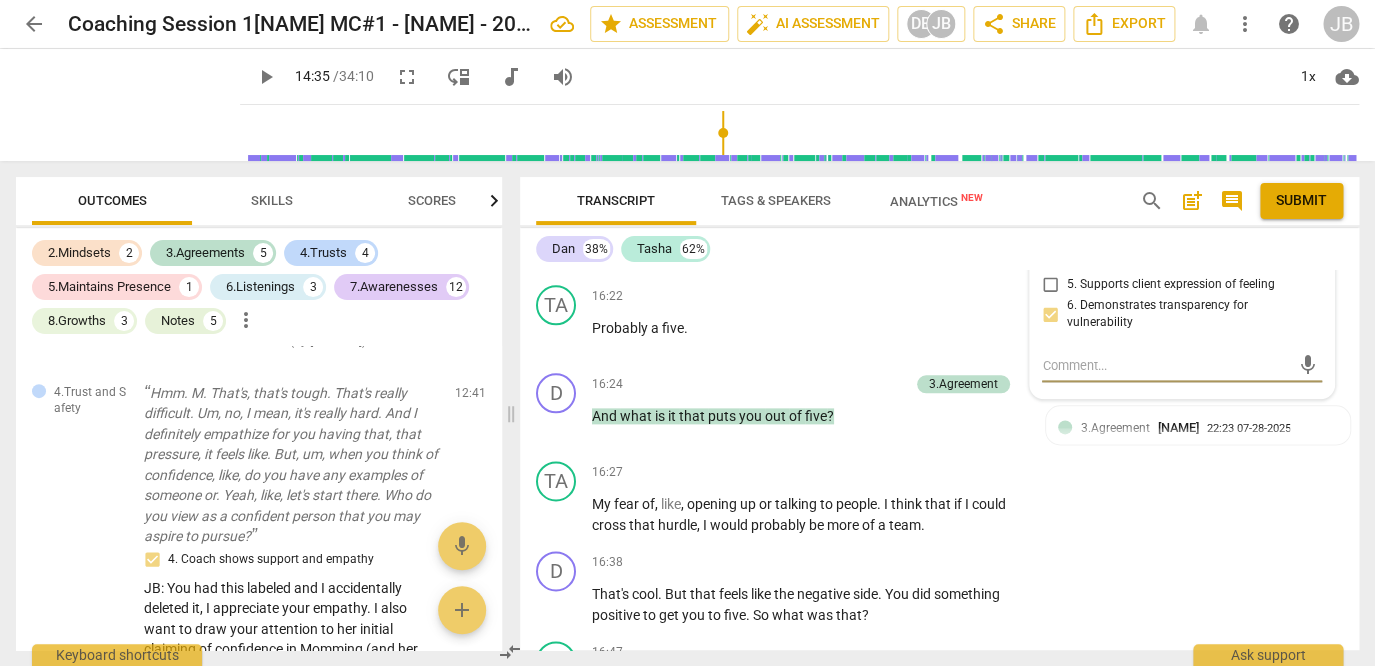 scroll, scrollTop: 9133, scrollLeft: 0, axis: vertical 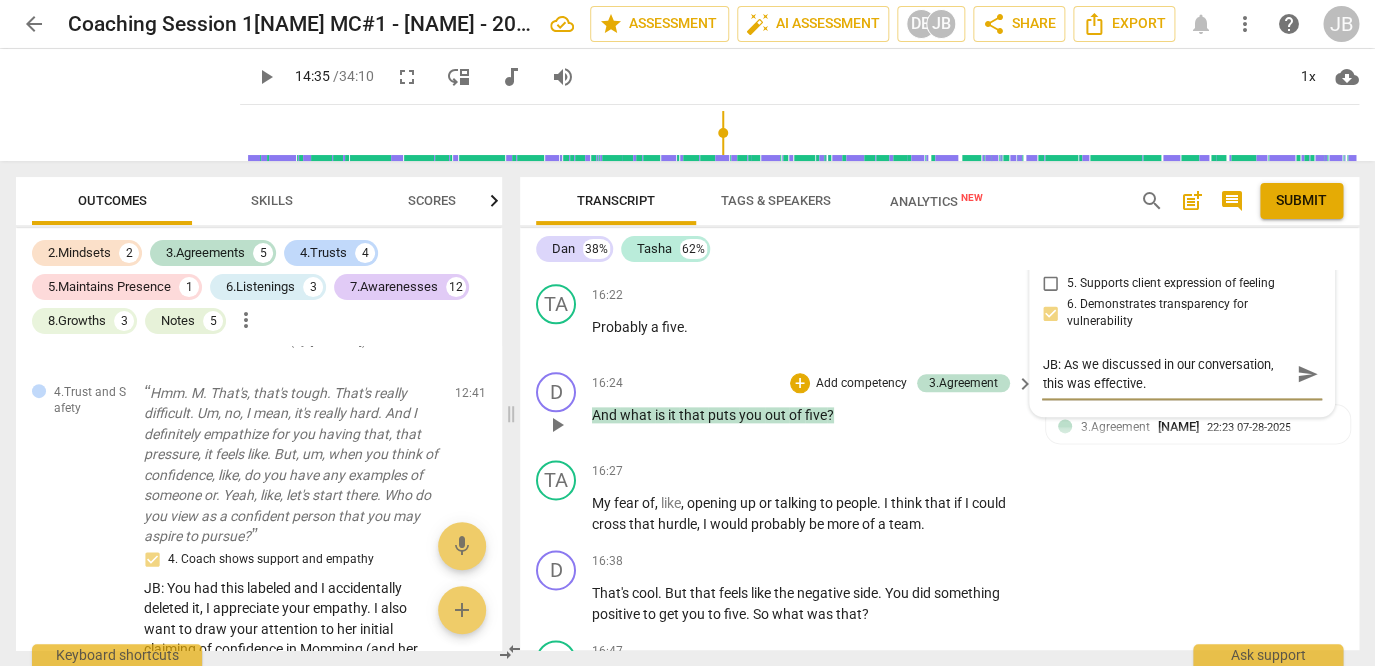 click on "you" at bounding box center [752, 415] 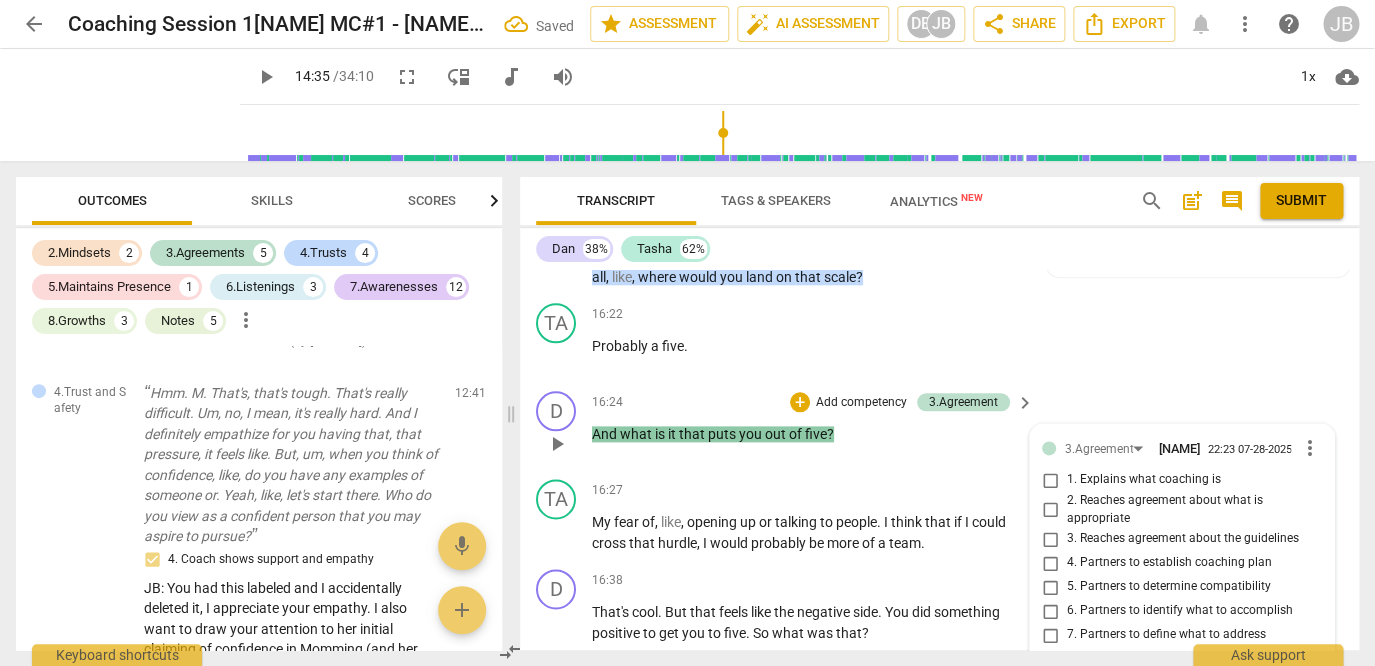 scroll, scrollTop: 9109, scrollLeft: 0, axis: vertical 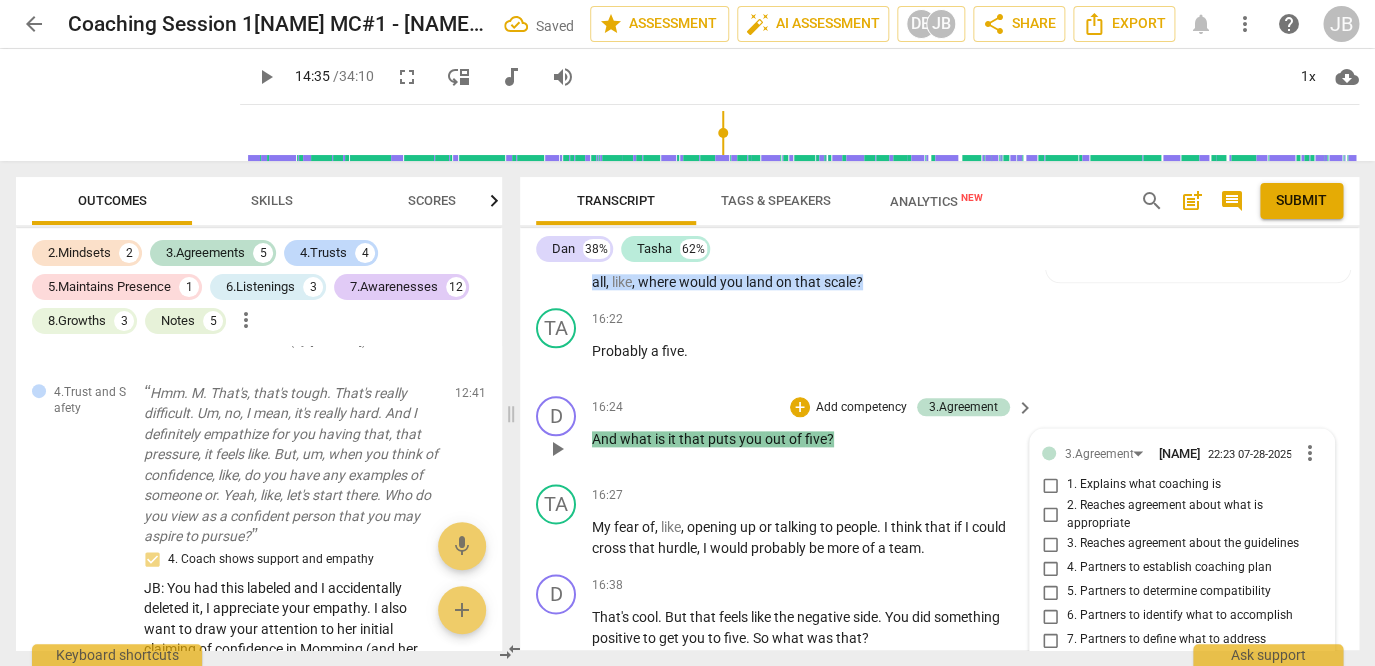 click on "play_arrow" at bounding box center [557, 449] 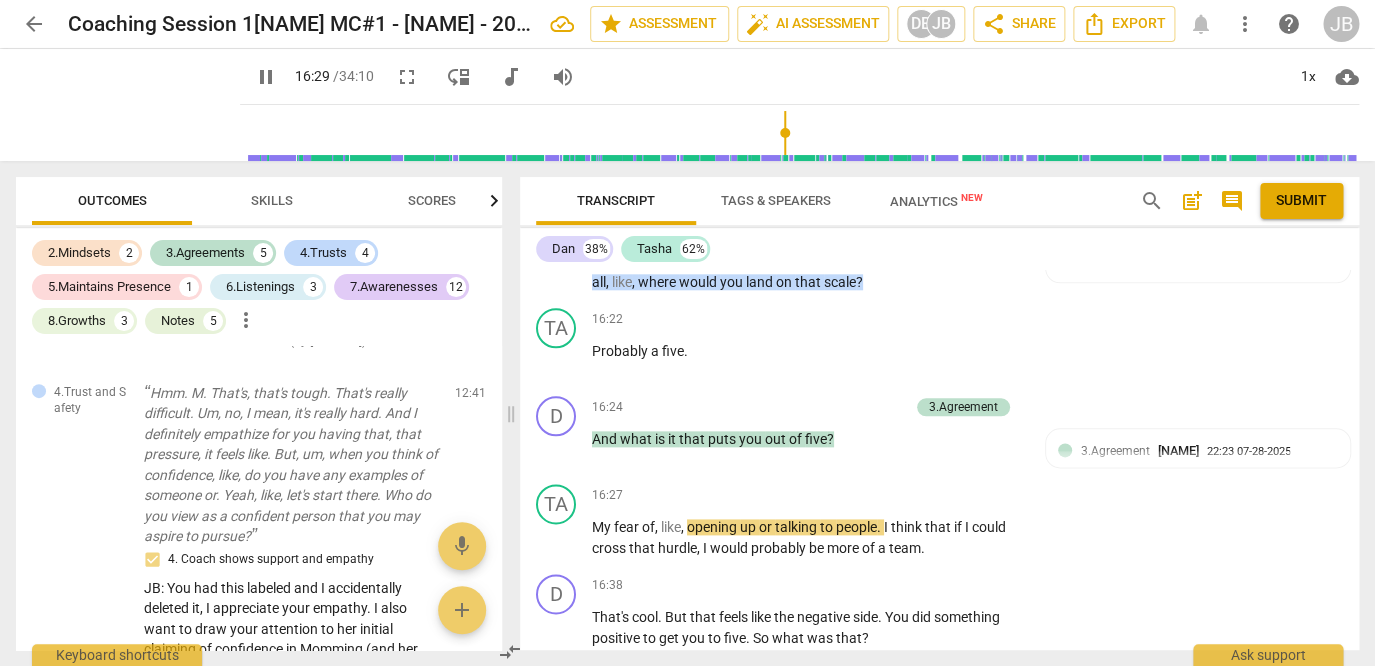 click on "of" at bounding box center [797, 439] 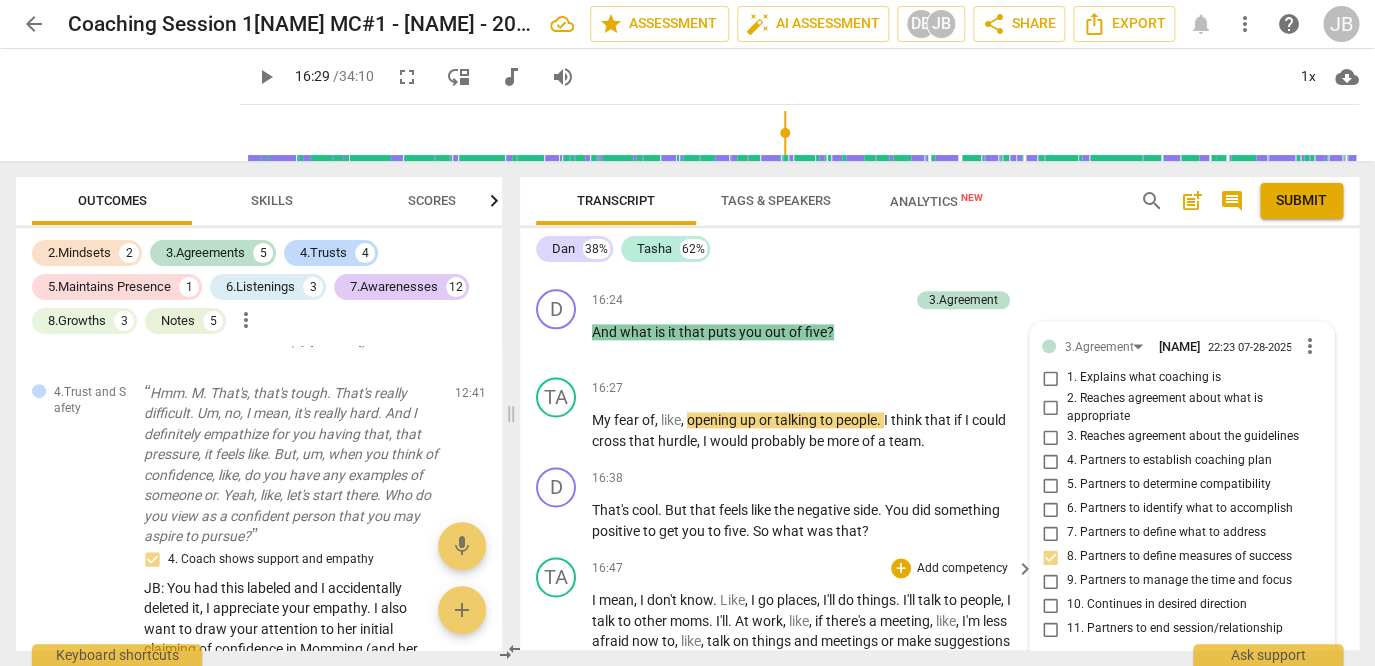 scroll, scrollTop: 9212, scrollLeft: 0, axis: vertical 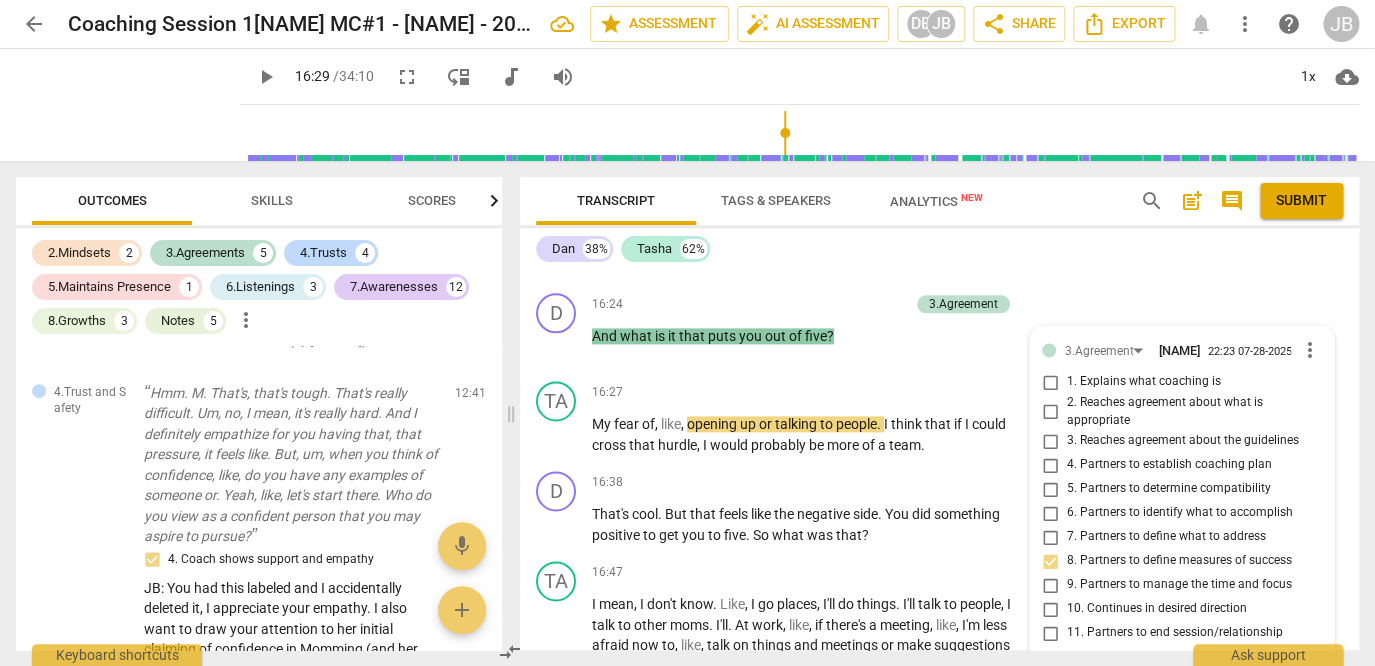 click on "of" at bounding box center (797, 336) 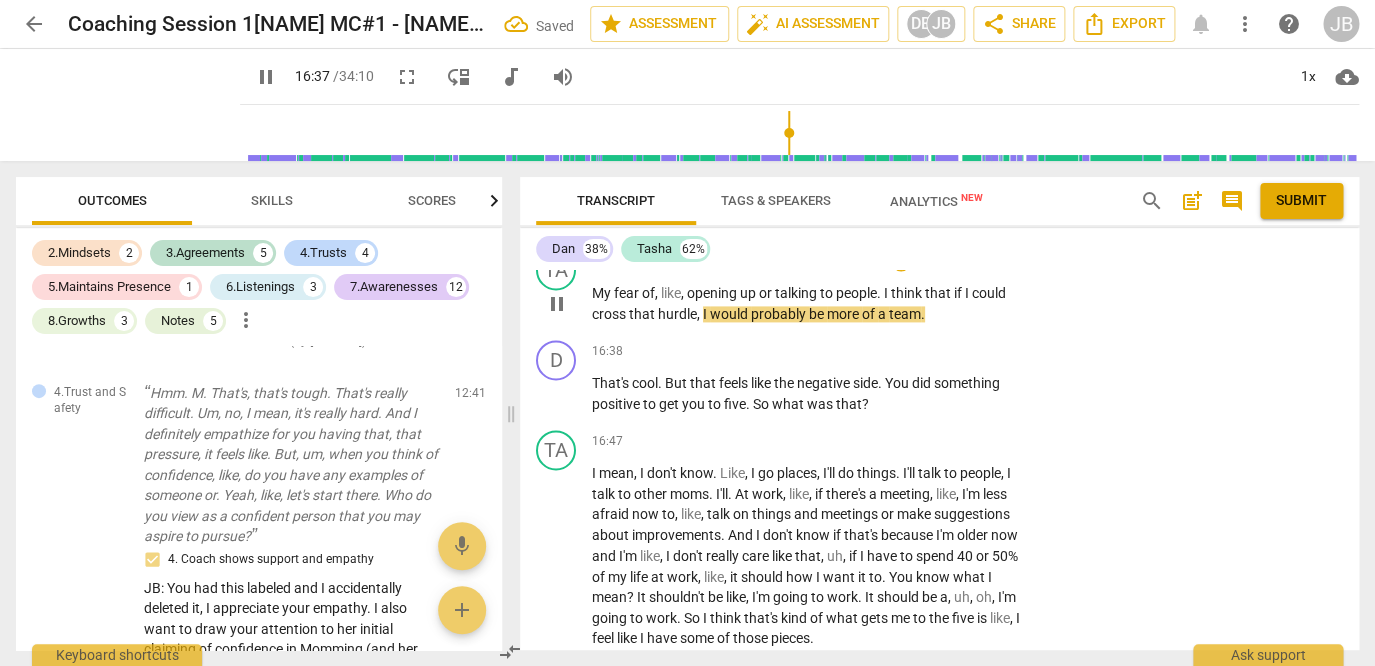 scroll, scrollTop: 9348, scrollLeft: 0, axis: vertical 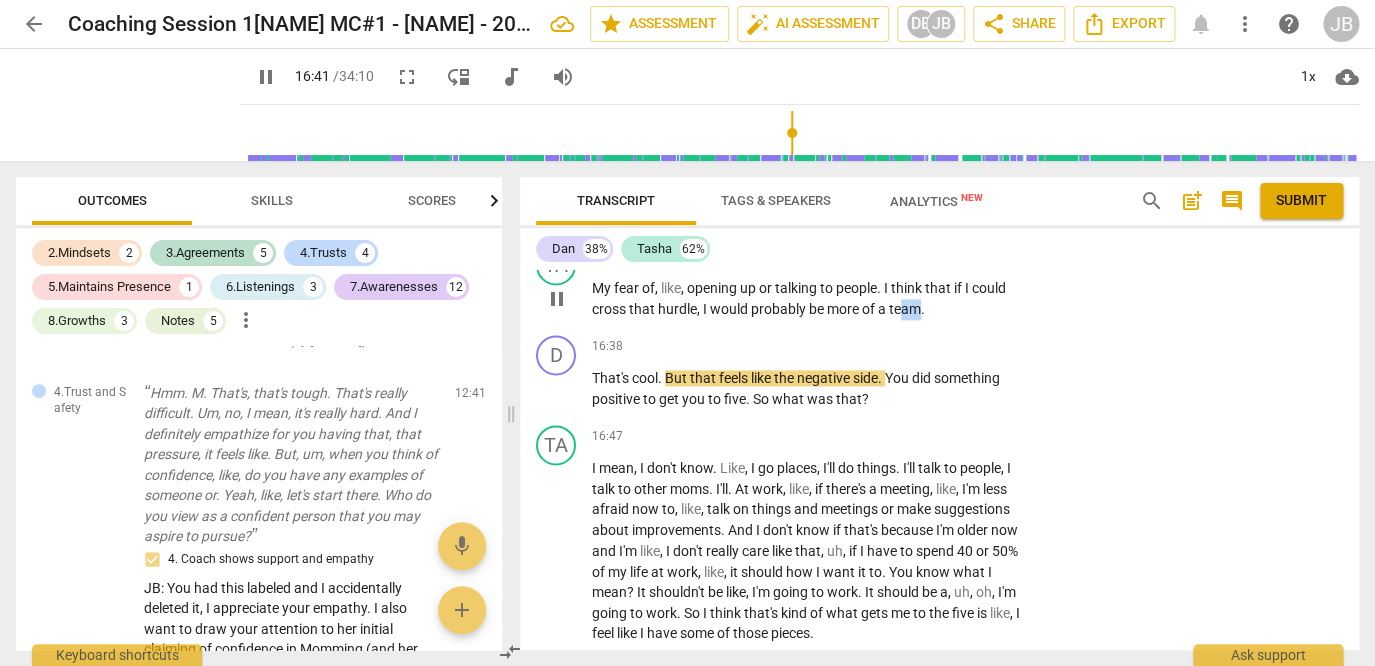 drag, startPoint x: 922, startPoint y: 352, endPoint x: 903, endPoint y: 355, distance: 19.235384 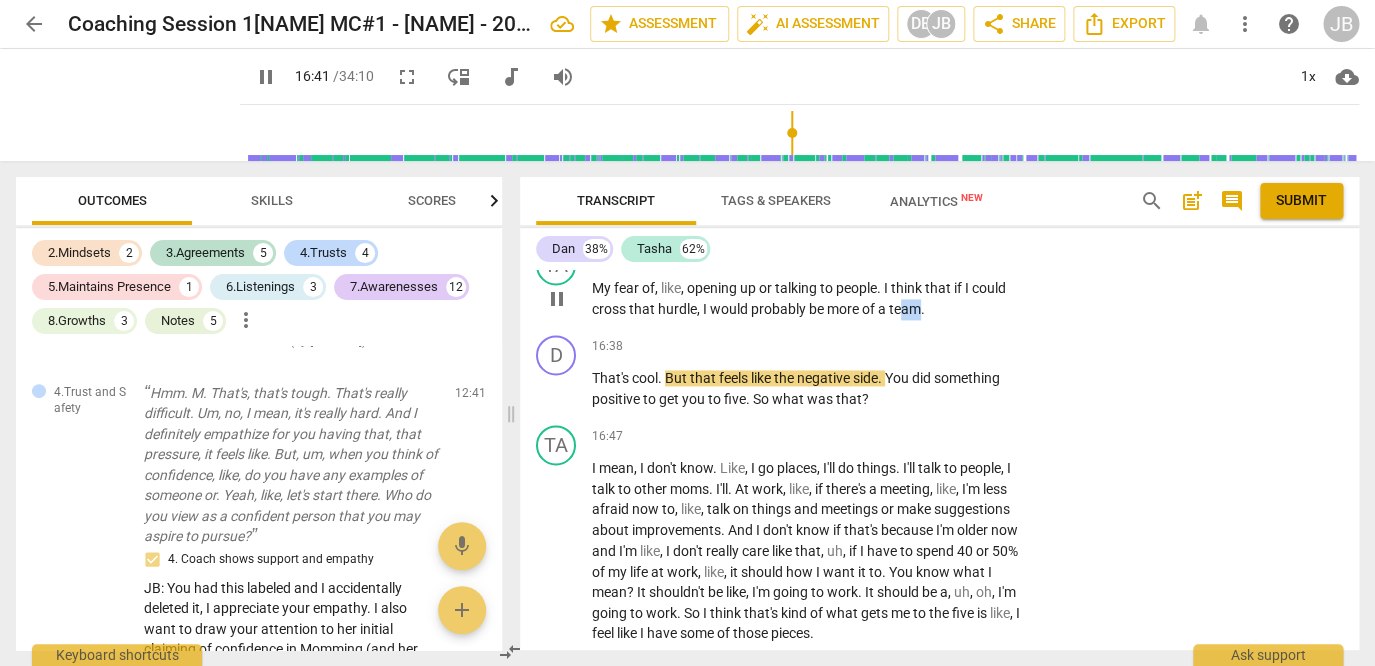 click on "team" at bounding box center [905, 309] 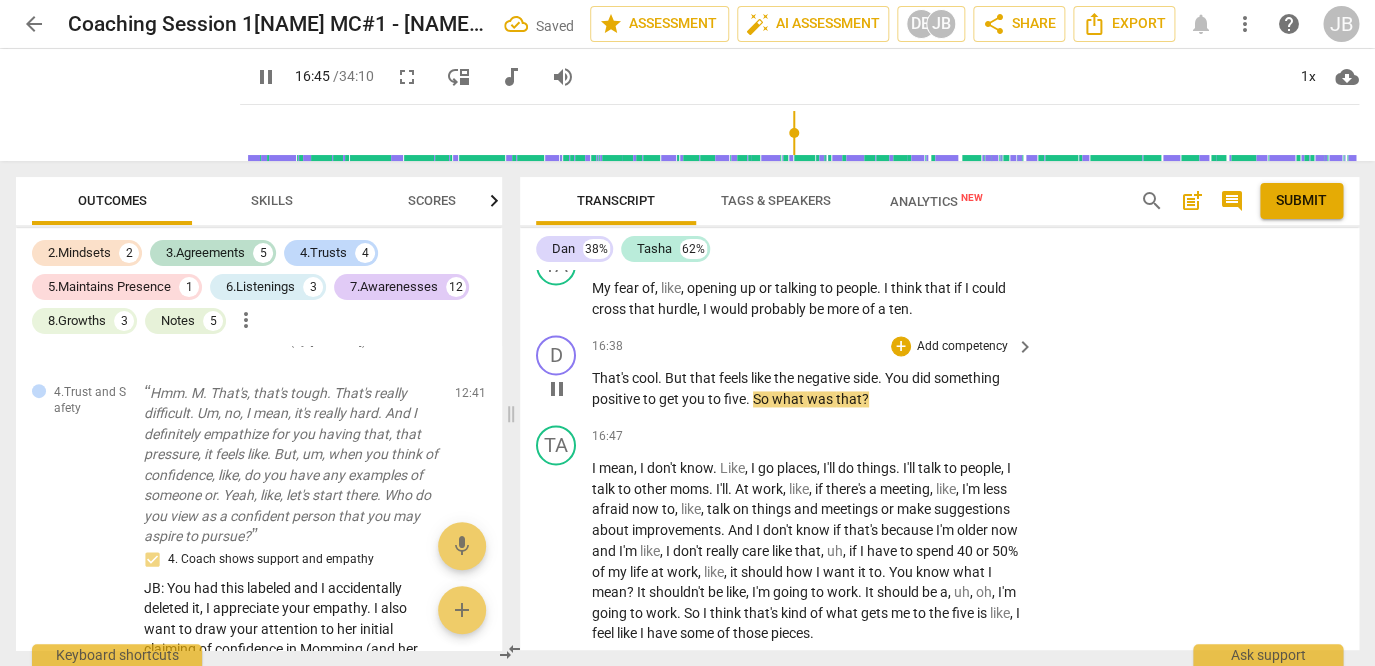 click on "D play_arrow pause [TIME] + Add competency keyboard_arrow_right That's   cool .   But   that   feels   like   the   negative   side .   You   did   something   positive   to   get   you   to   five .   So   what   was   that ?" at bounding box center (939, 372) 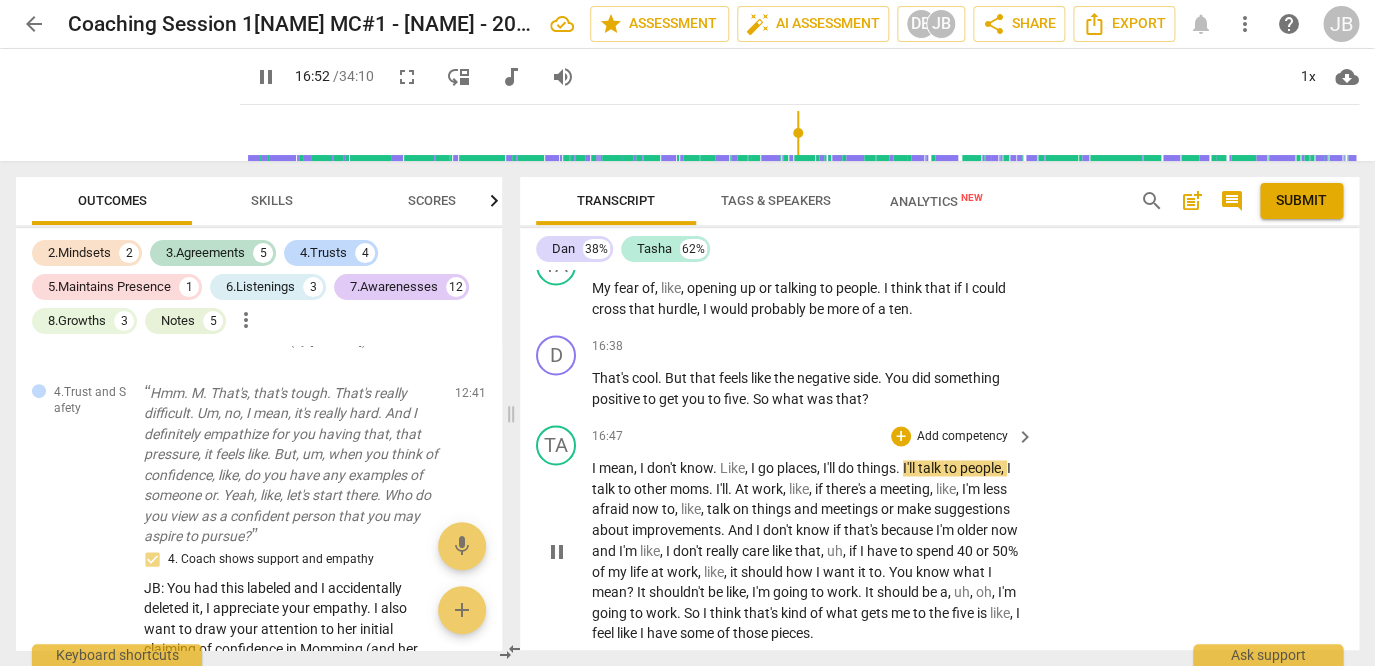 drag, startPoint x: 590, startPoint y: 419, endPoint x: 861, endPoint y: 464, distance: 274.71075 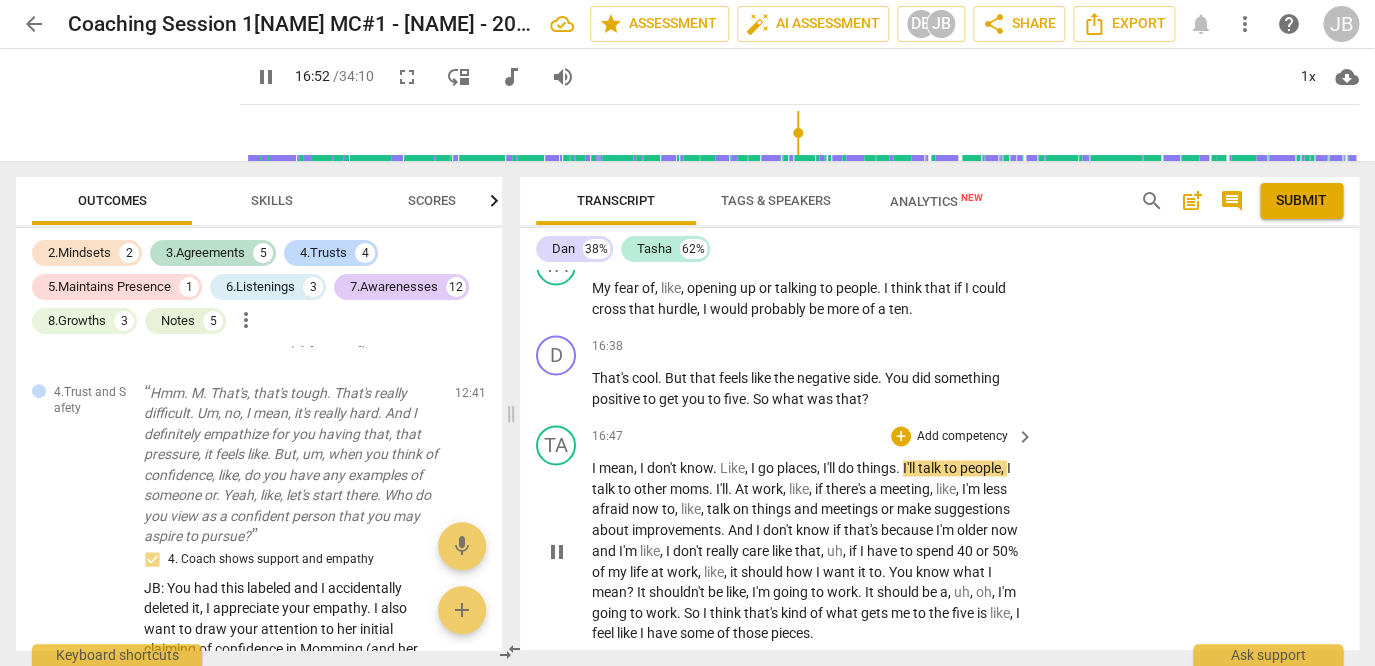 click on "format_bold format_list_bulleted [FIRST] [LAST] delete Summary:    format_bold format_list_bulleted [FIRST] [LAST] arrow_downward arrow_upward delete Summary: format_bold format_list_bulleted [FIRST] [LAST] arrow_upward delete Summary:   D play_arrow pause 00:00 + Add competency 2.Coaching Mindset Note keyboard_arrow_right All   right .   You   should   have   heard   the   little   ding .   So   we're   officially   recording ,   so .   All   right .   So   appreciate   your   time   and ,   uh ,   just   being   willing   to   be   open   and   honest   with   me ,   I   guess .   Before   we   get   started ,   is   there   anything   that's   preventing   you   from   being   present   in   this   conversation ? 2.Coaching Mindset [FIRST] [LAST] 22:55 07-28-2025 7. Prepares for sessions  ( edited ) Note [FIRST] [LAST] 22:52 07-28-2025  ( edited ) TA play_arrow pause 00:22 + Add competency keyboard_arrow_right No . D play_arrow pause 00:23 + Add competency keyboard_arrow_right Do   you   need   to   let   go   of   any   your ," at bounding box center [939, 460] 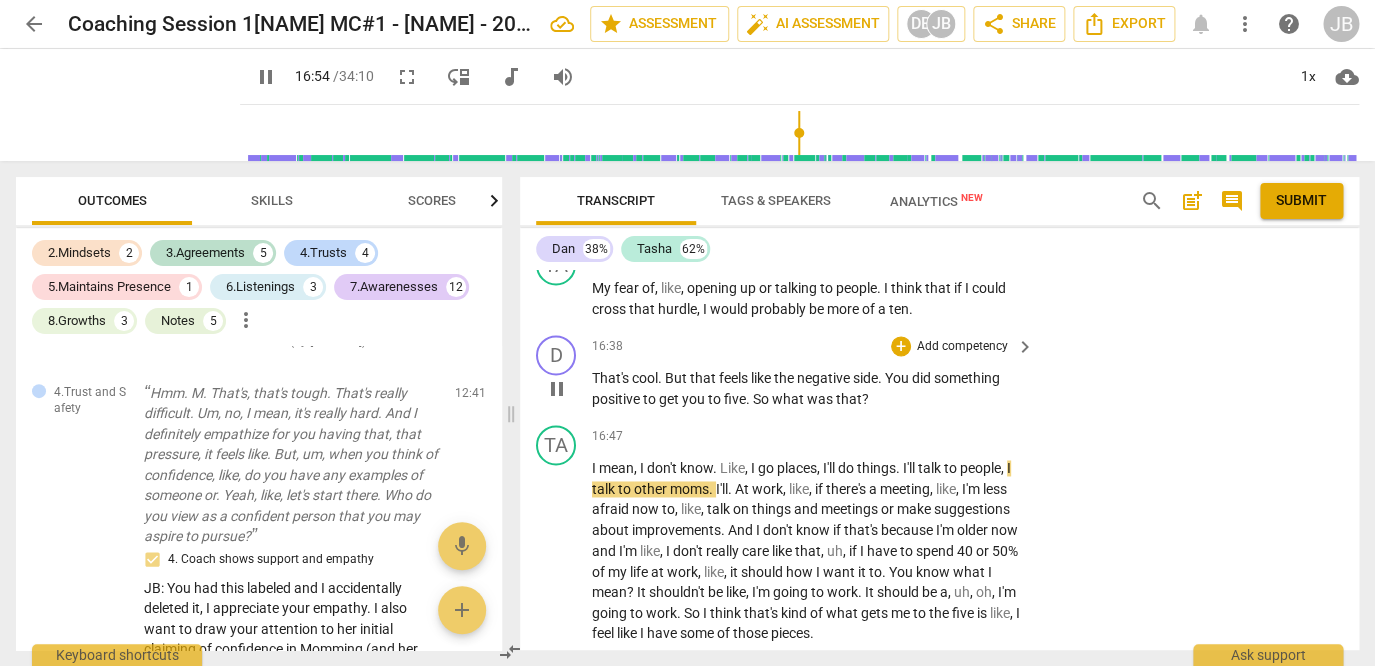 click on "Add competency" at bounding box center [962, 347] 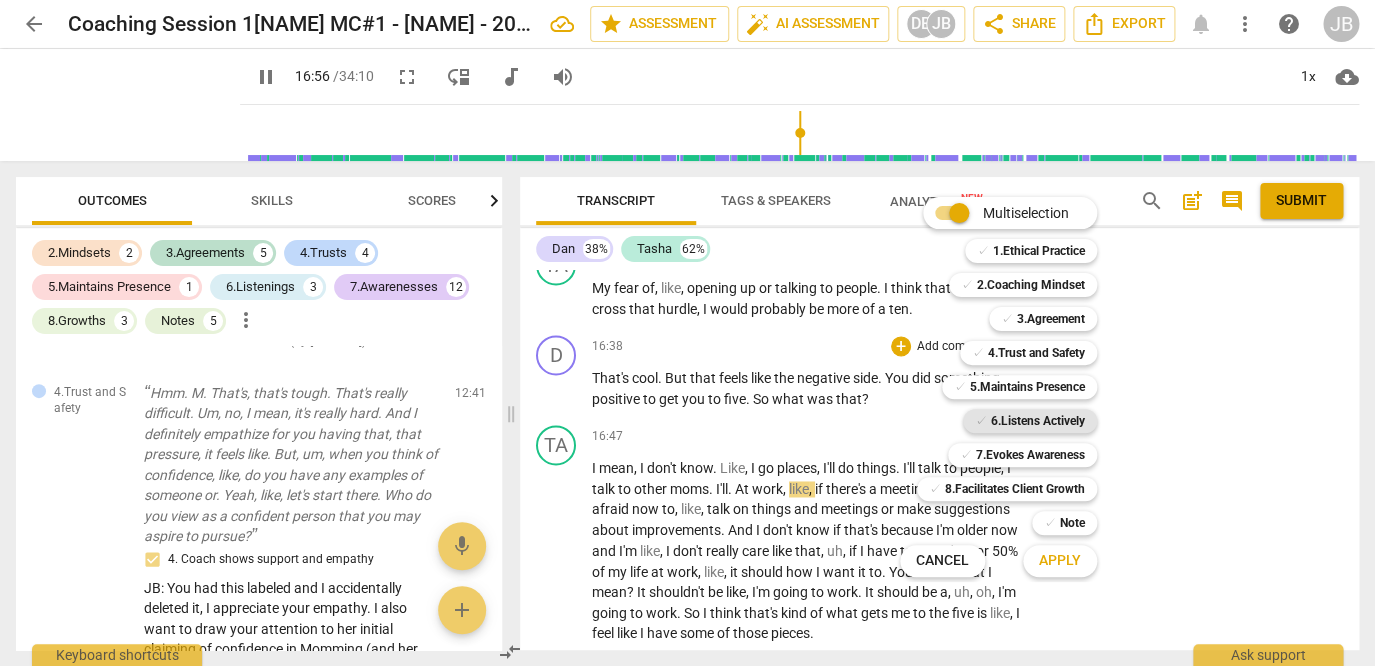 click on "6.Listens Actively" at bounding box center [1038, 421] 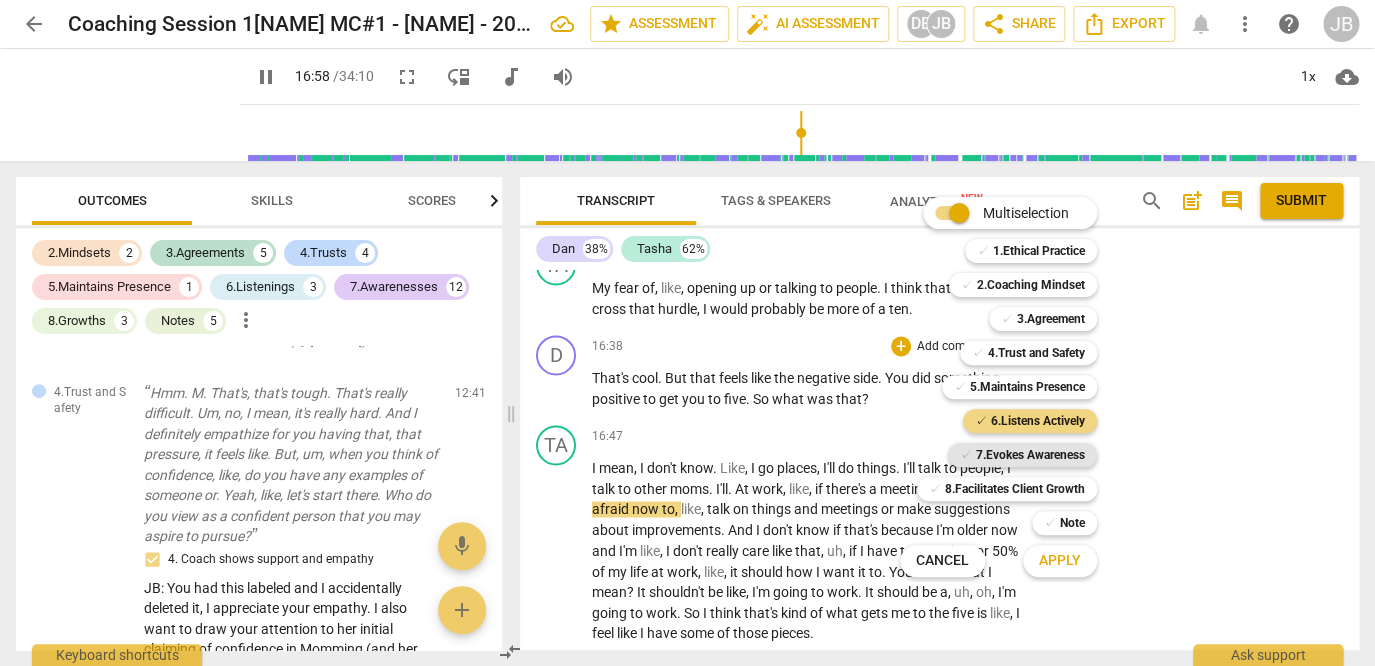 click on "7.Evokes Awareness" at bounding box center (1030, 455) 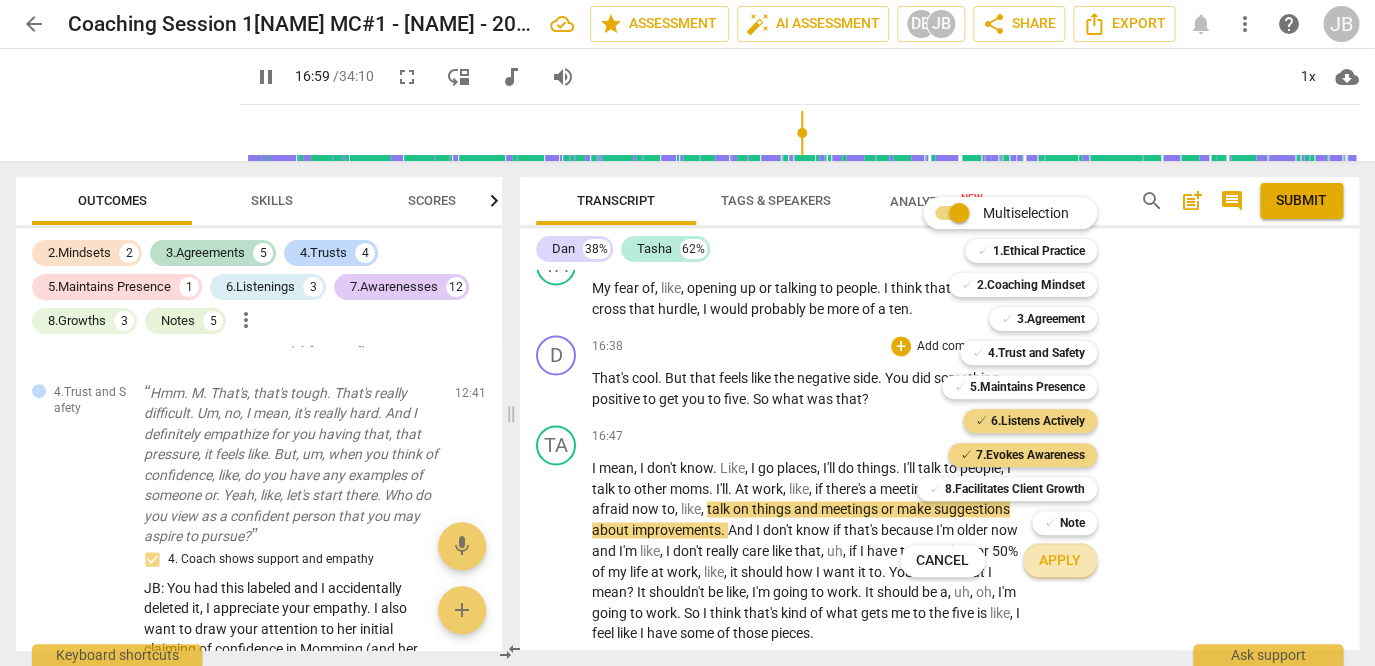 click on "Apply" at bounding box center (1060, 561) 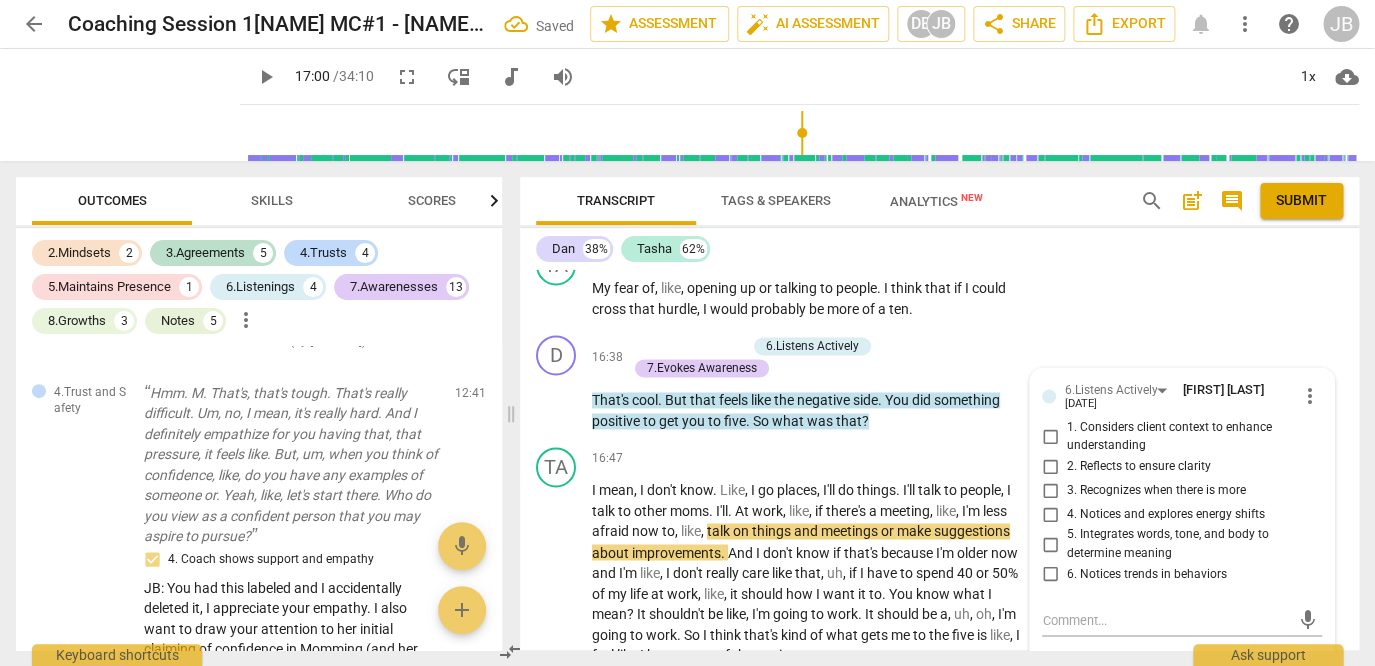 scroll, scrollTop: 9548, scrollLeft: 0, axis: vertical 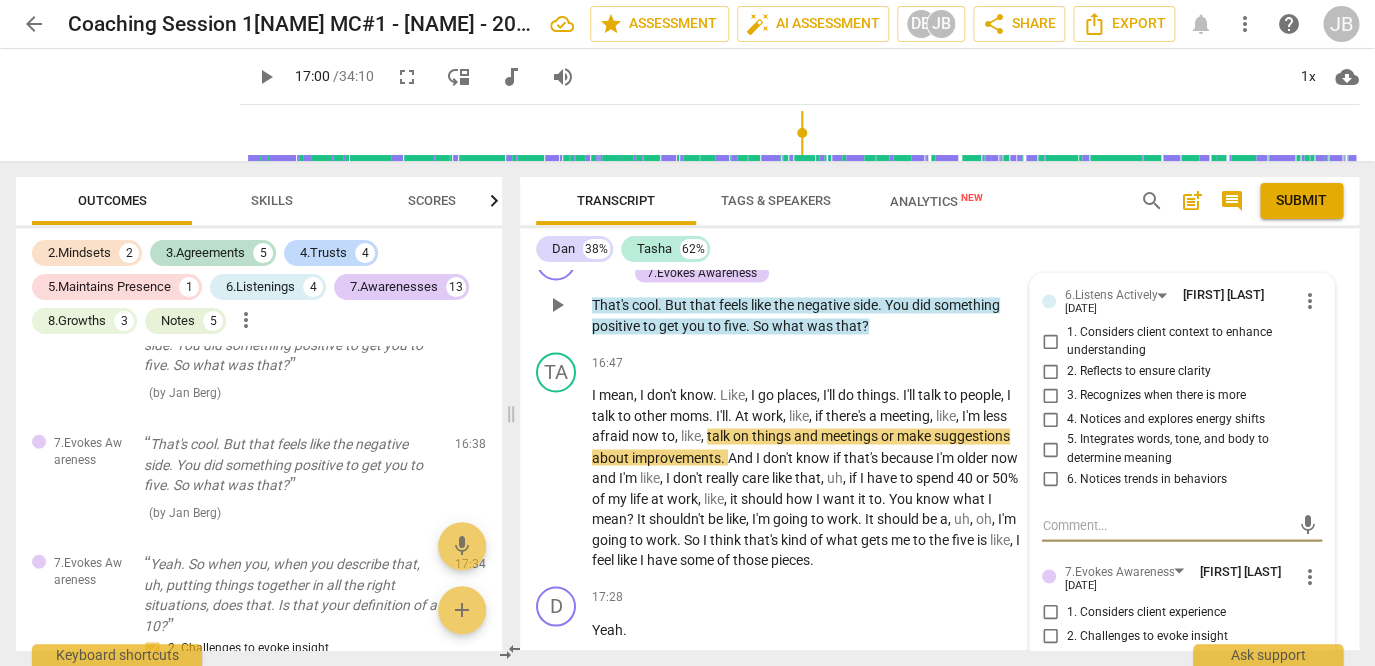 click on "2. Reflects to ensure clarity" at bounding box center (1050, 371) 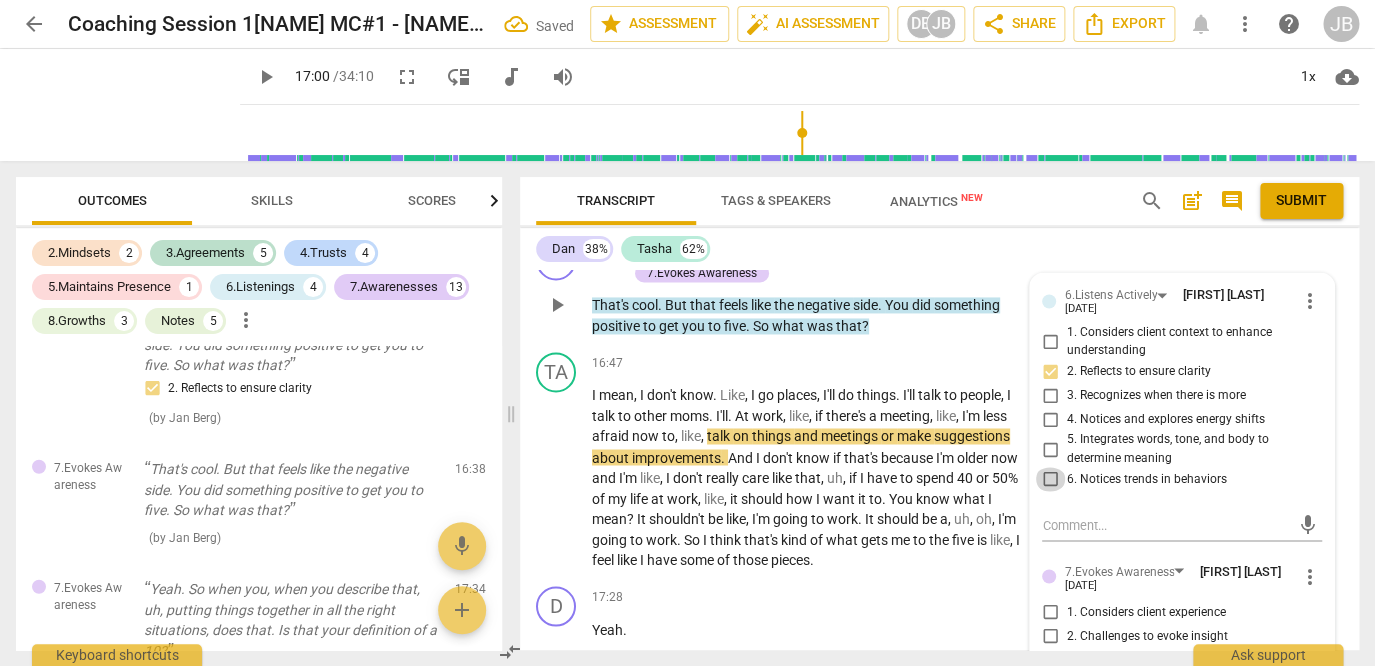 click on "6. Notices trends in behaviors" at bounding box center (1050, 479) 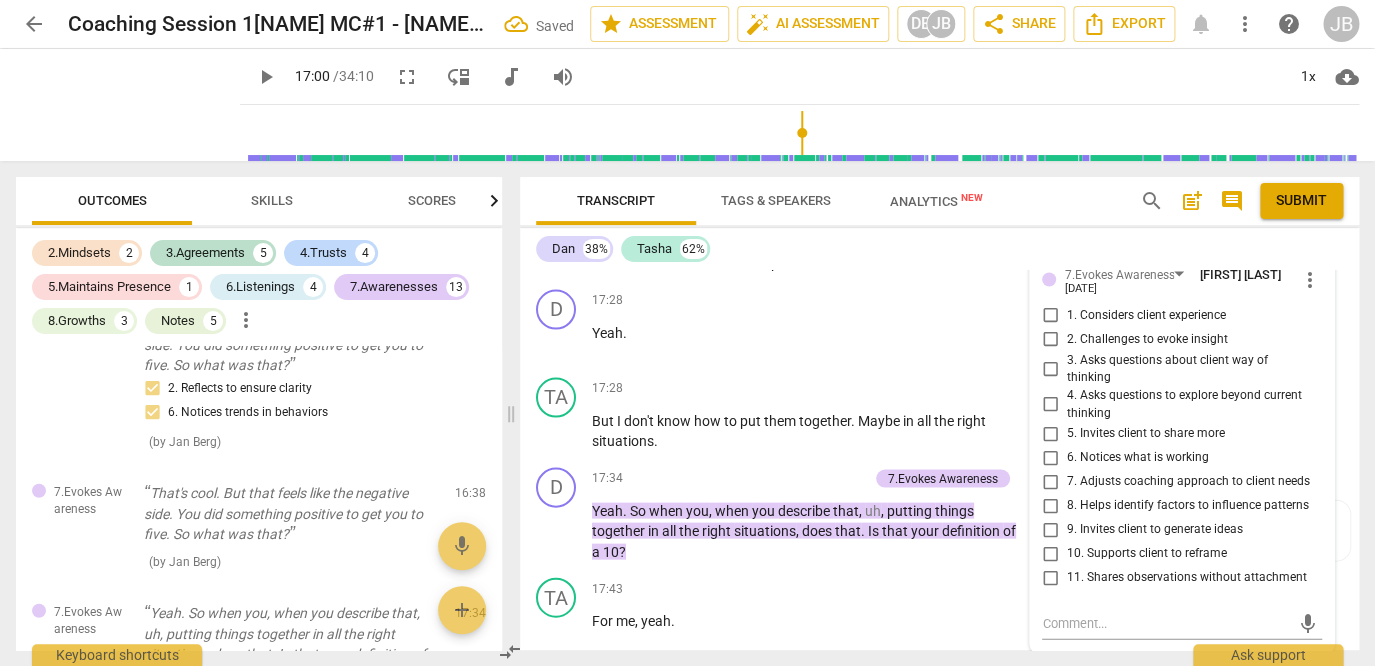 scroll, scrollTop: 9738, scrollLeft: 0, axis: vertical 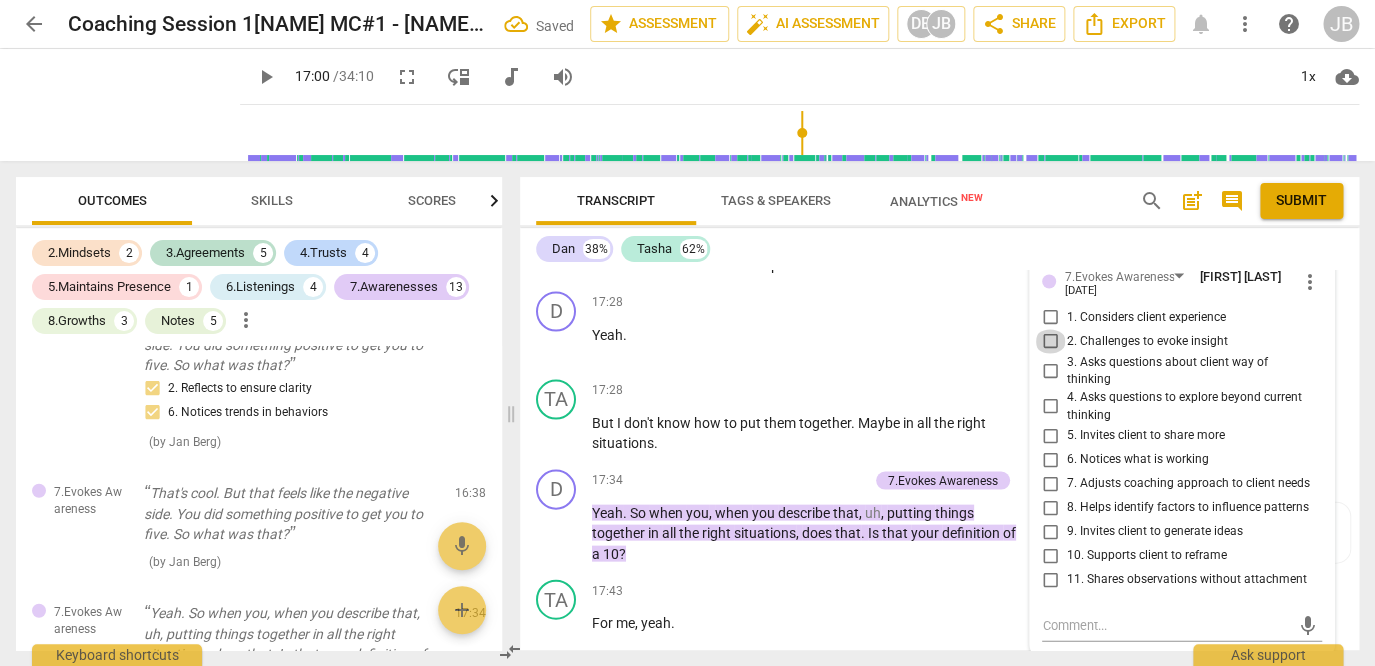 click on "2. Challenges to evoke insight" at bounding box center [1050, 341] 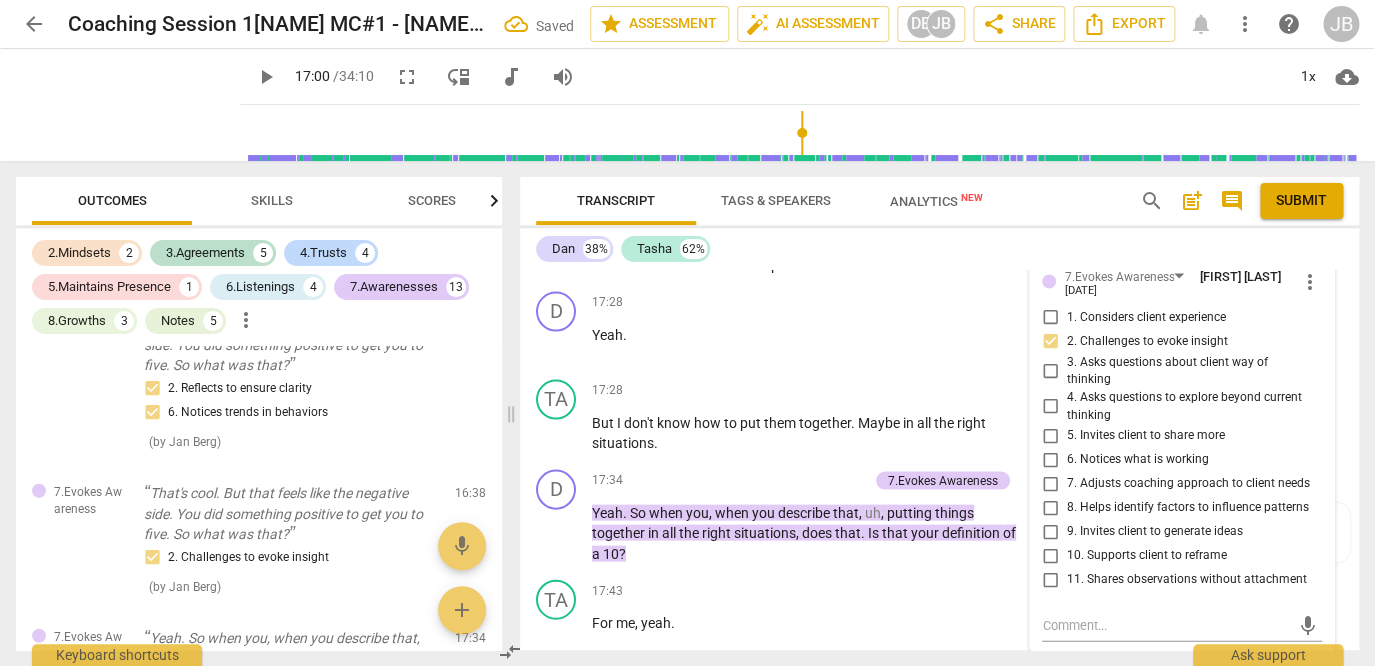 click on "4. Asks questions to explore beyond current thinking" at bounding box center (1050, 406) 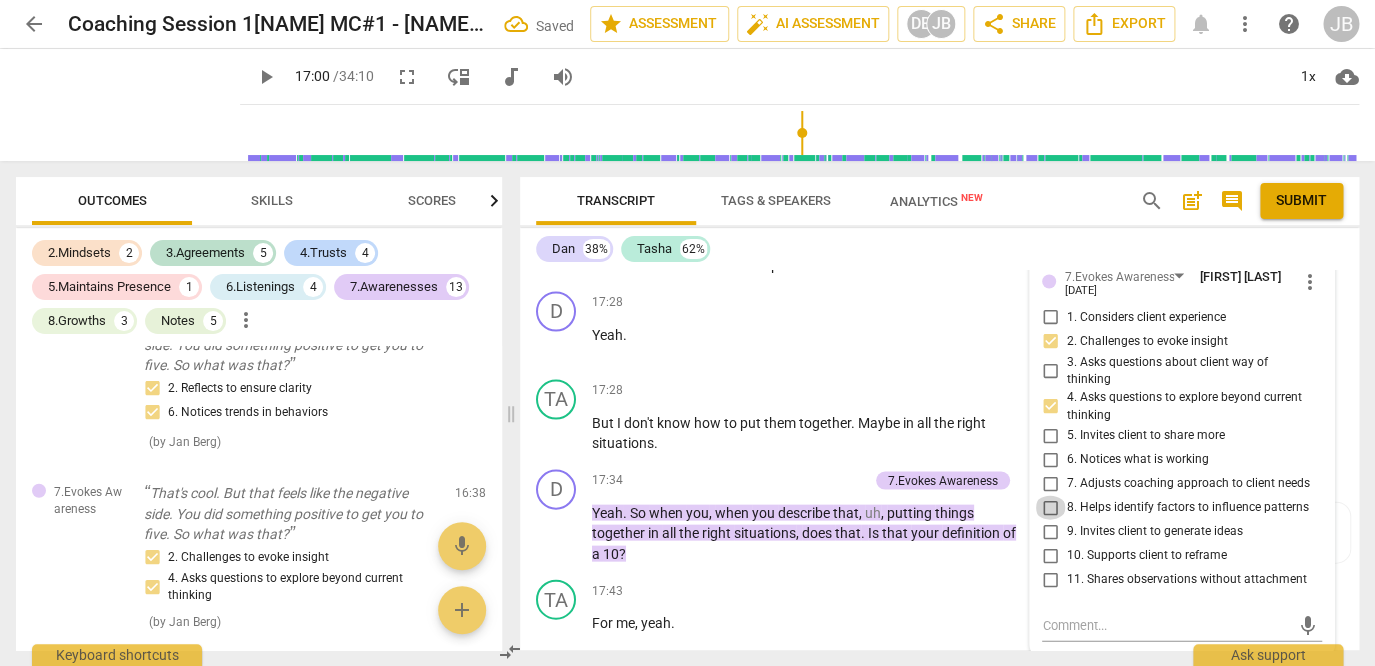 click on "8. Helps identify factors to influence patterns" at bounding box center (1050, 507) 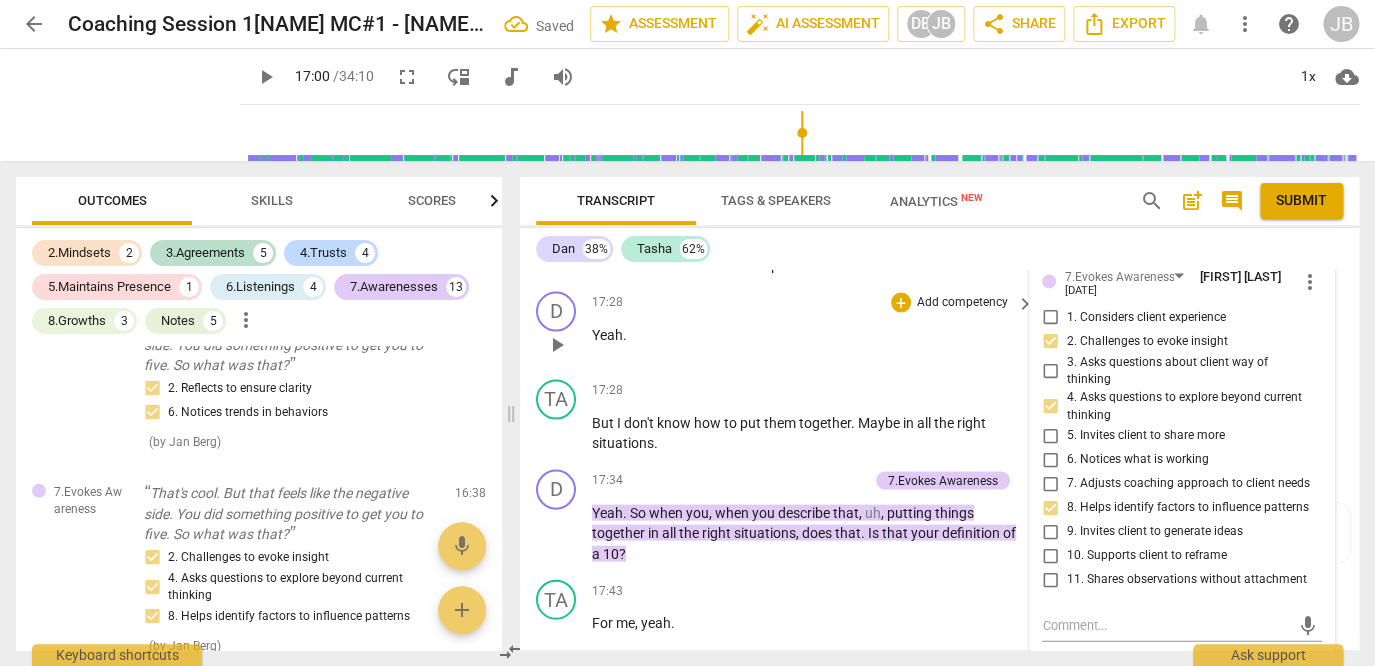 click on "Yeah ." at bounding box center (808, 334) 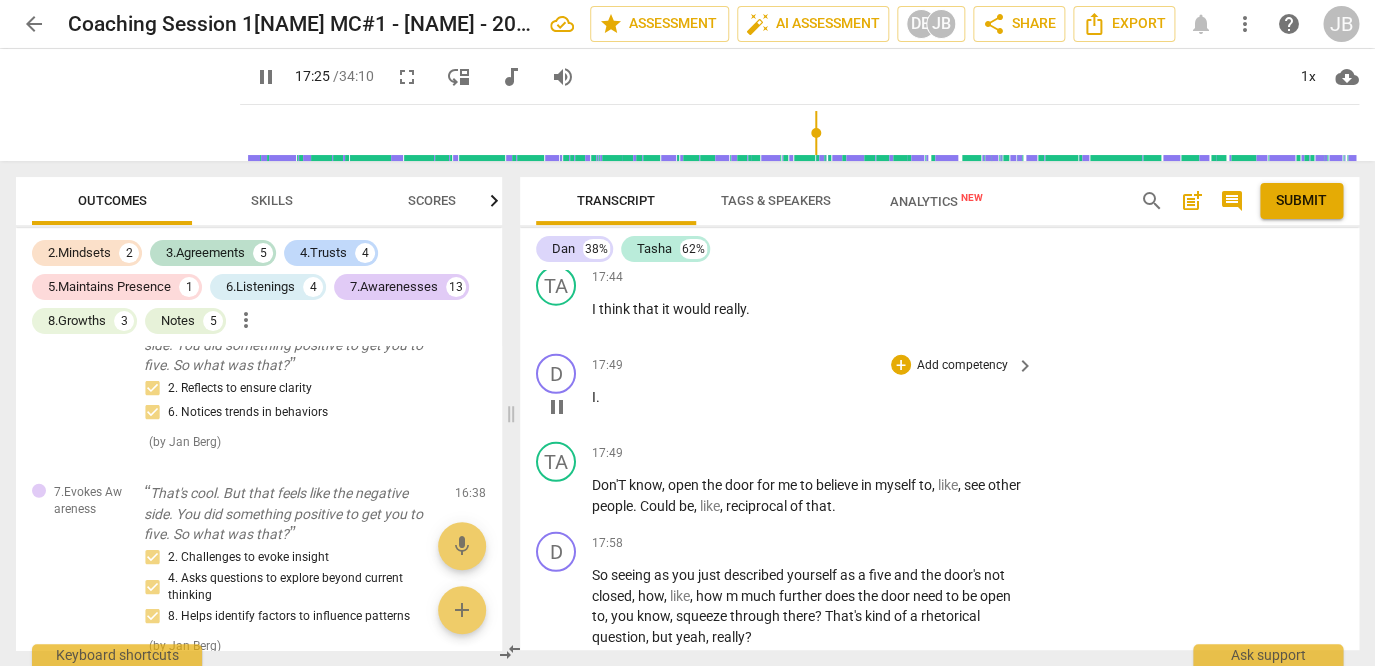 scroll, scrollTop: 10248, scrollLeft: 0, axis: vertical 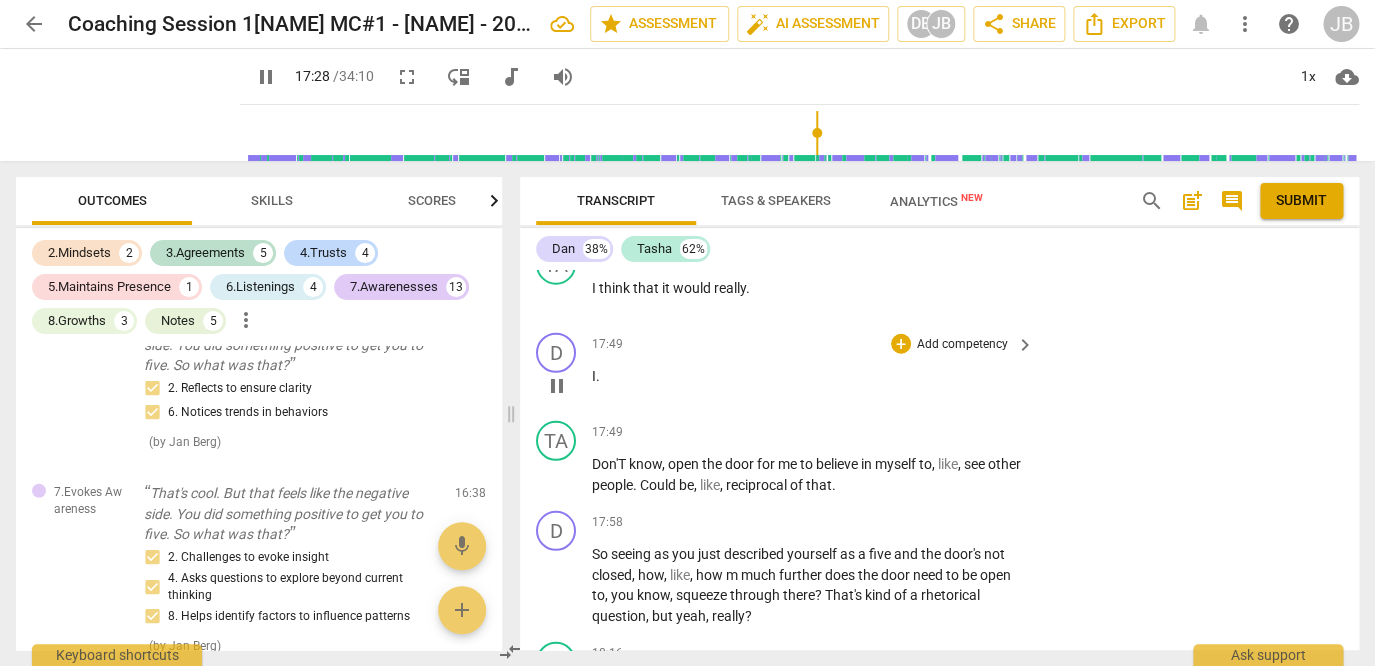 click on "[TIME] + Add competency keyboard_arrow_right I ." at bounding box center [814, 369] 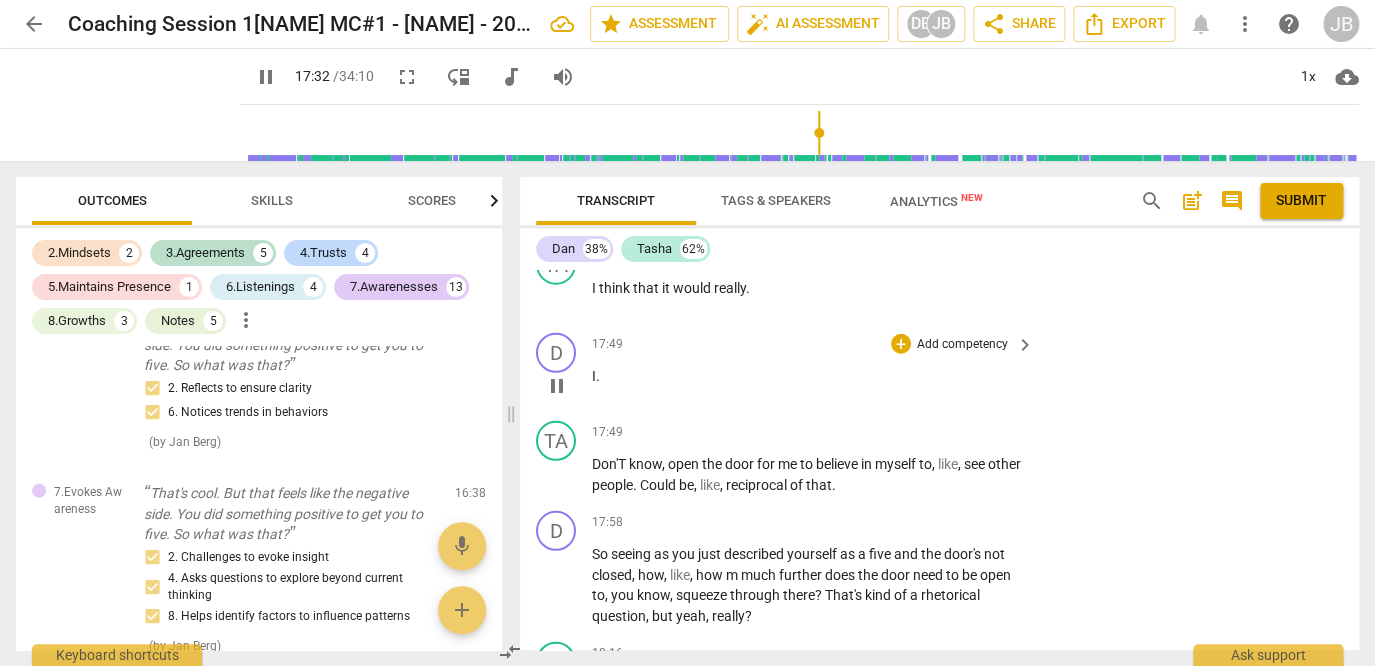 click on "I ." at bounding box center [808, 376] 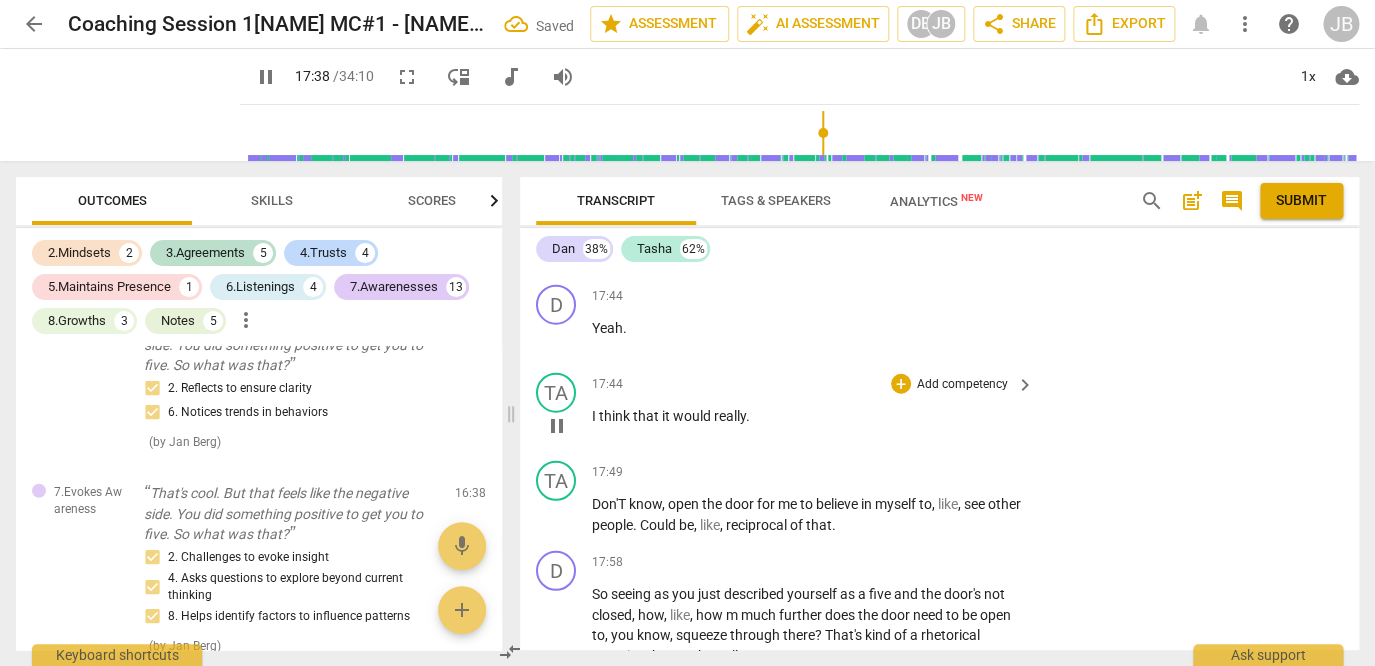 scroll, scrollTop: 10123, scrollLeft: 0, axis: vertical 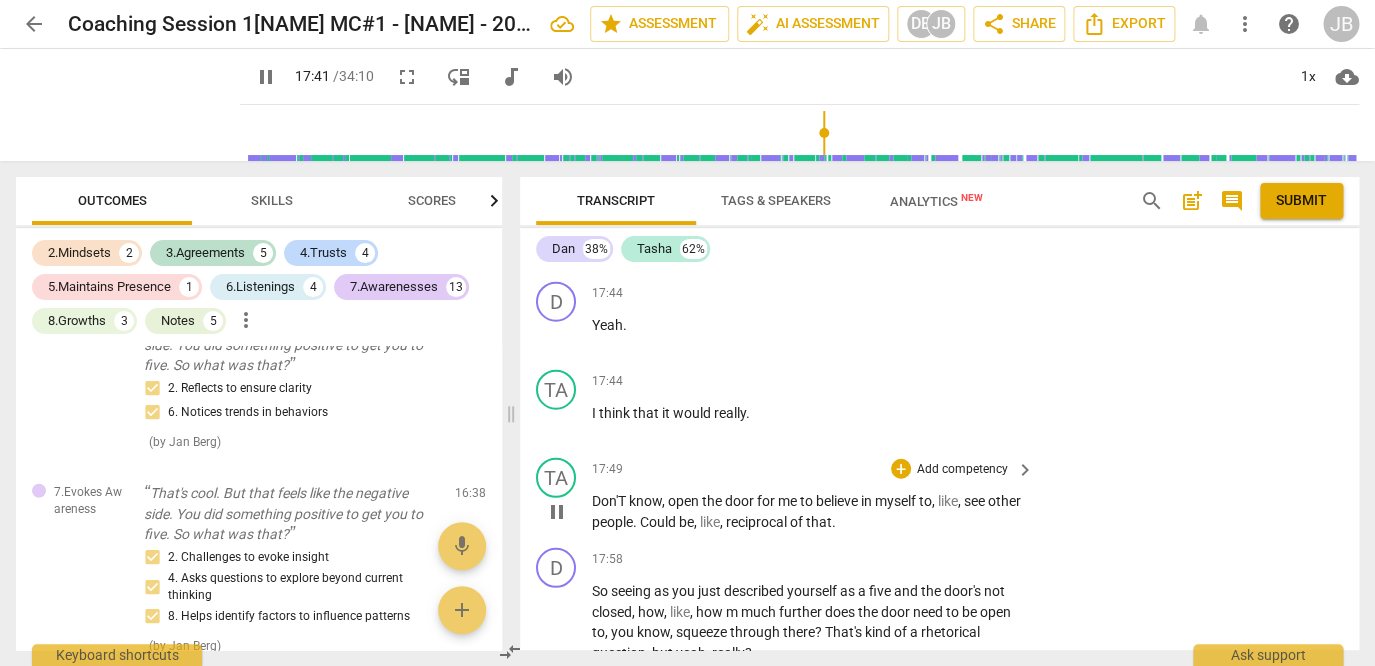 click on "play_arrow pause" at bounding box center (566, 512) 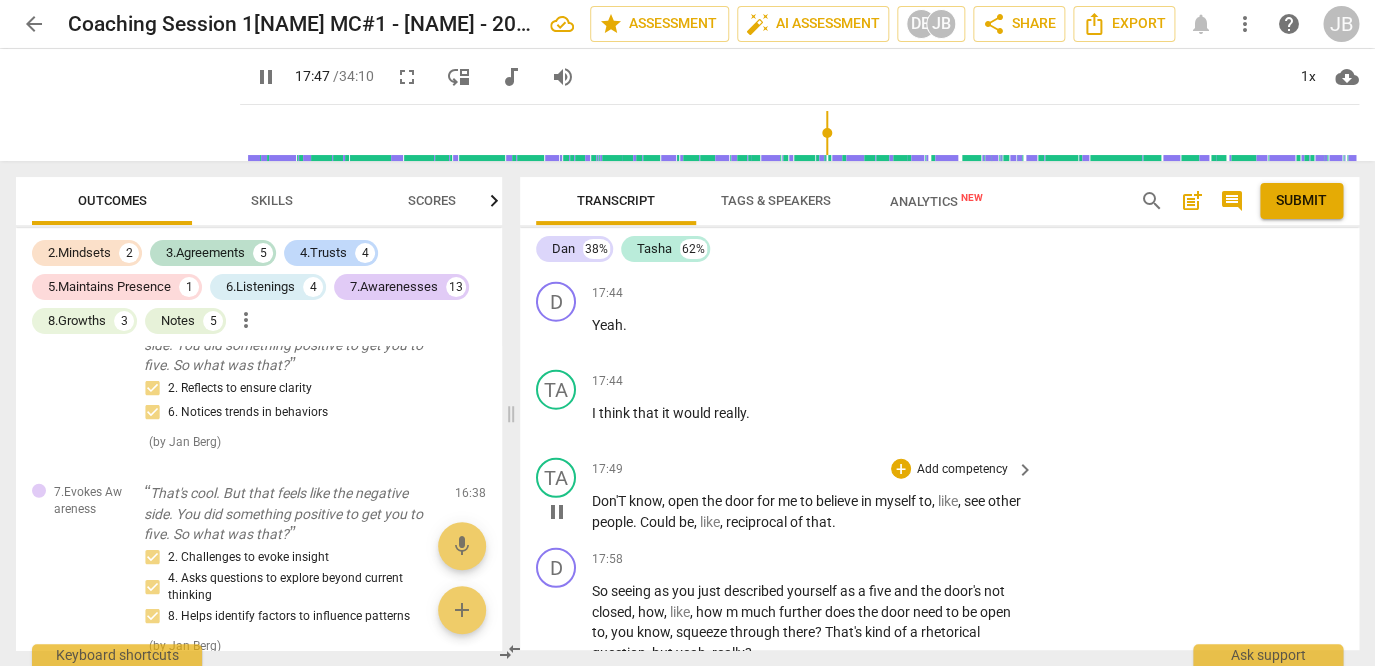 click on "Don'T" at bounding box center [610, 501] 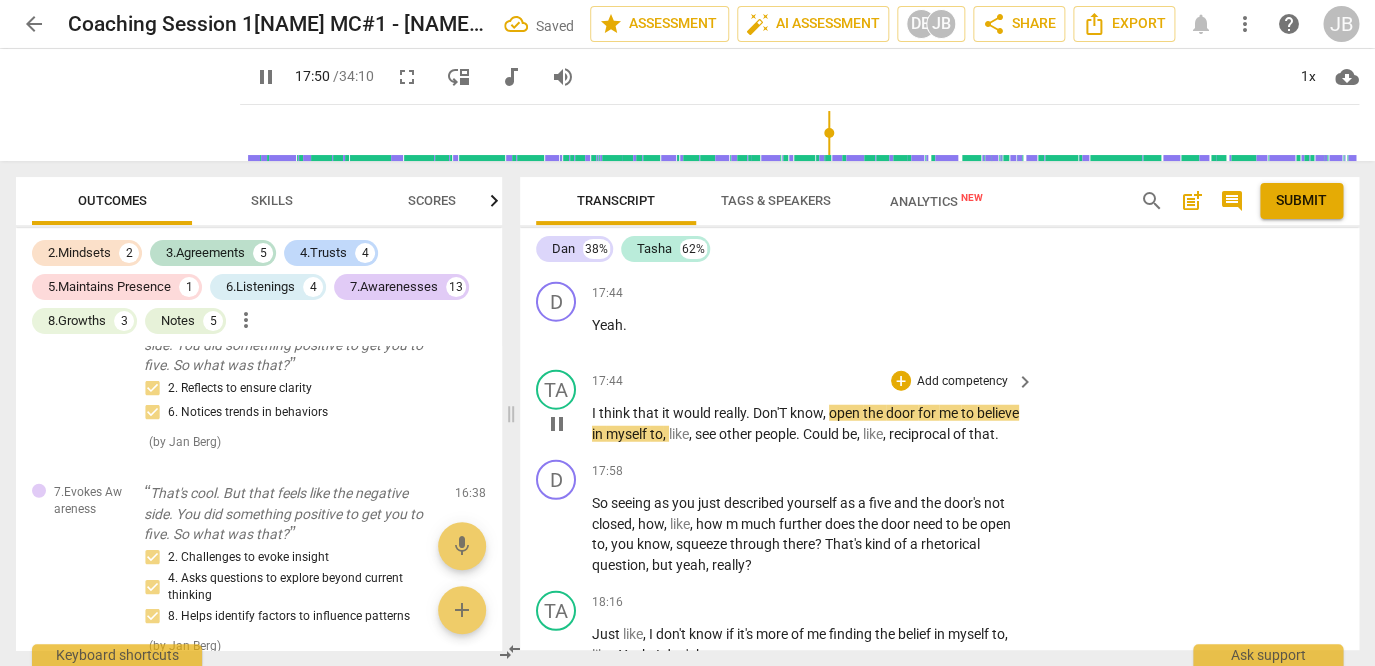 click on "Don'T" at bounding box center [771, 413] 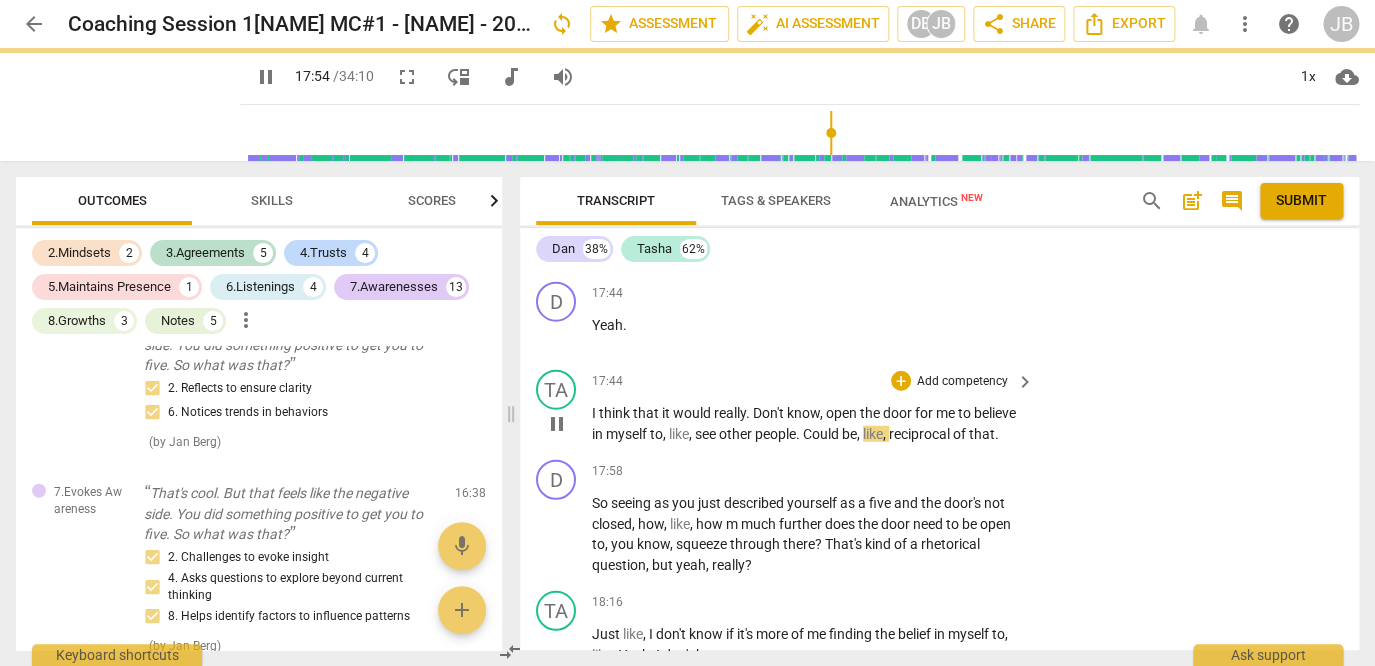 click on "Don't" at bounding box center (770, 413) 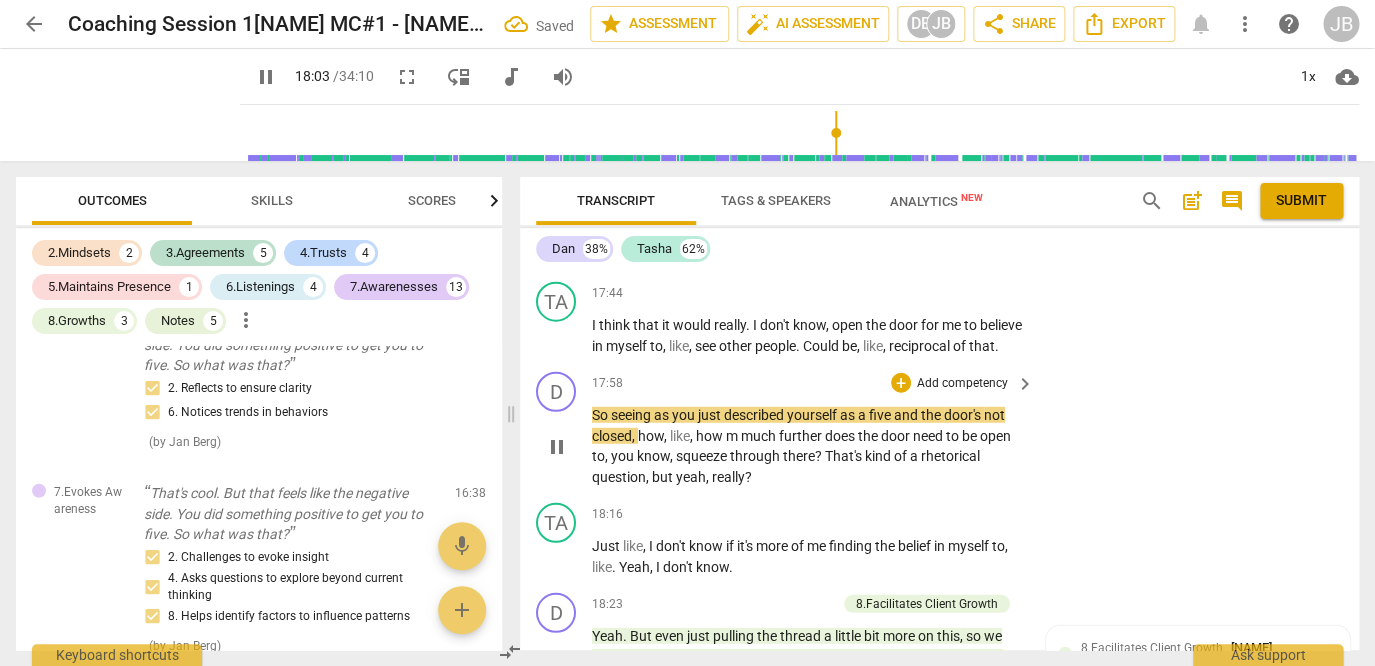 scroll, scrollTop: 10232, scrollLeft: 0, axis: vertical 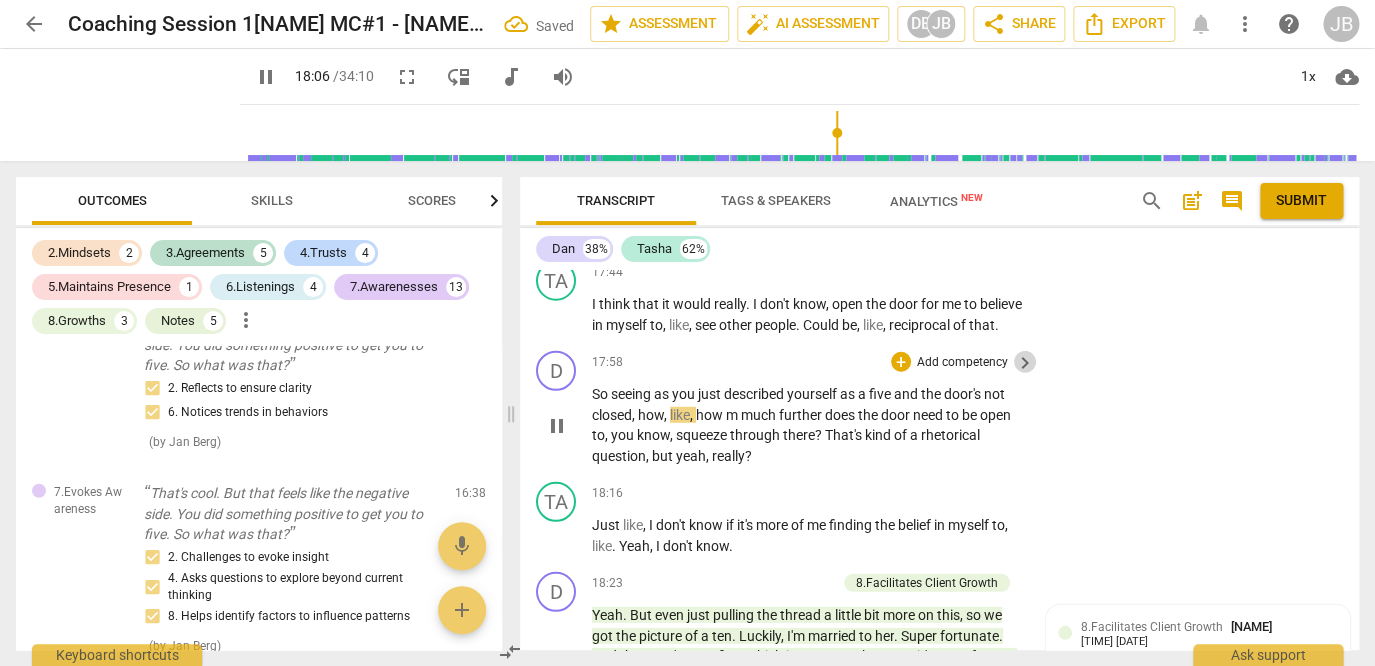 click on "keyboard_arrow_right" at bounding box center (1025, 363) 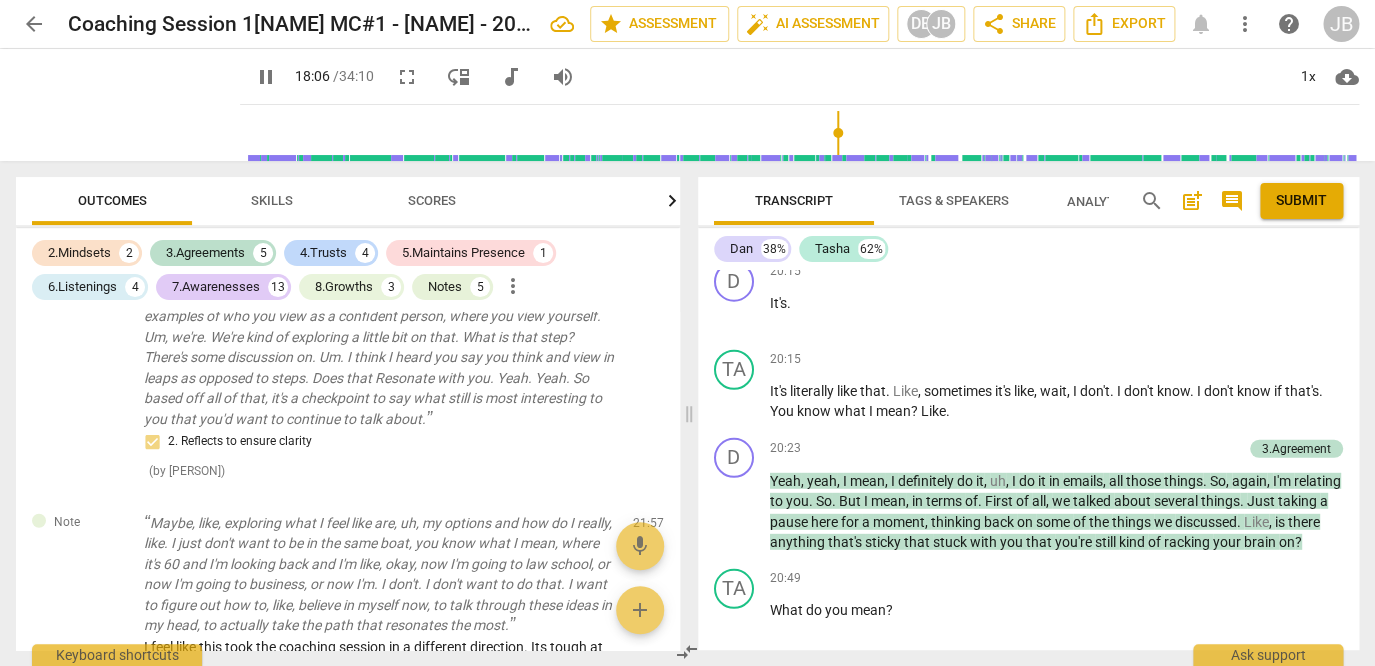 scroll, scrollTop: 9209, scrollLeft: 0, axis: vertical 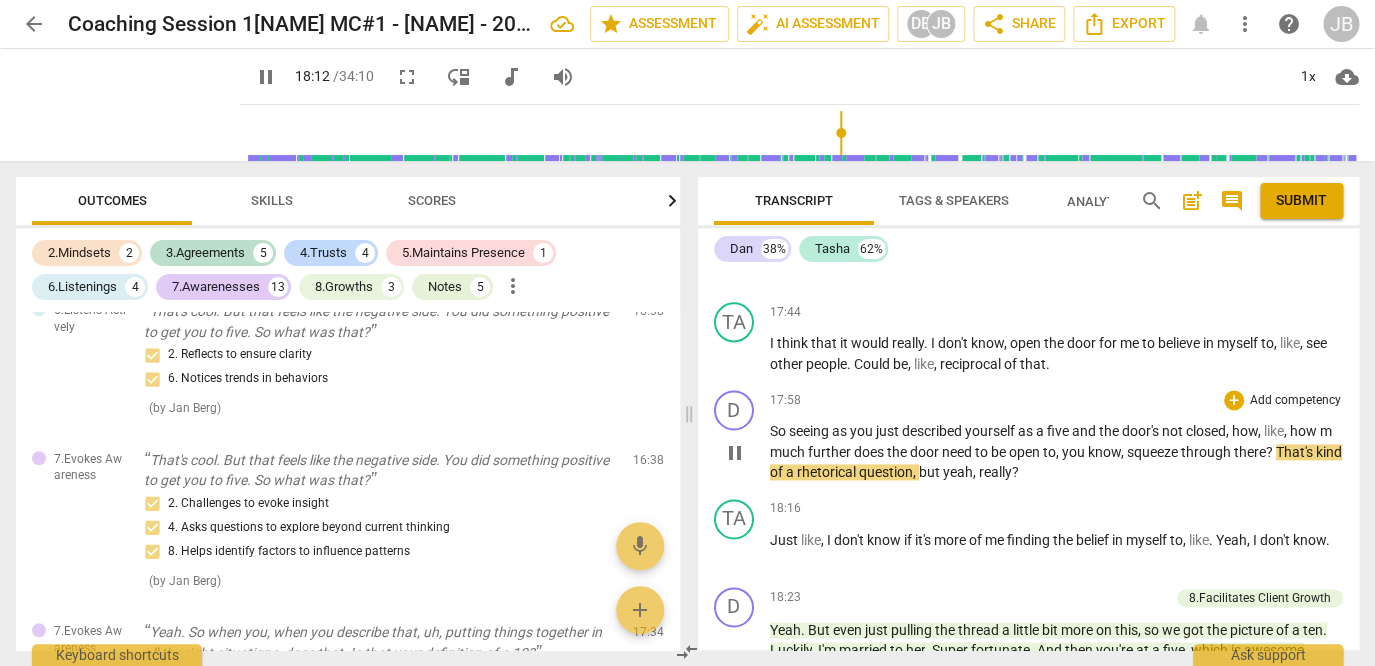 click on "Add competency" at bounding box center (1295, 401) 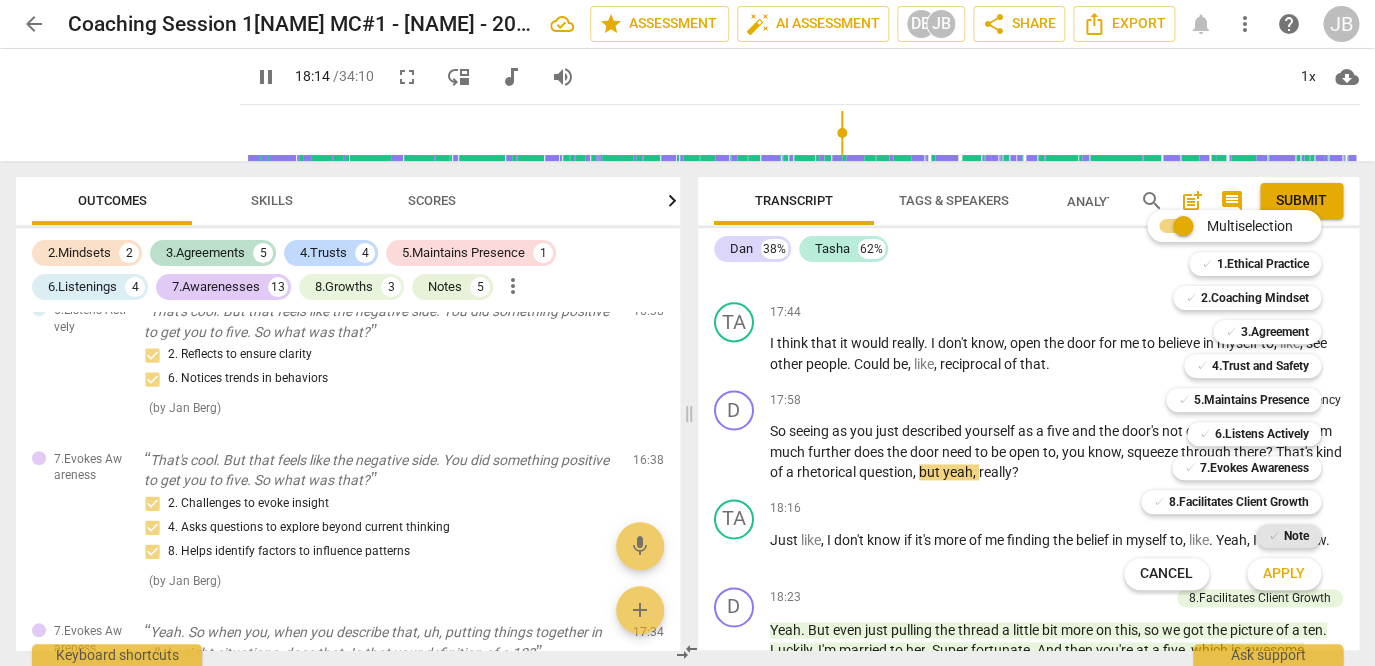 click on "Note" at bounding box center (1296, 536) 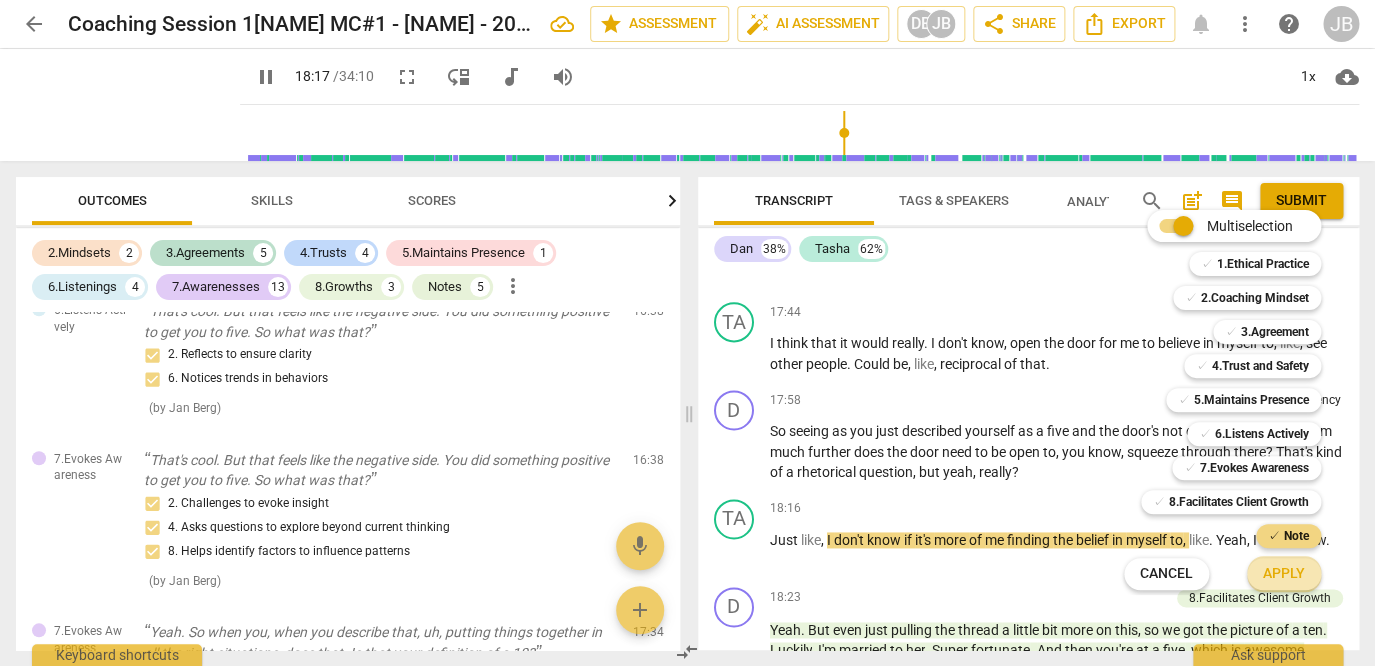 click on "Apply" at bounding box center (1284, 574) 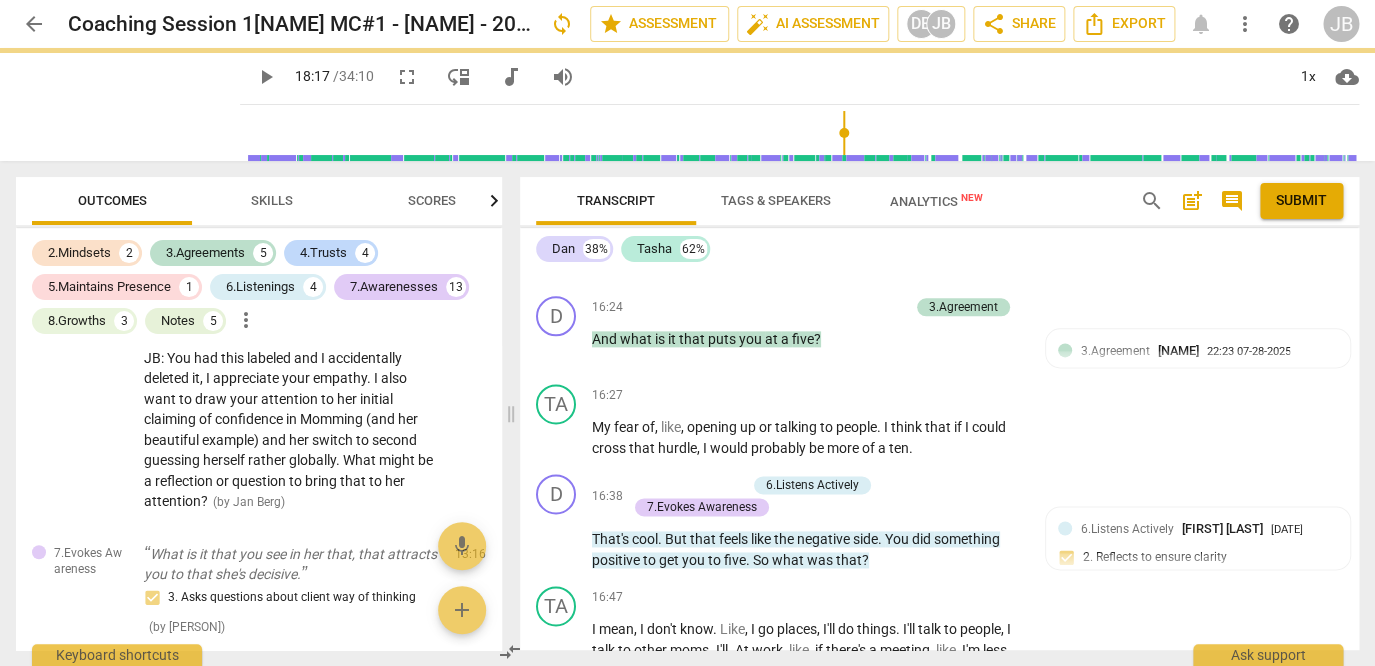 scroll, scrollTop: 10232, scrollLeft: 0, axis: vertical 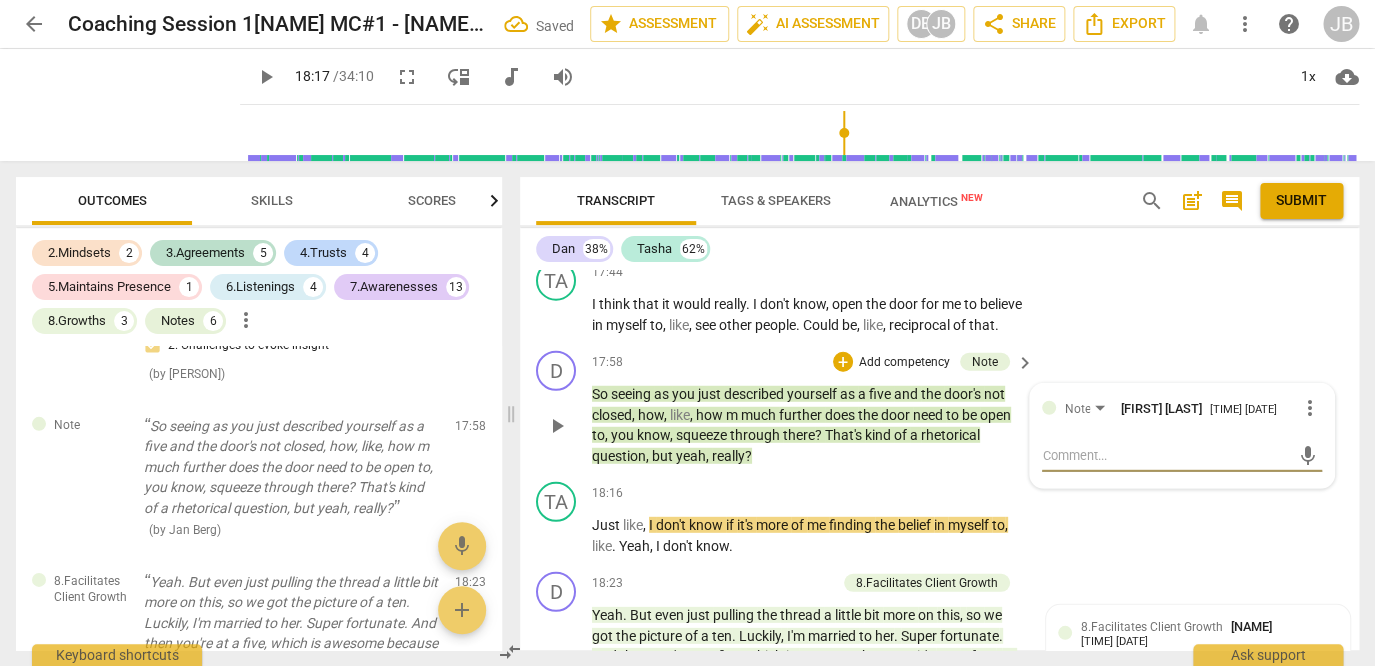click at bounding box center [1166, 455] 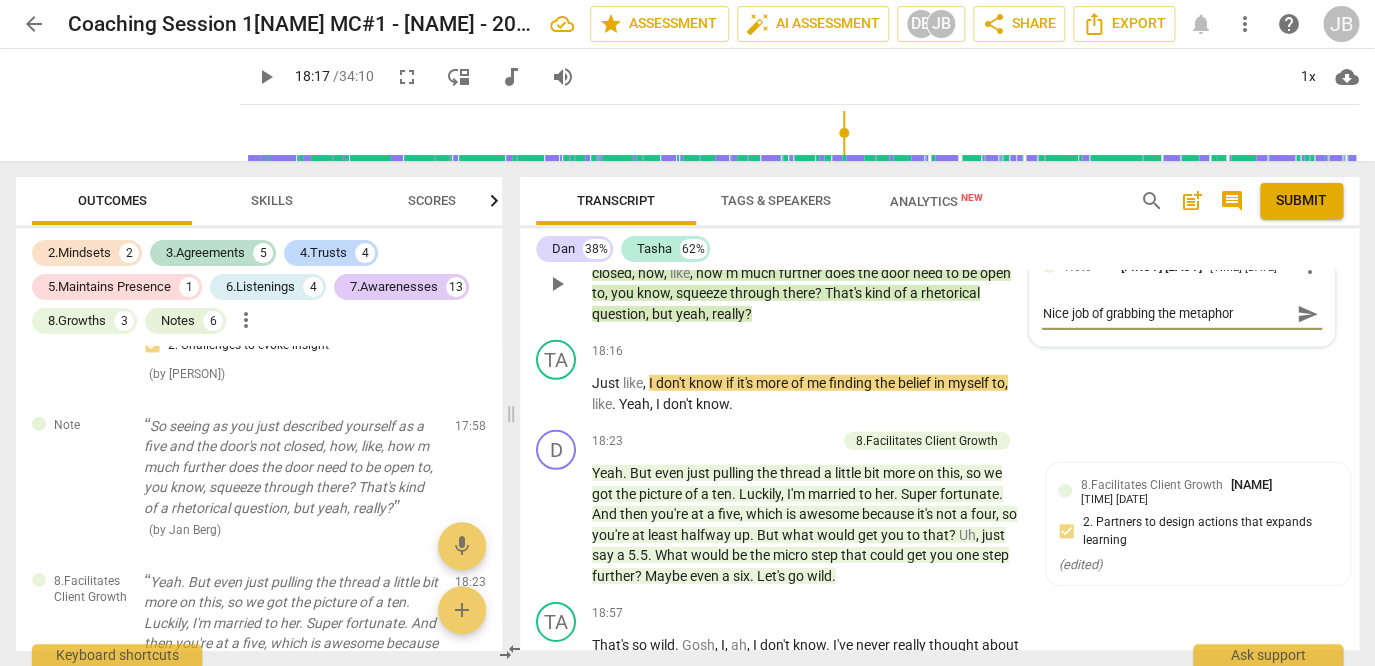 scroll, scrollTop: 10367, scrollLeft: 0, axis: vertical 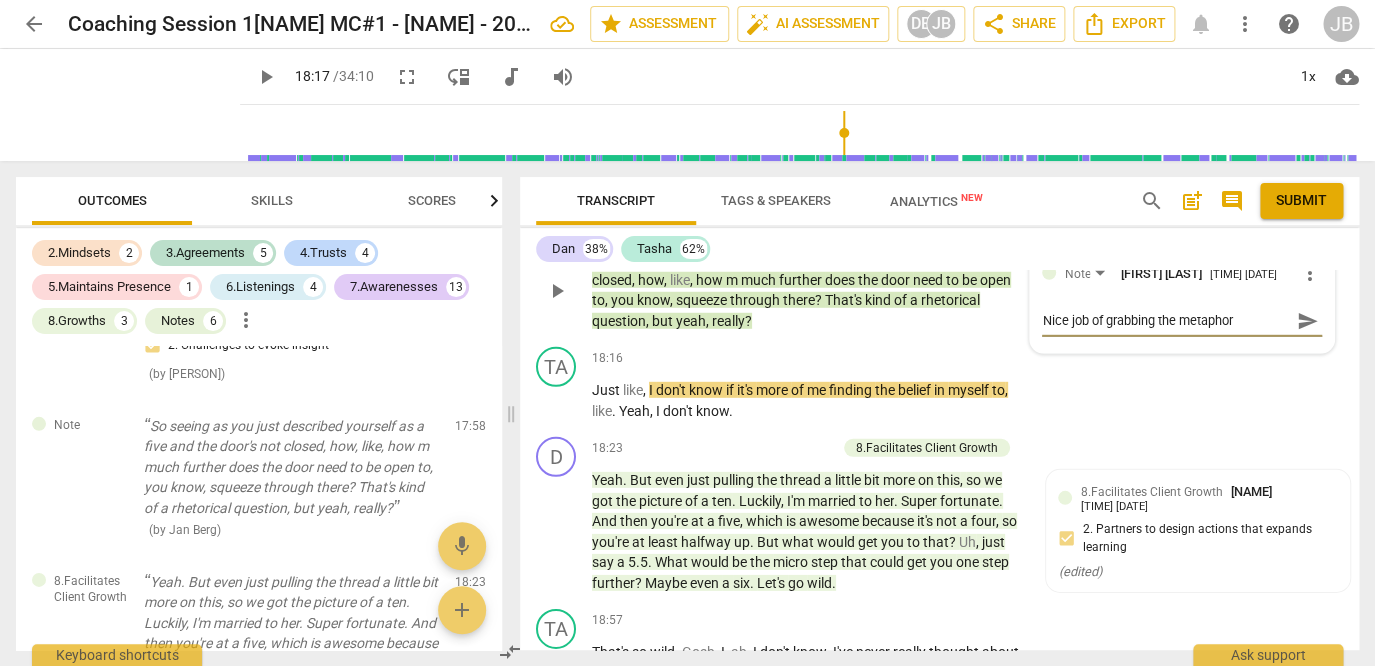 click on "Nice job of grabbing the metaphor" at bounding box center [1166, 320] 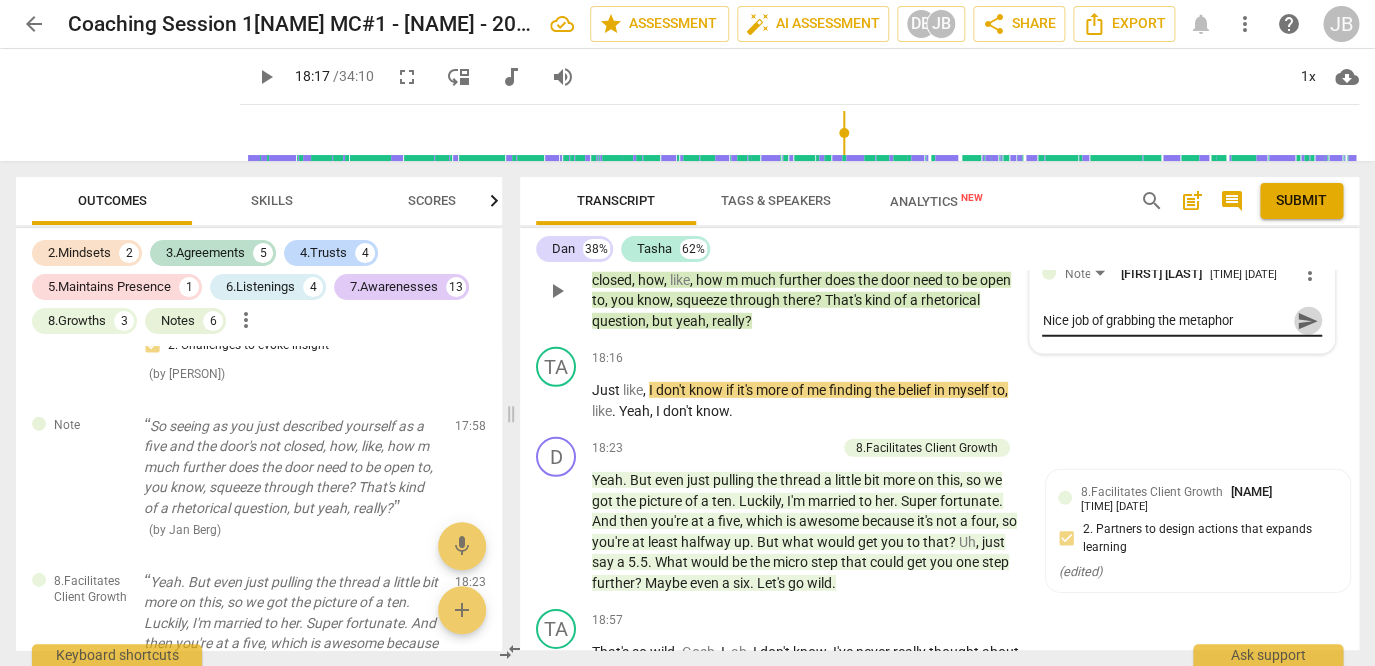 click on "send" at bounding box center (1308, 321) 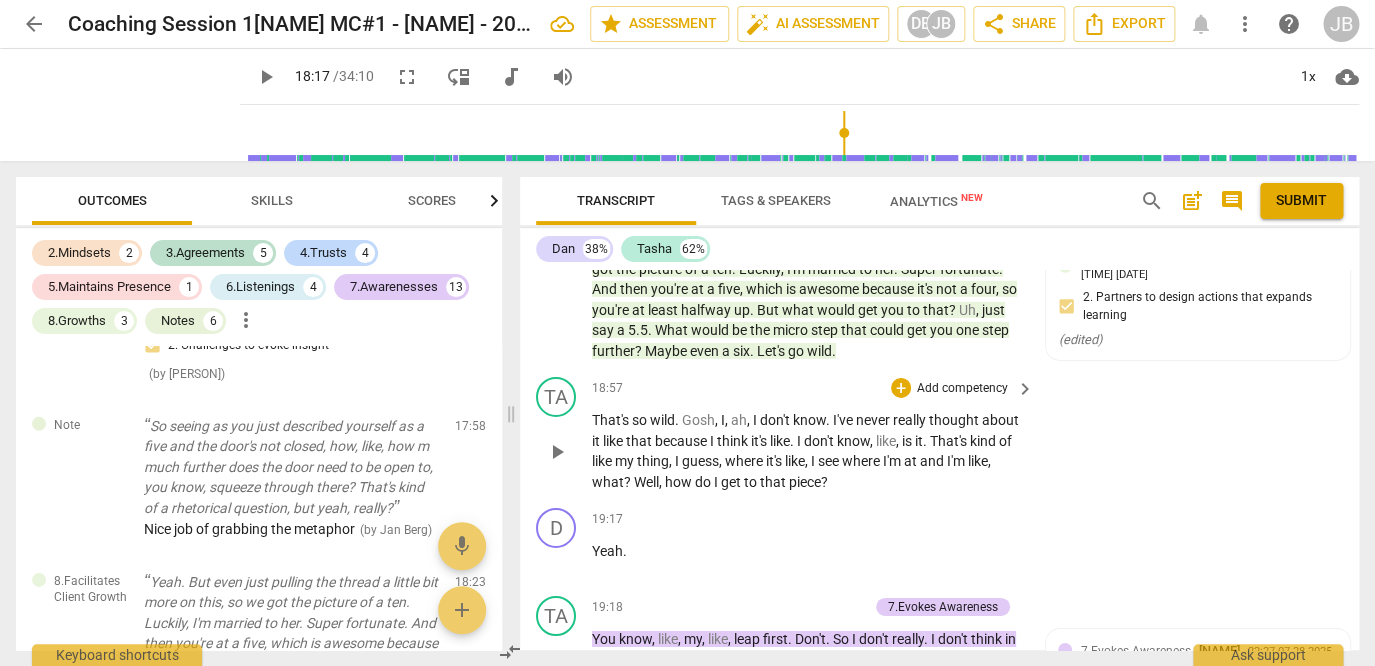 scroll, scrollTop: 10605, scrollLeft: 0, axis: vertical 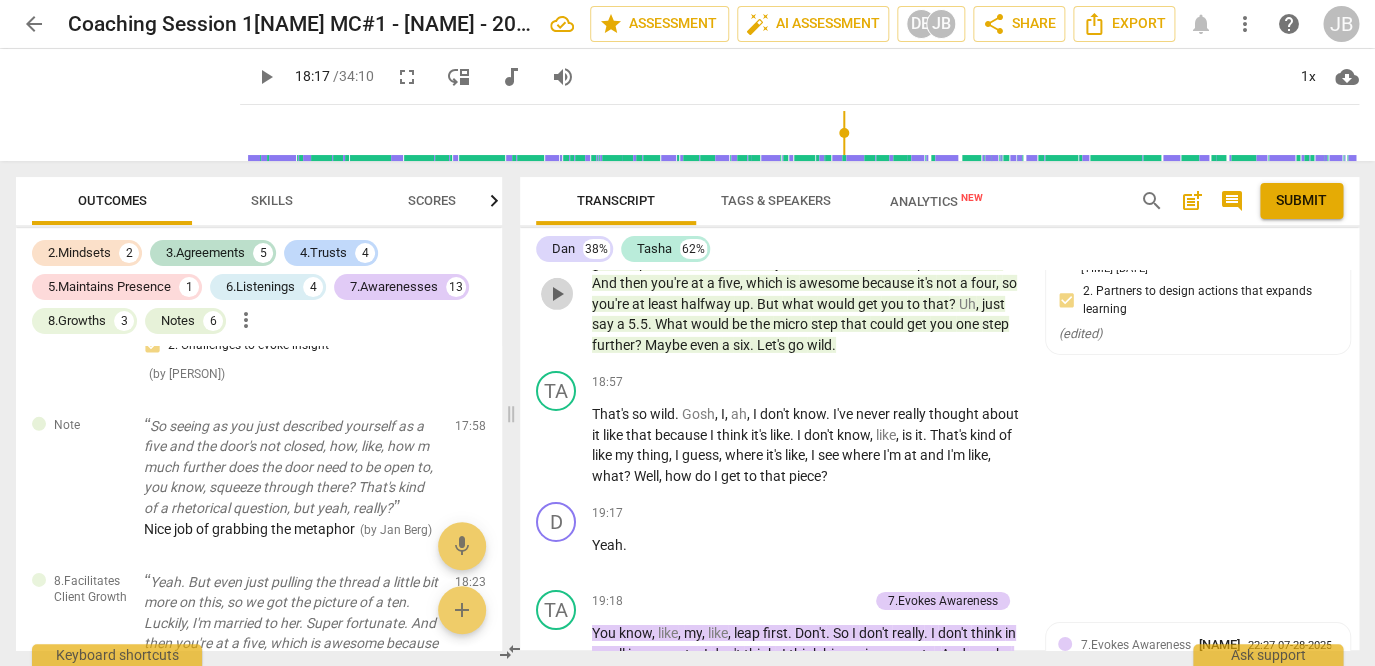 click on "play_arrow" at bounding box center (557, 294) 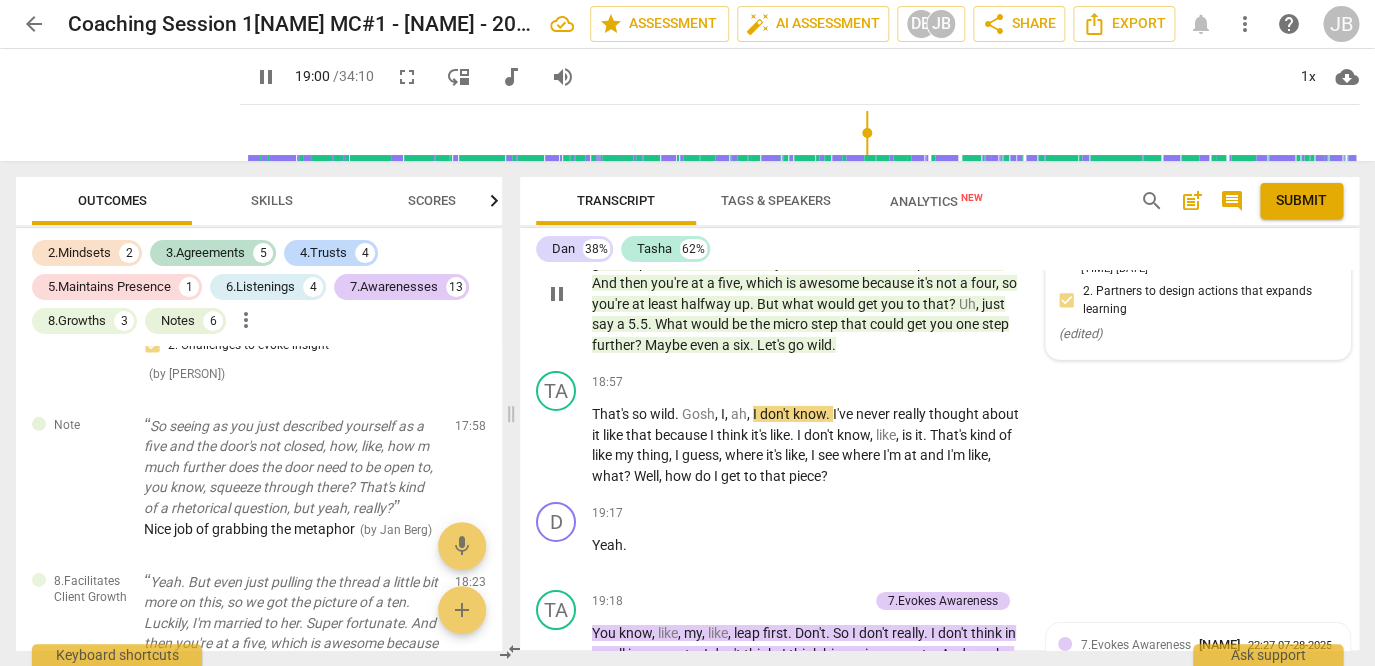 click on "( edited )" at bounding box center (1079, 333) 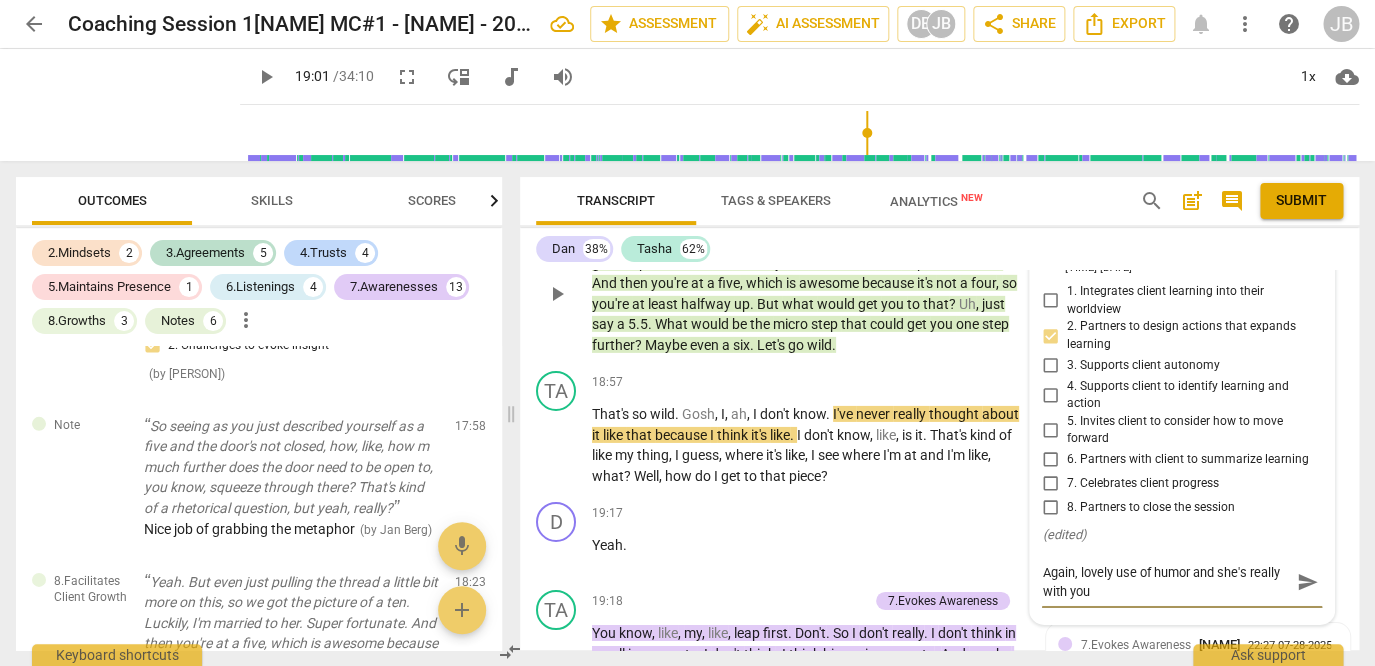 scroll, scrollTop: 0, scrollLeft: 0, axis: both 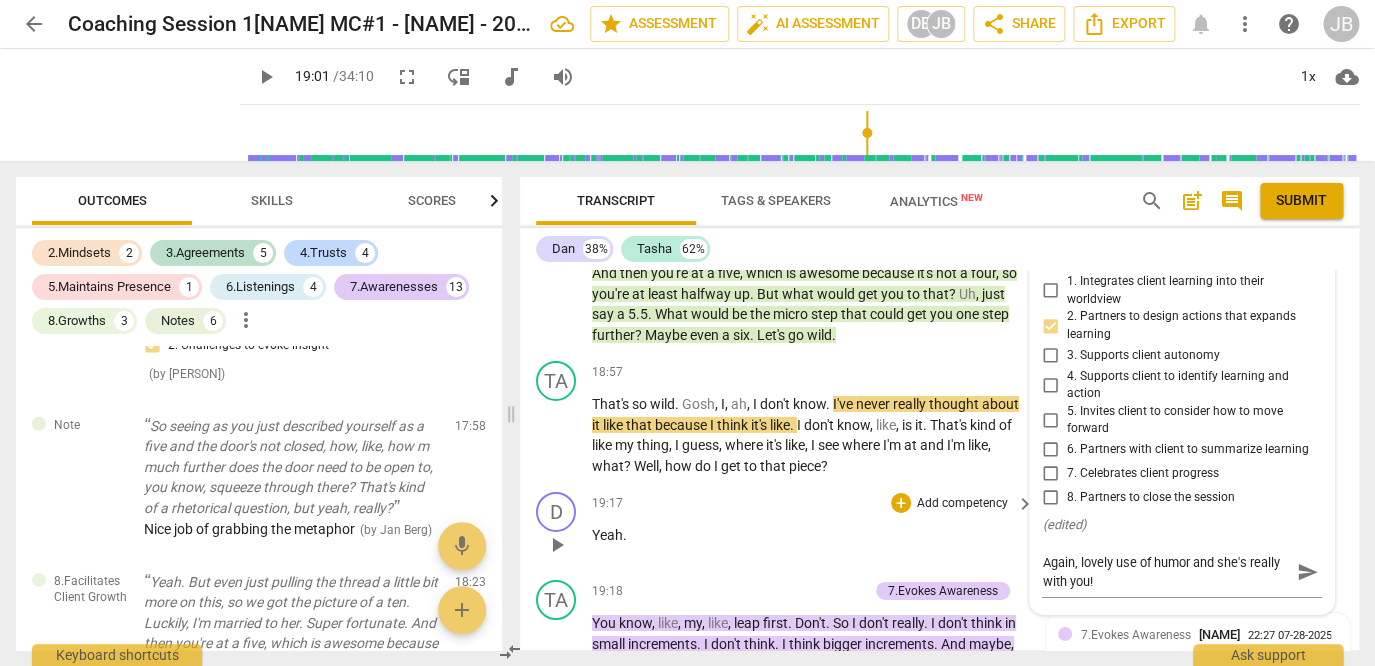 click on "Yeah ." at bounding box center [808, 535] 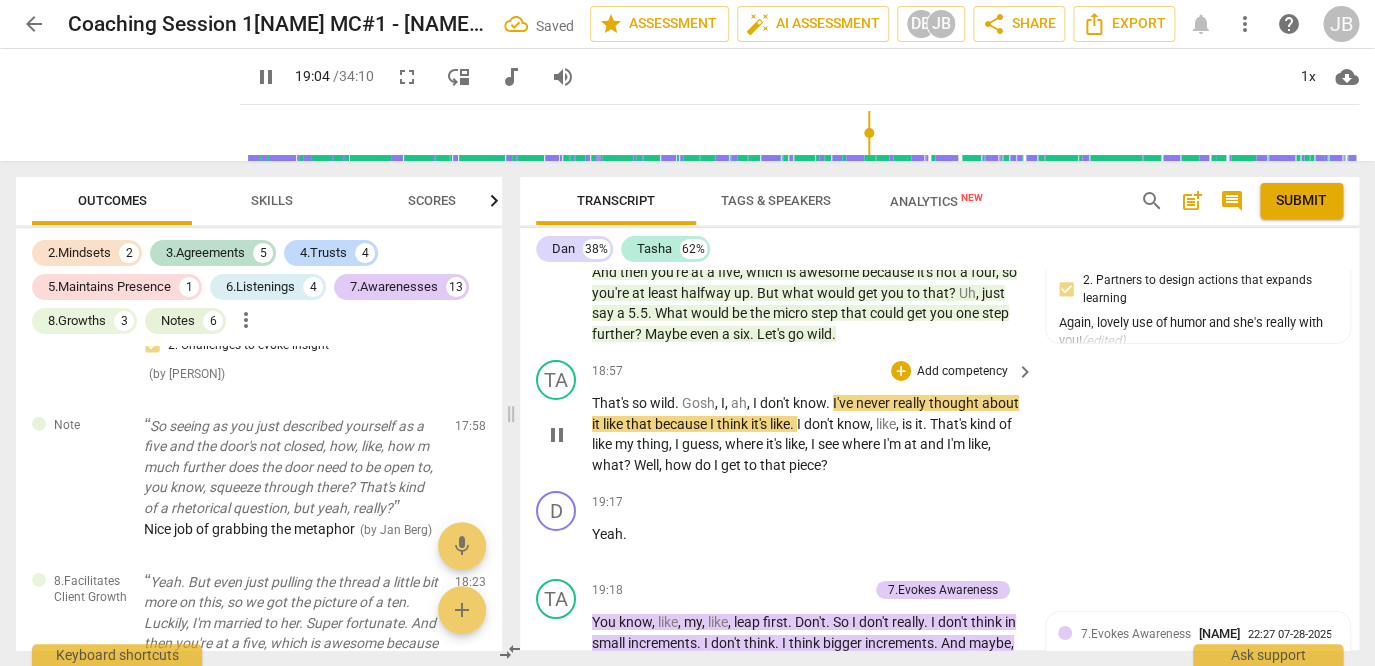 scroll, scrollTop: 10621, scrollLeft: 0, axis: vertical 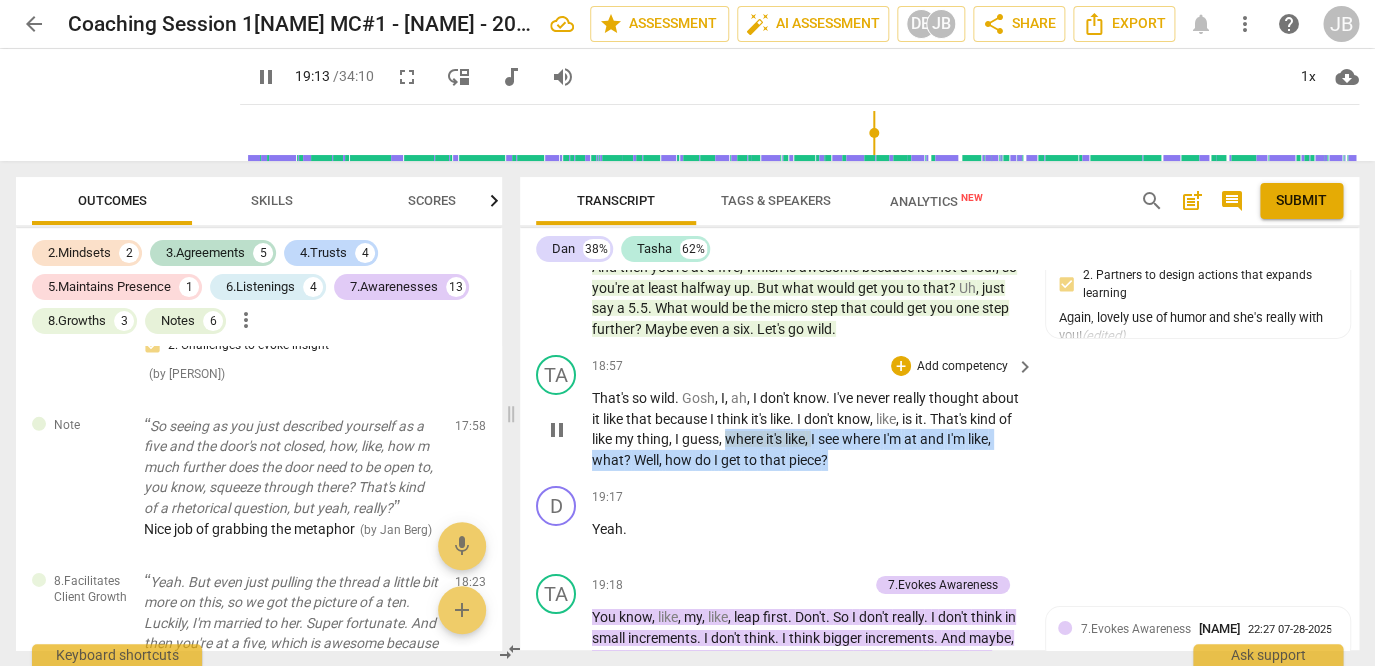 drag, startPoint x: 731, startPoint y: 499, endPoint x: 843, endPoint y: 533, distance: 117.047 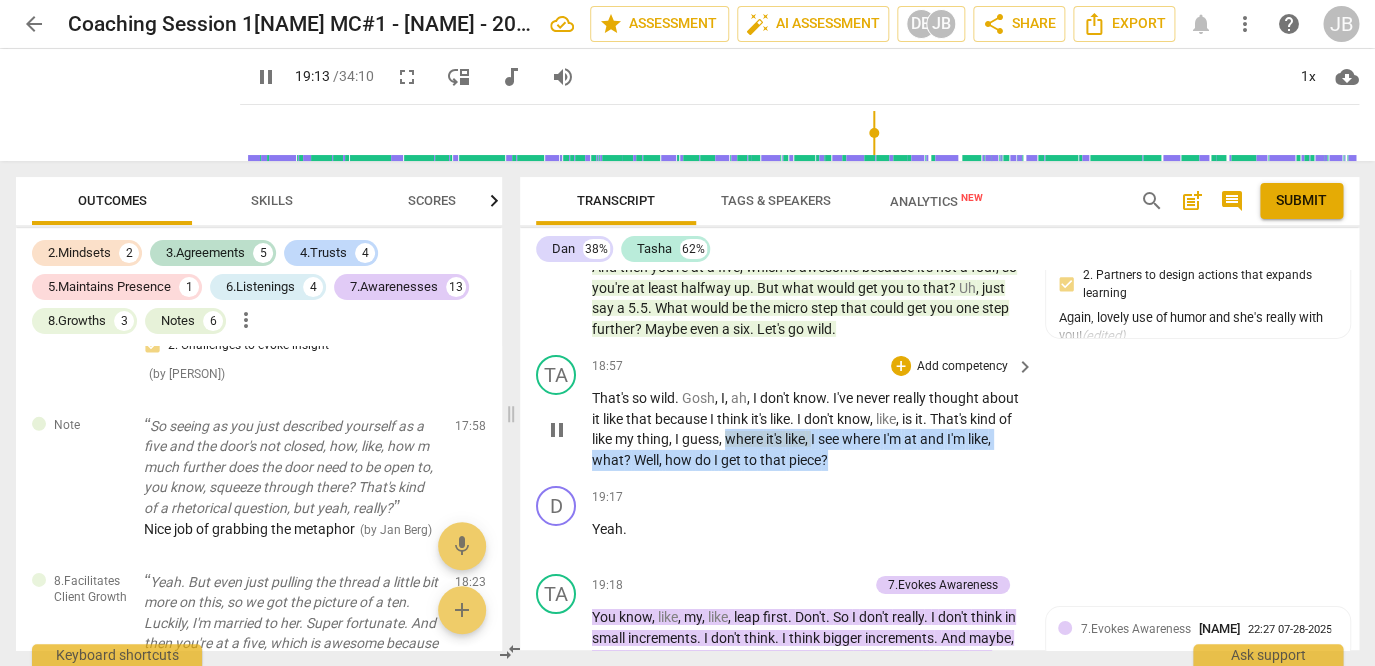 click on "TA play_arrow pause 18:57 + Add competency keyboard_arrow_right That's so wild . Gosh , I , ah , I don't know . I've never really thought about it like that because I think it's like . I don't know , like , is it . That's kind of like my thing , I guess , where it's like , I see where I'm at and I'm like , what ? Well , how do I get to that piece ?" at bounding box center [939, 412] 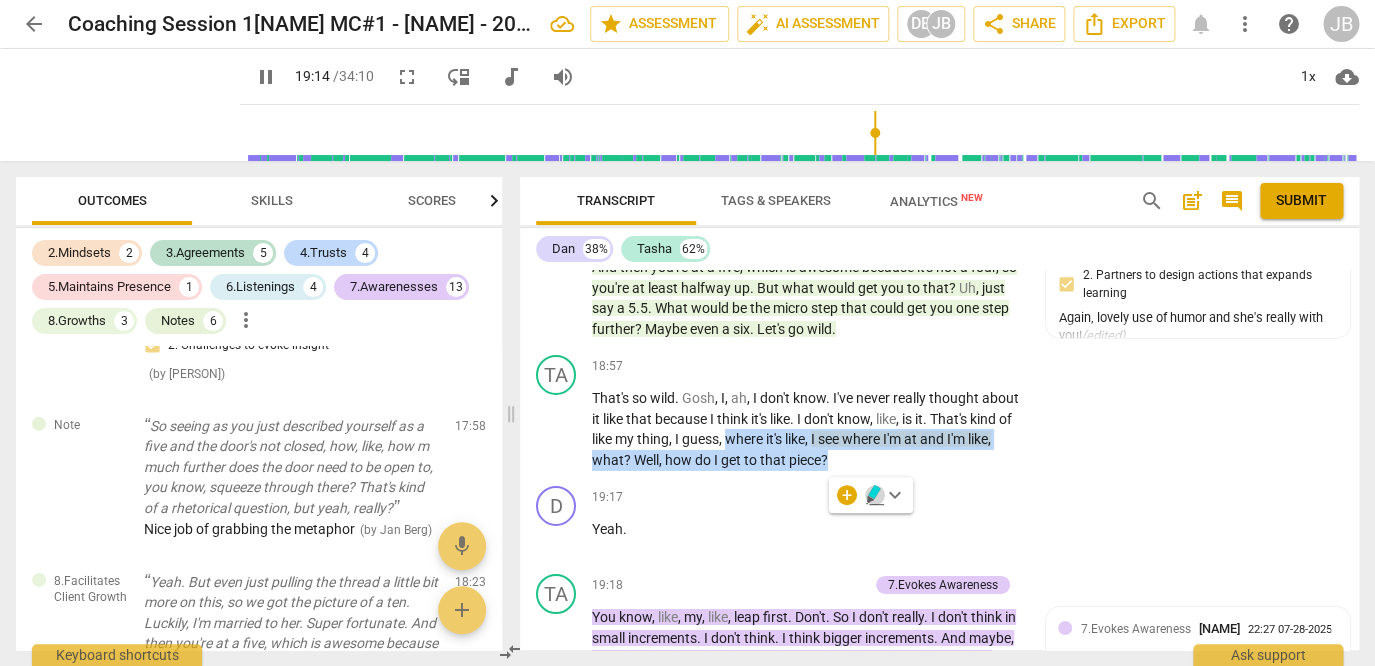 click 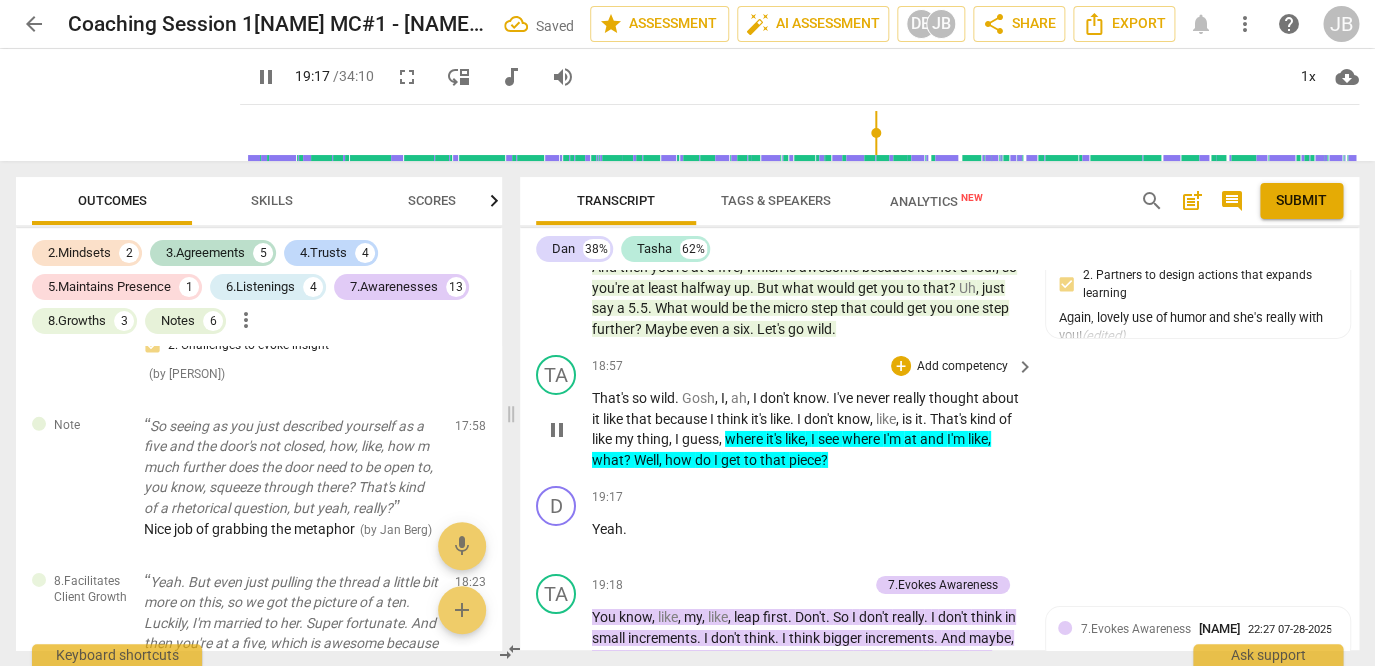 click on "keyboard_arrow_right" at bounding box center [1025, 367] 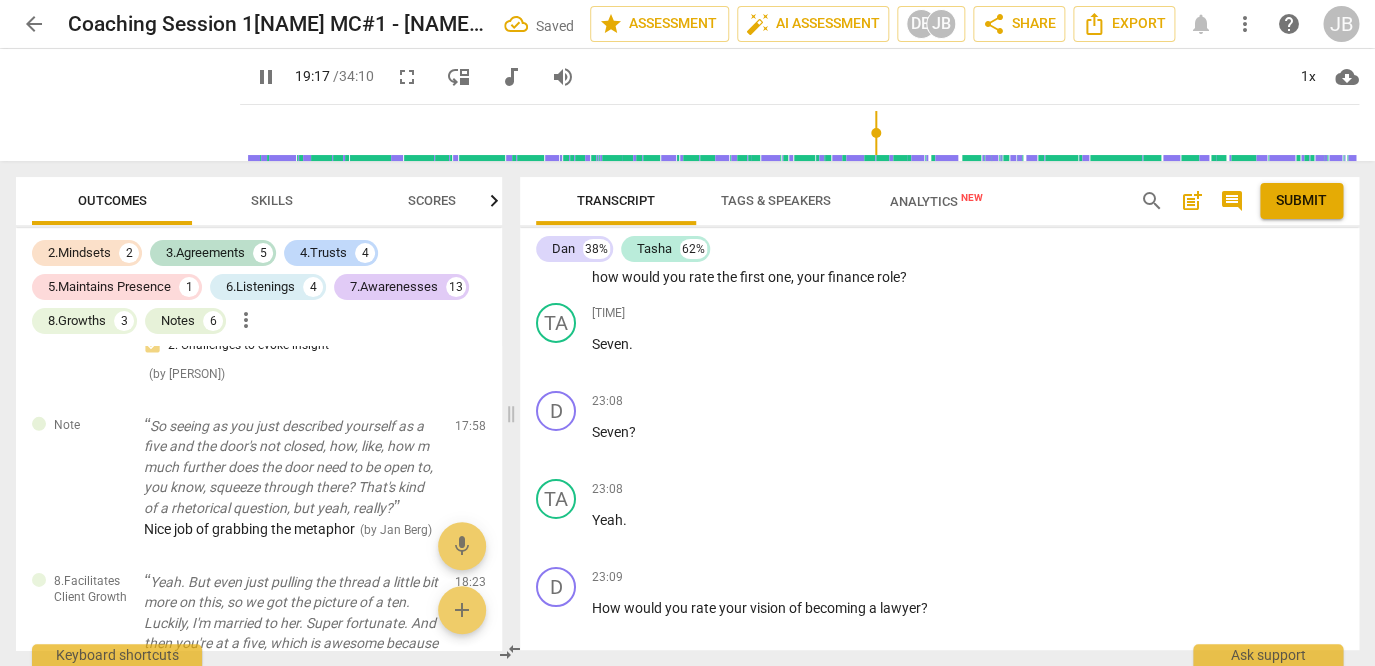 scroll, scrollTop: 9553, scrollLeft: 0, axis: vertical 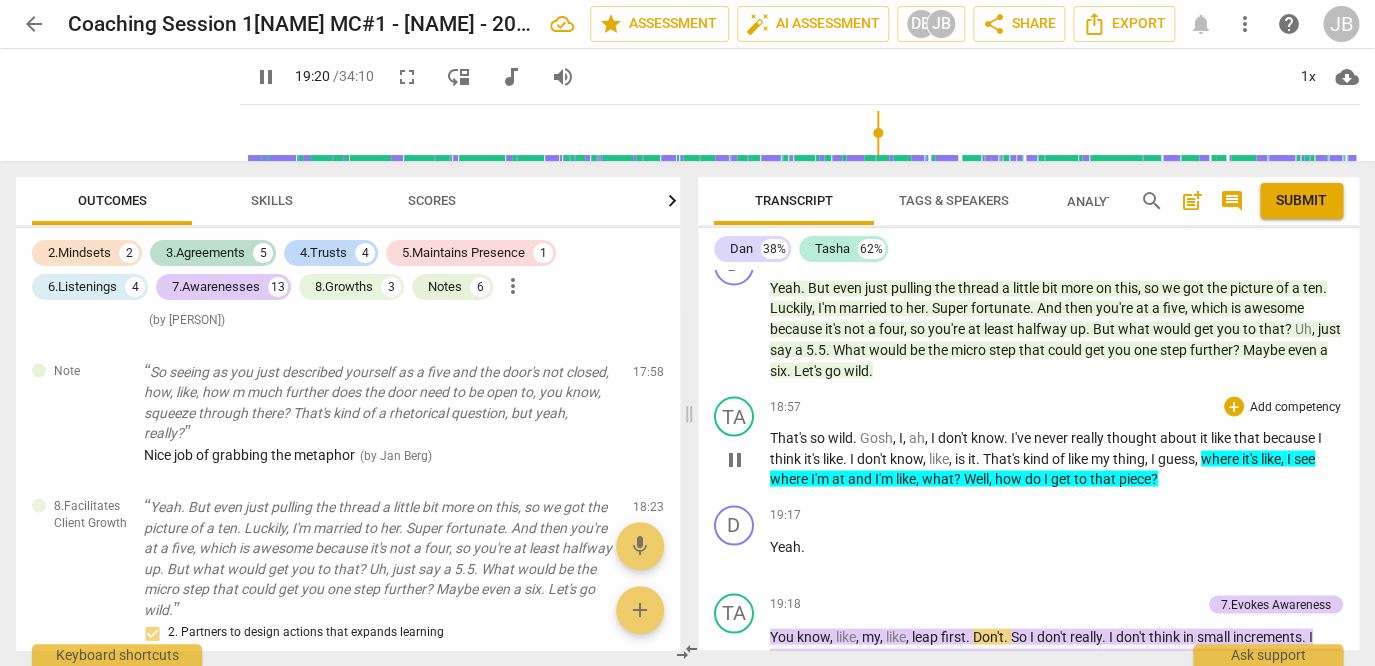click on "That's   so   wild .   Gosh ,   I ,   ah ,   I   don't   know .   I've   never   really   thought   about   it   like   that   because   I   think   it's   like .   I   don't   know ,   like ,   is   it .   That's   kind   of   like   my   thing ,   I   guess ,   where   it's   like ,   I   see   where   I'm   at   and   I'm   like ,   what ?   Well ,   how   do   I   get   to   that   piece ?" at bounding box center (1057, 458) 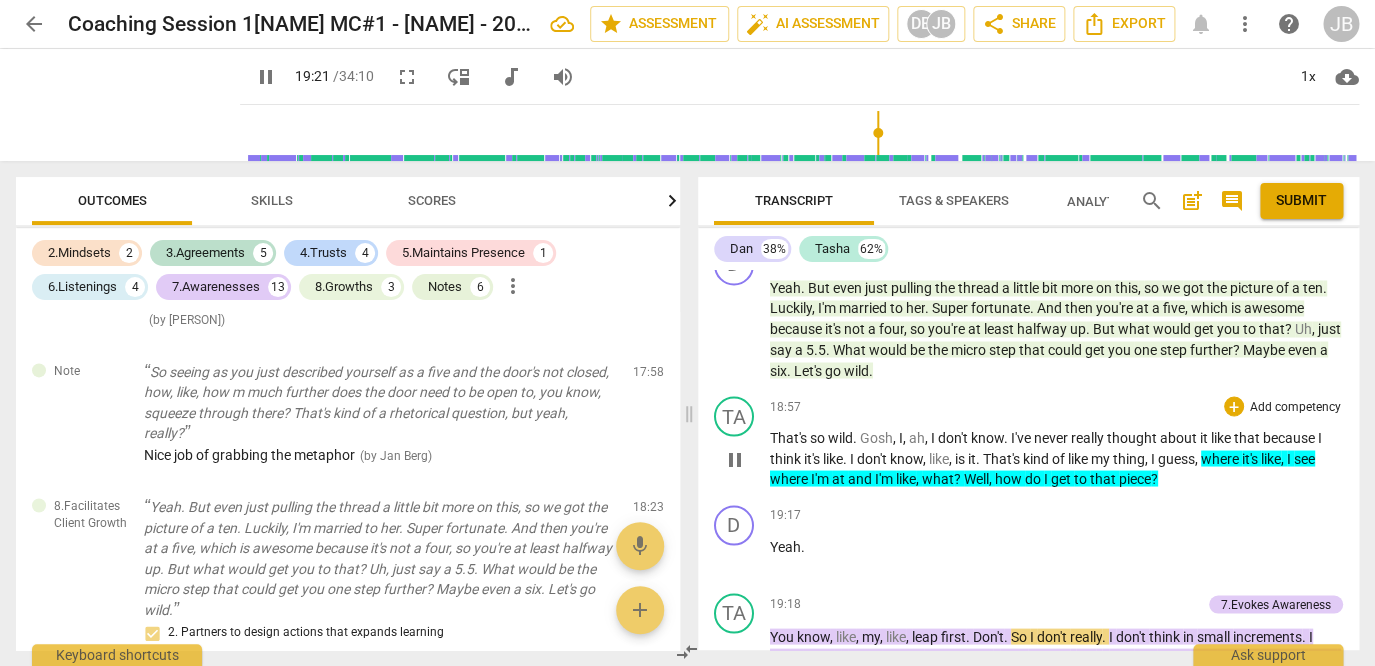 click on "Add competency" at bounding box center (1295, 407) 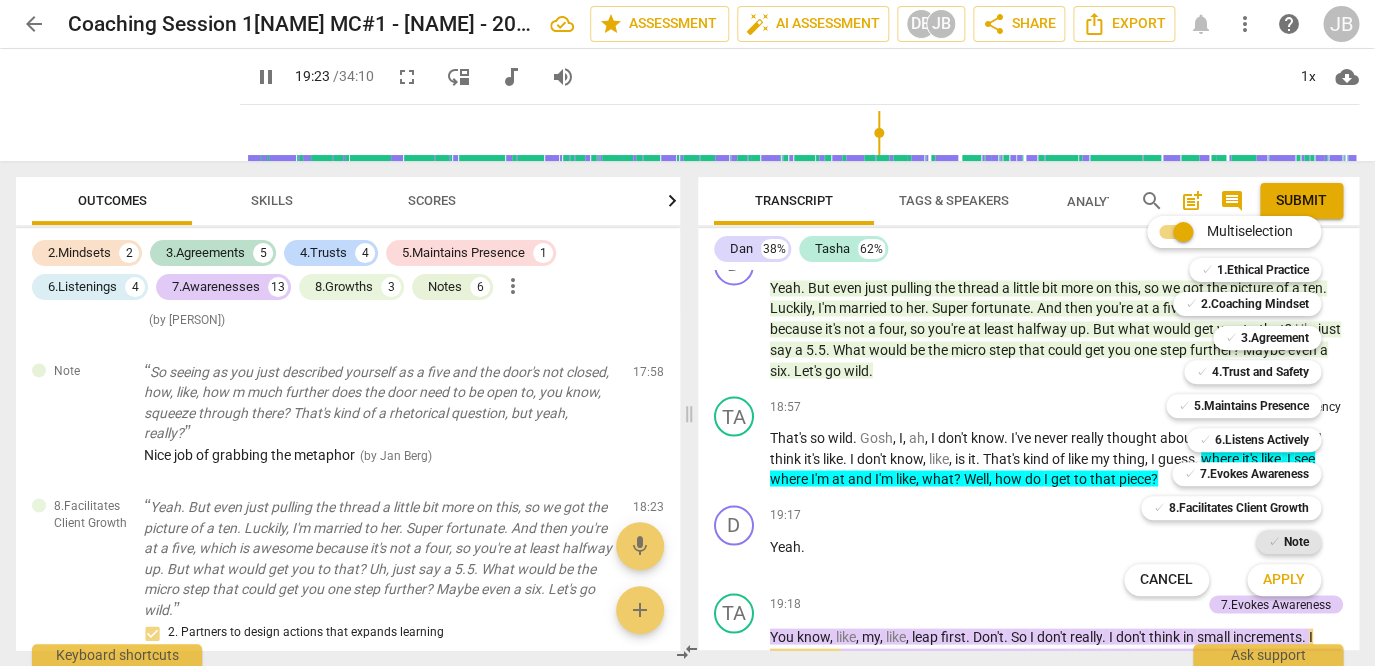 click on "Note" at bounding box center [1296, 542] 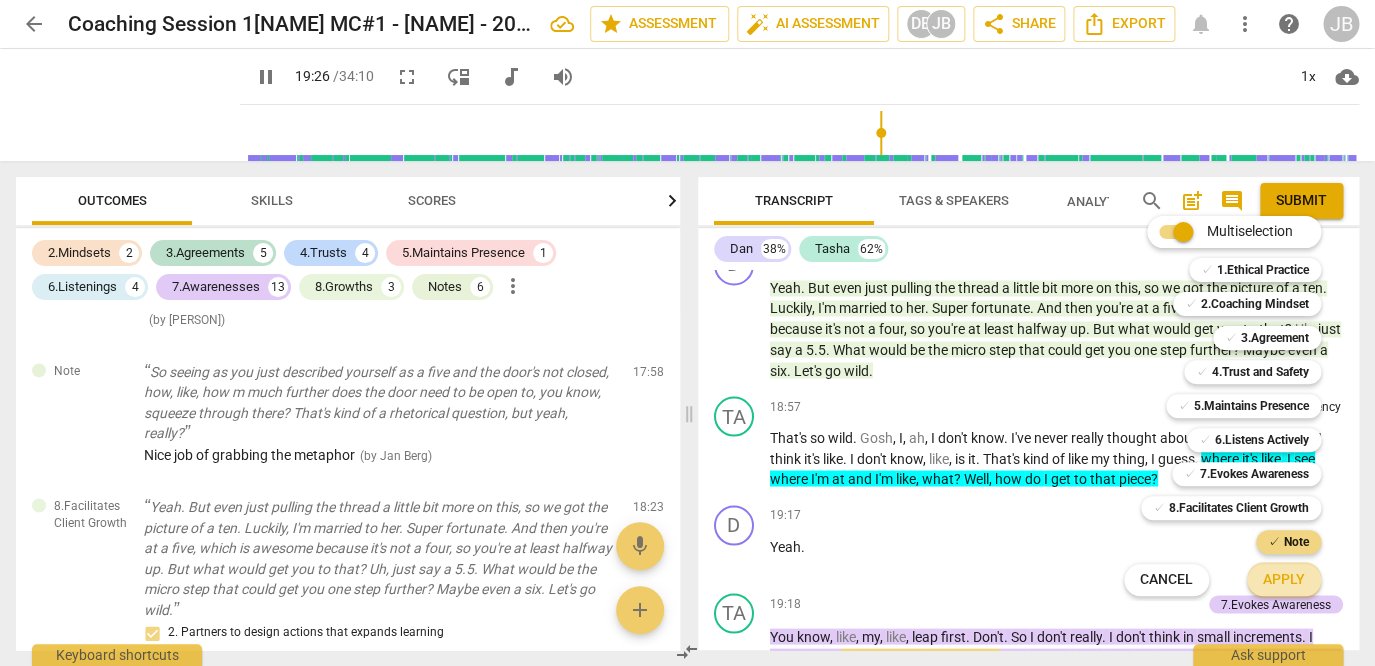 click on "Apply" at bounding box center (1284, 580) 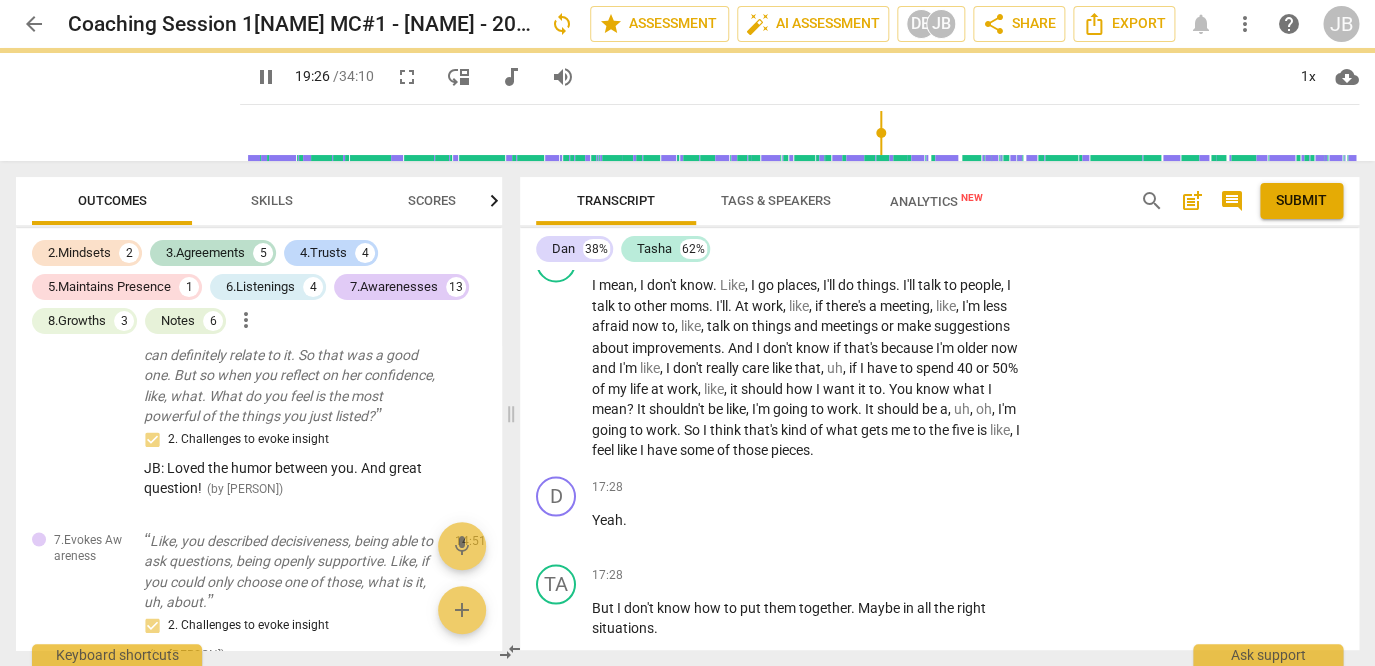 scroll, scrollTop: 10621, scrollLeft: 0, axis: vertical 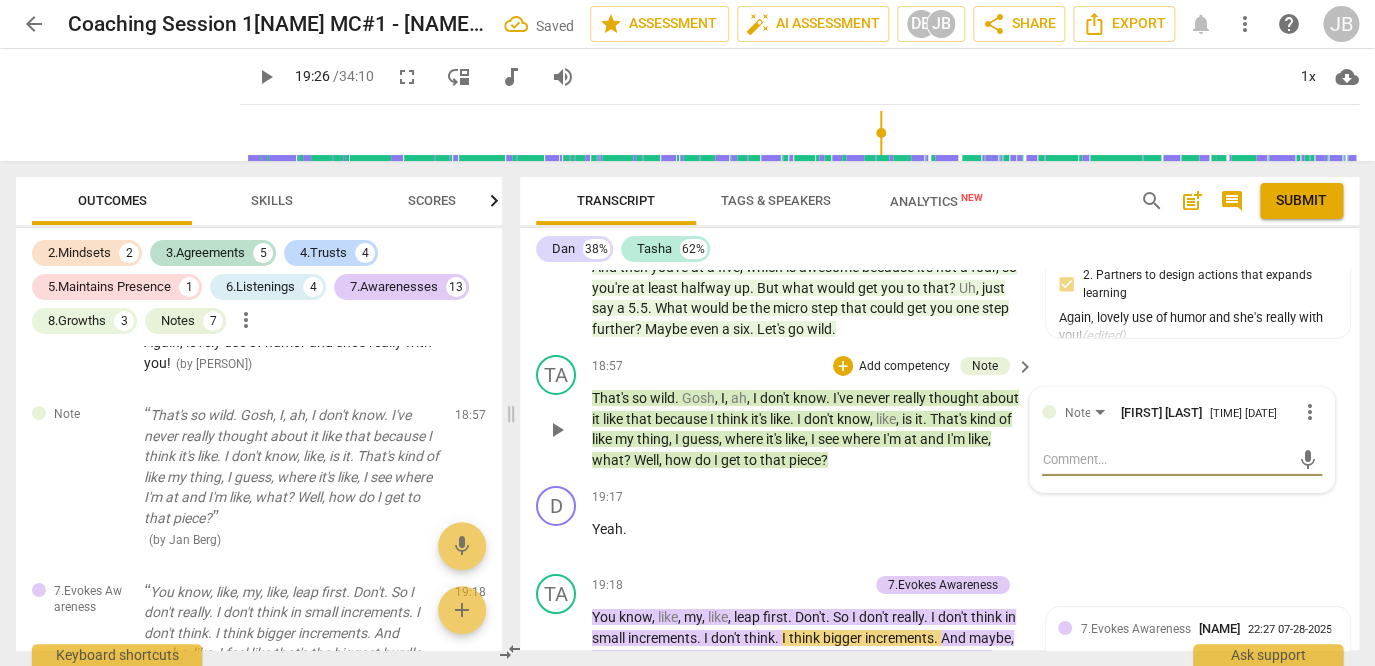 click at bounding box center (1166, 459) 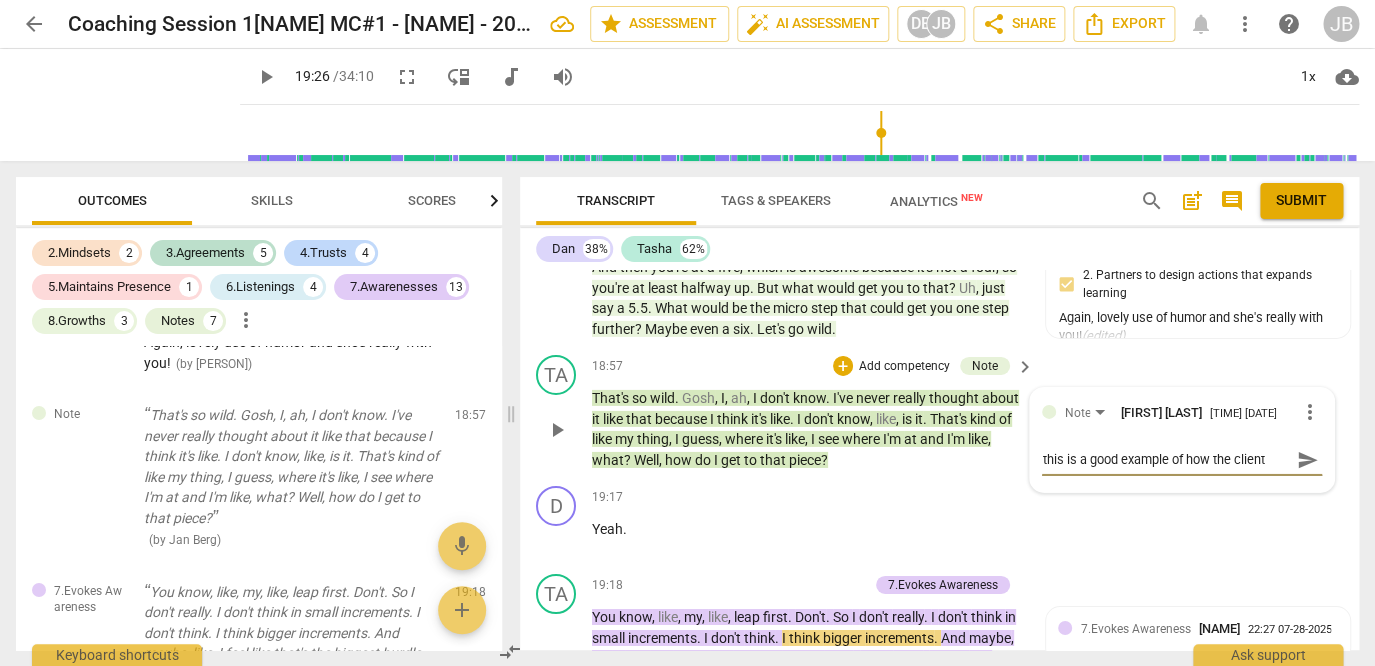click on "this is a good example of how the client" at bounding box center (1166, 459) 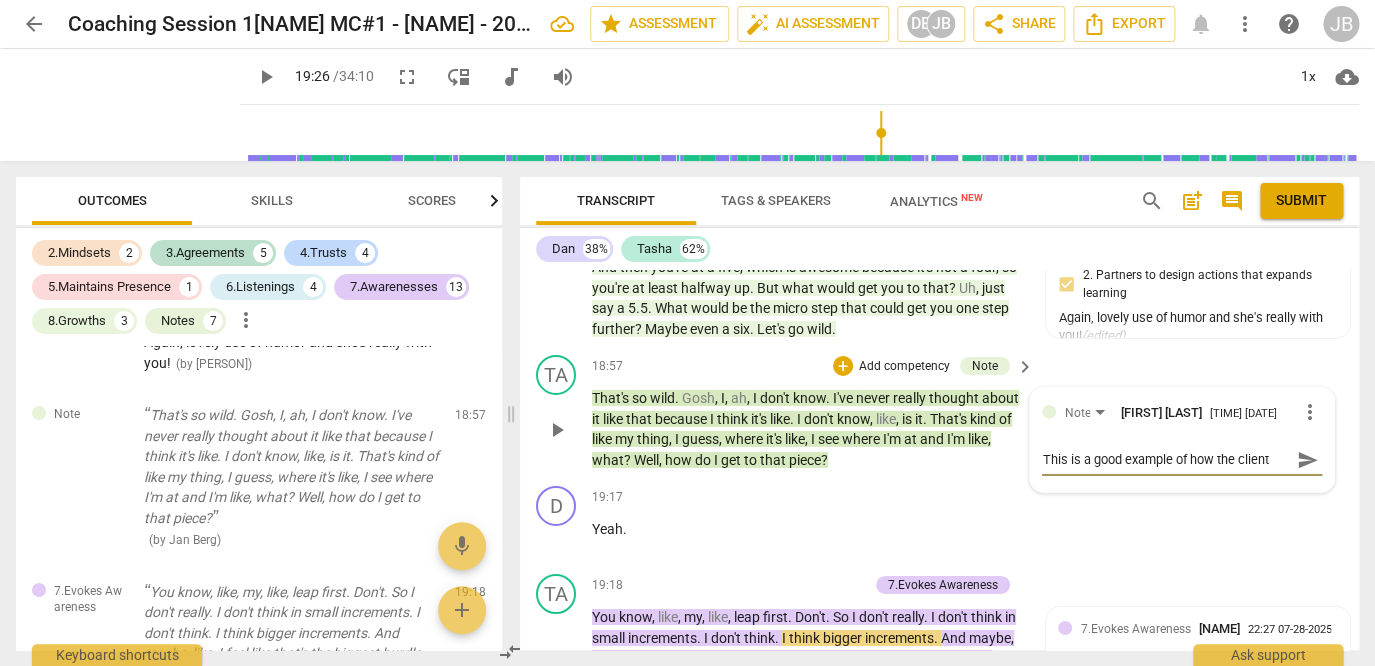 drag, startPoint x: 1276, startPoint y: 516, endPoint x: 985, endPoint y: 520, distance: 291.0275 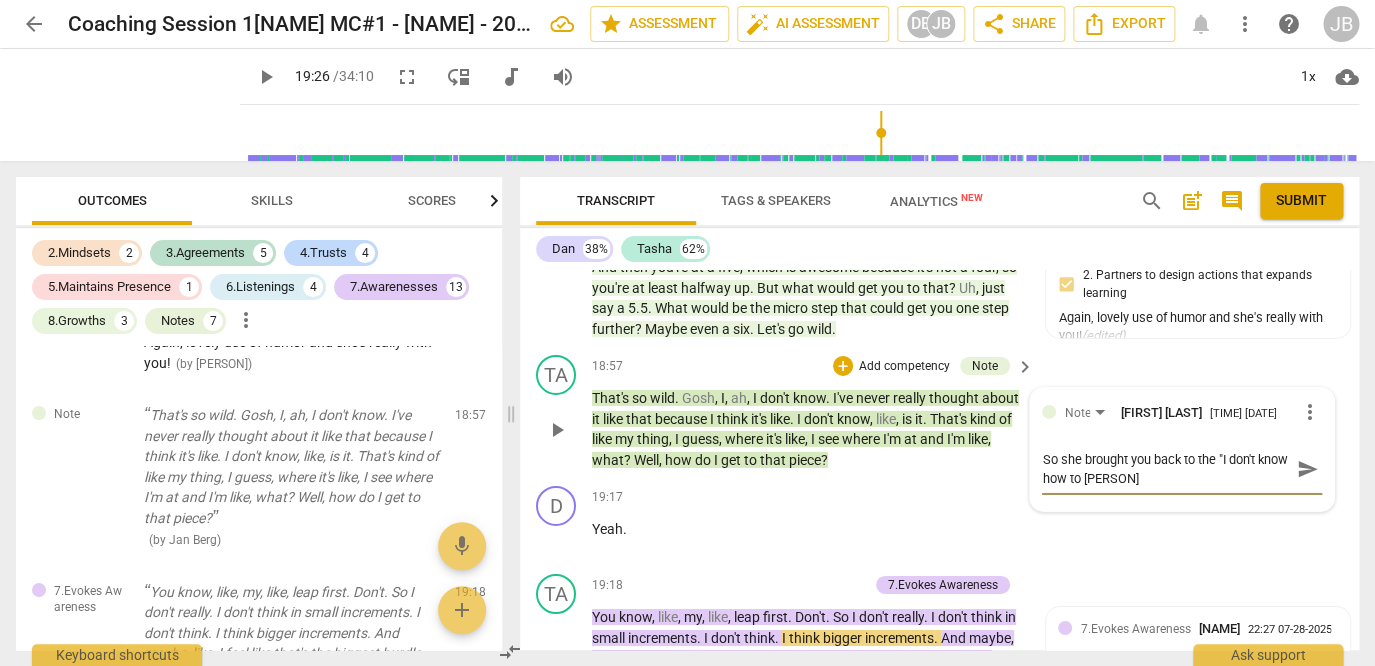 scroll, scrollTop: 0, scrollLeft: 0, axis: both 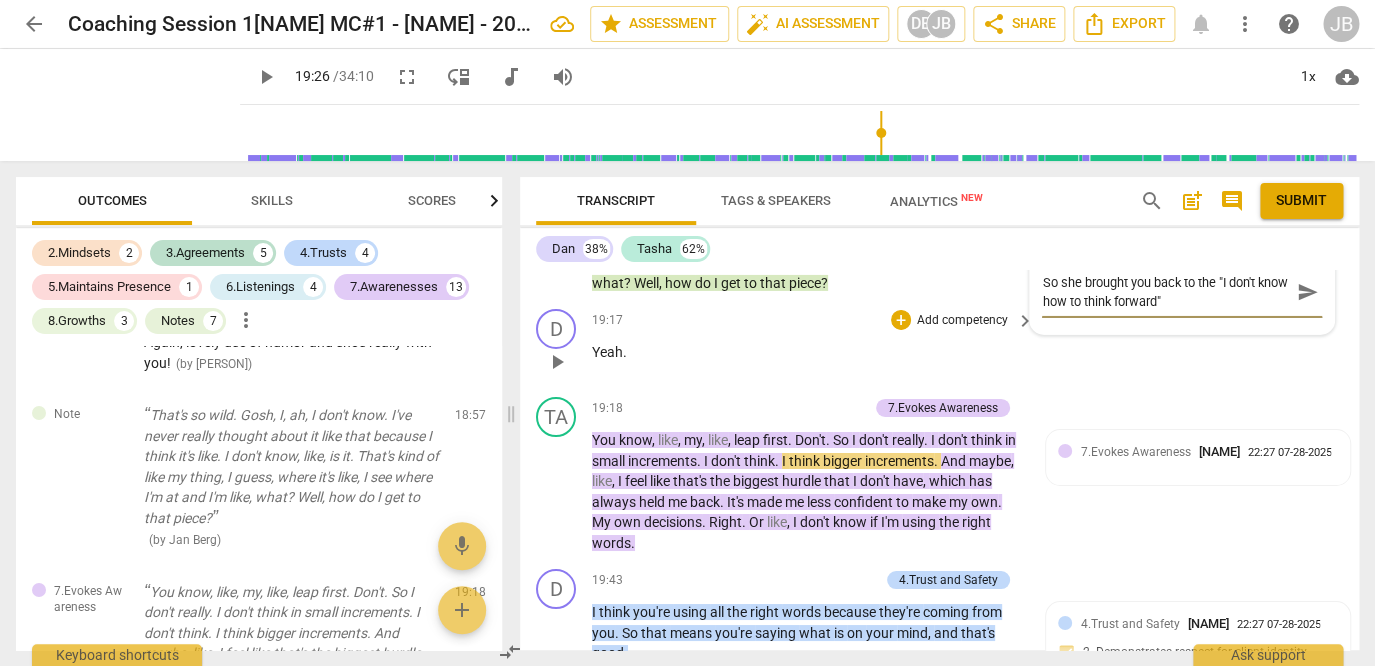 click on "19:17 + Add competency keyboard_arrow_right Yeah ." at bounding box center [814, 345] 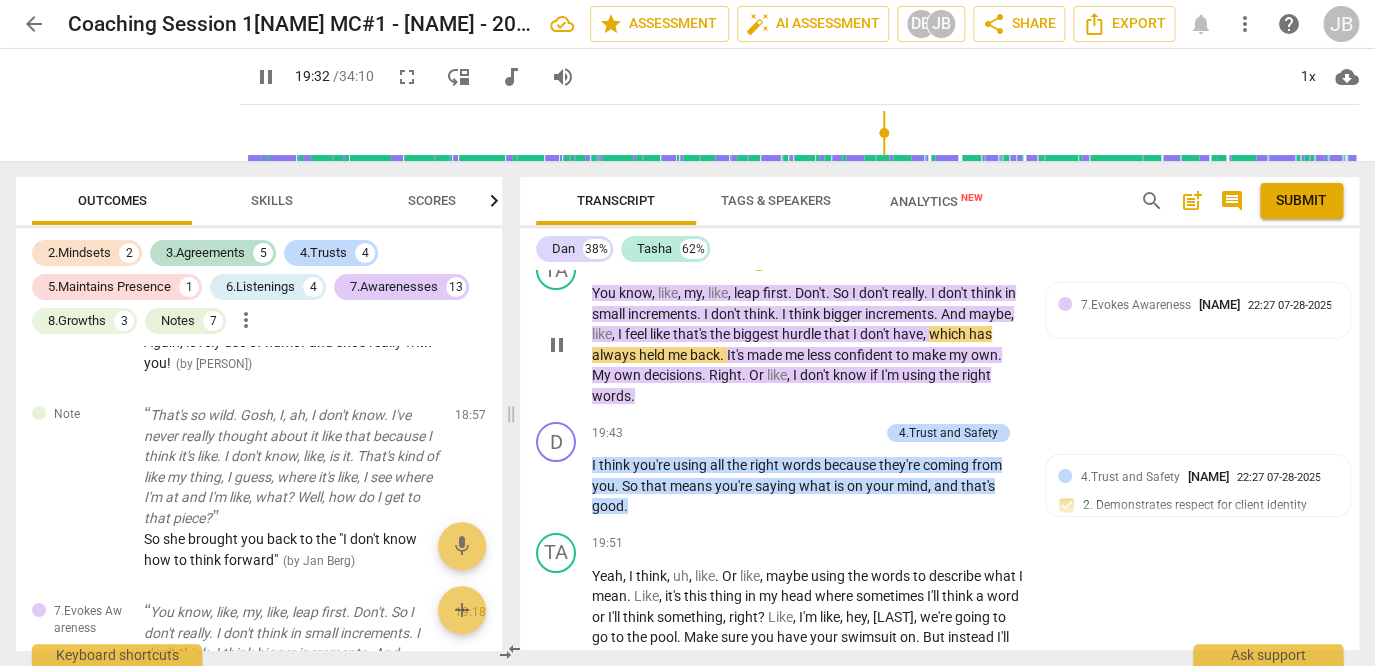scroll, scrollTop: 10946, scrollLeft: 0, axis: vertical 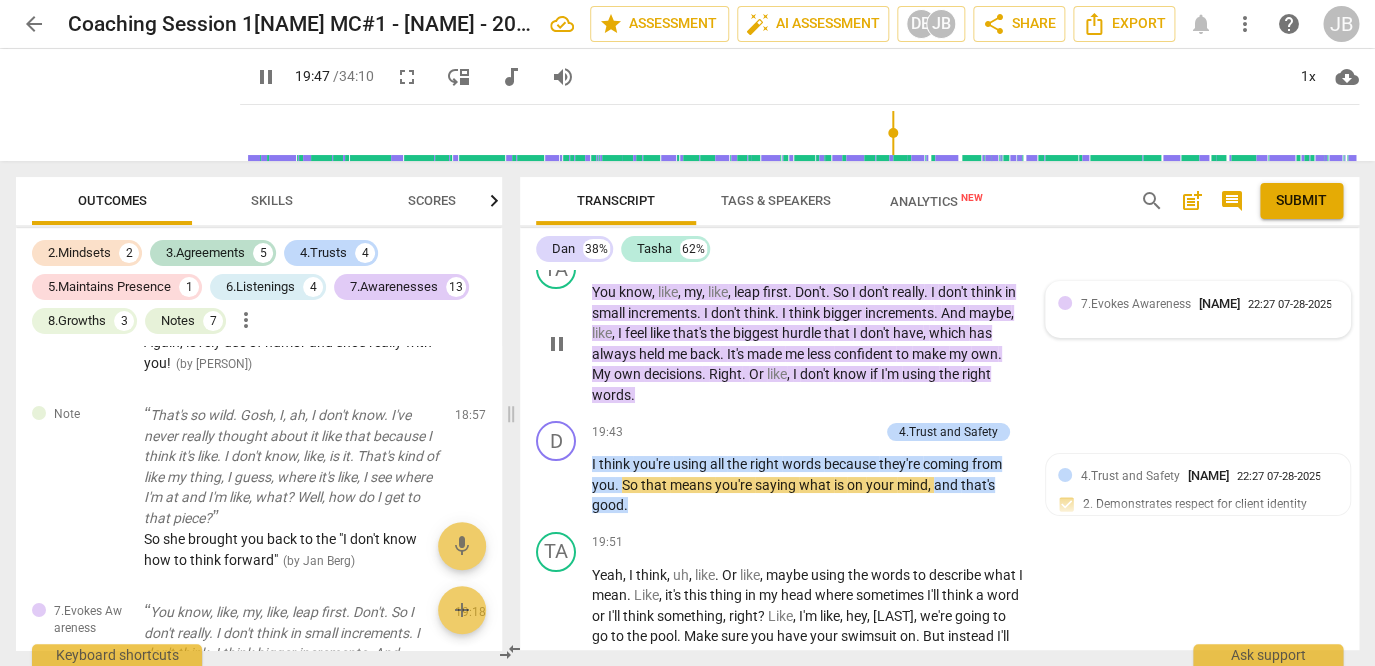 click on "7.Evokes Awareness Dan Braden [TIME] [DATE]" at bounding box center [1198, 309] 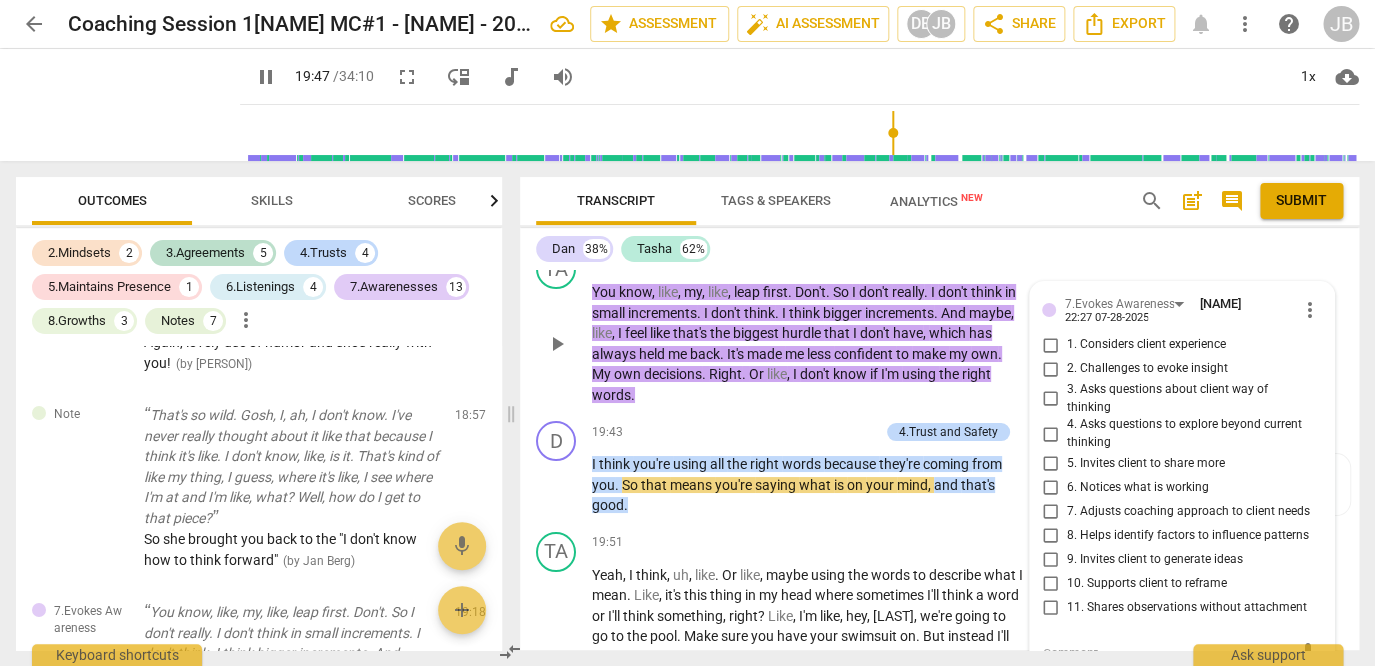 scroll, scrollTop: 11189, scrollLeft: 0, axis: vertical 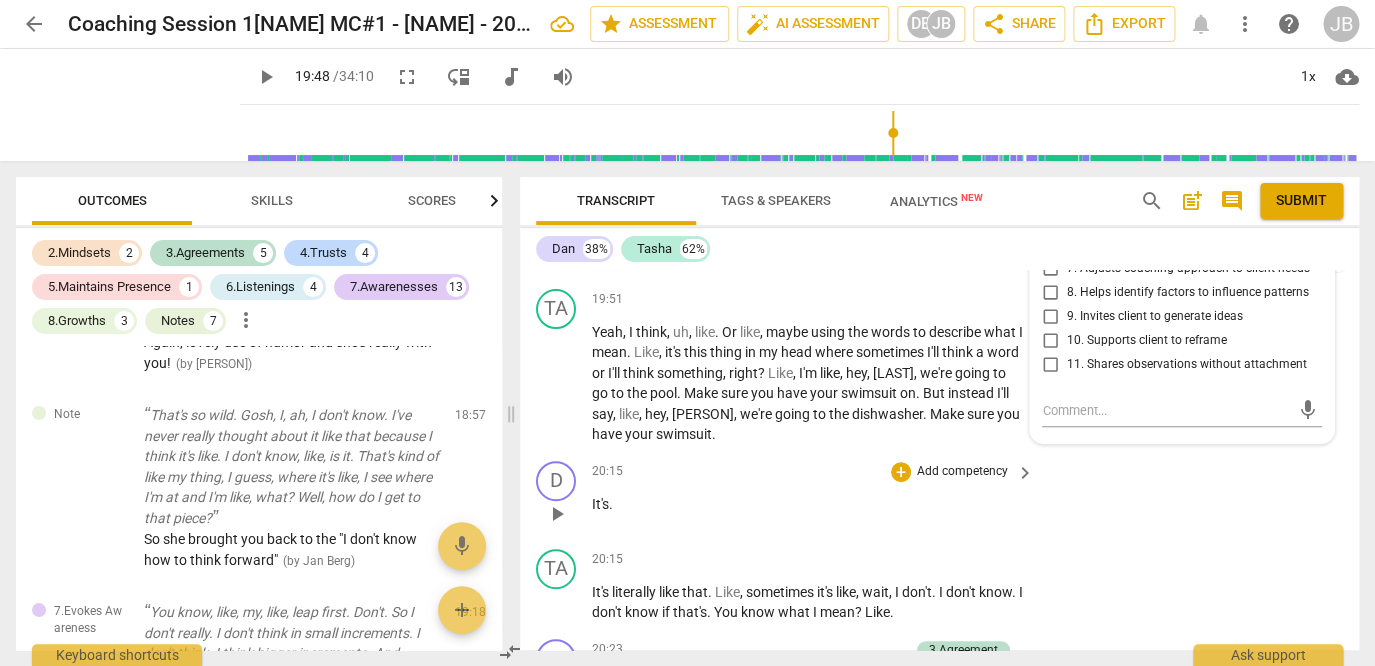 click on "Add competency" at bounding box center (962, 472) 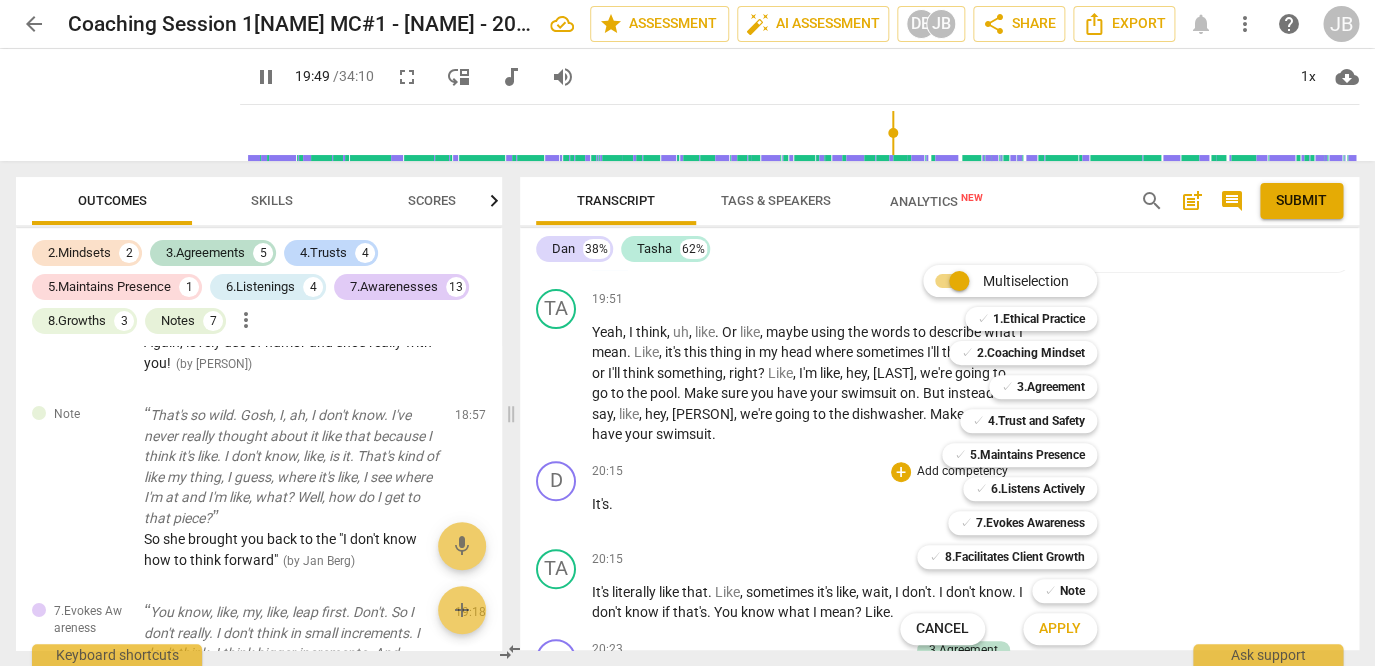 click at bounding box center (687, 333) 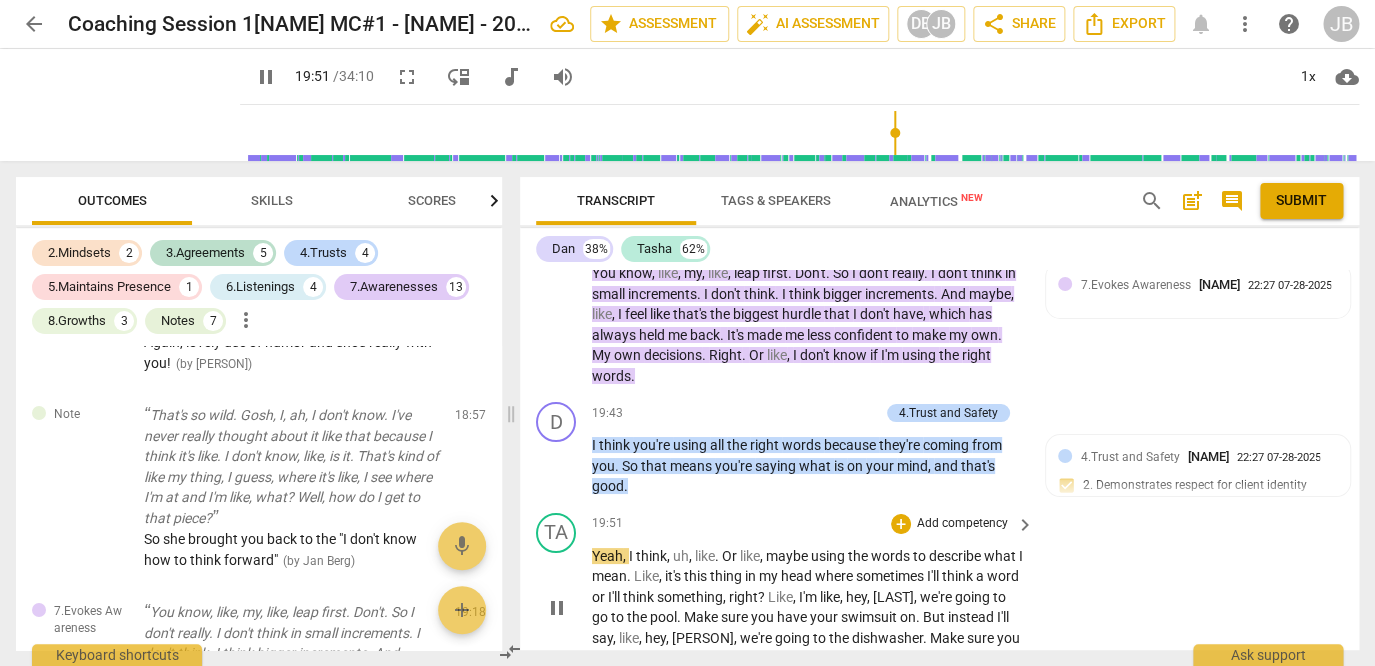 scroll, scrollTop: 10973, scrollLeft: 0, axis: vertical 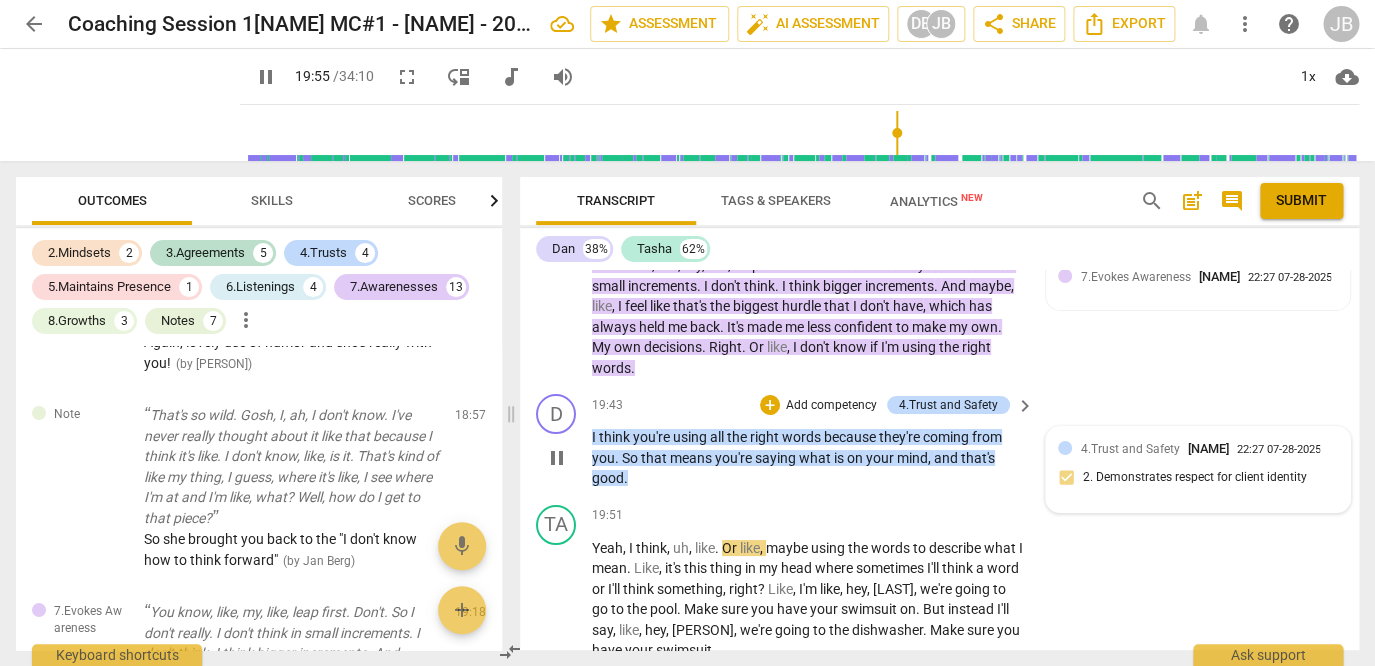 click on "[NUMBER] Trust and Safety Dan Braden [TIME] [DATE] [NUMBER] Demonstrates respect for client identity" at bounding box center (1198, 469) 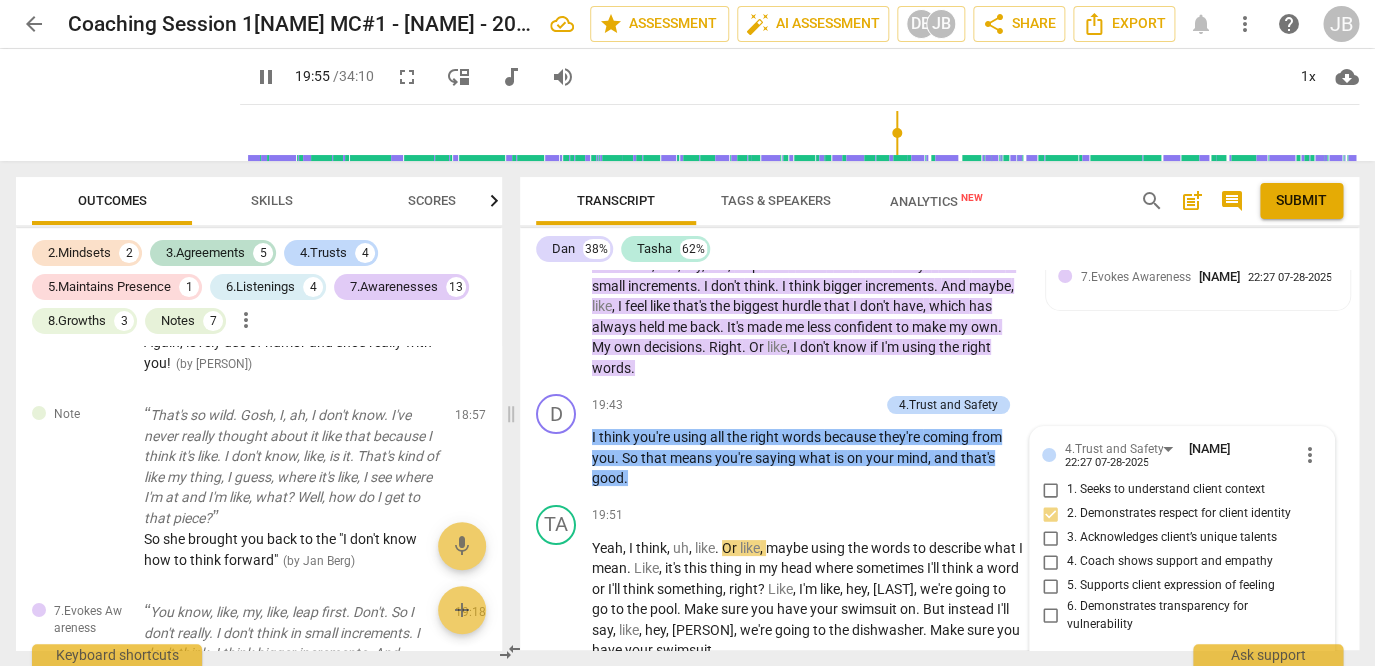 scroll, scrollTop: 11230, scrollLeft: 0, axis: vertical 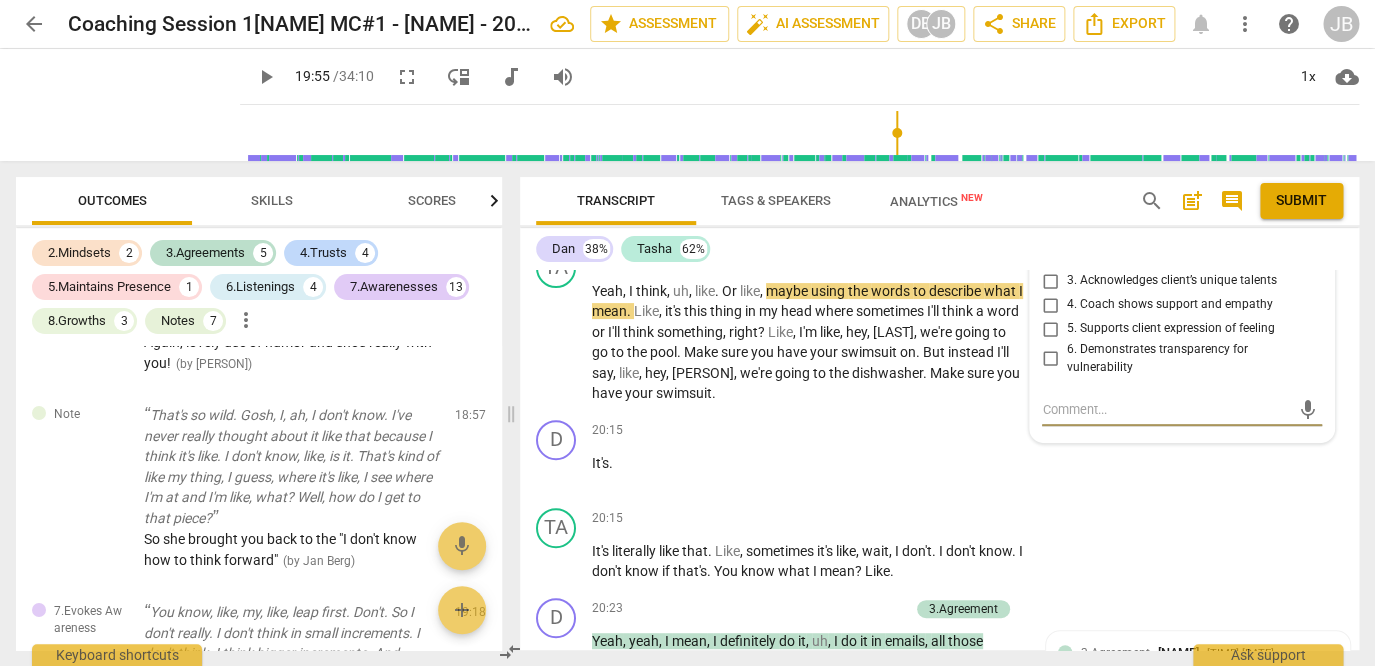 click at bounding box center [1166, 409] 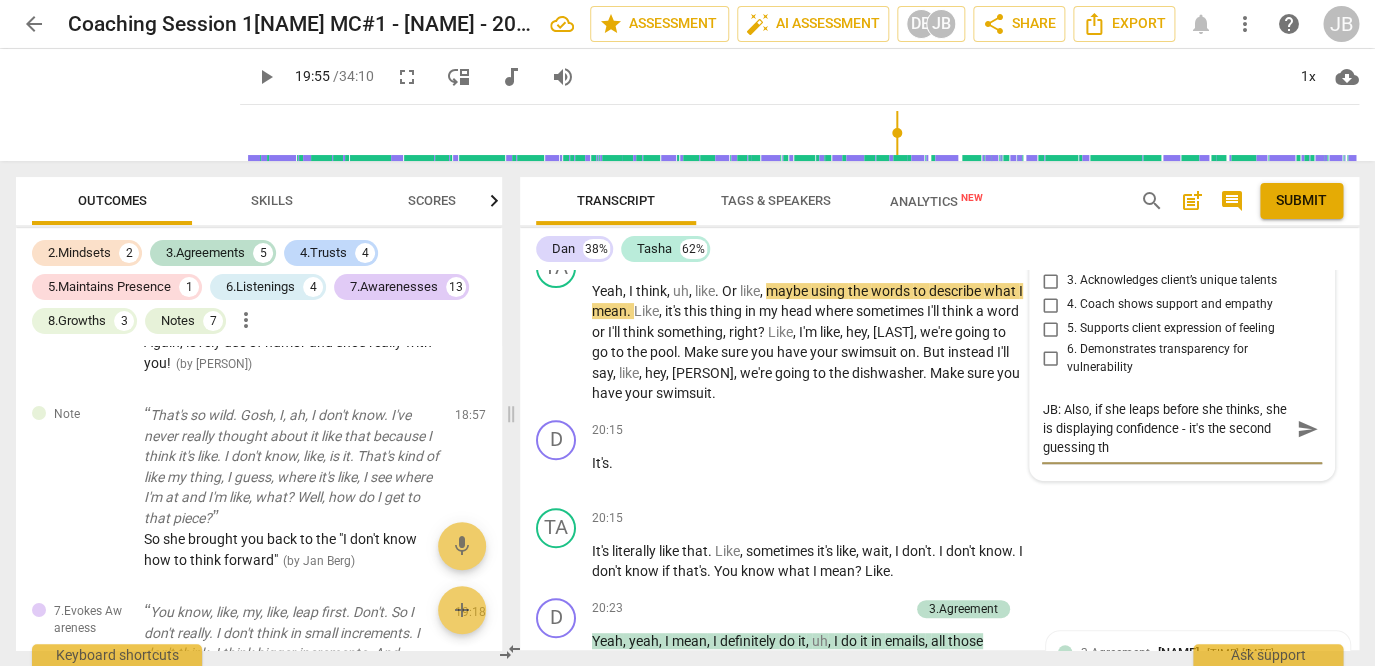 scroll, scrollTop: 0, scrollLeft: 0, axis: both 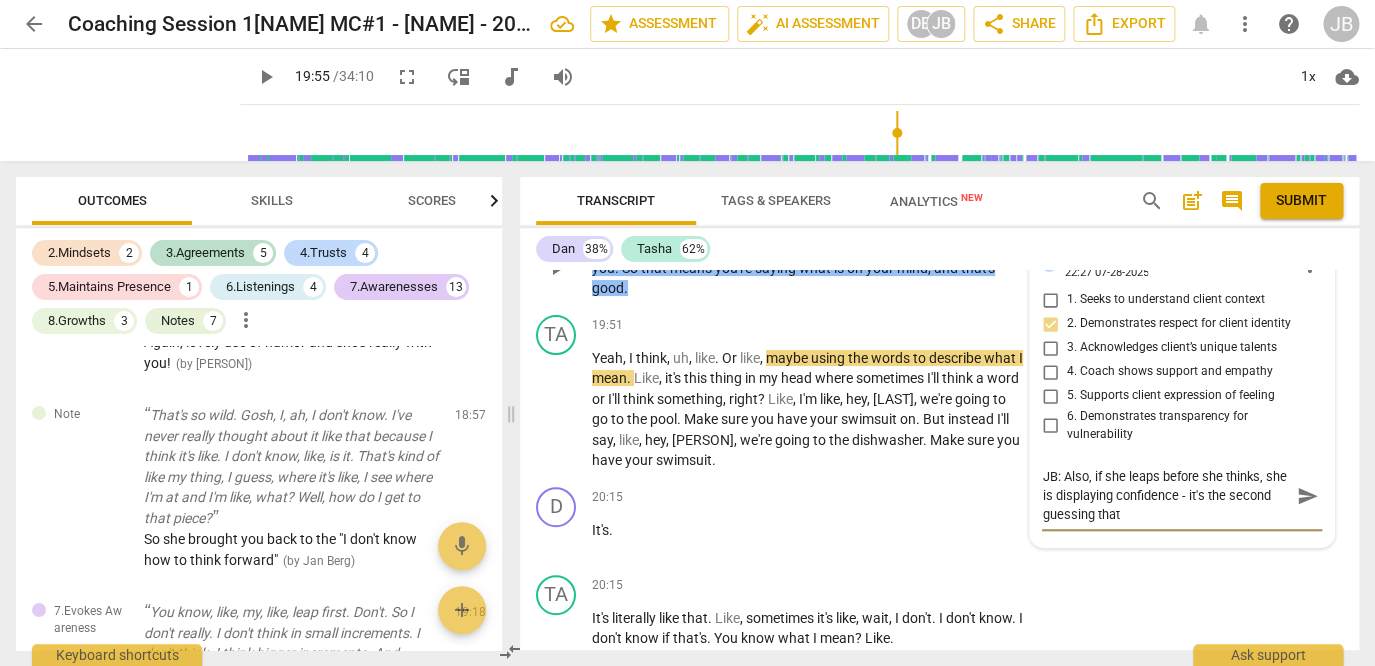 click on "JB: Also, if she leaps before she thinks, she is displaying confidence - it's the second guessing that" at bounding box center [1166, 495] 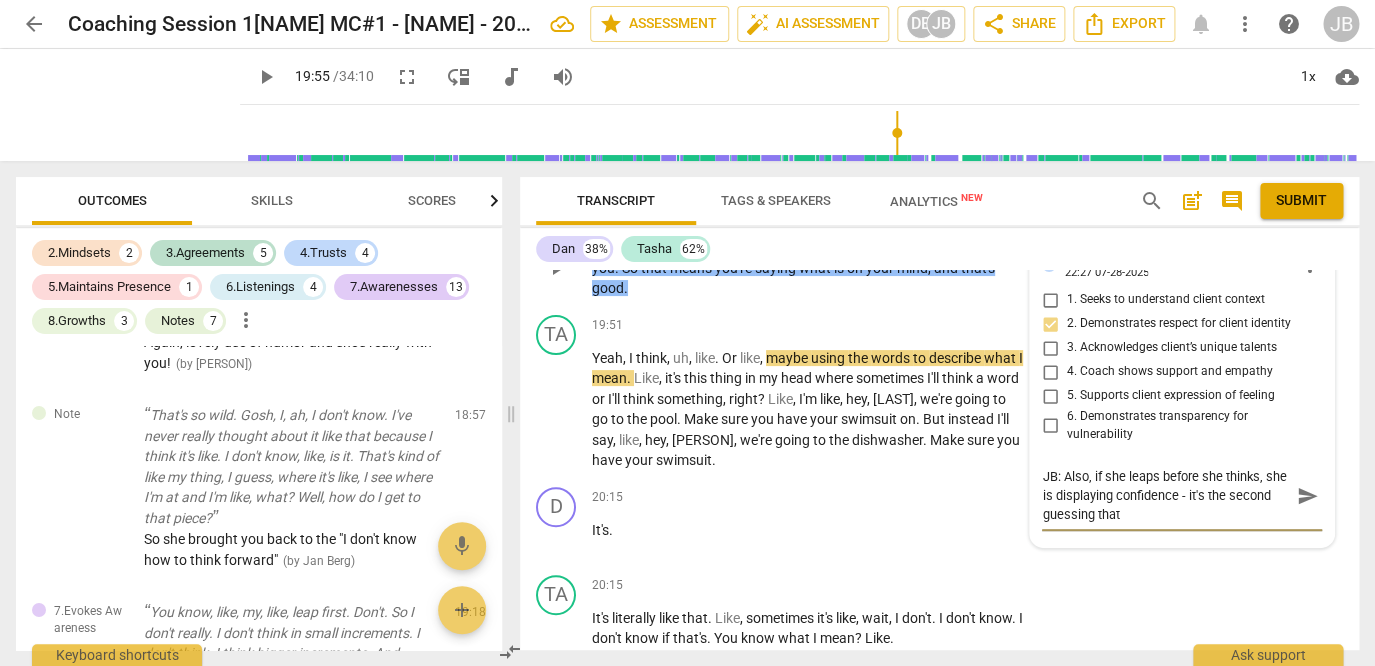 click on "JB: Also, if she leaps before she thinks, she is displaying confidence - it's the second guessing that" at bounding box center [1166, 495] 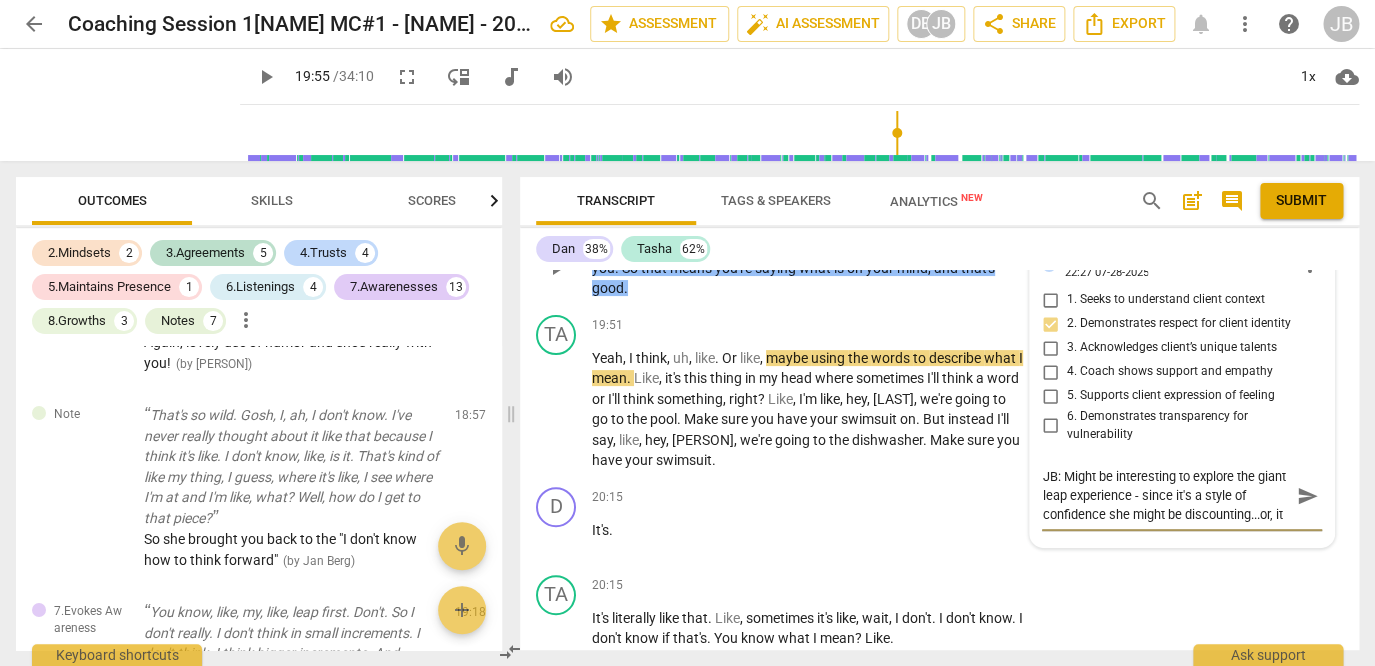 scroll, scrollTop: 0, scrollLeft: 0, axis: both 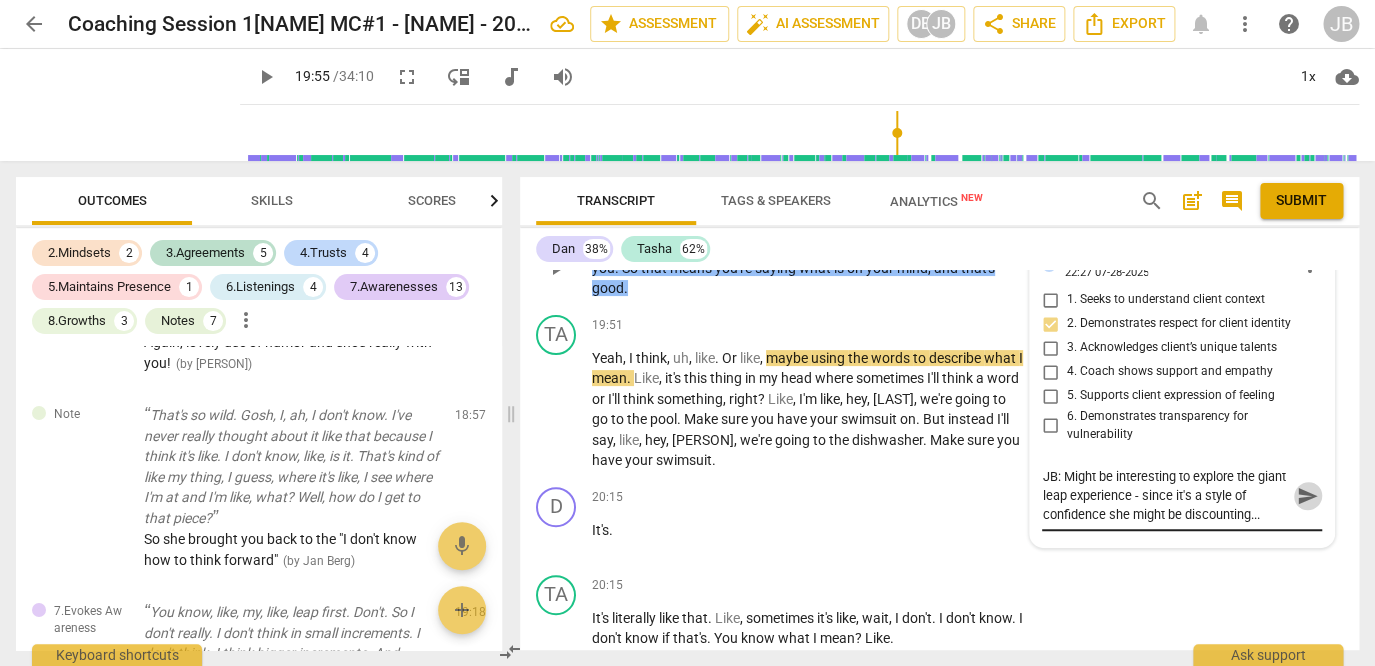click on "send" at bounding box center (1308, 496) 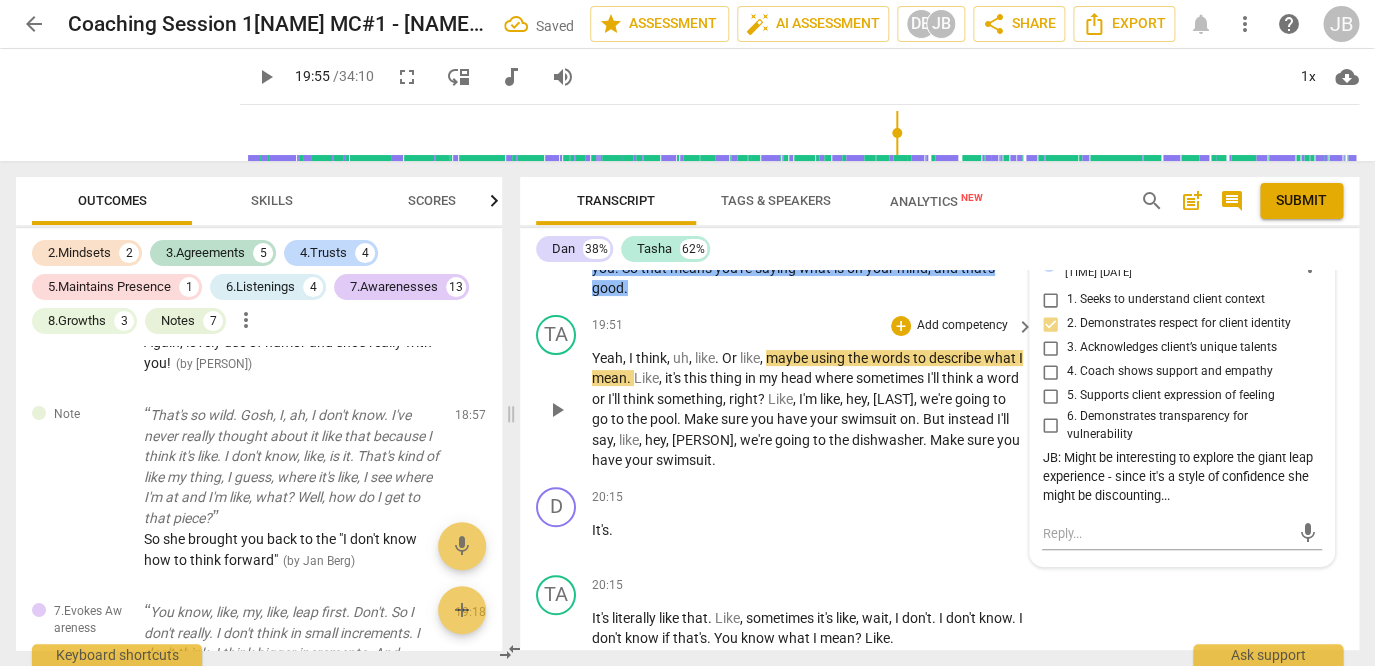 click on "Yeah ,   I   think ,   uh ,   like .   Or   like ,   maybe   using   the   words   to   describe   what   I   mean .   Like ,   it's   this   thing   in   my   head   where   sometimes   I'll   think   a   word   or   I'll   think   something ,   right ?   Like ,   I'm   like ,   hey ,   Crossley ,   we're   going   to   the   pool .   Make   sure   you   have   your   swimsuit   on .   But   instead   I'll   say ,   like ,   hey ,   Crosley ,   we're   going   to   the   dishwasher .   Make   sure   you   have   your   swimsuit ." at bounding box center [808, 409] 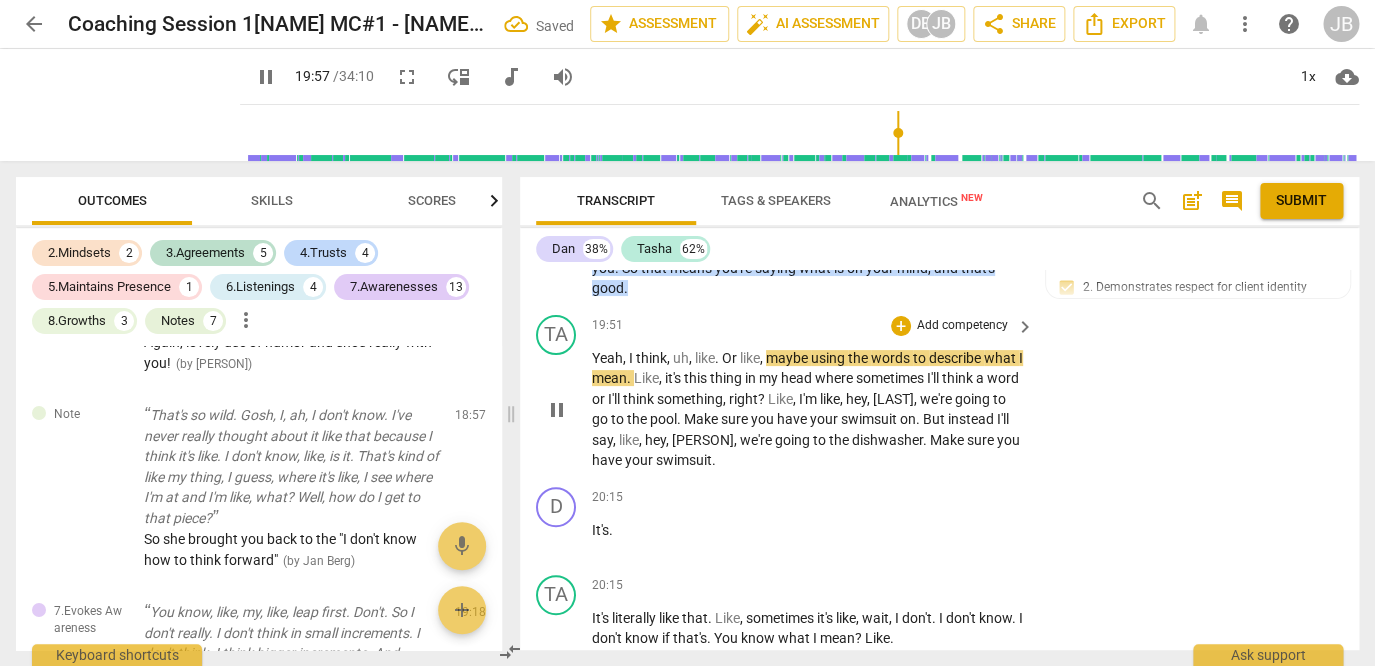 click on "pause" at bounding box center [557, 410] 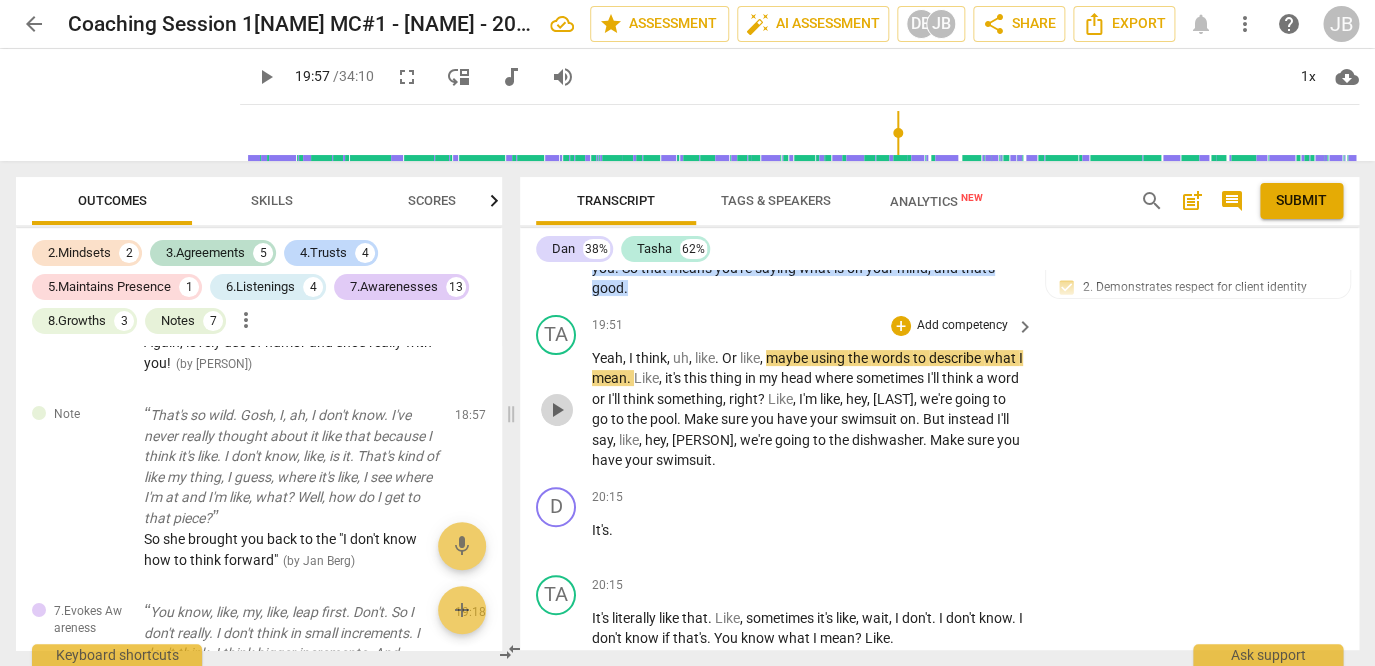 drag, startPoint x: 561, startPoint y: 467, endPoint x: 559, endPoint y: 491, distance: 24.083189 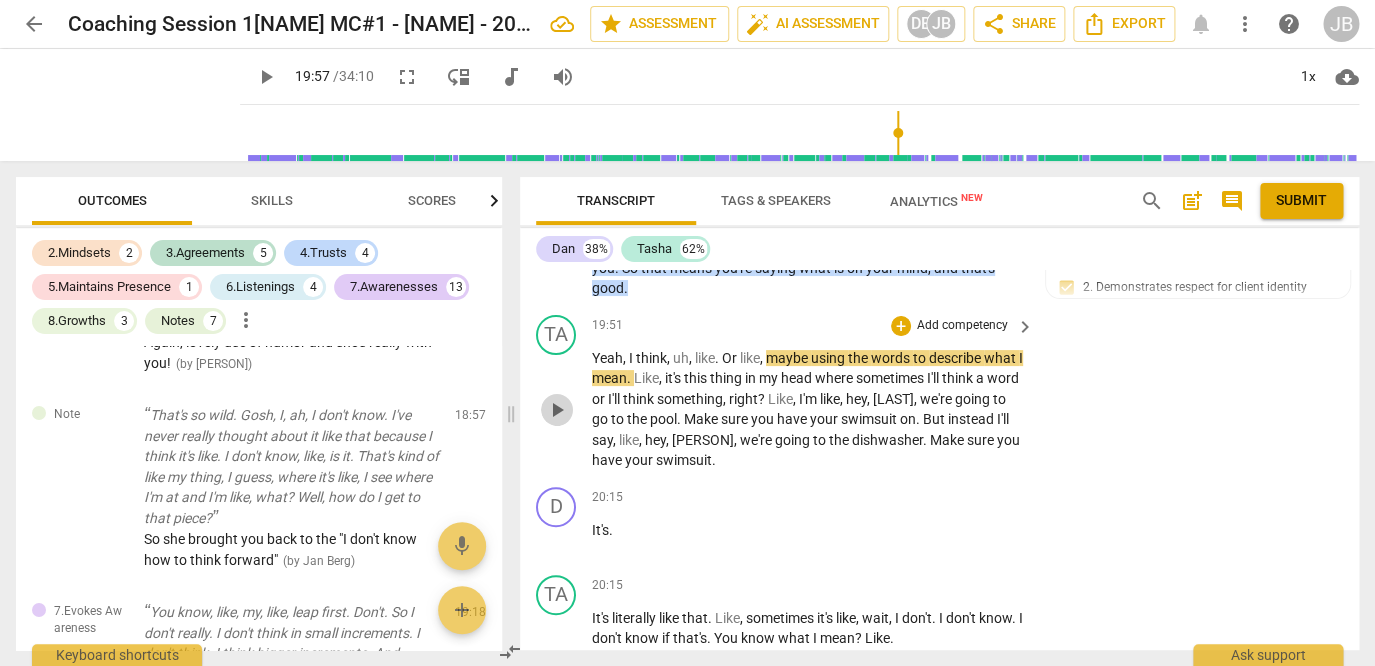 click on "play_arrow" at bounding box center [557, 410] 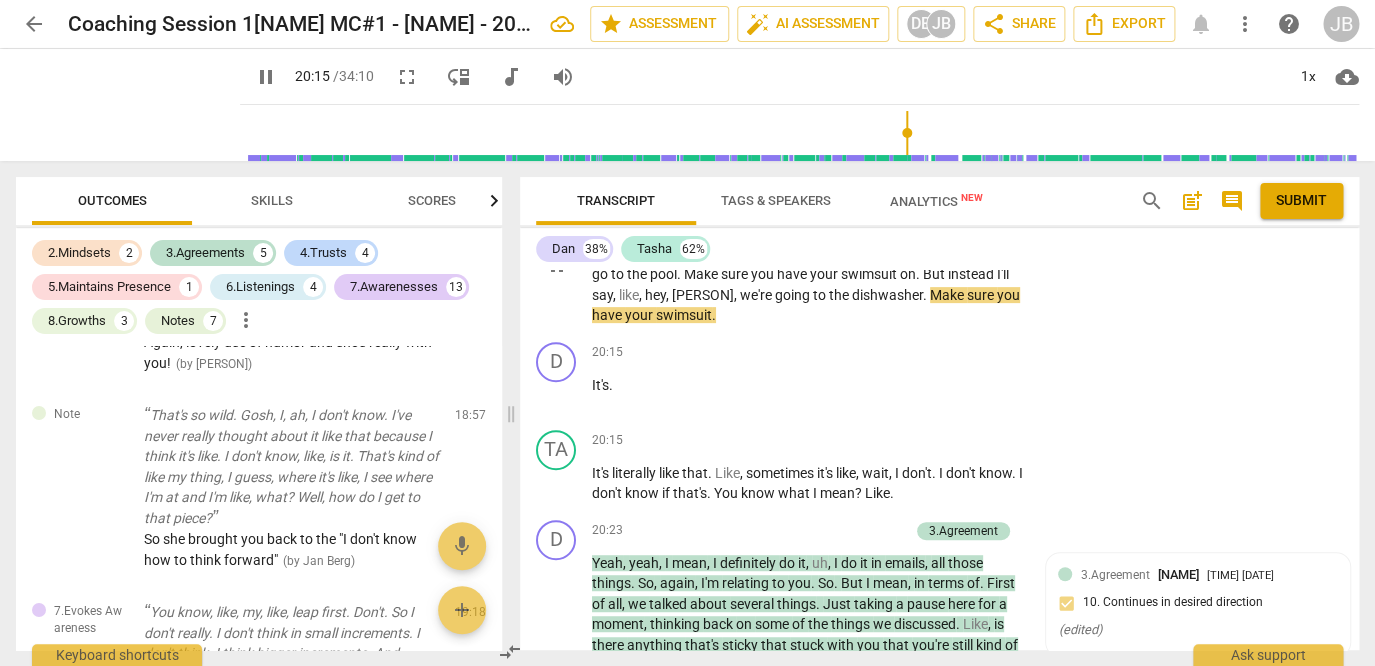 scroll, scrollTop: 11307, scrollLeft: 0, axis: vertical 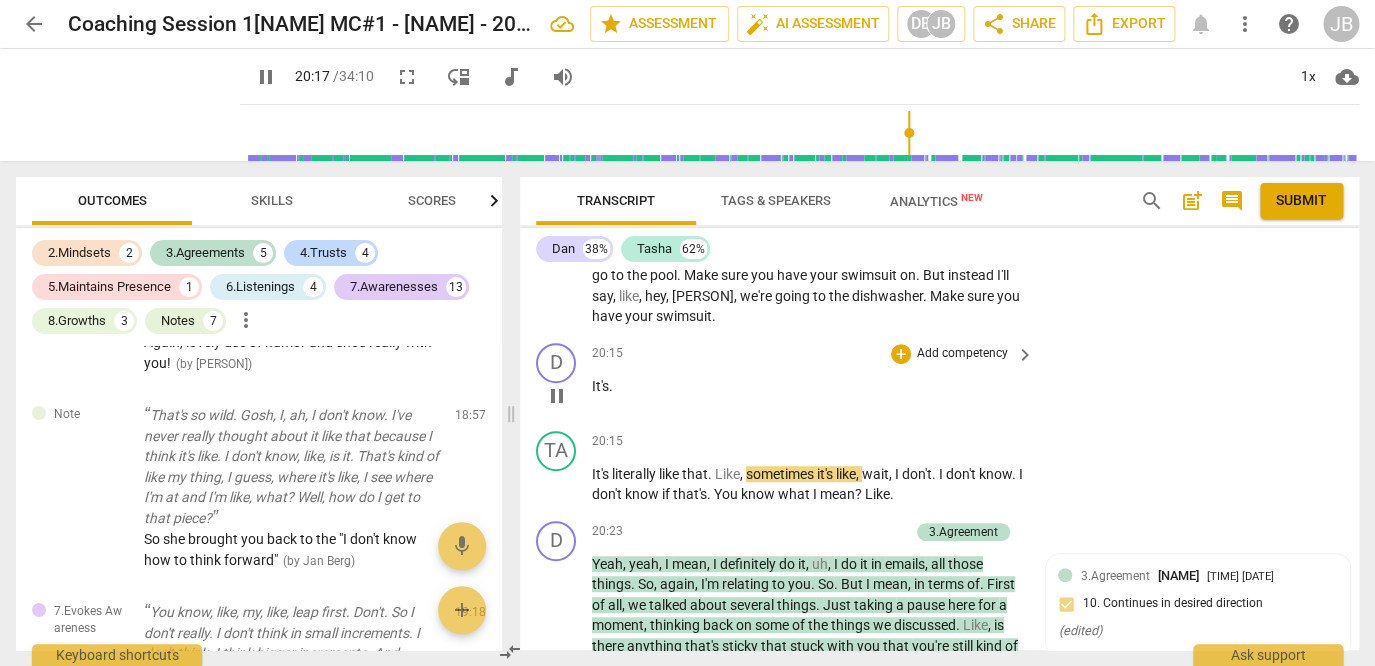 click on "It's ." at bounding box center [808, 386] 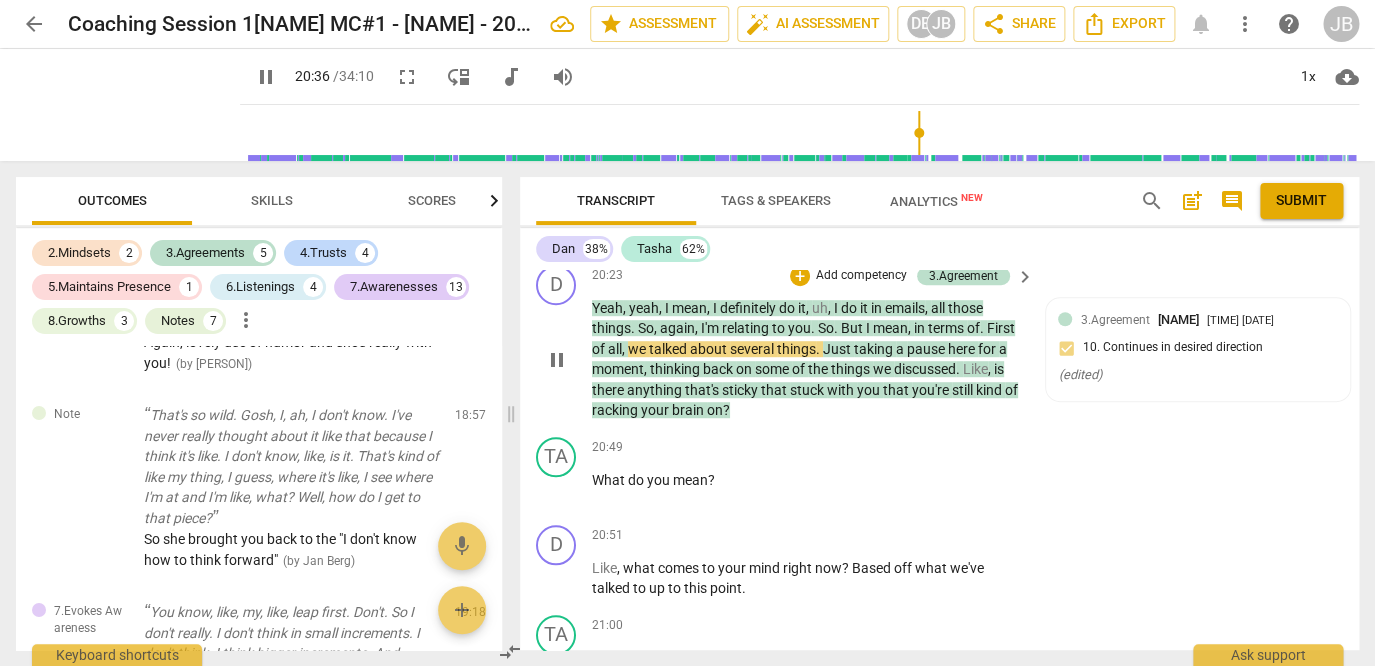scroll, scrollTop: 11478, scrollLeft: 0, axis: vertical 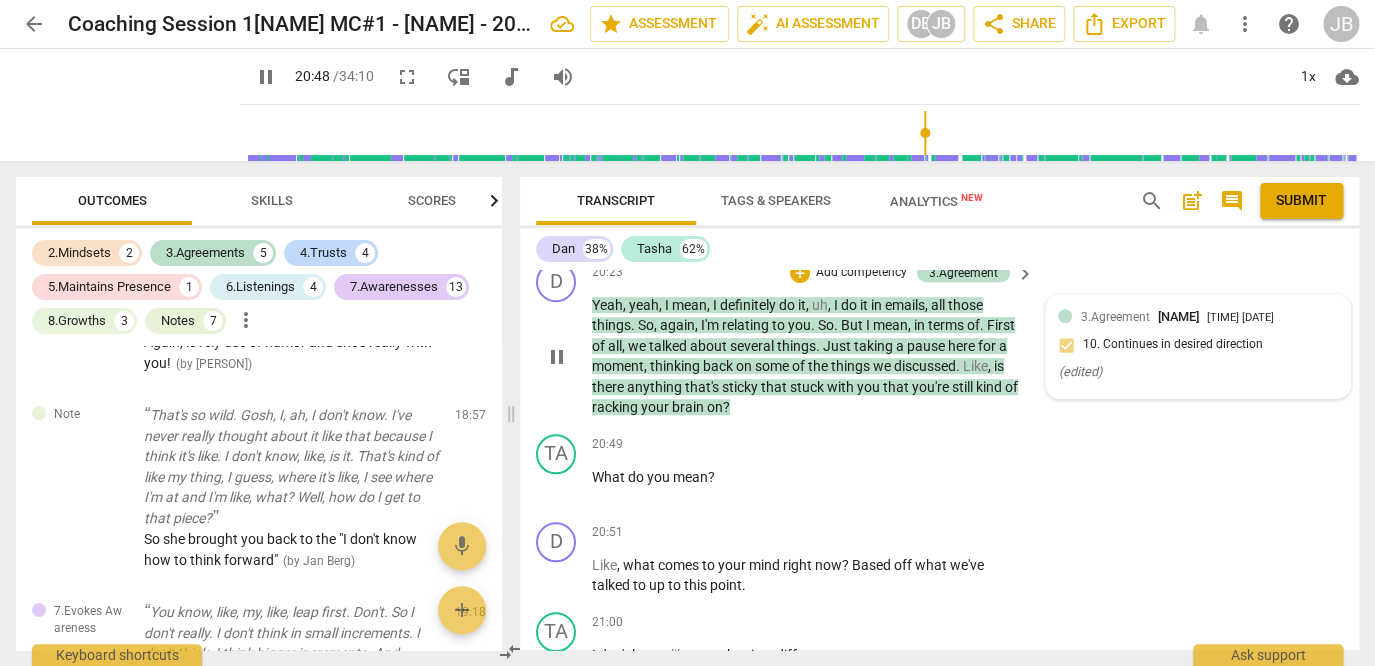 click on "( edited )" at bounding box center [1198, 372] 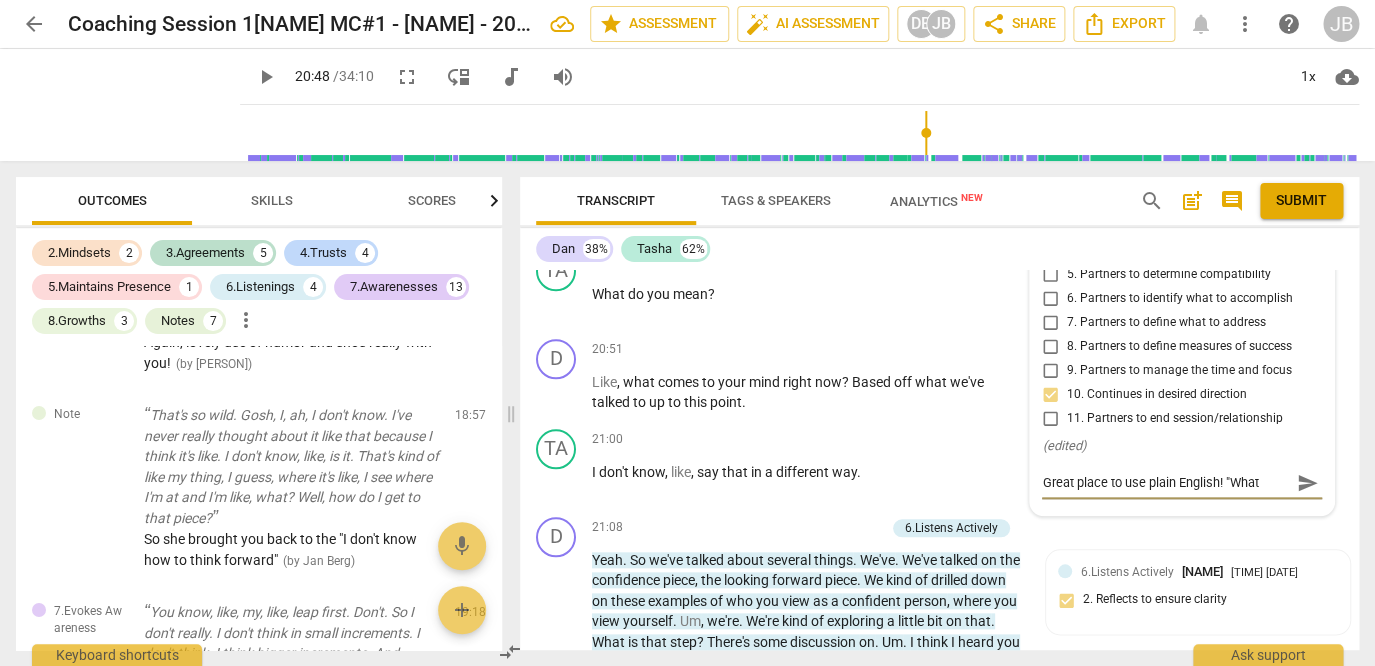 scroll, scrollTop: 11663, scrollLeft: 0, axis: vertical 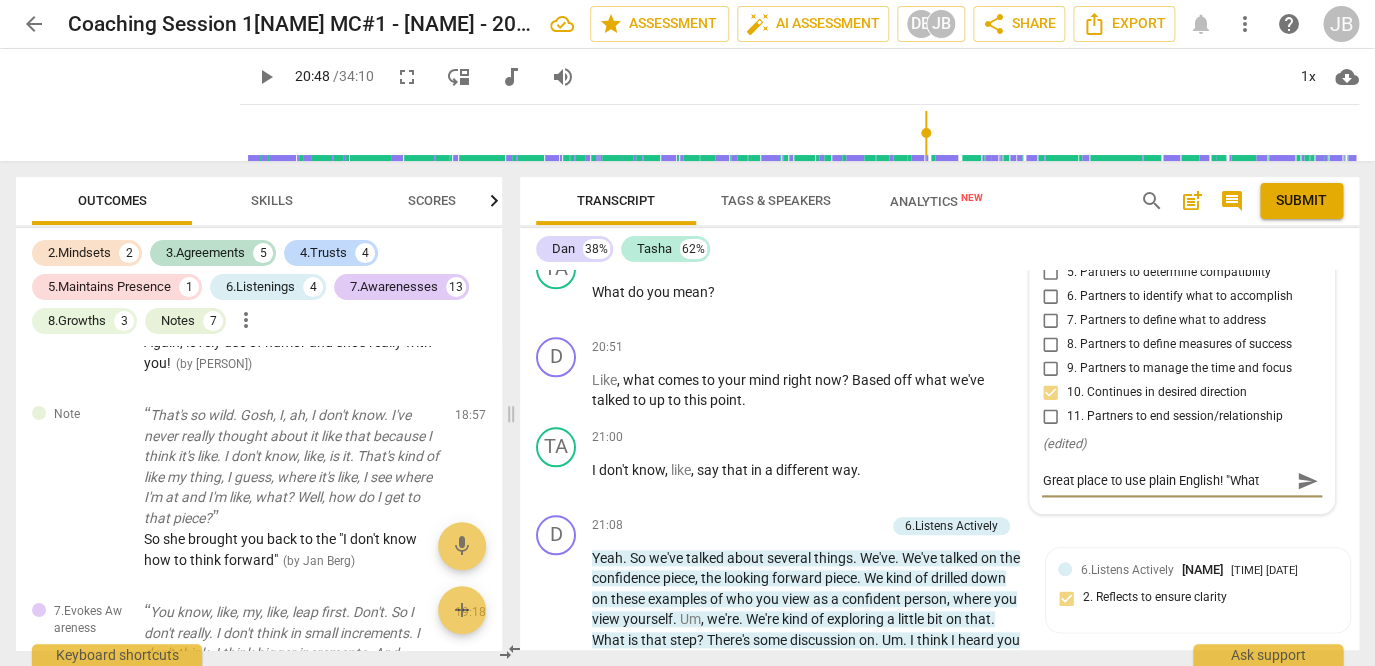 drag, startPoint x: 1261, startPoint y: 549, endPoint x: 1235, endPoint y: 548, distance: 26.019224 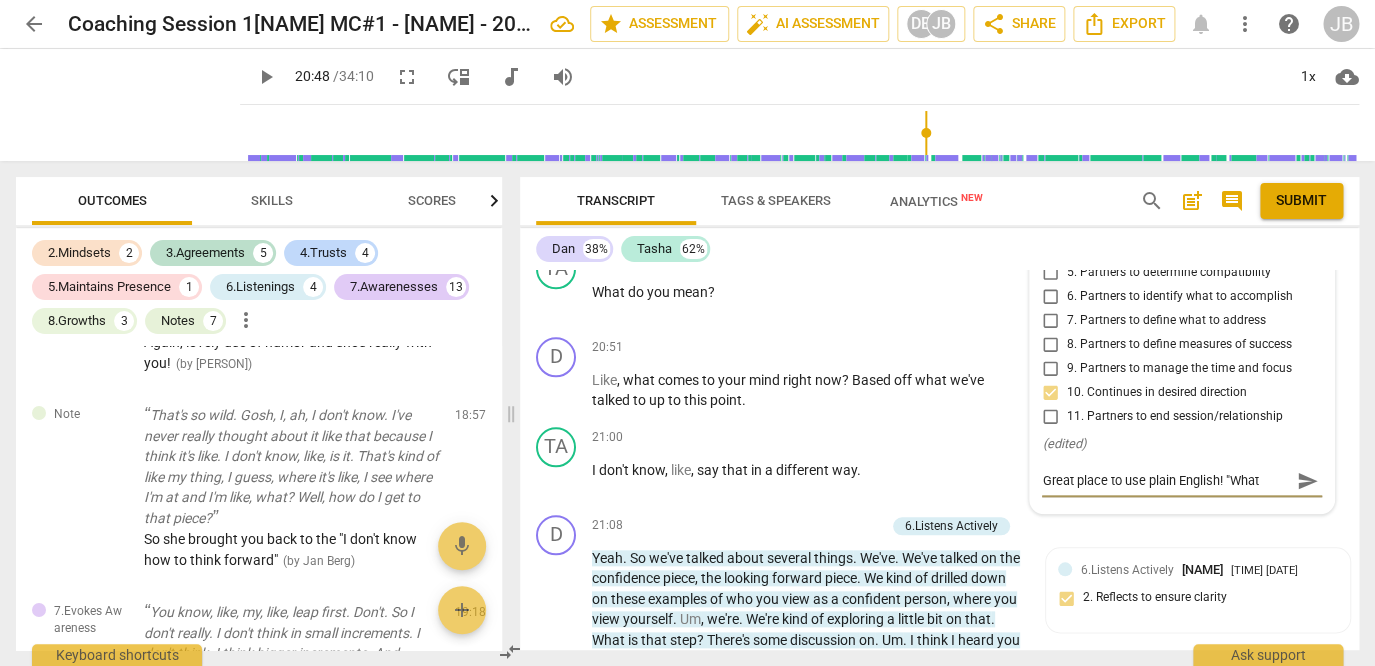 click on "Great place to use plain English! "What" at bounding box center (1166, 480) 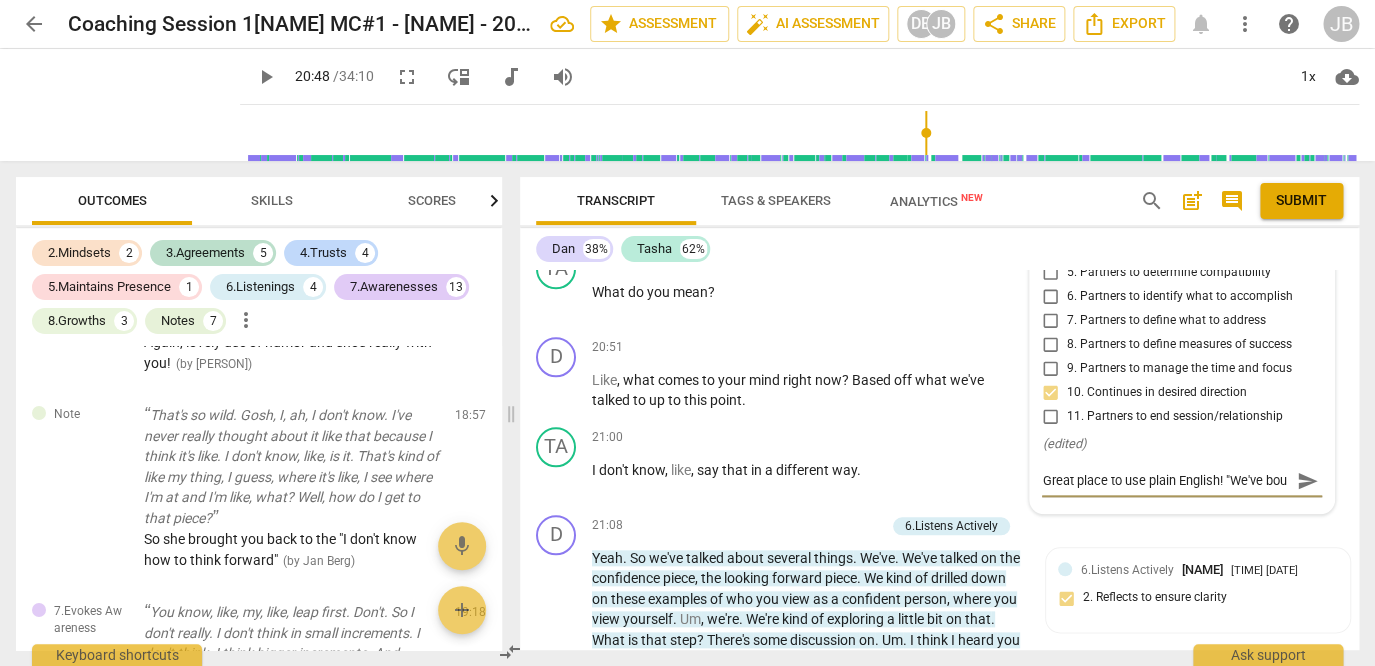 scroll, scrollTop: 0, scrollLeft: 0, axis: both 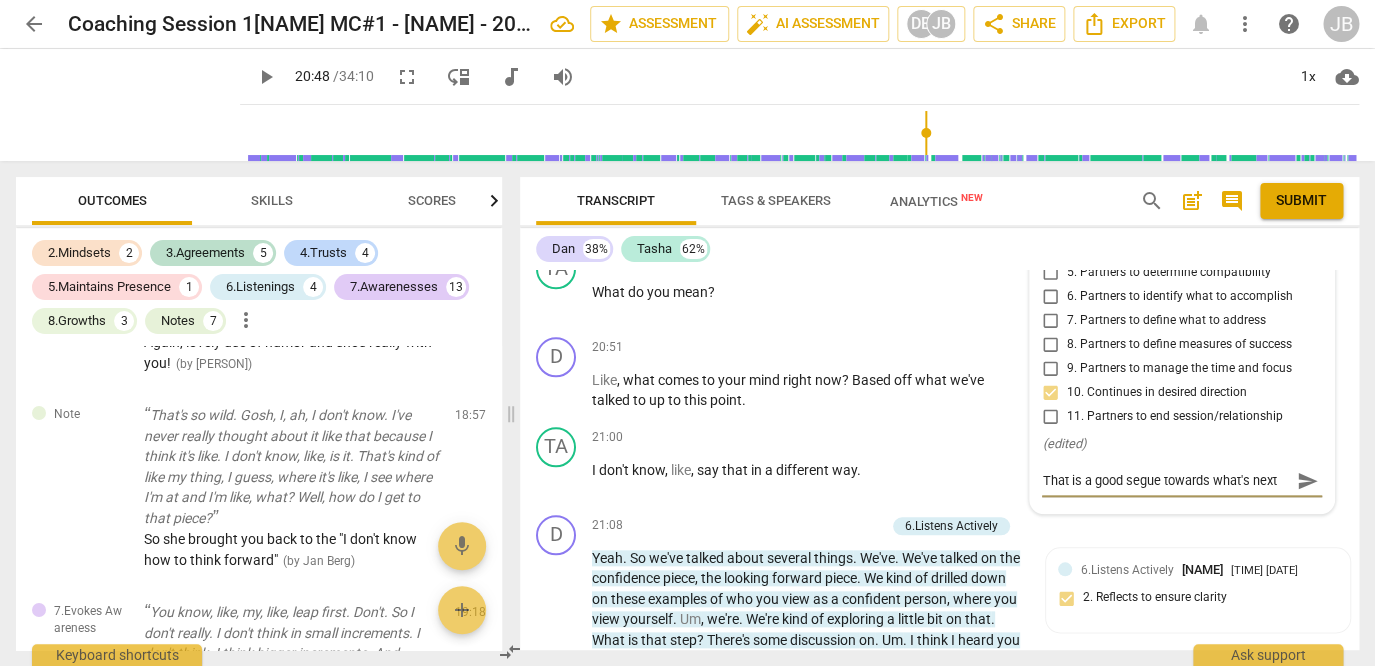 click on "That is a good segue towards what's next" at bounding box center [1166, 480] 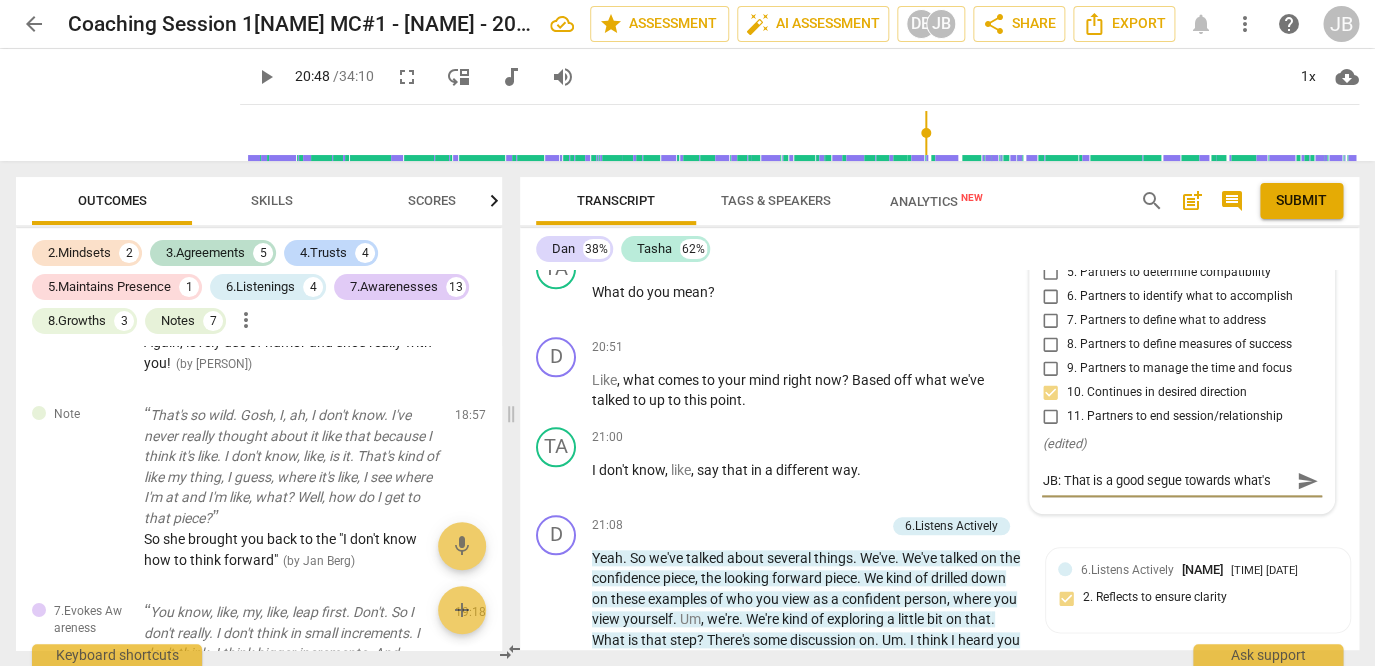 click on "JB: That is a good segue towards what's next" at bounding box center (1166, 480) 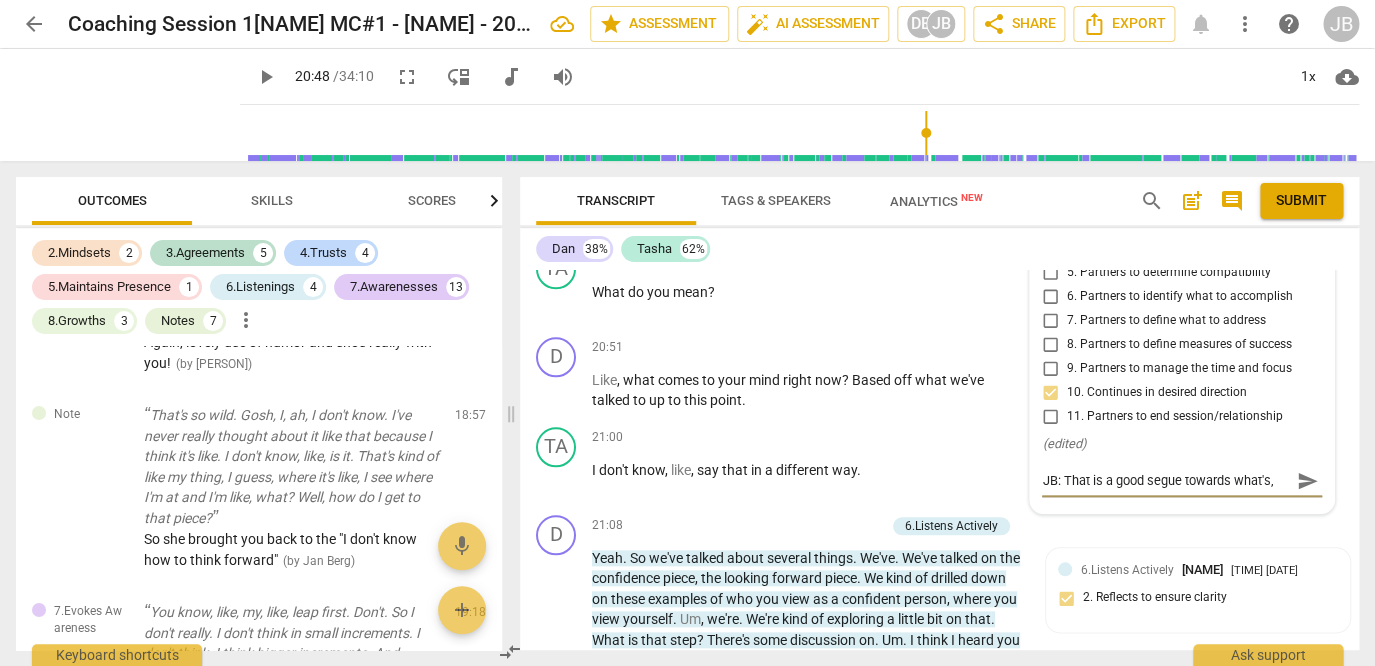 scroll, scrollTop: 17, scrollLeft: 0, axis: vertical 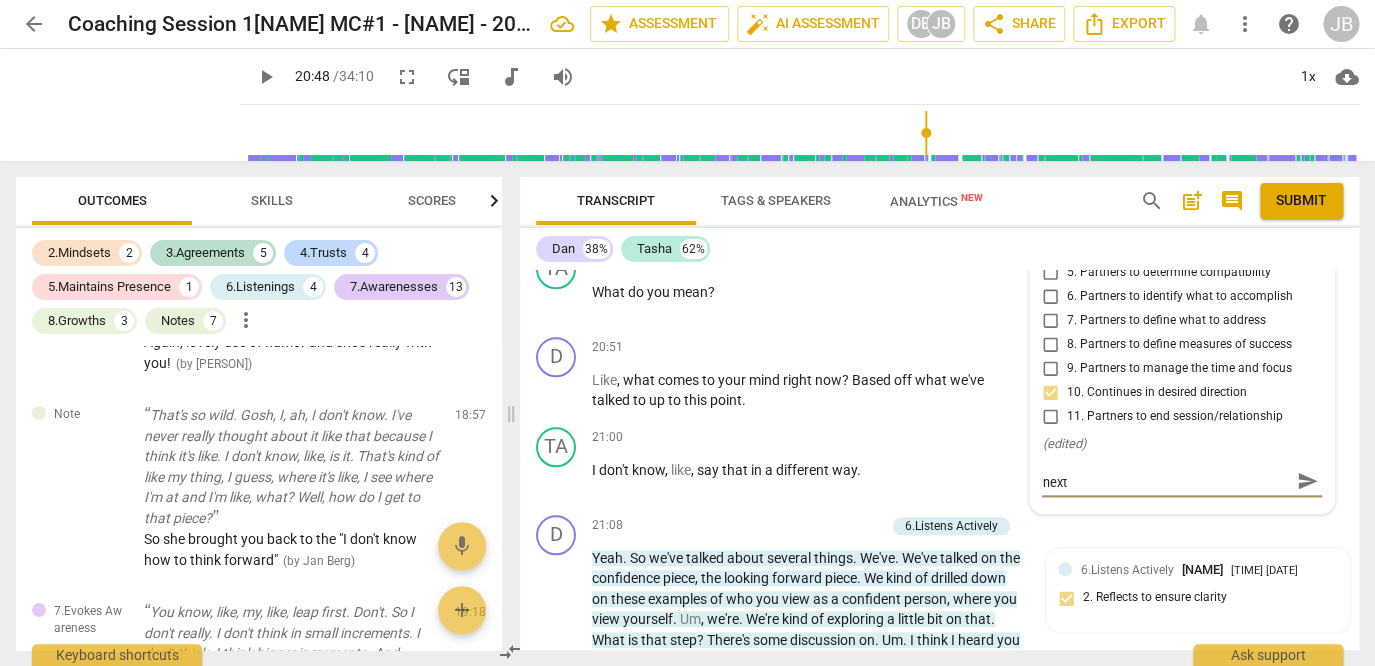 click on "JB: That is a good segue towards what's, next" at bounding box center (1166, 480) 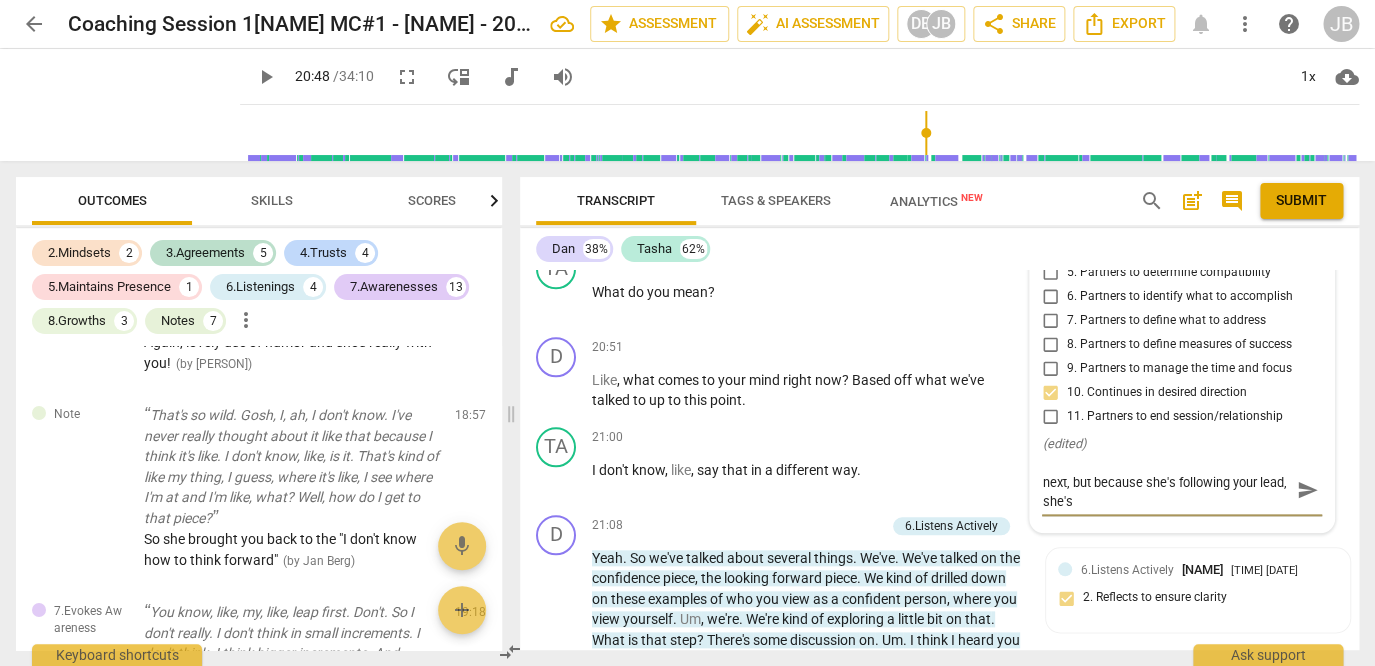 scroll, scrollTop: 19, scrollLeft: 0, axis: vertical 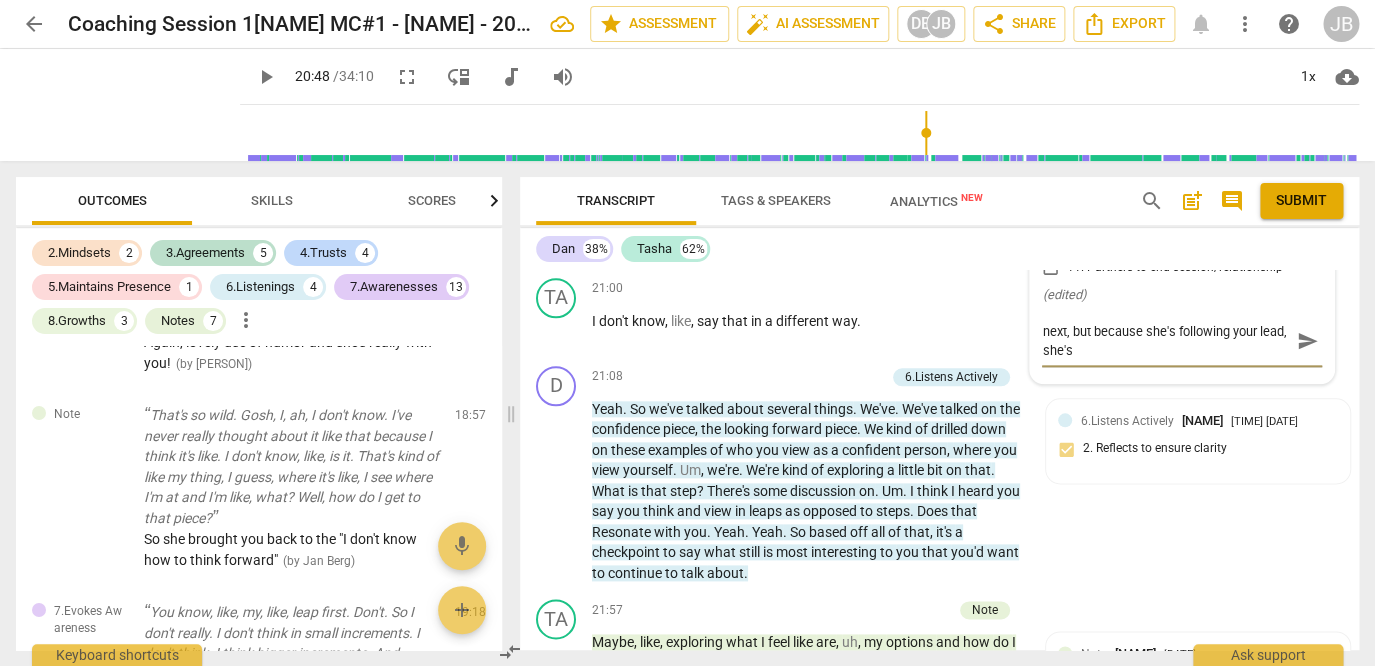 click on "JB: That is a good segue towards what's, next, but because she's following your lead,  she's" at bounding box center (1166, 341) 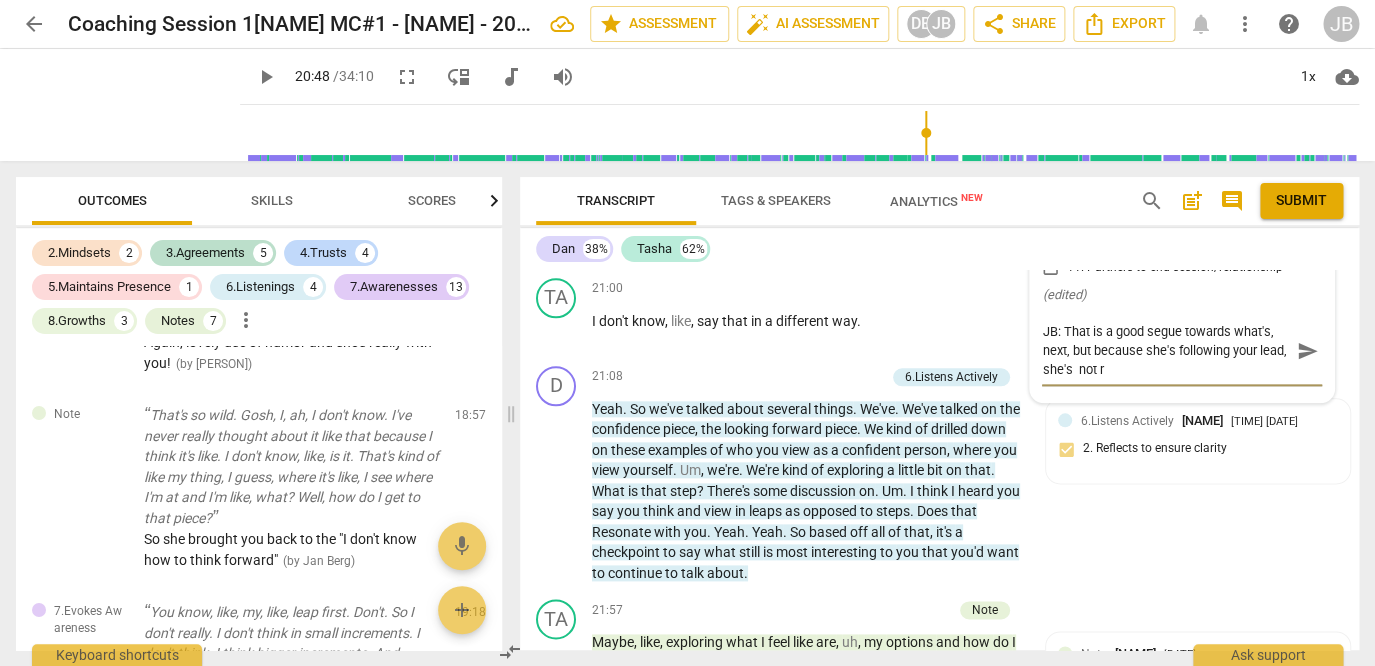 scroll, scrollTop: 0, scrollLeft: 0, axis: both 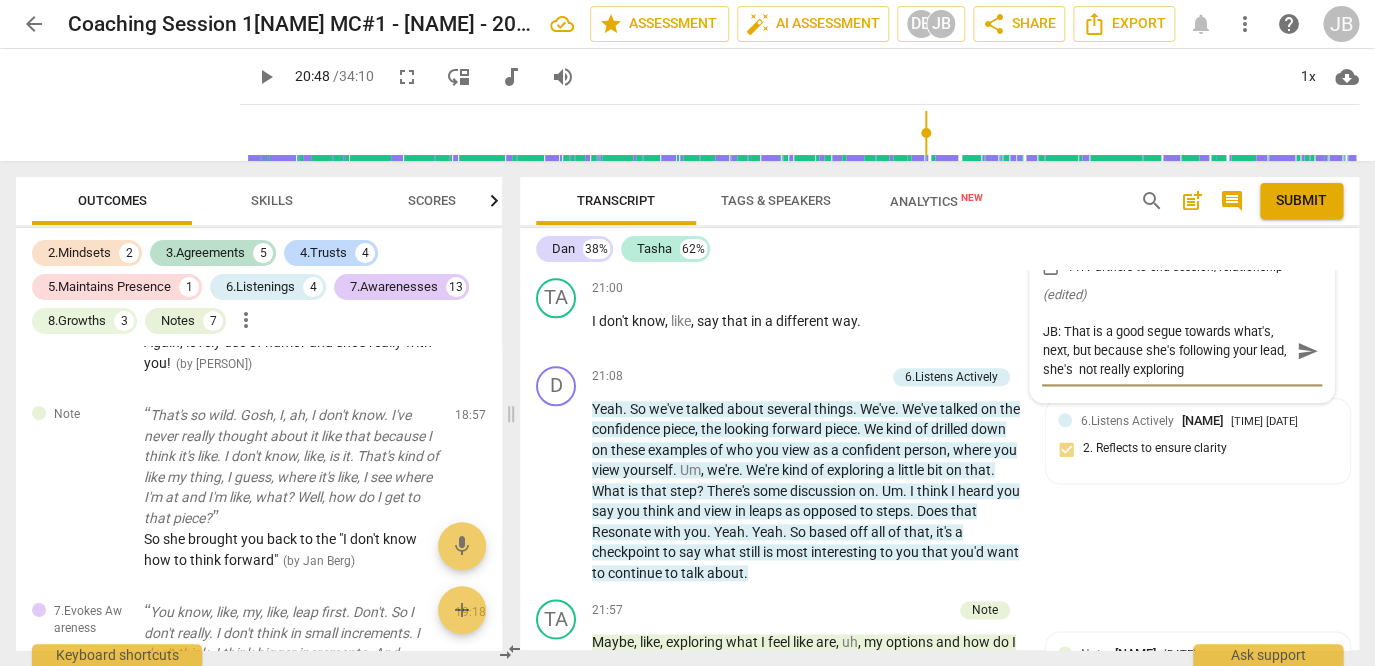 drag, startPoint x: 1068, startPoint y: 399, endPoint x: 1210, endPoint y: 438, distance: 147.25827 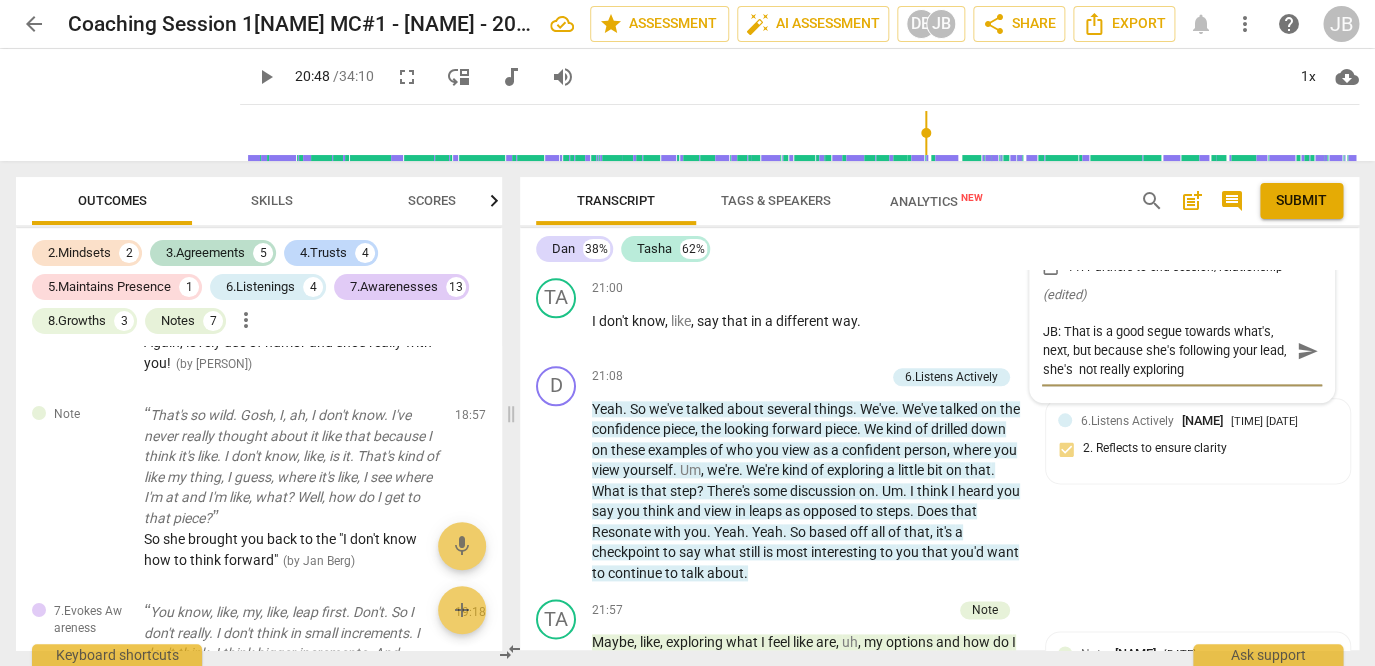 click on "JB: That is a good segue towards what's, next, but because she's following your lead,  she's  not really exploring" at bounding box center (1166, 350) 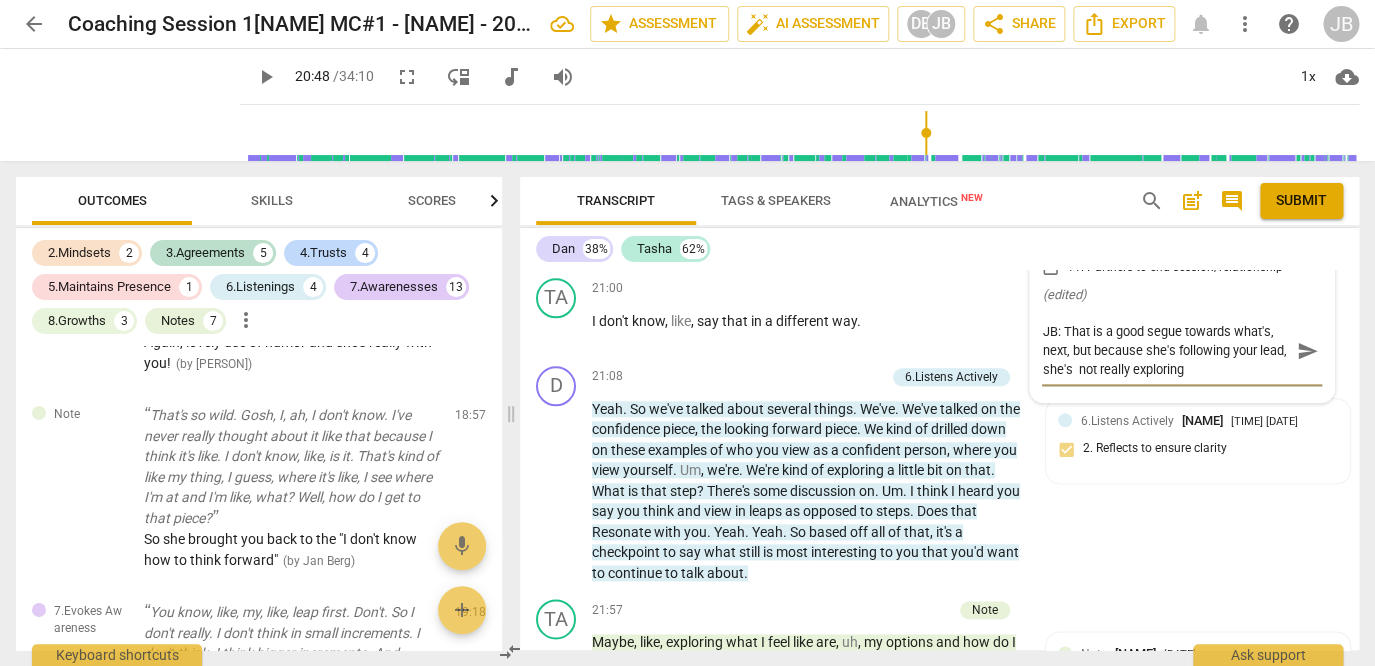 drag, startPoint x: 1066, startPoint y: 403, endPoint x: 1197, endPoint y: 457, distance: 141.69333 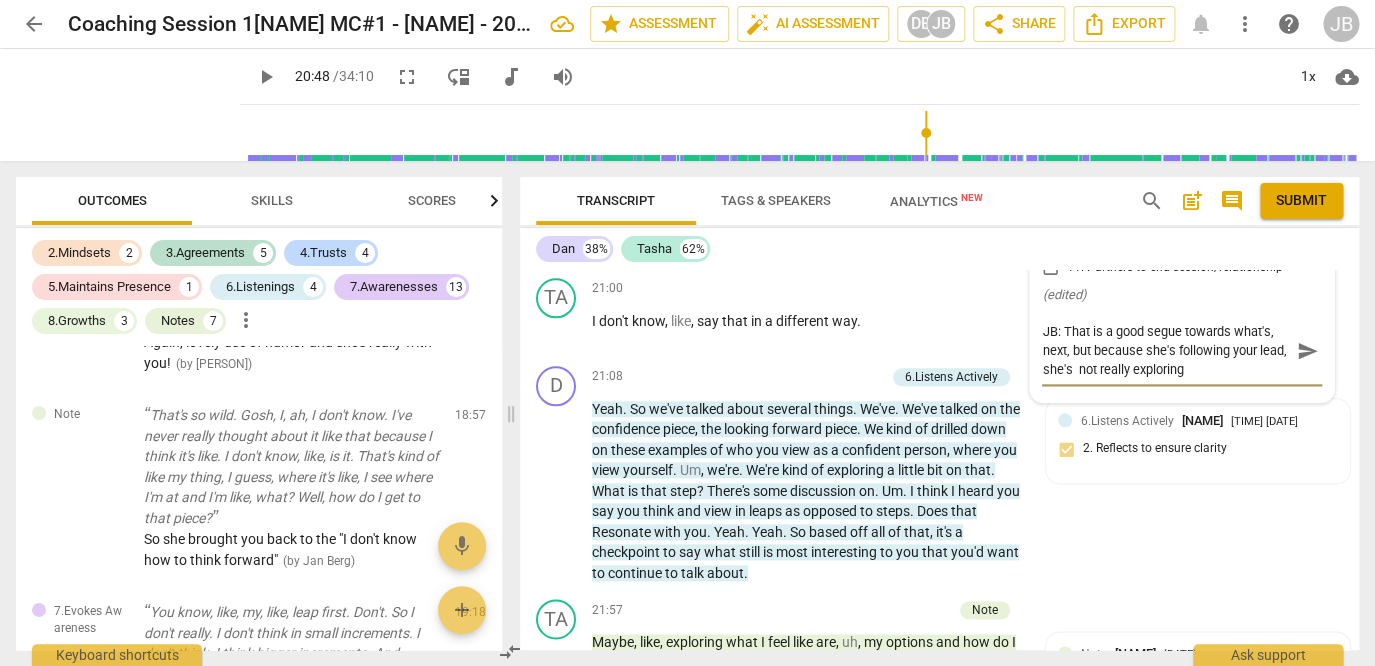 click on "JB: That is a good segue towards what's, next, but because she's following your lead,  she's  not really exploring" at bounding box center [1166, 350] 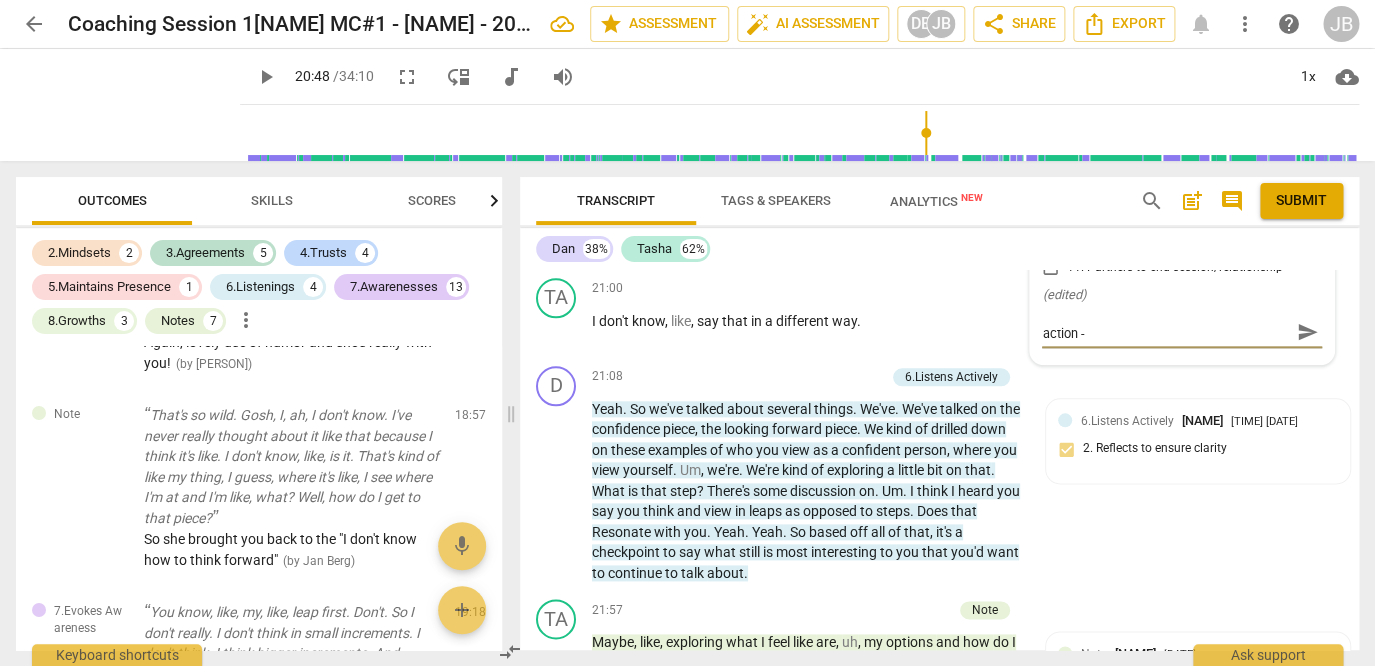 scroll, scrollTop: 0, scrollLeft: 0, axis: both 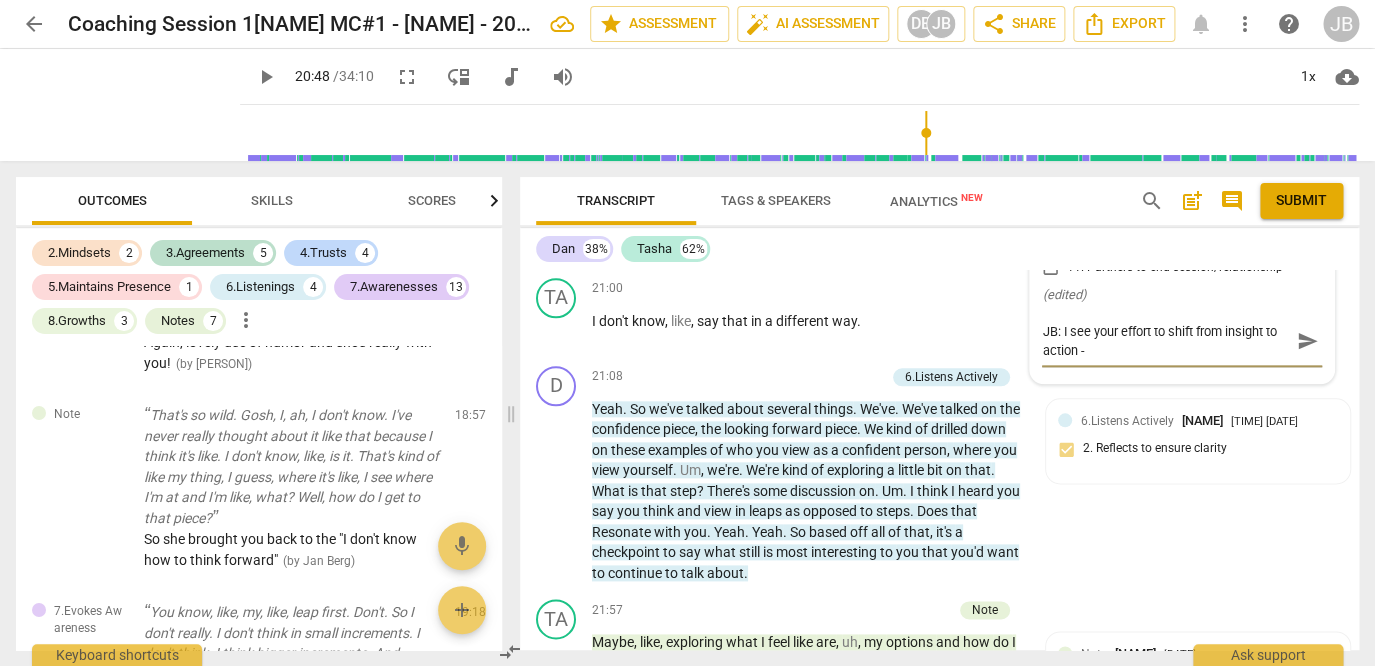 click on "JB: I see your effort to shift from insight to action -" at bounding box center [1166, 341] 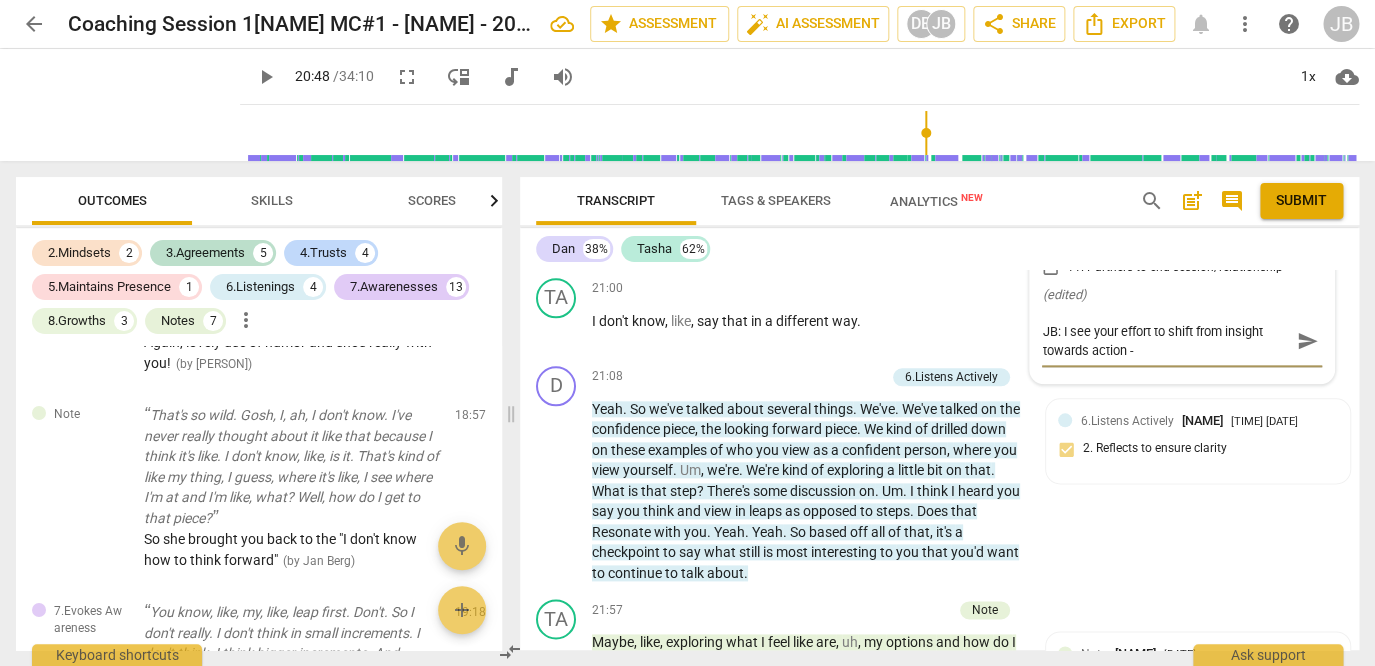 click on "JB: I see your effort to shift from insight towards action -" at bounding box center (1166, 341) 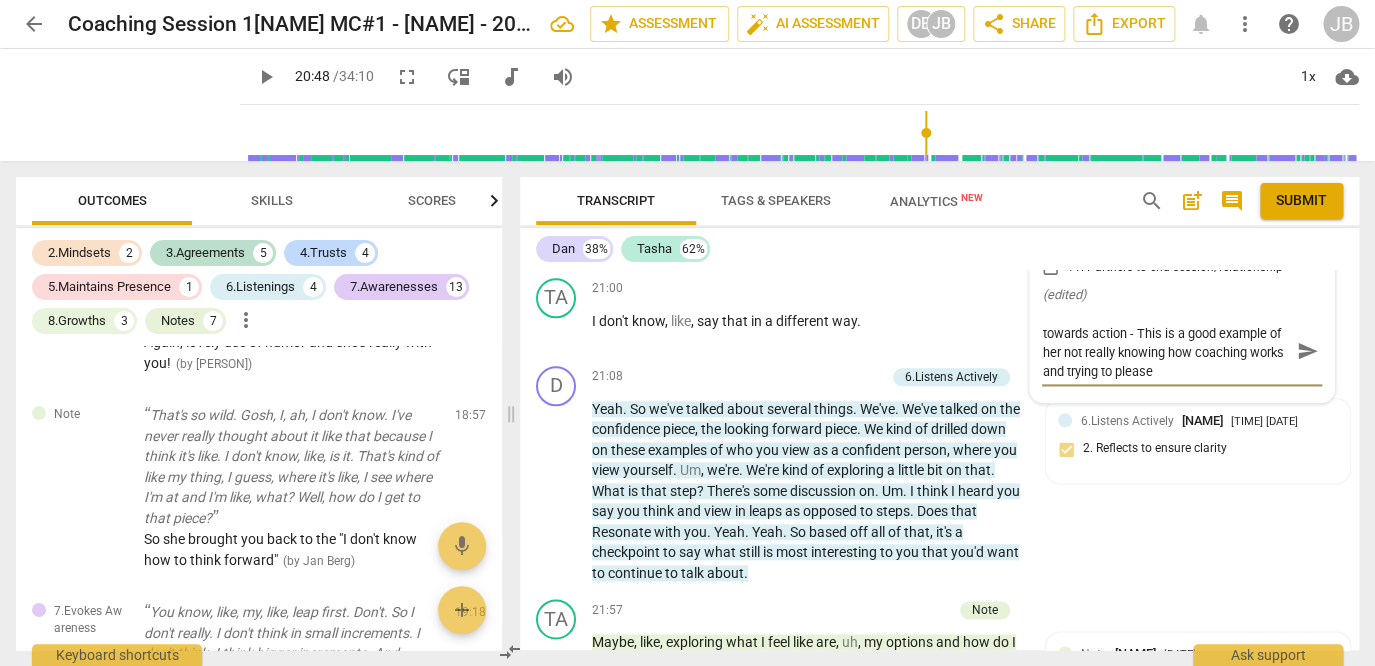 scroll, scrollTop: 0, scrollLeft: 0, axis: both 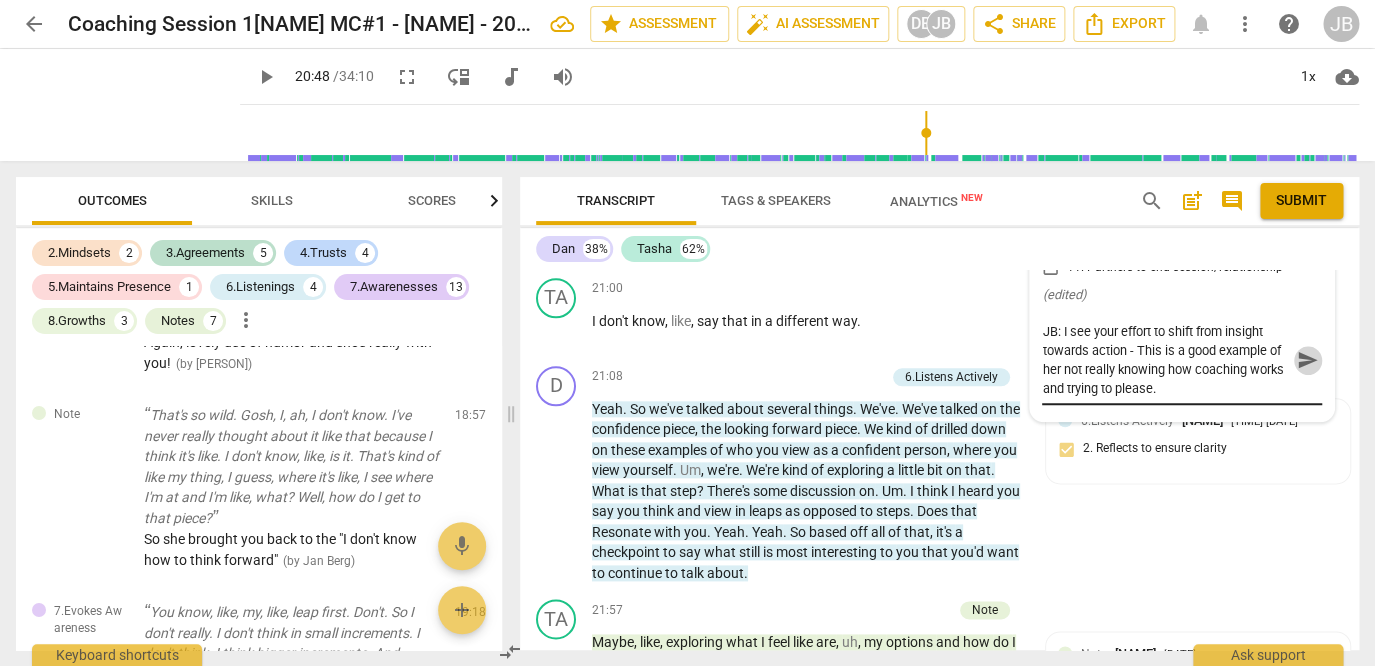 click on "send" at bounding box center [1307, 360] 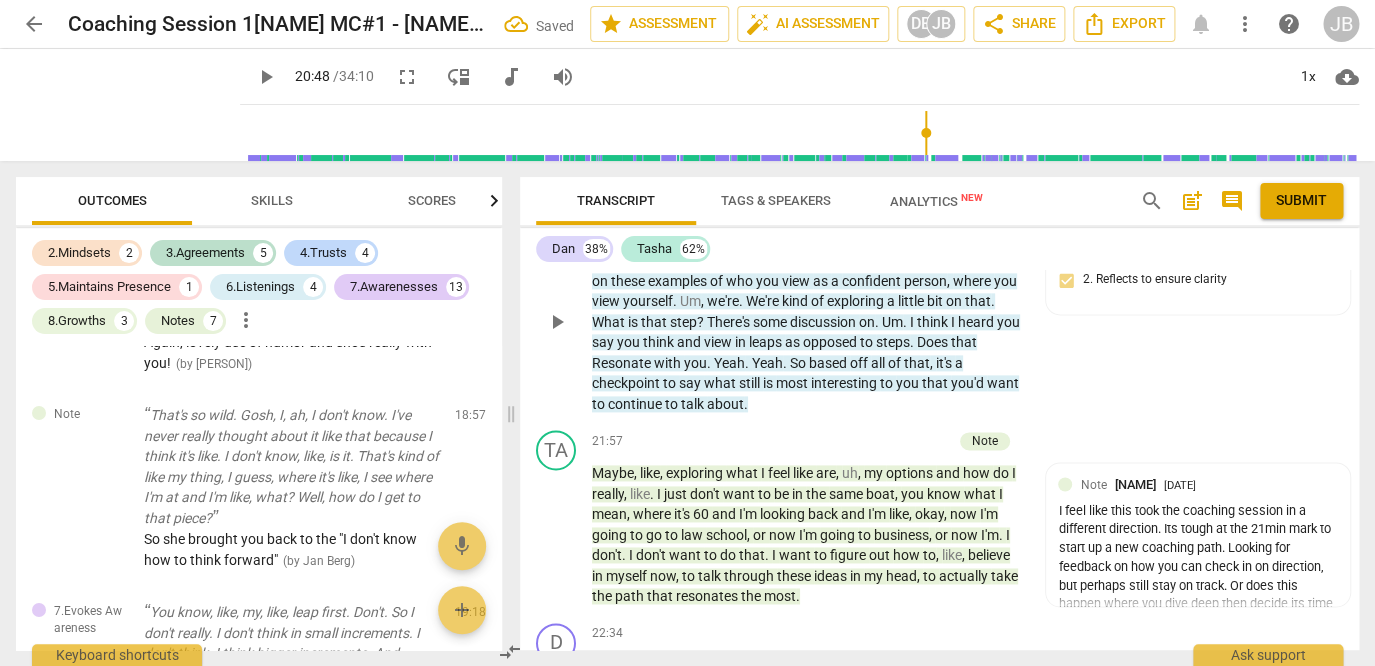 scroll, scrollTop: 11987, scrollLeft: 0, axis: vertical 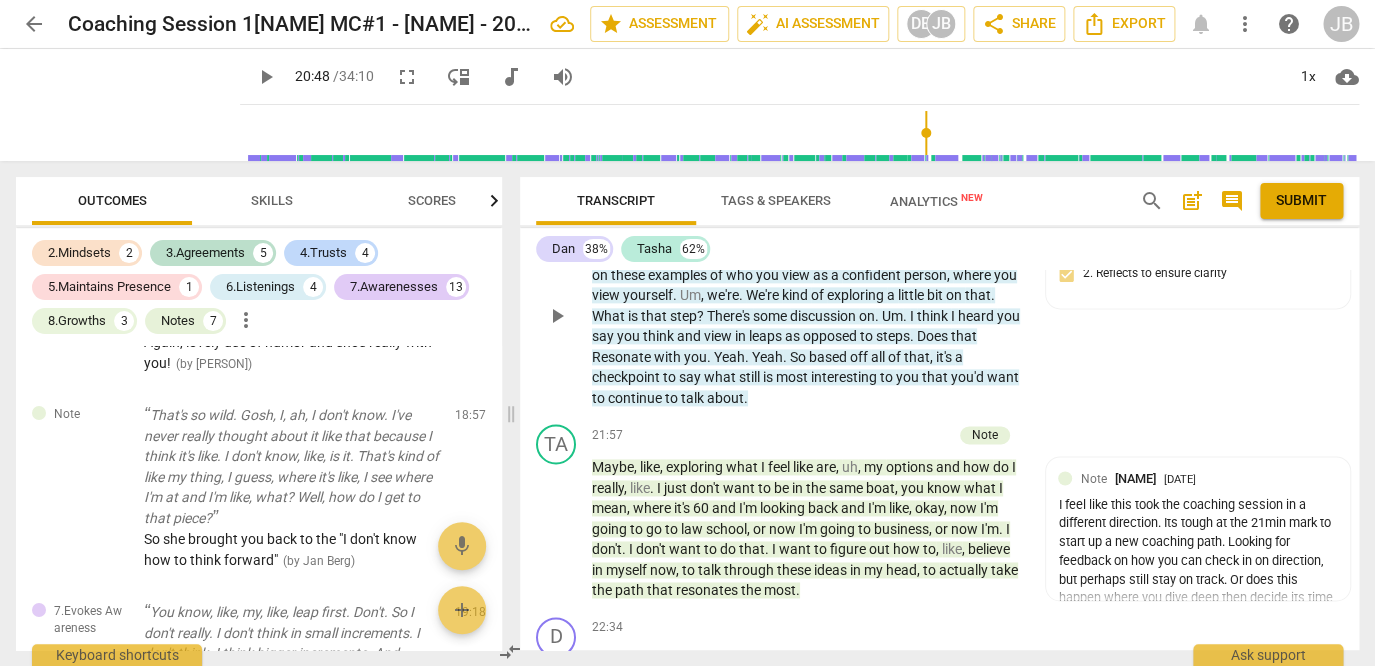 click on "Yeah" at bounding box center (729, 357) 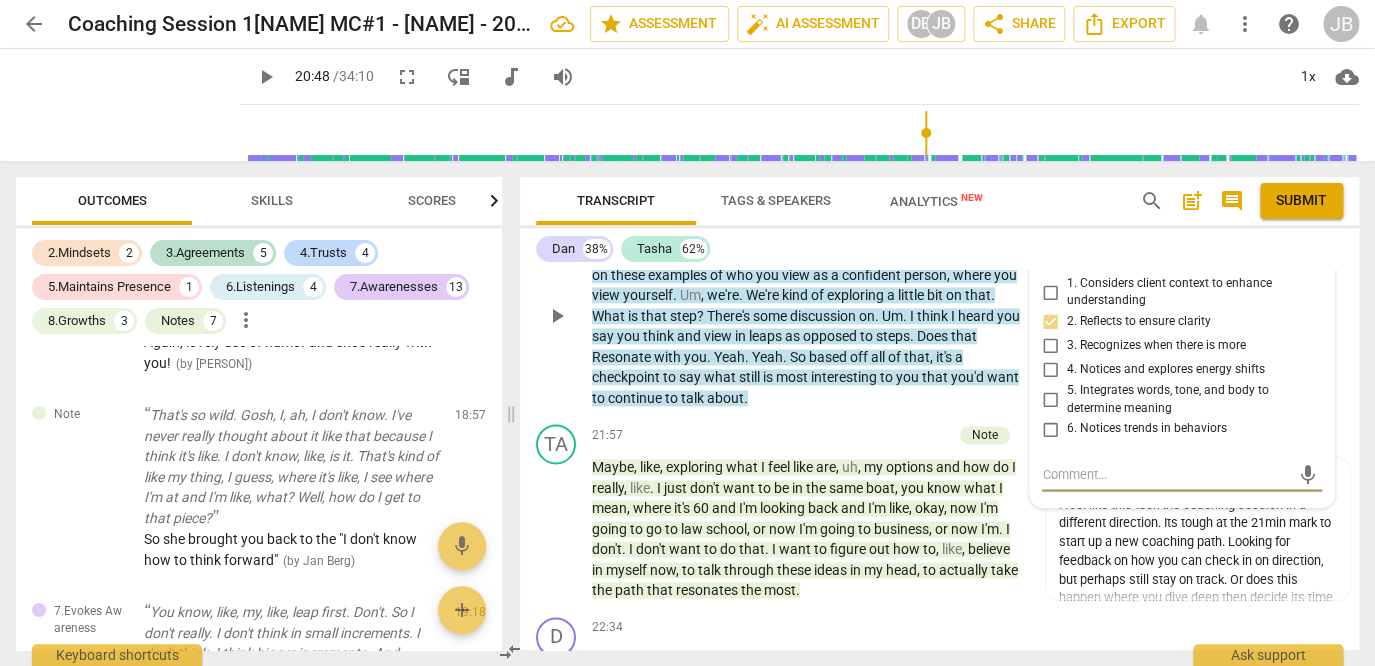 click on "Yeah" at bounding box center [729, 357] 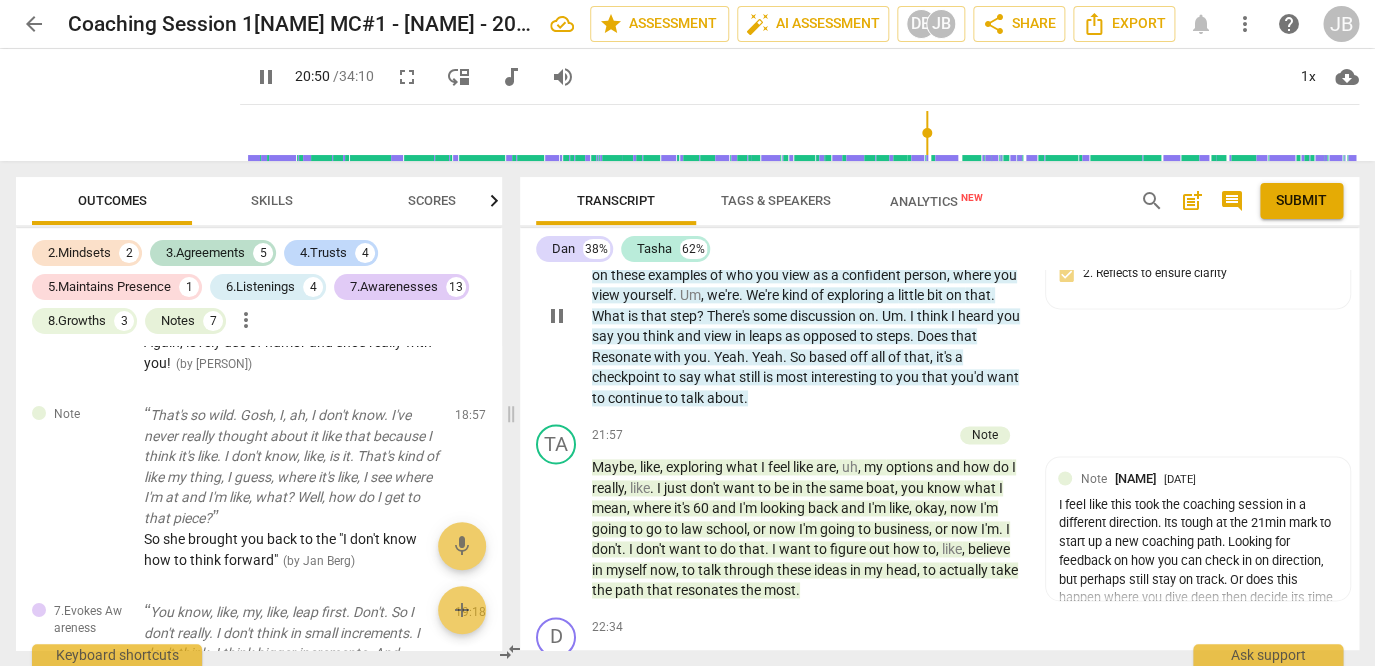 scroll, scrollTop: 12036, scrollLeft: 0, axis: vertical 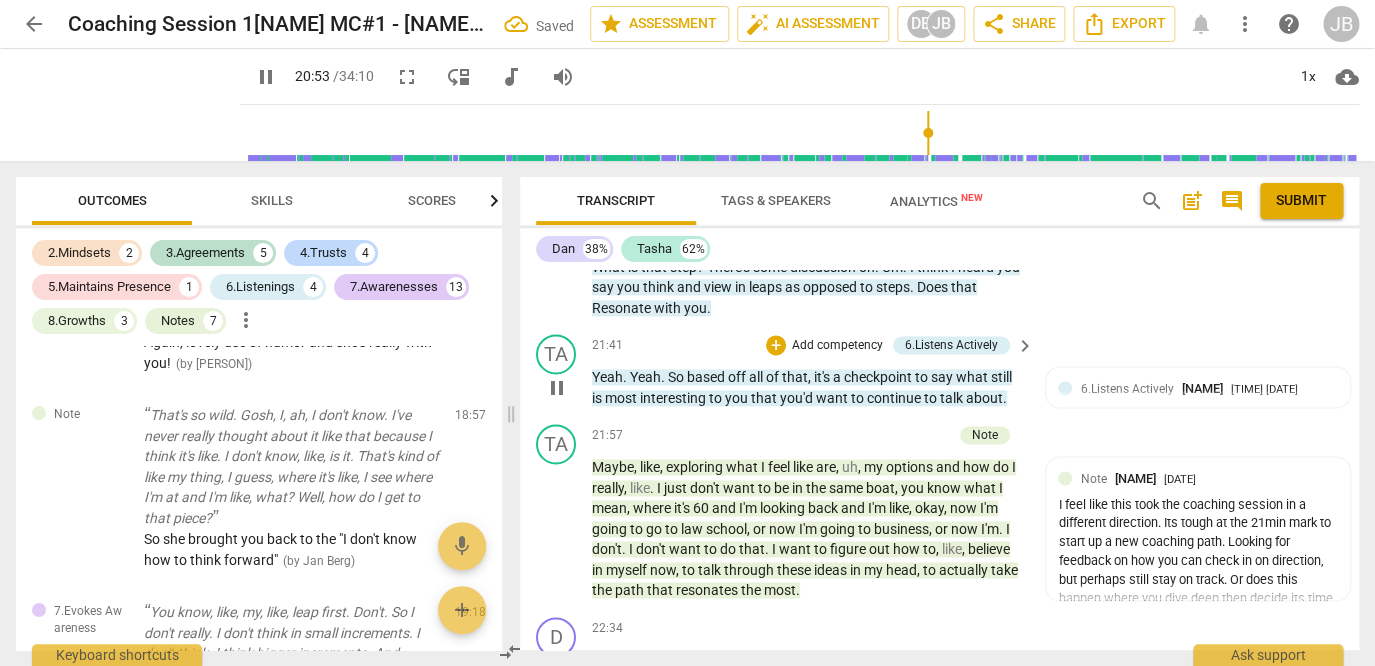 click on "So" at bounding box center [677, 377] 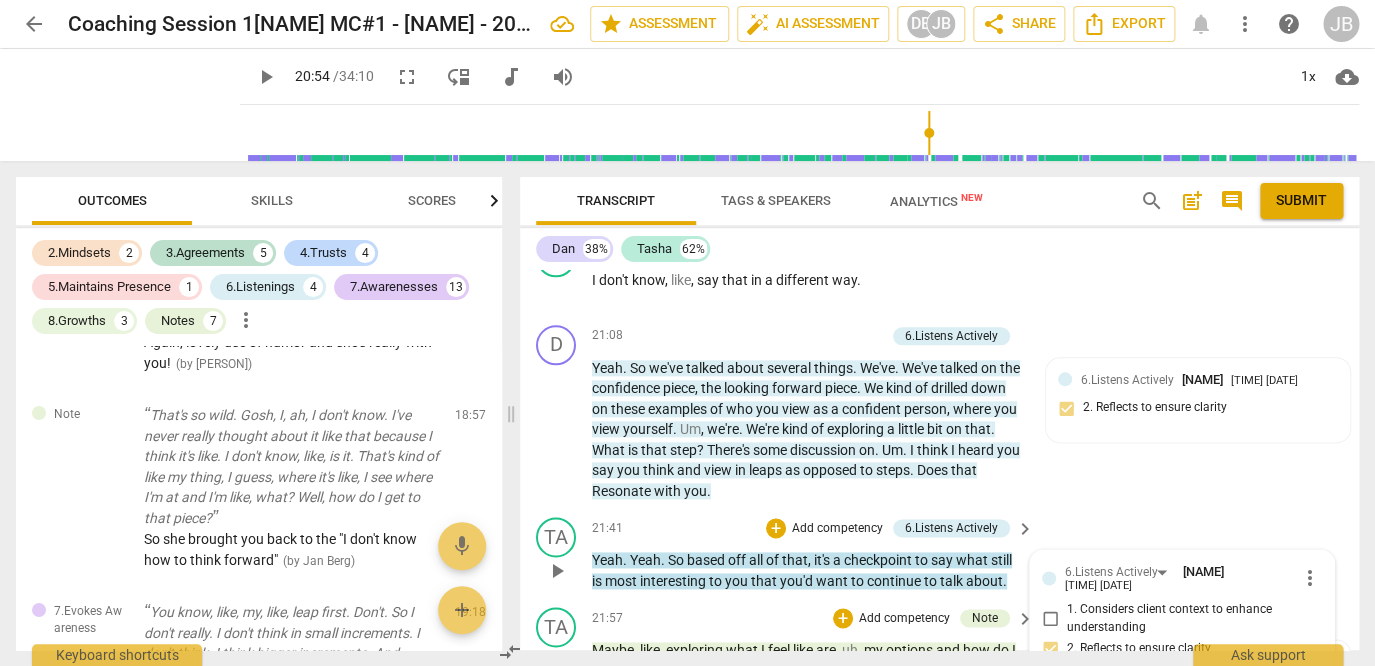 scroll, scrollTop: 11853, scrollLeft: 0, axis: vertical 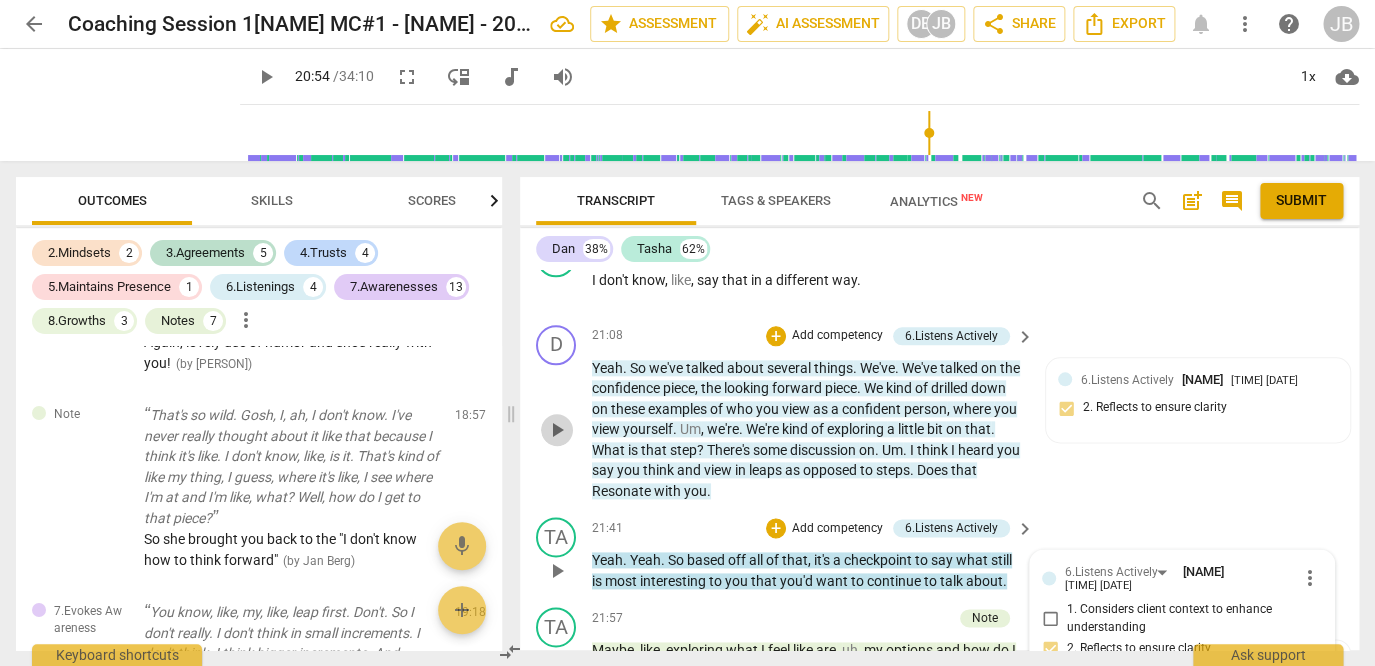 click on "play_arrow" at bounding box center [557, 430] 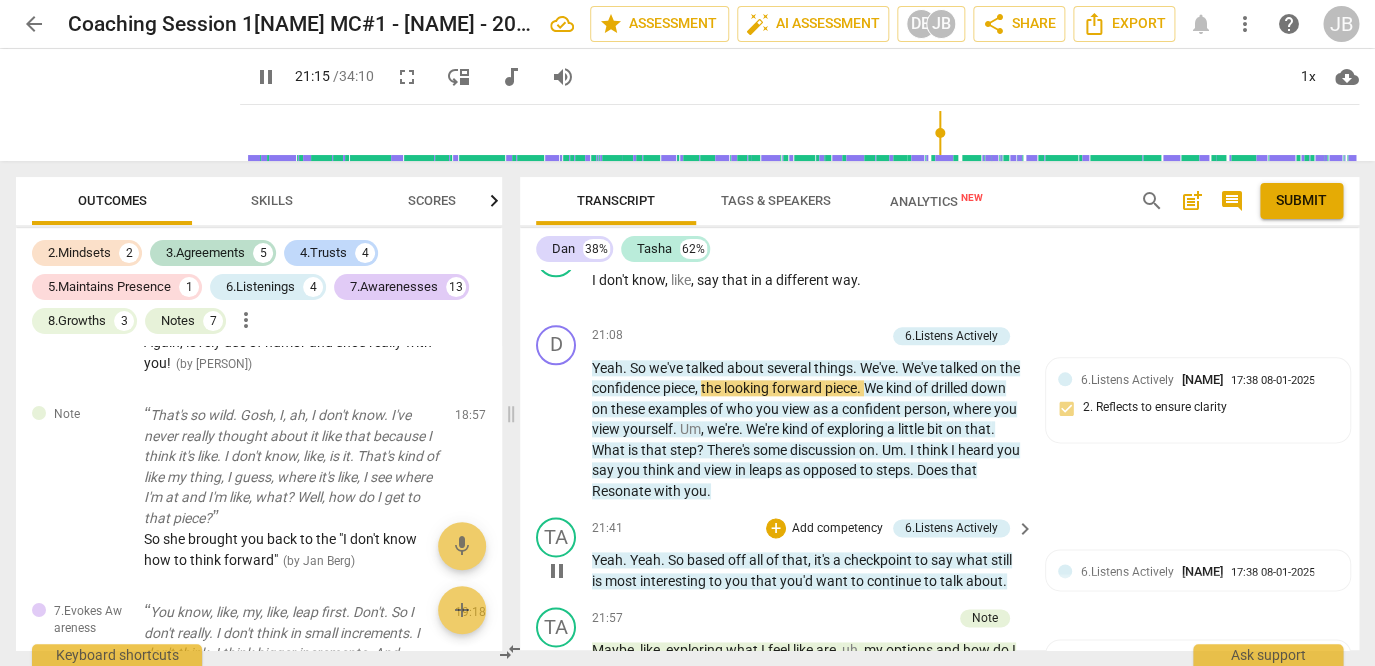 click on "So" at bounding box center (677, 560) 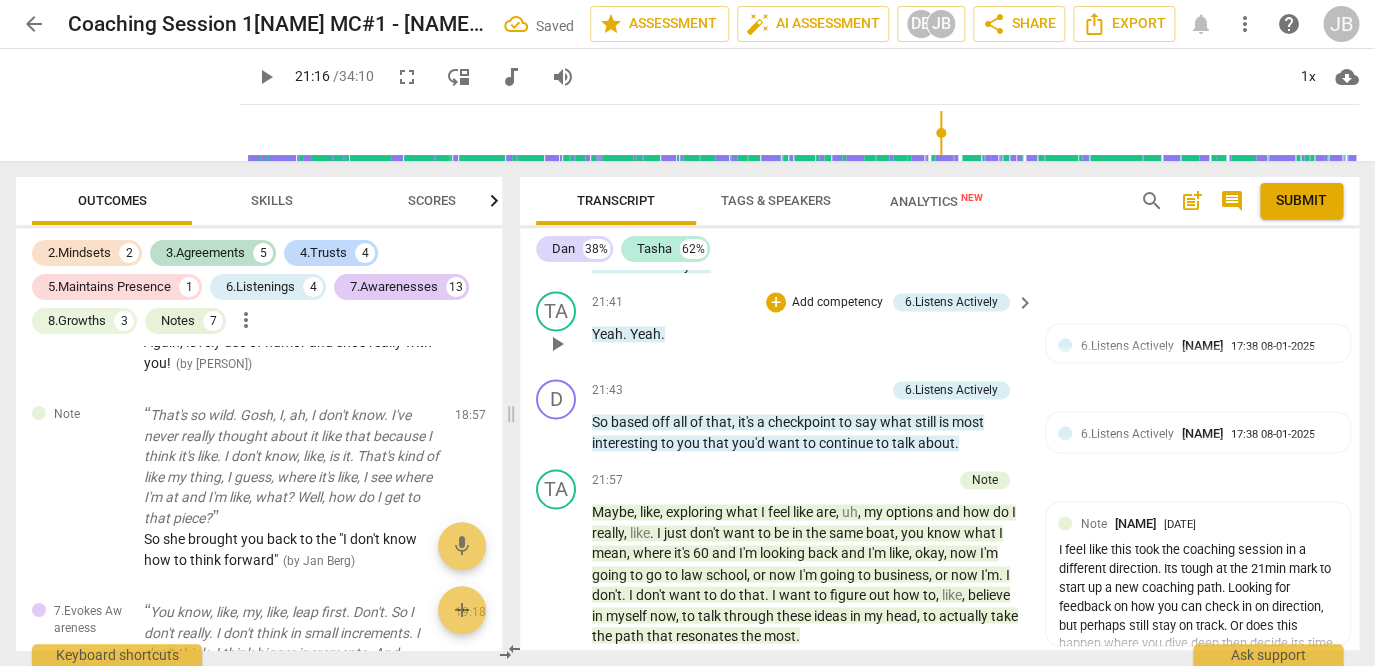 scroll, scrollTop: 12081, scrollLeft: 0, axis: vertical 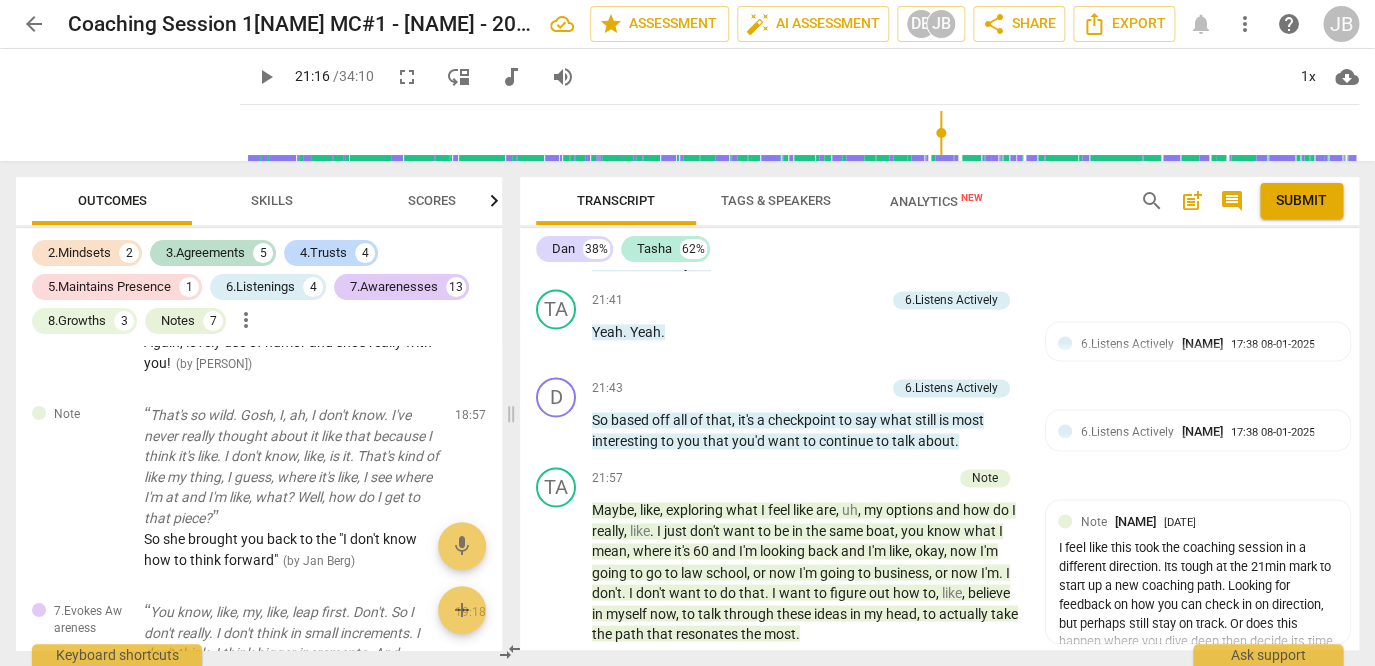 click on "Yeah .   So   we've   talked   about   several   things .   We've .   We've   talked   on   the   confidence   piece ,   the   looking   forward   piece .   We   kind   of   drilled   down   on   these   examples   of   who   you   view   as   a   confident   person ,   where   you   view   yourself .   Um ,   we're .   We're   kind   of   exploring   a   little   bit   on   that .   What   is   that   step ?   There's   some   discussion   on .   Um .   I   think   I   heard   you   say   you   think   and   view   in   leaps   as   opposed   to   steps .   Does   that   Resonate   with   you ." at bounding box center (808, 202) 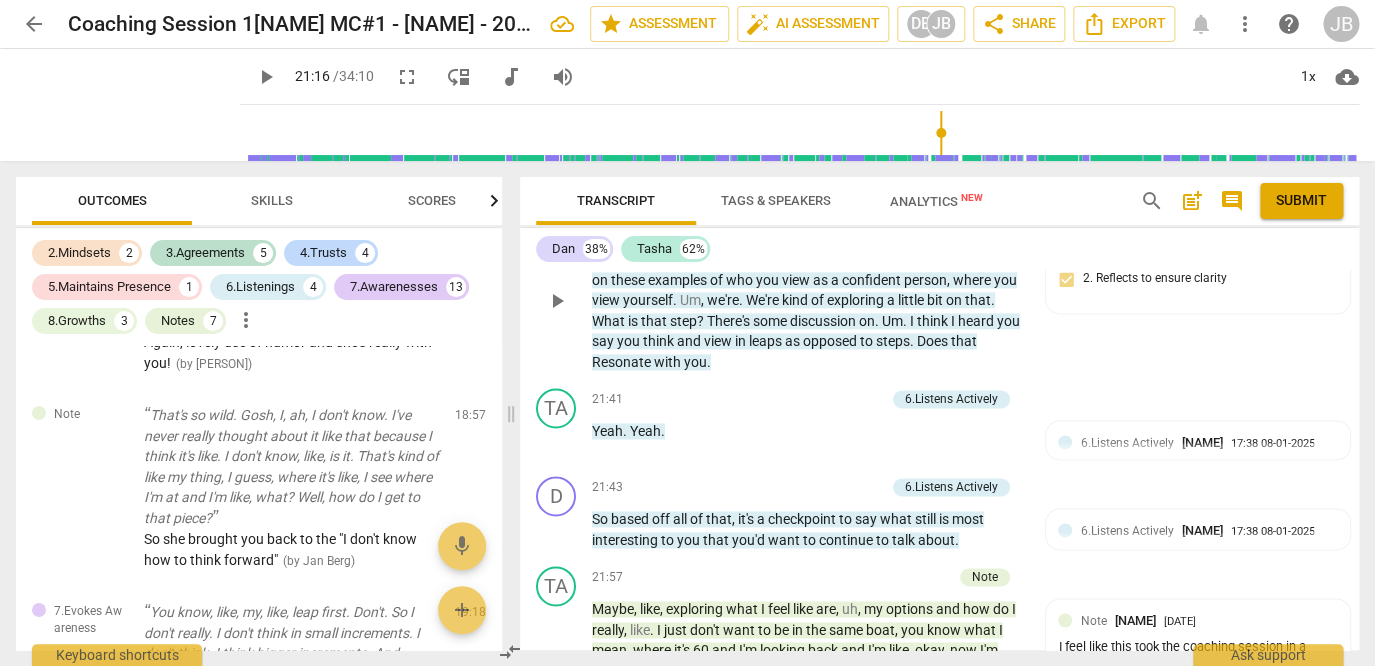 scroll, scrollTop: 11969, scrollLeft: 0, axis: vertical 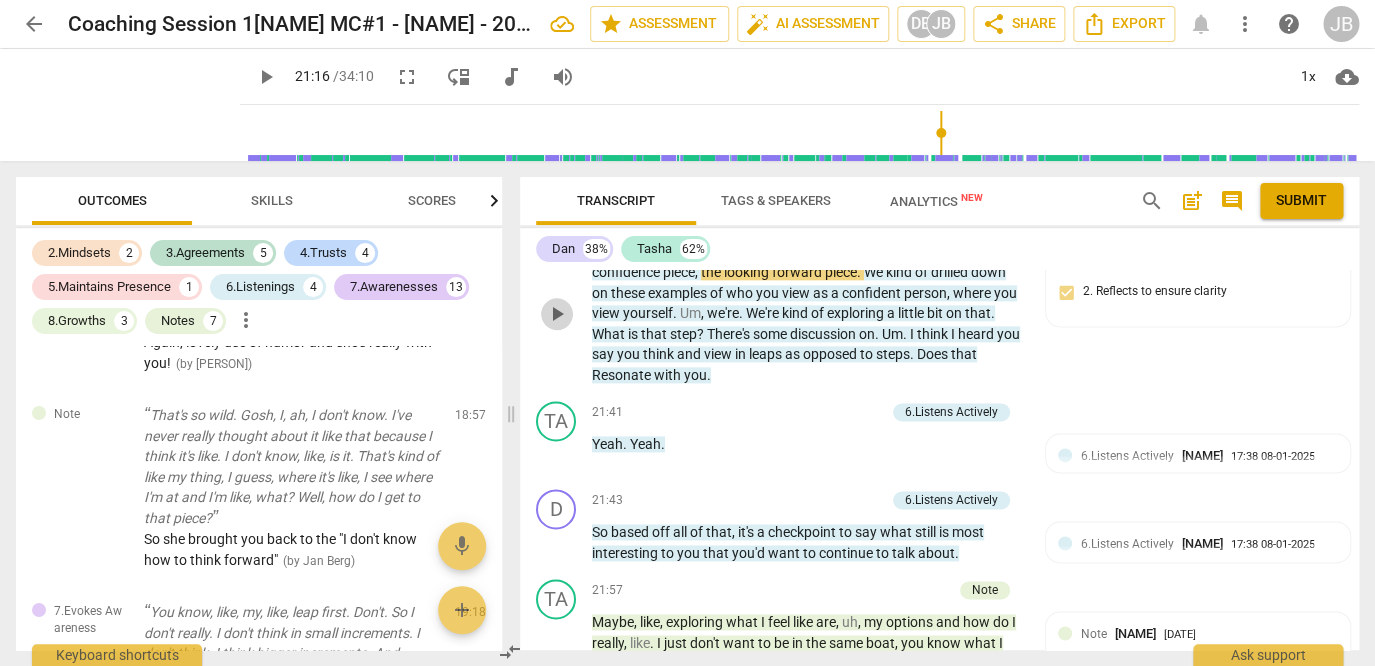 click on "play_arrow" at bounding box center (557, 314) 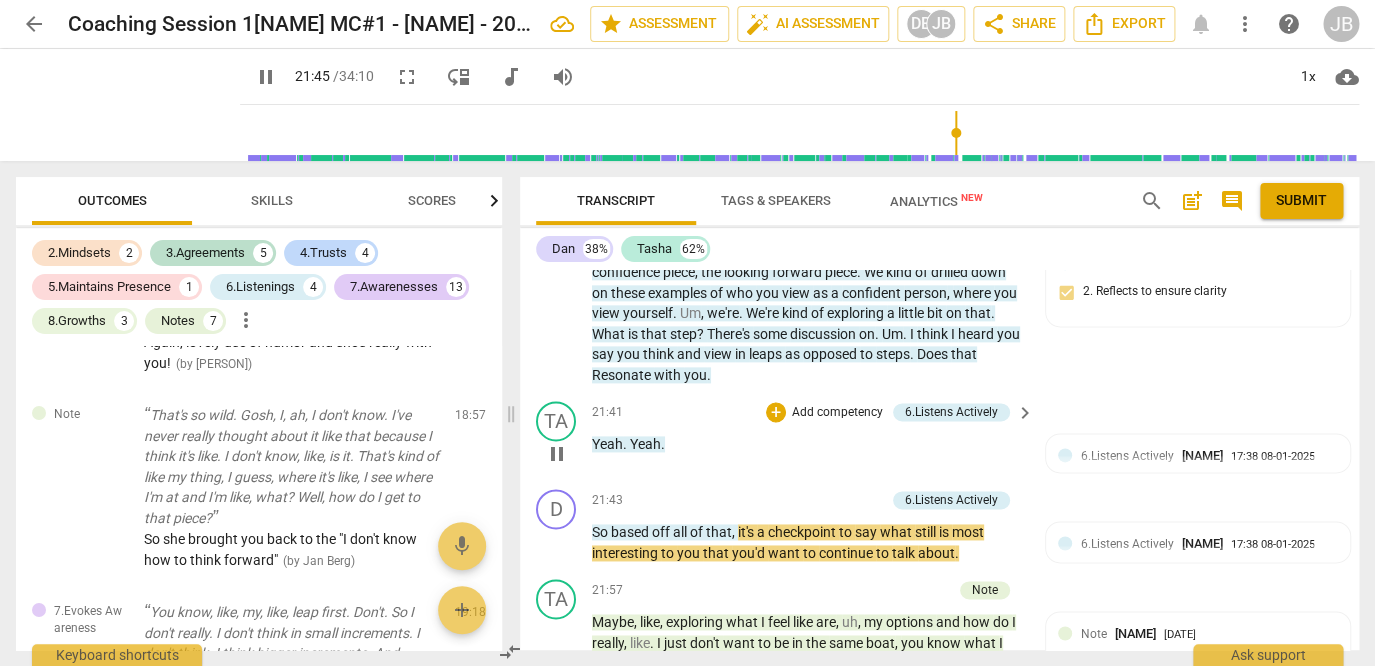 click on "Yeah" at bounding box center (645, 444) 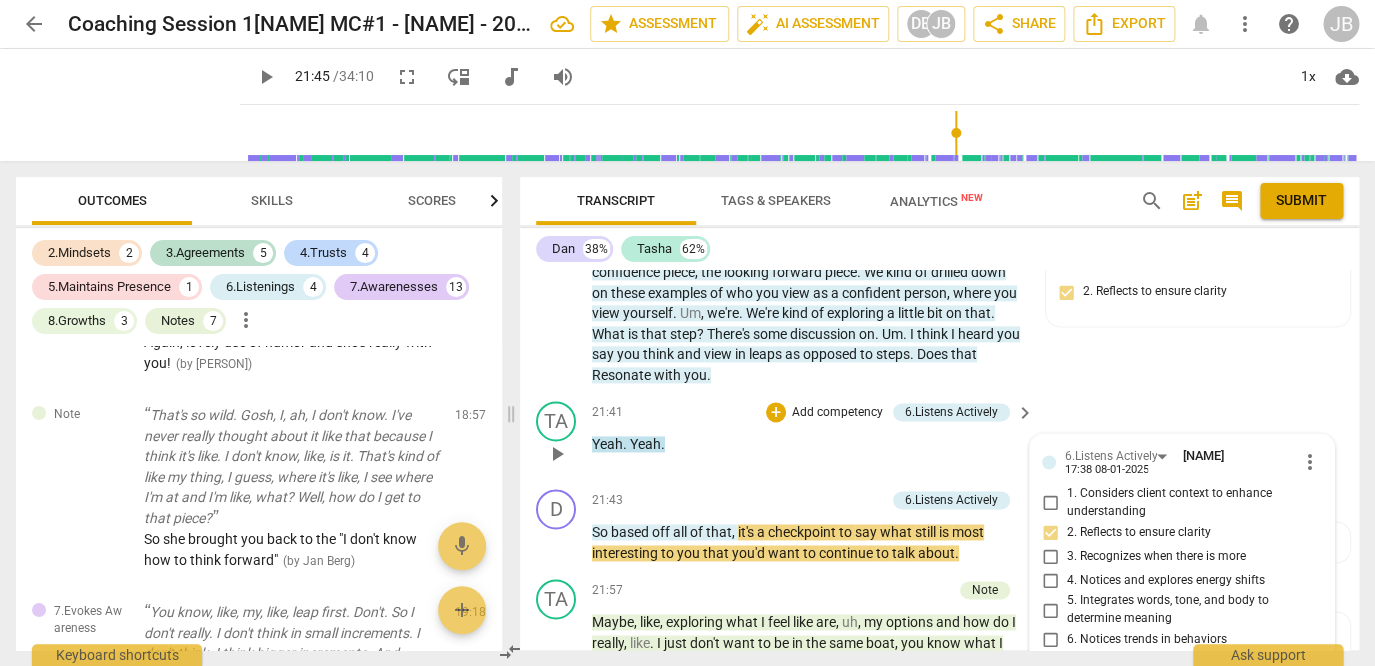 click on "Yeah" at bounding box center (645, 444) 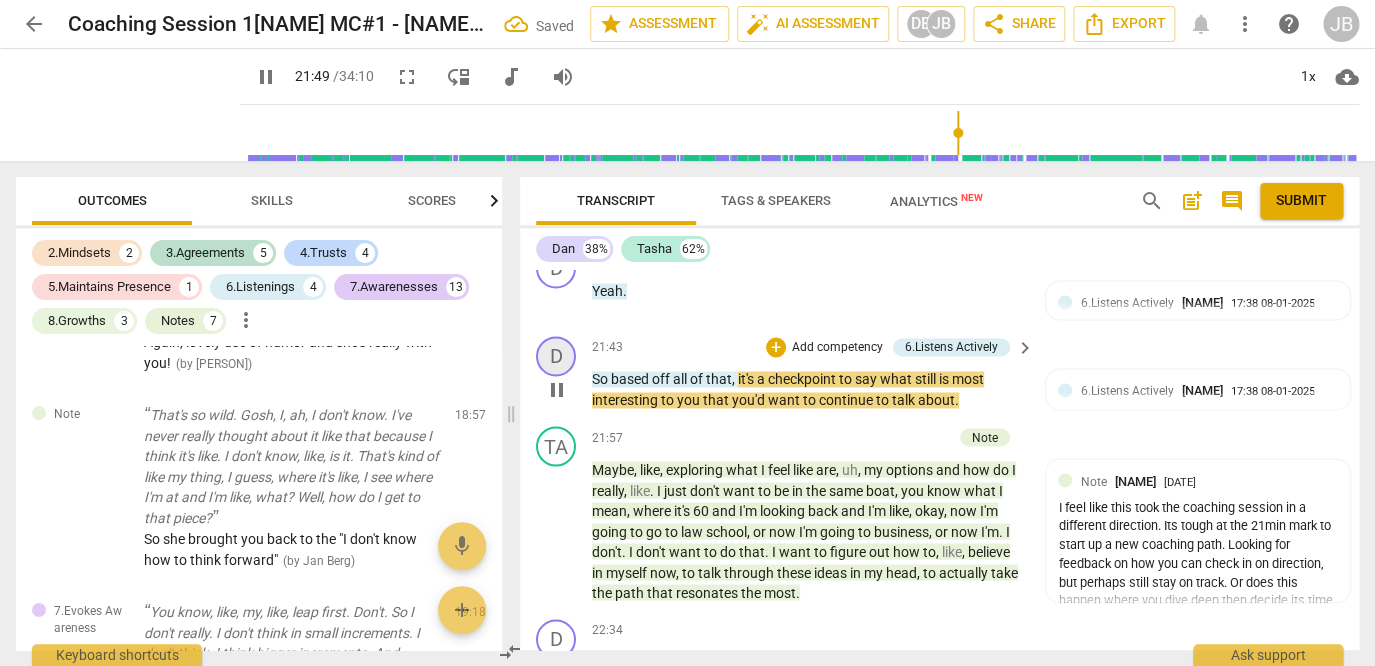 scroll, scrollTop: 12205, scrollLeft: 0, axis: vertical 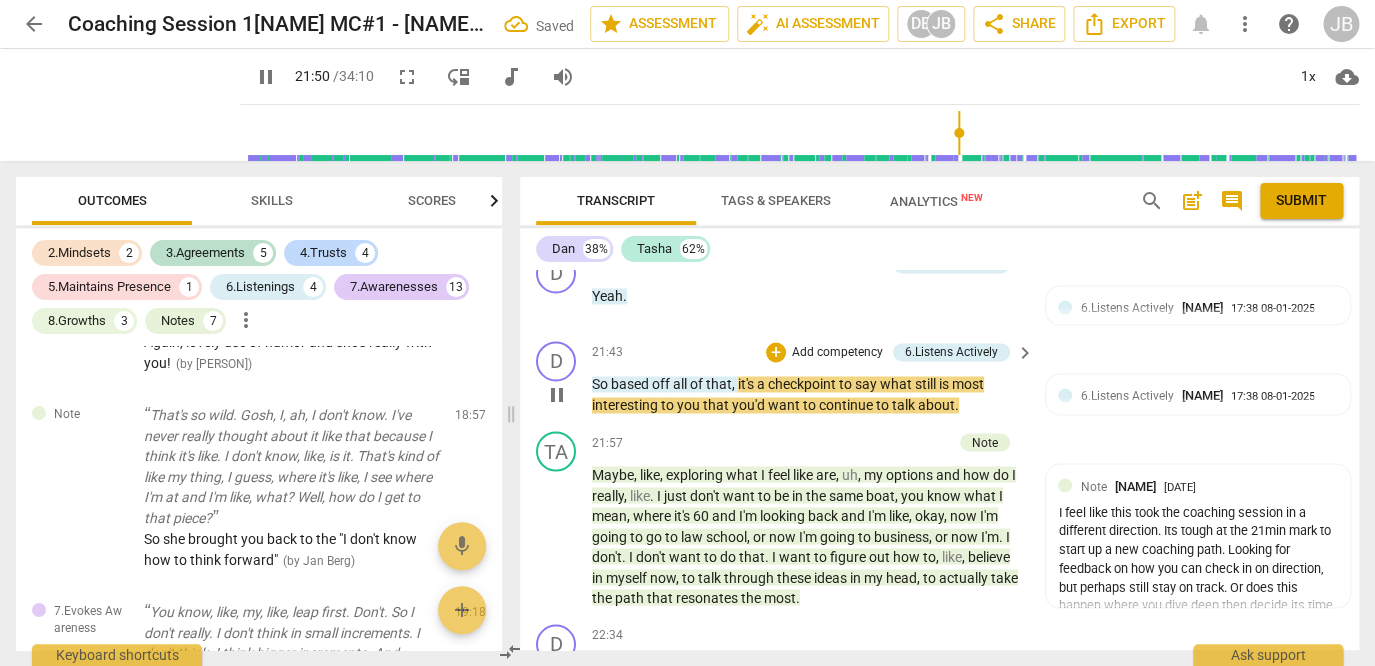 click on "So" at bounding box center (601, 384) 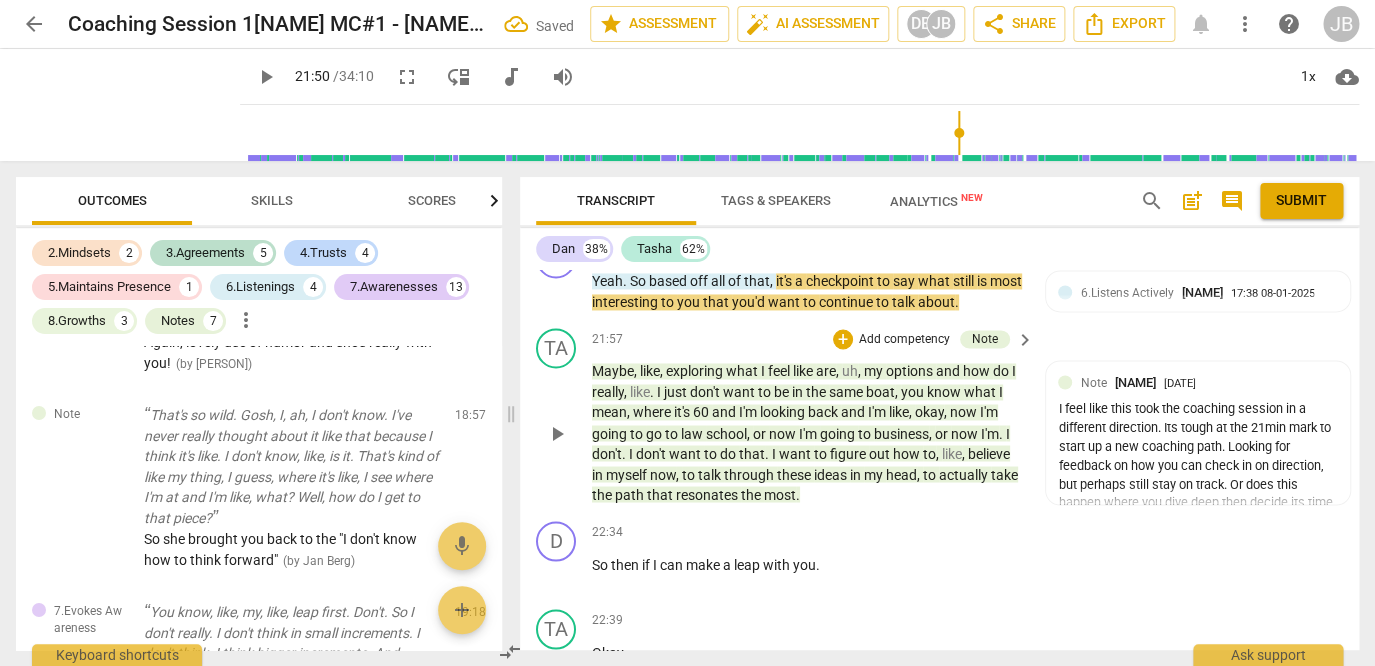 scroll, scrollTop: 12213, scrollLeft: 0, axis: vertical 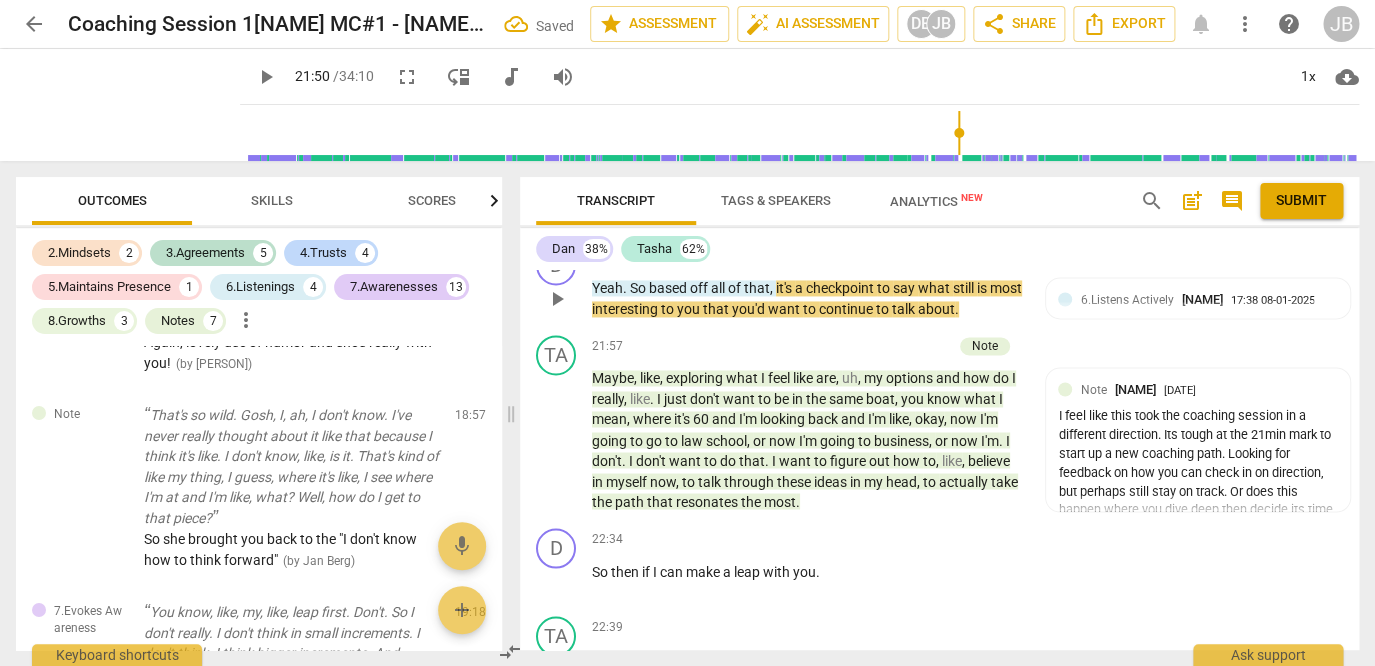 click on "D play_arrow pause 21:42 + Add competency 6.Listens Actively keyboard_arrow_right Yeah .   So   based   off   all   of   that ,   it's   a   checkpoint   to   say   what   still   is   most   interesting   to   you   that   you'd   want   to   continue   to   talk   about . 6.Listens Actively Dan Braden 17:38 08-01-2025 2. Reflects to ensure clarity" at bounding box center [939, 282] 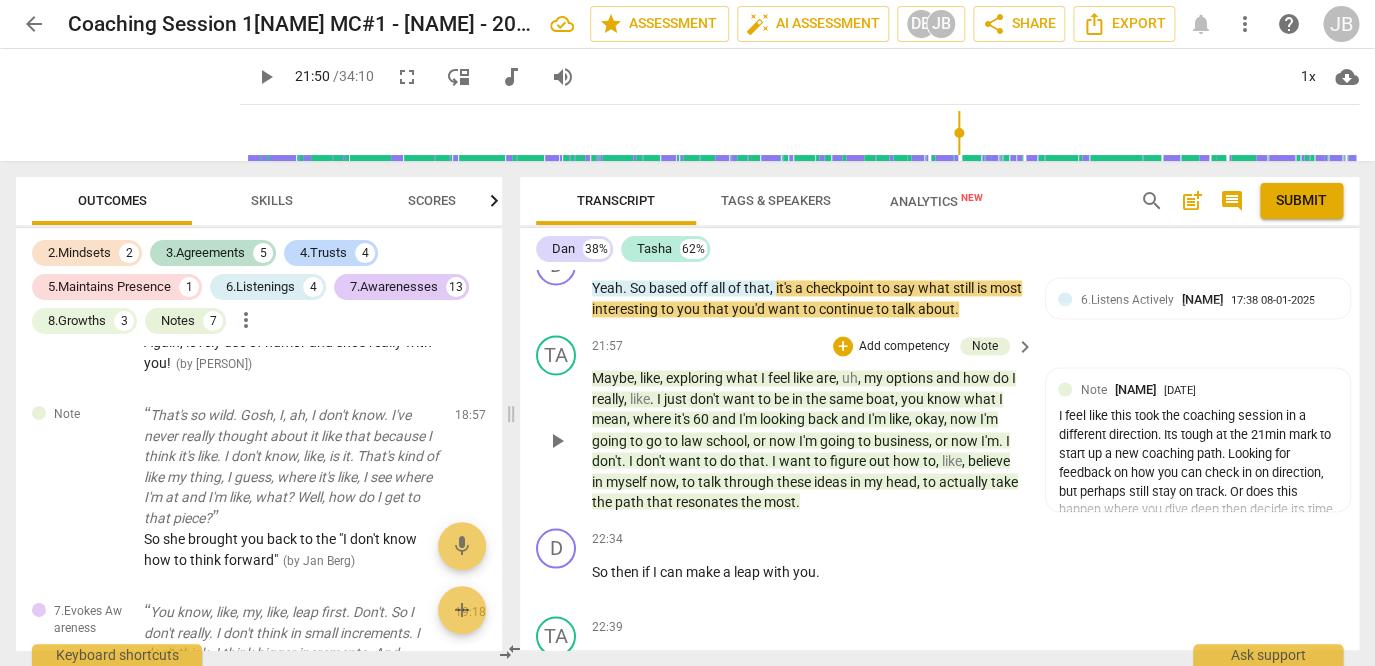 click on "TA play_arrow pause 21:57 + Add competency Note keyboard_arrow_right Maybe ,   like ,   exploring   what   I   feel   like   are ,   uh ,   my   options   and   how   do   I   really ,   like .   I   just   don't   want   to   be   in   the   same   boat ,   you   know   what   I   mean ,   where   it's   60   and   I'm   looking   back   and   I'm   like ,   okay ,   now   I'm   going   to   go   to   law   school ,   or   now   I'm   going   to   business ,   or   now   I'm .   I   don't .   I   don't   want   to   do   that .   I   want   to   figure   out   how   to ,   like ,   believe   in   myself   now ,   to   talk   through   these   ideas   in   my   head ,   to   actually   take   the   path   that   resonates   the   most . Note Dan Braden 22:37 07-28-2025" at bounding box center (939, 423) 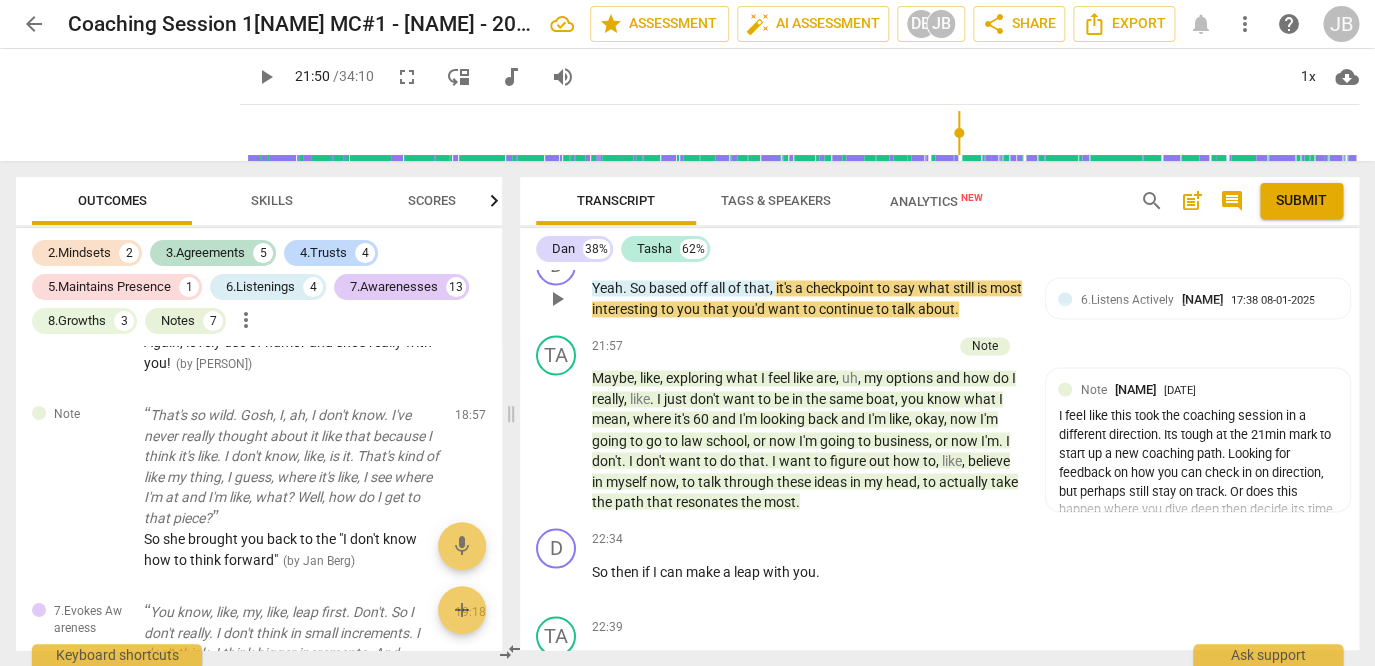 click on "21:42 + Add competency 6.Listens Actively keyboard_arrow_right Yeah . So based off all of that , it's a checkpoint to say what still is most interesting to you that you'd want to continue to talk about ." at bounding box center (814, 282) 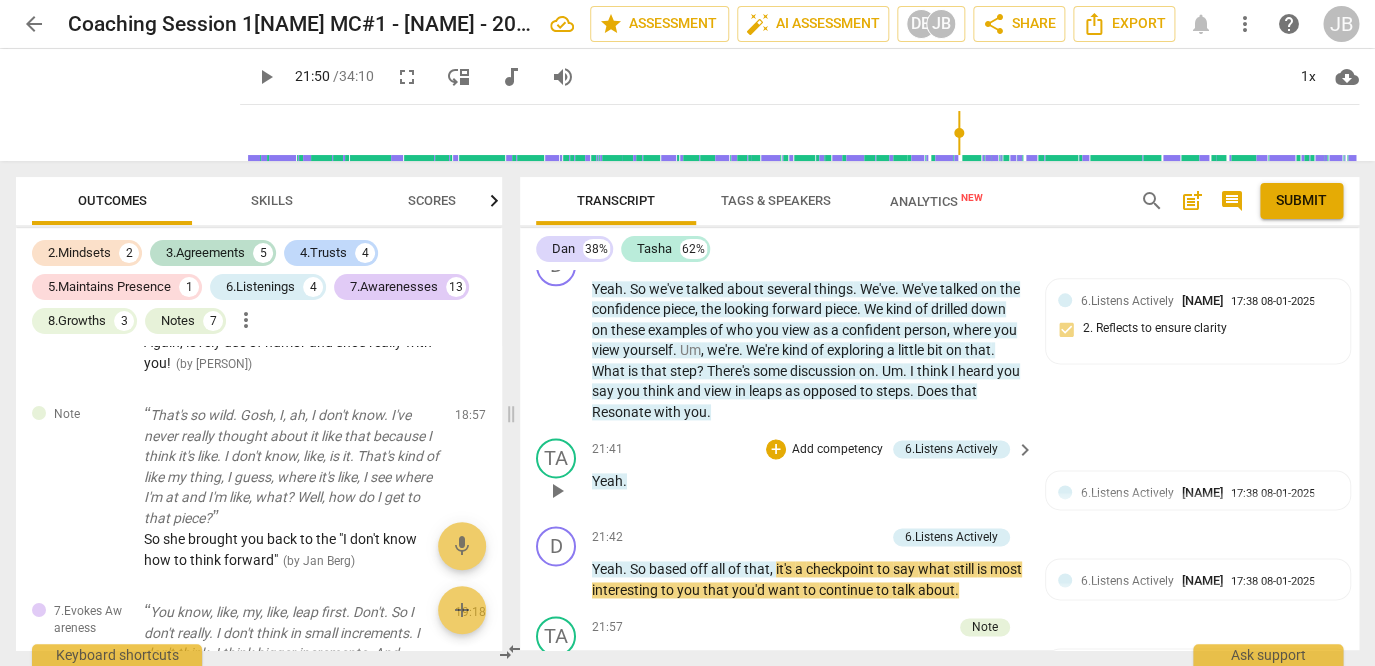 scroll, scrollTop: 11936, scrollLeft: 0, axis: vertical 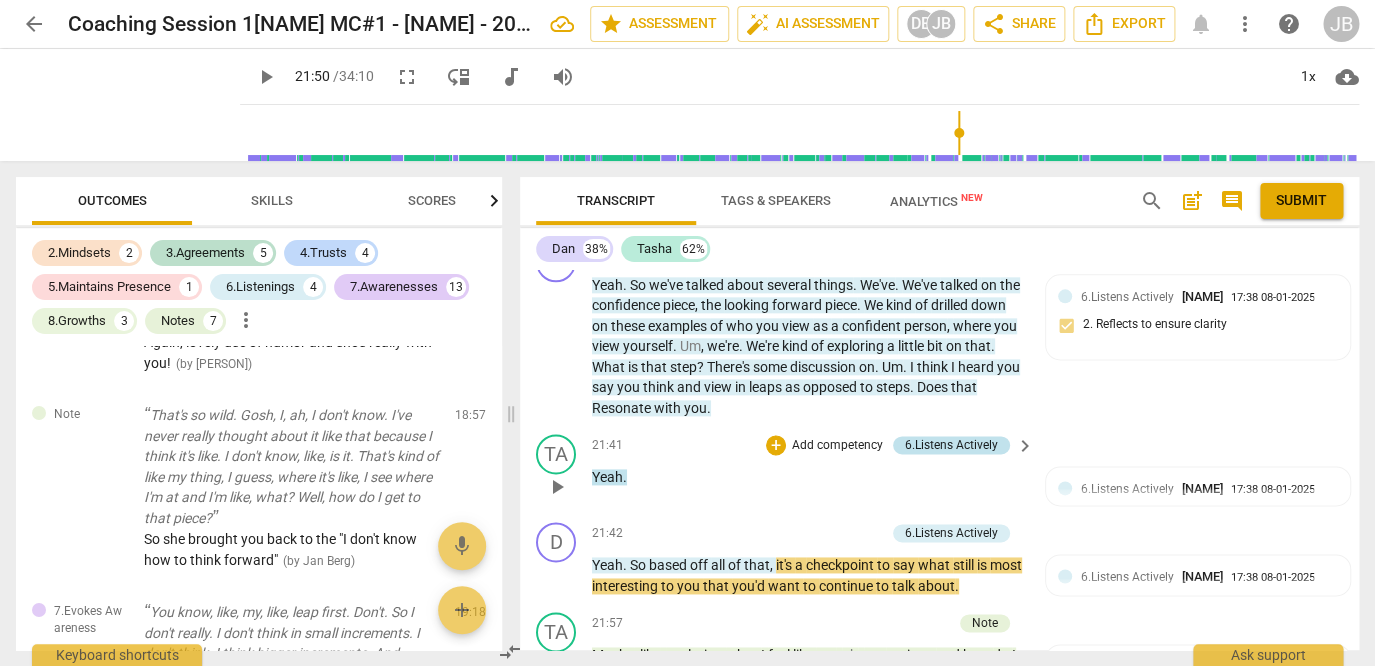click on "6.Listens Actively" at bounding box center [951, 445] 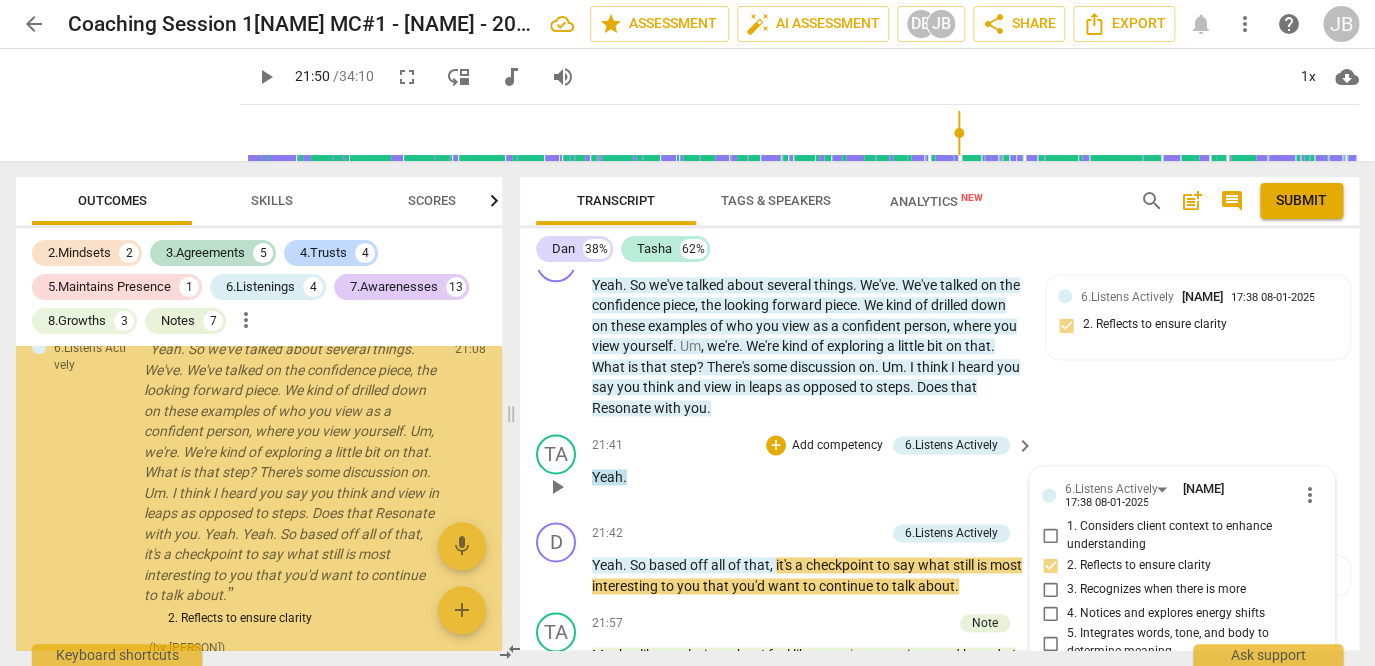 scroll, scrollTop: 6433, scrollLeft: 0, axis: vertical 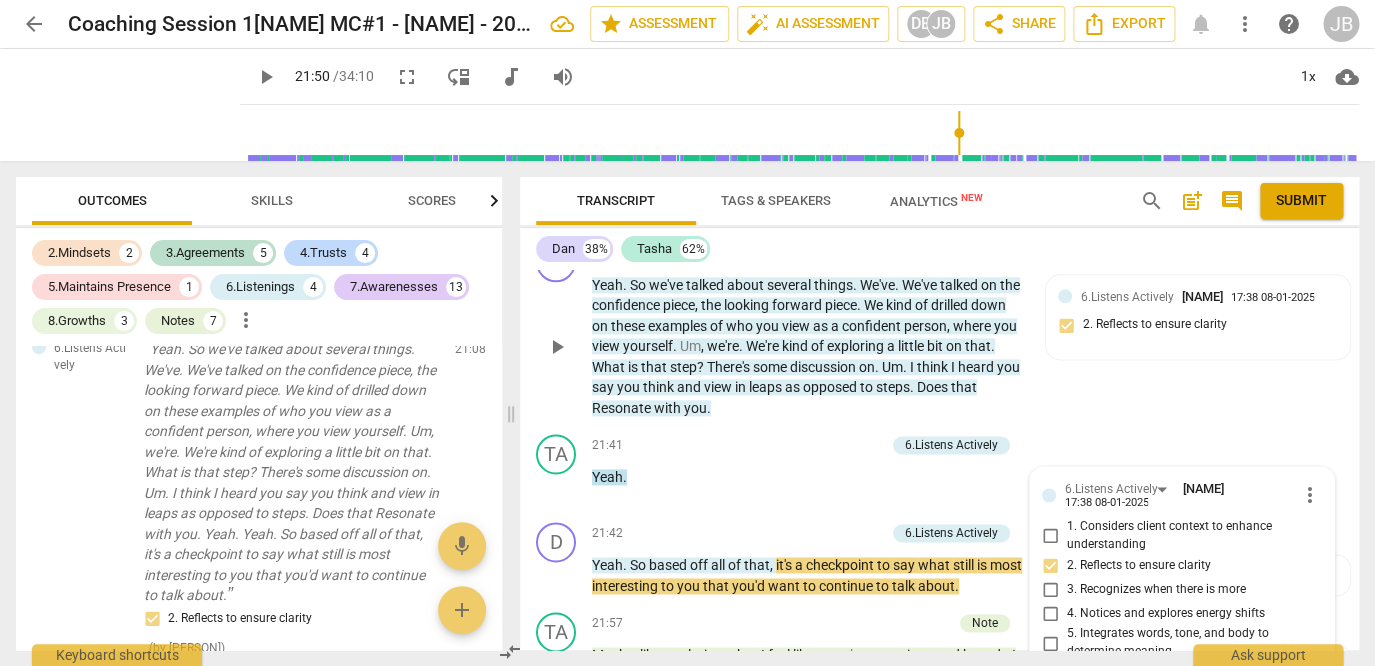 click on "discussion" at bounding box center [824, 367] 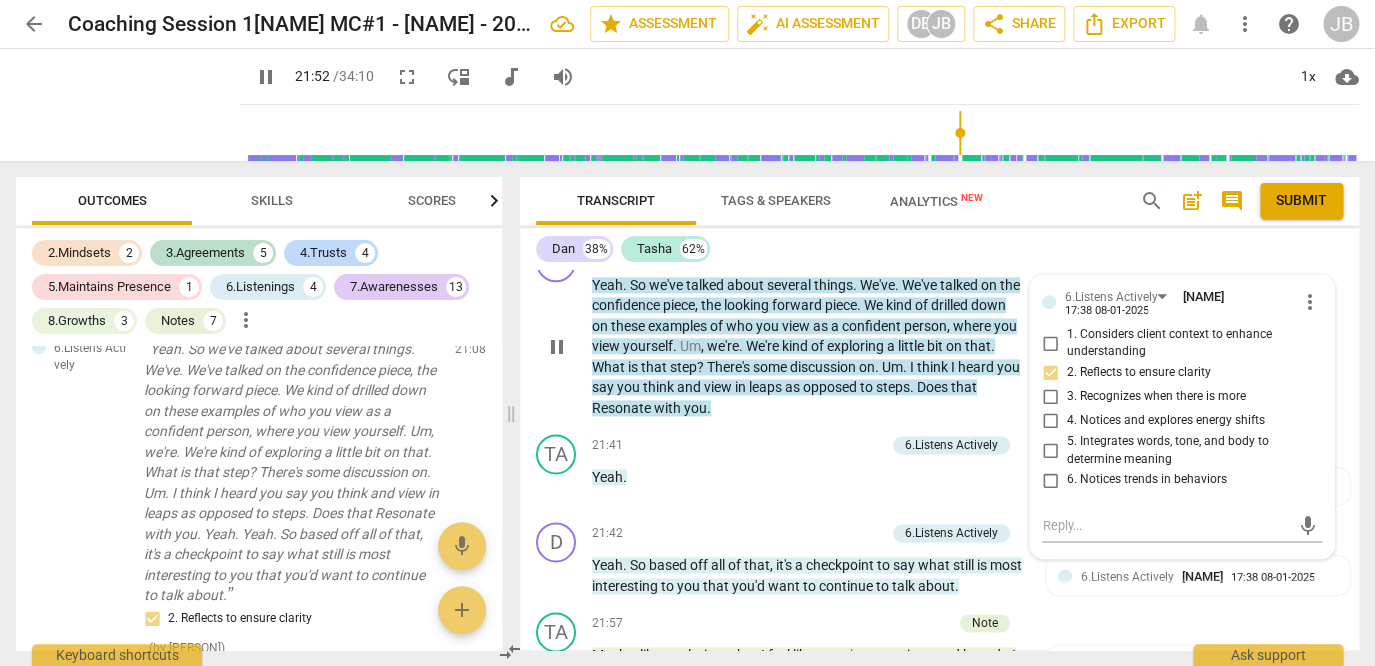 click on "Yeah .   So   we've   talked   about   several   things .   We've .   We've   talked   on   the   confidence   piece ,   the   looking   forward   piece .   We   kind   of   drilled   down   on   these   examples   of   who   you   view   as   a   confident   person ,   where   you   view   yourself .   Um ,   we're .   We're   kind   of   exploring   a   little   bit   on   that .   What   is   that   step ?   There's   some   discussion   on .   Um .   I   think   I   heard   you   say   you   think   and   view   in   leaps   as   opposed   to   steps .   Does   that   Resonate   with   you ." at bounding box center (808, 347) 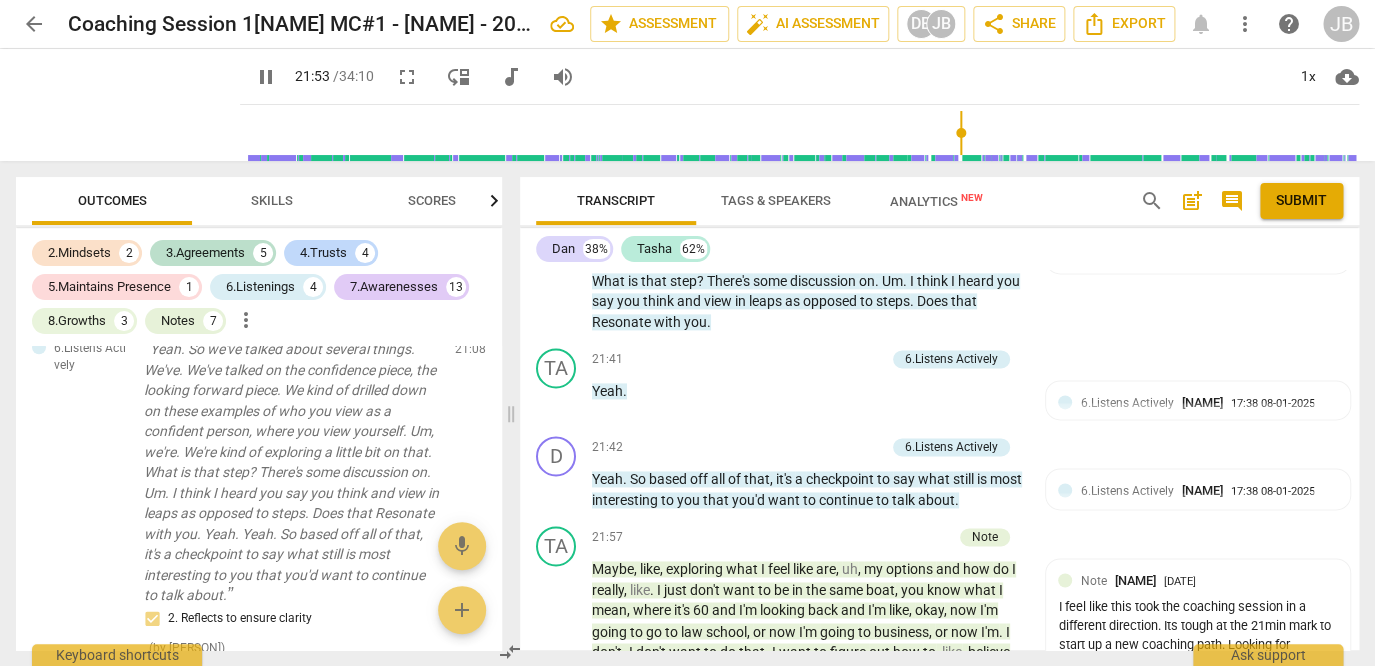 scroll, scrollTop: 12061, scrollLeft: 0, axis: vertical 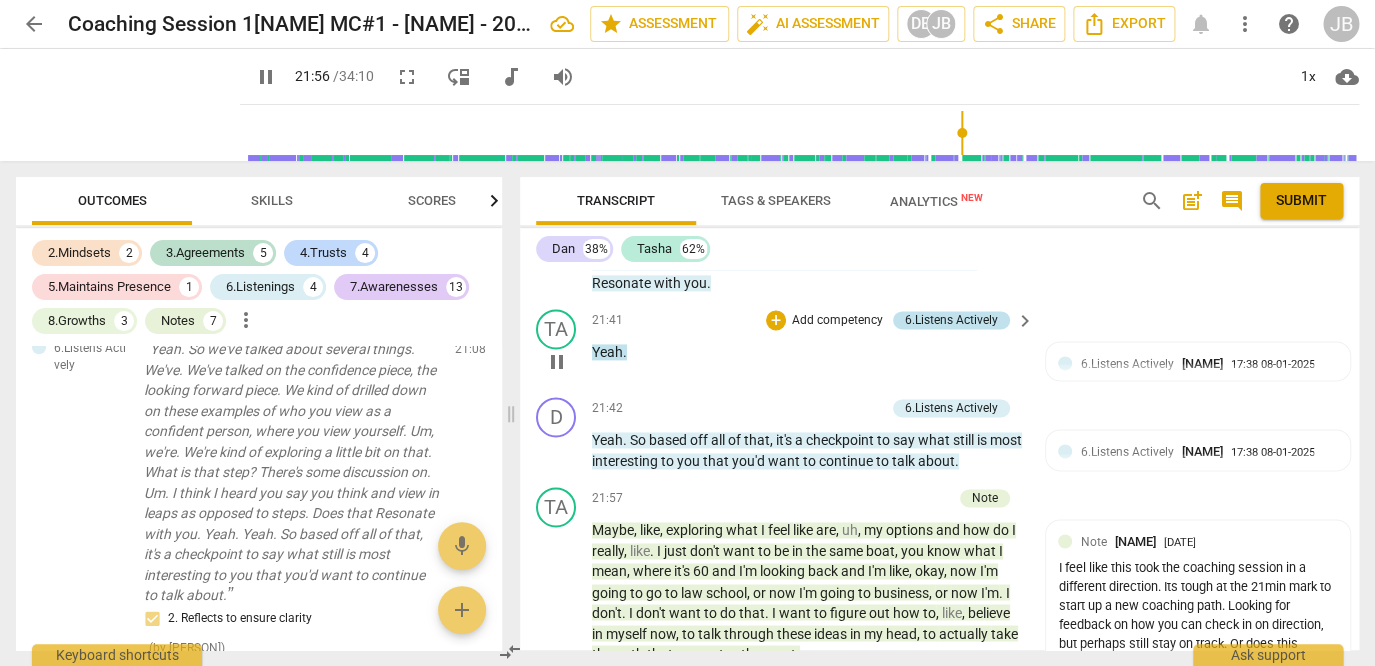 click on "6.Listens Actively" at bounding box center (951, 320) 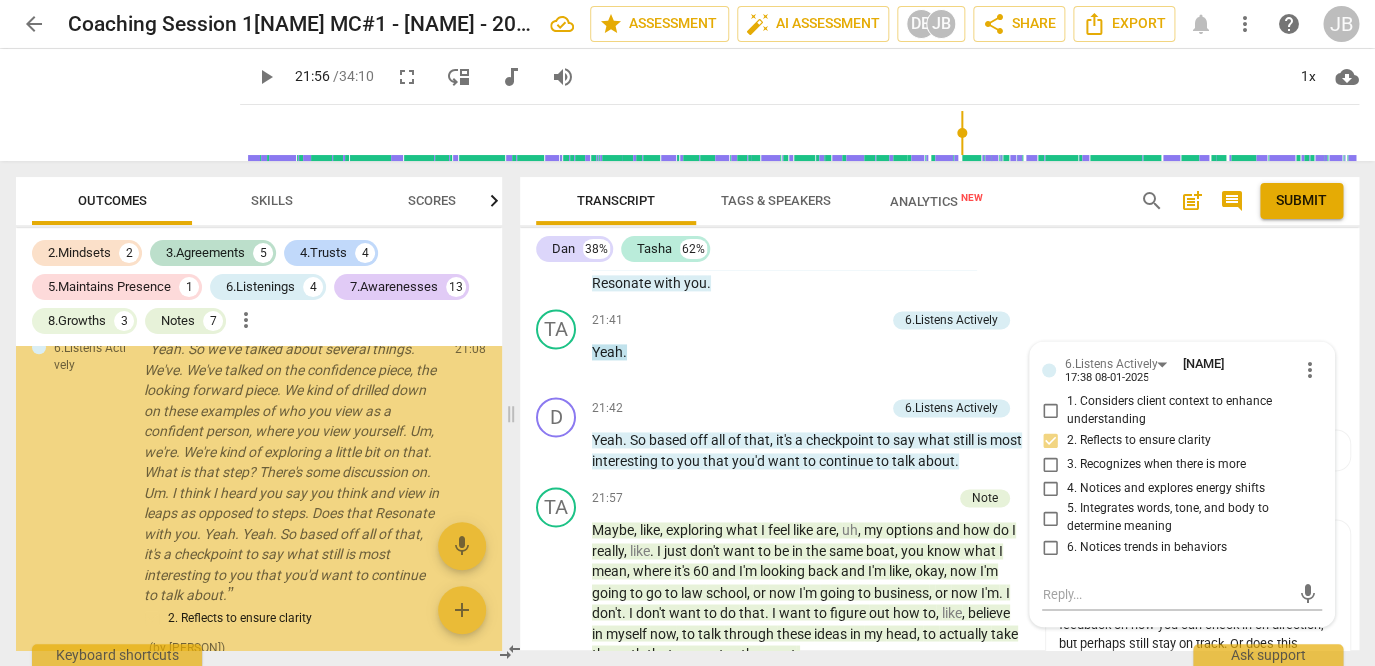 click on "Yeah .   So   we've   talked   about   several   things .   We've .   We've   talked   on   the   confidence   piece ,   the   looking   forward   piece .   We   kind   of   drilled   down   on   these   examples   of   who   you   view   as   a   confident   person ,   where   you   view   yourself .   Um ,   we're .   We're   kind   of   exploring   a   little   bit   on   that .   What   is   that   step ?   There's   some   discussion   on .   Um .   I   think   I   heard   you   say   you   think   and   view   in   leaps   as   opposed   to   steps .   Does   that   Resonate   with   you ." at bounding box center [808, 222] 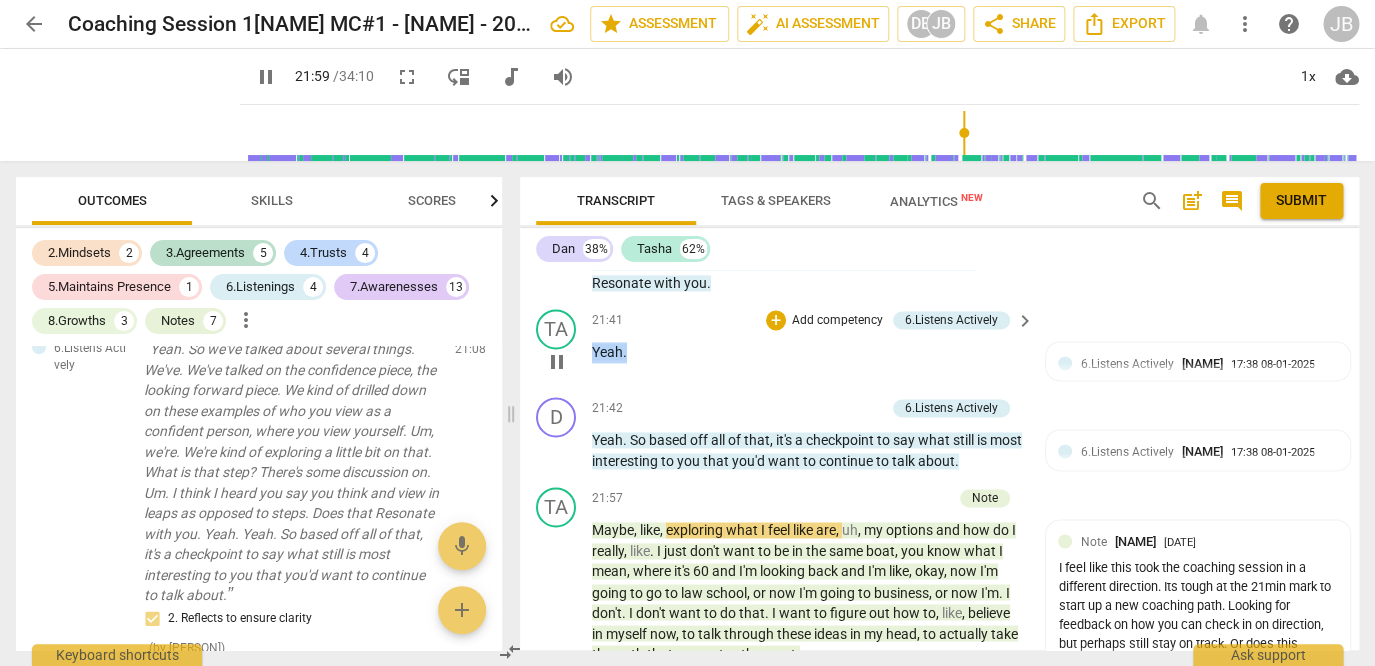 drag, startPoint x: 630, startPoint y: 414, endPoint x: 579, endPoint y: 399, distance: 53.160137 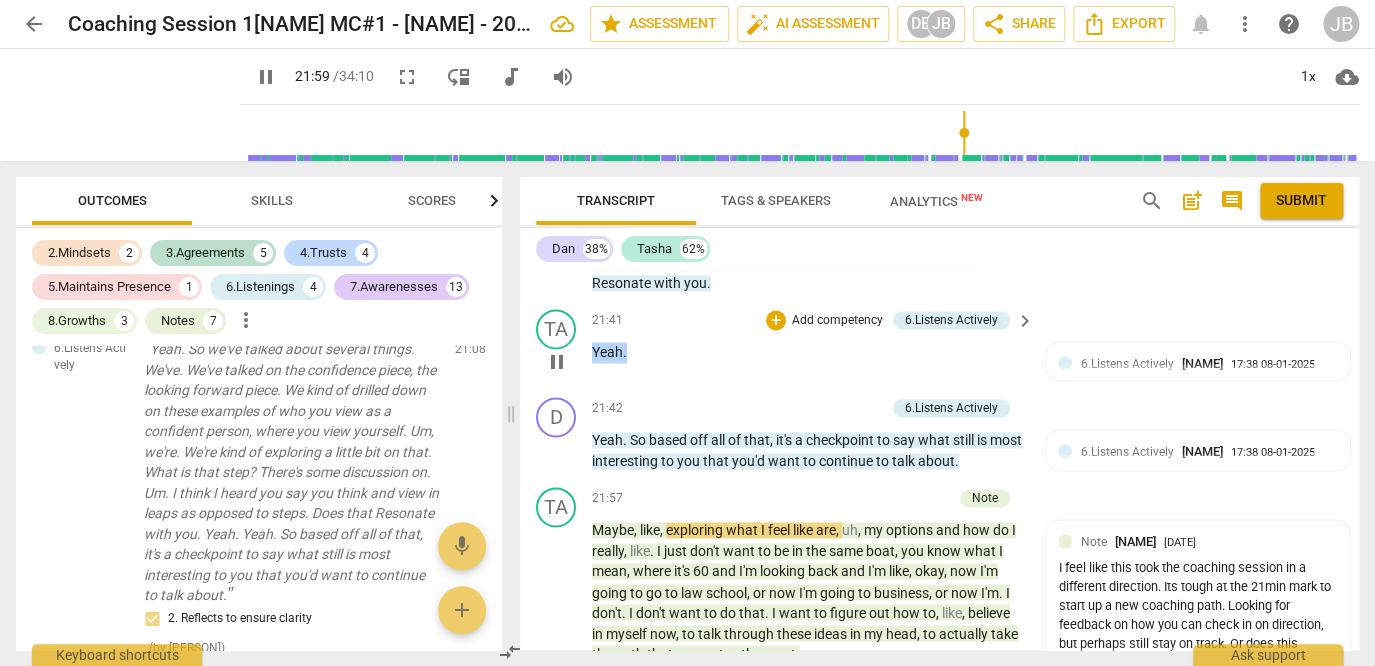 click on "TA play_arrow pause 21:41 + Add competency 6.Listens Actively keyboard_arrow_right Yeah . 6.Listens Actively [PERSON_NAME] 17:38 08-01-2025 2. Reflects to ensure clarity" at bounding box center (939, 345) 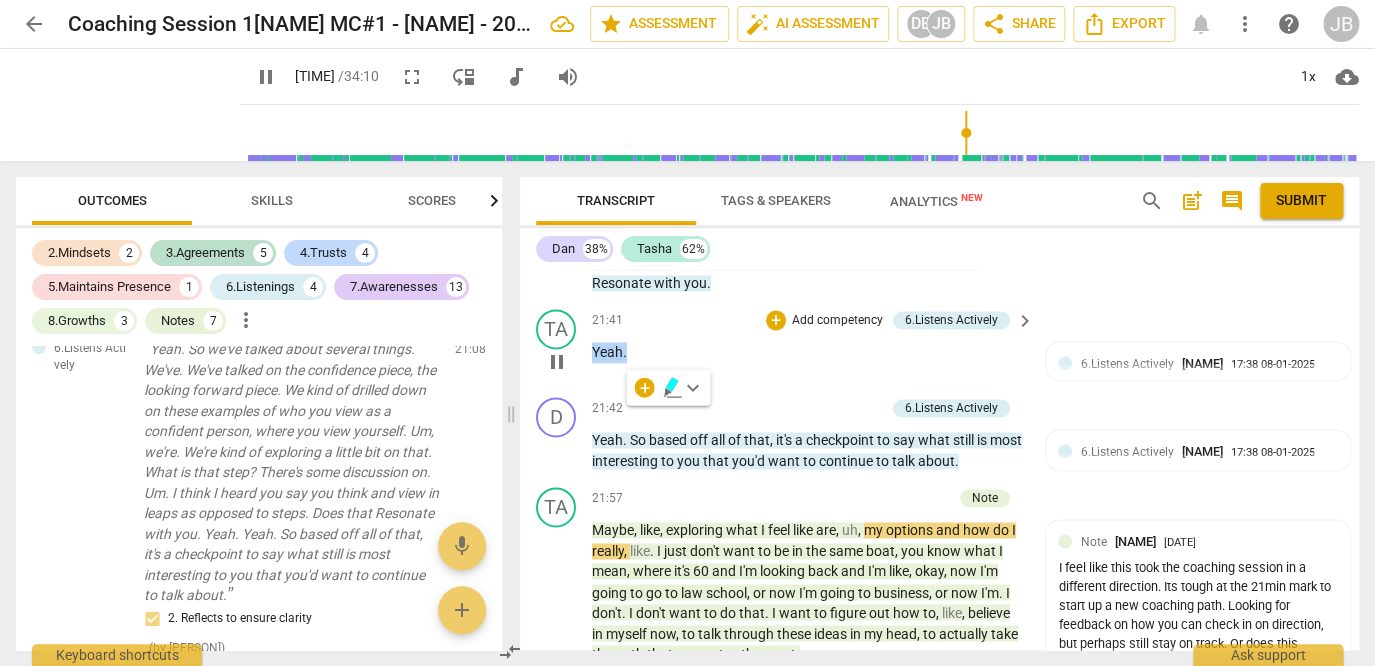 click on "keyboard_arrow_right" at bounding box center [1025, 321] 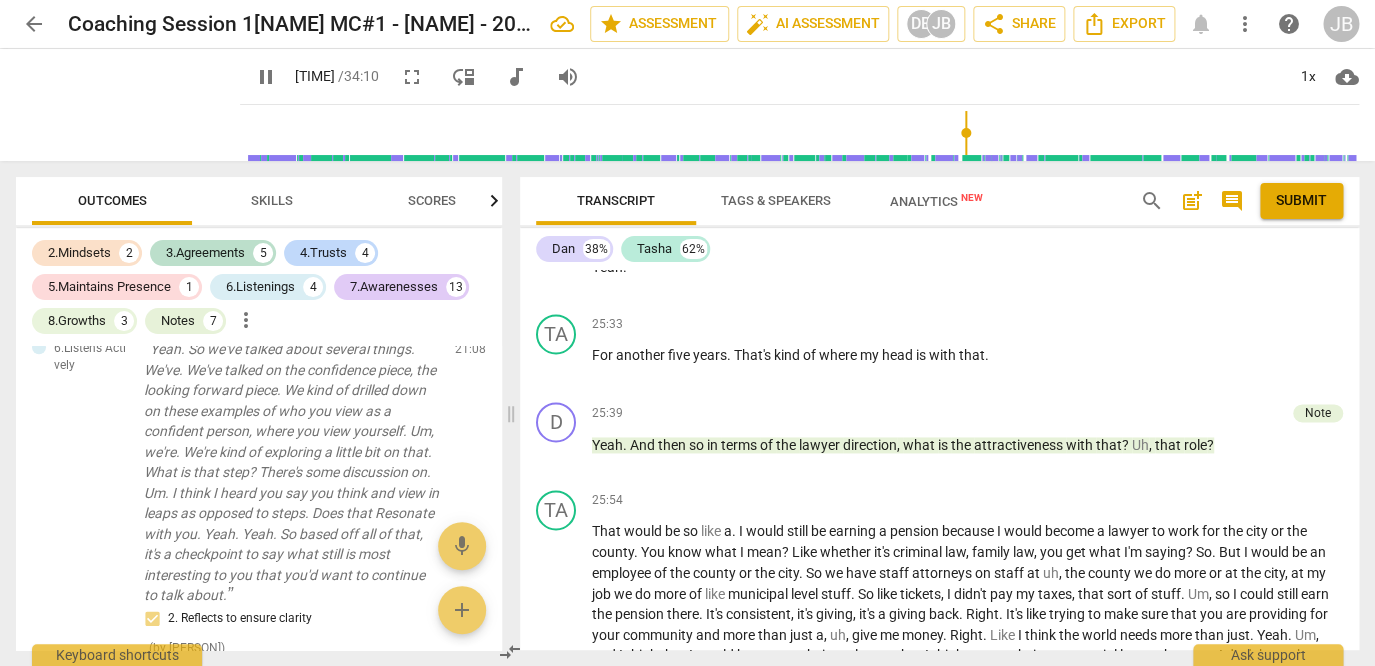 scroll, scrollTop: 10823, scrollLeft: 0, axis: vertical 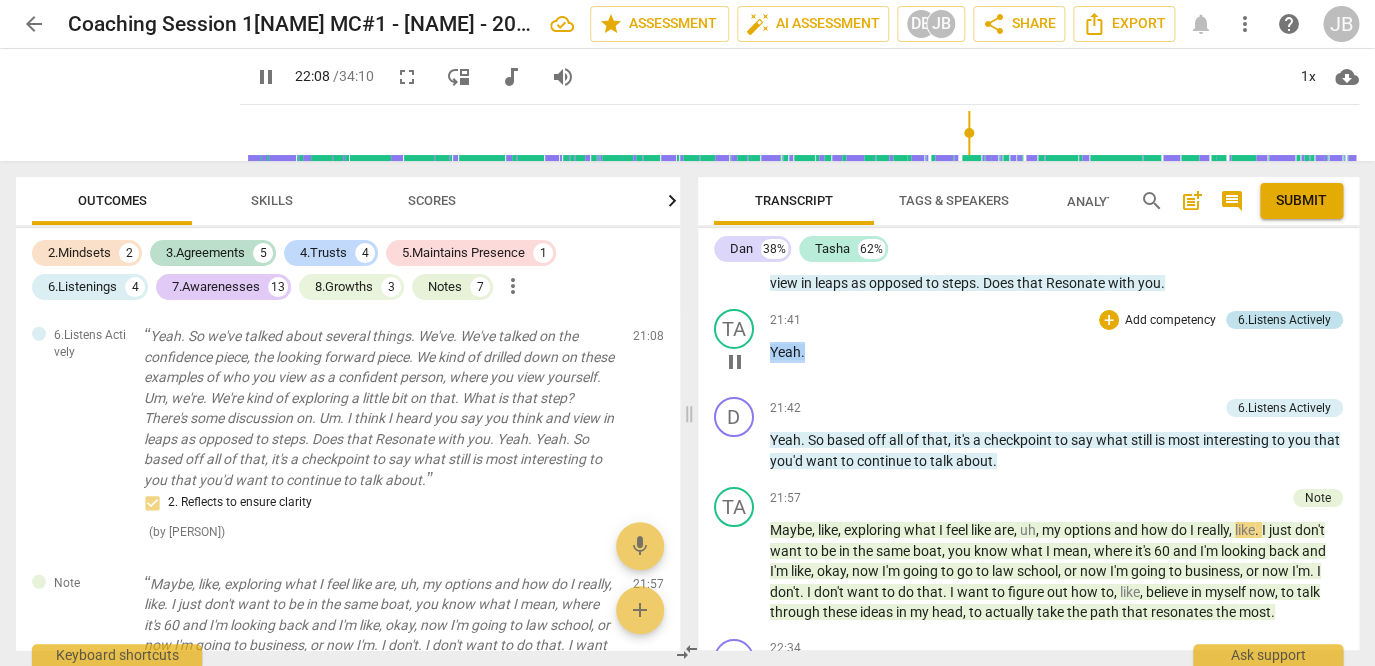click on "6.Listens Actively" at bounding box center [1284, 320] 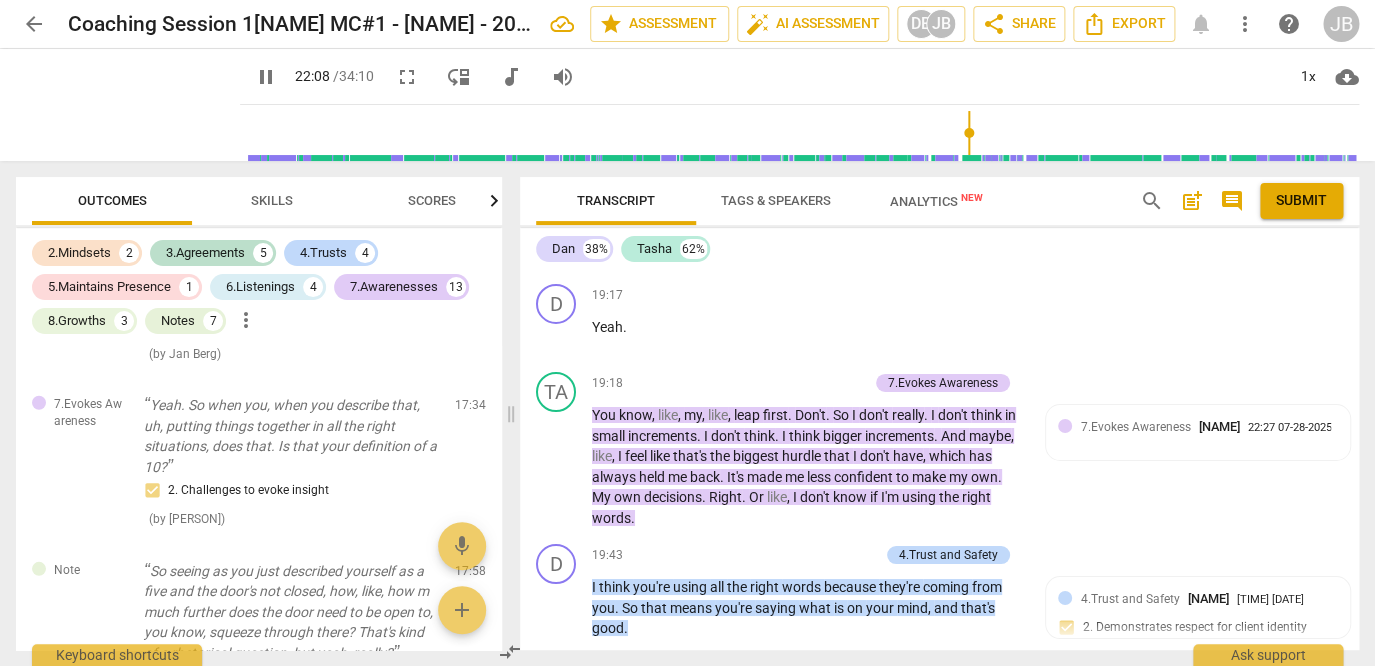 scroll, scrollTop: 12082, scrollLeft: 0, axis: vertical 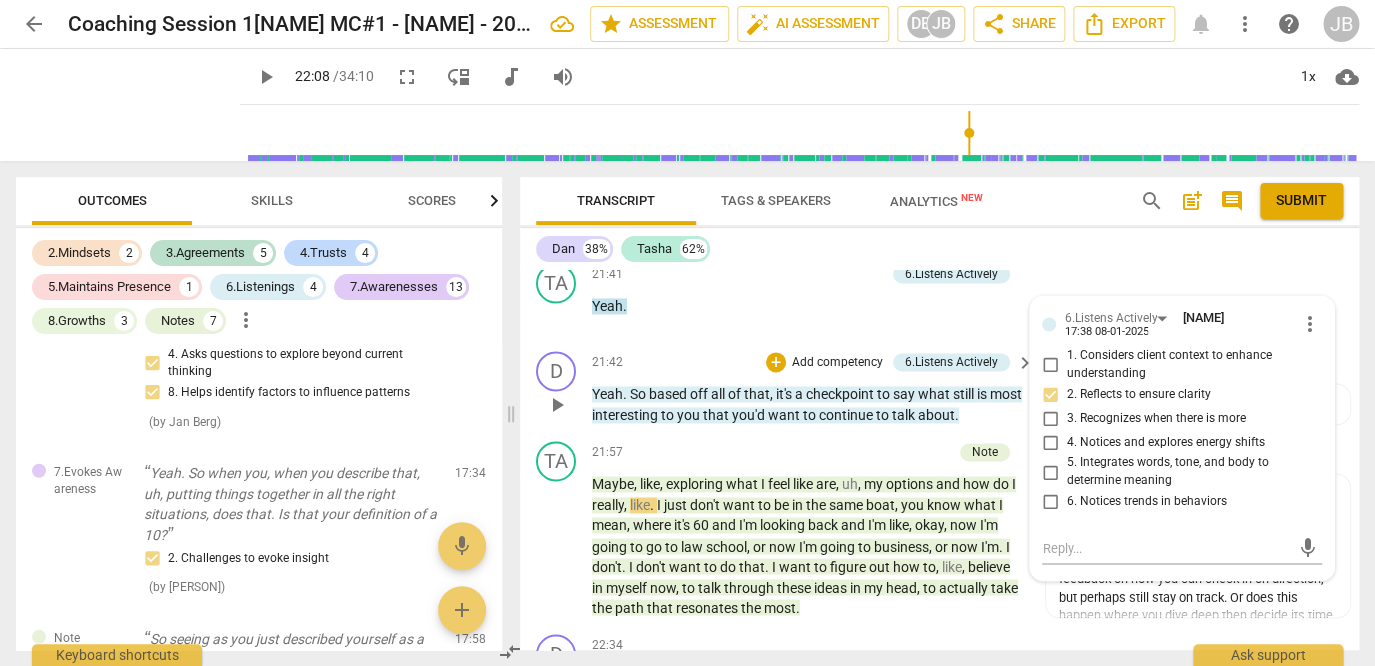 click on "D play_arrow pause 21:42 + Add competency 6.Listens Actively keyboard_arrow_right Yeah .   So   based   off   all   of   that ,   it's   a   checkpoint   to   say   what   still   is   most   interesting   to   you   that   you'd   want   to   continue   to   talk   about . 6.Listens Actively Dan Braden 17:38 08-01-2025 2. Reflects to ensure clarity" at bounding box center [939, 388] 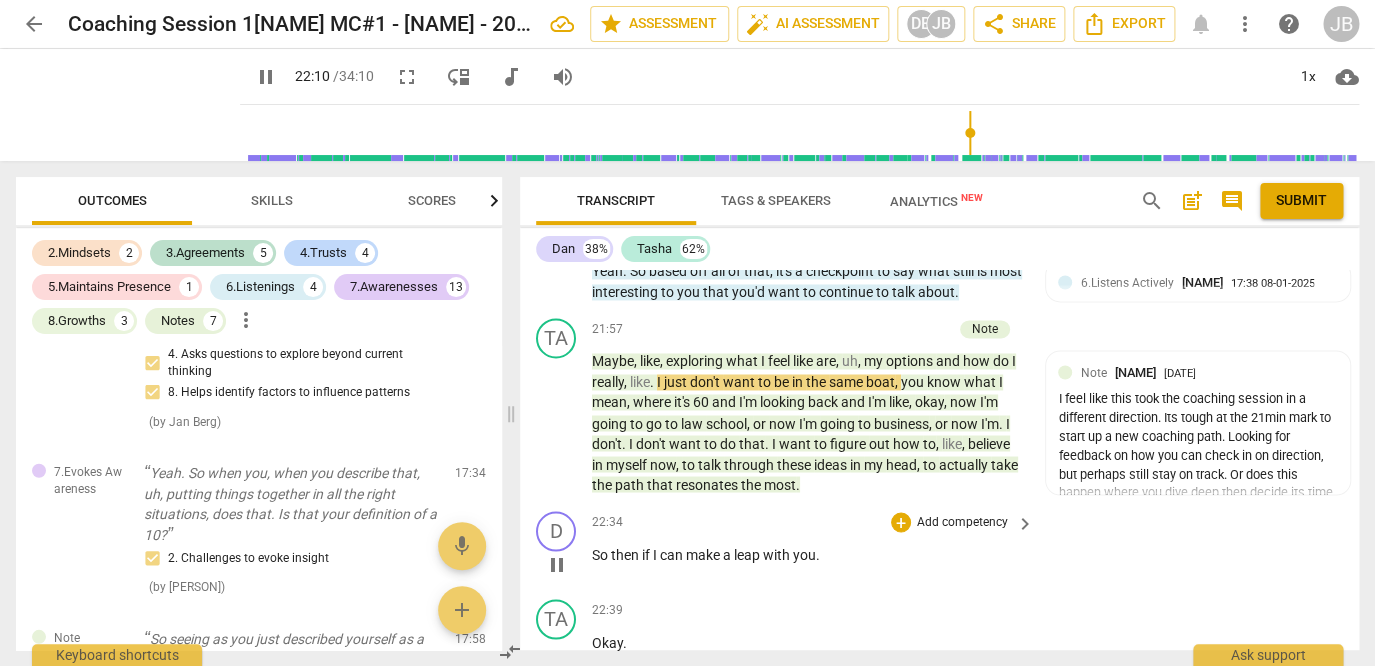 scroll, scrollTop: 12232, scrollLeft: 0, axis: vertical 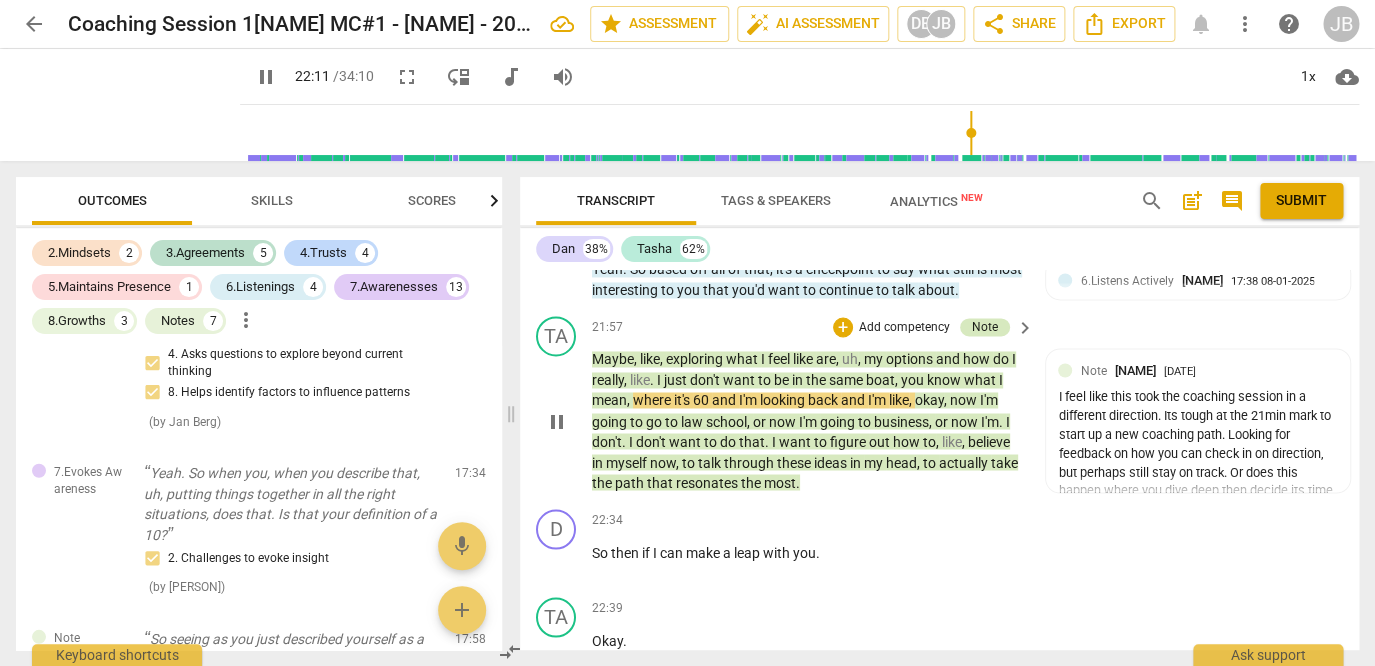 click on "Note" at bounding box center [985, 327] 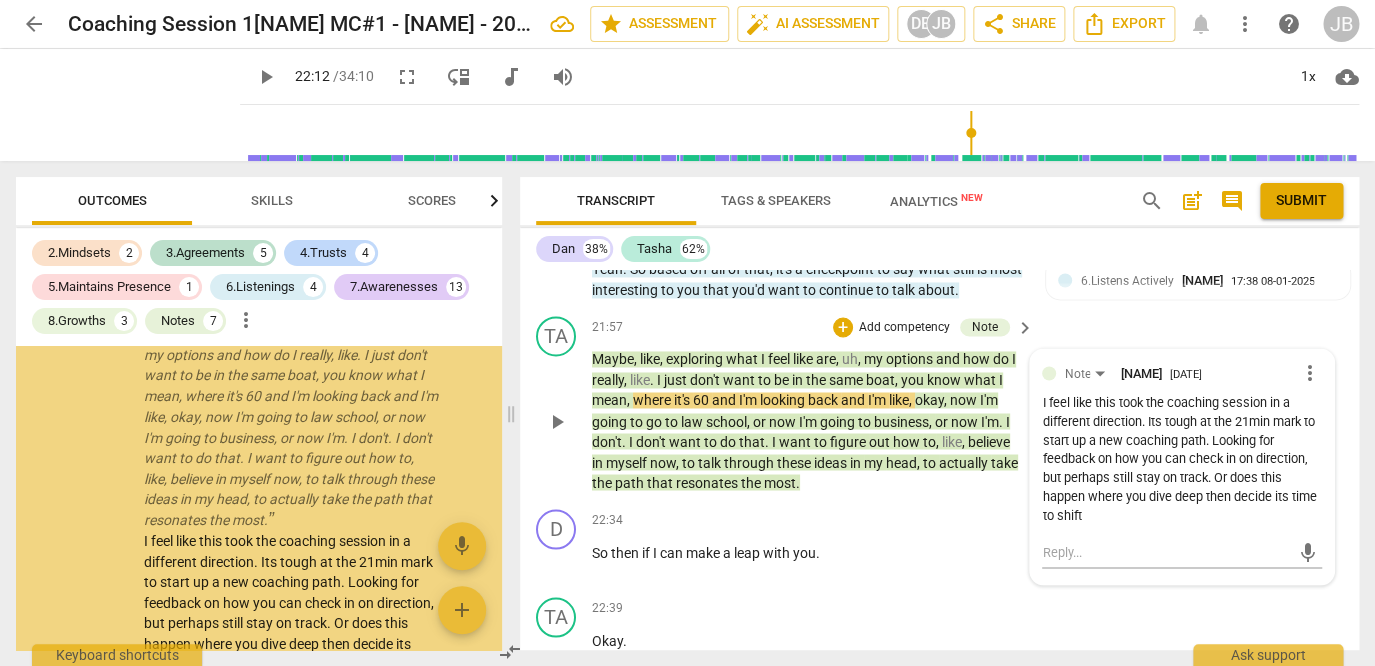 scroll, scrollTop: 6799, scrollLeft: 0, axis: vertical 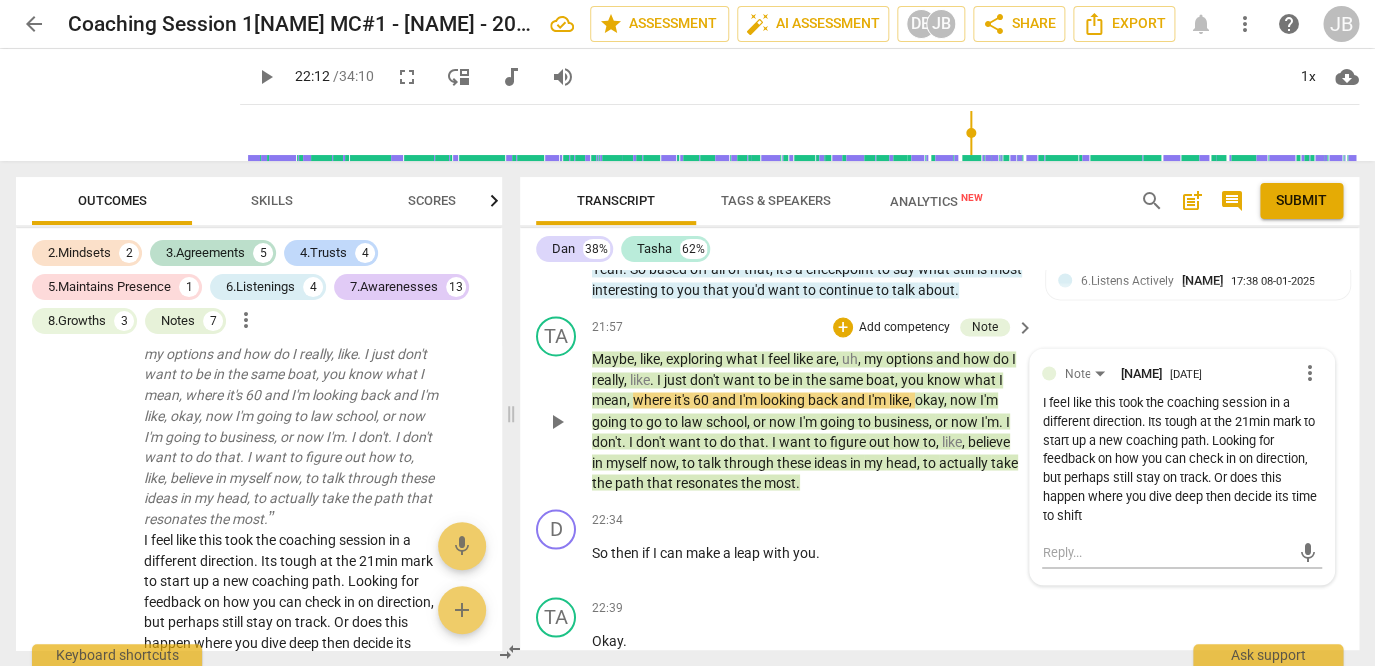 click on "mic" at bounding box center [1182, 550] 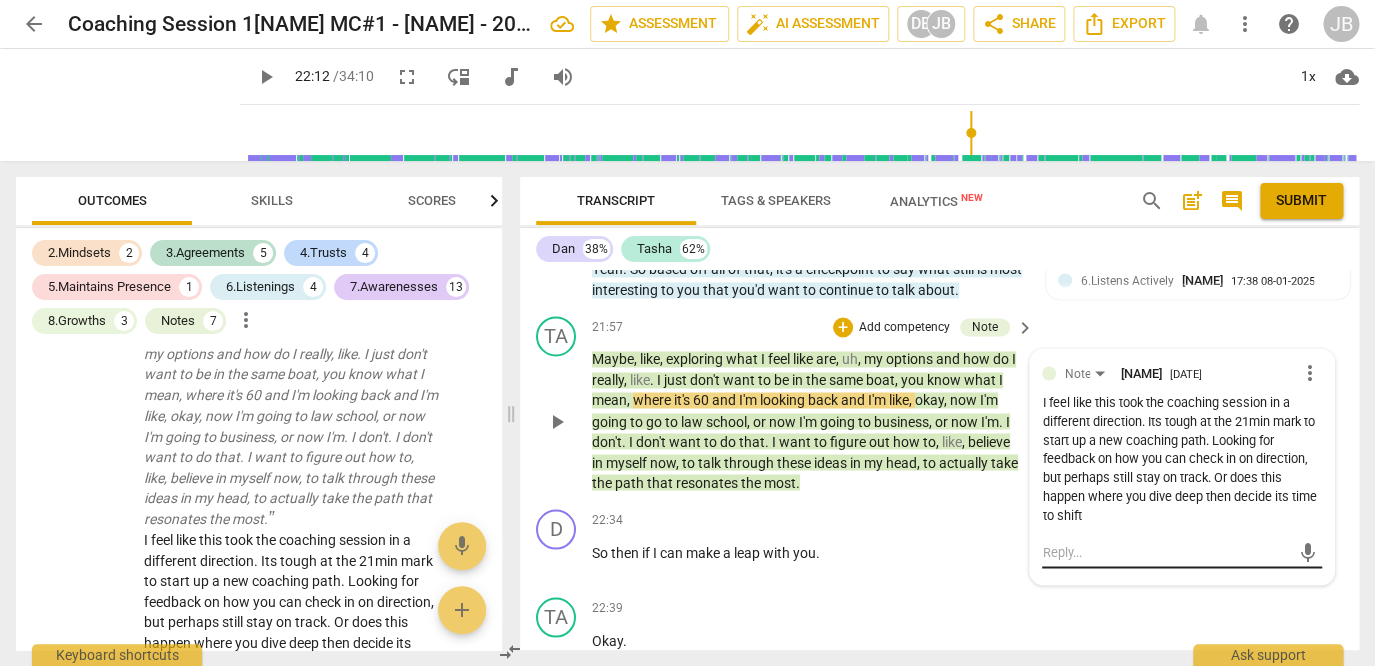 click at bounding box center [1166, 551] 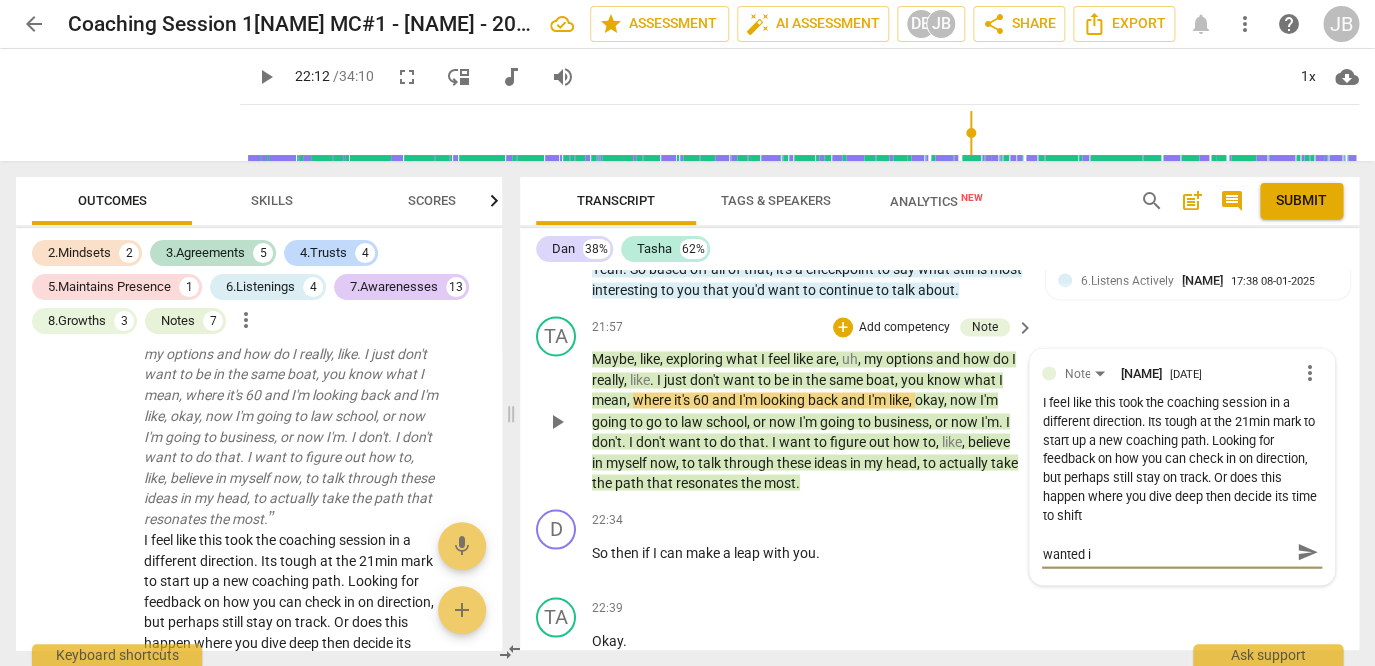 scroll, scrollTop: 0, scrollLeft: 0, axis: both 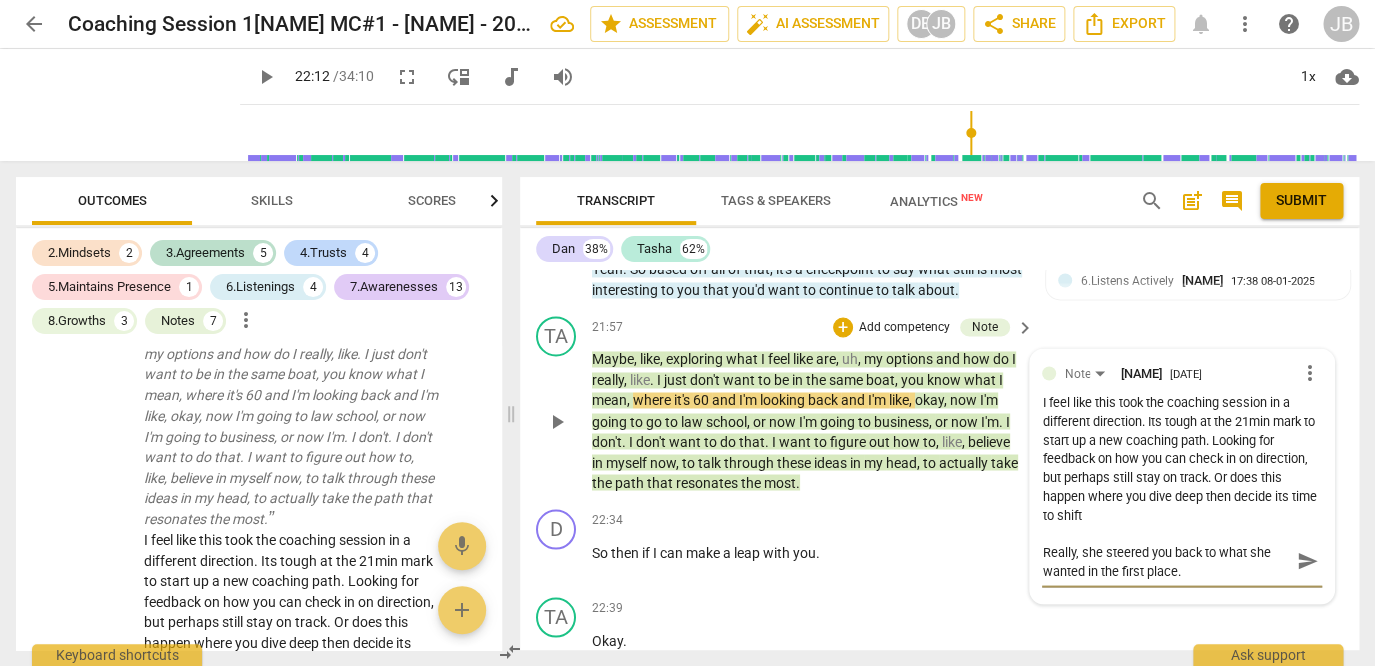 click on "Maybe , like , exploring what I feel like are , uh , my options and how do I really , like . I just don't want to be in the same boat , you know what I mean , where it's 60 and I'm looking back and I'm like , okay , now I'm going to go to law school , or now I'm going to business , or now I'm . I don't . I don't want to do that . I want to figure out how to , like , believe in myself now , to talk through these ideas in my head , to actually take the path that resonates the most ." at bounding box center [808, 421] 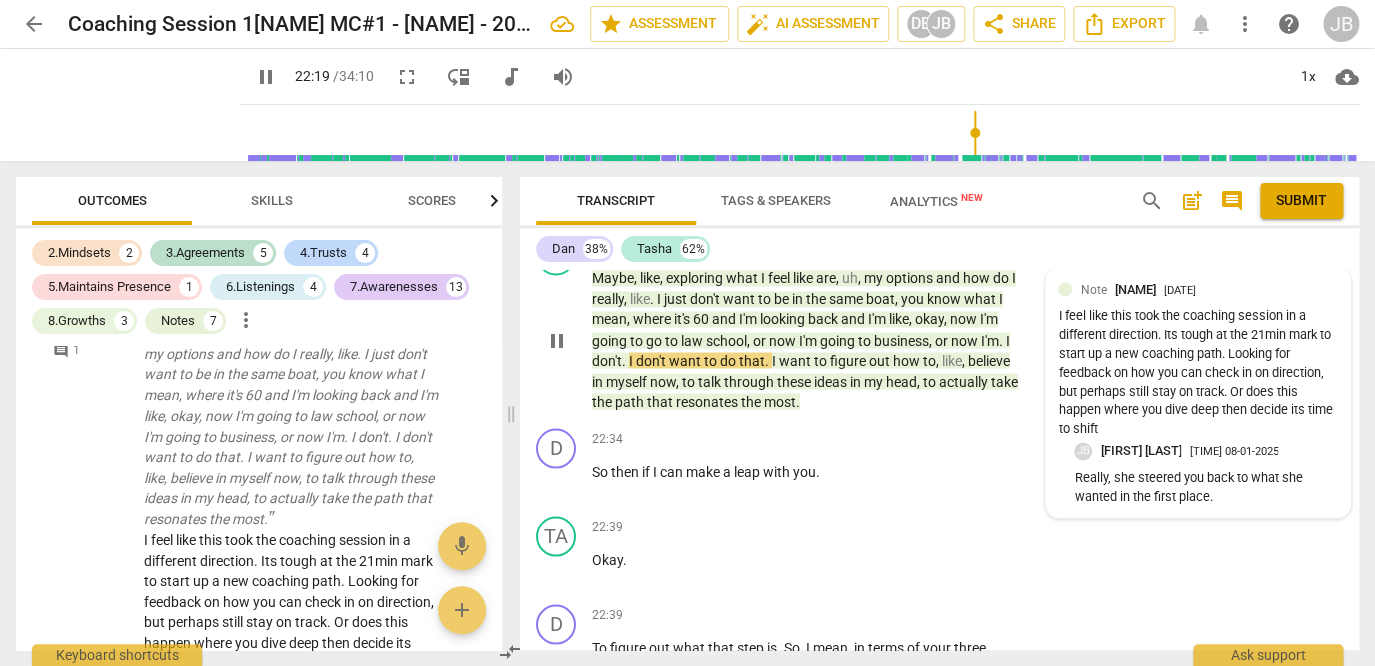scroll, scrollTop: 12315, scrollLeft: 0, axis: vertical 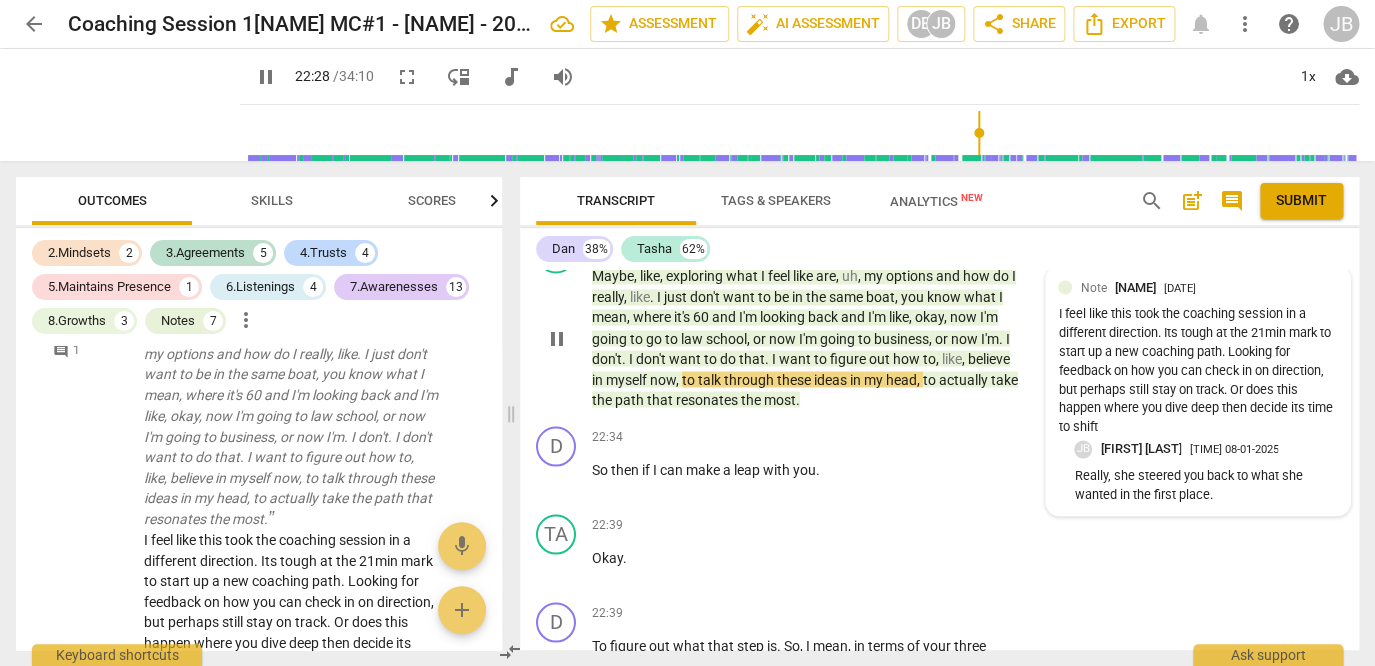 click on "Really, she steered you back to what she wanted in the first place." at bounding box center [1206, 485] 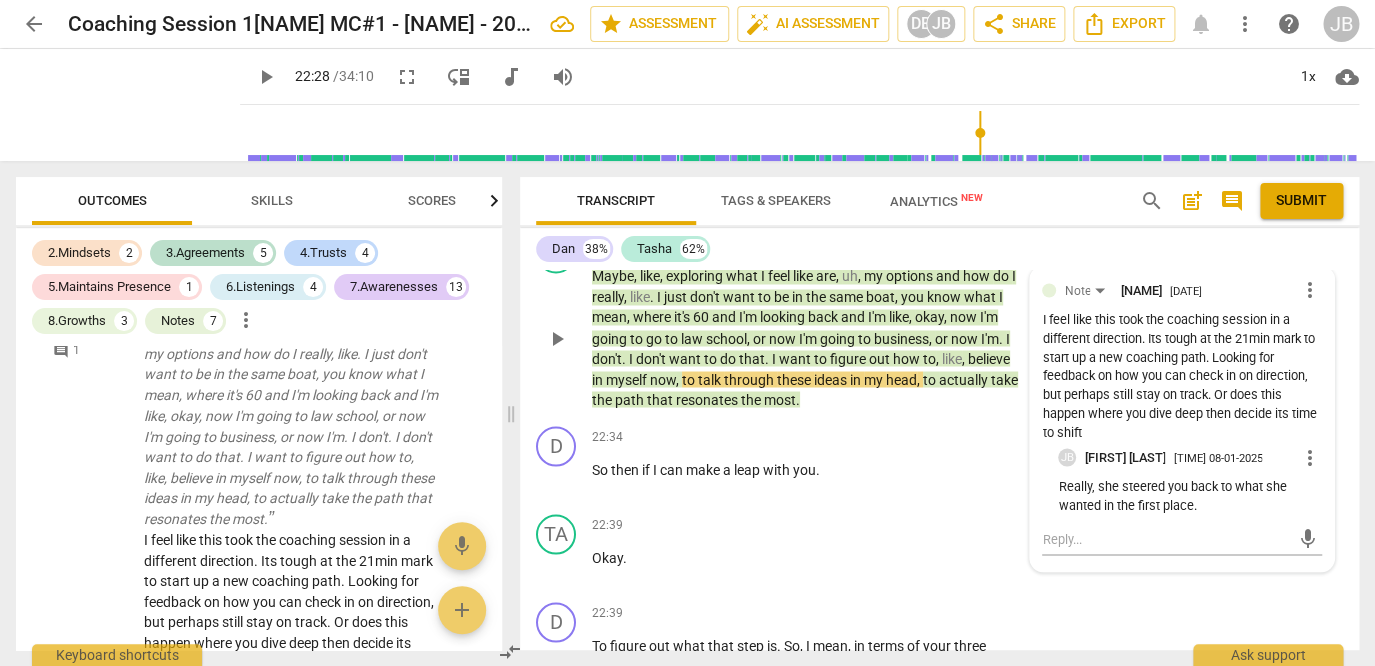 click on "more_vert" at bounding box center [1310, 457] 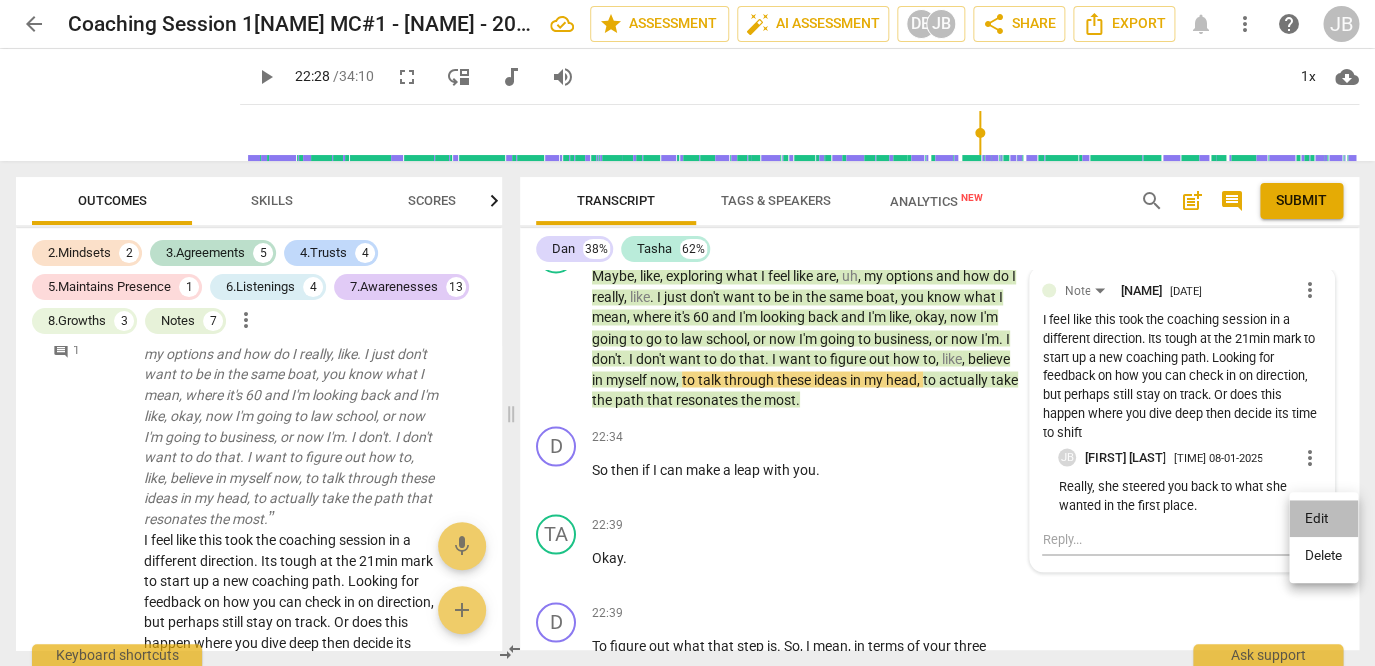 click on "Edit" at bounding box center [1323, 519] 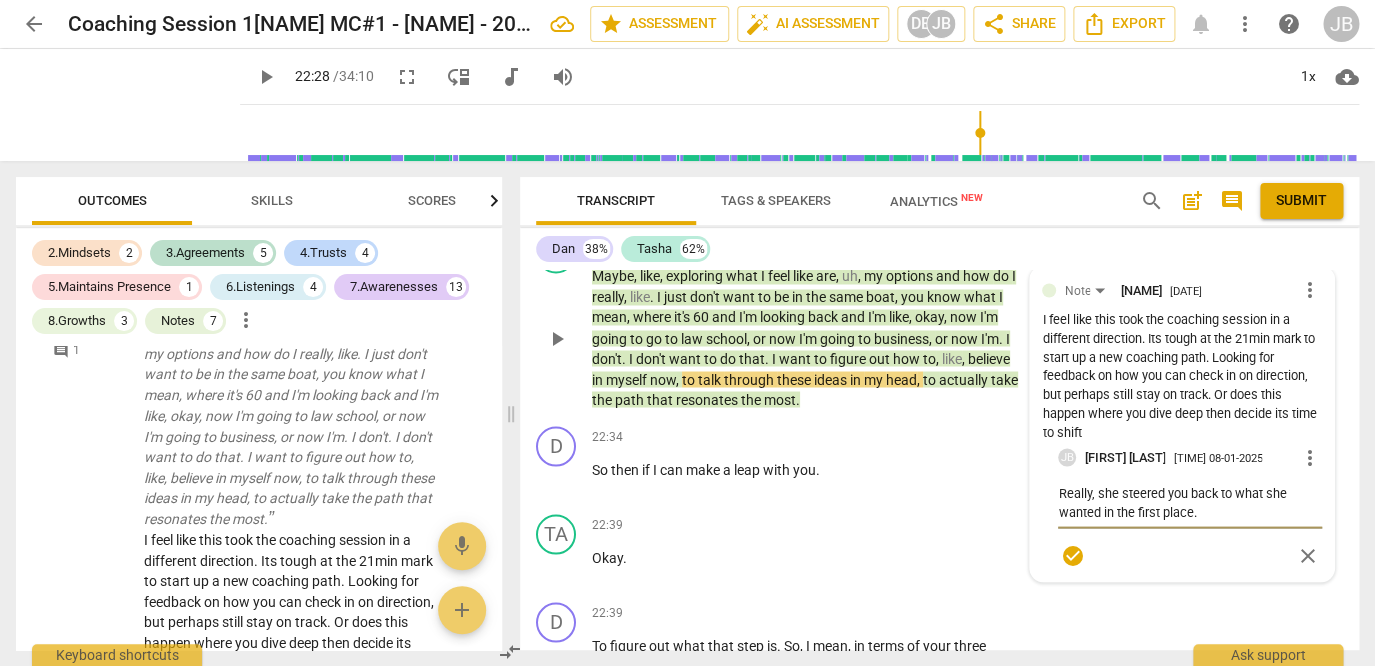 click on "Really, she steered you back to what she wanted in the first place." at bounding box center [1190, 502] 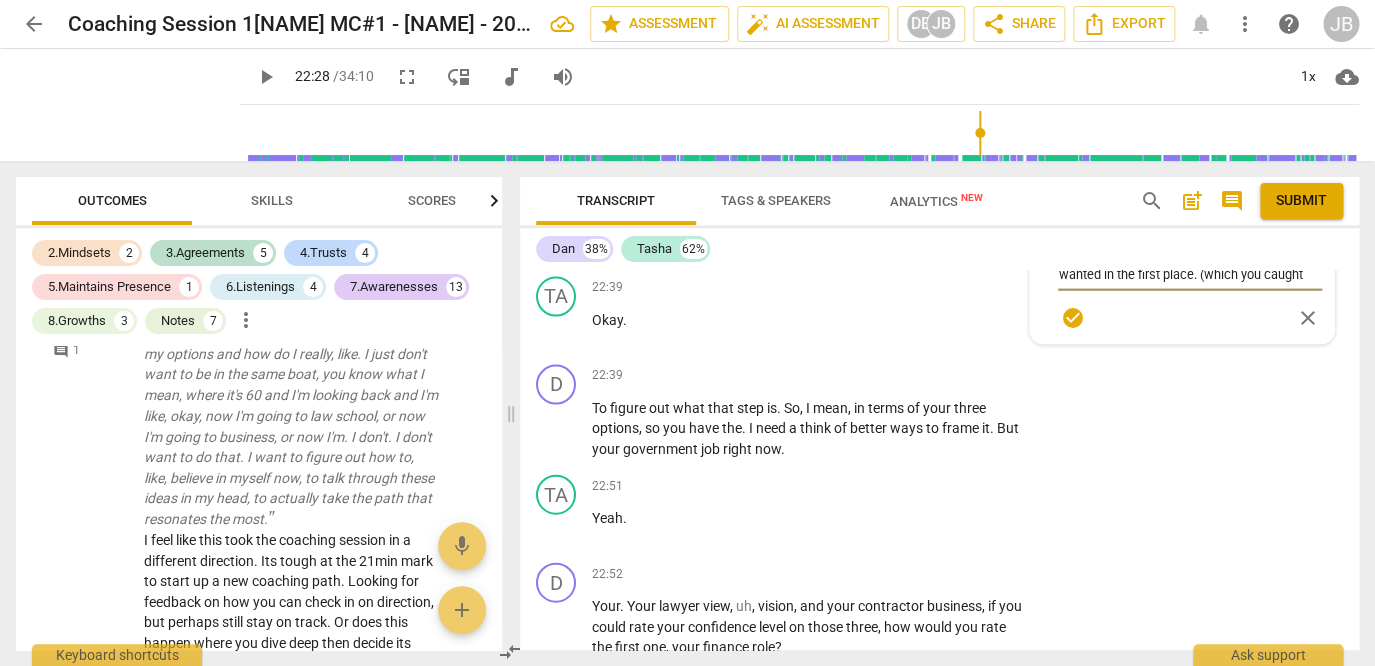 scroll, scrollTop: 12558, scrollLeft: 0, axis: vertical 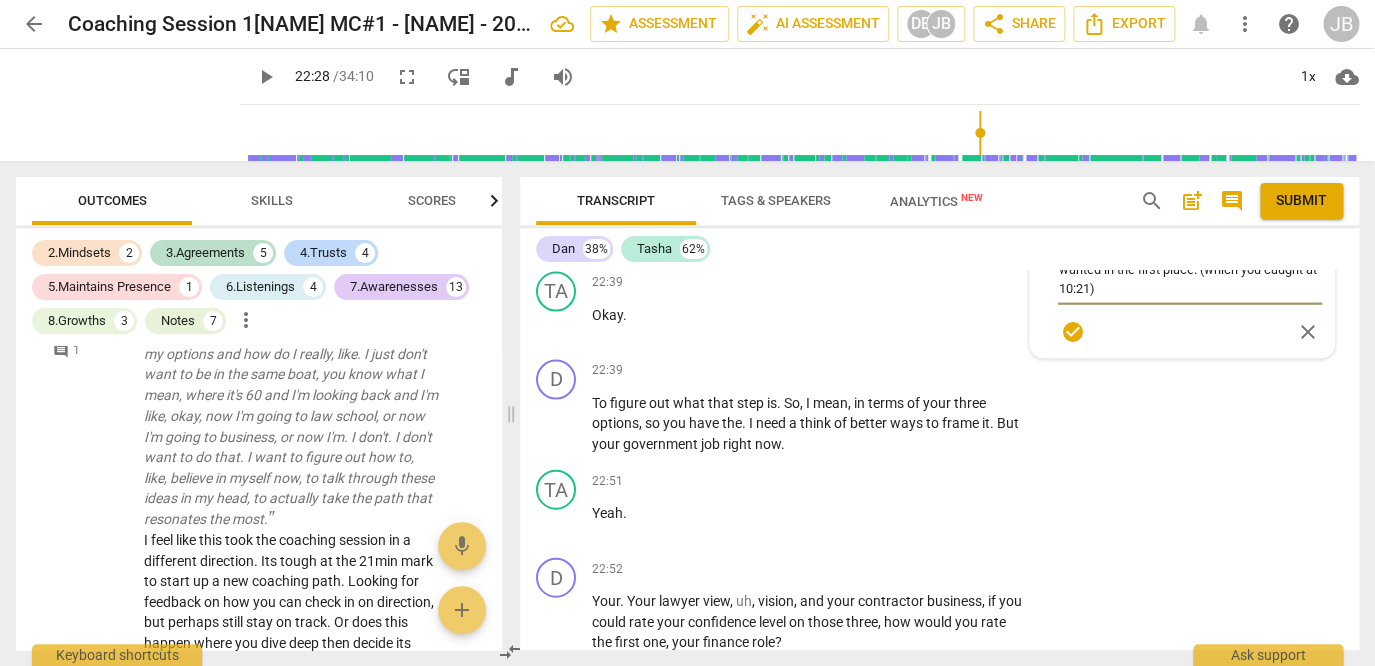 click on "Really, she steered you back to what she wanted in the first place. (which you caught at 10:21)" at bounding box center [1190, 268] 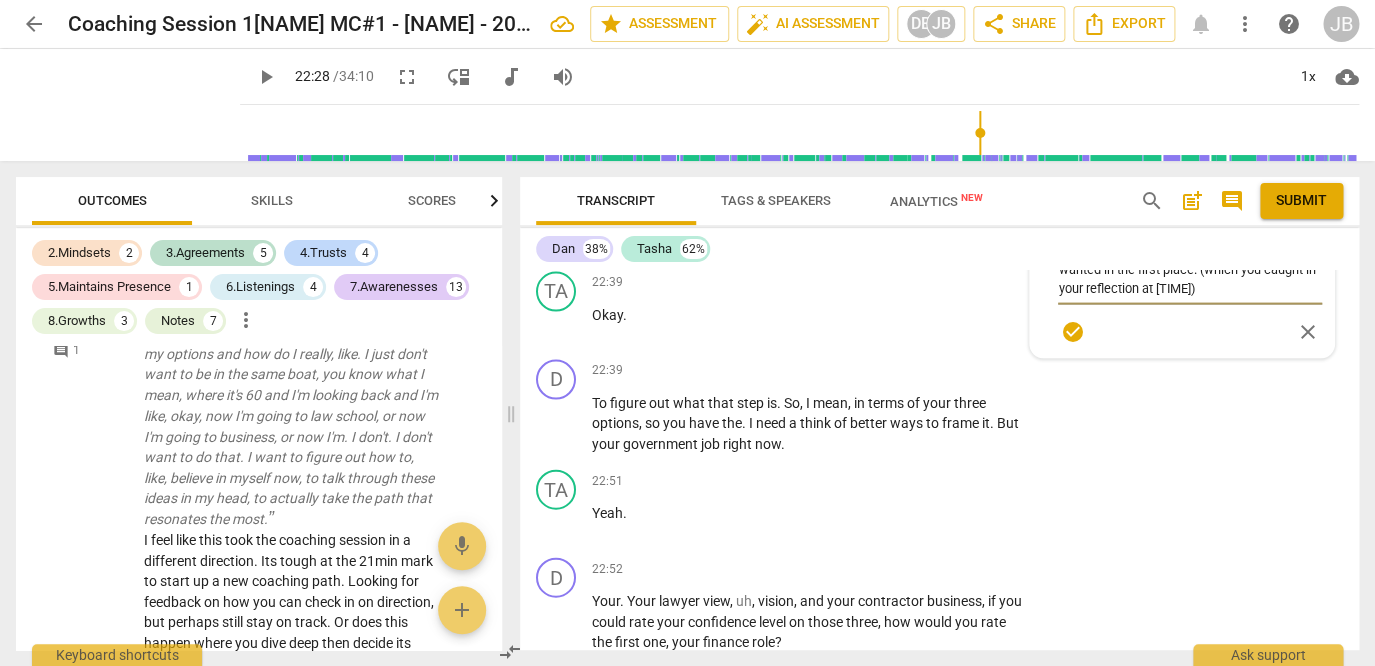 click on "Really, she steered you back to what she wanted in the first place. (which you caught in your reflection at [TIME])" at bounding box center (1190, 268) 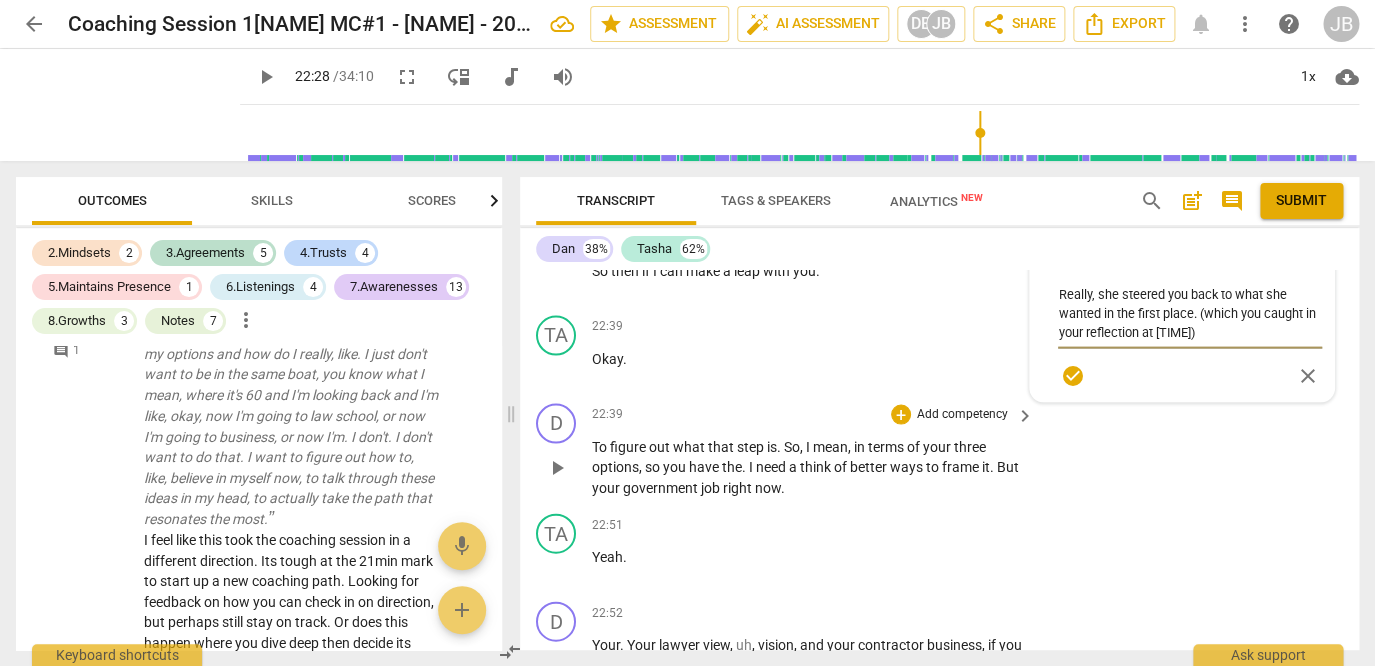 scroll, scrollTop: 12525, scrollLeft: 0, axis: vertical 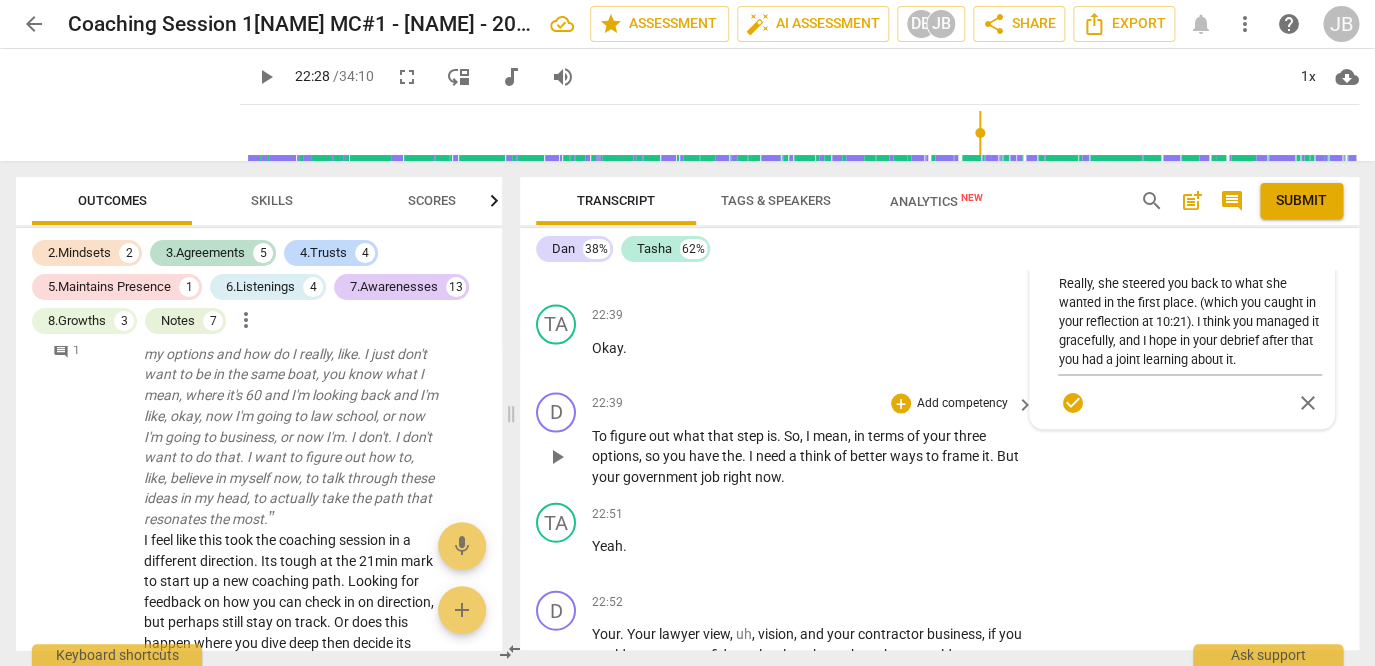 click on "D play_arrow pause 22:39 + Add competency keyboard_arrow_right To   figure   out   what   that   step   is .   So ,   I   mean ,   in   terms   of   your   three   options ,   so   you   have   the .   I   need   a   think   of   better   ways   to   frame   it .   But   your   government   job   right   now ." at bounding box center [939, 439] 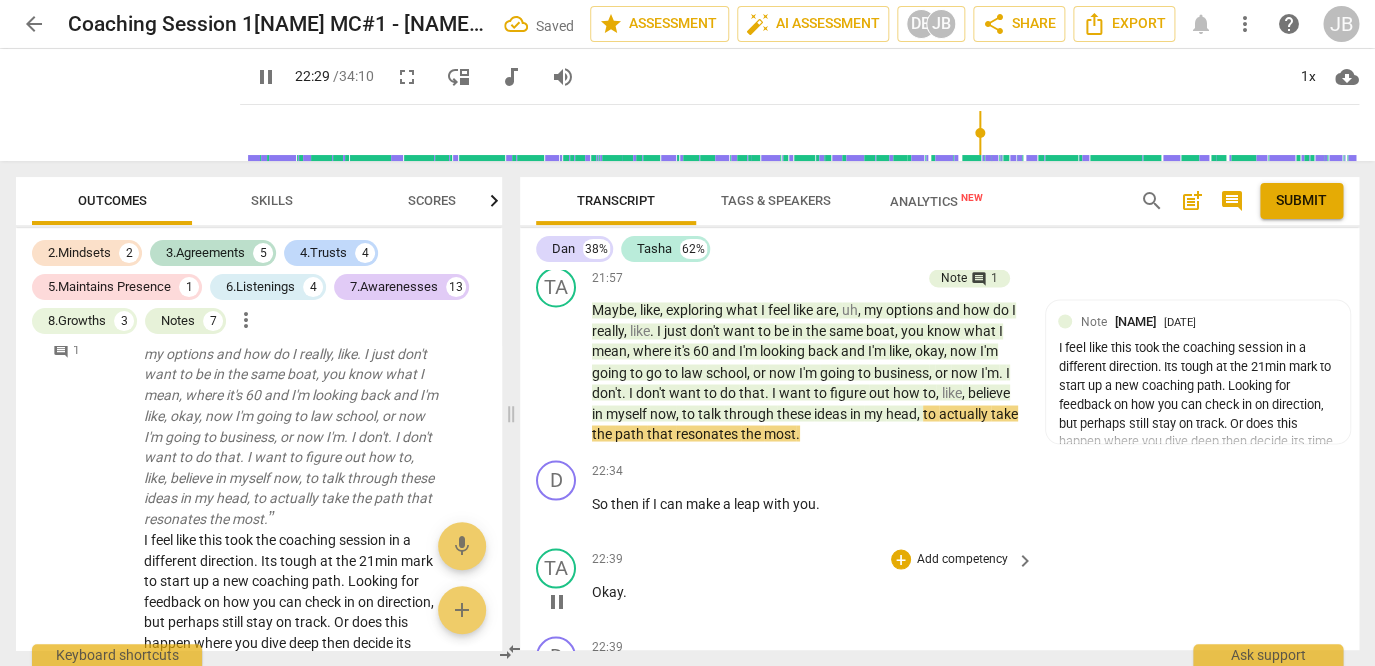 scroll, scrollTop: 12289, scrollLeft: 0, axis: vertical 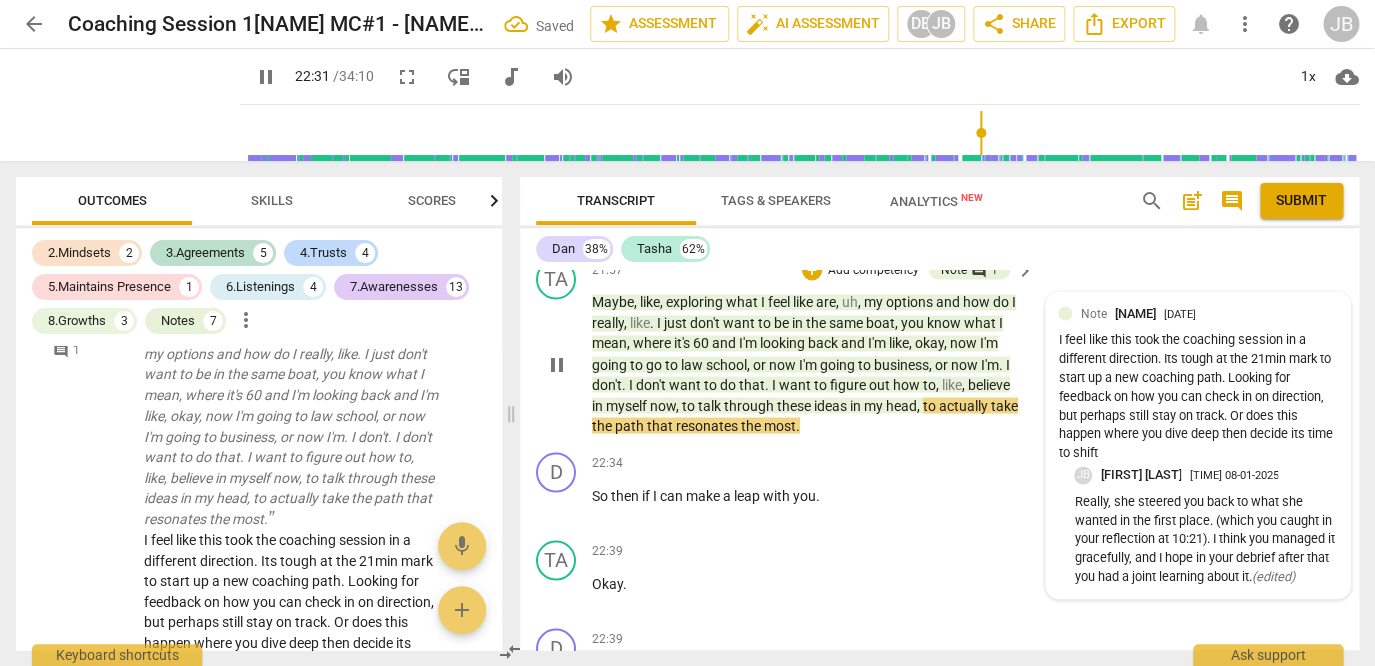 click on "I feel like this took the coaching session in a different direction.  Its tough at the 21min mark to start up a new coaching path. Looking for feedback on how you can check in on direction, but perhaps still stay on track. Or does this happen where you dive deep then decide its time to shift" at bounding box center [1198, 396] 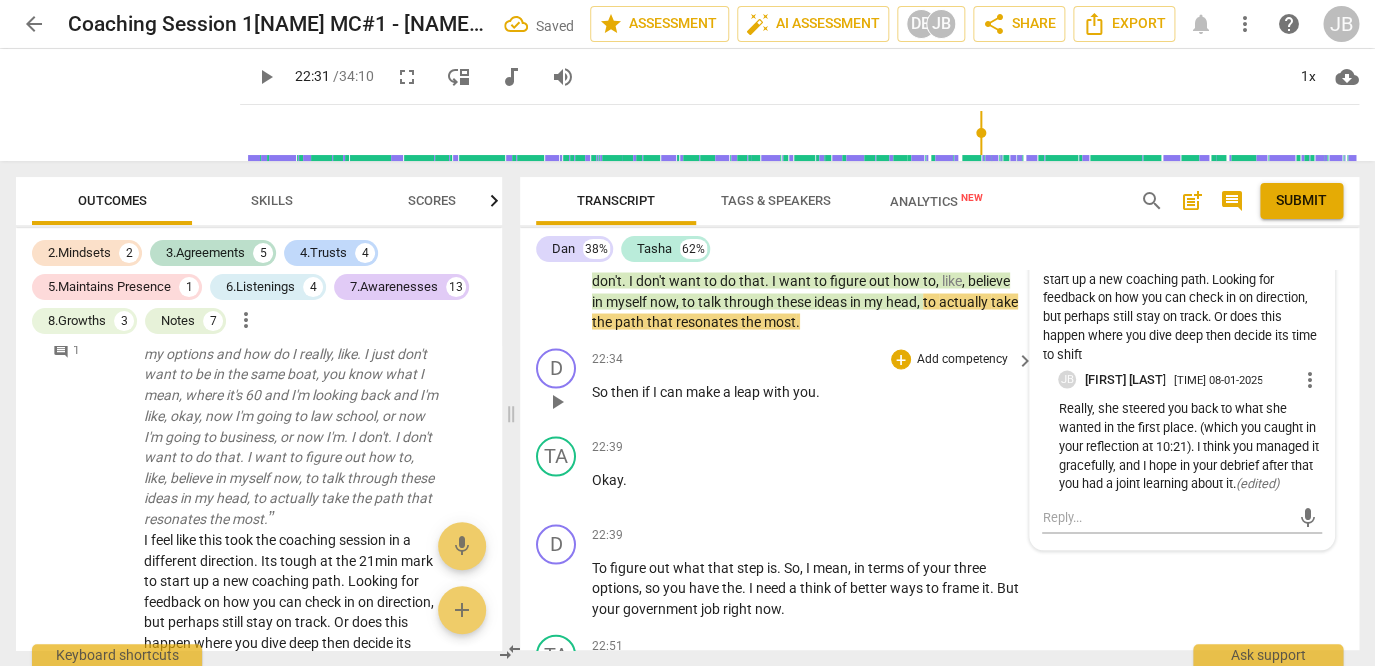 scroll, scrollTop: 12412, scrollLeft: 0, axis: vertical 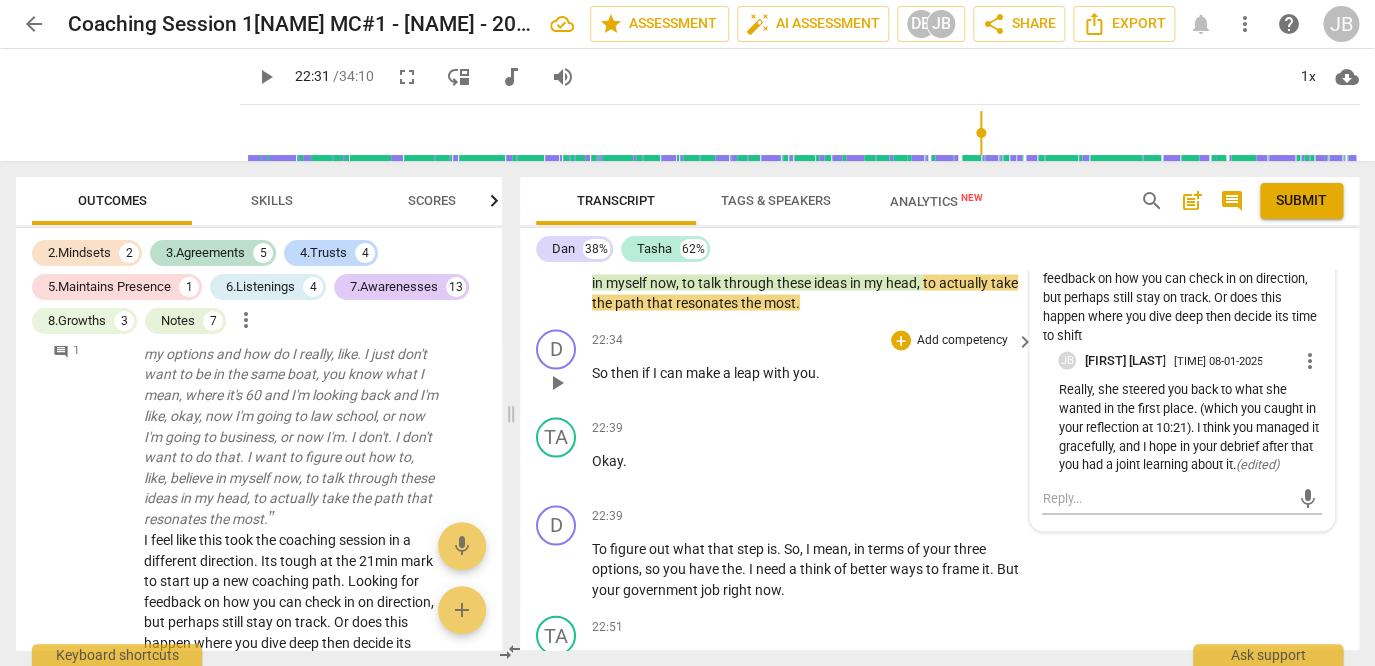 click on "[TIME] + Add competency keyboard_arrow_right So then if I can make a leap with you ." at bounding box center (814, 365) 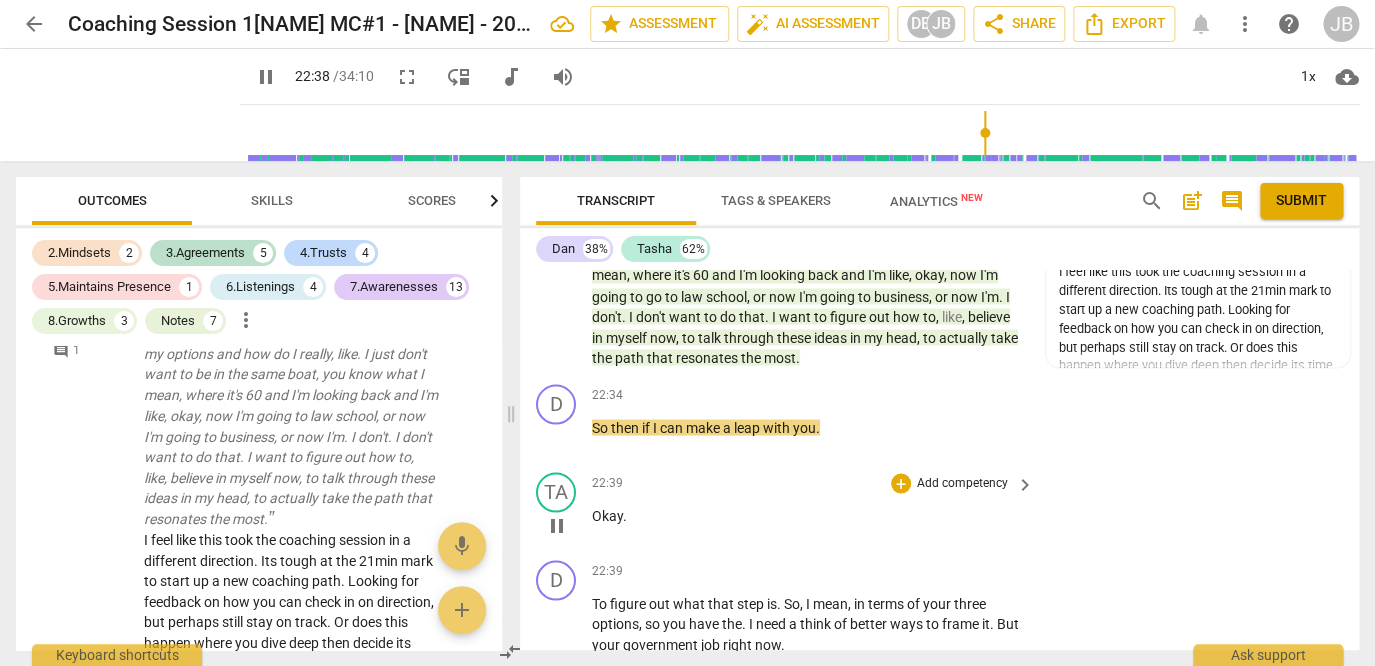 scroll, scrollTop: 12314, scrollLeft: 0, axis: vertical 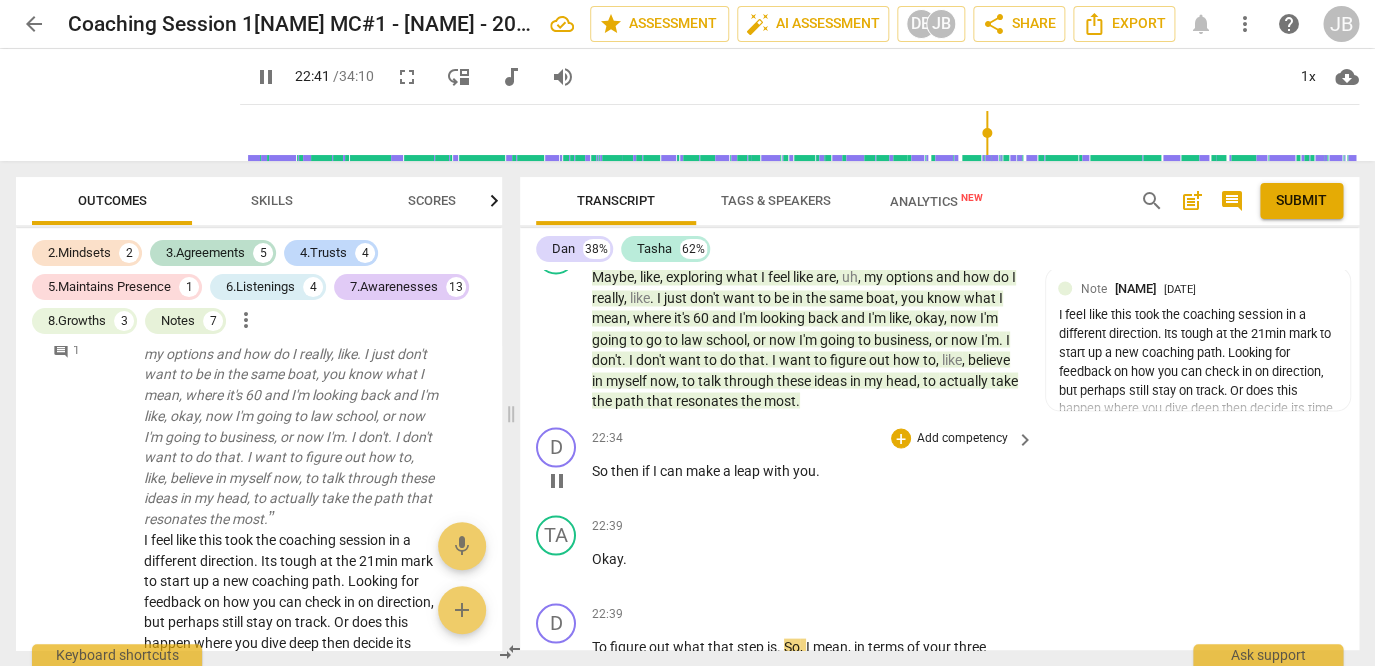click on "22:34 + Add competency keyboard_arrow_right" at bounding box center (814, 438) 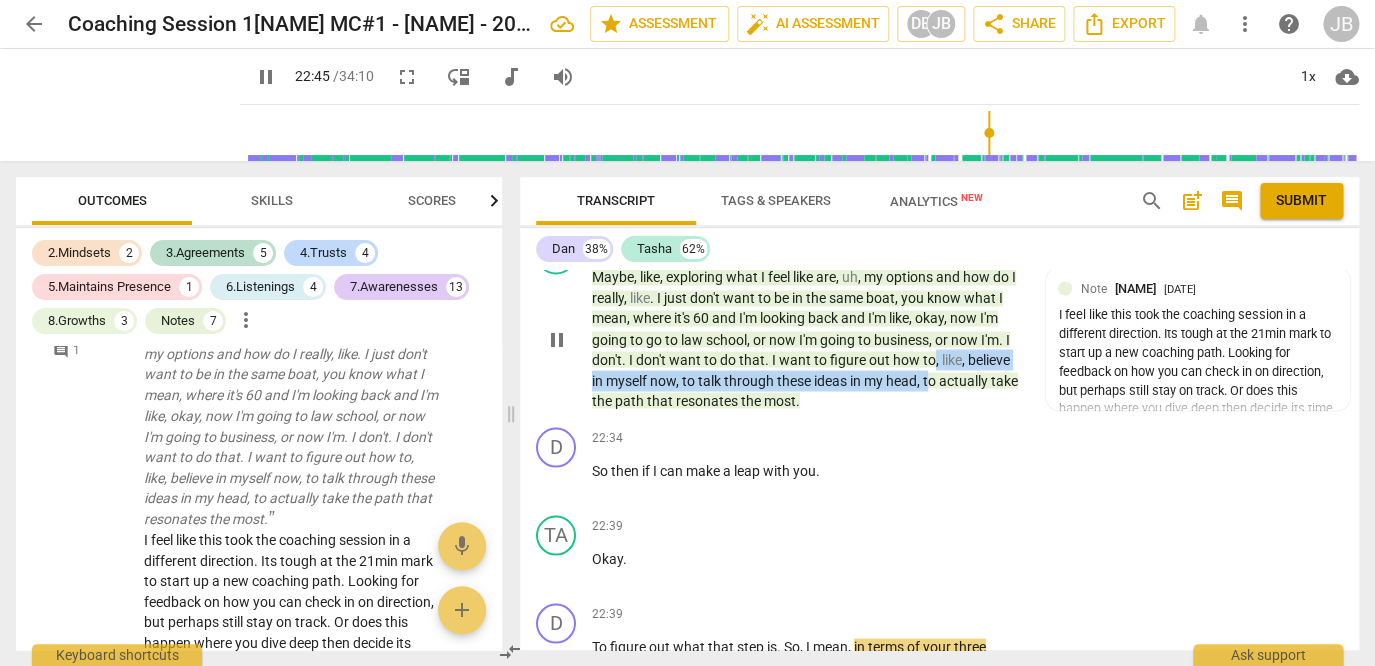 drag, startPoint x: 929, startPoint y: 437, endPoint x: 931, endPoint y: 426, distance: 11.18034 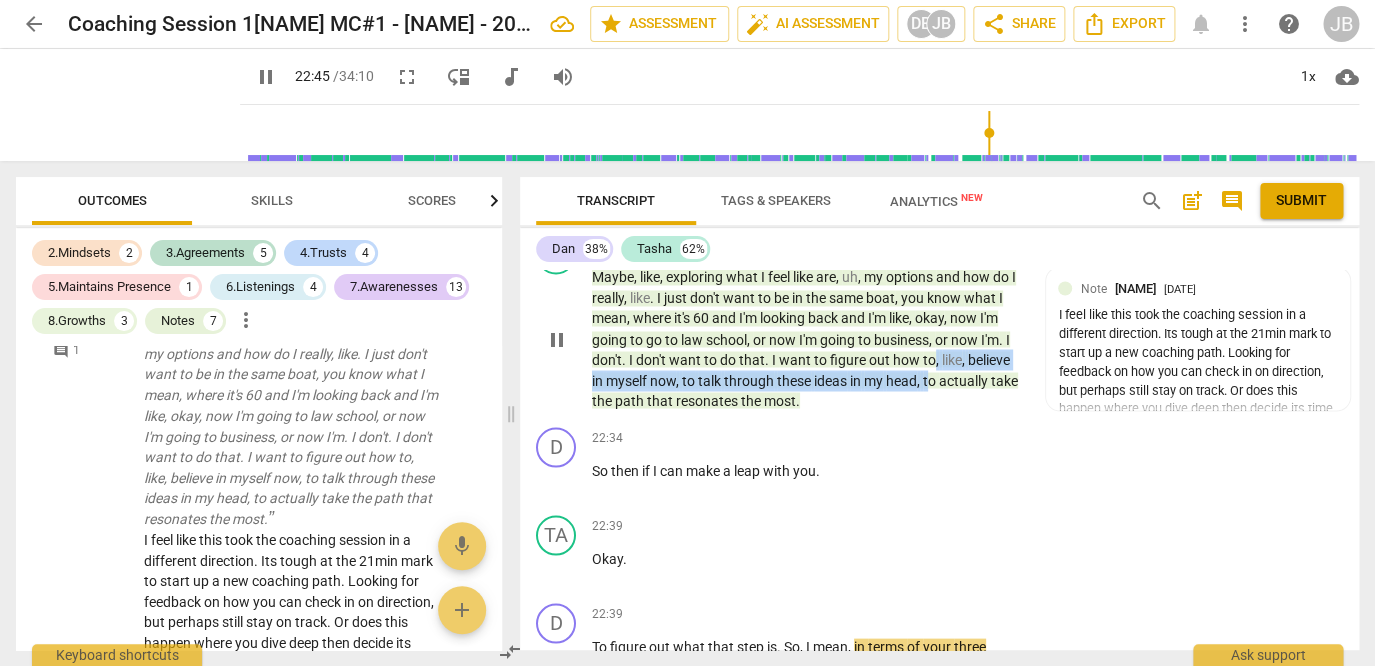 click on "Maybe , like , exploring what I feel like are , uh , my options and how do I really , like . I just don't want to be in the same boat , you know what I mean , where it's 60 and I'm looking back and I'm like , okay , now I'm going to go to law school , or now I'm going to business , or now I'm . I don't . I don't want to do that . I want to figure out how to , like , believe in myself now , to talk through these ideas in my head , to actually take the path that resonates the most ." at bounding box center [808, 339] 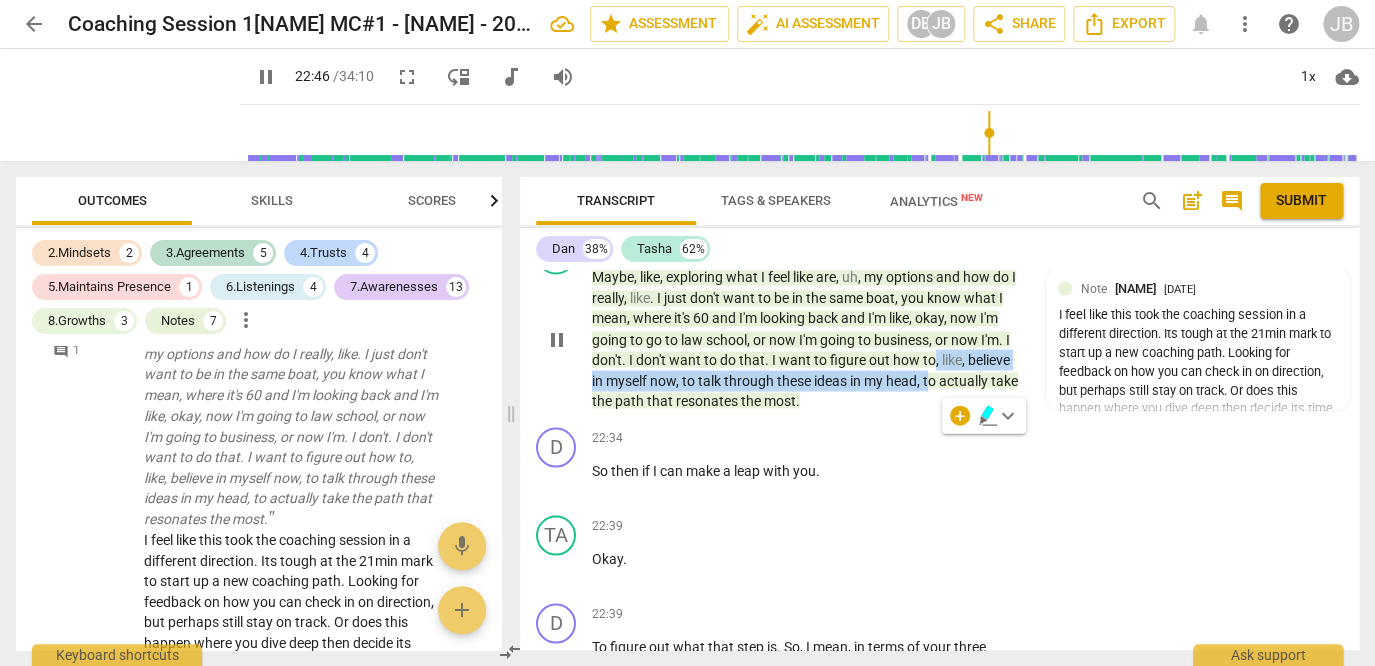 click on "to" at bounding box center (931, 380) 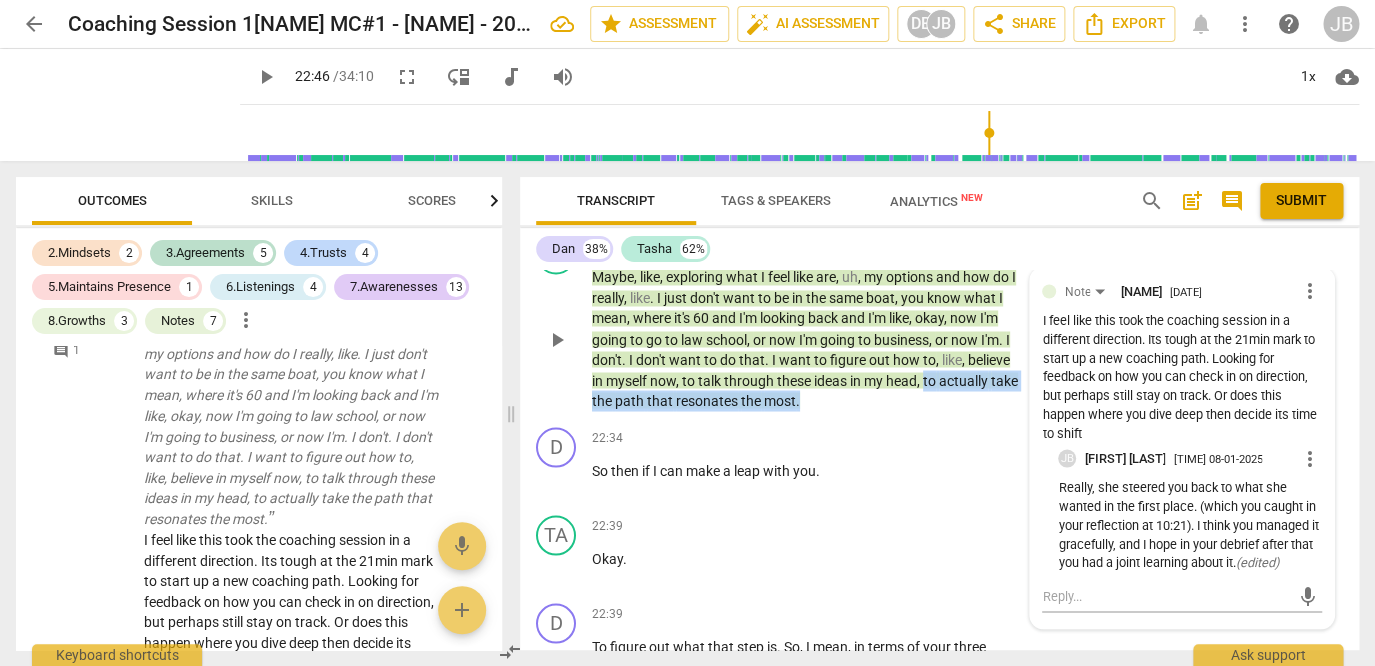 drag, startPoint x: 926, startPoint y: 437, endPoint x: 997, endPoint y: 462, distance: 75.272835 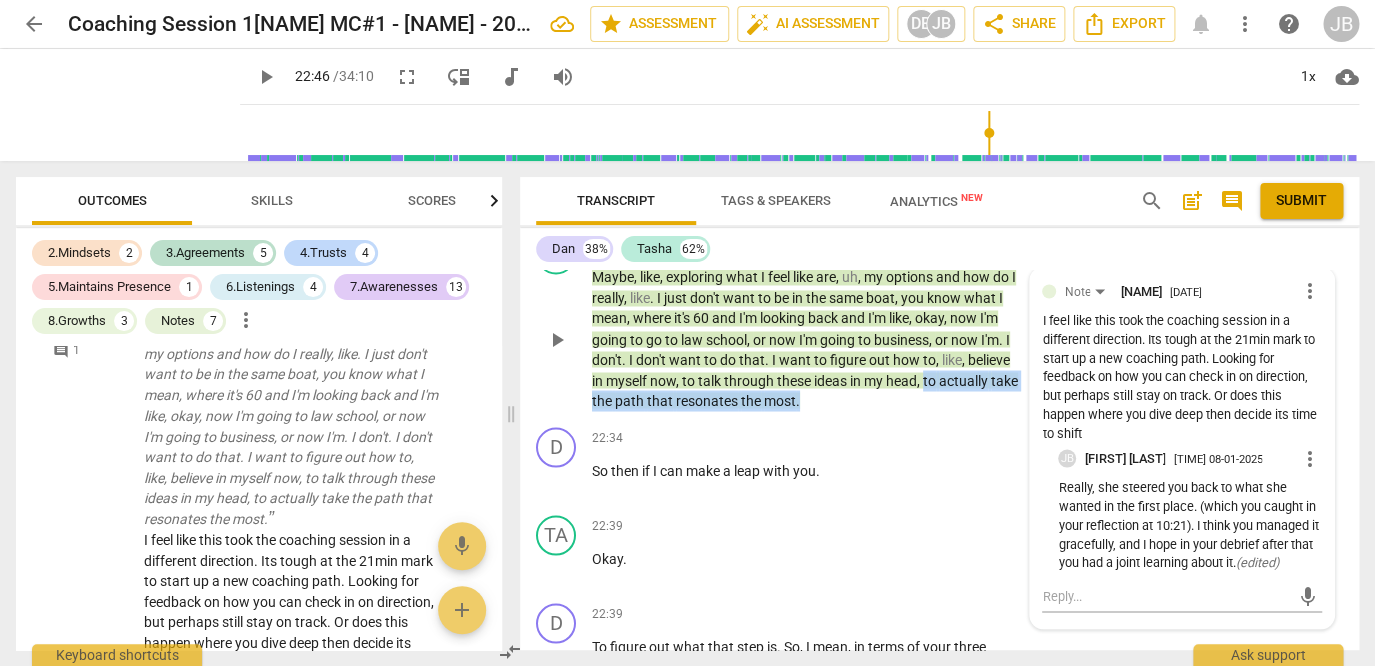 click on "Maybe , like , exploring what I feel like are , uh , my options and how do I really , like . I just don't want to be in the same boat , you know what I mean , where it's 60 and I'm looking back and I'm like , okay , now I'm going to go to law school , or now I'm going to business , or now I'm . I don't . I don't want to do that . I want to figure out how to , like , believe in myself now , to talk through these ideas in my head , to actually take the path that resonates the most ." at bounding box center [808, 339] 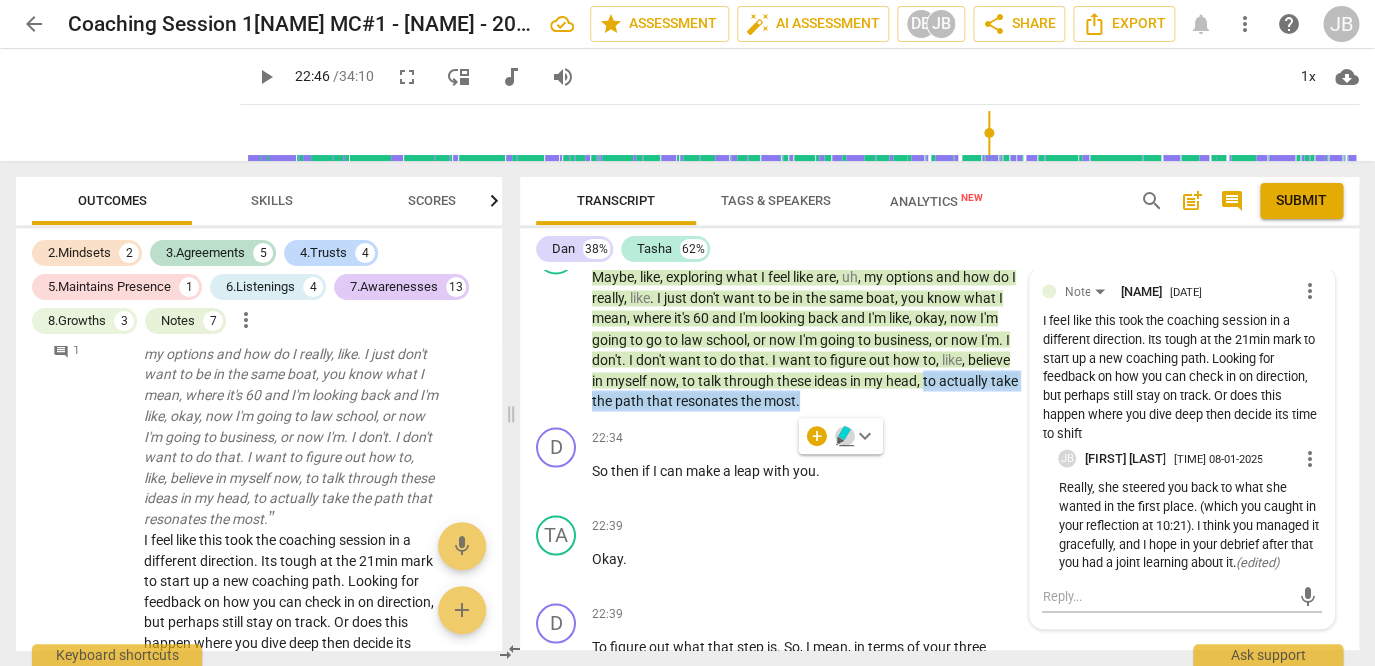 click 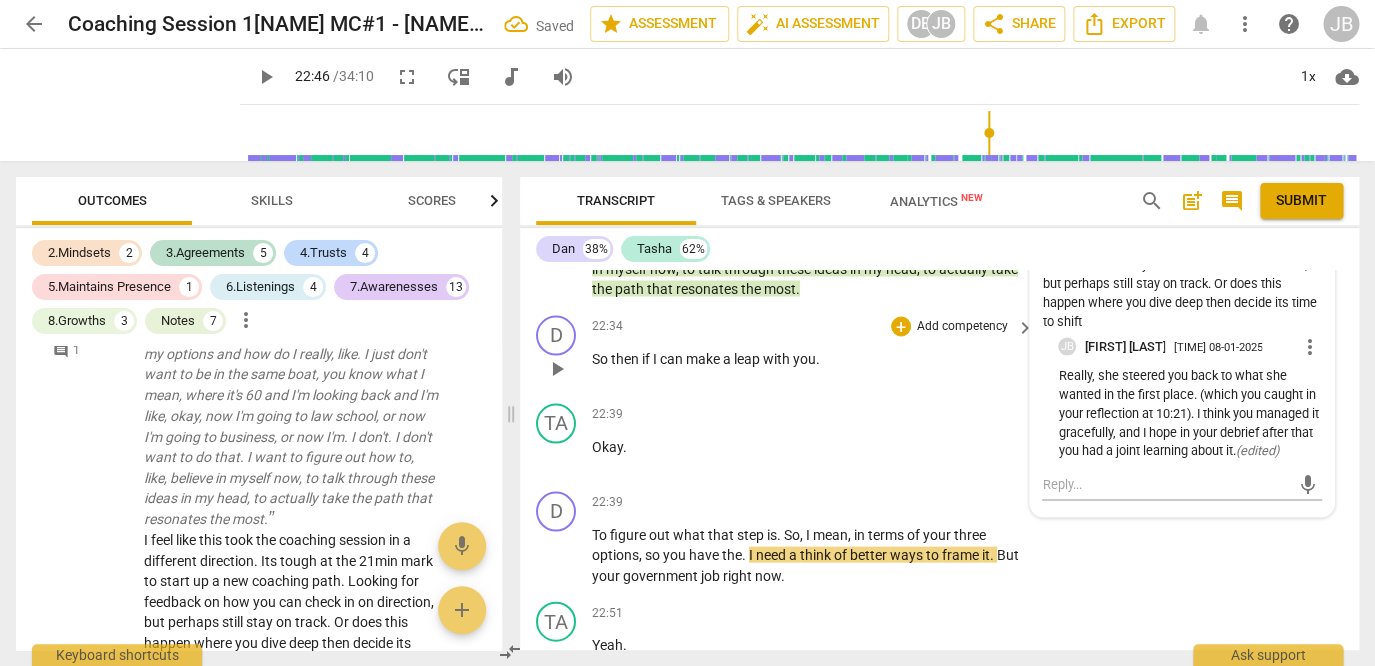 scroll, scrollTop: 12421, scrollLeft: 0, axis: vertical 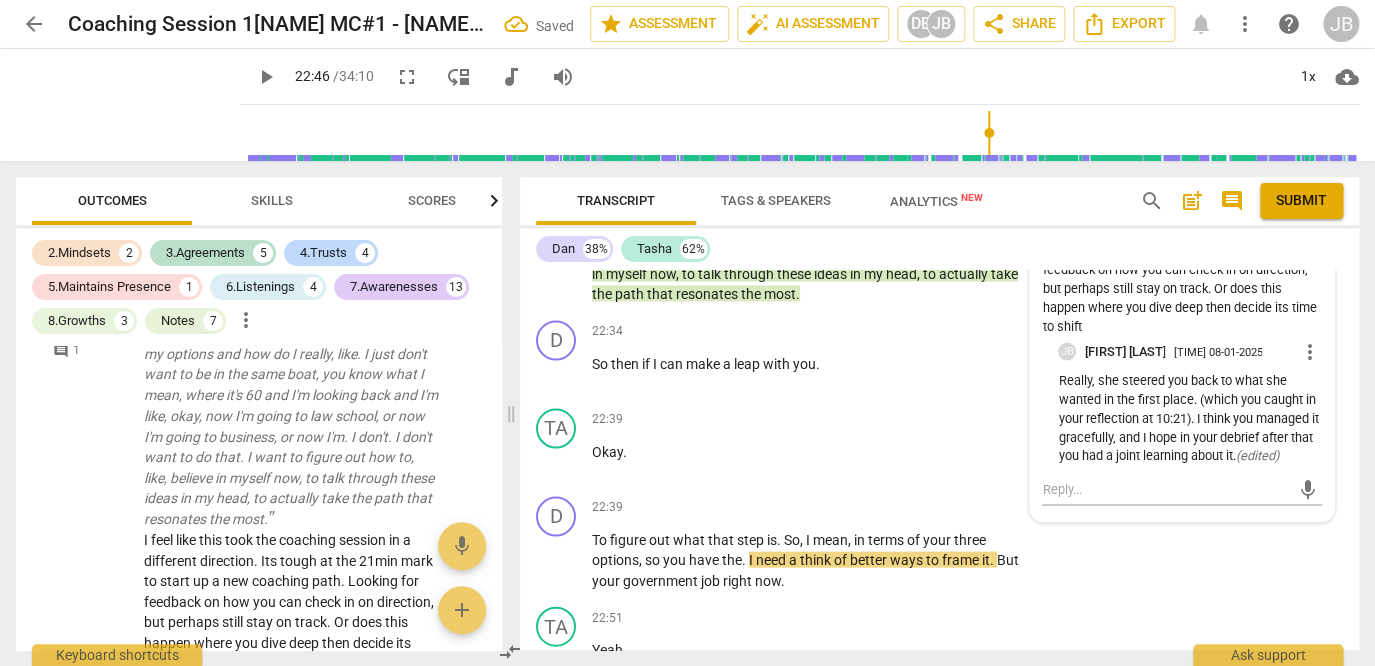 click on "to" at bounding box center (931, 273) 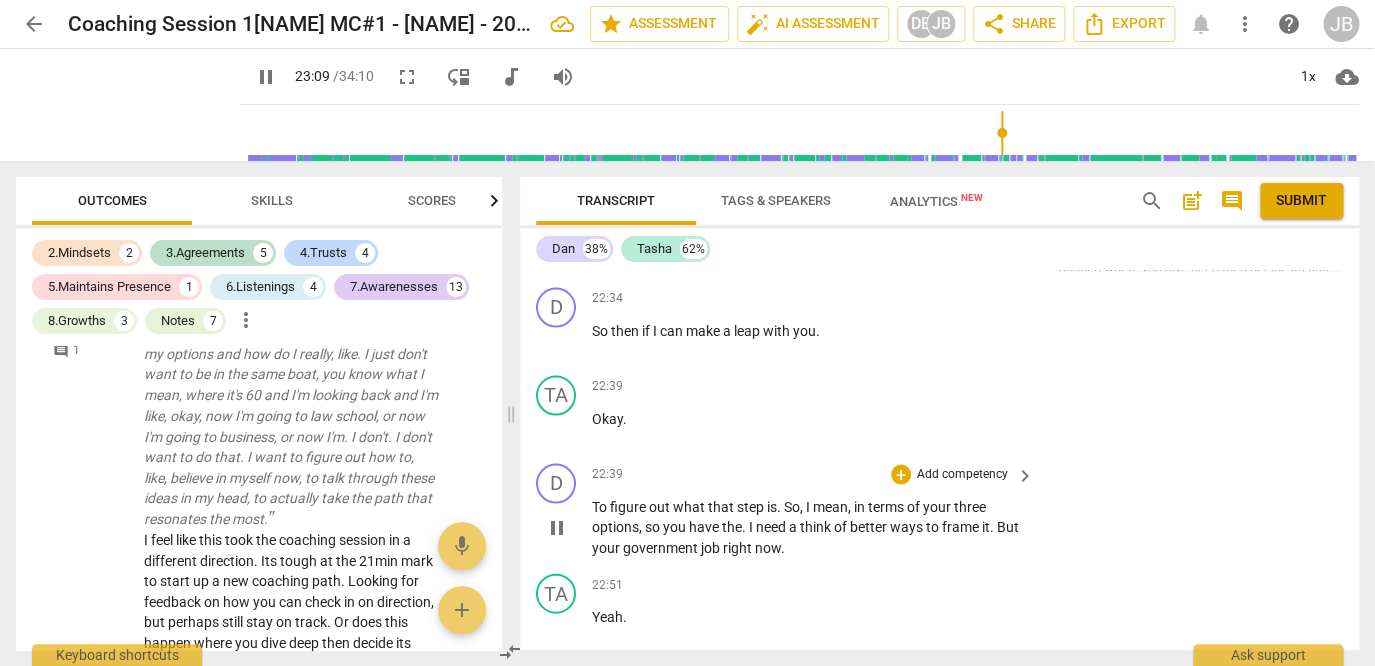 scroll, scrollTop: 12462, scrollLeft: 0, axis: vertical 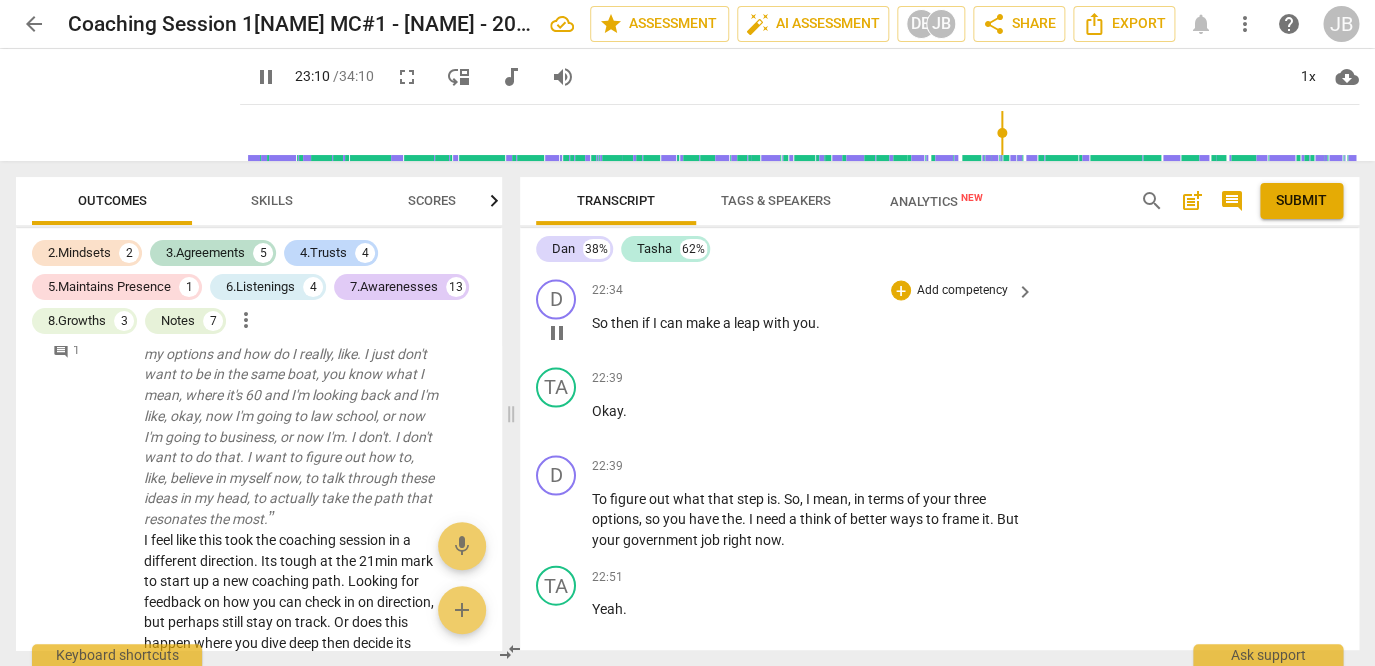 click on "Add competency" at bounding box center (962, 290) 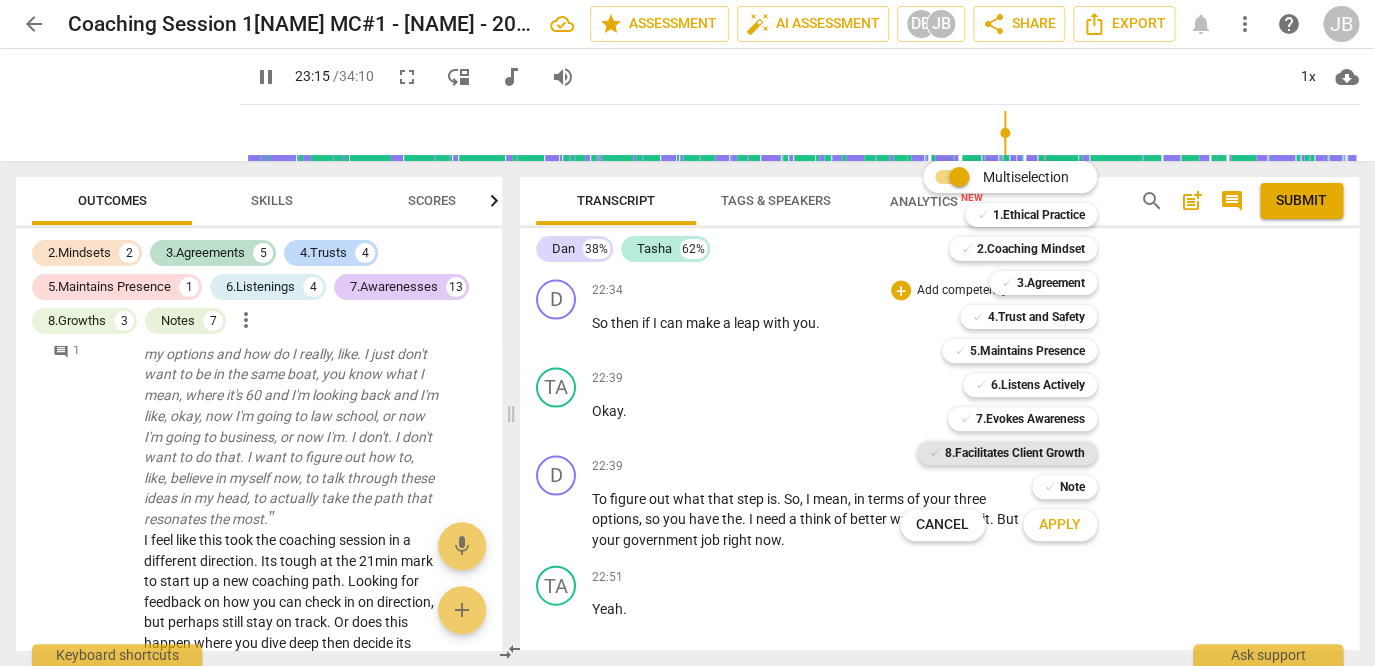 click on "8.Facilitates Client Growth" at bounding box center [1015, 453] 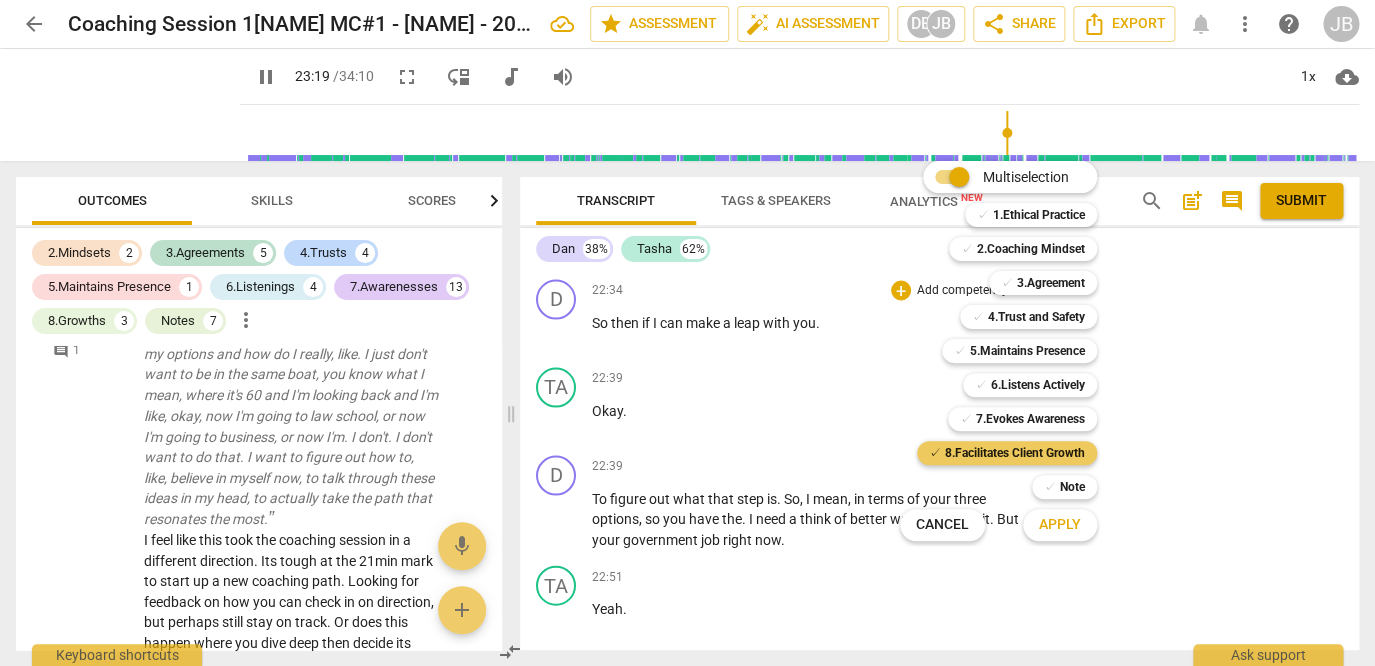 click on "8.Facilitates Client Growth" at bounding box center [1015, 453] 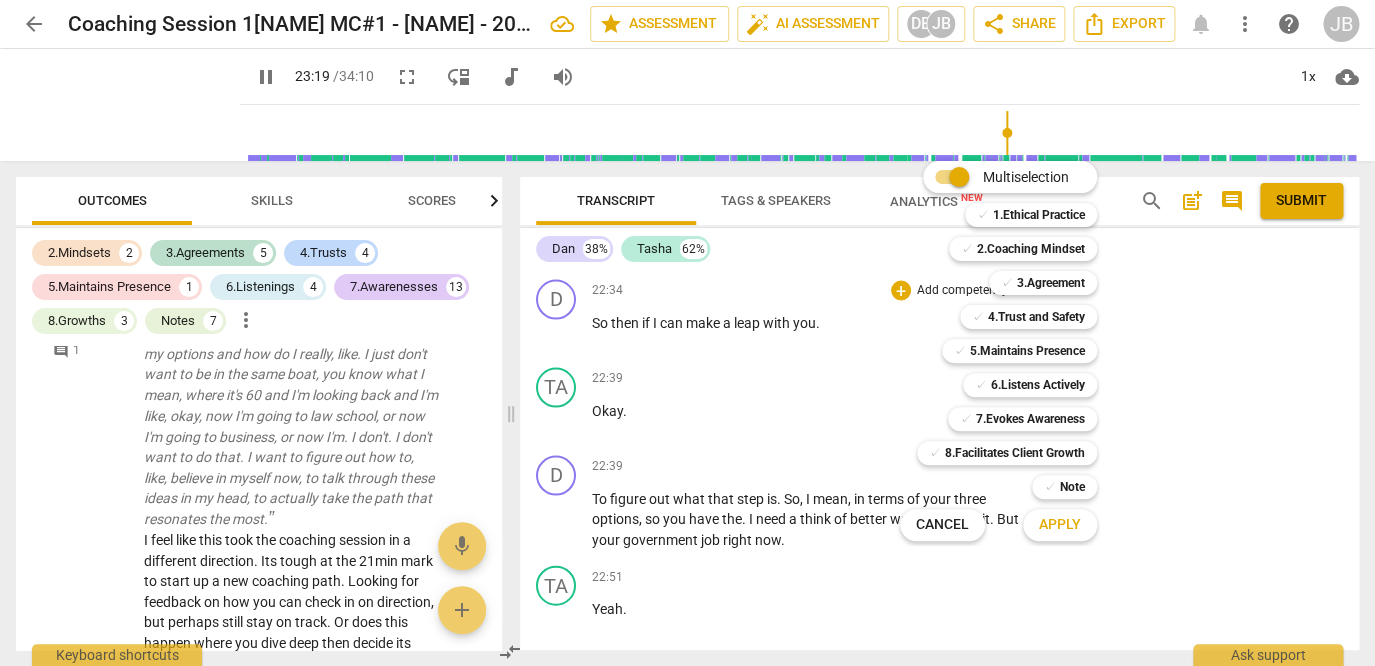 scroll, scrollTop: 13422, scrollLeft: 0, axis: vertical 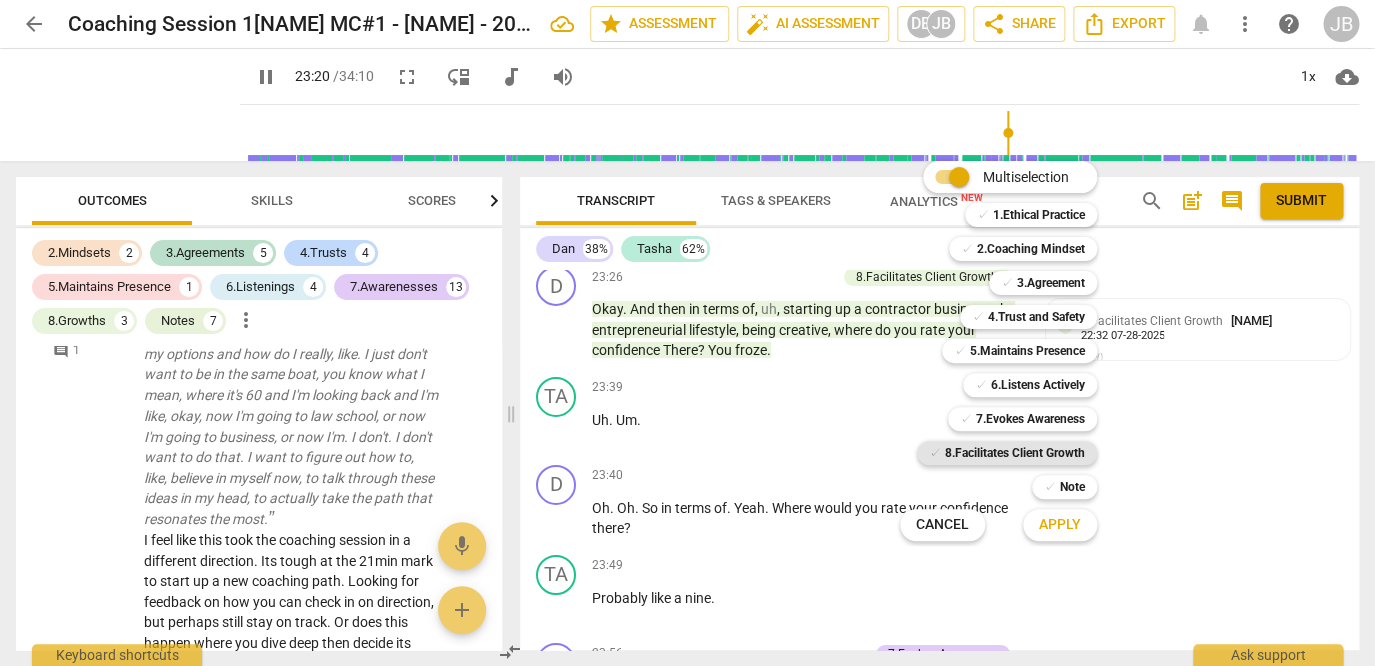 click on "8.Facilitates Client Growth" at bounding box center (1015, 453) 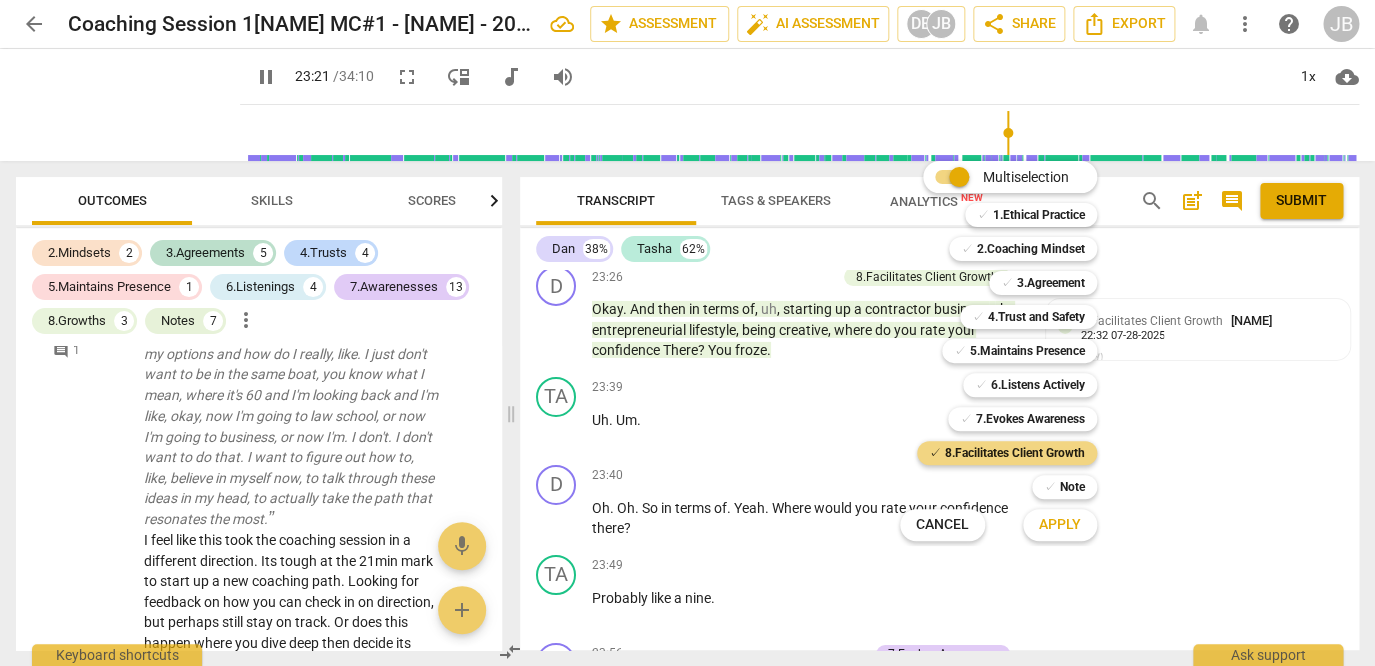 click on "Apply" at bounding box center [1060, 525] 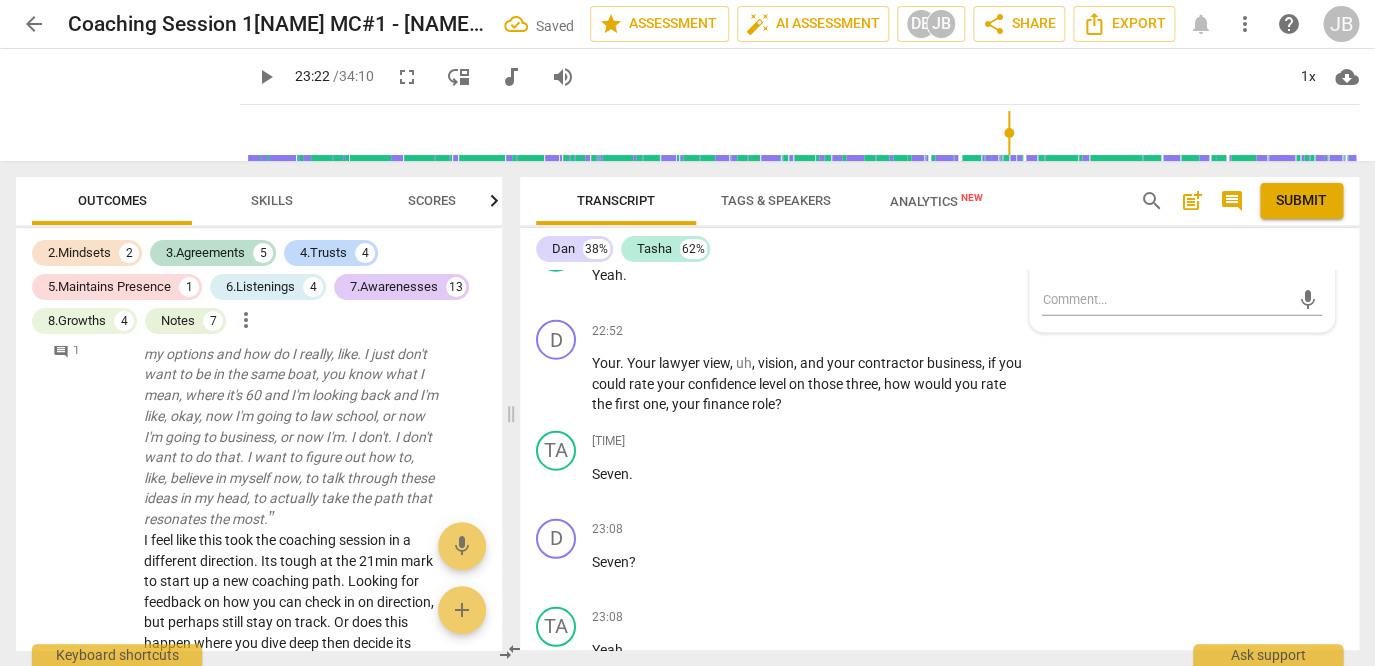 scroll, scrollTop: 12385, scrollLeft: 0, axis: vertical 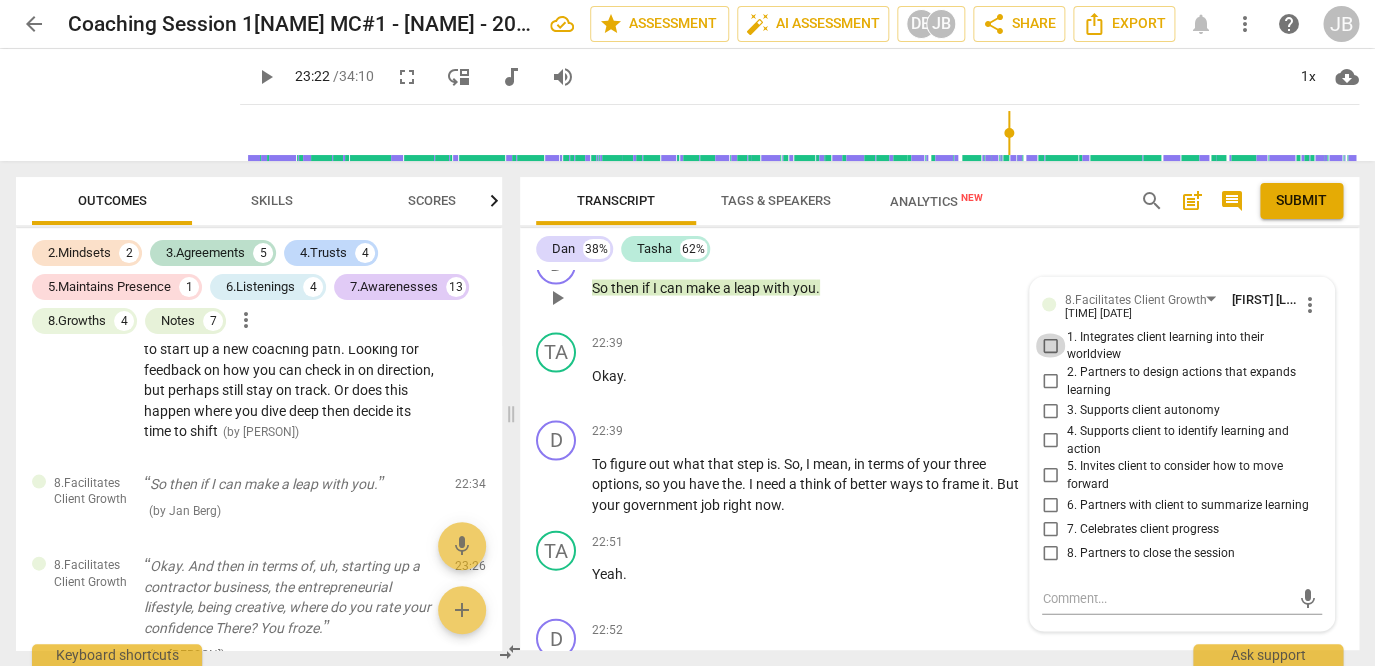 click on "1. Integrates client learning into their worldview" at bounding box center (1050, 345) 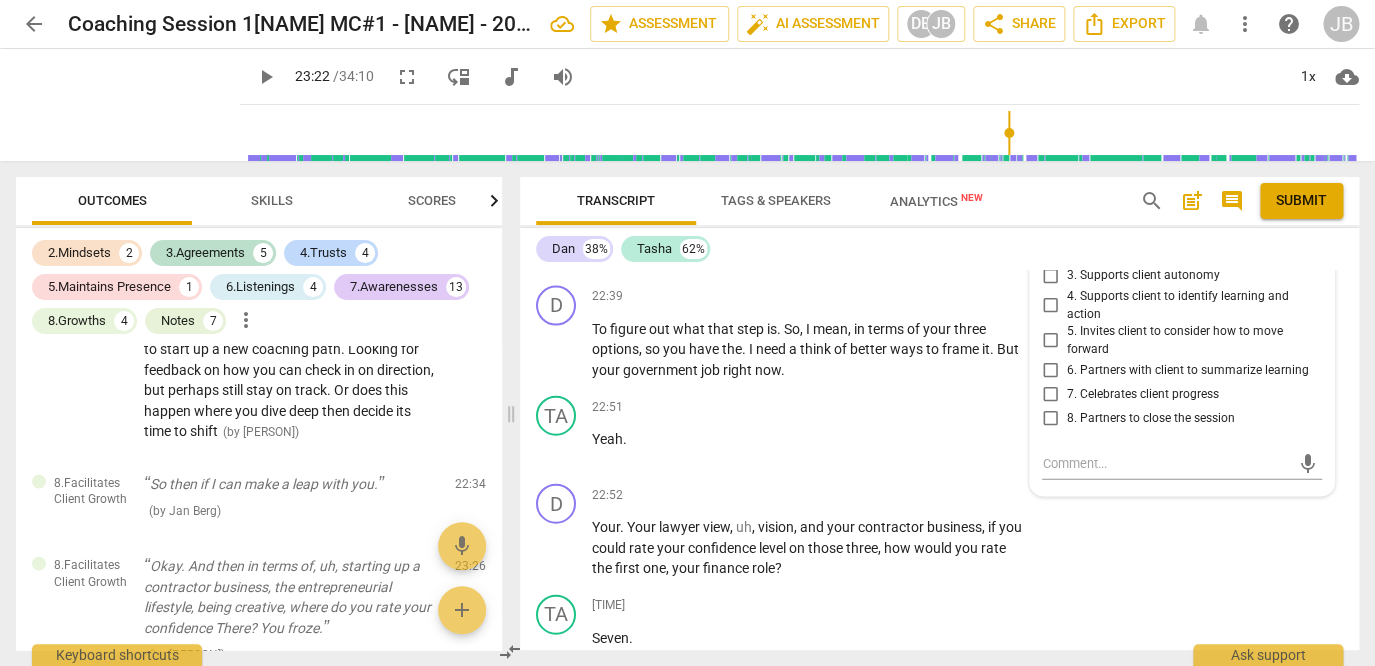 scroll, scrollTop: 12634, scrollLeft: 0, axis: vertical 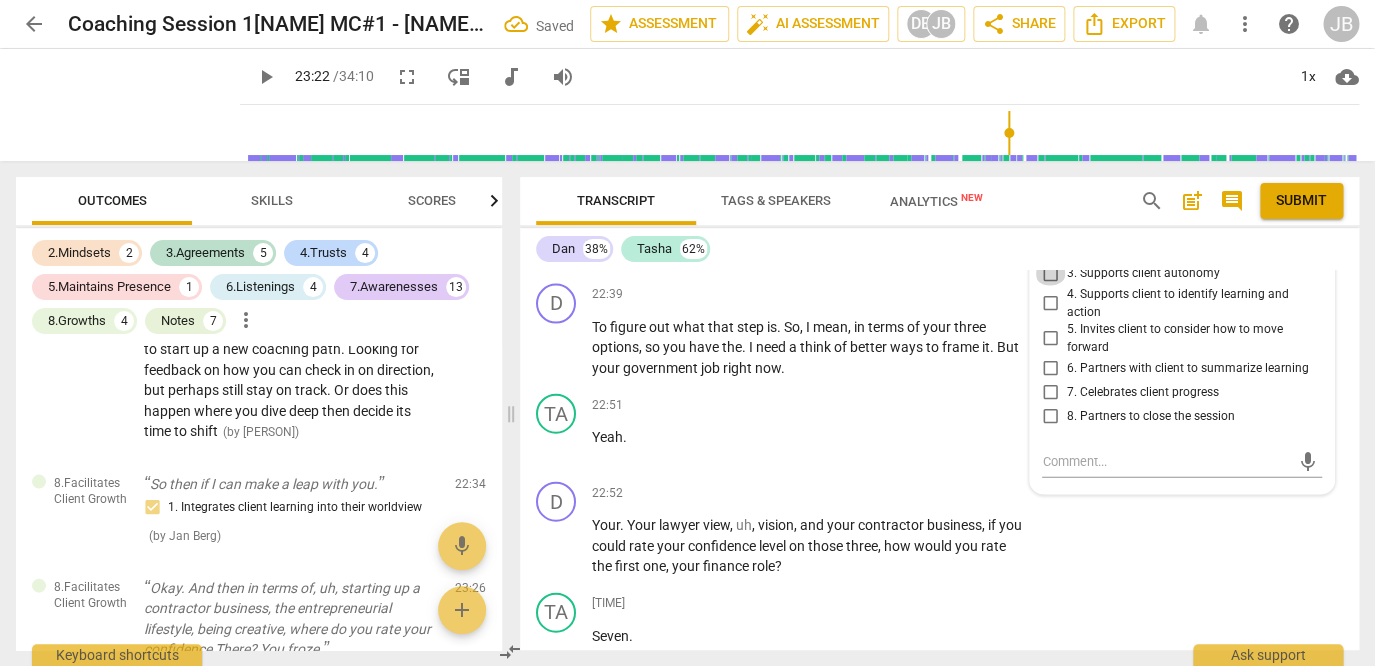 click on "3. Supports client autonomy" at bounding box center (1050, 273) 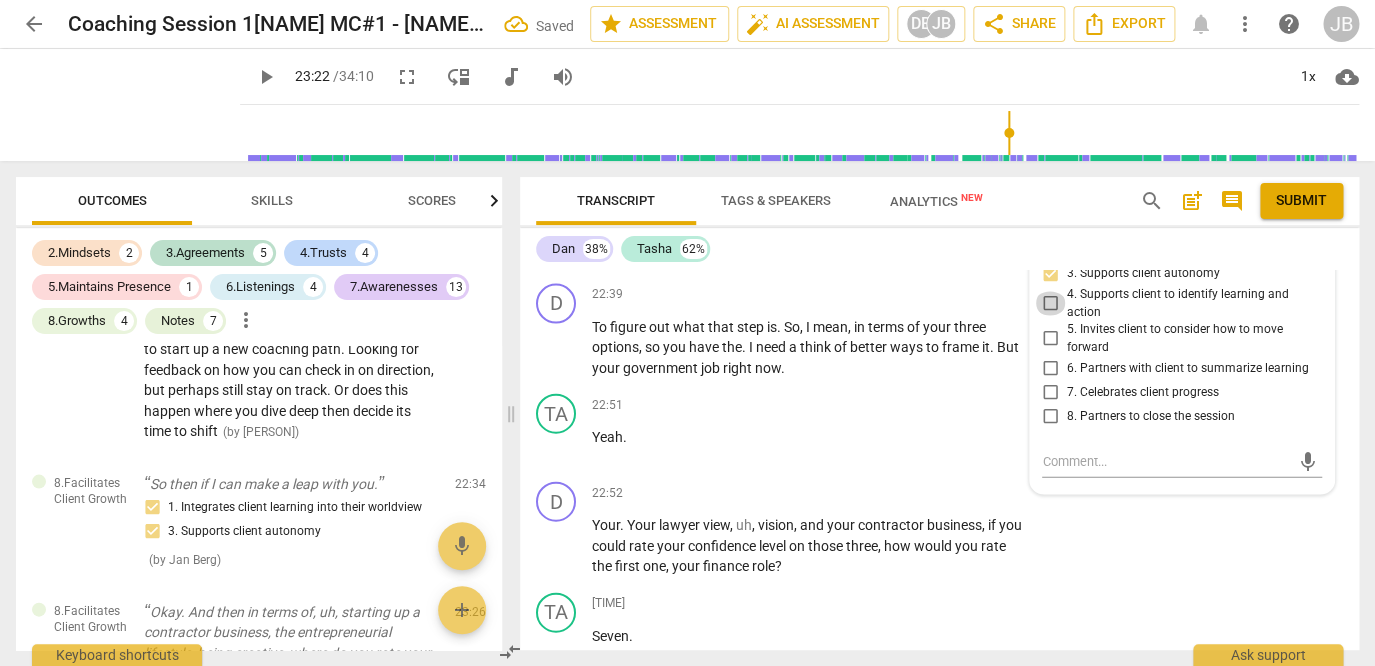click on "4. Supports client to identify learning and action" at bounding box center (1050, 303) 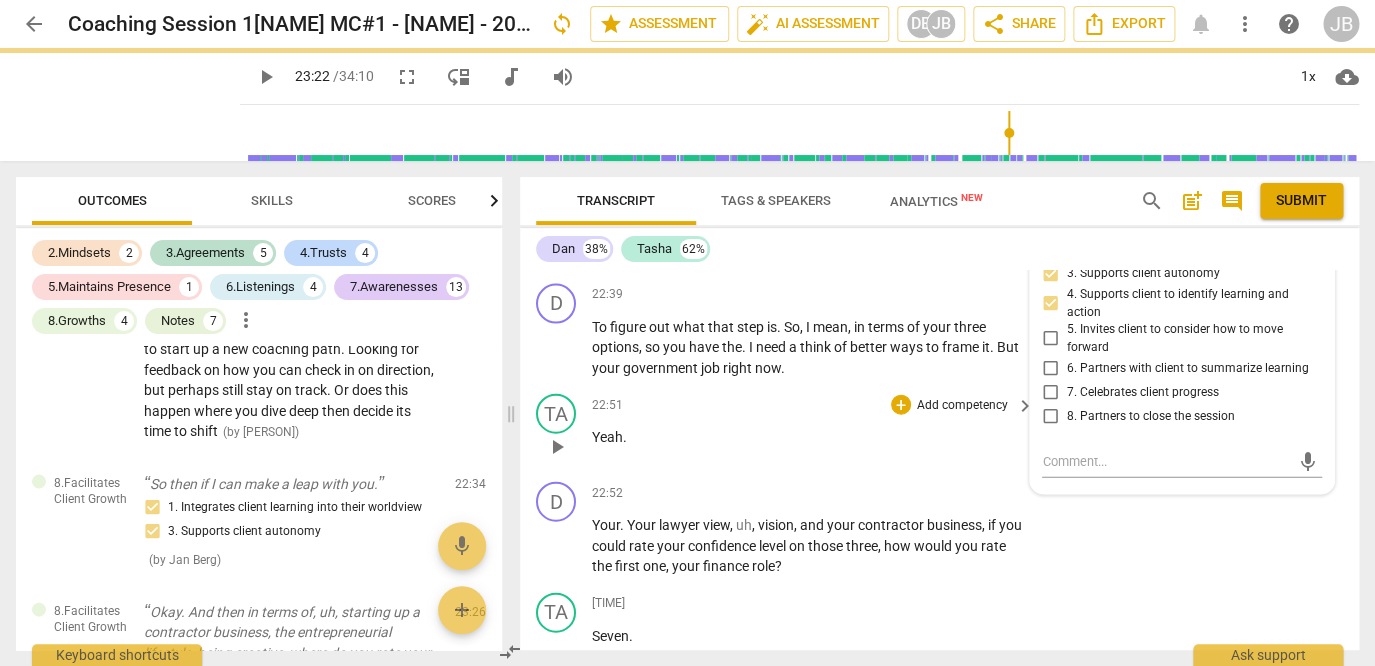 click on "TA play_arrow pause 22:51 + Add competency keyboard_arrow_right Yeah ." at bounding box center (939, 429) 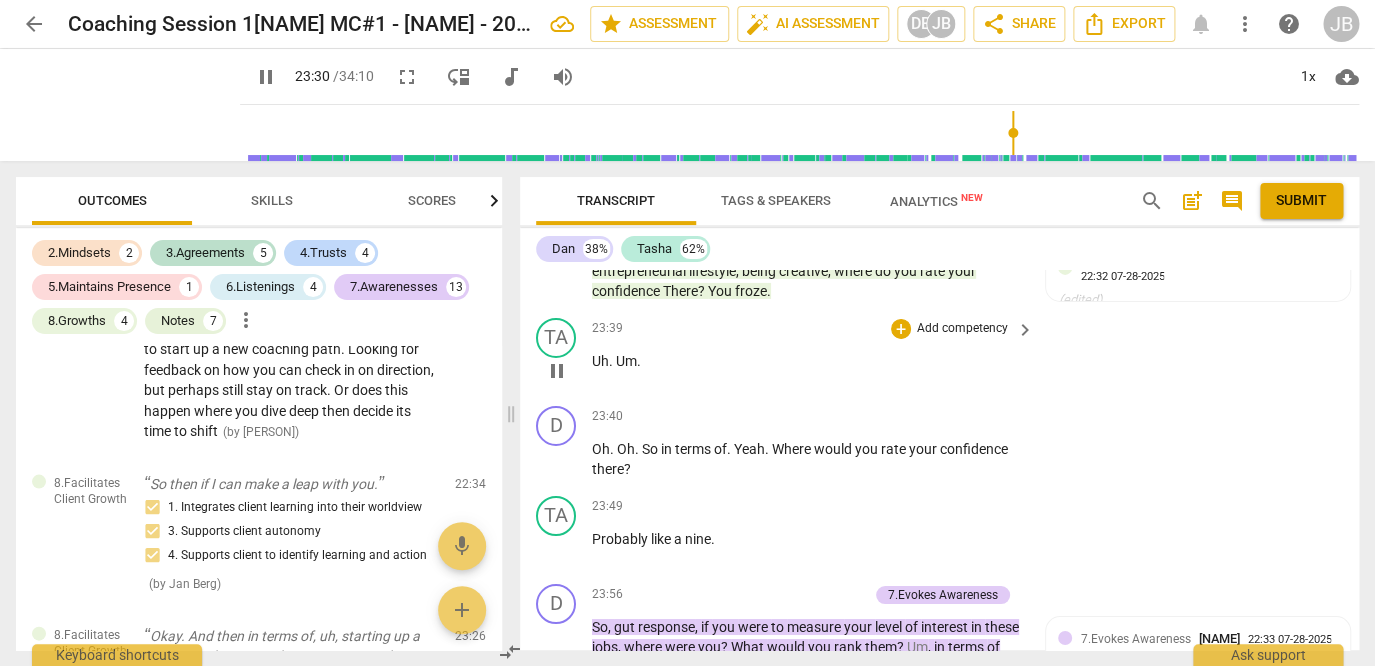 scroll, scrollTop: 13483, scrollLeft: 0, axis: vertical 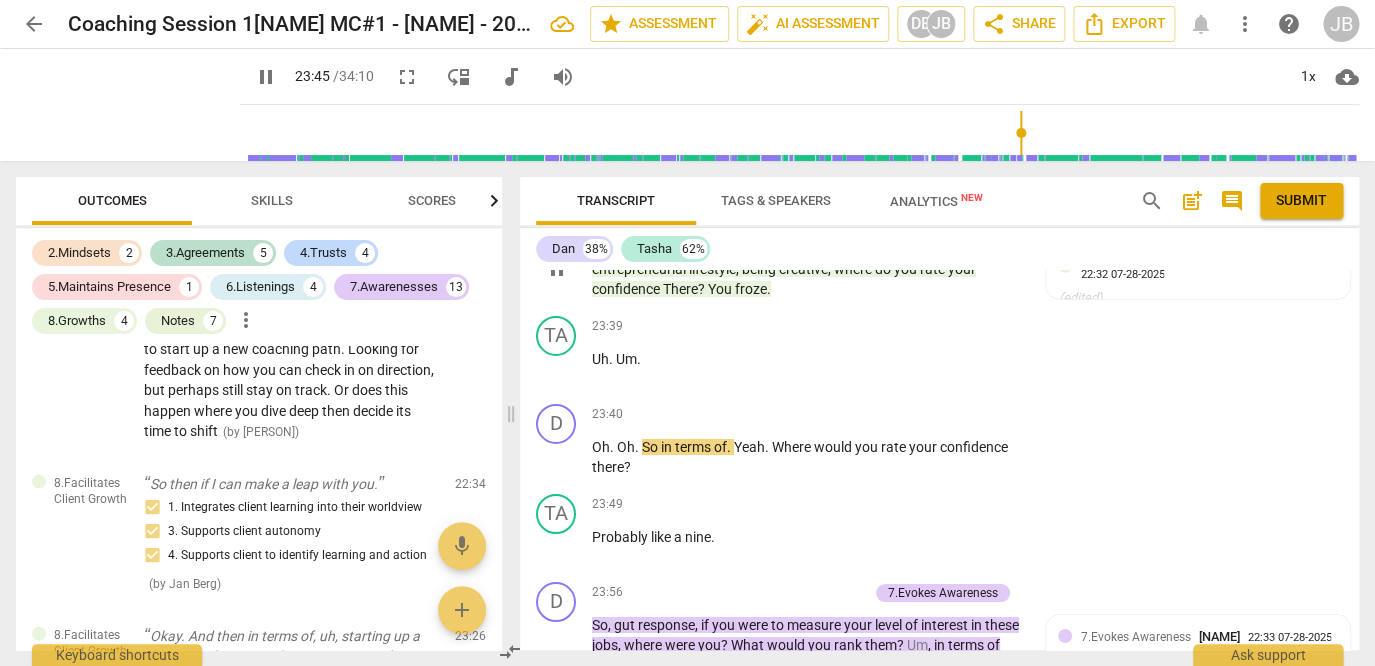 click on "?" at bounding box center [703, 289] 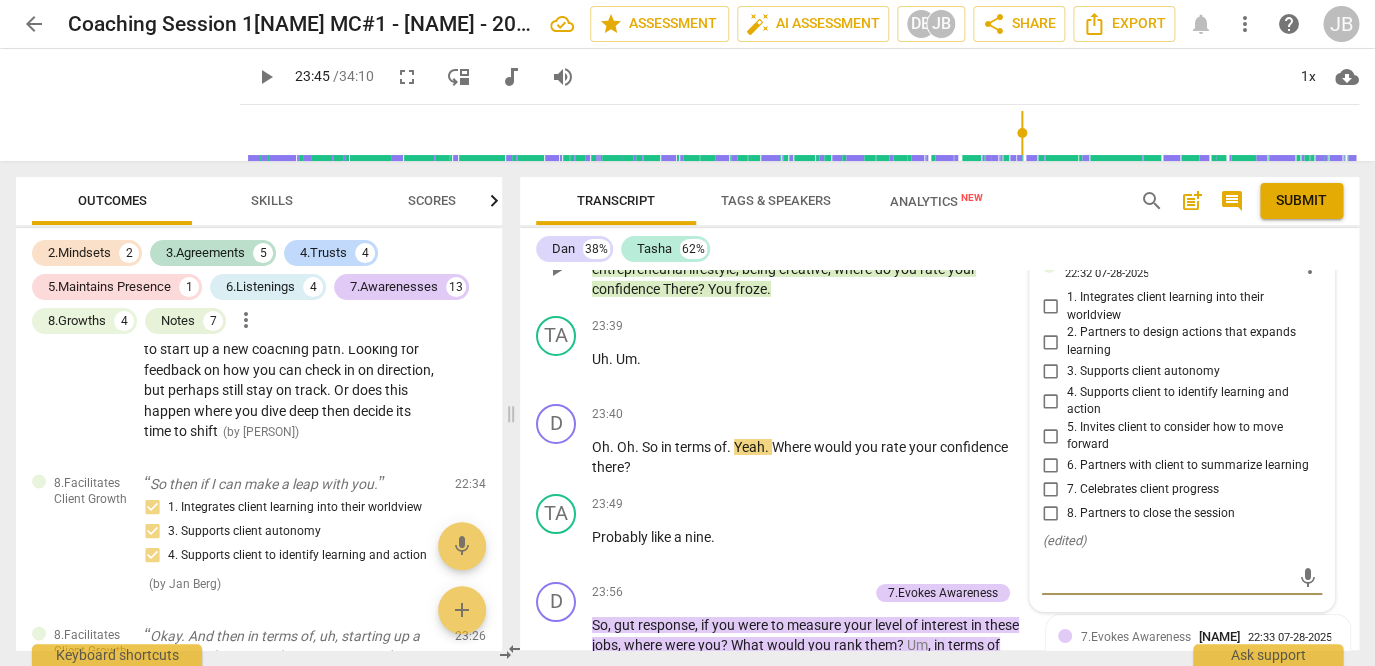 scroll, scrollTop: 13501, scrollLeft: 0, axis: vertical 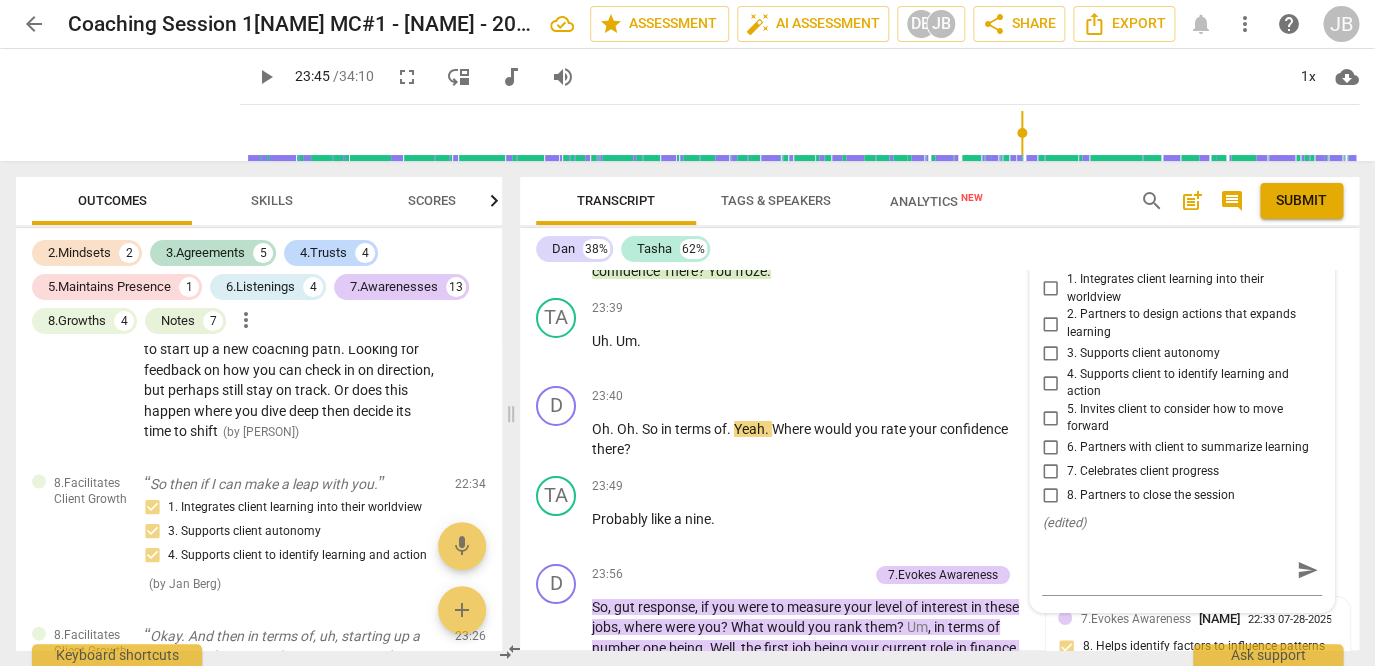 click on "You" at bounding box center (721, 271) 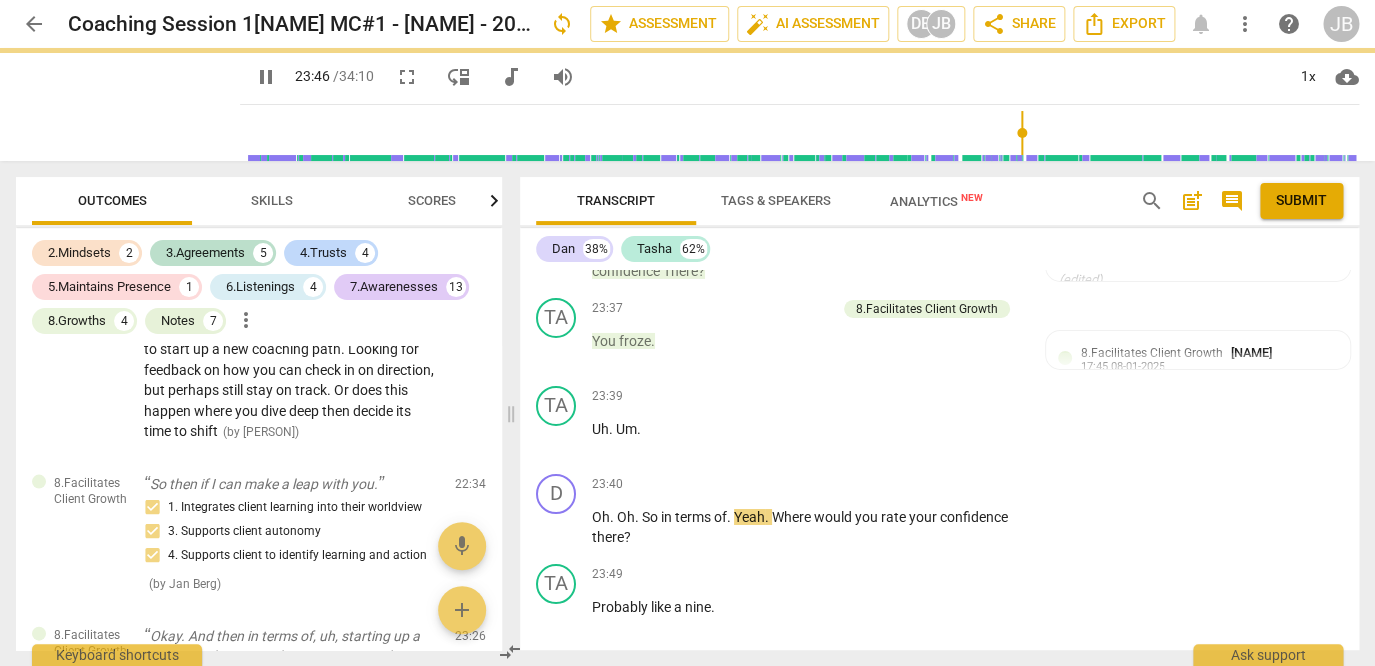 scroll, scrollTop: 13589, scrollLeft: 0, axis: vertical 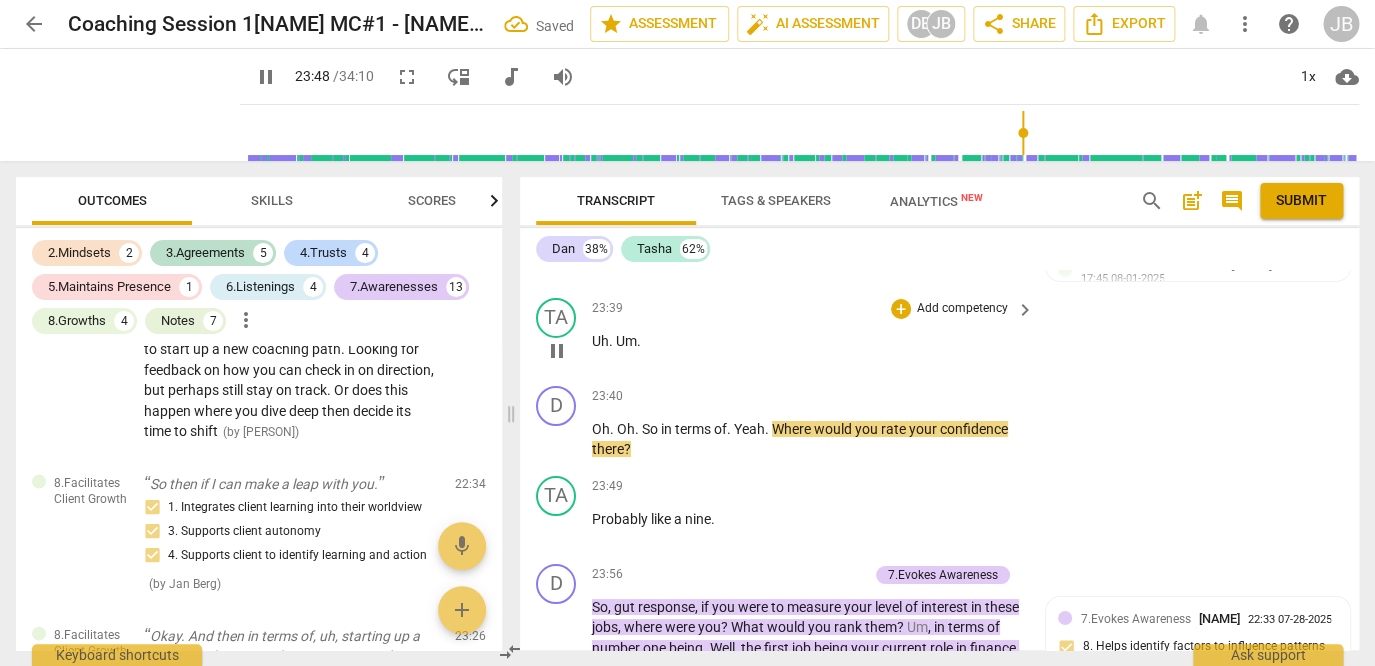 click on "Uh" at bounding box center [600, 341] 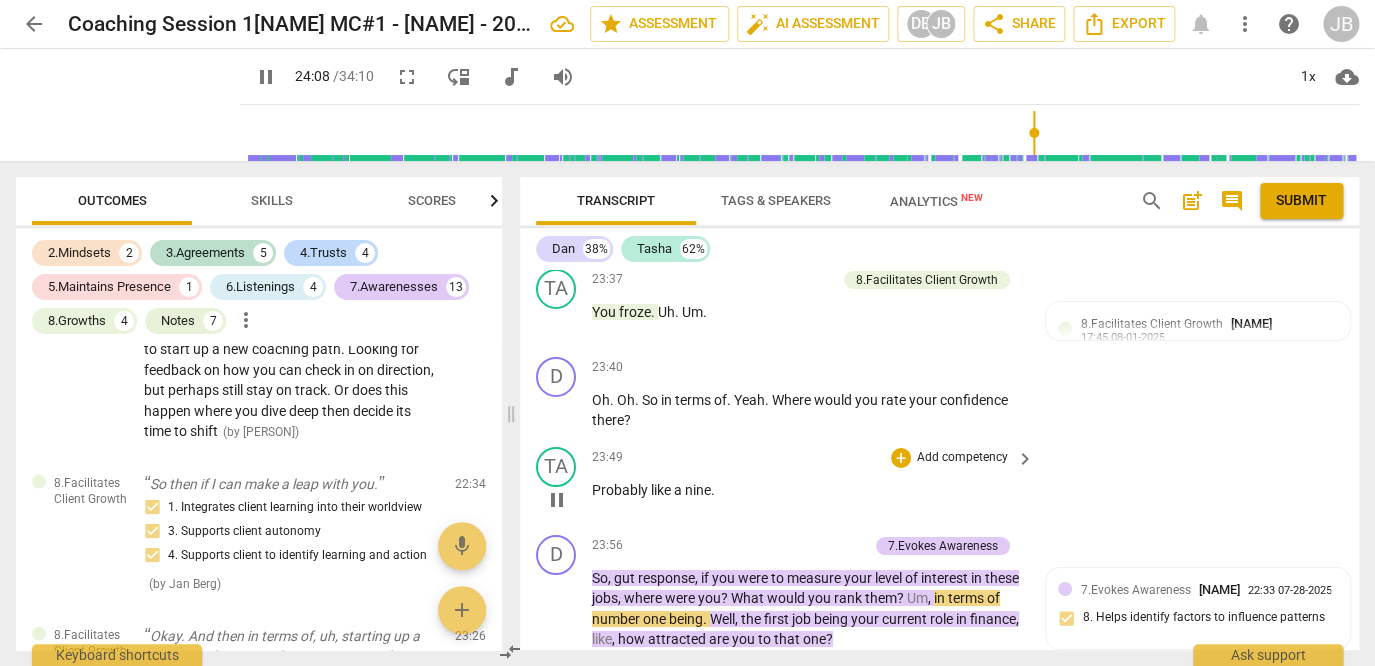 scroll, scrollTop: 13480, scrollLeft: 0, axis: vertical 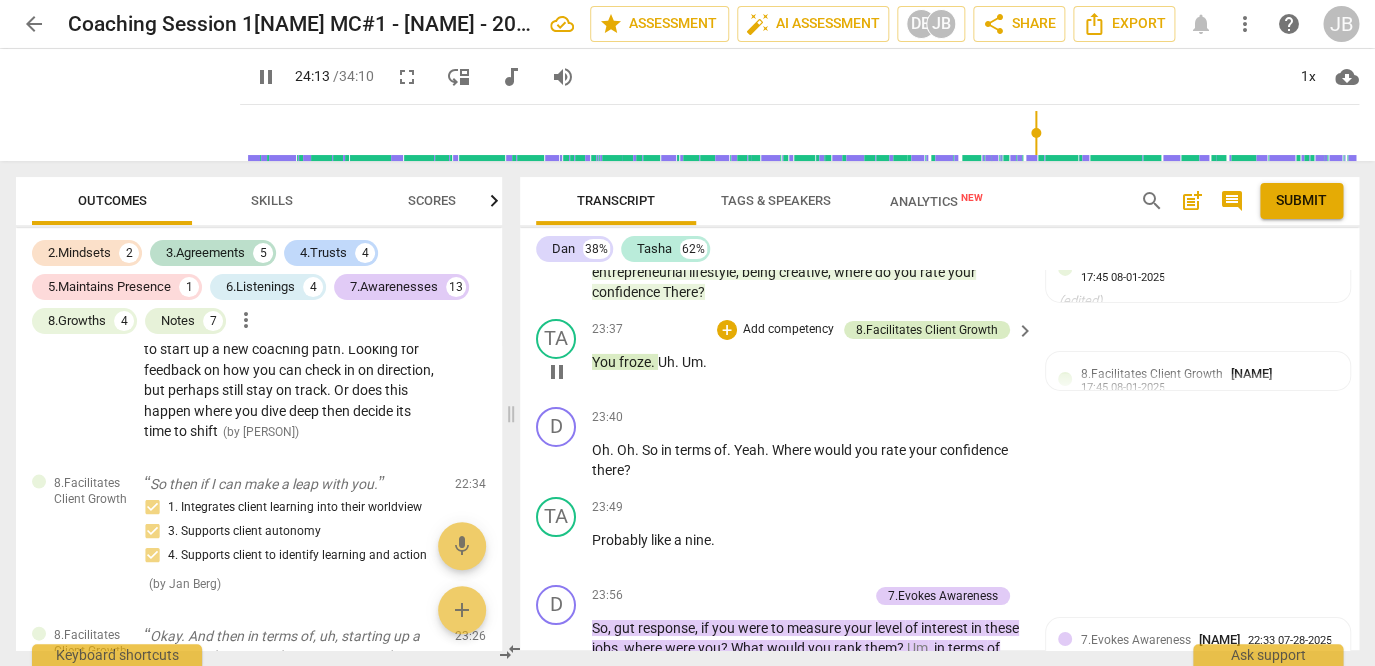 click on "8.Facilitates Client Growth" at bounding box center (927, 330) 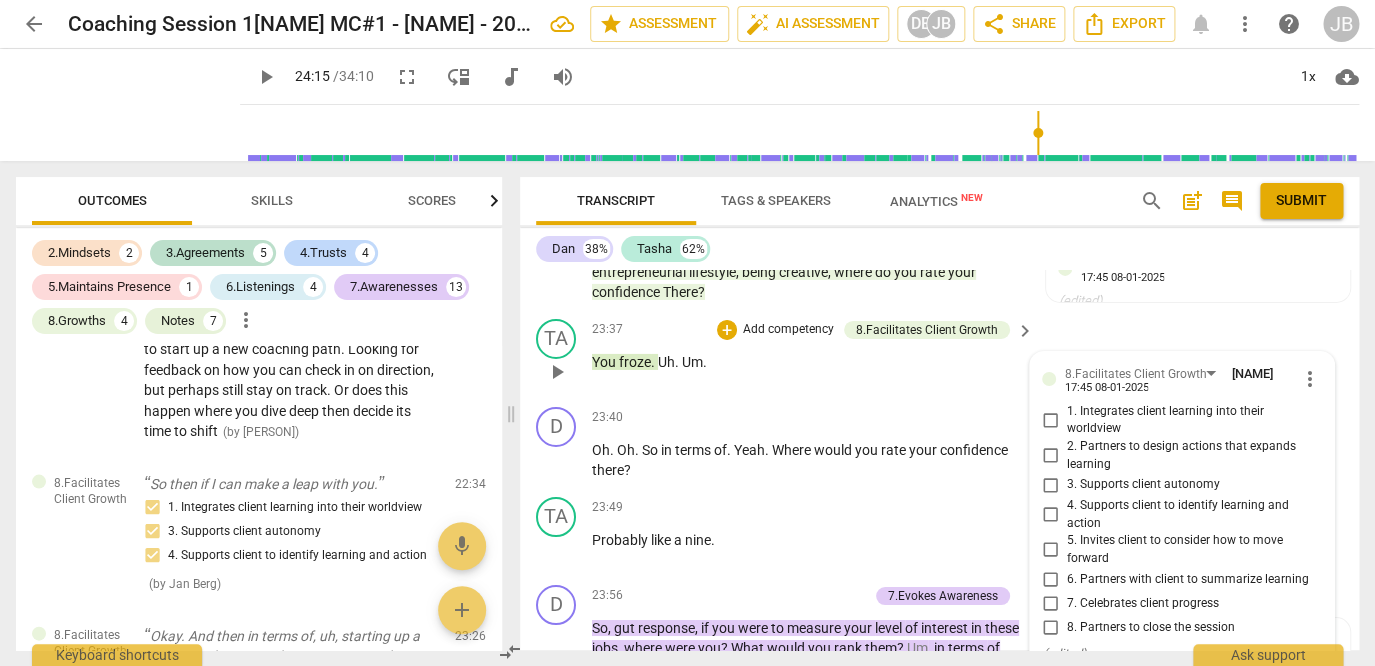 scroll, scrollTop: 7212, scrollLeft: 0, axis: vertical 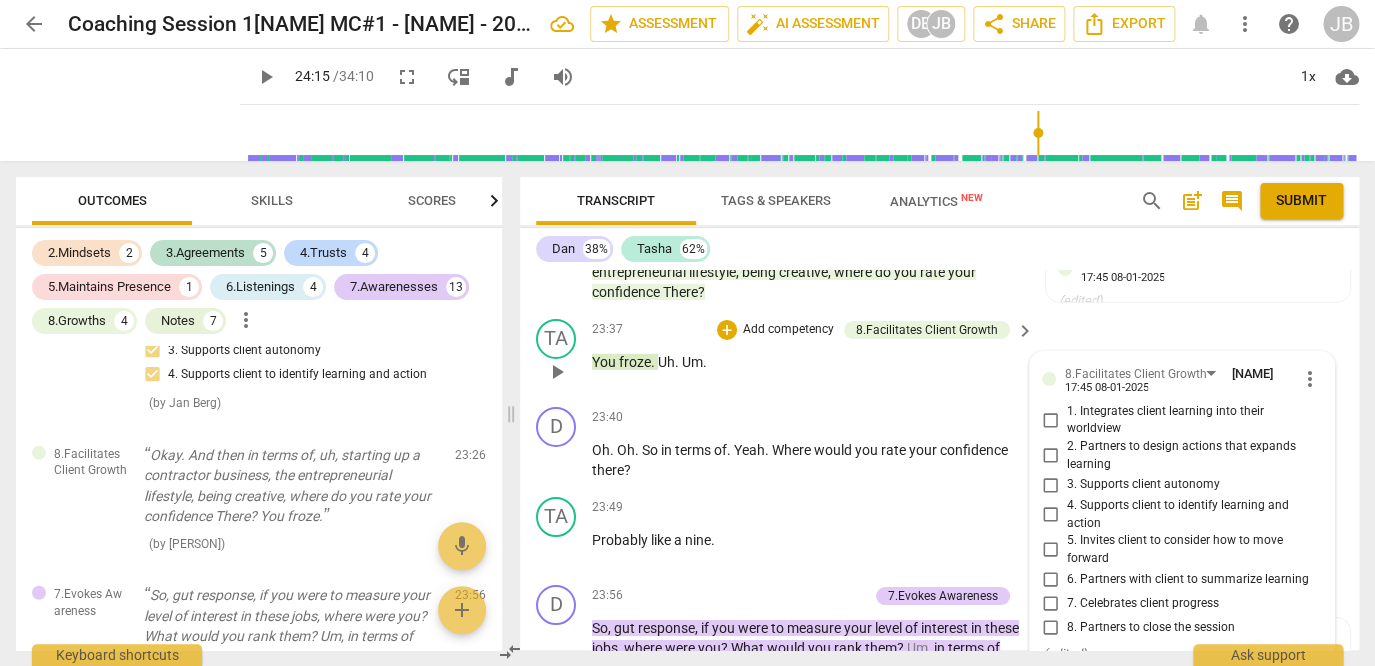 click on "." at bounding box center (654, 362) 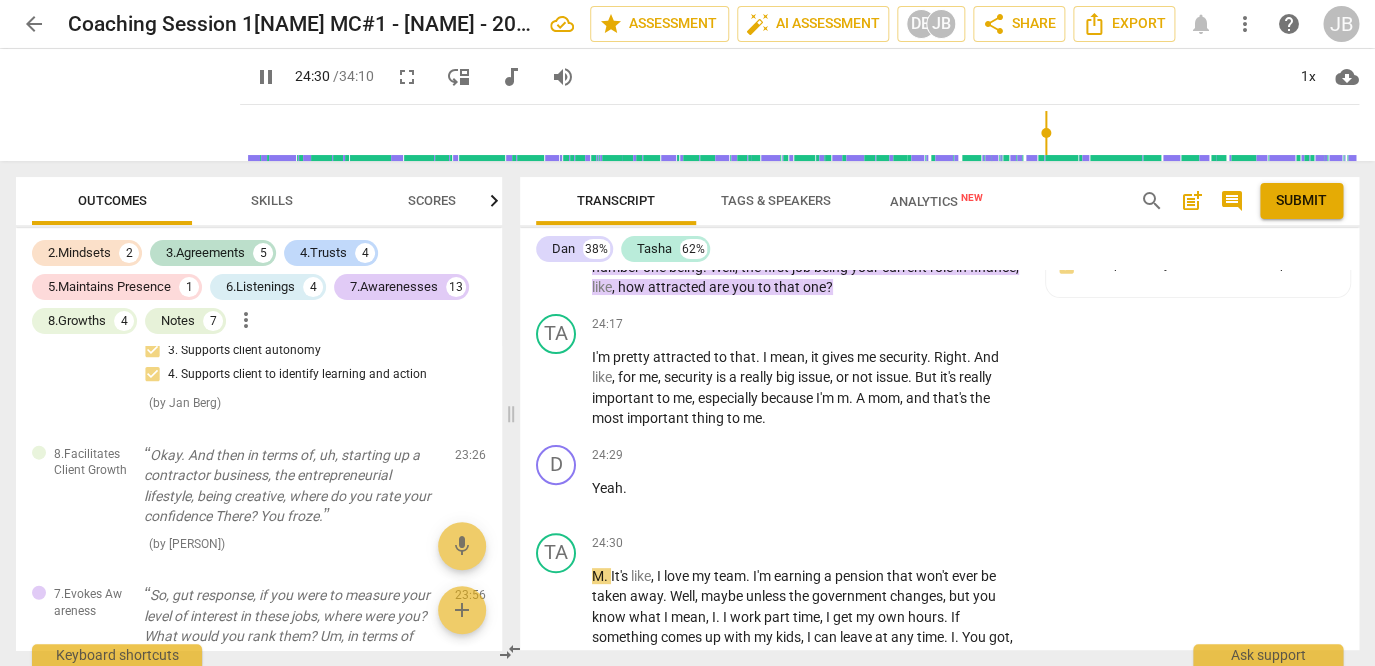 scroll, scrollTop: 13892, scrollLeft: 0, axis: vertical 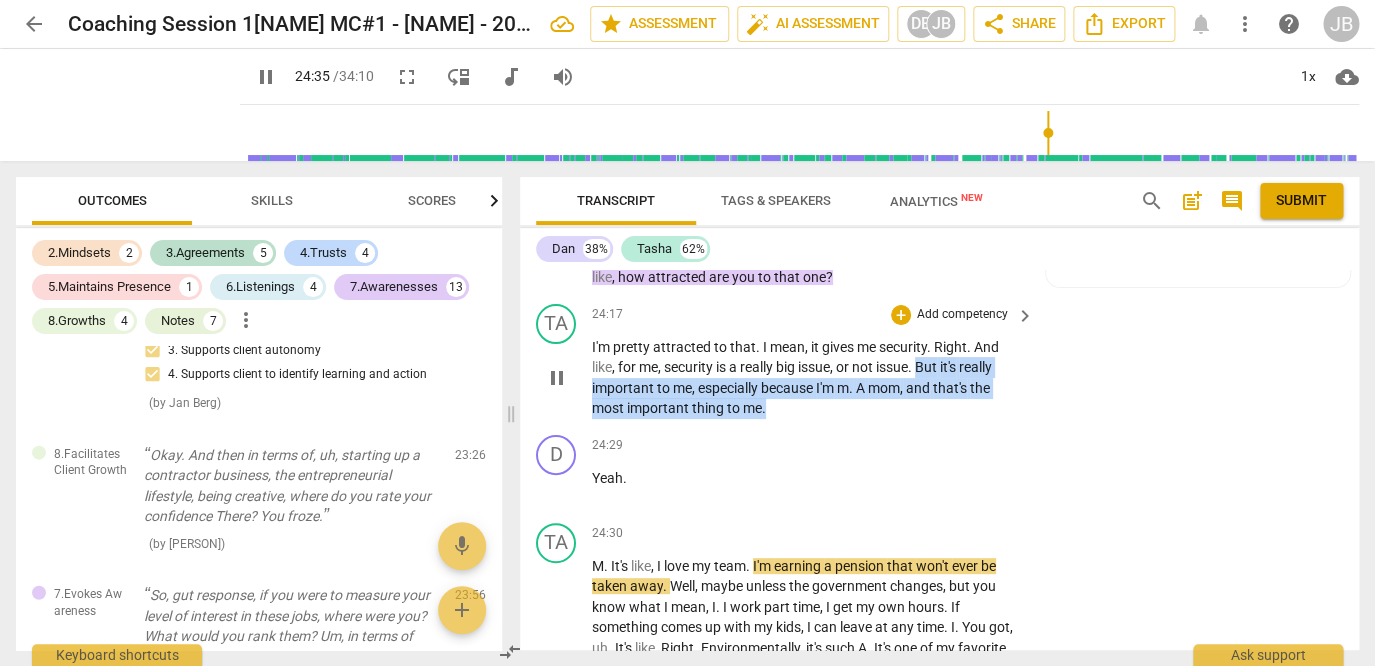 drag, startPoint x: 924, startPoint y: 429, endPoint x: 997, endPoint y: 470, distance: 83.725746 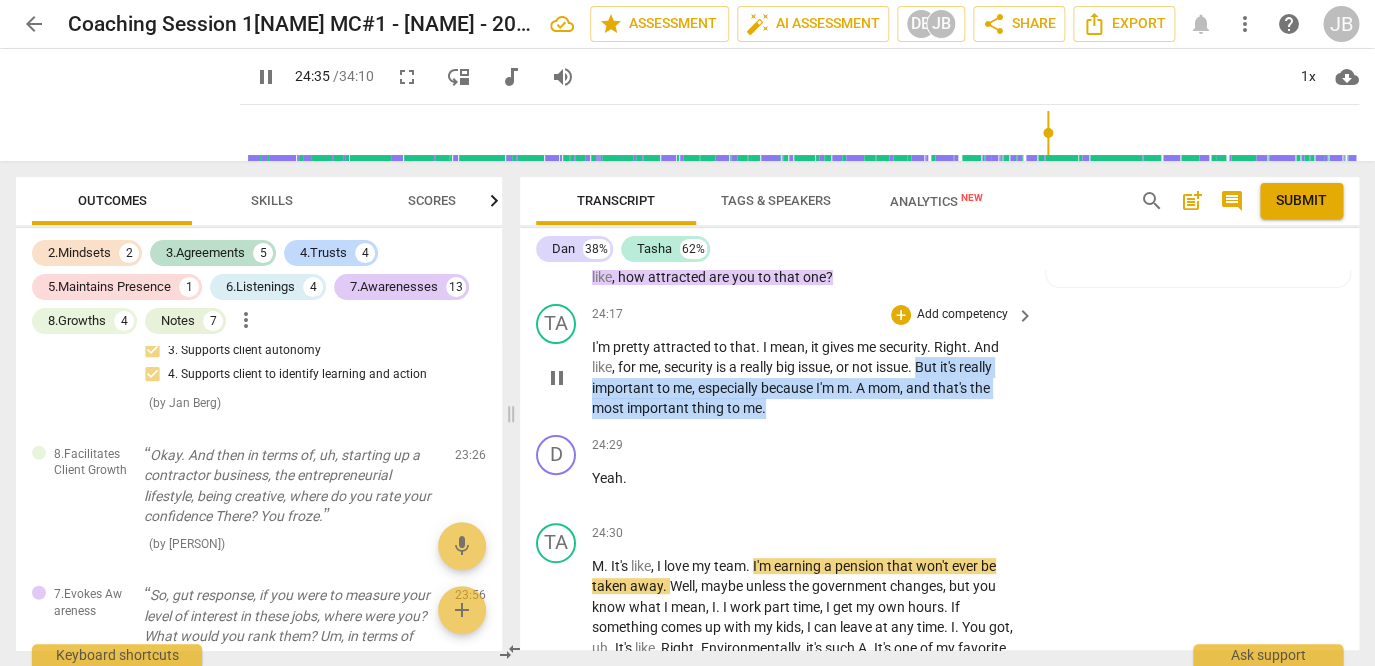 click on "I'm pretty attracted to that . I mean , it gives me security . Right . And like , for me , security is a really big issue , or not issue . But it's really important to me , especially because I'm m . A mom , and that's the most important thing to me ." at bounding box center [808, 378] 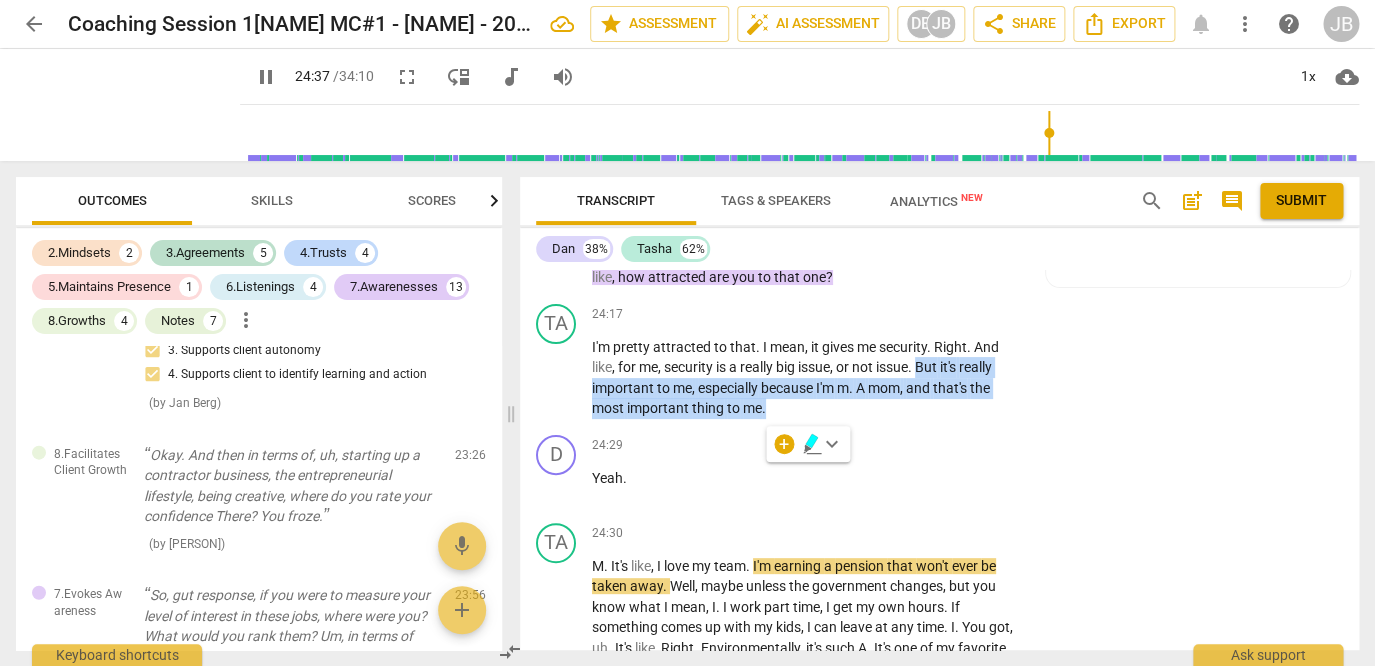 click 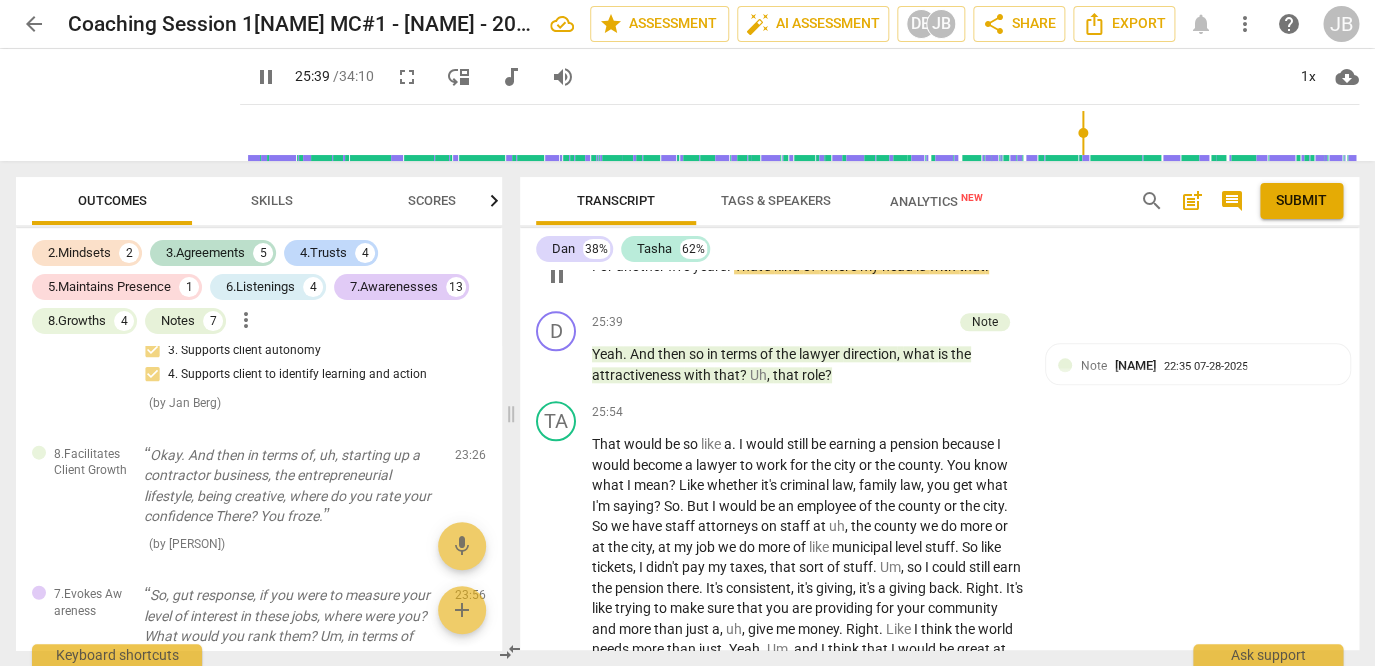scroll, scrollTop: 14593, scrollLeft: 0, axis: vertical 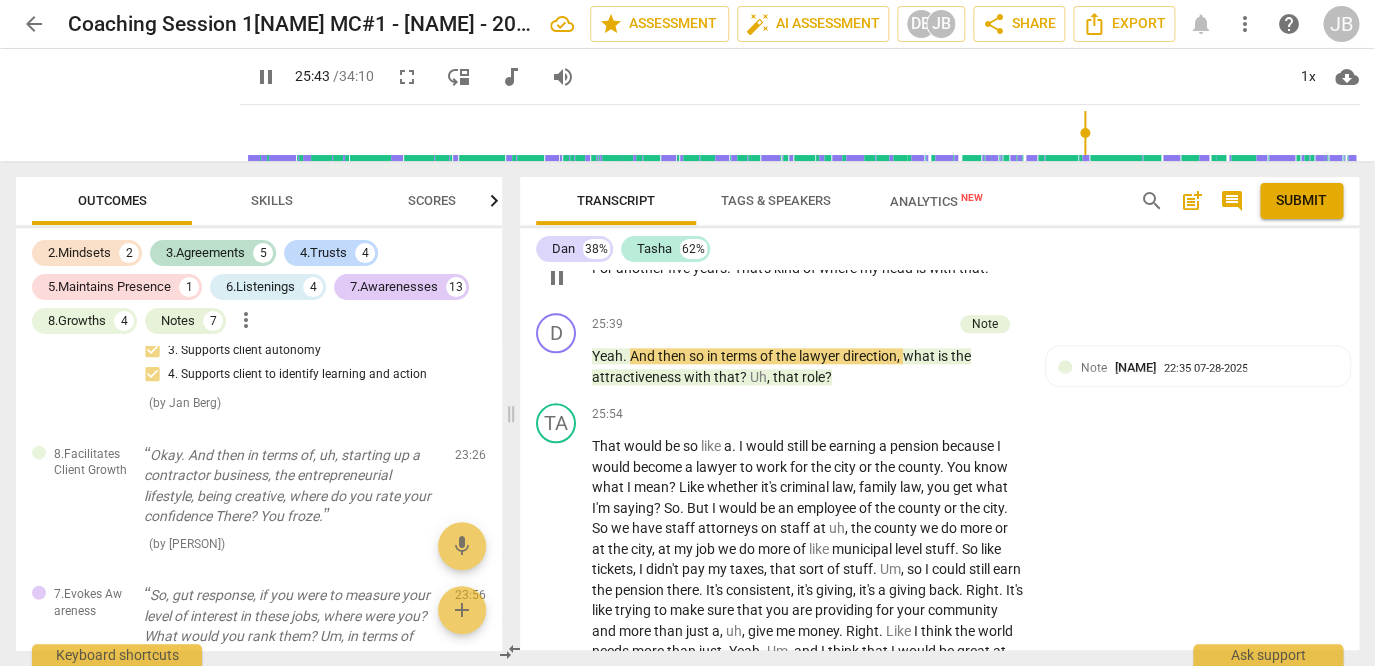 click on "Add competency" at bounding box center [962, 237] 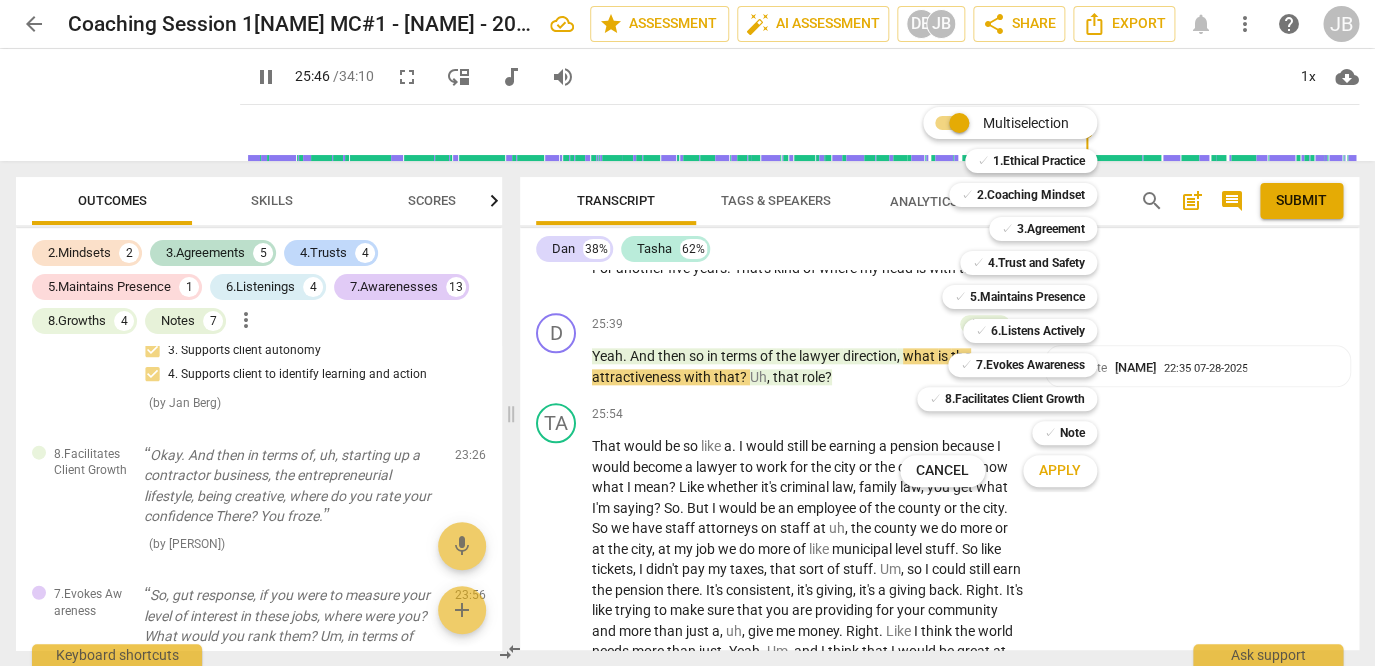 click at bounding box center [687, 333] 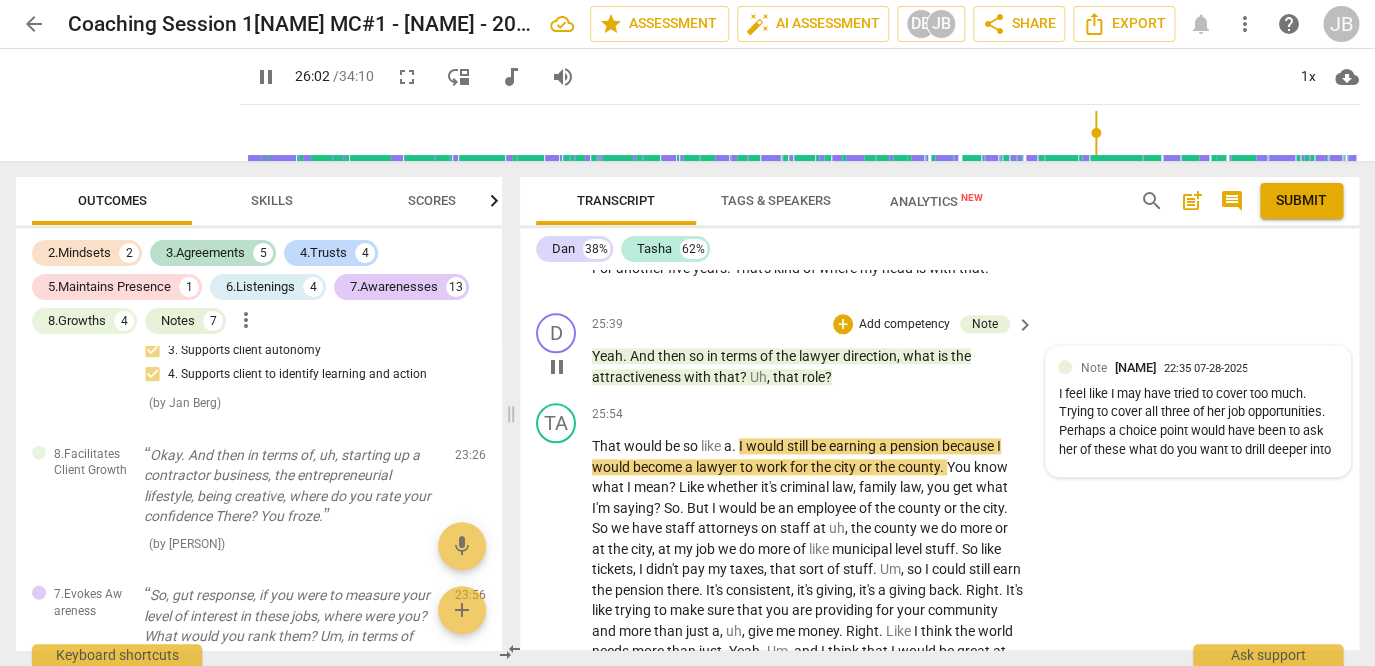 click on "I feel like I may have tried to cover too much.  Trying to cover all three of her job opportunities.  Perhaps a choice point would have been to ask her of these what do you want to drill deeper into" at bounding box center [1198, 422] 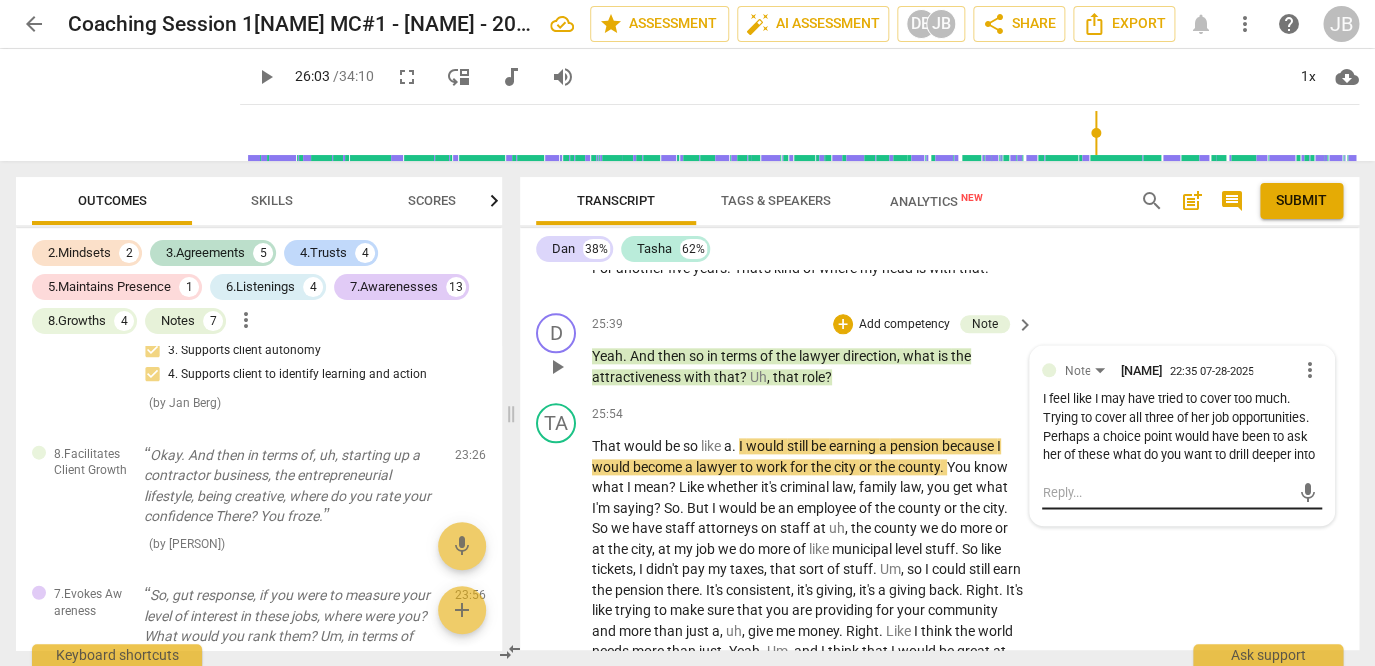 click at bounding box center (1166, 492) 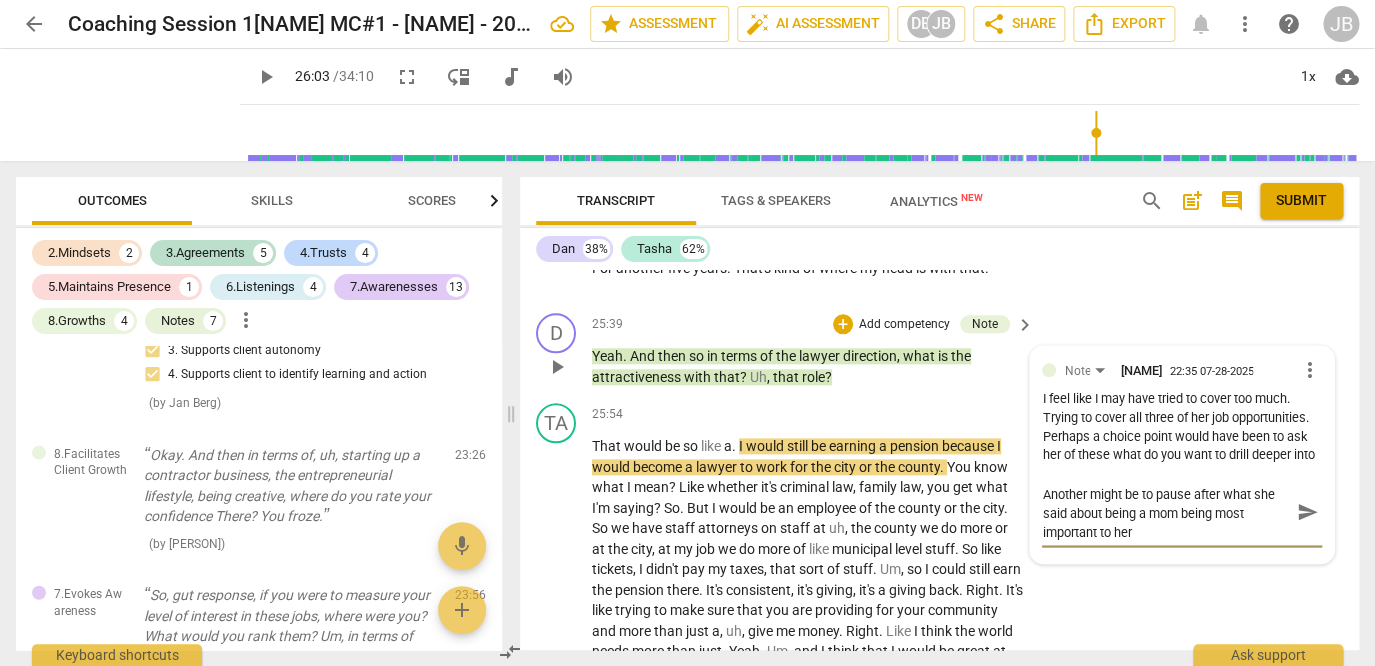 scroll, scrollTop: 0, scrollLeft: 0, axis: both 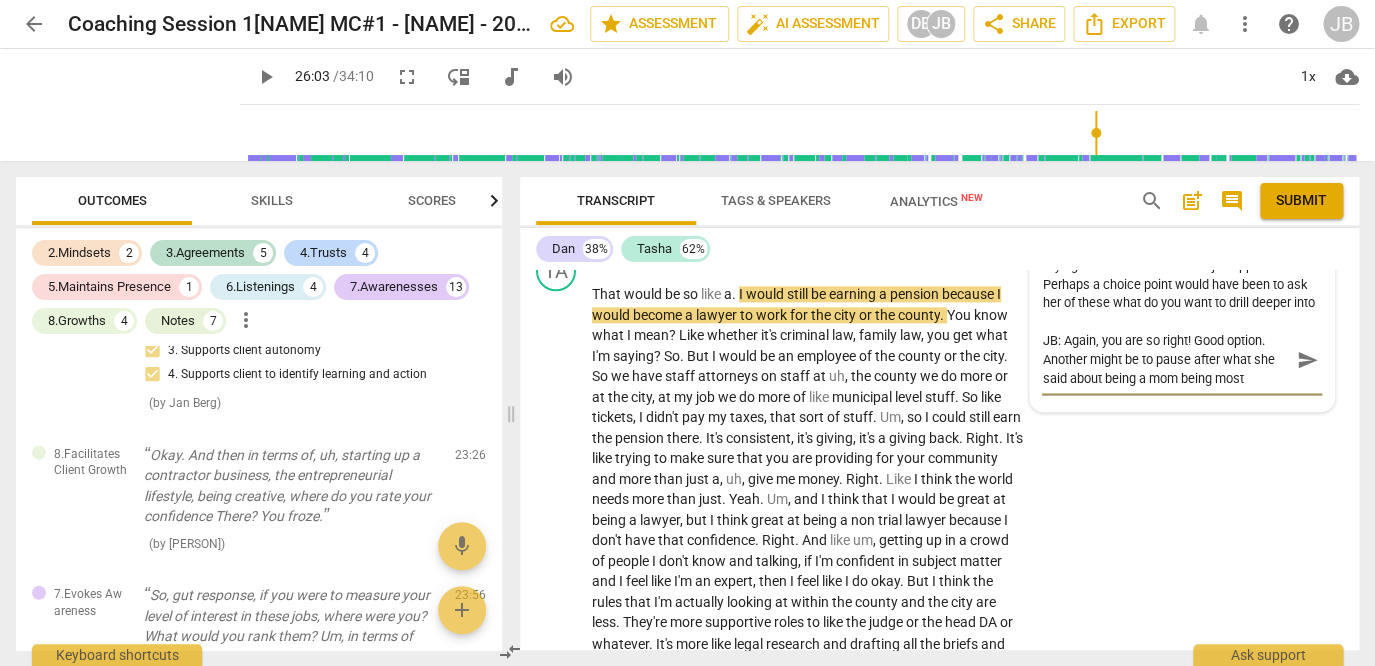 click on "JB: Again, you are so right! Good option. Another might be to pause after what she said about being a mom being most important to her" at bounding box center (1166, 359) 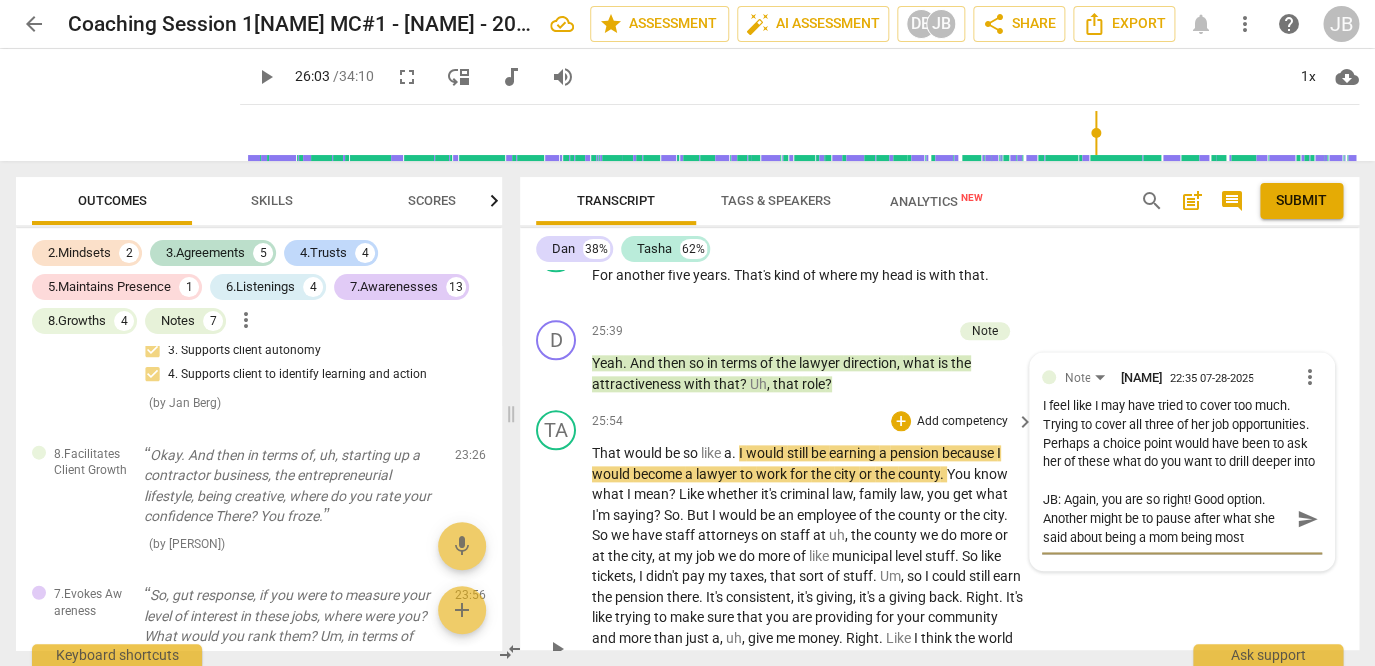 scroll, scrollTop: 14620, scrollLeft: 0, axis: vertical 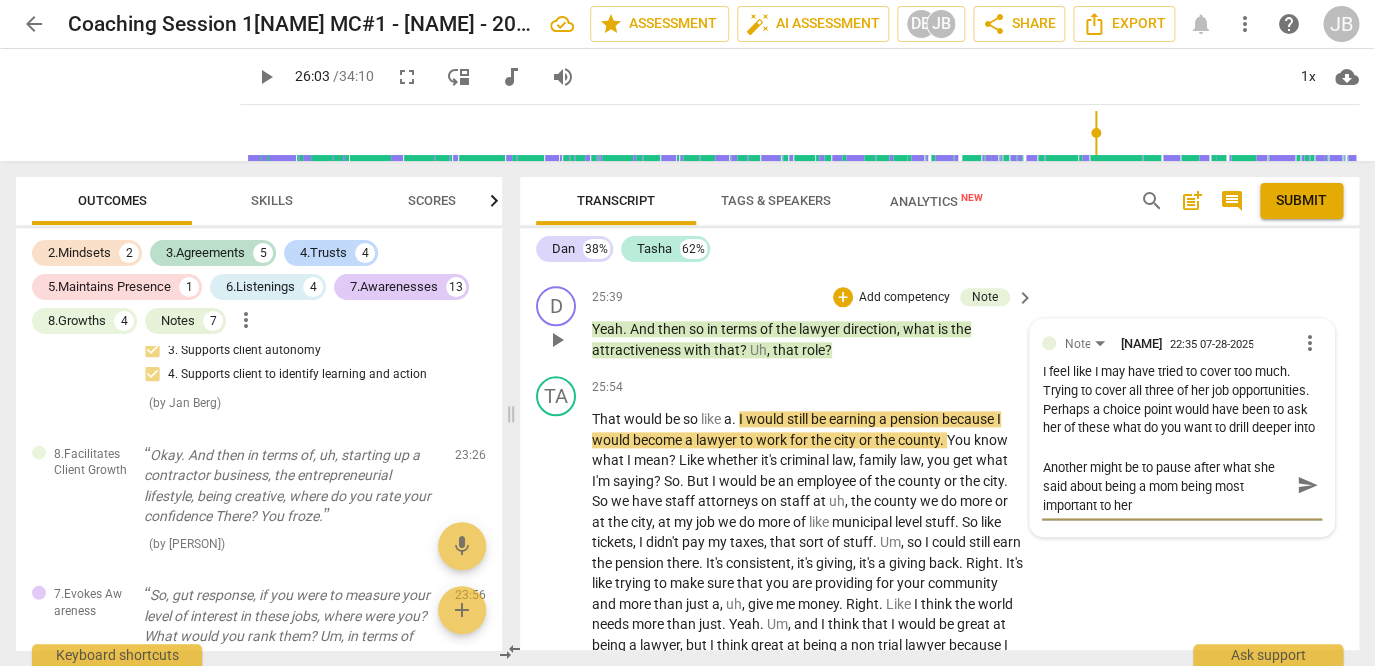 click on "JB: Again, you are so right! Good option. Another might be to pause after what she said about being a mom being most important to her" at bounding box center (1166, 484) 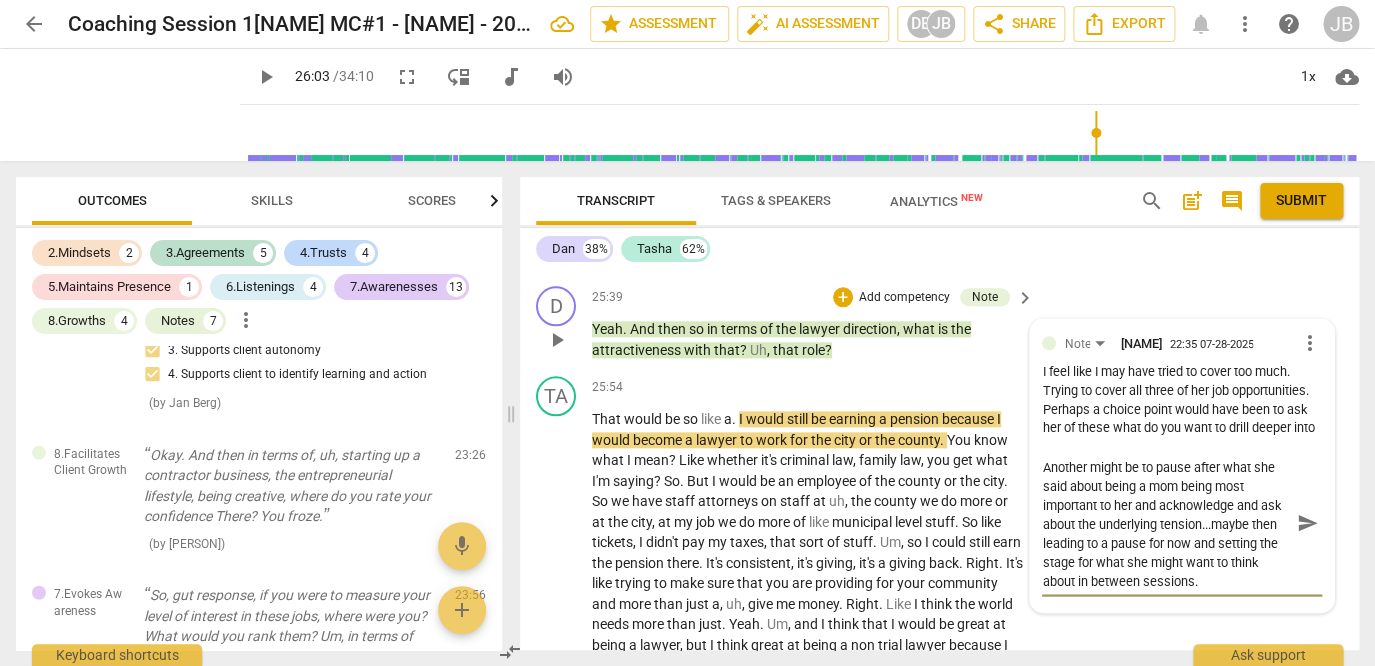 scroll, scrollTop: 19, scrollLeft: 0, axis: vertical 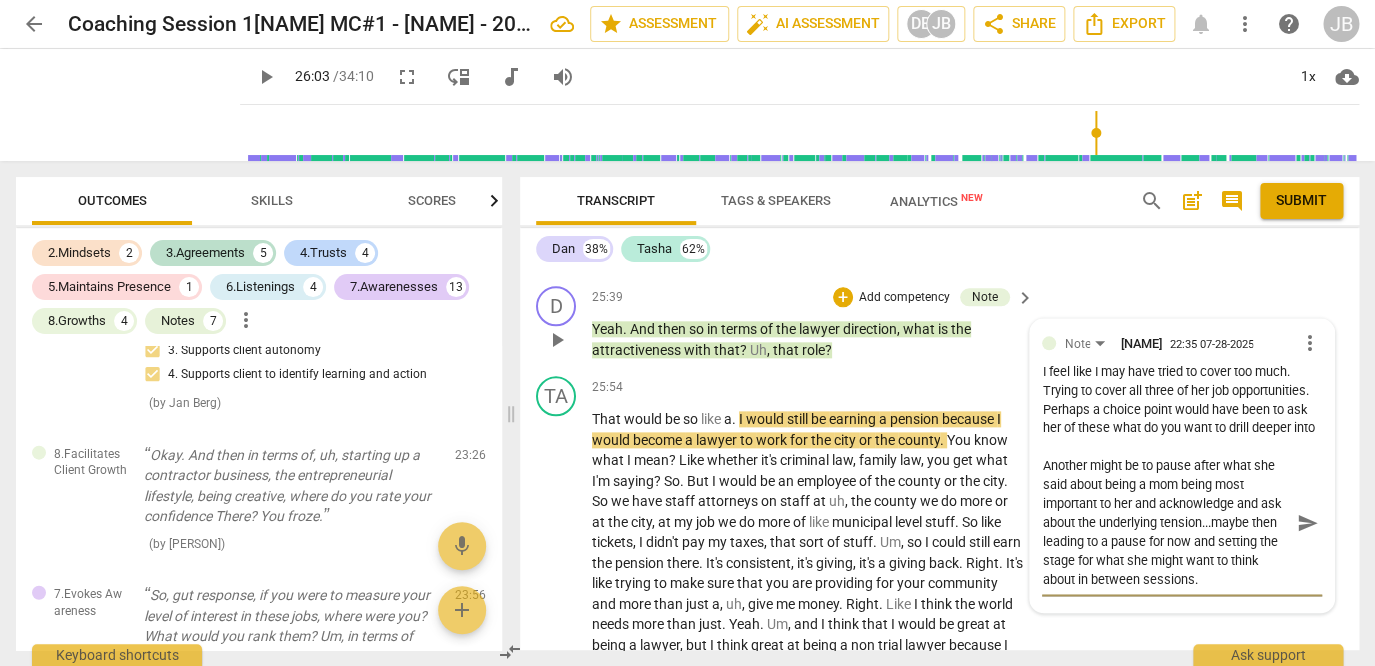click on "JB: Again, you are so right! Good option. Another might be to pause after what she said about being a mom being most important to her and acknowledge and ask about the underlying tension...maybe then leading to a pause for now and setting the stage for what she might want to think about in between sessions. JB: Again, you are so right! Good option. Another might be to pause after what she said about being a mom being most important to her and acknowledge and ask about the underlying tension...maybe then leading to a pause for now and setting the stage for what she might want to think about in between sessions." at bounding box center (1182, 522) 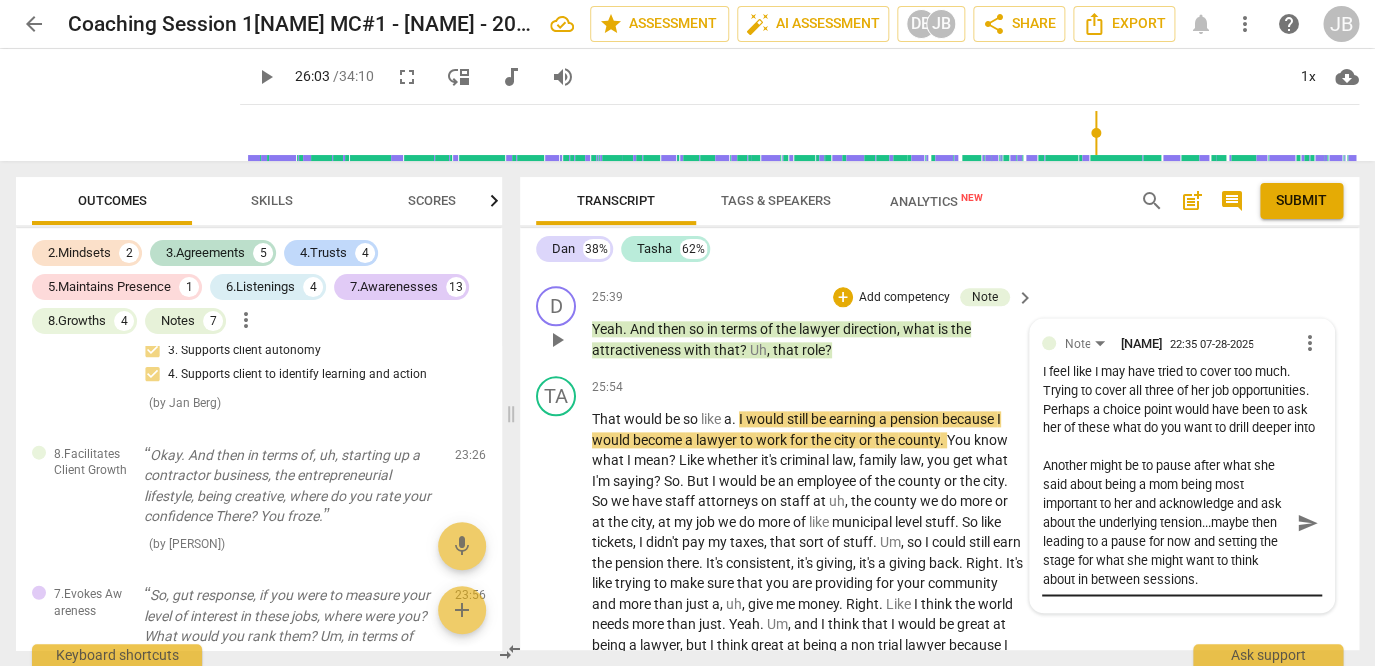click on "JB: Again, you are so right! Good option. Another might be to pause after what she said about being a mom being most important to her and acknowledge and ask about the underlying tension...maybe then leading to a pause for now and setting the stage for what she might want to think about in between sessions." at bounding box center (1166, 522) 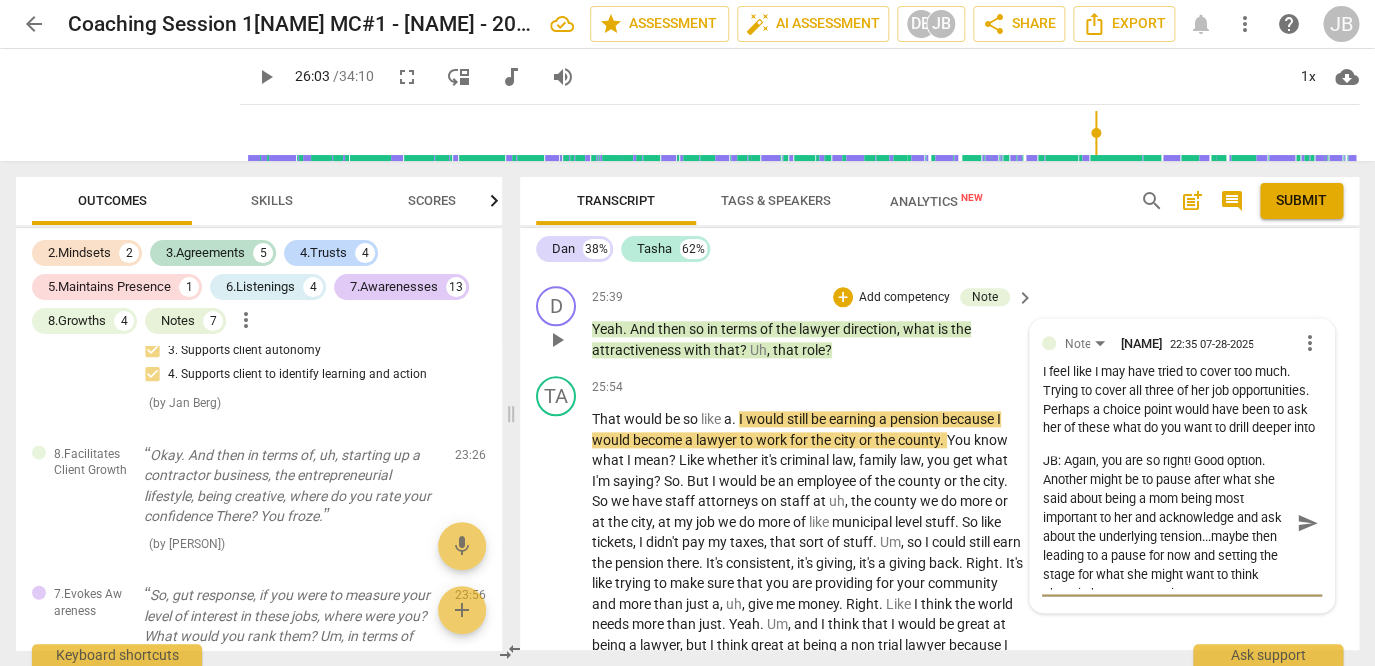 scroll, scrollTop: 0, scrollLeft: 0, axis: both 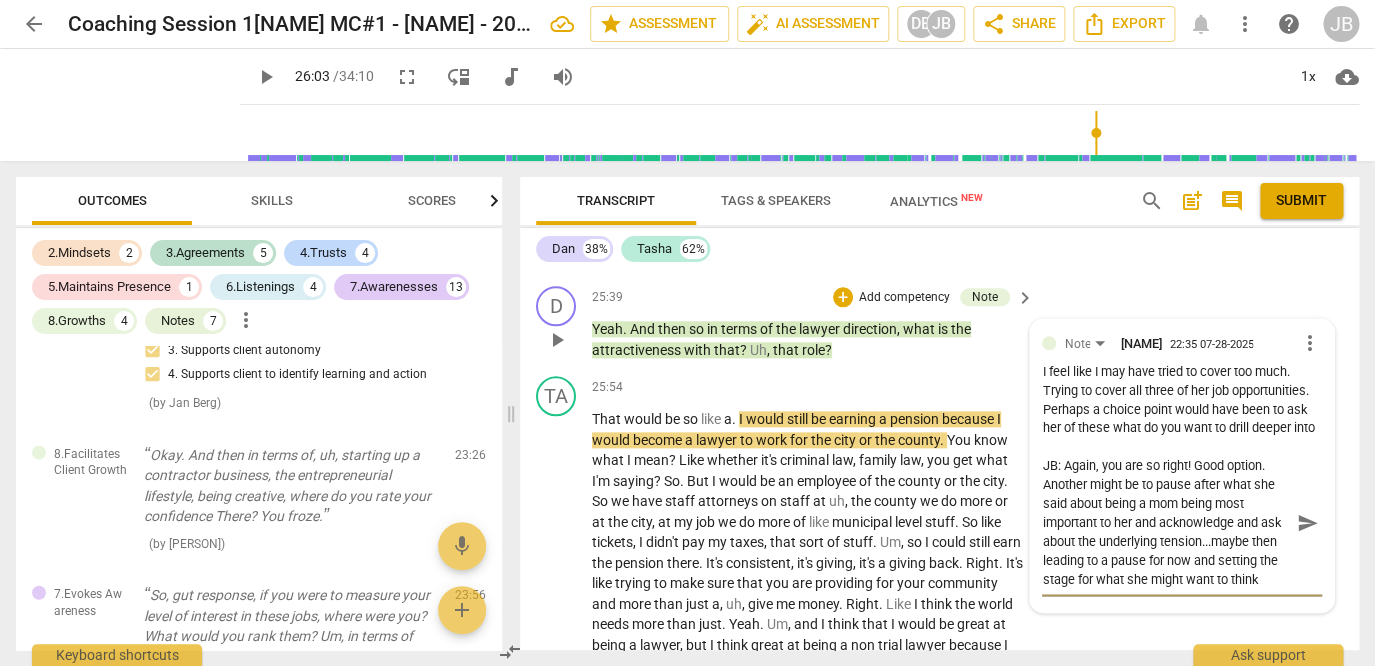 click on "JB: Again, you are so right! Good option. Another might be to pause after what she said about being a mom being most important to her and acknowledge and ask about the underlying tension...maybe then leading to a pause for now and setting the stage for what she might want to think about in between sessions." at bounding box center [1166, 522] 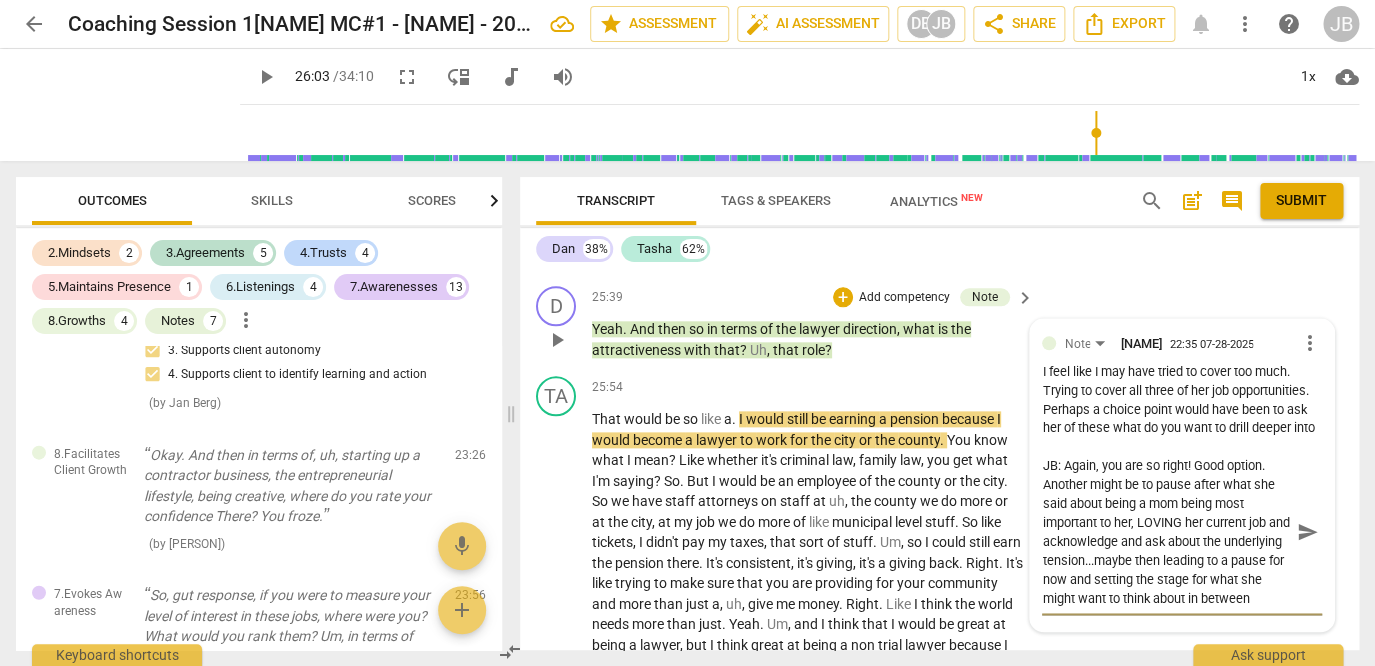 click on "JB: Again, you are so right! Good option. Another might be to pause after what she said about being a mom being most important to her, LOVING her current job and acknowledge and ask about the underlying tension...maybe then leading to a pause for now and setting the stage for what she might want to think about in between sessions." at bounding box center [1166, 532] 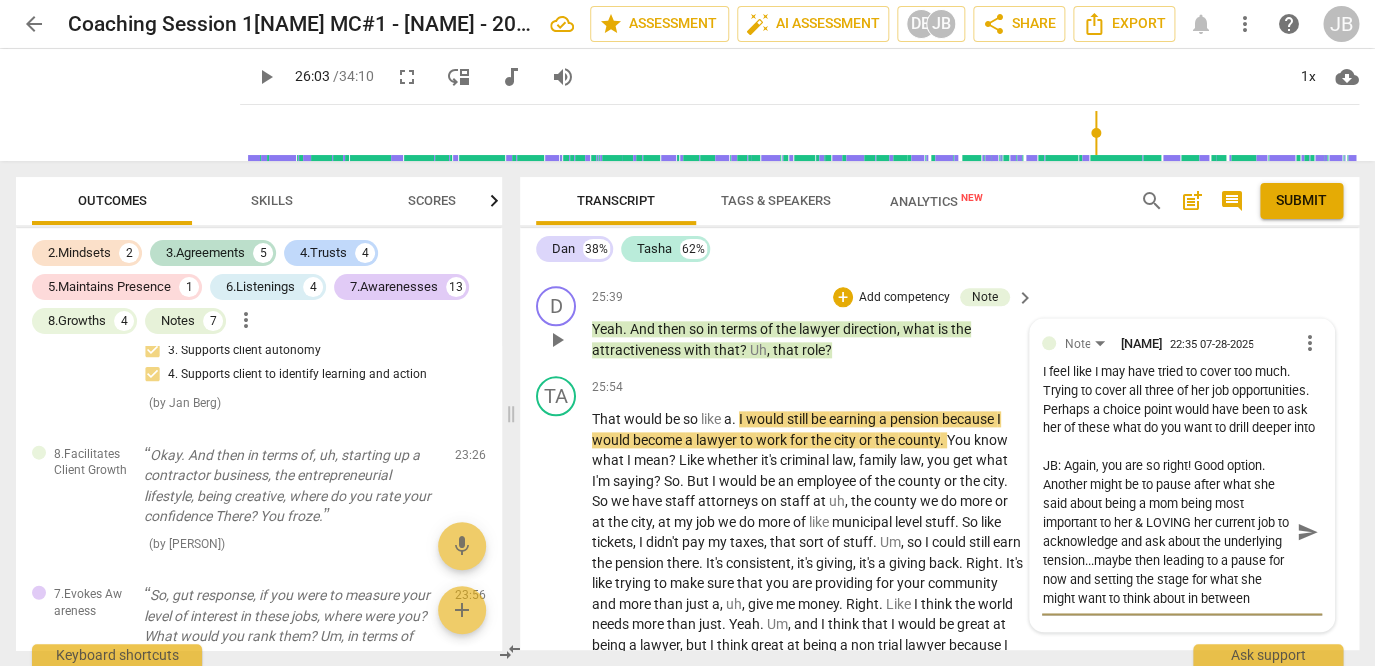 scroll, scrollTop: 19, scrollLeft: 0, axis: vertical 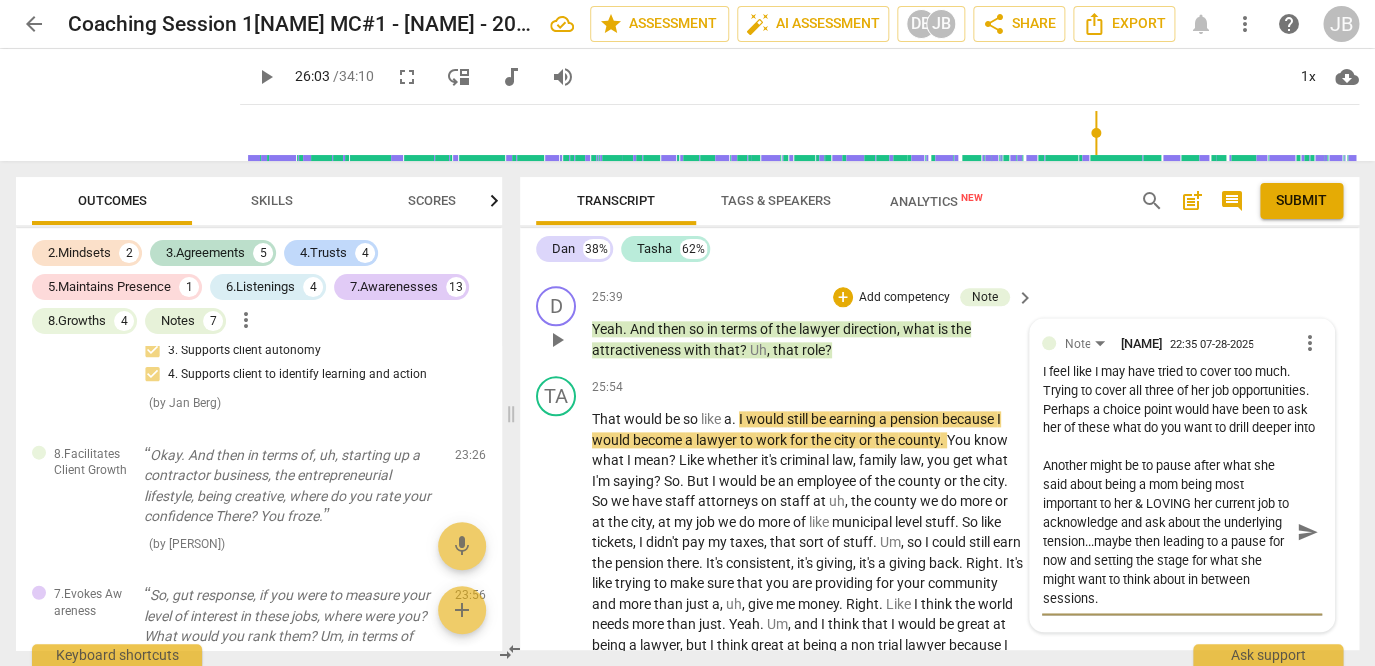 drag, startPoint x: 1066, startPoint y: 587, endPoint x: 1036, endPoint y: 587, distance: 30 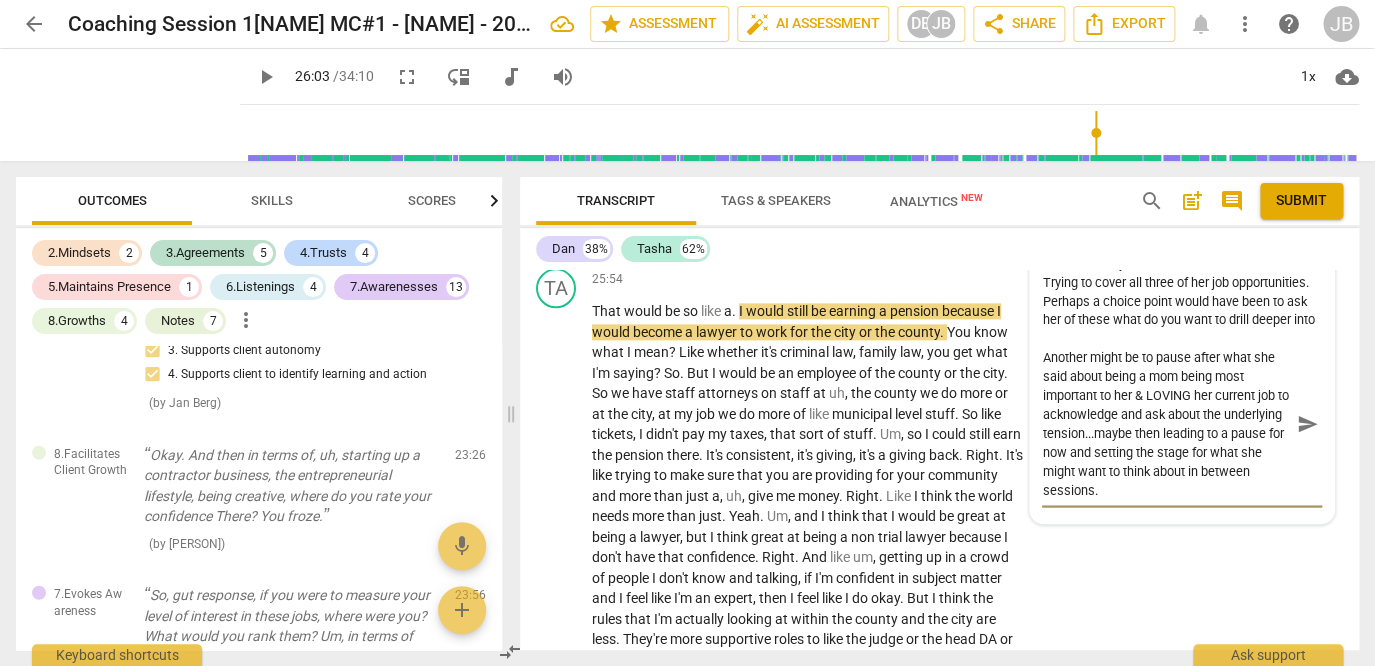 scroll, scrollTop: 14743, scrollLeft: 0, axis: vertical 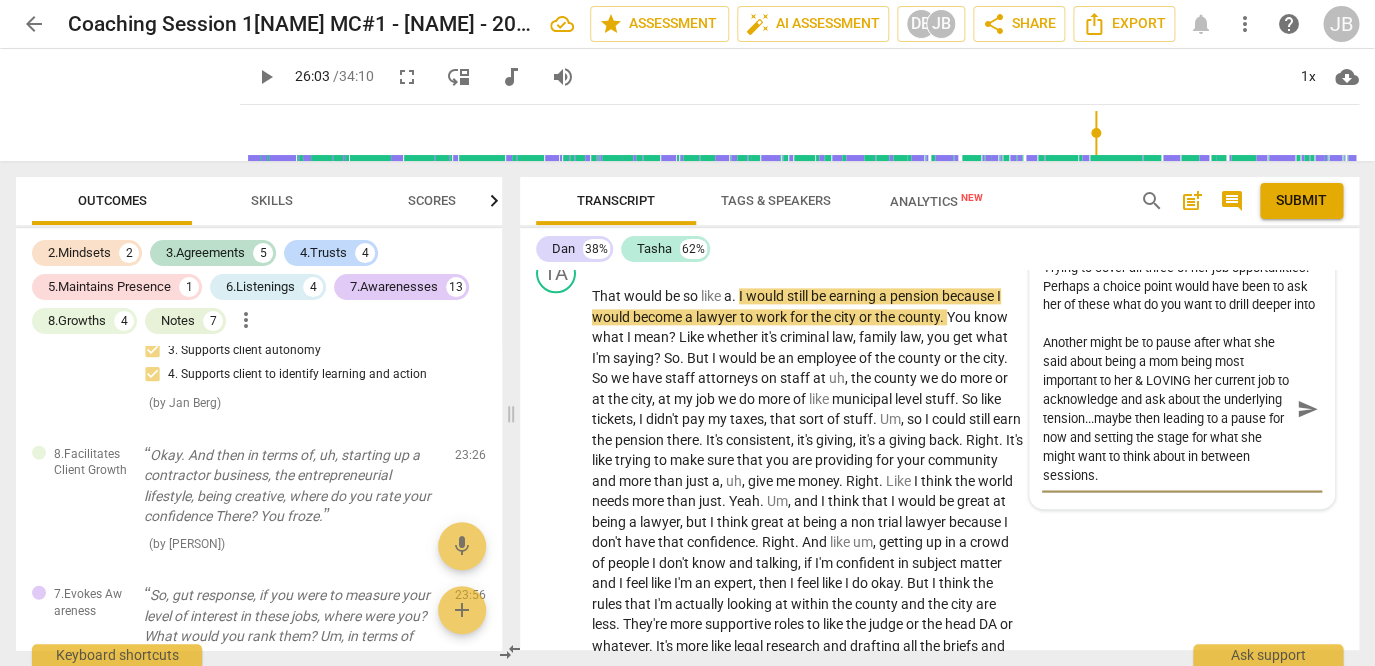click on "JB: Again, you are so right! Good option. Another might be to pause after what she said about being a mom being most important to her & LOVING her current job to acknowledge and ask about the underlying tension...maybe then leading to a pause for now and setting the stage for what she might want to think about in between sessions." at bounding box center [1166, 409] 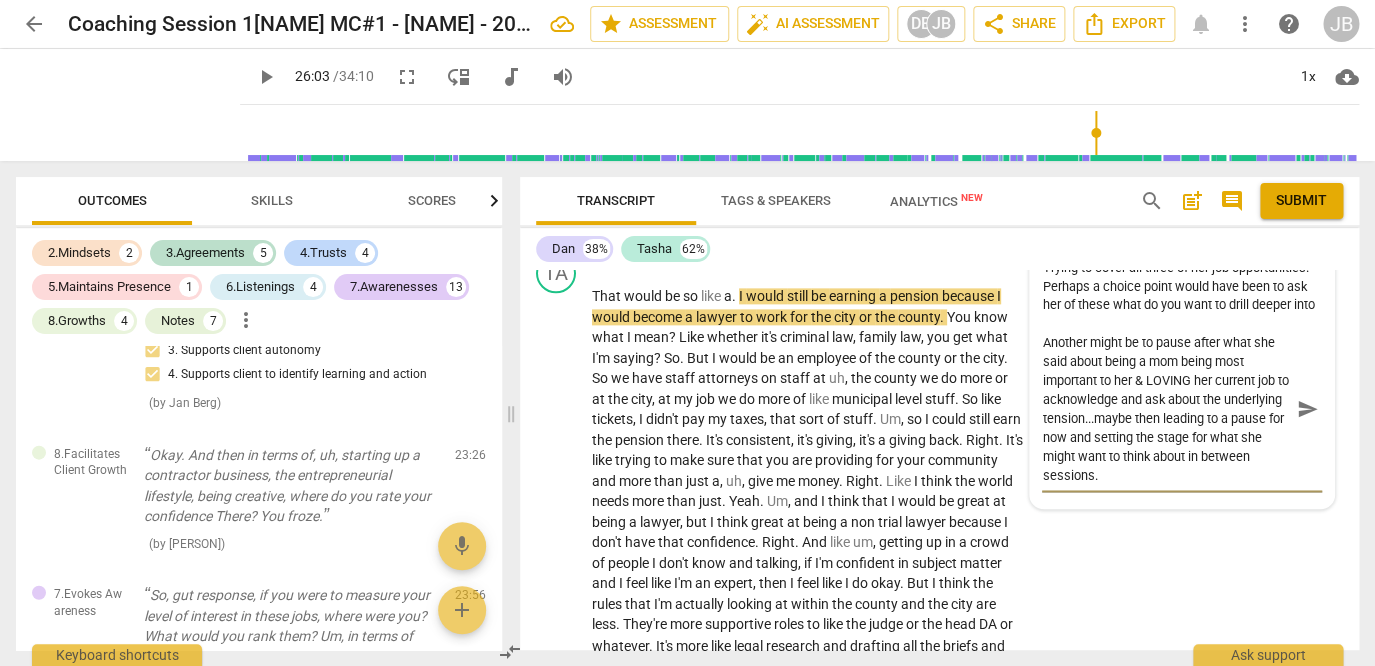 drag, startPoint x: 1240, startPoint y: 519, endPoint x: 1179, endPoint y: 518, distance: 61.008198 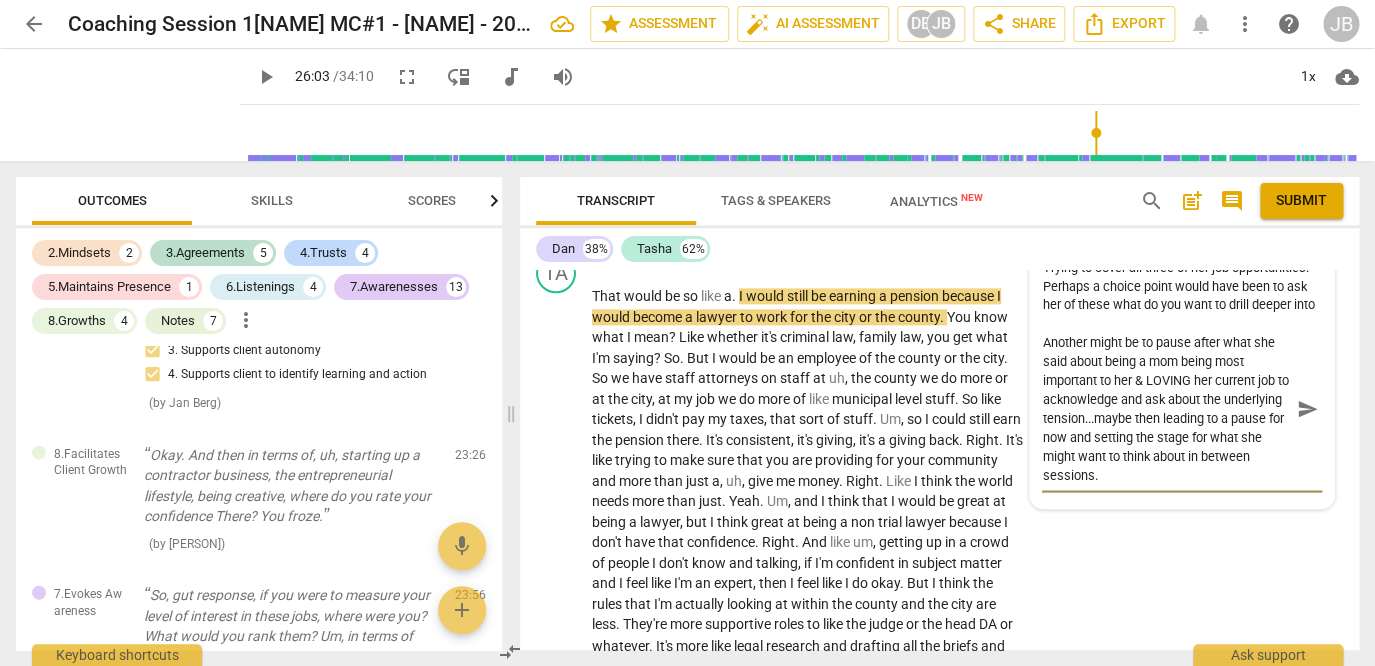 click on "JB: Again, you are so right! Good option. Another might be to pause after what she said about being a mom being most important to her & LOVING her current job to acknowledge and ask about the underlying tension...maybe then leading to a pause for now and setting the stage for what she might want to think about in between sessions." at bounding box center (1166, 409) 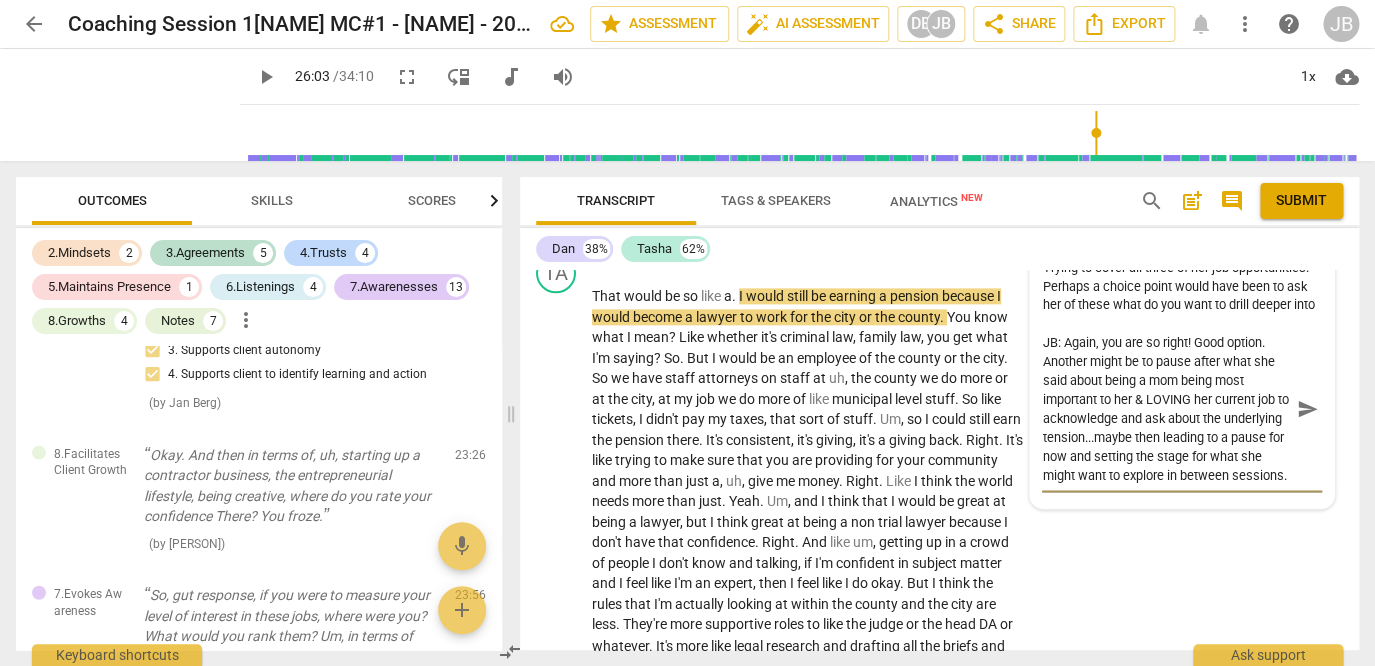 click on "send" at bounding box center (1308, 409) 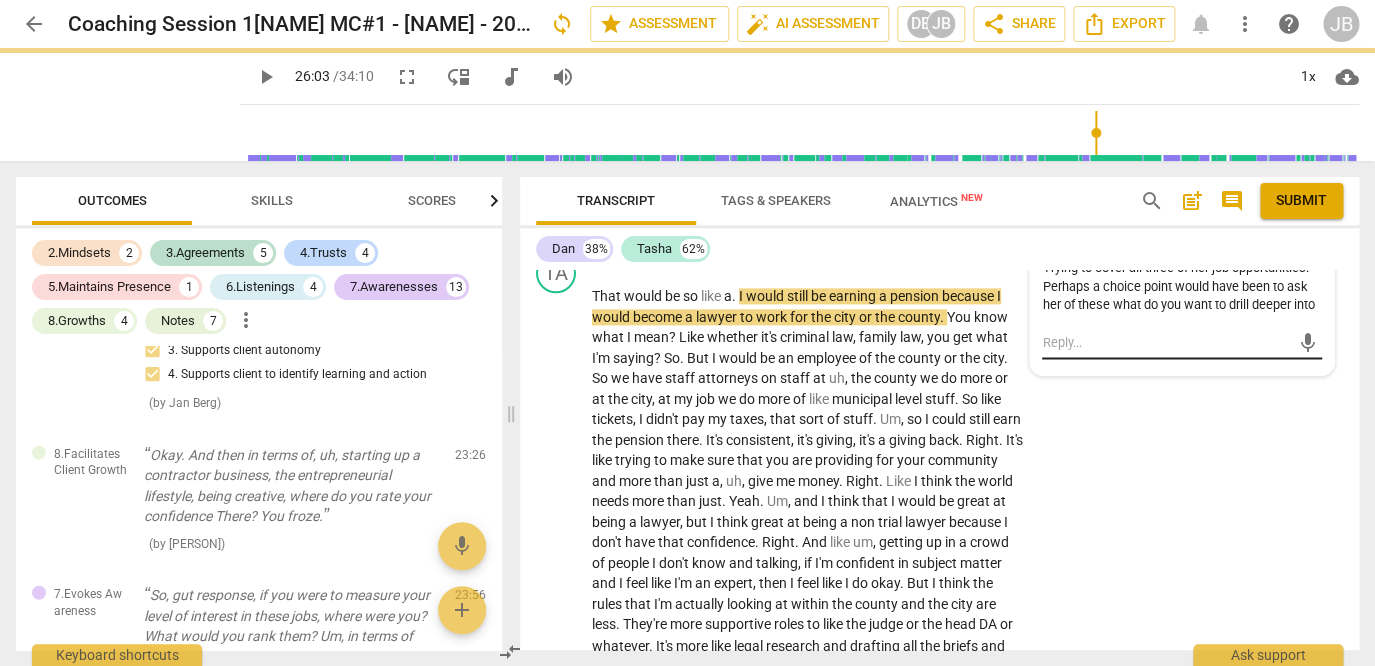 scroll, scrollTop: 0, scrollLeft: 0, axis: both 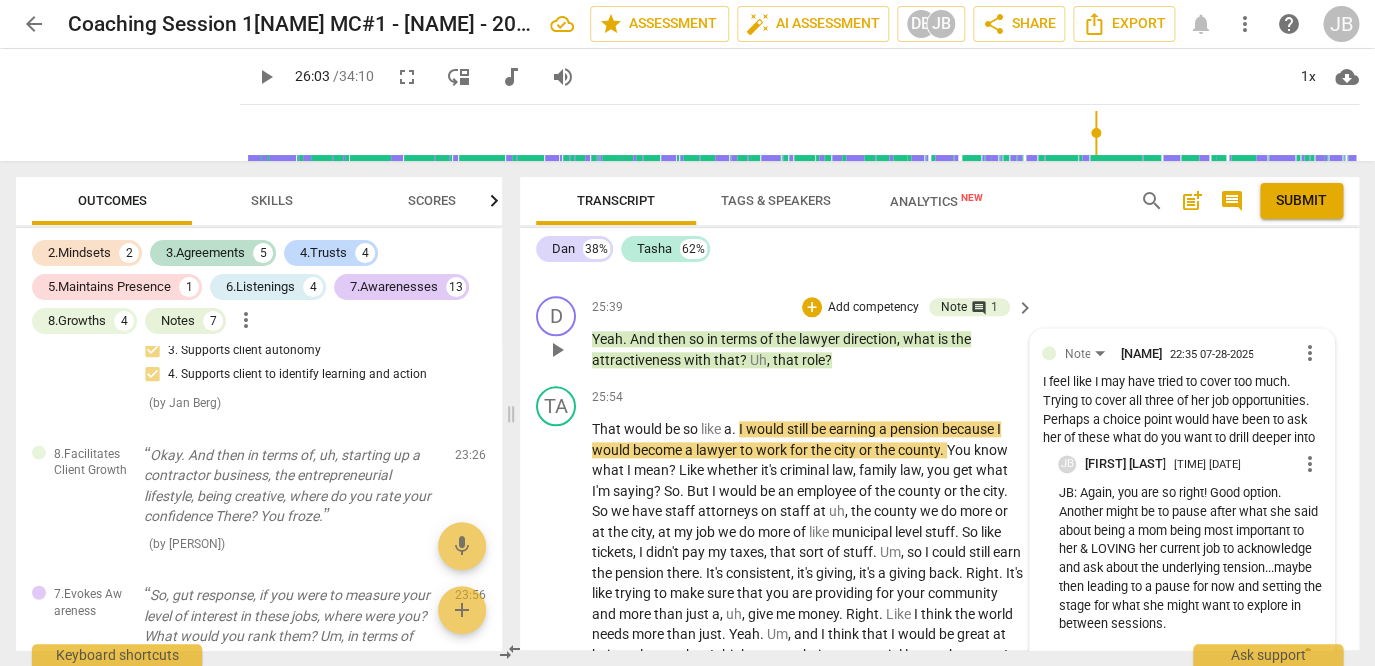 click on "Yeah . And then so in terms of the lawyer direction, what is the attractiveness with that ? Uh, that role ?" at bounding box center [808, 349] 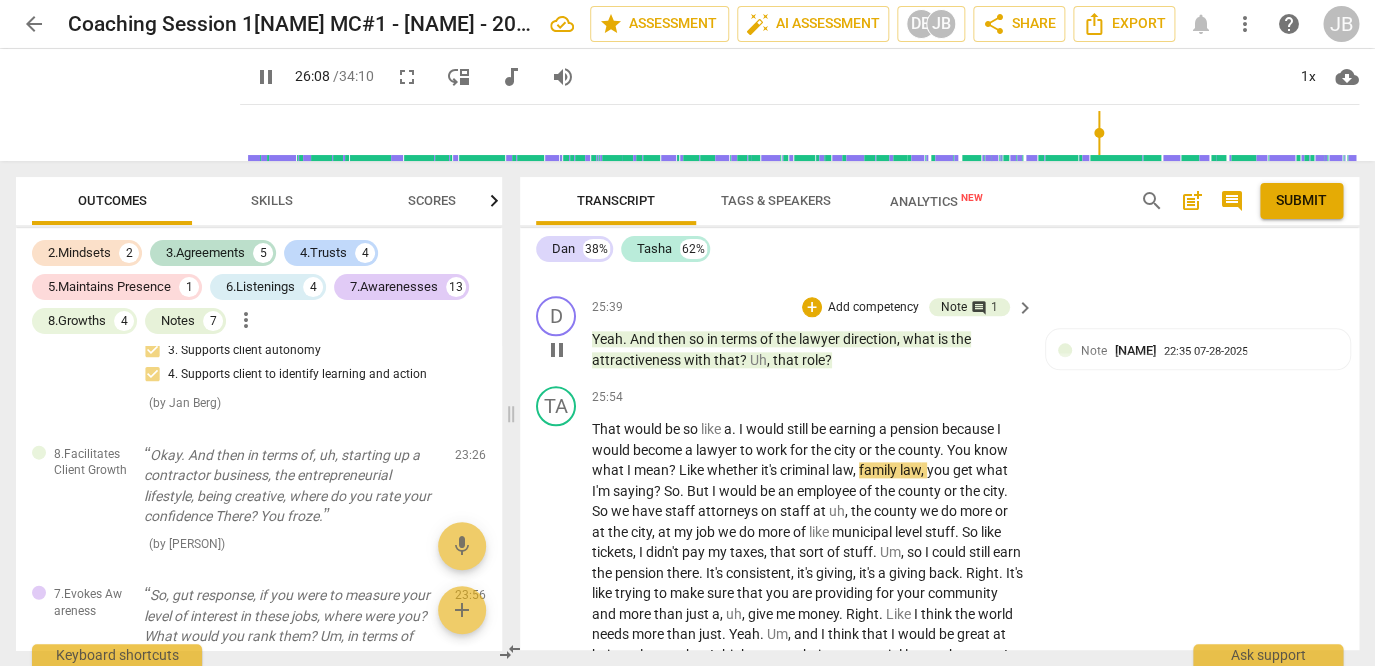 click on "Yeah . And then so in terms of the lawyer direction, what is the attractiveness with that ? Uh, that role ?" at bounding box center [808, 349] 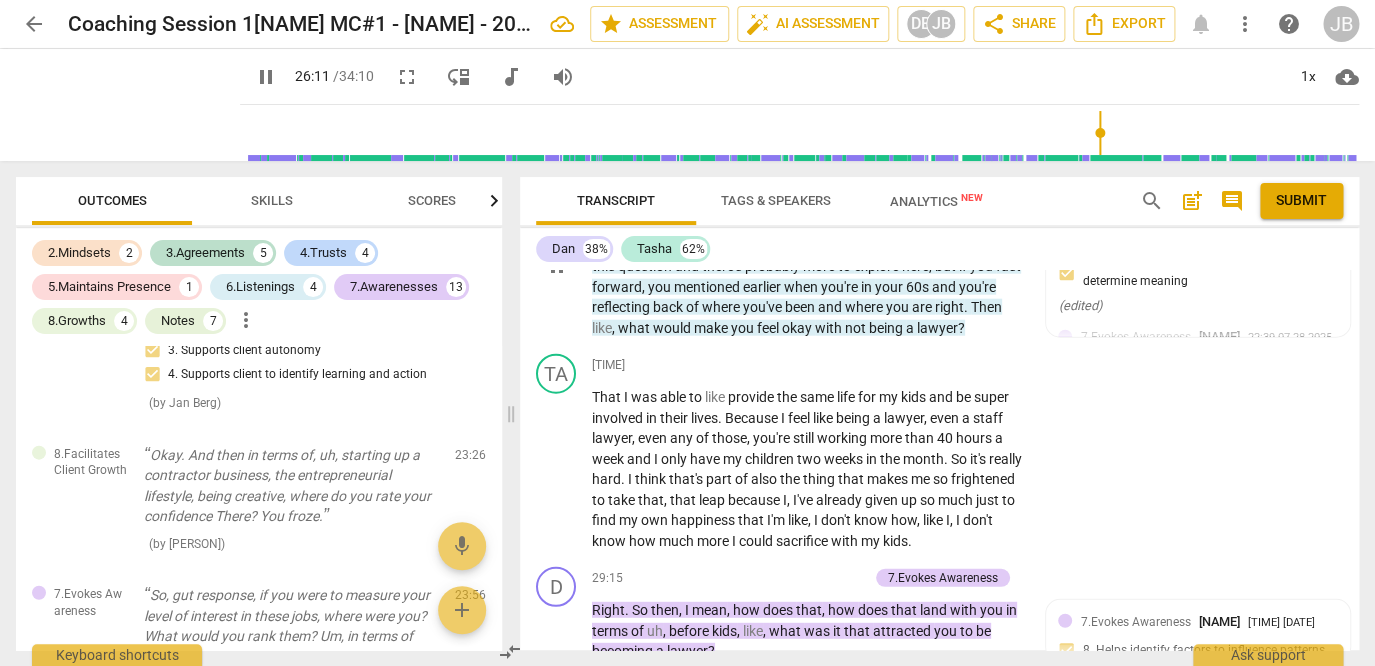 scroll, scrollTop: 15636, scrollLeft: 0, axis: vertical 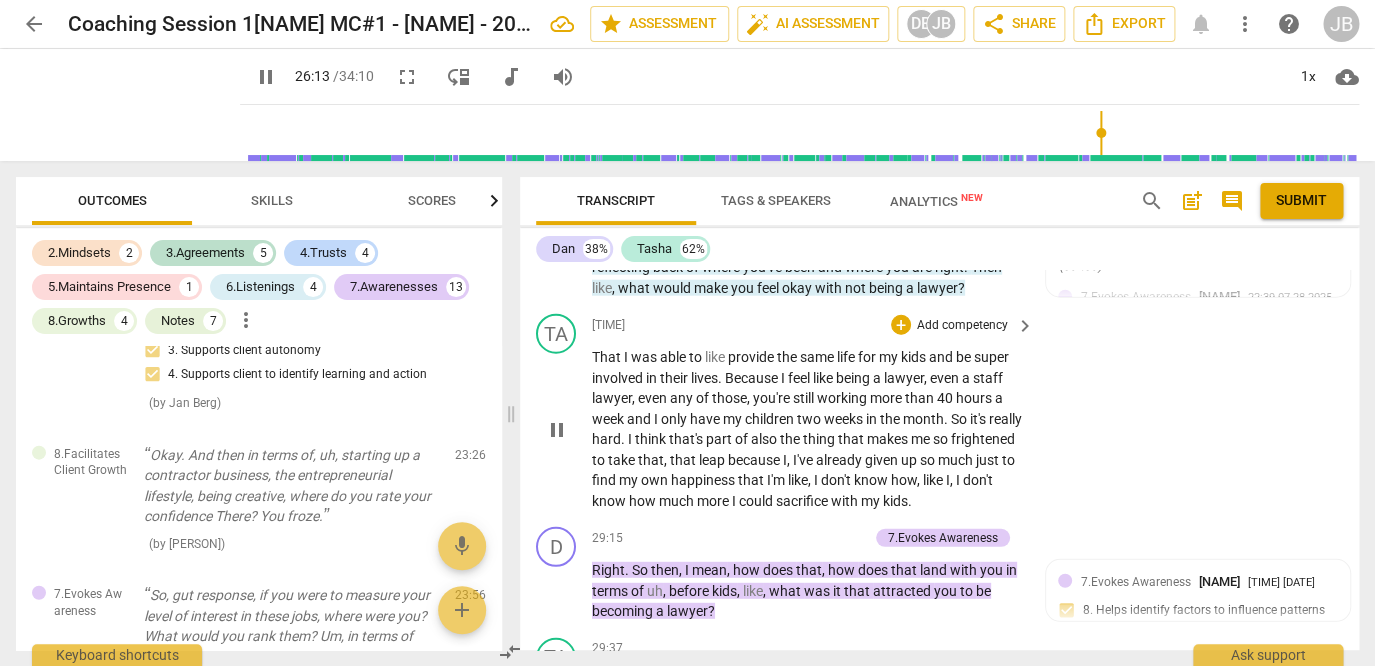click on "TA play_arrow pause 28:42 + Add competency keyboard_arrow_right That   I   was   able   to   like   provide   the   same   life   for   my   kids   and   be   super   involved   in   their   lives .   Because   I   feel   like   being   a   lawyer ,   even   a   staff   lawyer ,   even   any   of   those ,   you're   still   working   more   than   40   hours   a   week   and   I   only   have   my   children   two   weeks   in   the   month .   So   it's   really   hard .   I   think   that's   part   of   also   the   thing   that   makes   me   so   frightened   to   take   that ,   that   leap   because   I ,   I've   already   given   up   so   much   just   to   find   my   own   happiness   that   I'm   like ,   I   don't   know   how ,   like   I ,   I   don't   know   how   much   more   I   could   sacrifice   with   my   kids ." at bounding box center [939, 412] 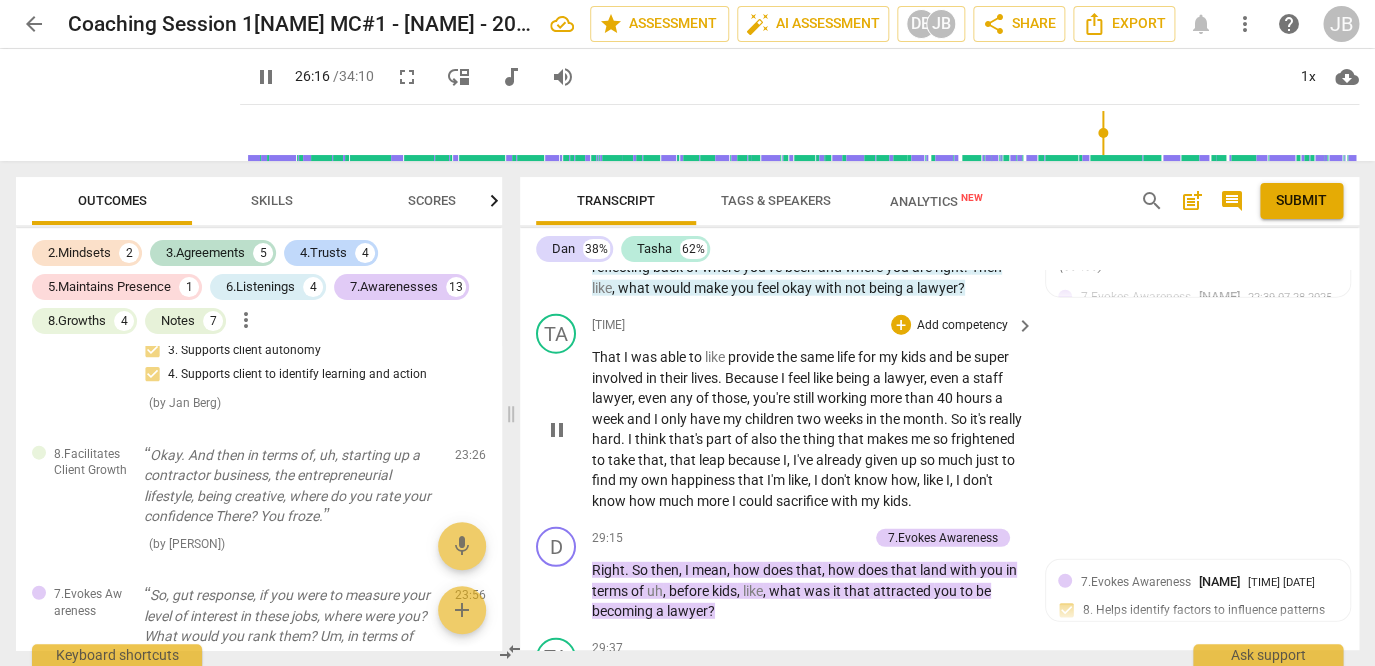 click on "pause" at bounding box center [557, 430] 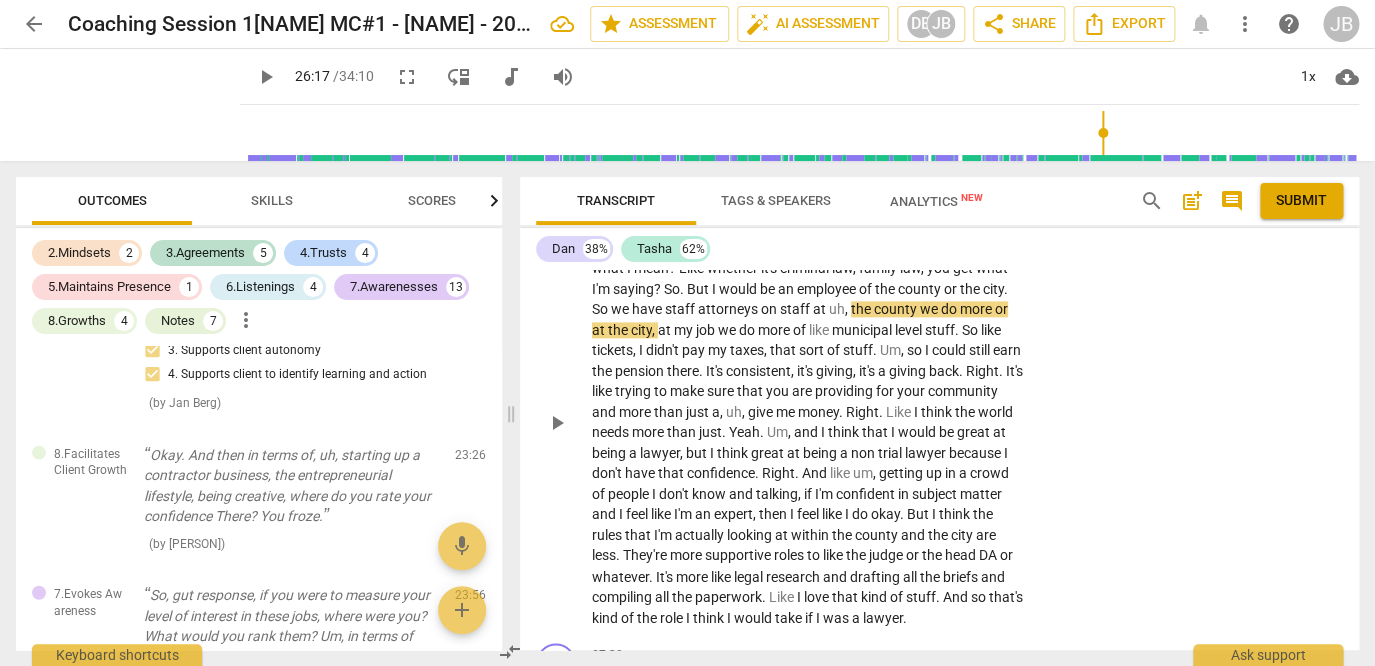 scroll, scrollTop: 14877, scrollLeft: 0, axis: vertical 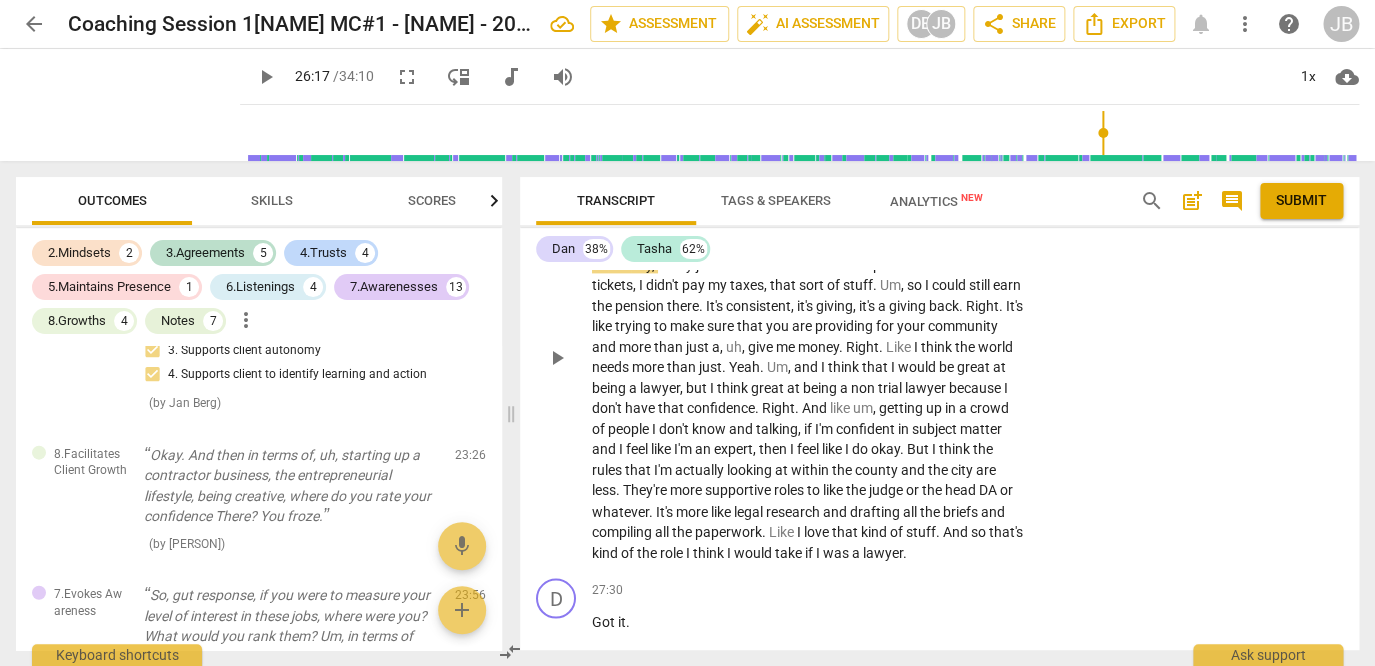 click on "TA play_arrow pause [TIME] + Add competency keyboard_arrow_right That would be so like a . I would still be earning a pension because I would become a lawyer to work for the city or the county . You know what I mean ? Like whether it's criminal law , family law , you get what I'm saying ? So . But I would be an employee of the county or the city . So we have staff attorneys on staff at uh , the county we do more of at the city , at my job we do more of like municipal level stuff . So like tickets , I didn't pay my taxes , that sort of stuff . Um , so I could still earn the pension there . It's consistent , it's giving , it's a giving back . Right . It's like trying to make sure that you are providing for your community and more than just a , uh ," at bounding box center [939, 340] 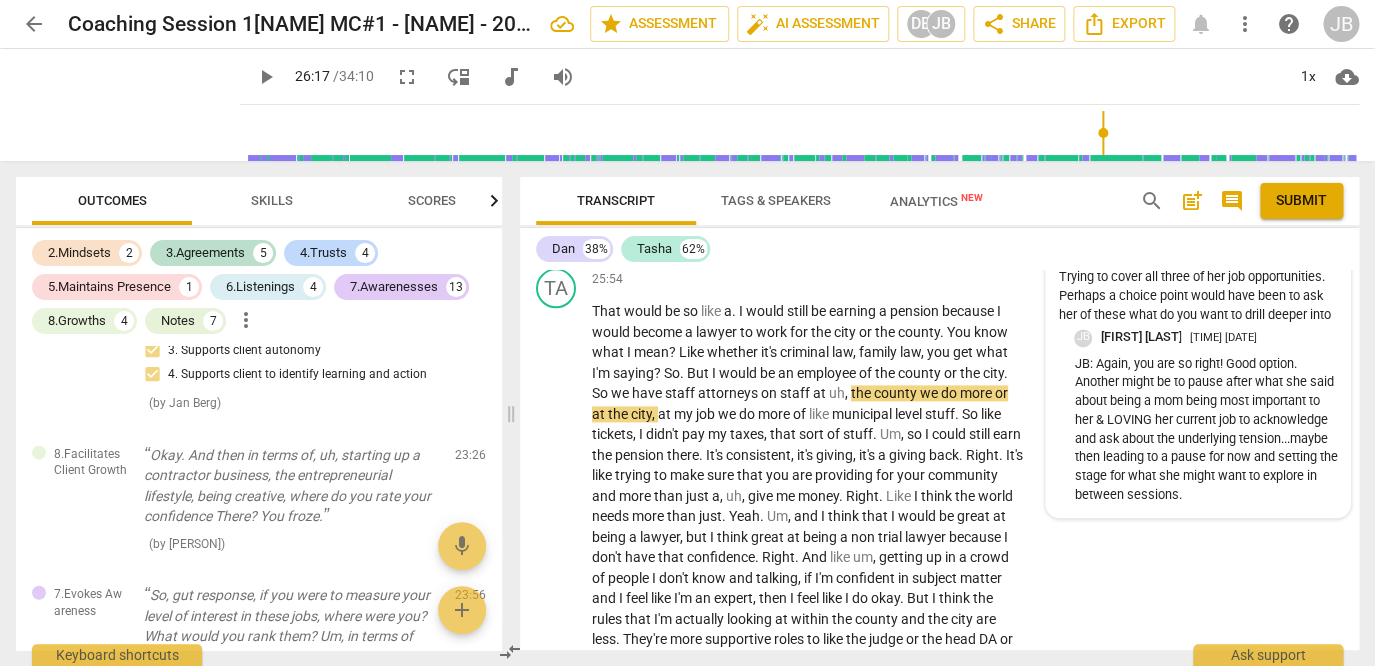 scroll, scrollTop: 14721, scrollLeft: 0, axis: vertical 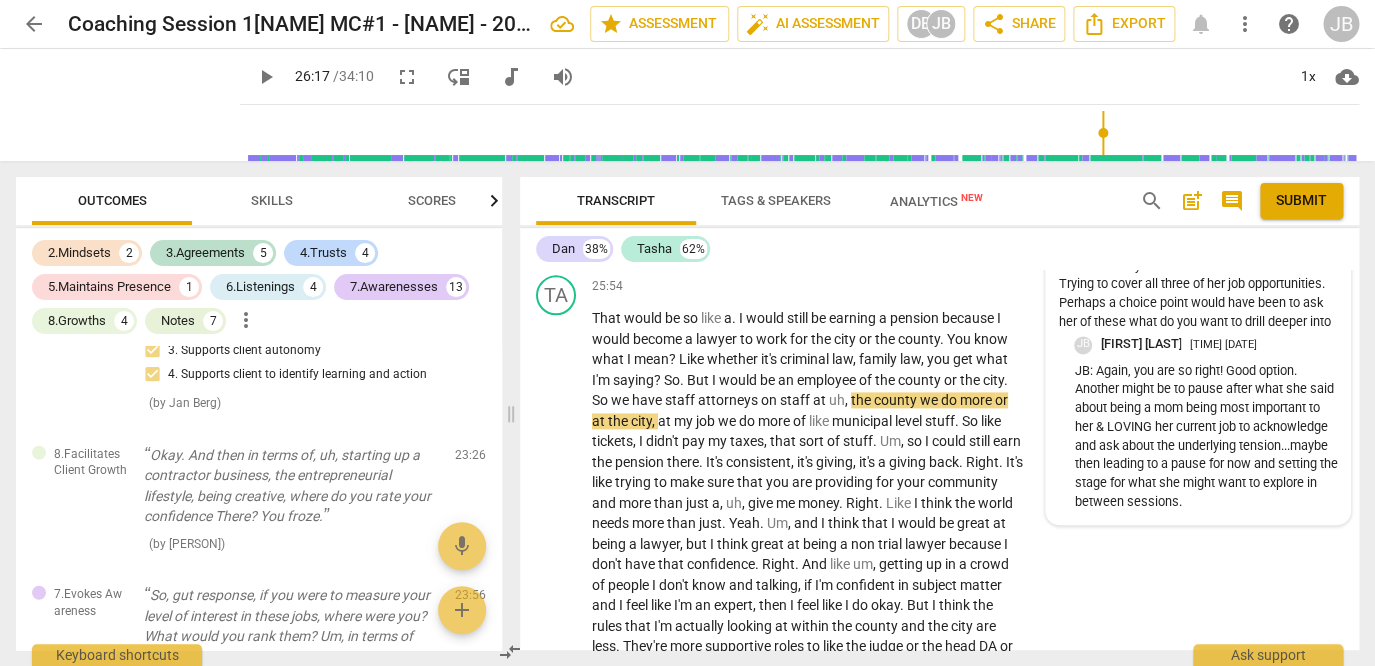 click on "JB: Again, you are so right! Good option. Another might be to pause after what she said about being a mom being most important to her & LOVING her current job to acknowledge and ask about the underlying tension...maybe then leading to a pause for now and setting the stage for what she might want to explore in between sessions." at bounding box center [1206, 437] 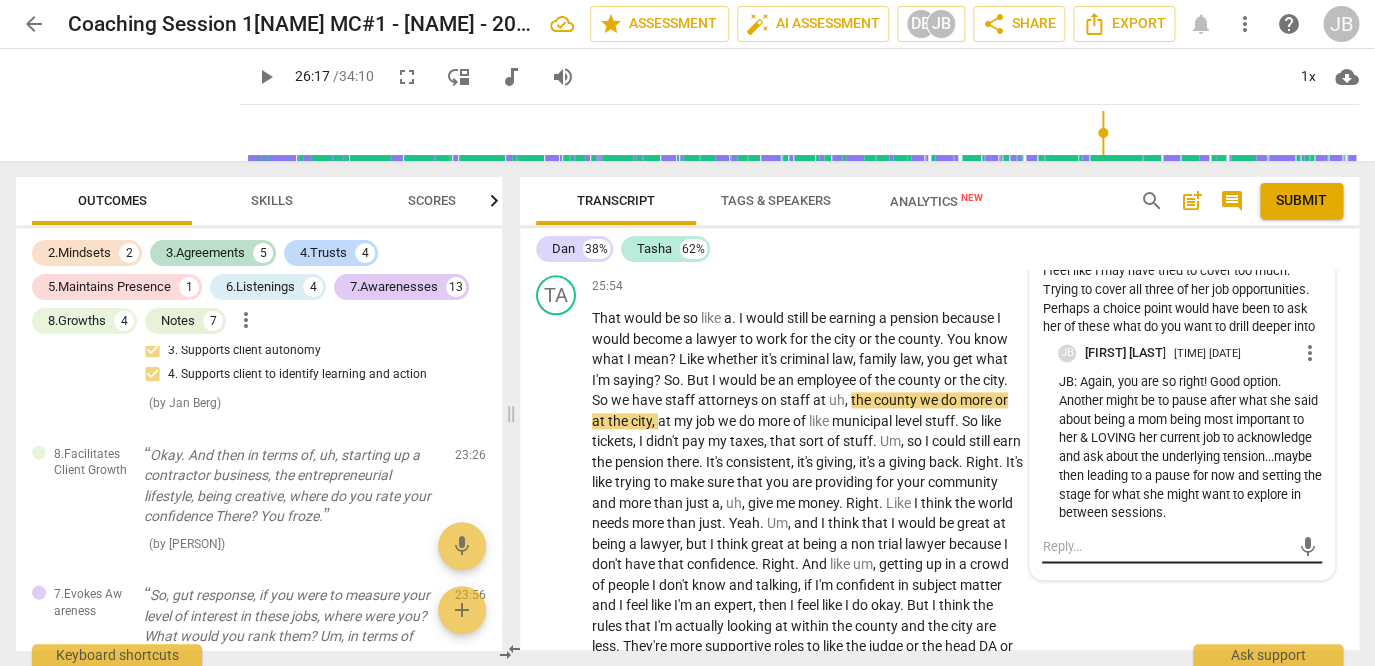 click at bounding box center (1166, 546) 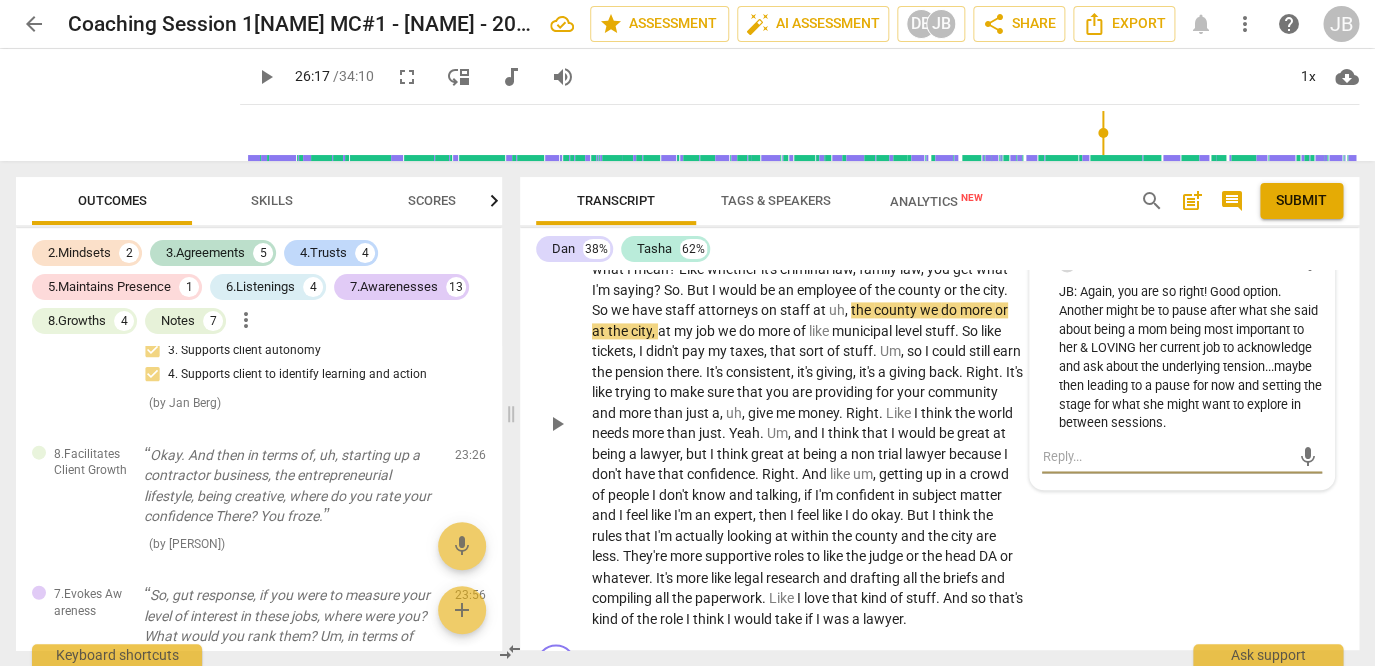 scroll, scrollTop: 14824, scrollLeft: 0, axis: vertical 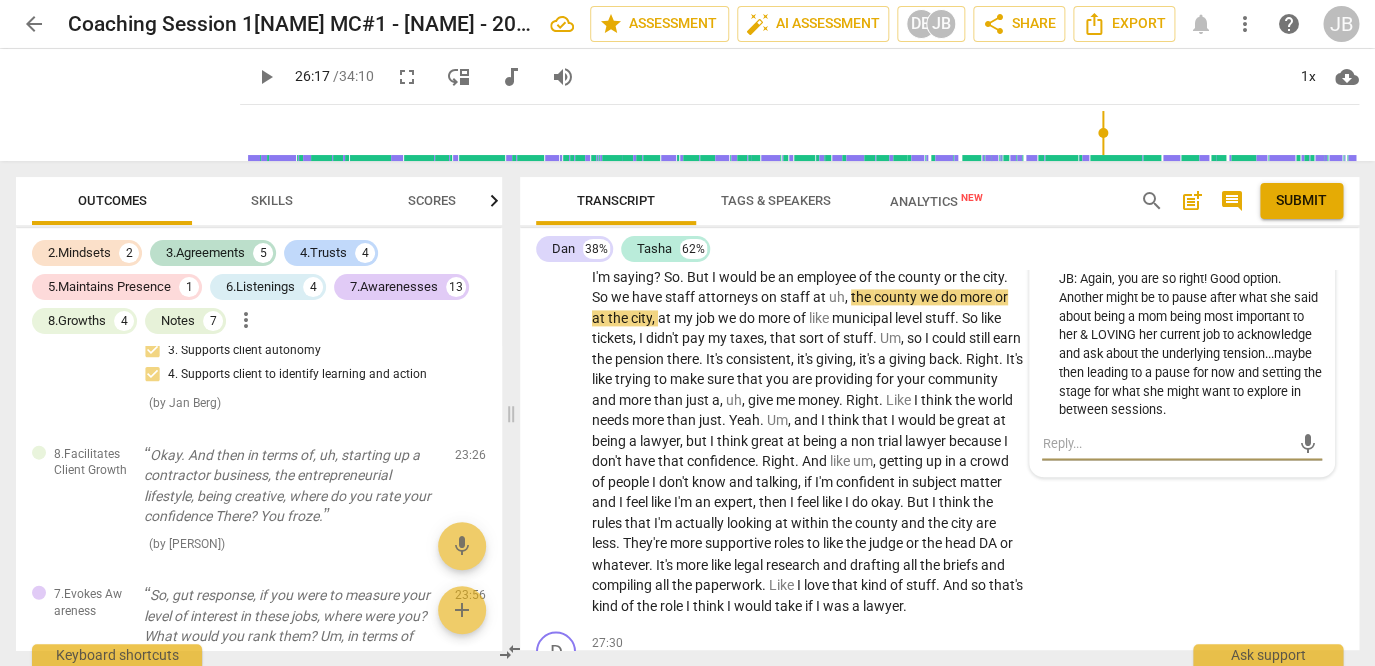 click on "more_vert" at bounding box center [1310, 250] 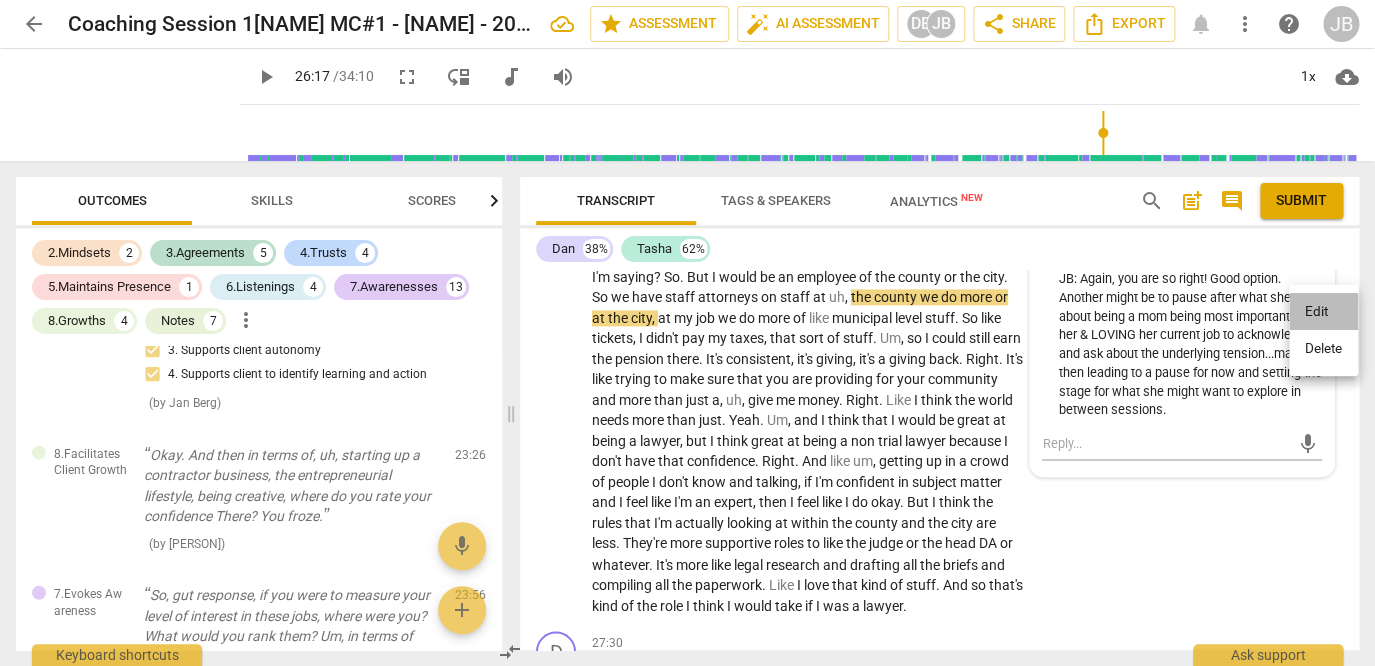 click on "Edit" at bounding box center [1323, 312] 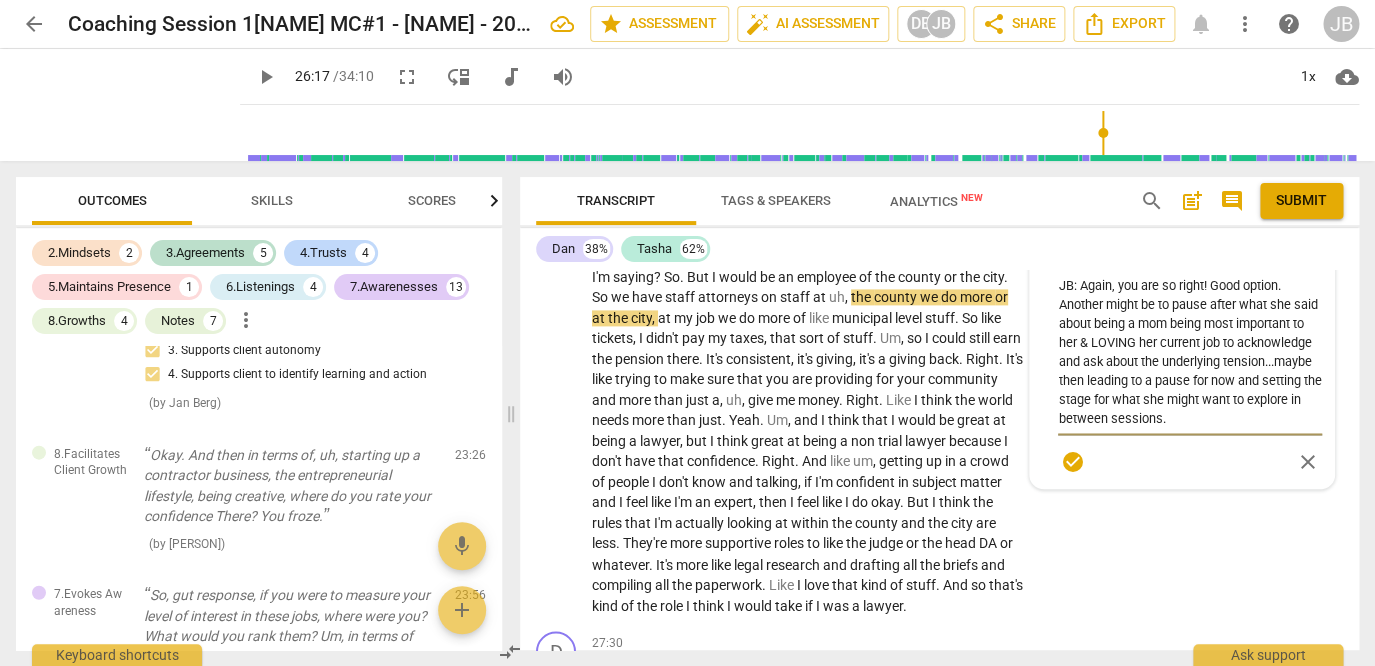 click on "JB: Again, you are so right! Good option. Another might be to pause after what she said about being a mom being most important to her & LOVING her current job to acknowledge and ask about the underlying tension...maybe then leading to a pause for now and setting the stage for what she might want to explore in between sessions." at bounding box center (1190, 352) 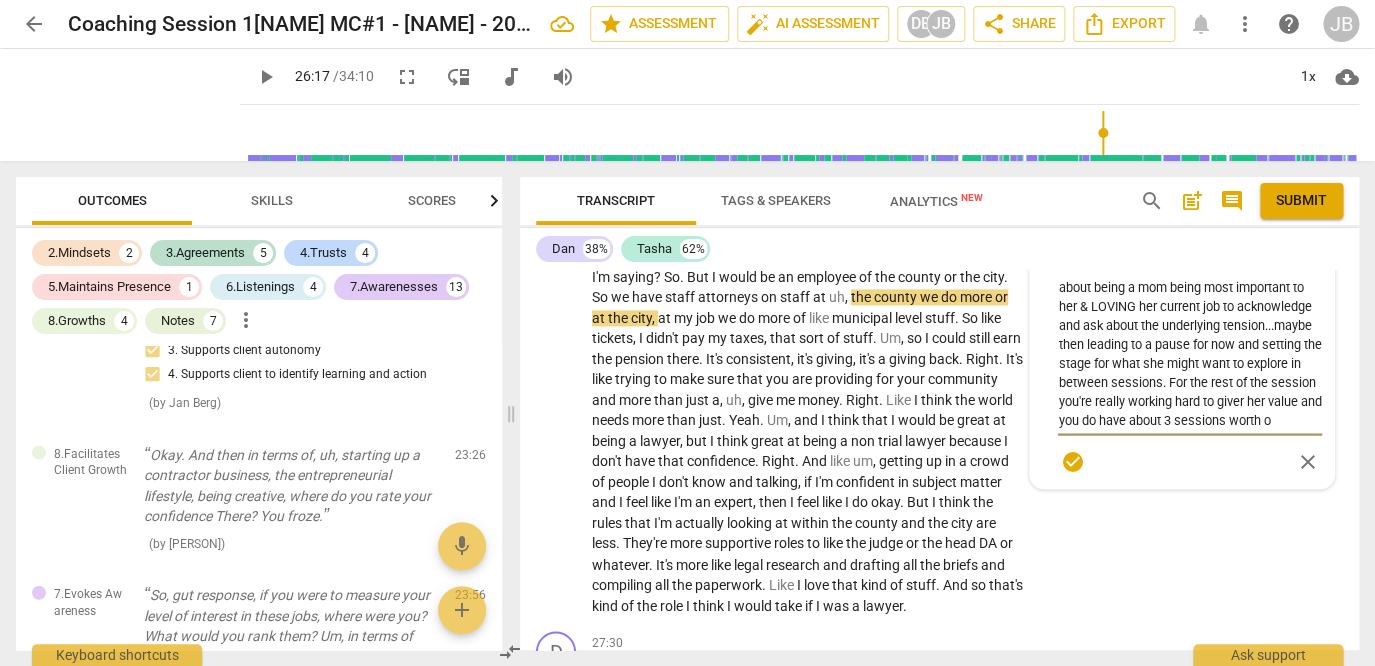 scroll, scrollTop: 55, scrollLeft: 0, axis: vertical 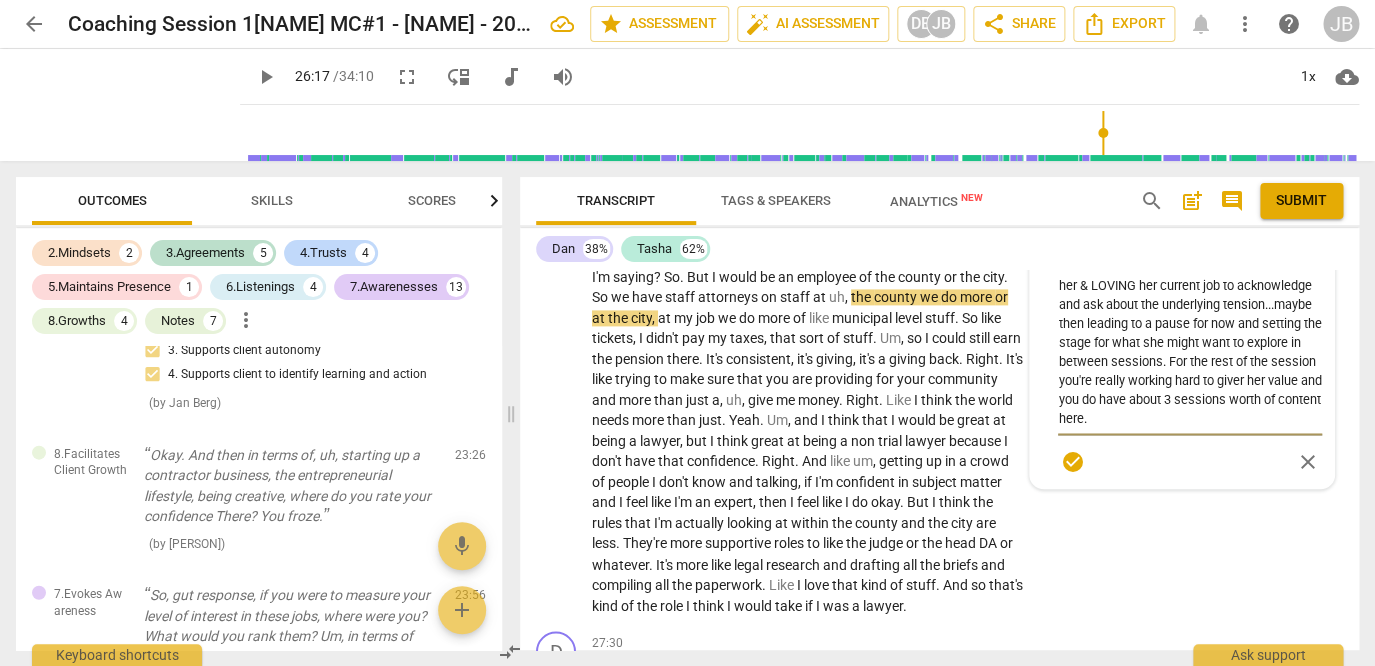 click on "JB: Again, you are so right! Good option. Another might be to pause after what she said about being a mom being most important to her & LOVING her current job to acknowledge and ask about the underlying tension...maybe then leading to a pause for now and setting the stage for what she might want to explore in between sessions. For the rest of the session you're really working hard to giver her value and you do have about 3 sessions worth of content here." at bounding box center (1190, 352) 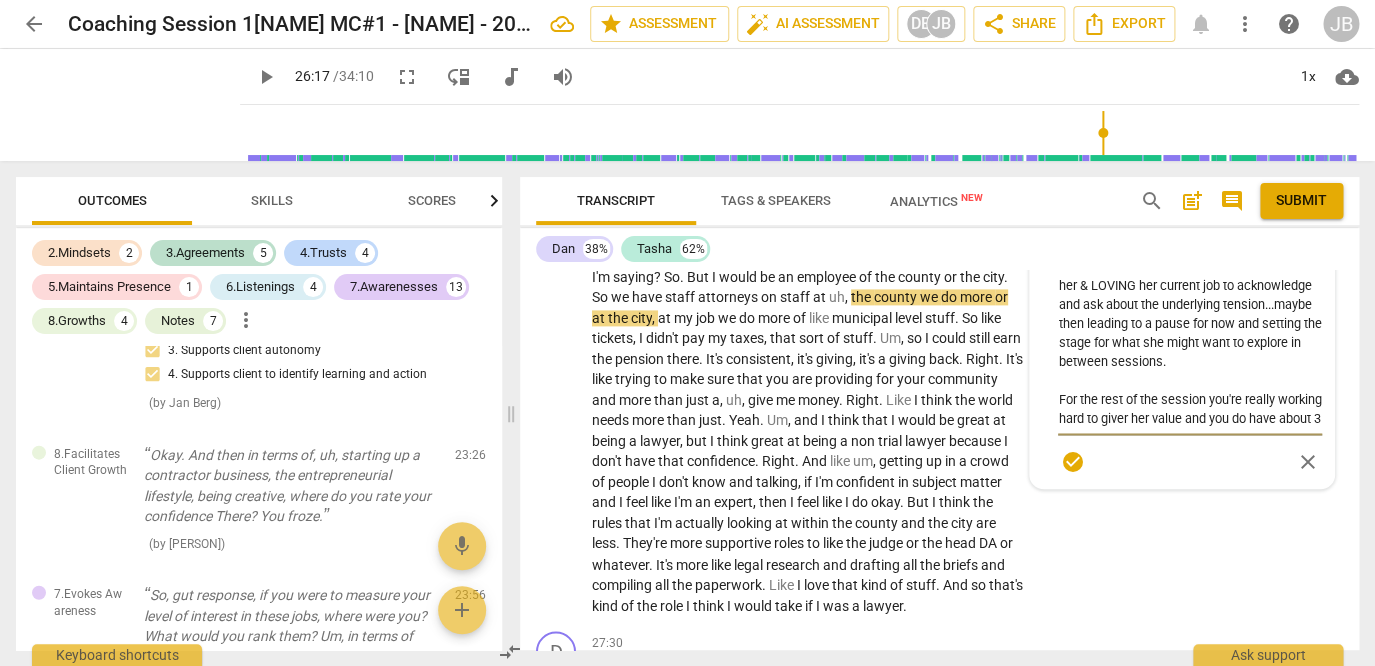 scroll, scrollTop: 76, scrollLeft: 0, axis: vertical 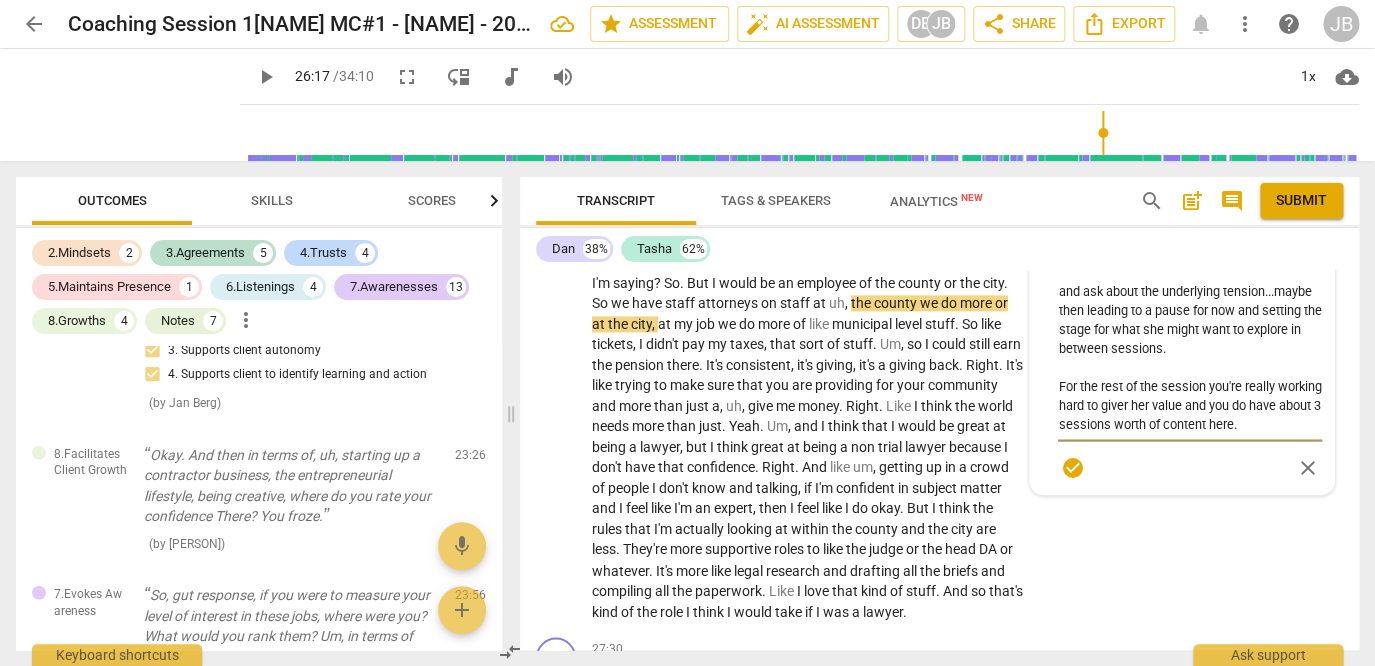 click on "JB: Again, you are so right! Good option. Another might be to pause after what she said about being a mom being most important to her & LOVING her current job to acknowledge and ask about the underlying tension...maybe then leading to a pause for now and setting the stage for what she might want to explore in between sessions.
For the rest of the session you're really working hard to giver her value and you do have about 3 sessions worth of content here." at bounding box center [1190, 358] 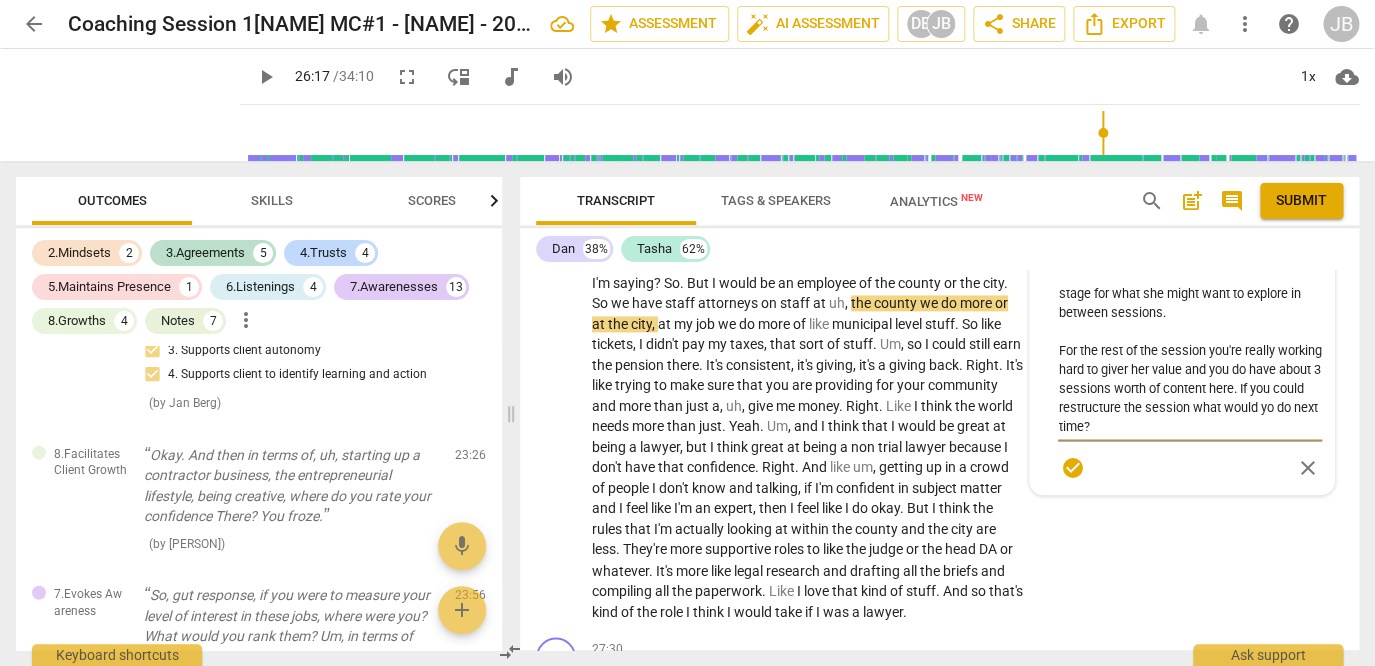 scroll, scrollTop: 133, scrollLeft: 0, axis: vertical 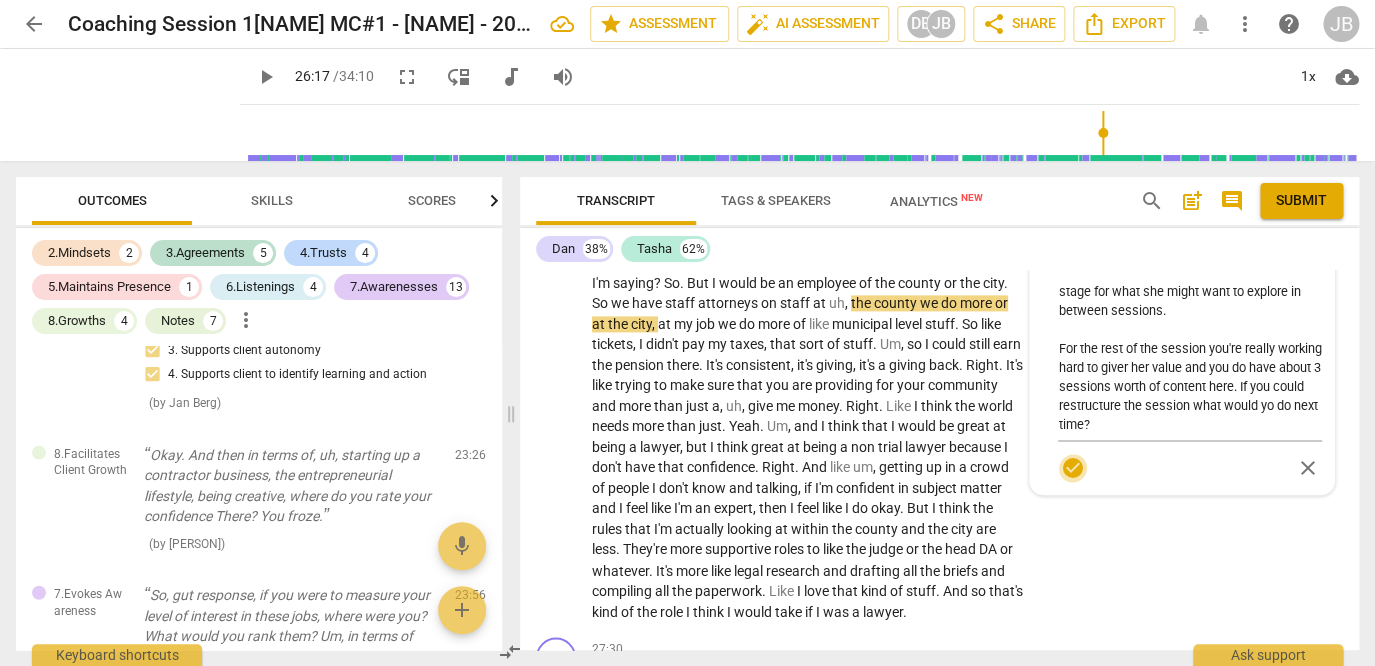 click on "check_circle" at bounding box center [1073, 468] 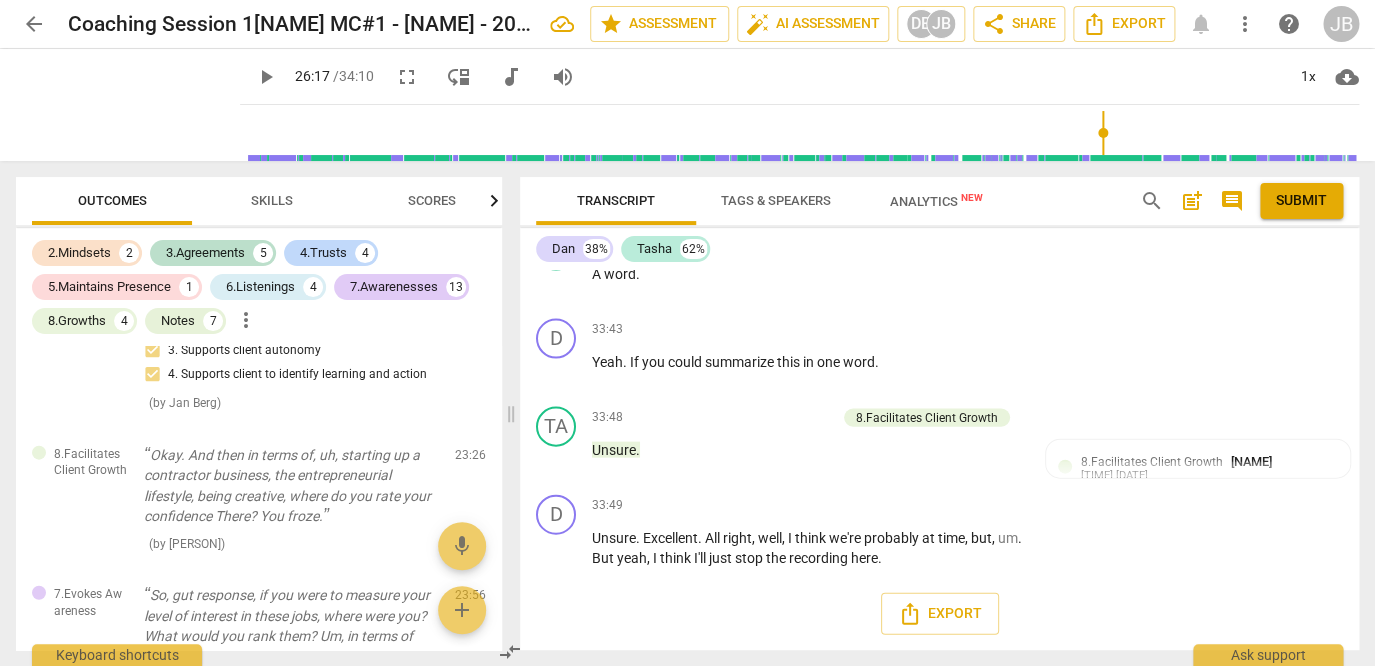 scroll, scrollTop: 18135, scrollLeft: 0, axis: vertical 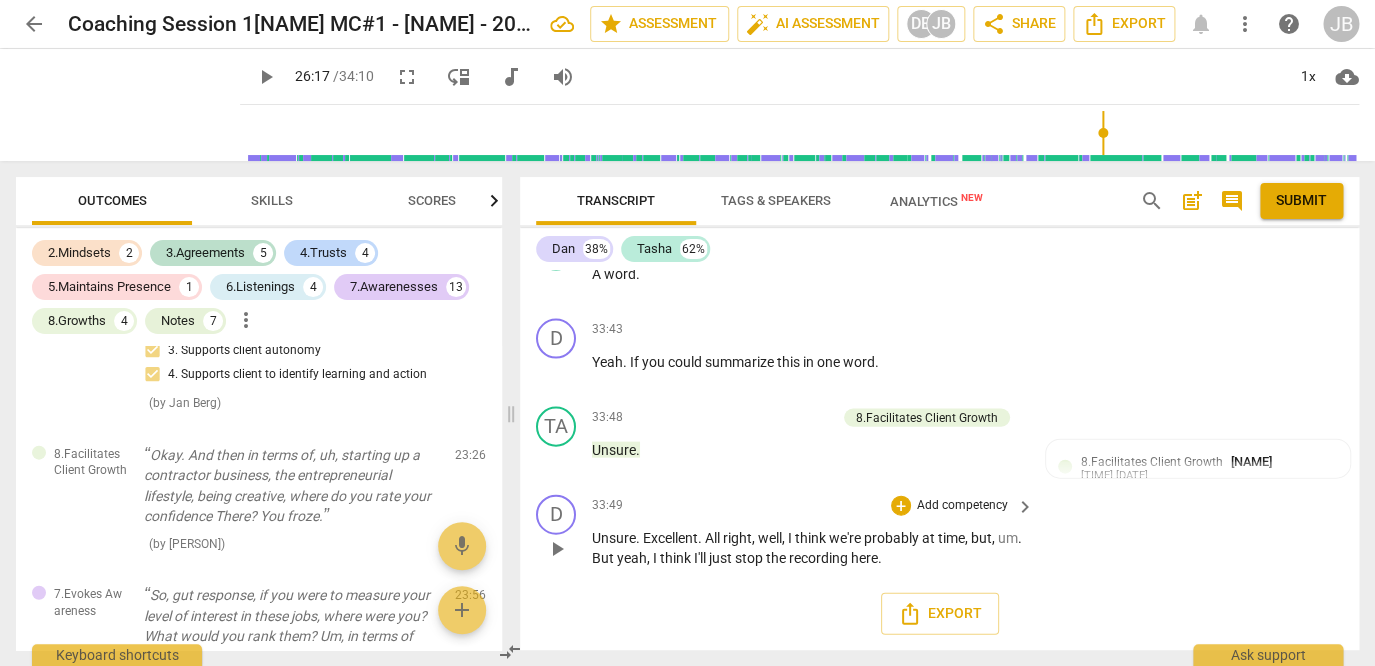 click on "D play_arrow pause 33:49 + Add competency keyboard_arrow_right Unsure .   Excellent .   All   right ,   well ,   I   think   we're   probably   at   time ,   but ,   um .   But   yeah ,   I   think   I'll   just   stop   the   recording   here ." at bounding box center [939, 531] 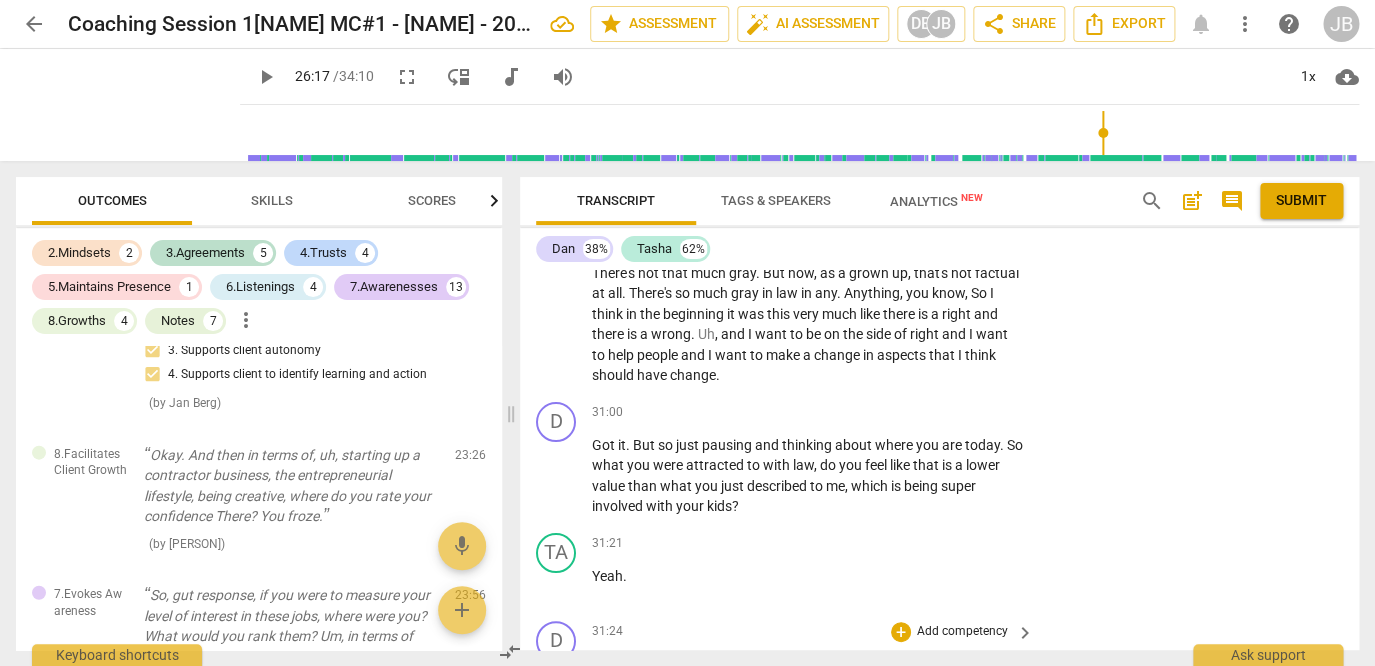 scroll, scrollTop: 16524, scrollLeft: 0, axis: vertical 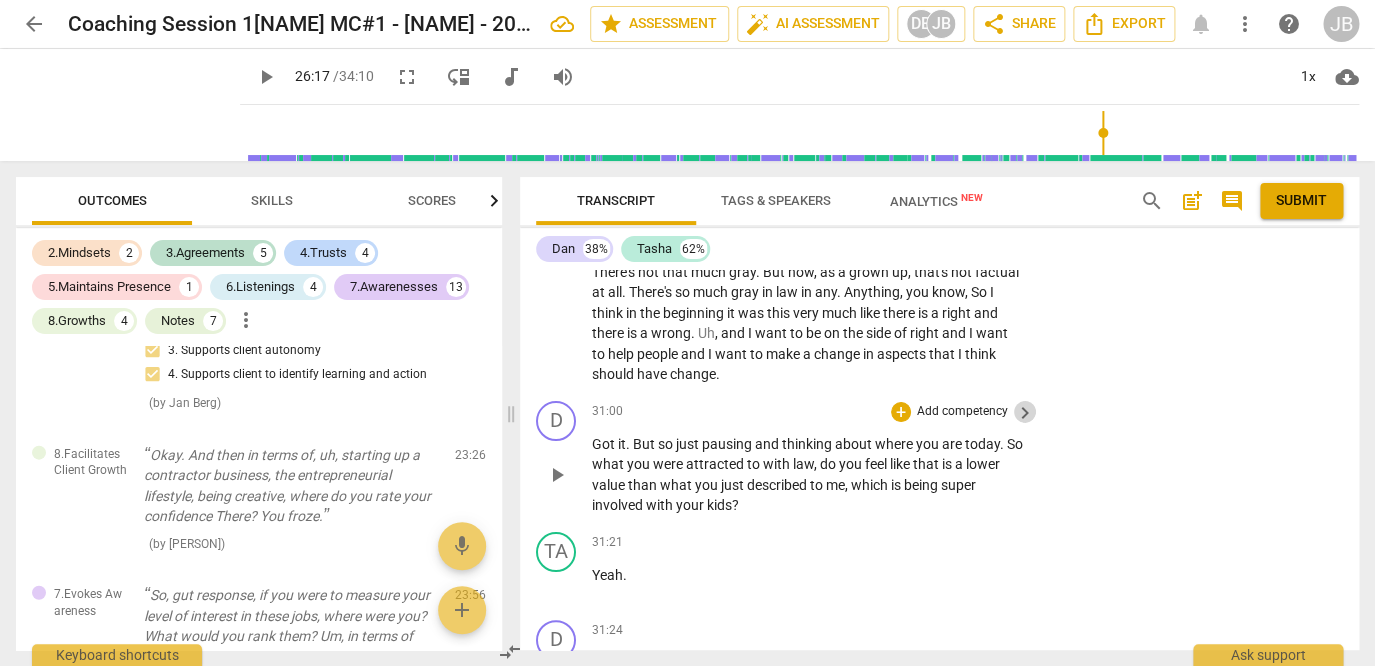 click on "keyboard_arrow_right" at bounding box center (1025, 413) 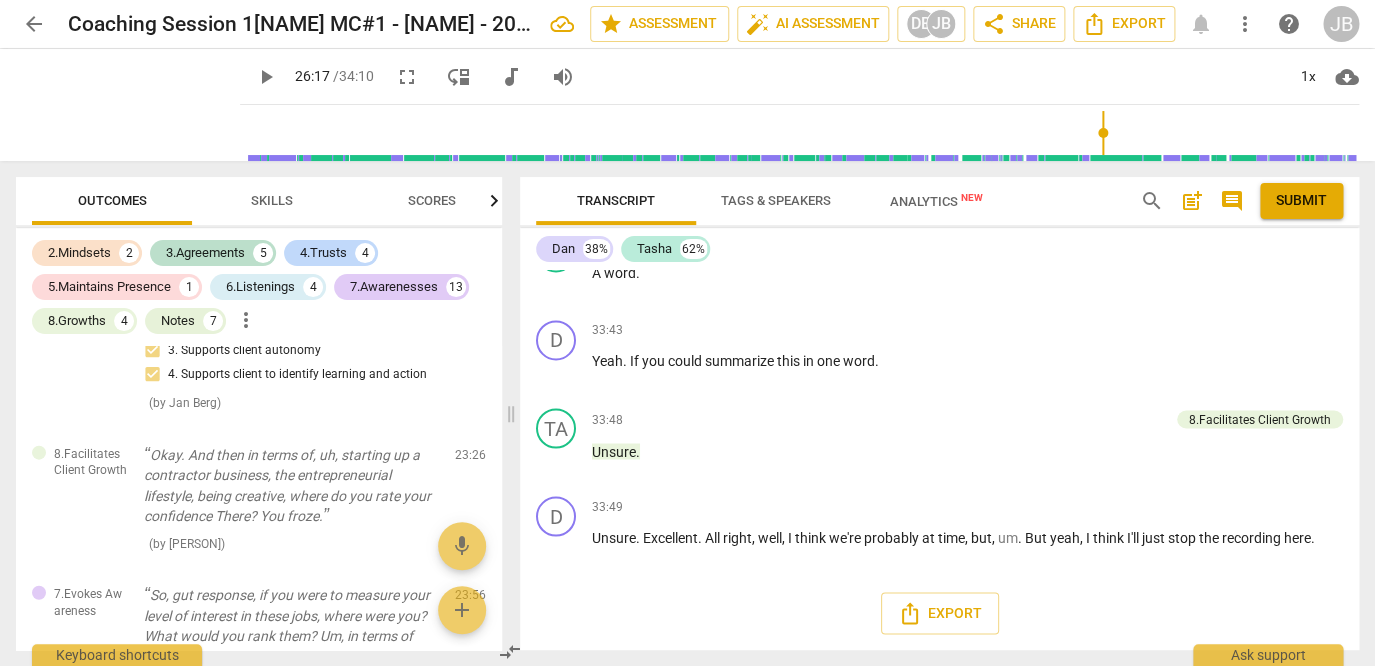 scroll, scrollTop: 14739, scrollLeft: 0, axis: vertical 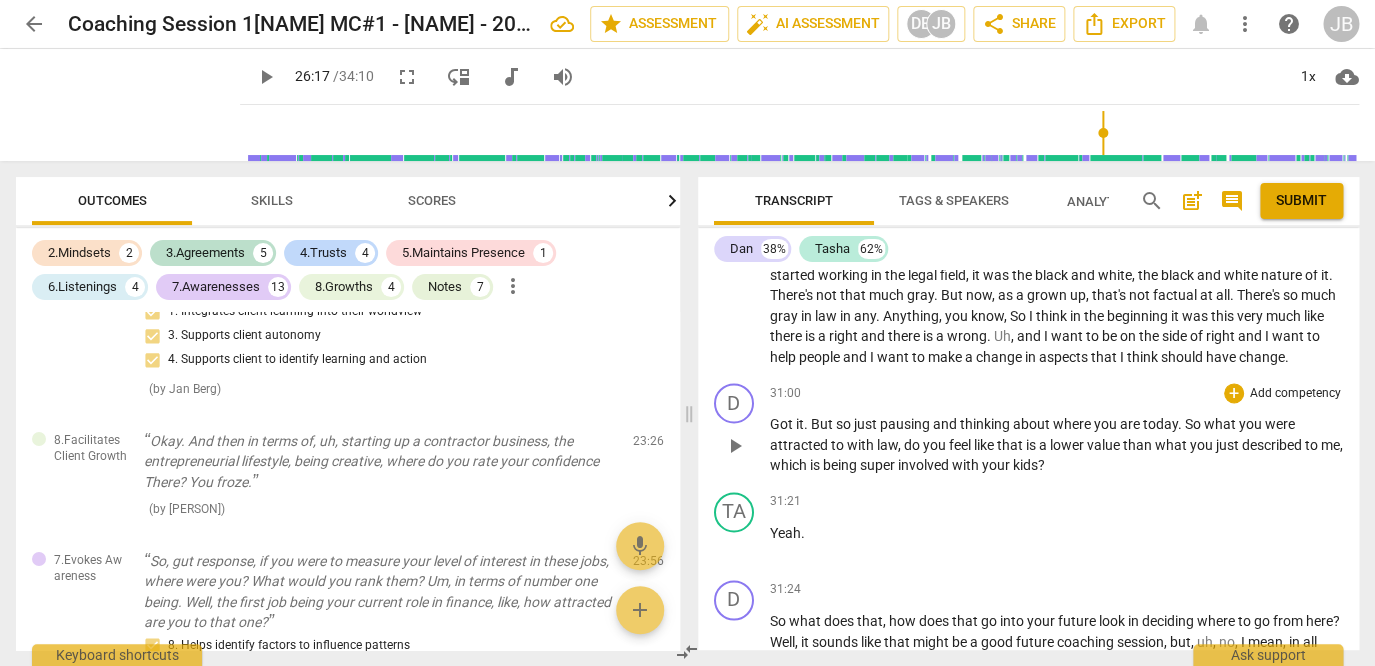 click on "Add competency" at bounding box center [1295, 394] 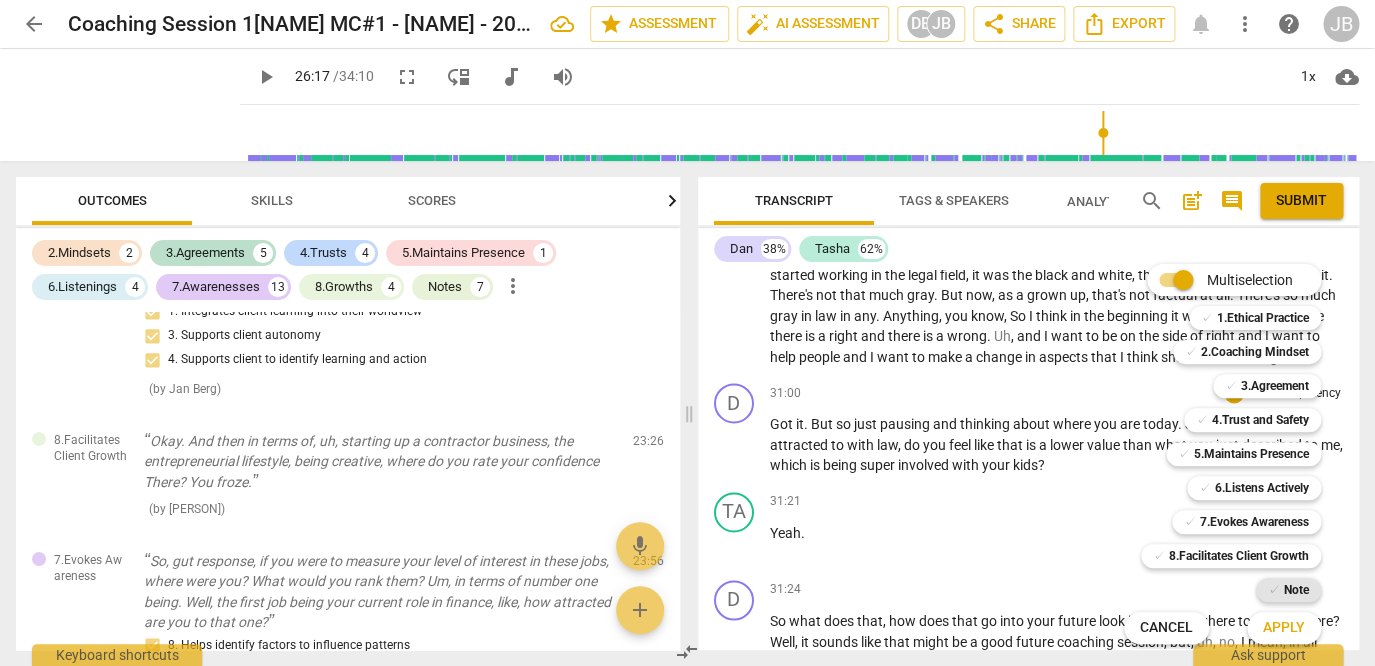 click on "✓ Note" at bounding box center (1288, 590) 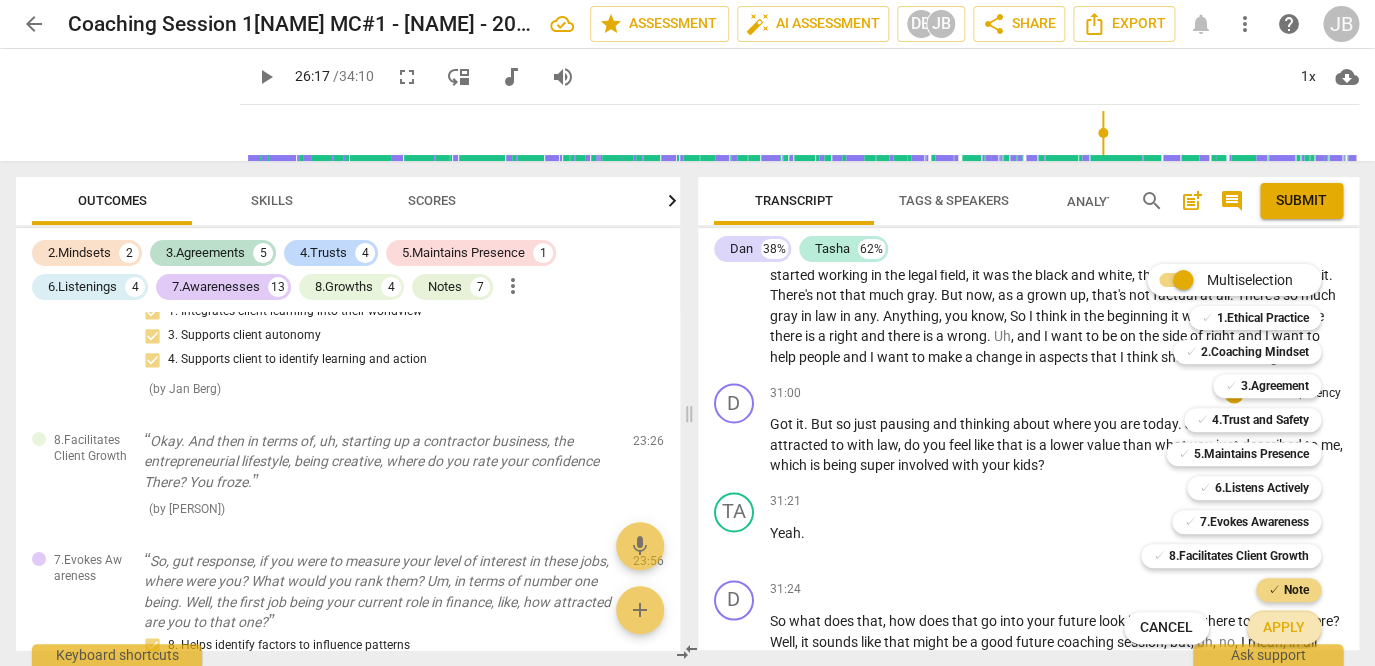 click on "Apply" at bounding box center (1284, 628) 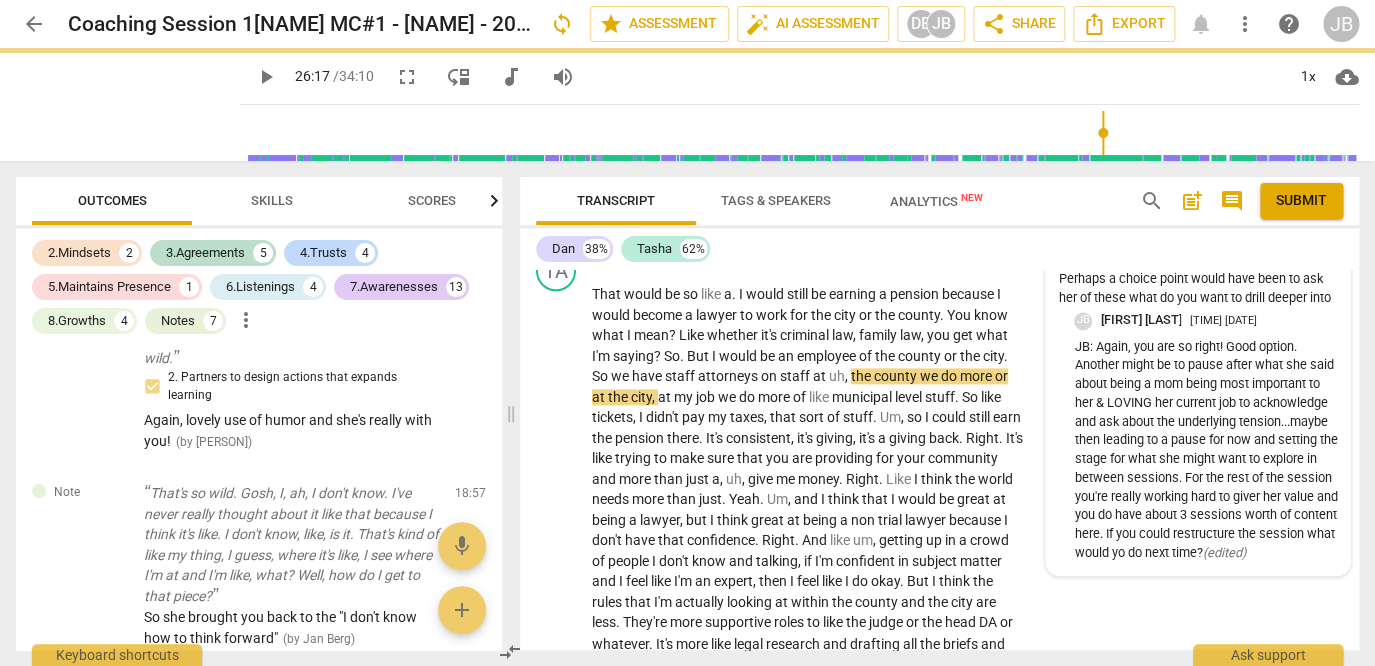 scroll, scrollTop: 16498, scrollLeft: 0, axis: vertical 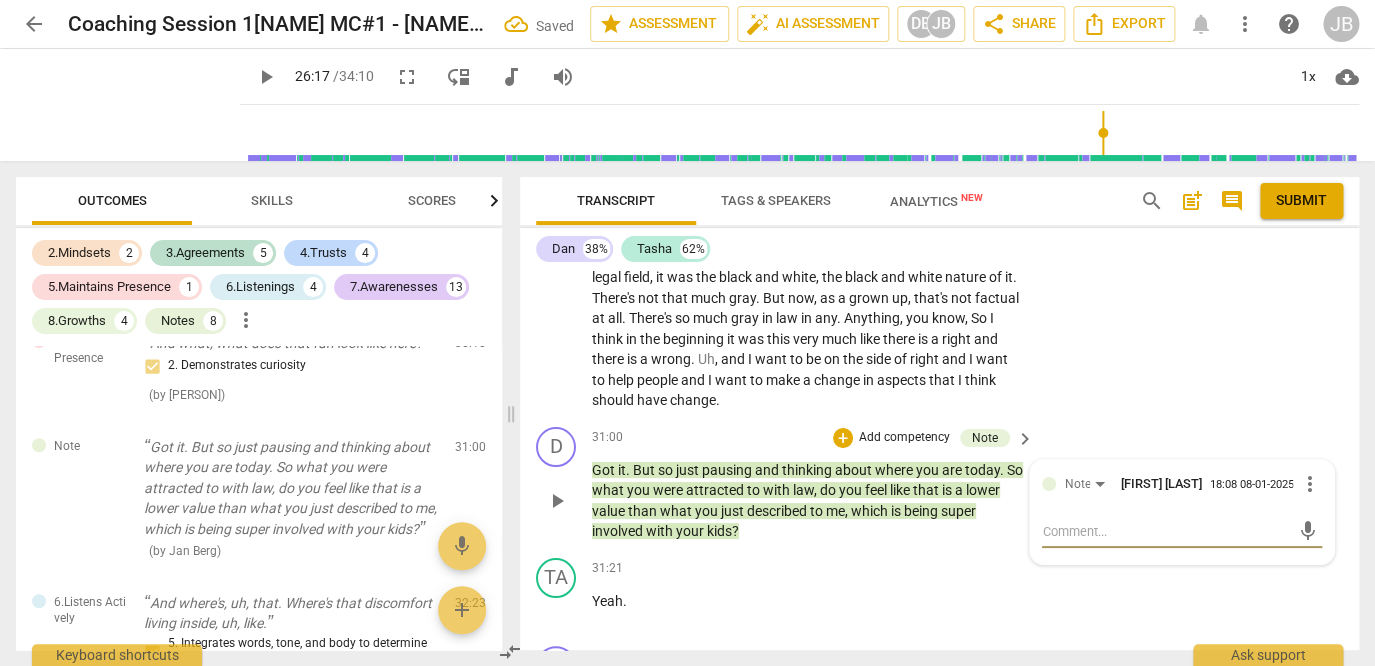 click at bounding box center [1166, 531] 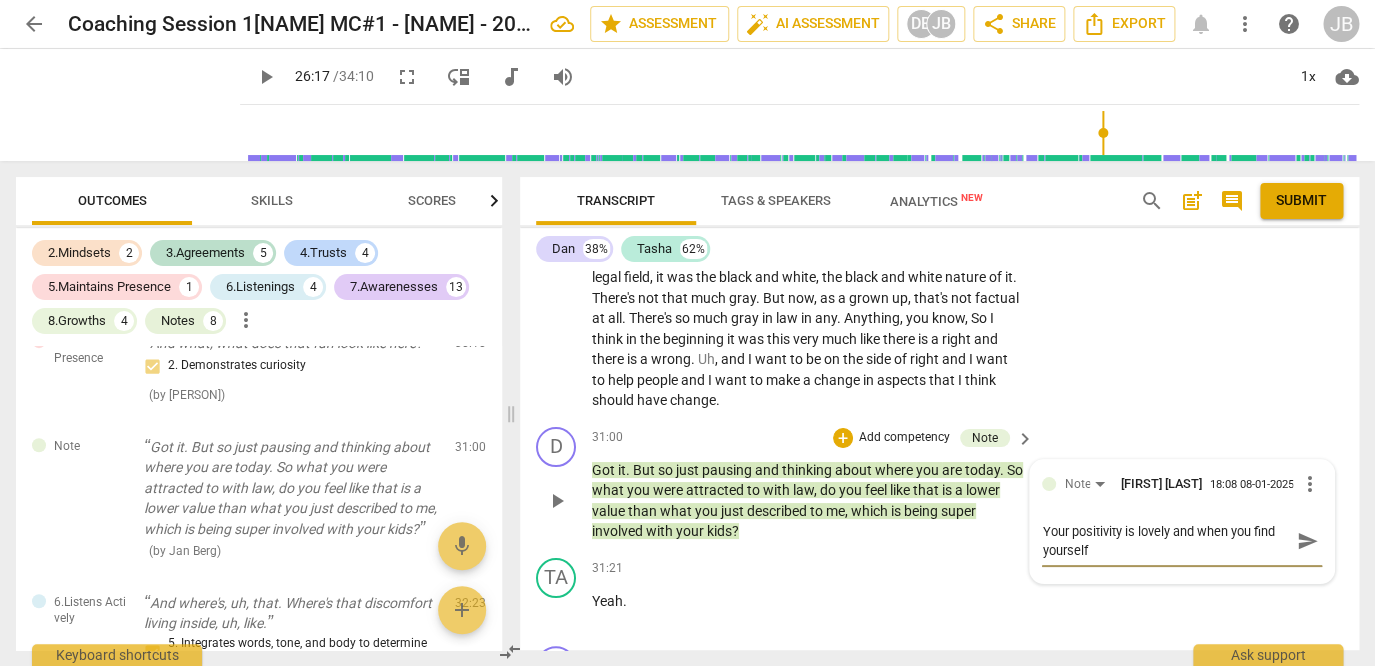 scroll, scrollTop: 0, scrollLeft: 0, axis: both 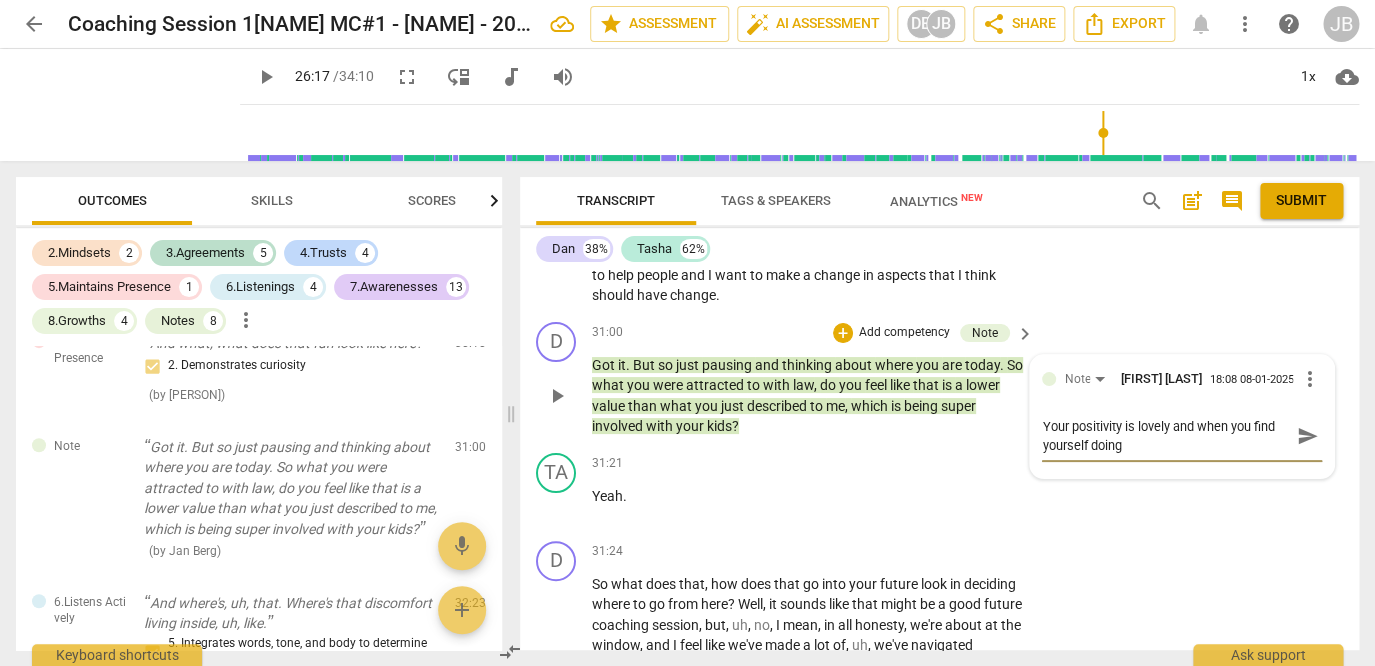 drag, startPoint x: 1135, startPoint y: 635, endPoint x: 1140, endPoint y: 520, distance: 115.10864 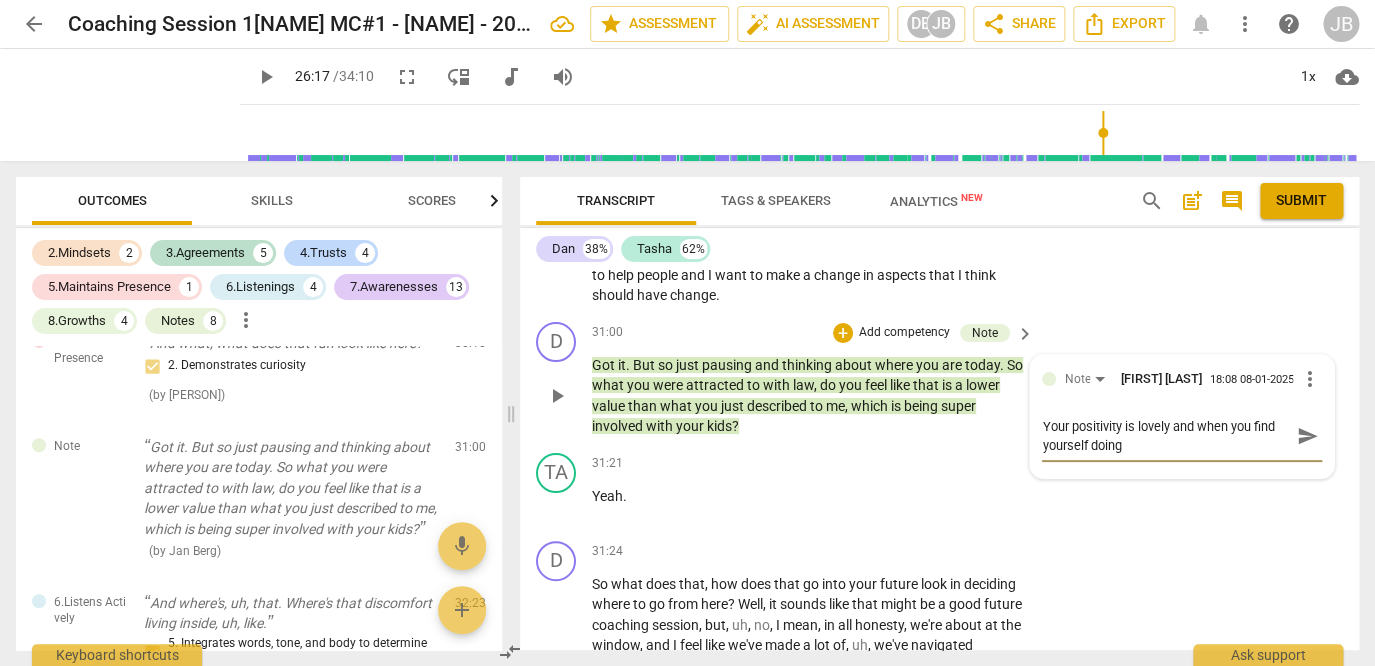 drag, startPoint x: 1127, startPoint y: 525, endPoint x: 1094, endPoint y: 531, distance: 33.54102 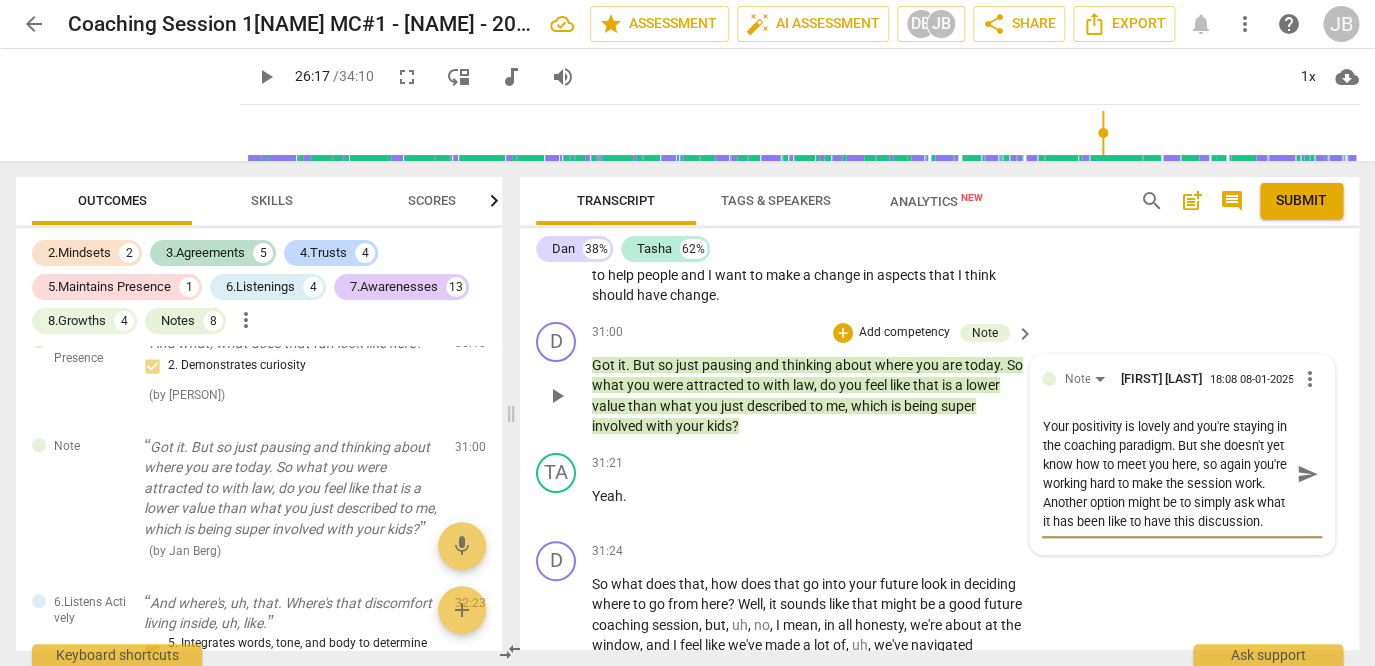 scroll, scrollTop: 19, scrollLeft: 0, axis: vertical 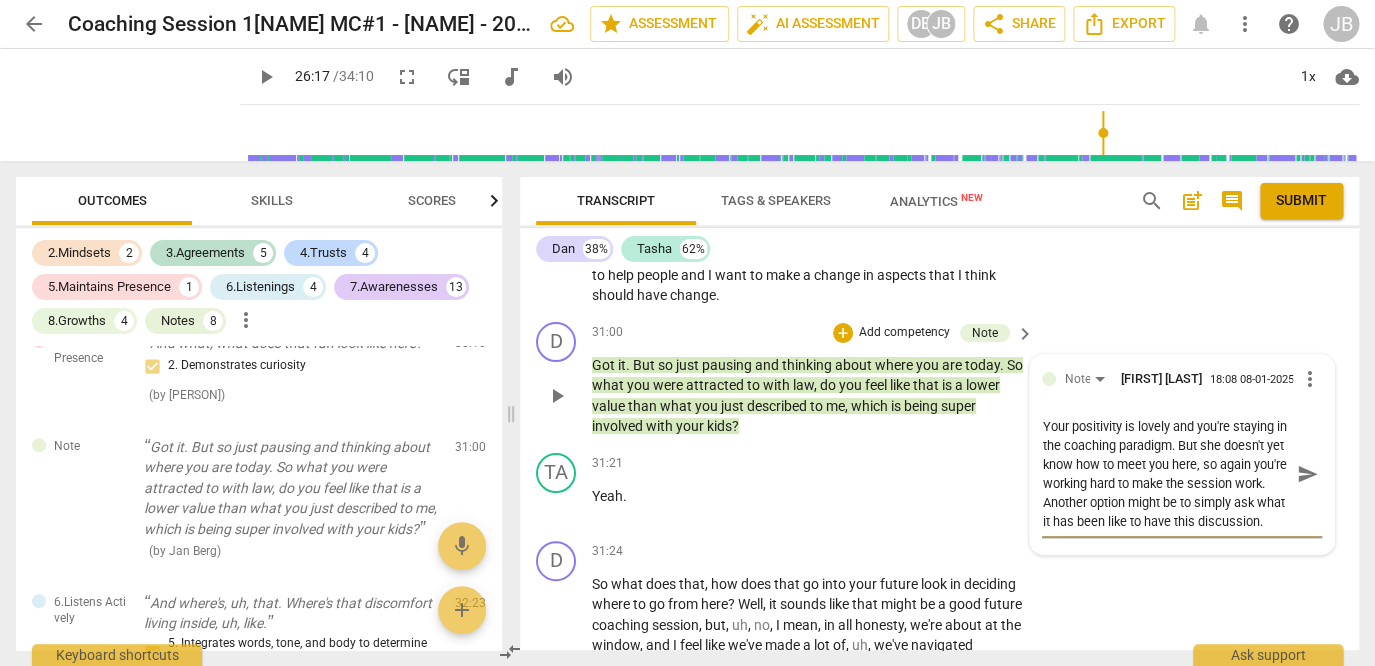 drag, startPoint x: 1118, startPoint y: 605, endPoint x: 1033, endPoint y: 476, distance: 154.48625 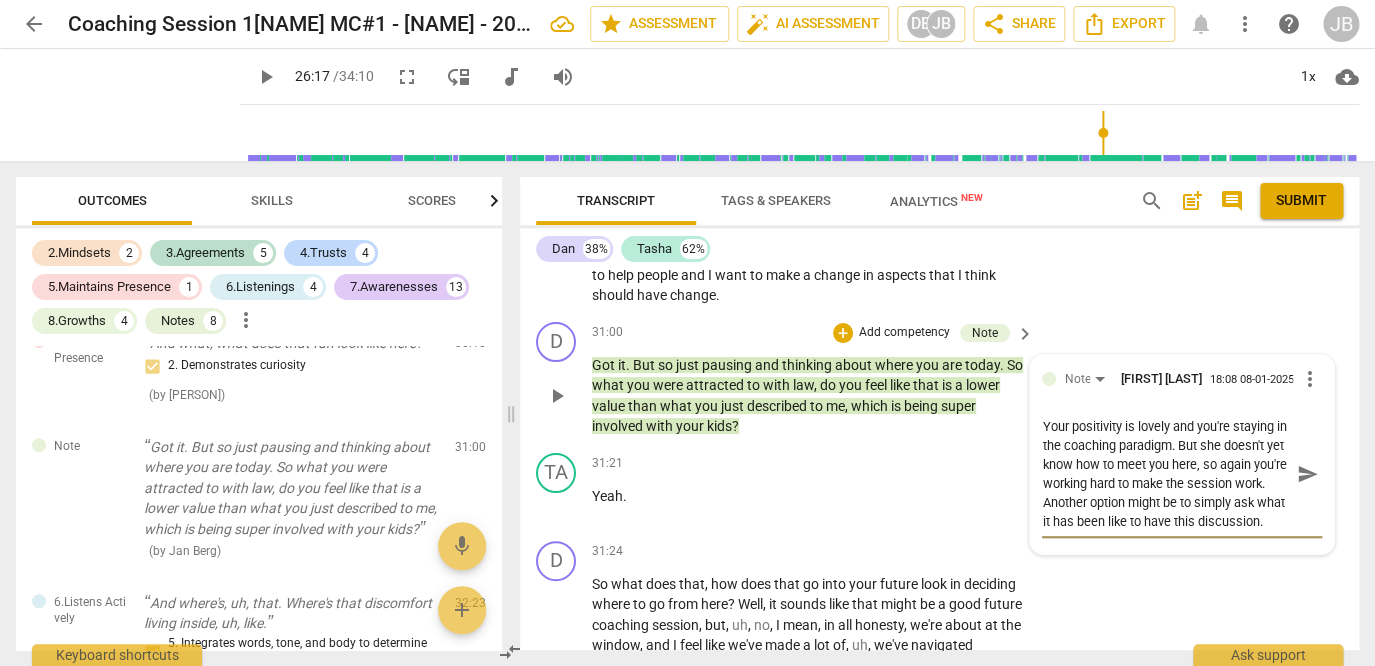 click on "Your positivity is lovely and you're staying in the coaching paradigm. But she doesn't yet know how to meet you here, so again you're working hard to make the session work. Another option might be to simply ask what it has been like to have this discussion." at bounding box center (1166, 474) 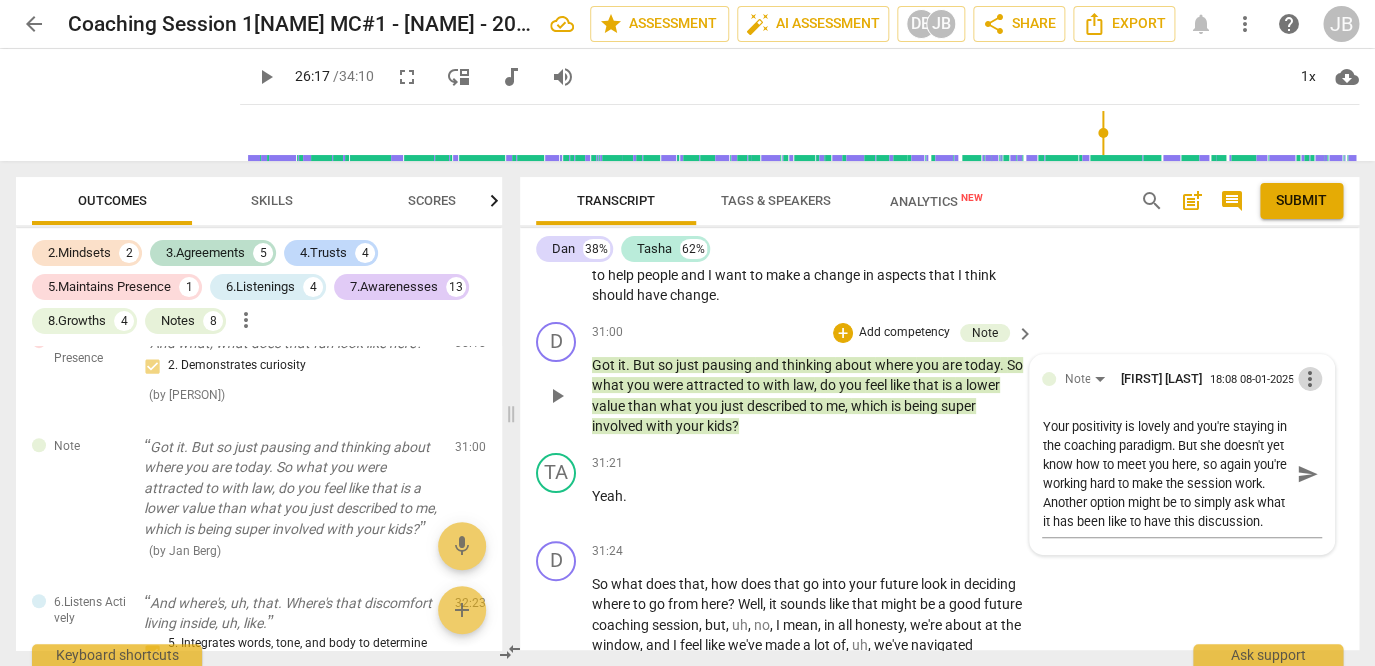 click on "more_vert" at bounding box center [1310, 379] 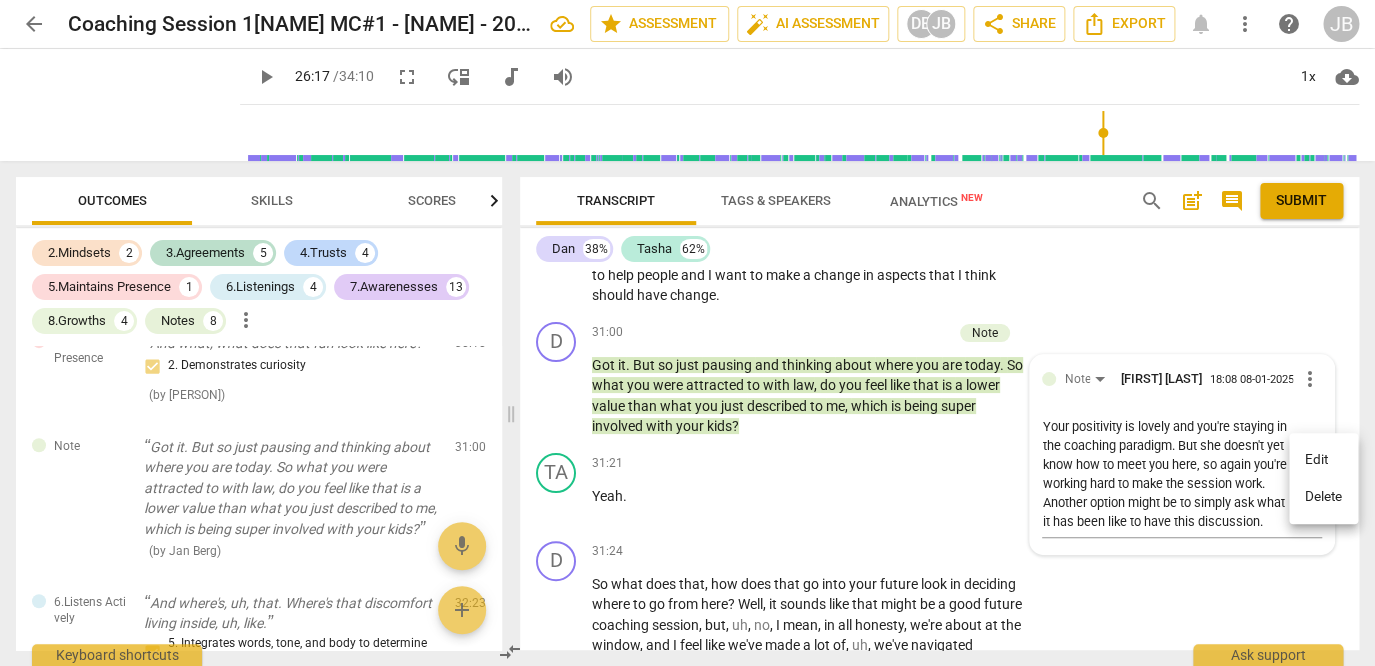 click on "Delete" at bounding box center [1323, 497] 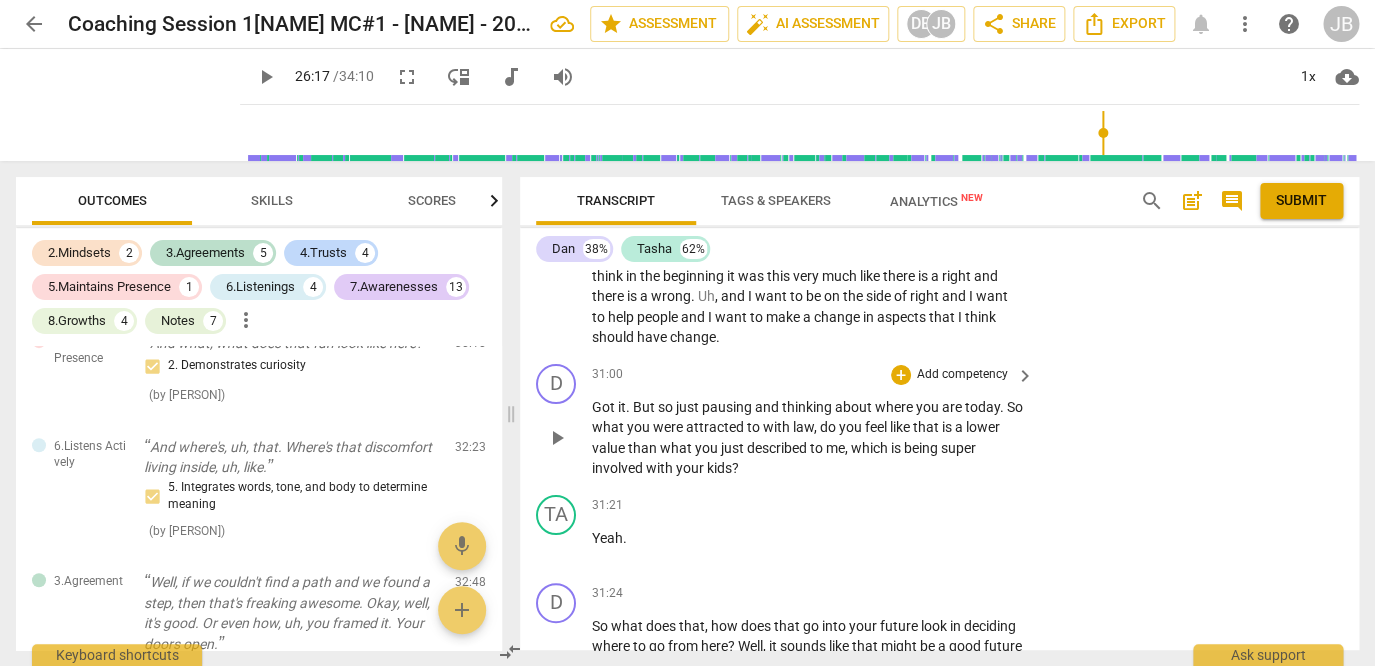 scroll, scrollTop: 16573, scrollLeft: 0, axis: vertical 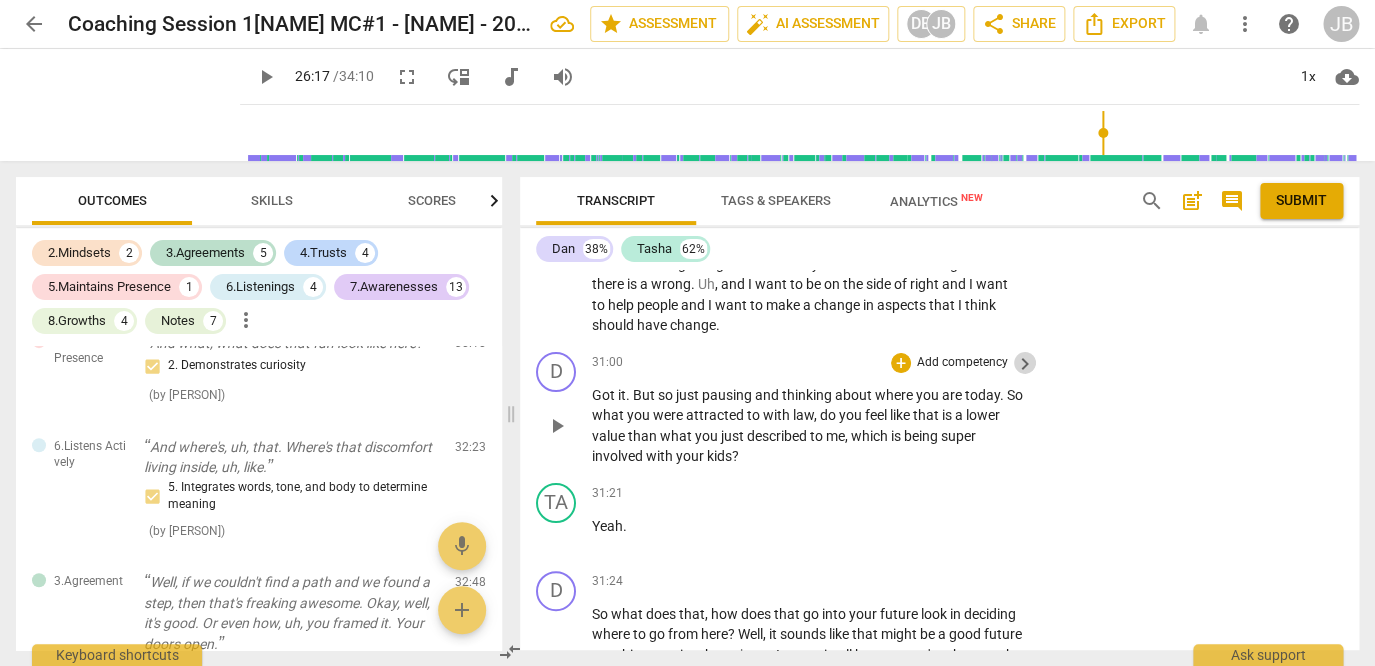 click on "keyboard_arrow_right" at bounding box center (1025, 364) 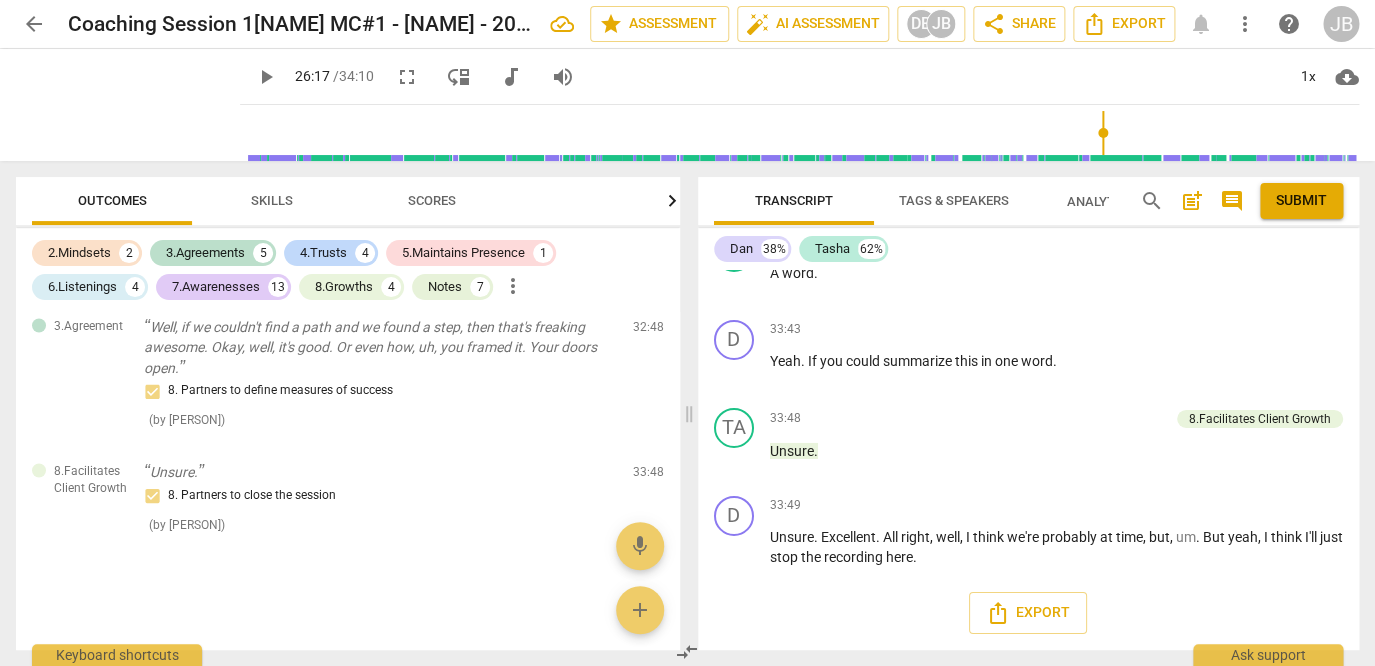scroll, scrollTop: 14788, scrollLeft: 0, axis: vertical 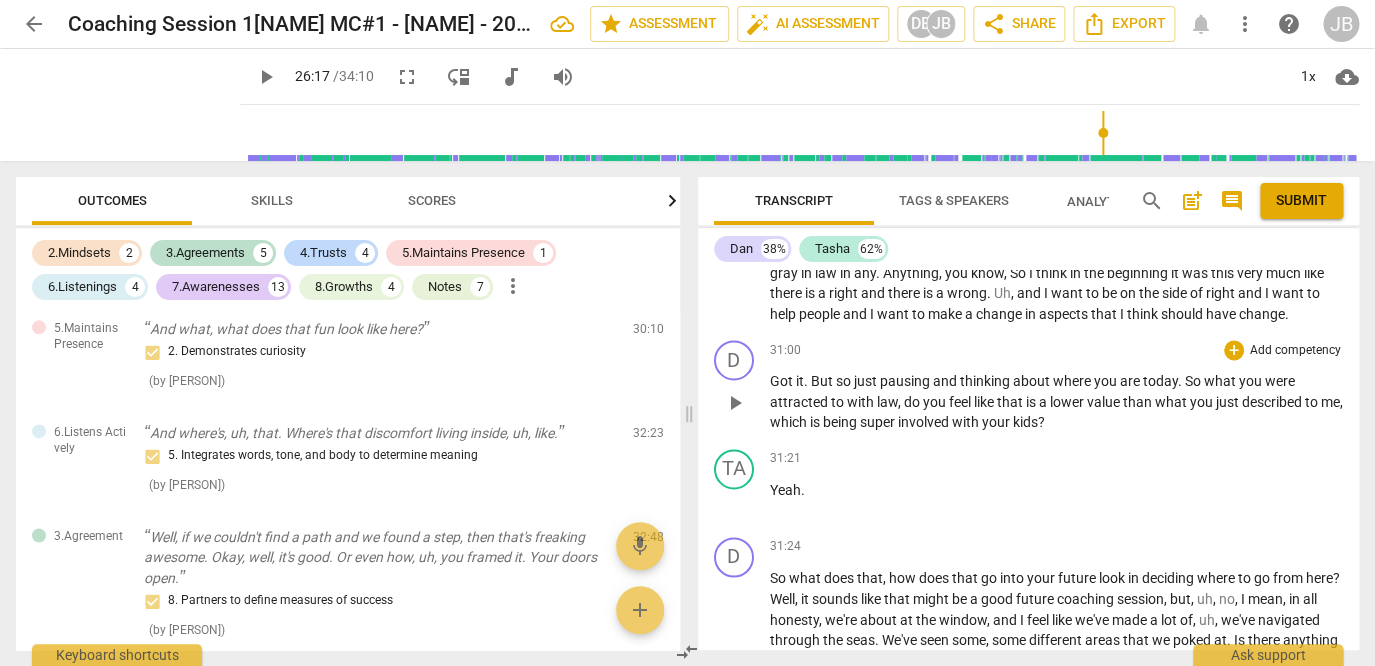 click on "Add competency" at bounding box center (1295, 351) 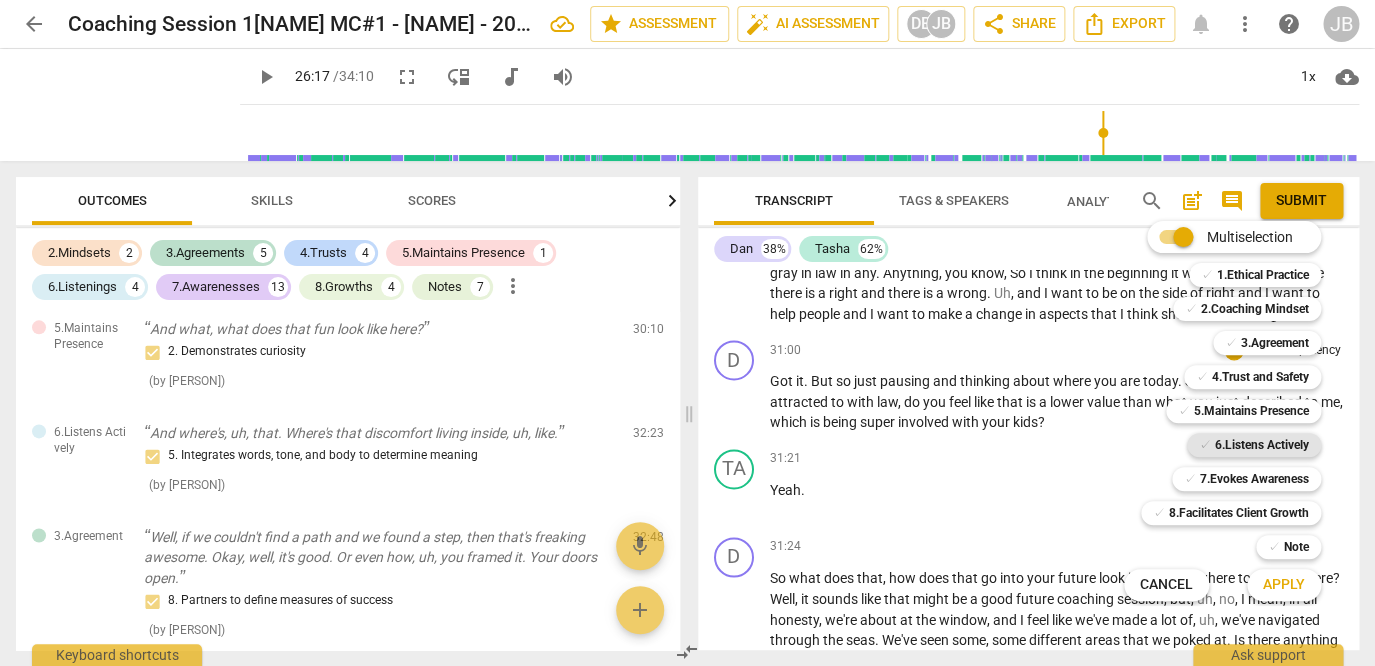 click on "6.Listens Actively" at bounding box center [1262, 445] 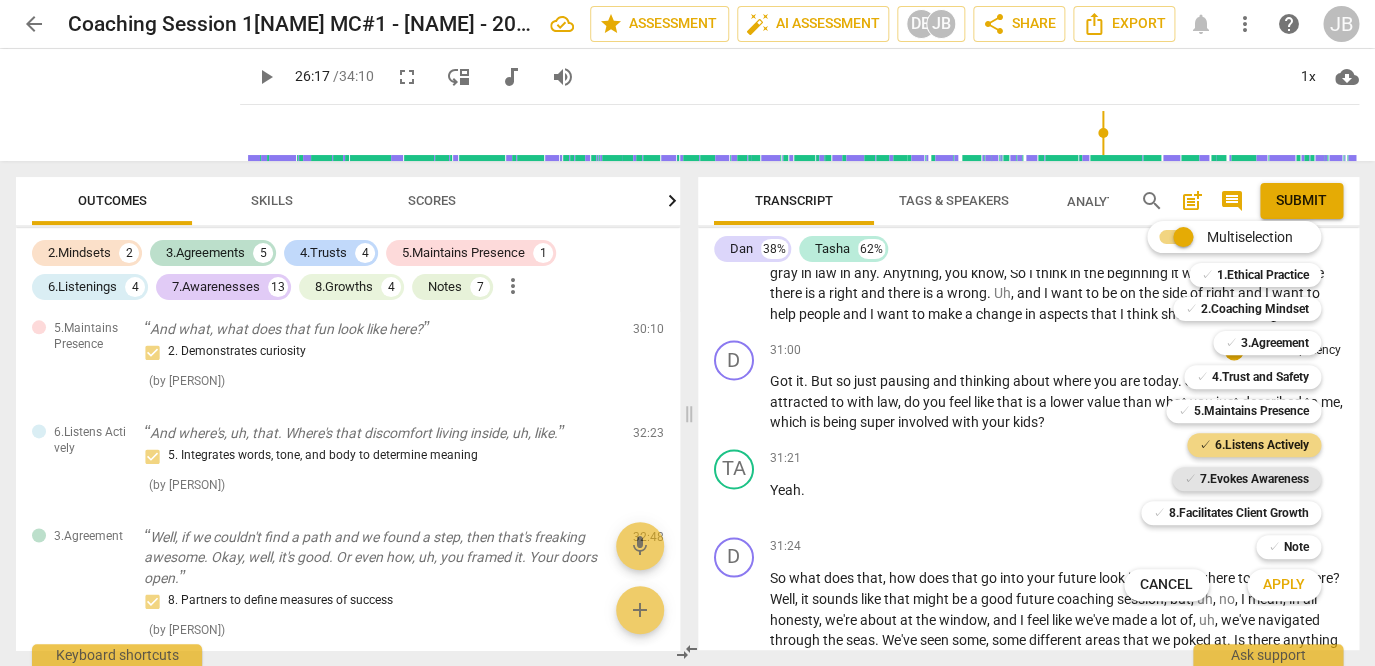 click on "7.Evokes Awareness" at bounding box center (1254, 479) 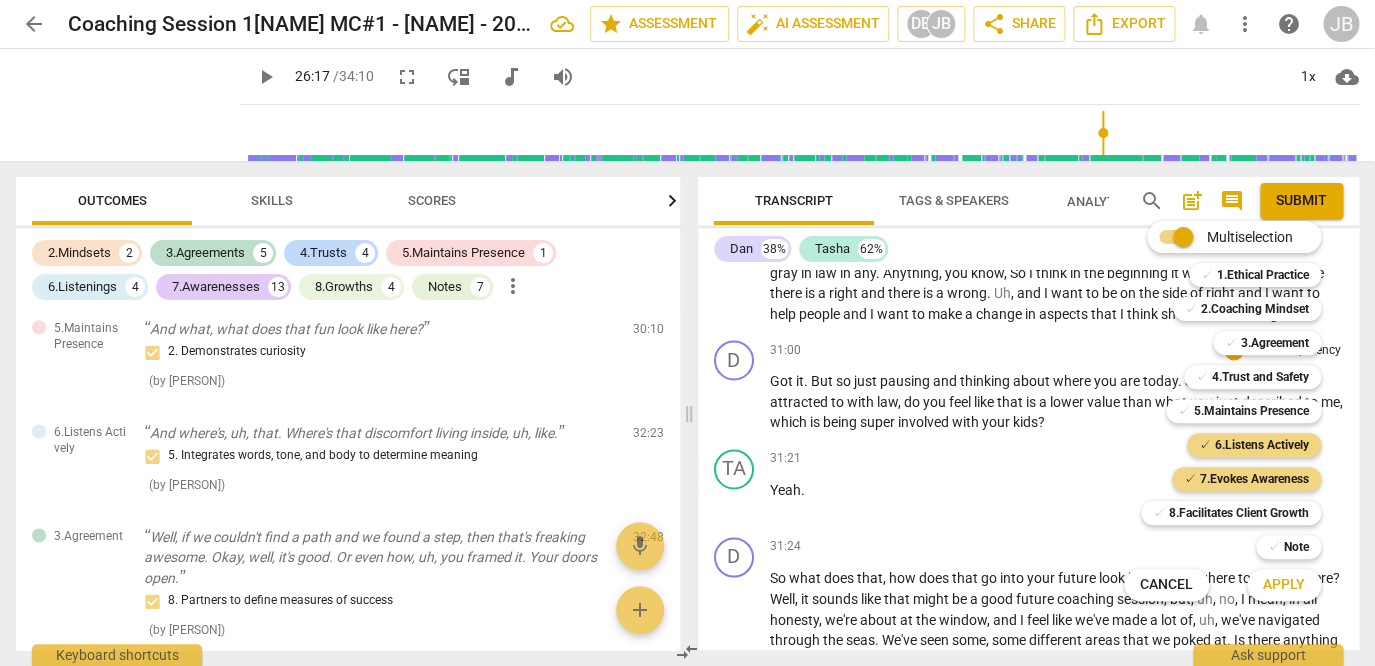 click on "Apply" at bounding box center [1284, 585] 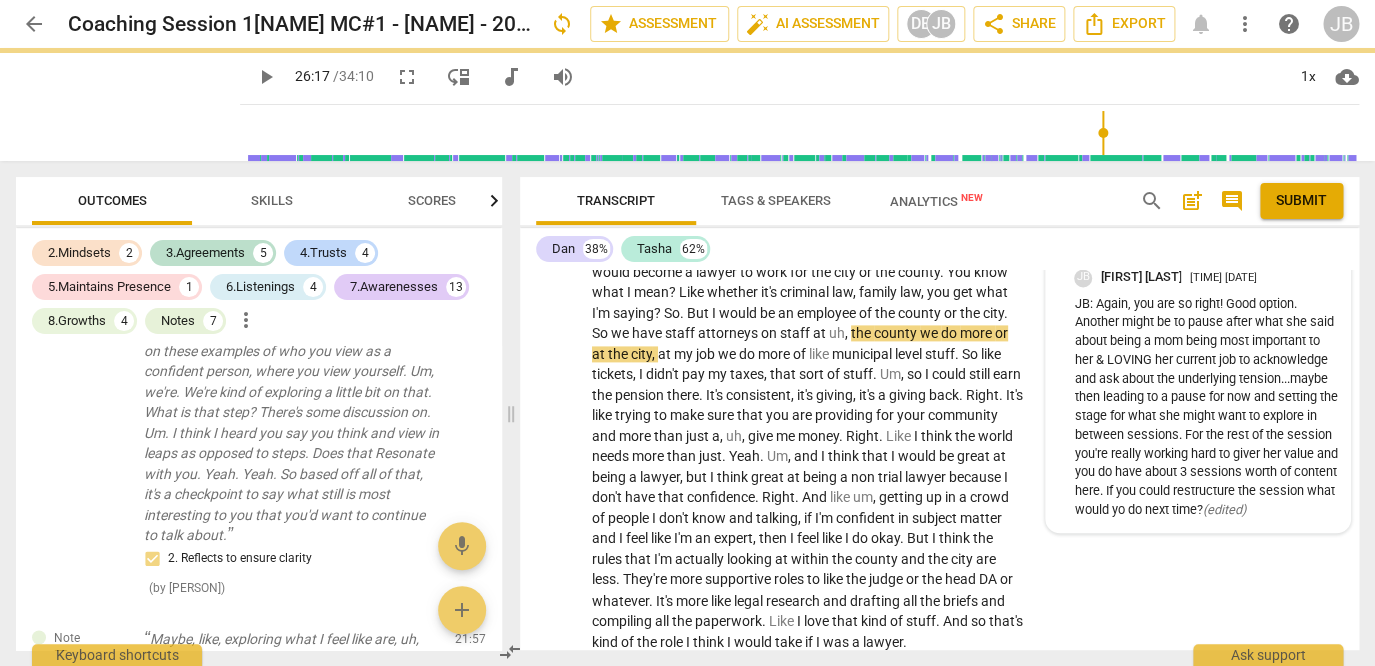 scroll, scrollTop: 16573, scrollLeft: 0, axis: vertical 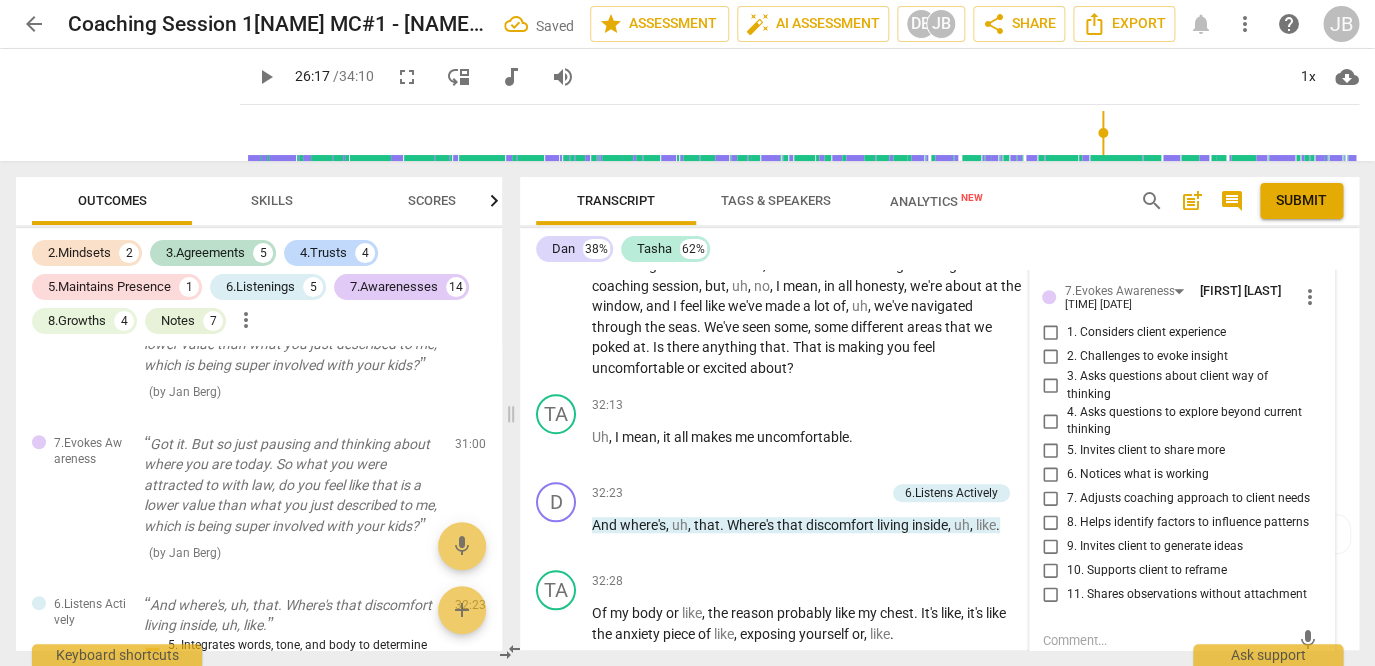 click on "1. Considers client experience" at bounding box center (1050, 332) 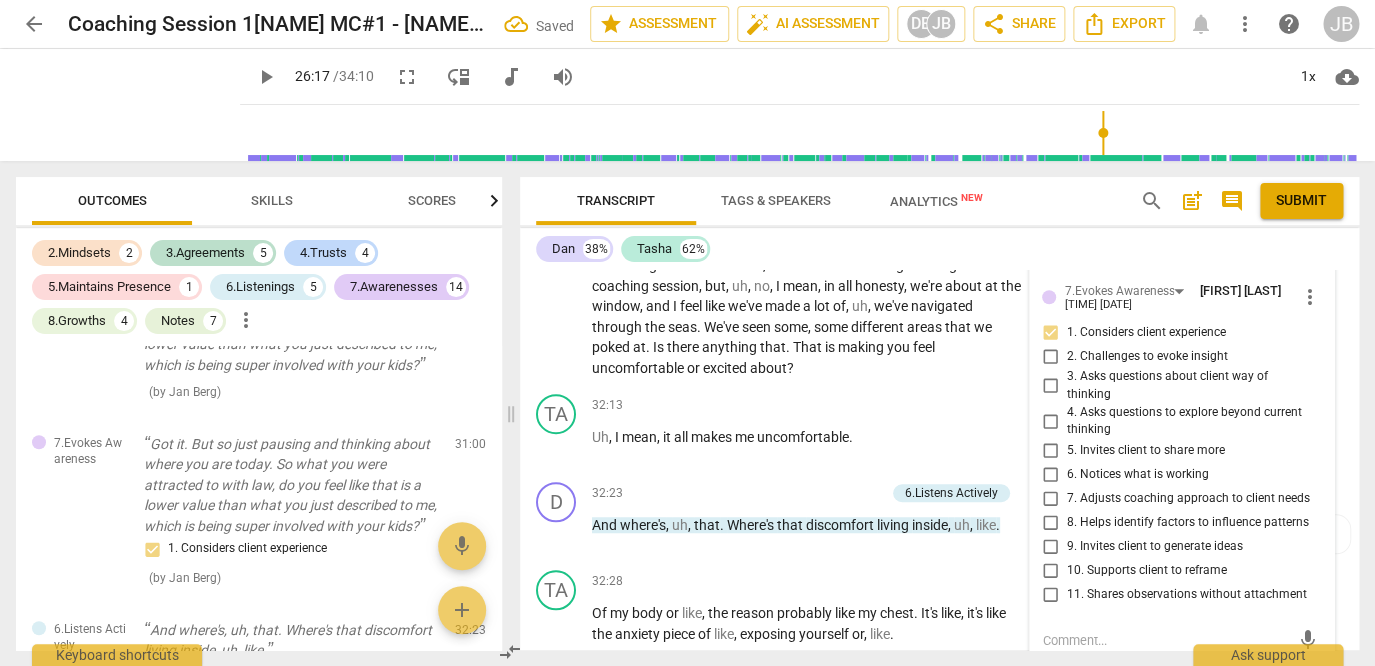 click on "3. Asks questions about client way of thinking" at bounding box center (1050, 386) 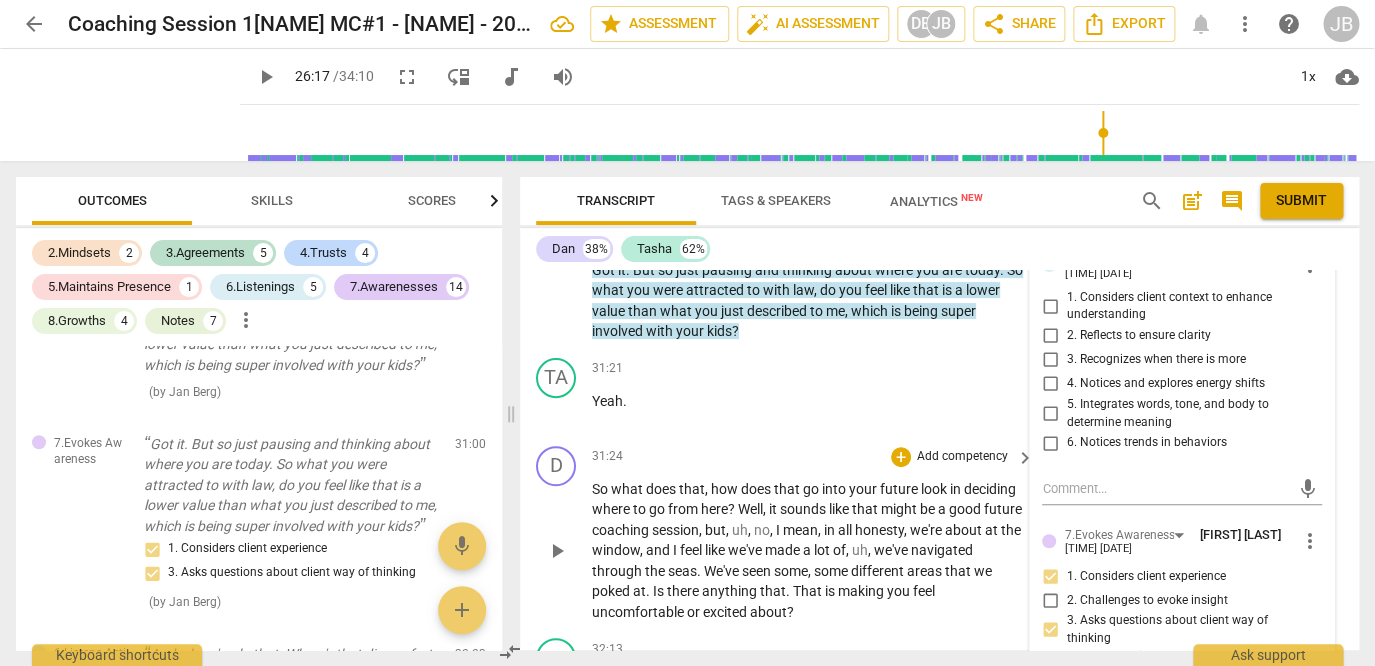 scroll, scrollTop: 16704, scrollLeft: 0, axis: vertical 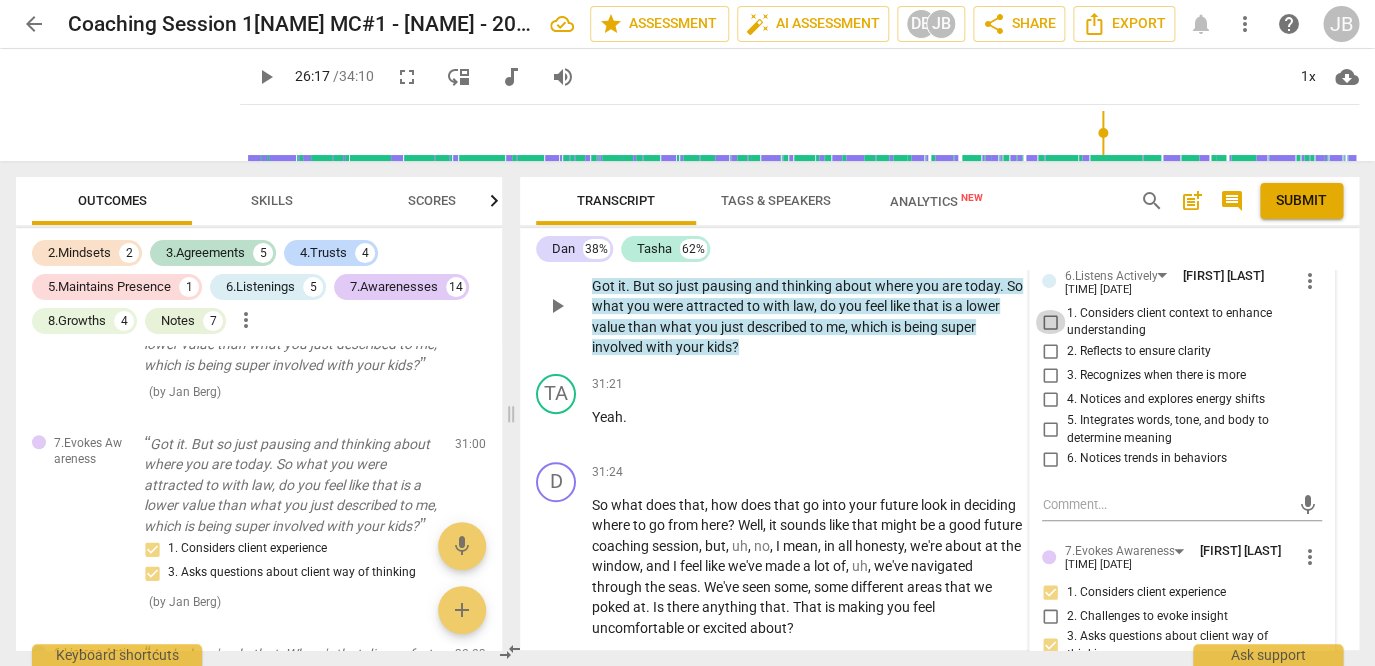 click on "1. Considers client context to enhance understanding" at bounding box center [1050, 322] 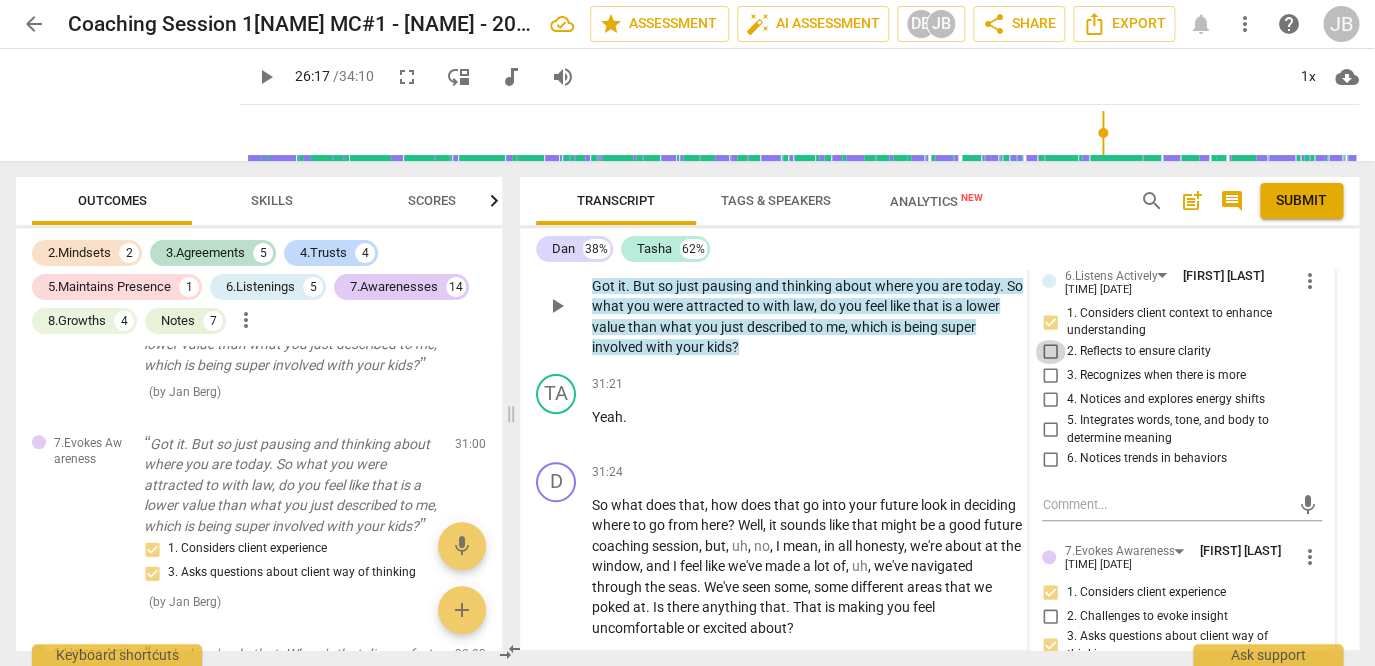 click on "2. Reflects to ensure clarity" at bounding box center (1050, 352) 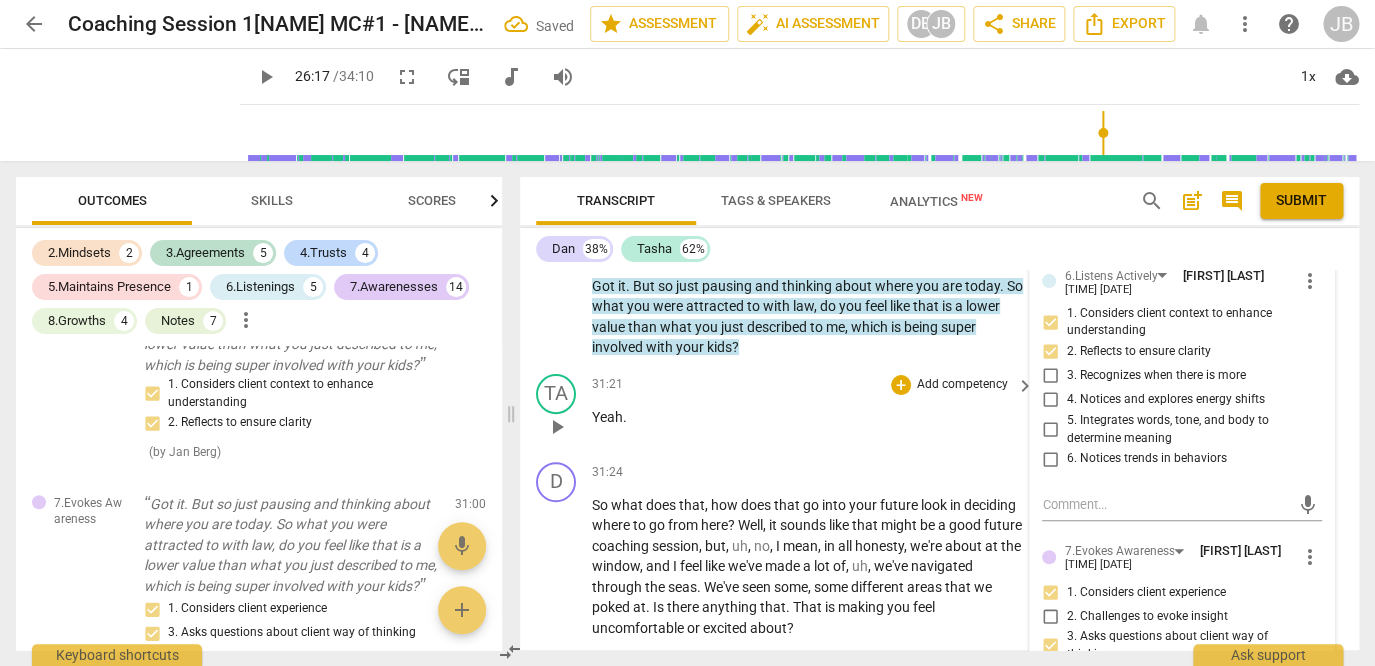 click on "Yeah ." at bounding box center (808, 417) 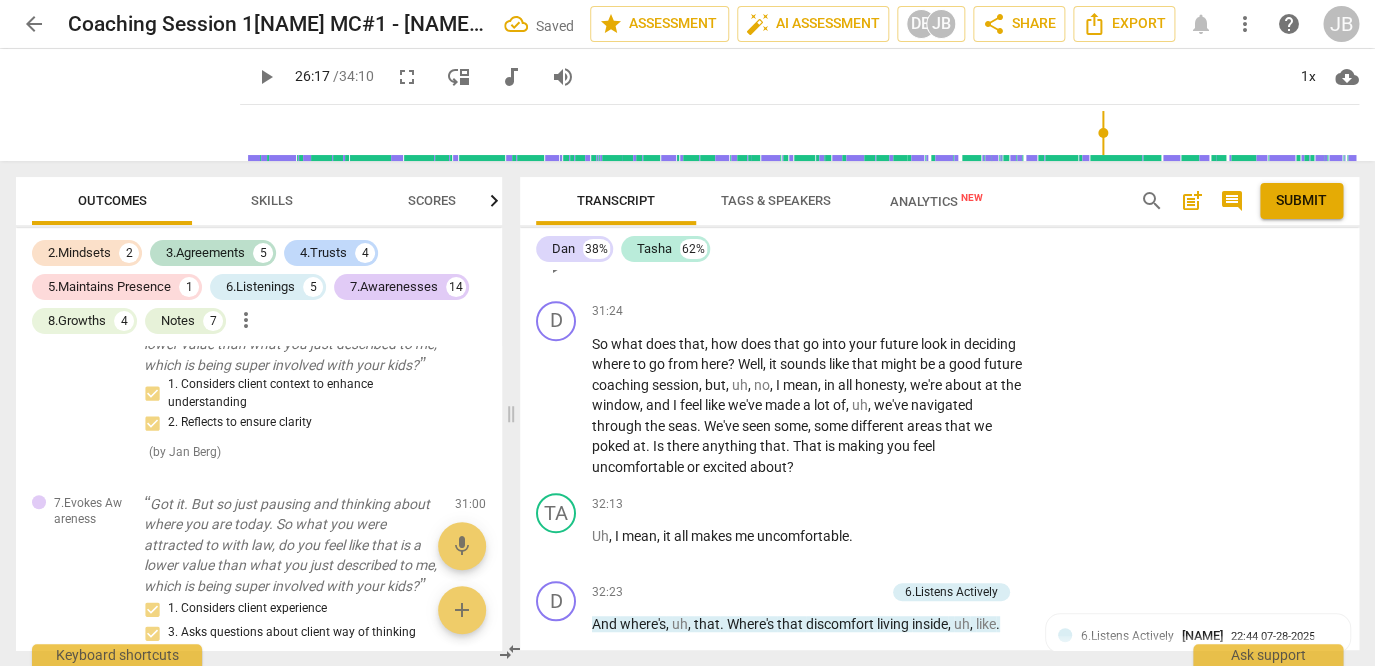 scroll, scrollTop: 16893, scrollLeft: 0, axis: vertical 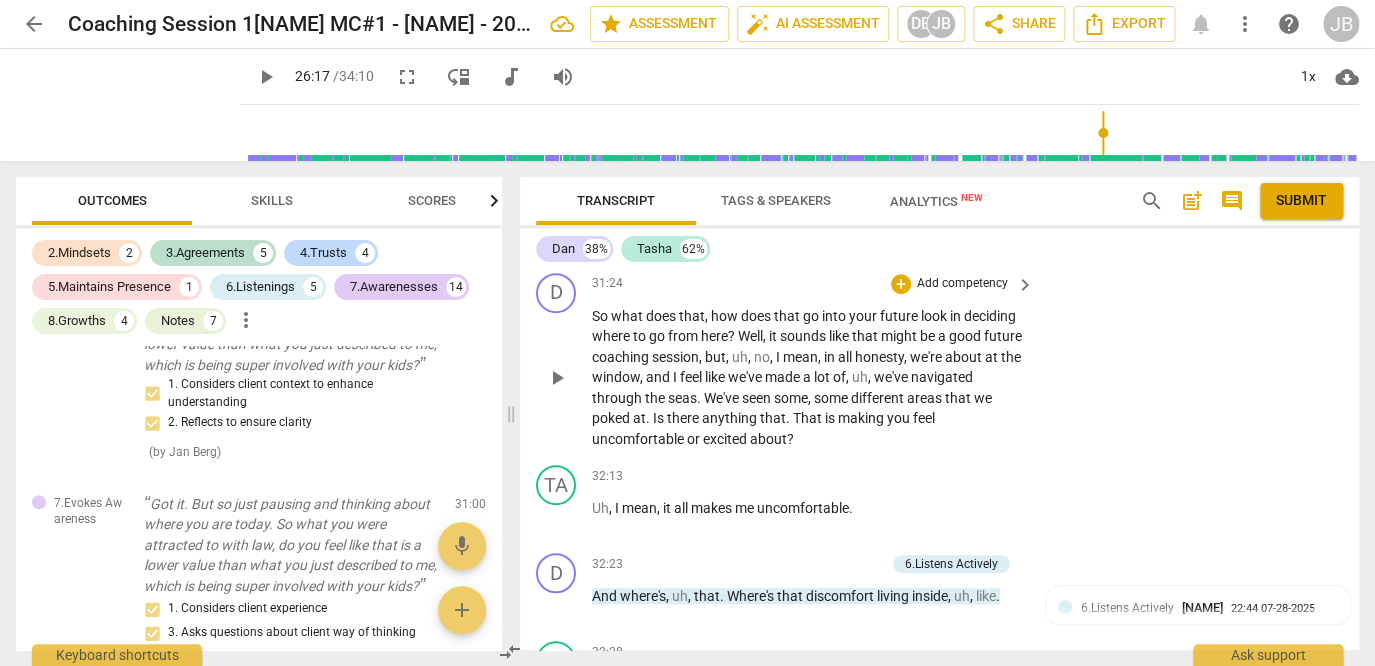 click on "." at bounding box center (649, 418) 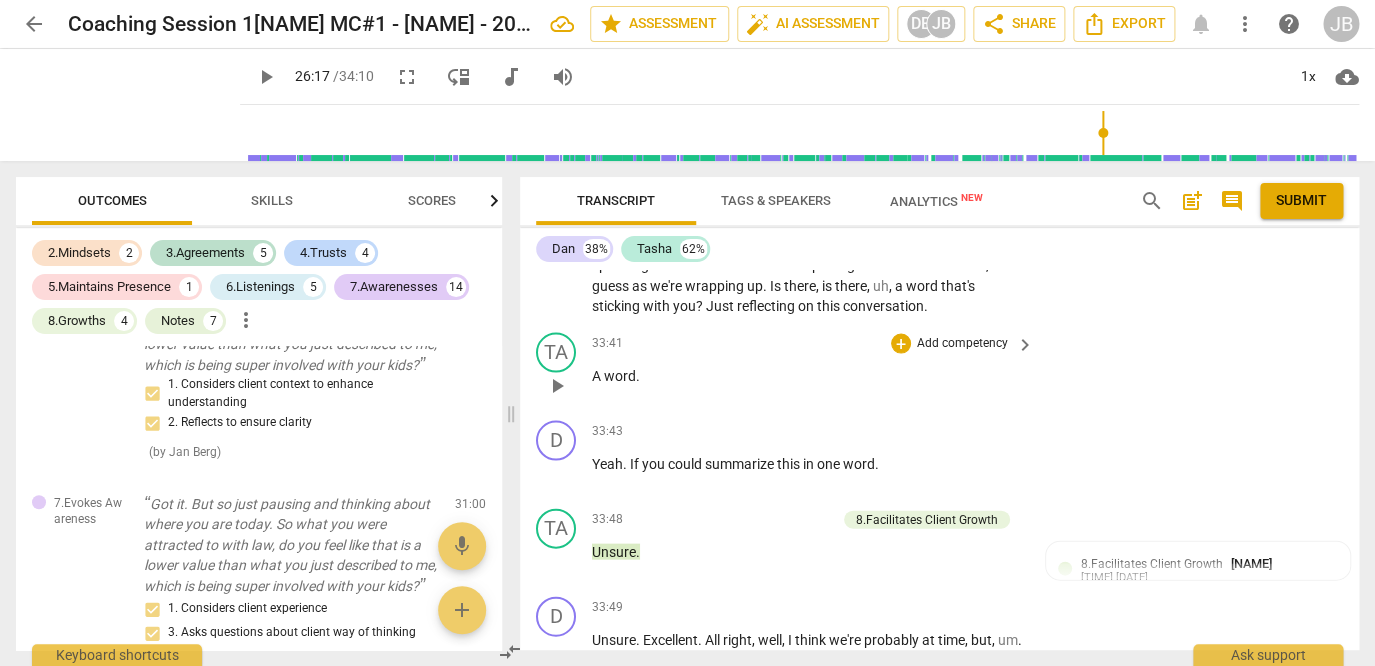 scroll, scrollTop: 17973, scrollLeft: 0, axis: vertical 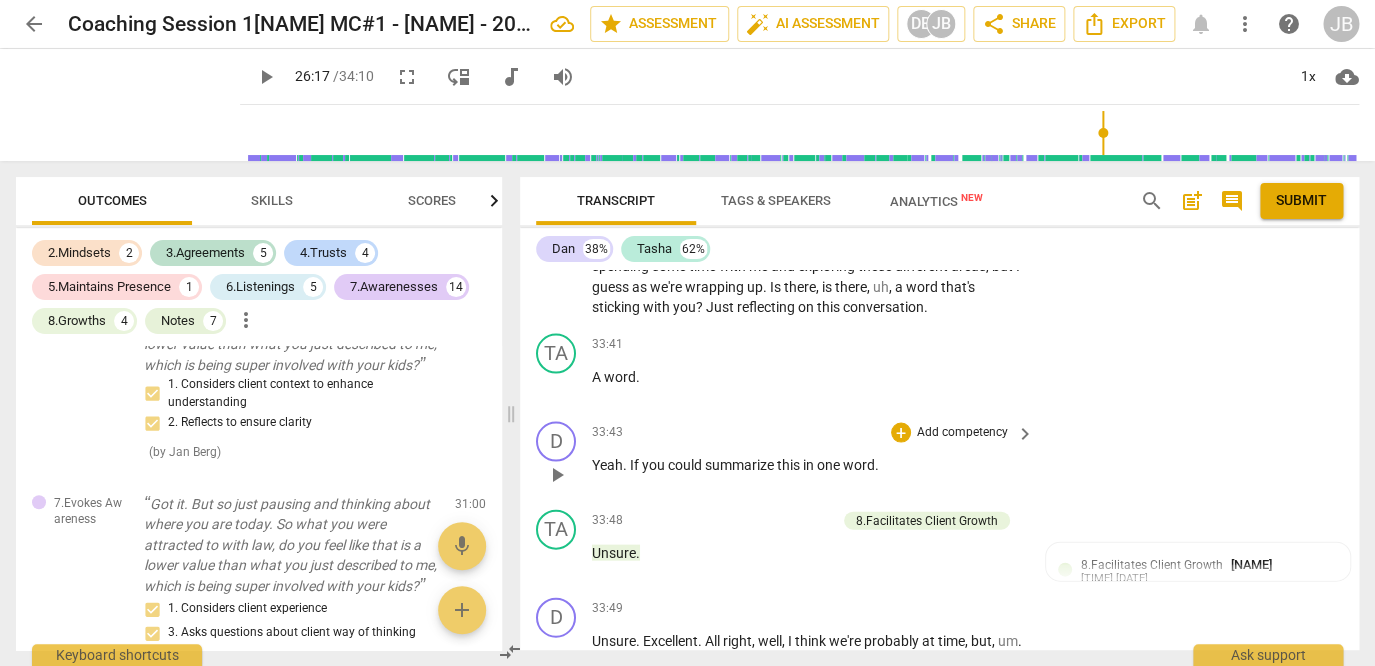 click on "keyboard_arrow_right" at bounding box center [1025, 433] 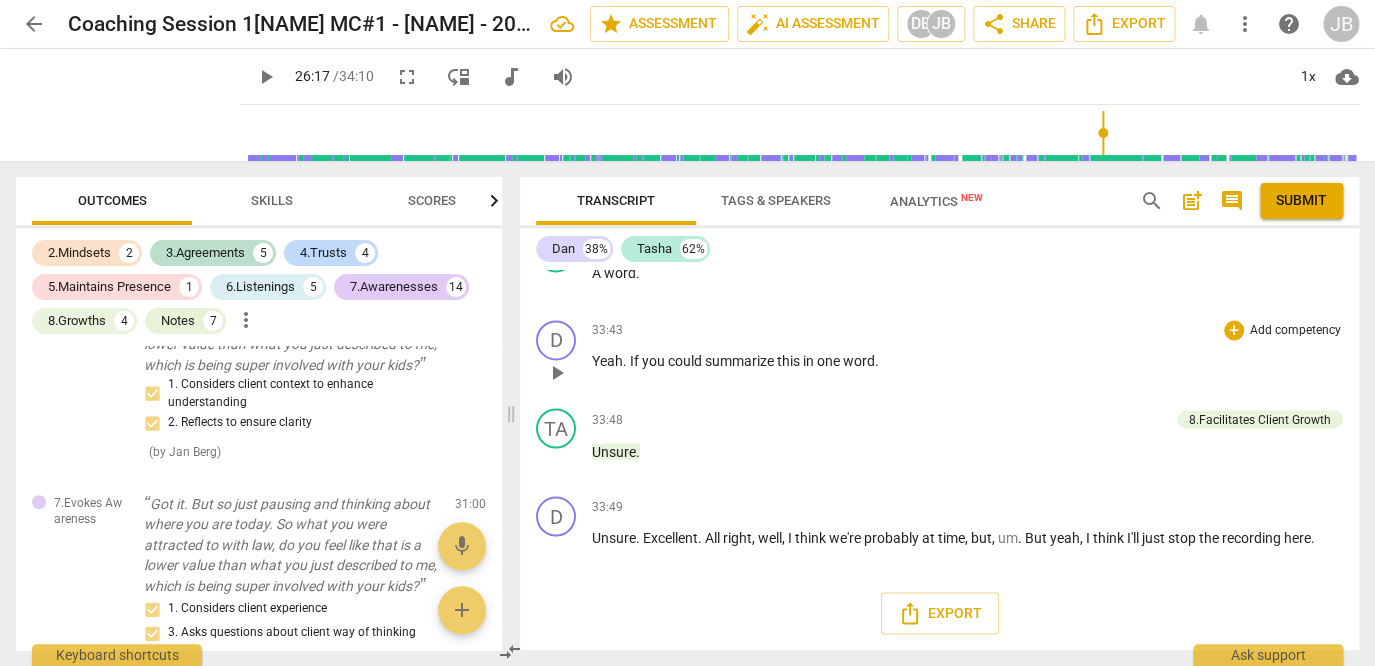 scroll, scrollTop: 16048, scrollLeft: 0, axis: vertical 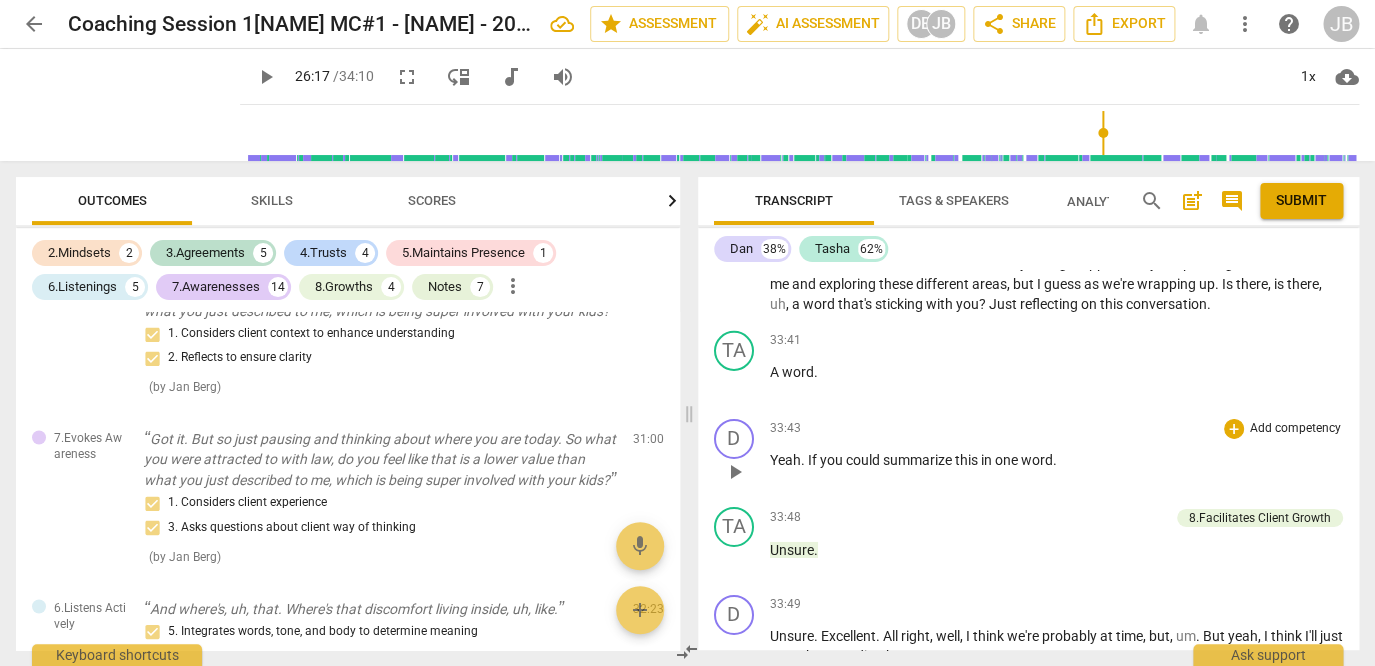 click on "Add competency" at bounding box center [1295, 429] 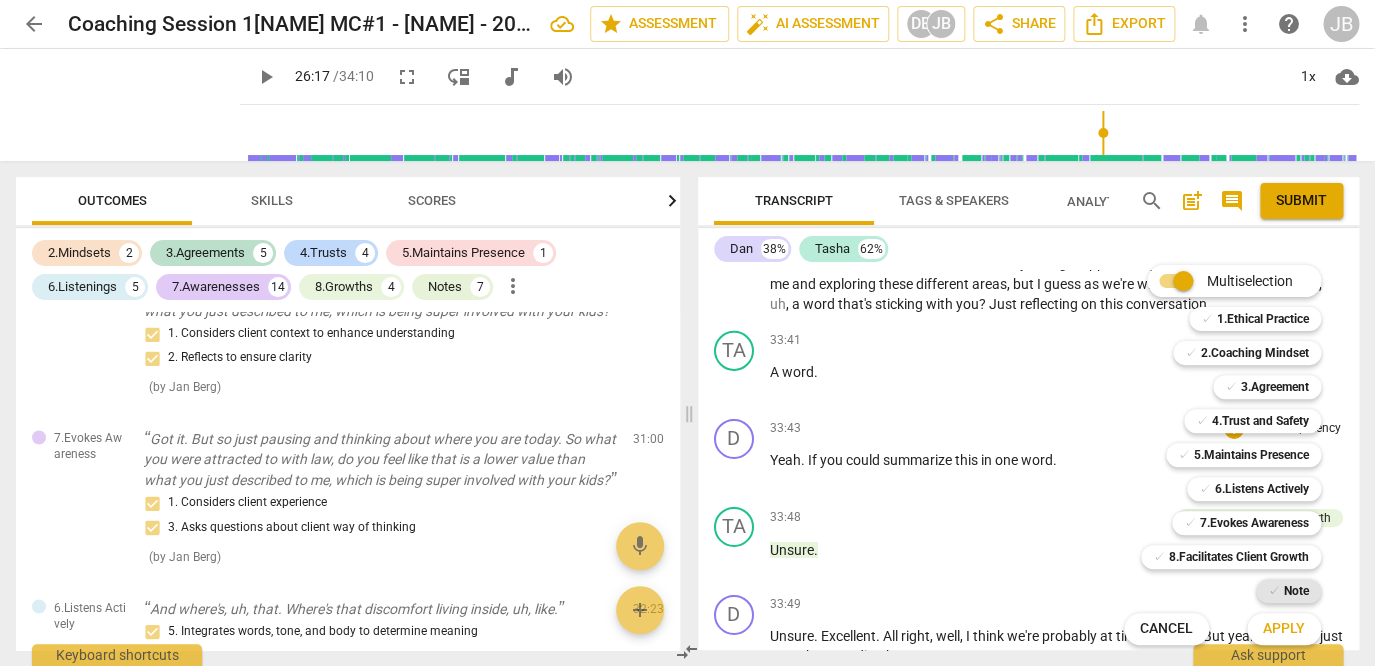 click on "Note" at bounding box center [1296, 591] 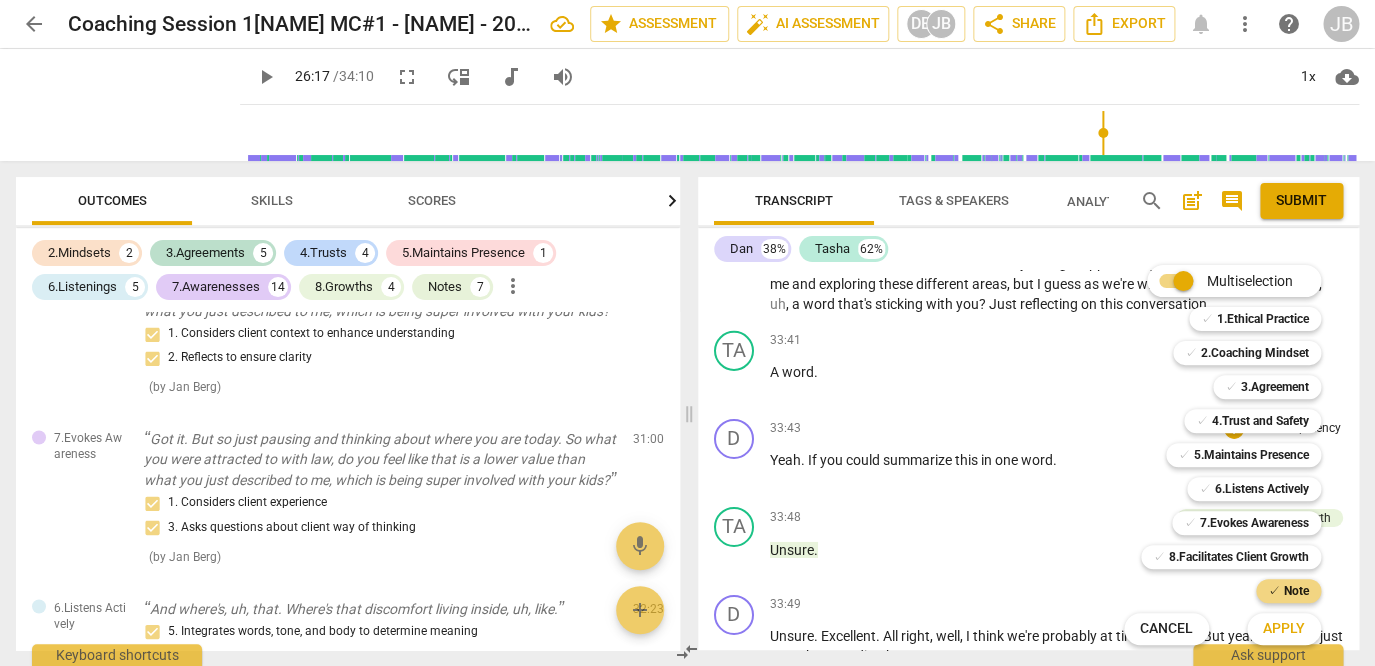 click on "Multiselection m ✓ 1.Ethical Practice 1 ✓ 2.Coaching Mindset 2 ✓ 3.Agreement 3 ✓ 4.Trust and Safety 4 ✓ 5.Maintains Presence 5 ✓ 6.Listens Actively 6 ✓ 7.Evokes Awareness 7 ✓ 8.Facilitates Client Growth 8 ✓ Note 9 Cancel c Apply x" at bounding box center [1237, 455] 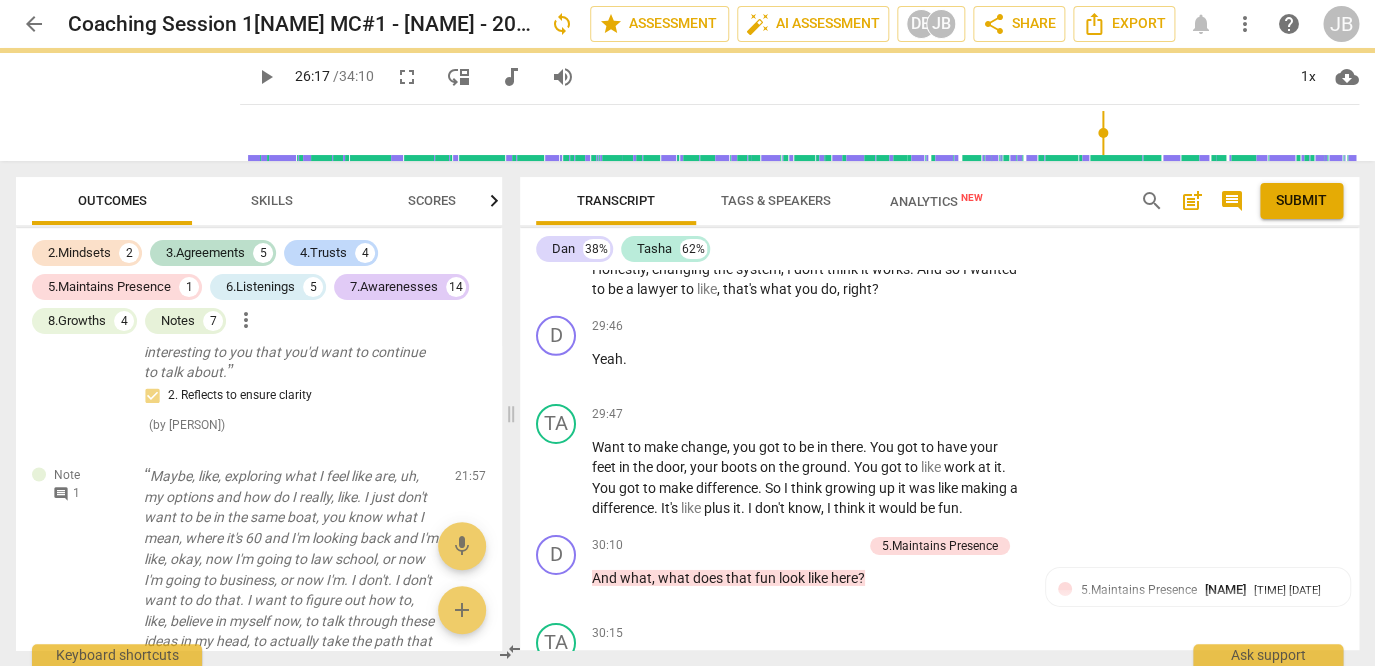 scroll, scrollTop: 17973, scrollLeft: 0, axis: vertical 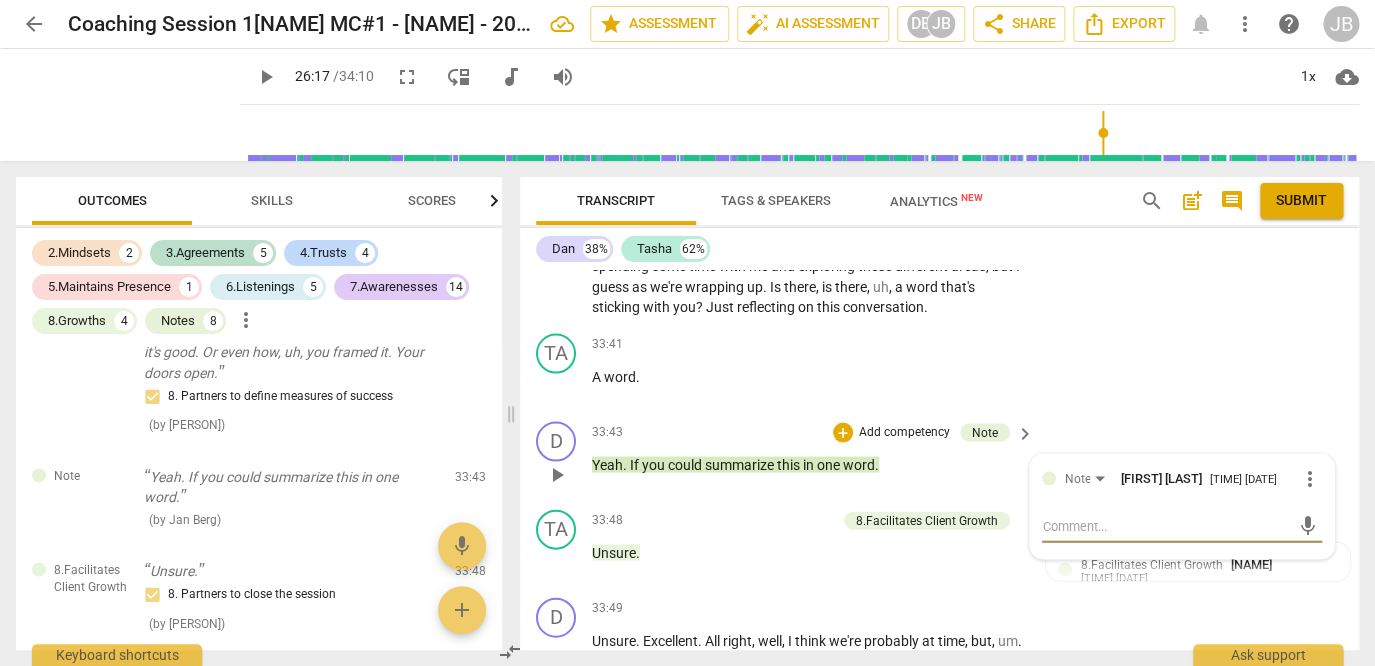 click on "more_vert" at bounding box center (1310, 478) 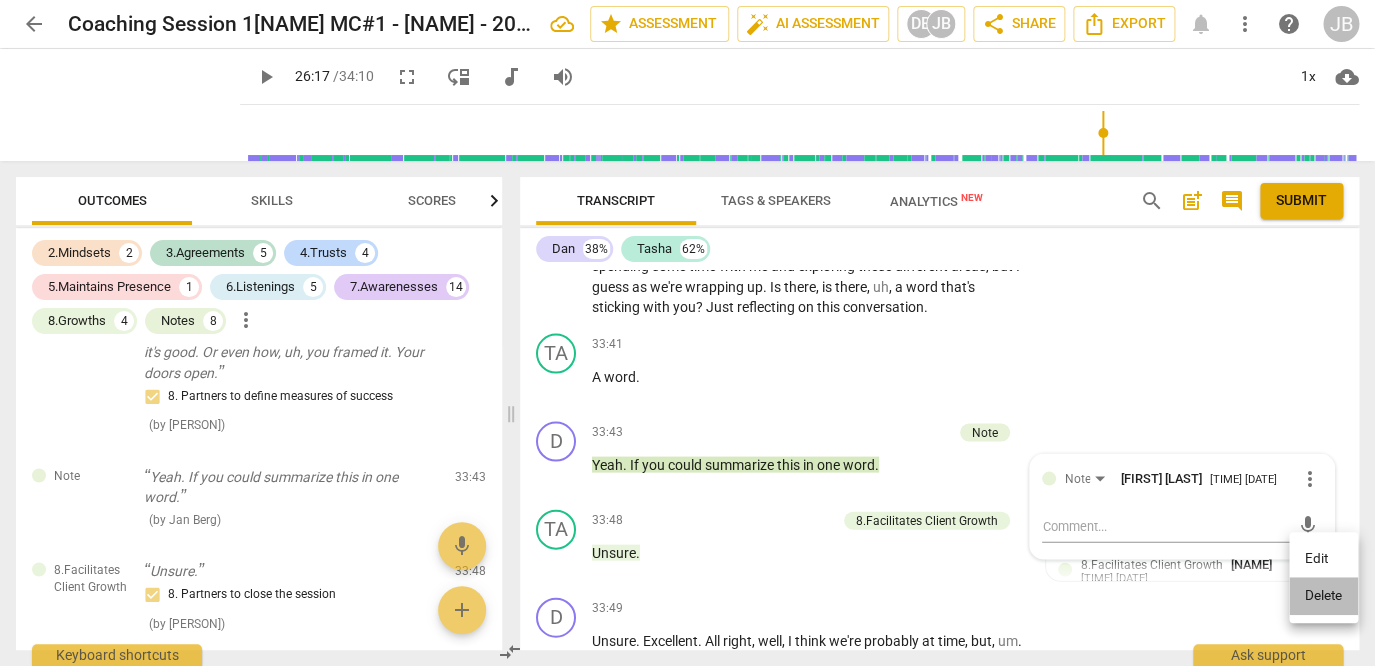 click on "Delete" at bounding box center (1323, 596) 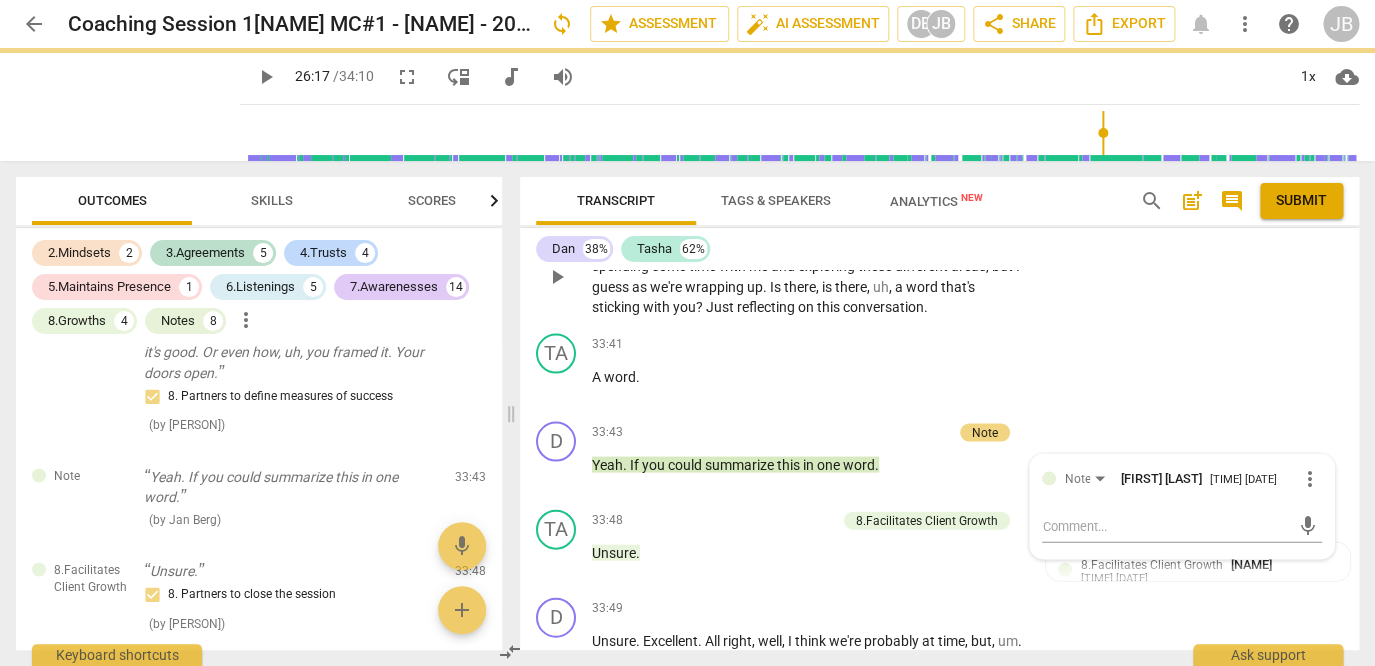 click on "So .   Well ,   I   feel   like   we've   done   some   messy   diving .   I   appreciate   you   spending   some   time   with   me   and   exploring   these   different   areas ,   but   I   guess   as   we're   wrapping   up .   Is   there ,   is   there ,   uh ,   a   word   that's   sticking   with   you ?   Just   reflecting   on   this   conversation ." at bounding box center (808, 276) 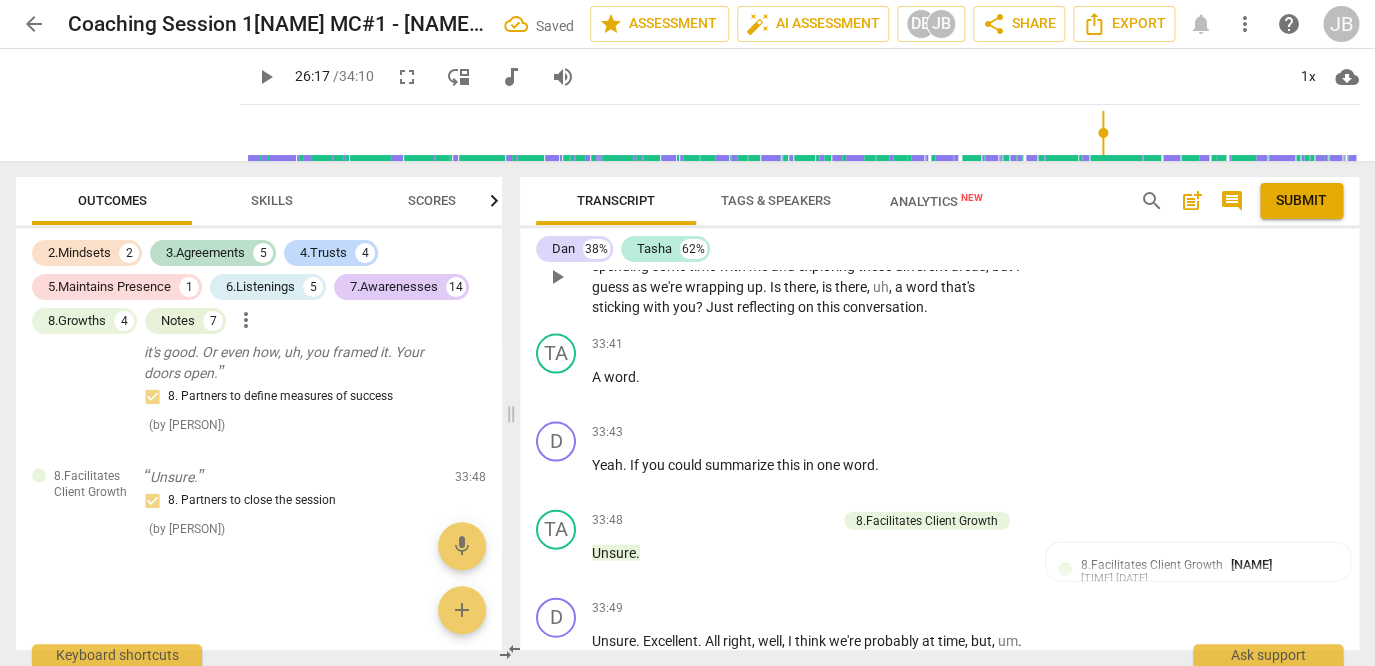 click on "Add competency" at bounding box center [962, 213] 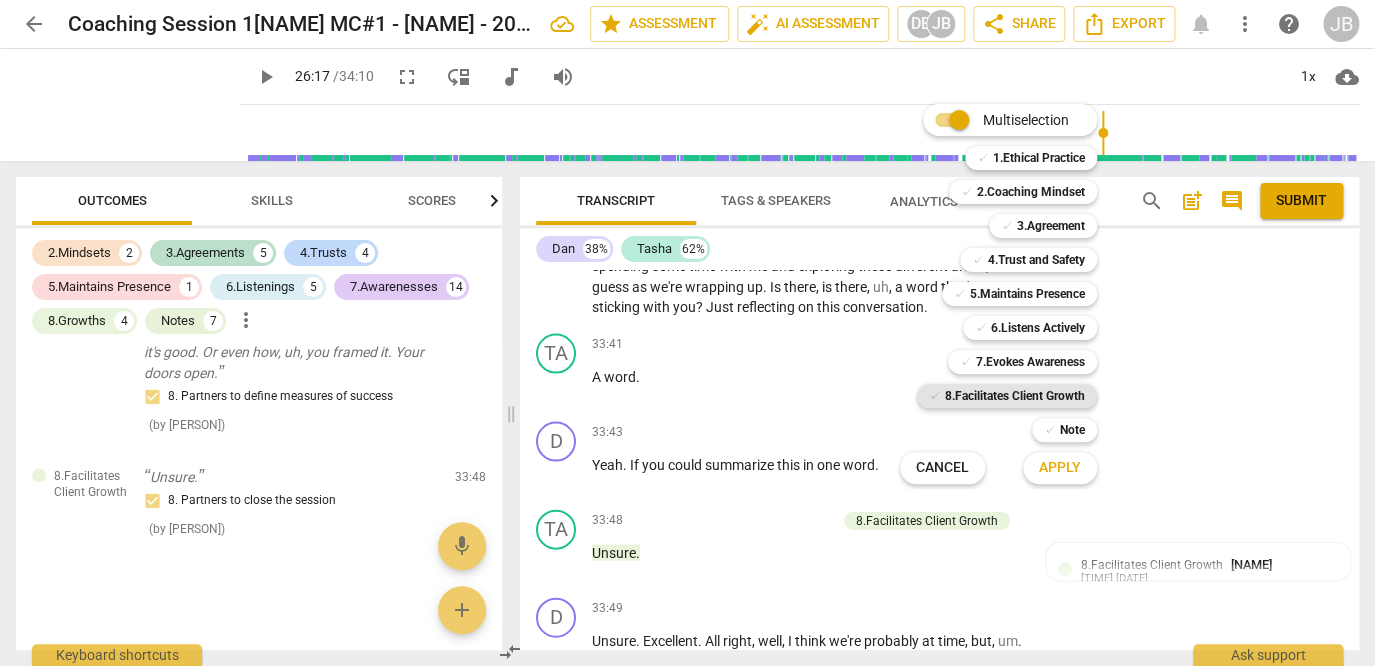 click on "8.Facilitates Client Growth" at bounding box center (1015, 396) 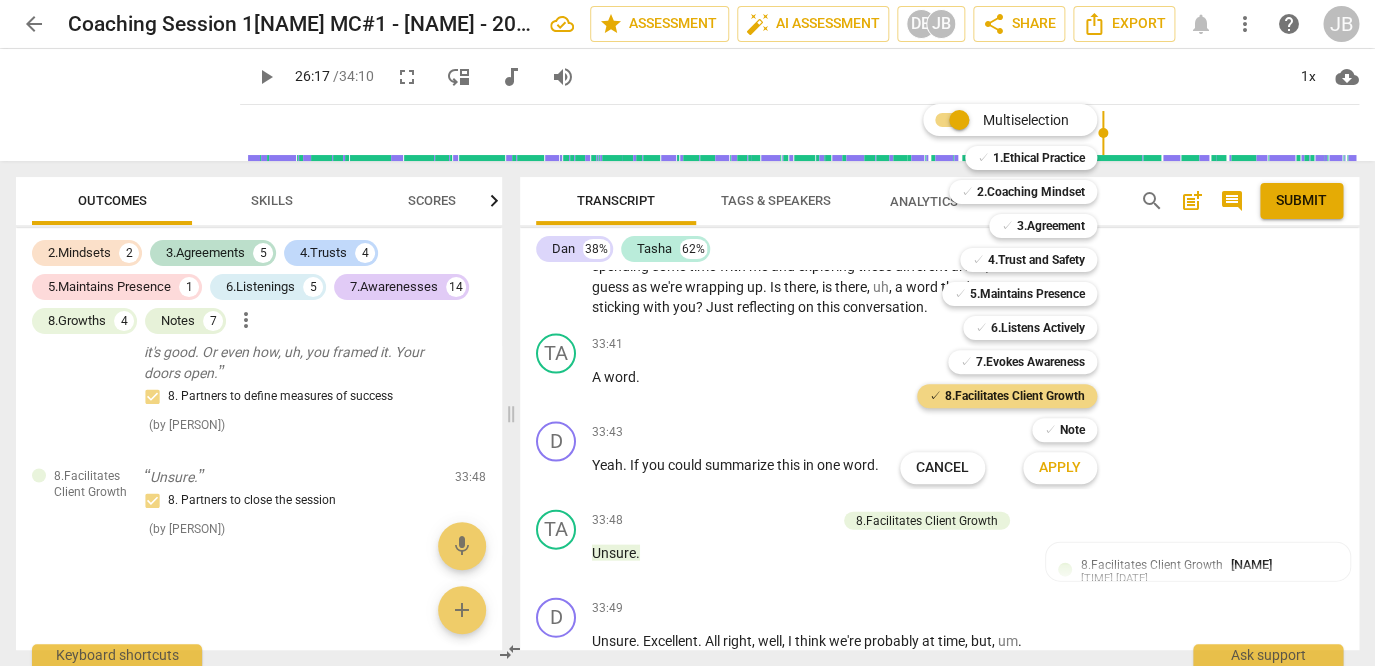 click on "Apply" at bounding box center [1060, 468] 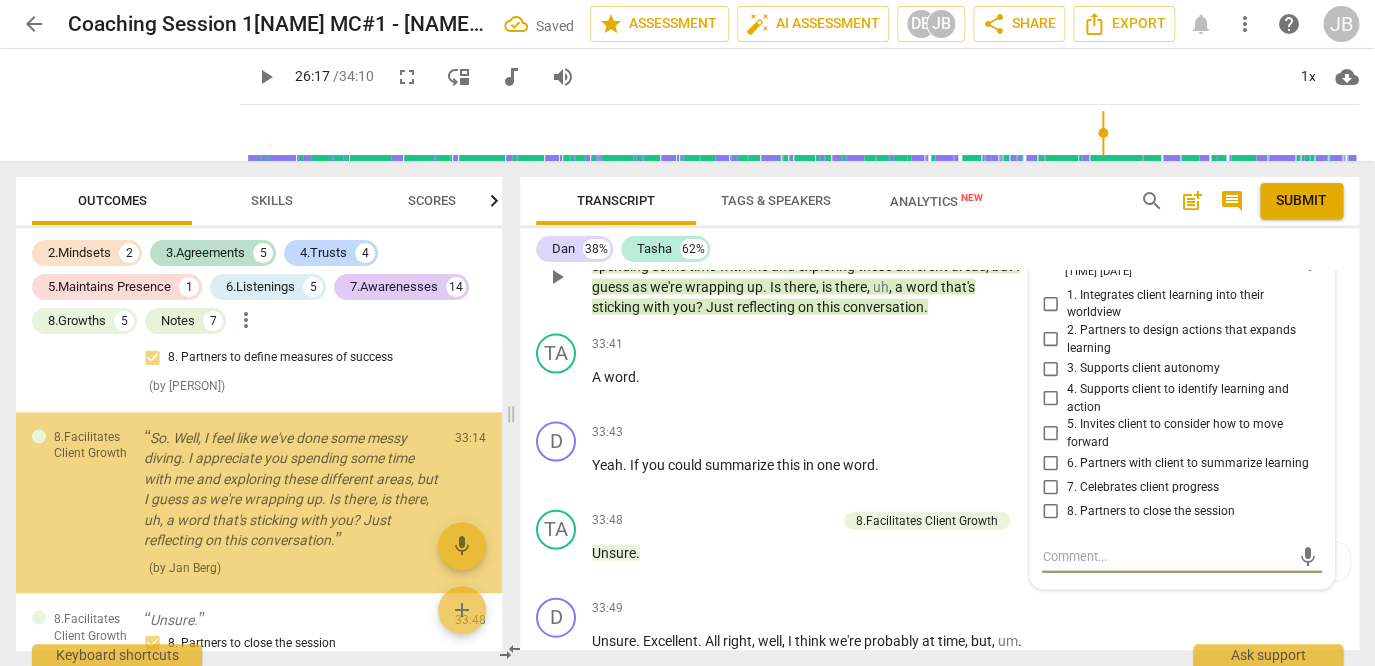 scroll, scrollTop: 9373, scrollLeft: 0, axis: vertical 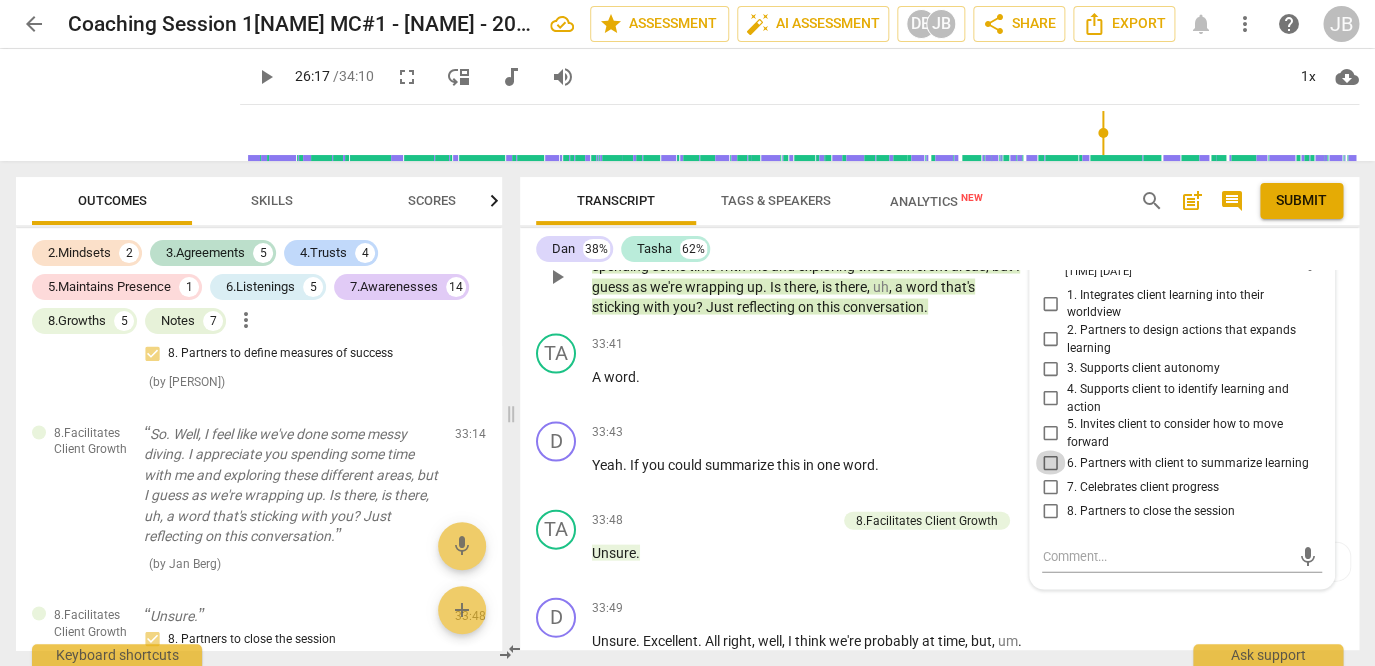 click on "6. Partners with client to summarize learning" at bounding box center (1050, 462) 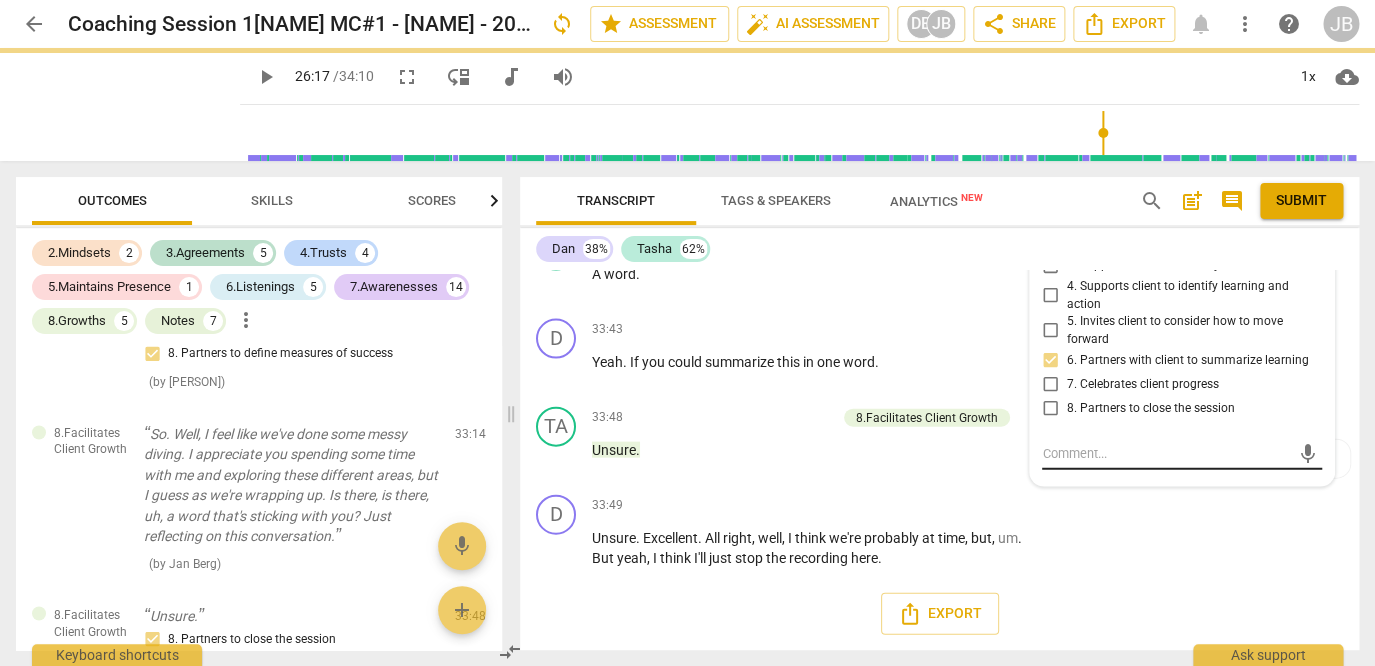 scroll, scrollTop: 18121, scrollLeft: 0, axis: vertical 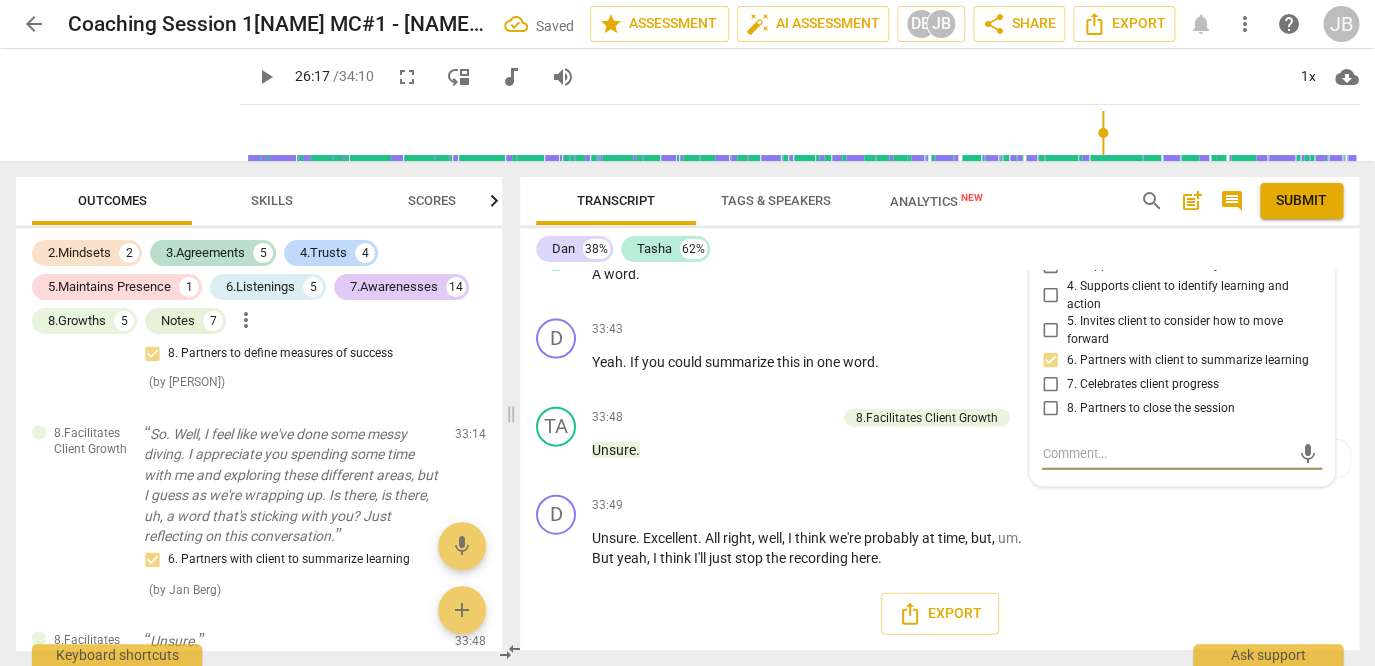 click at bounding box center [1166, 452] 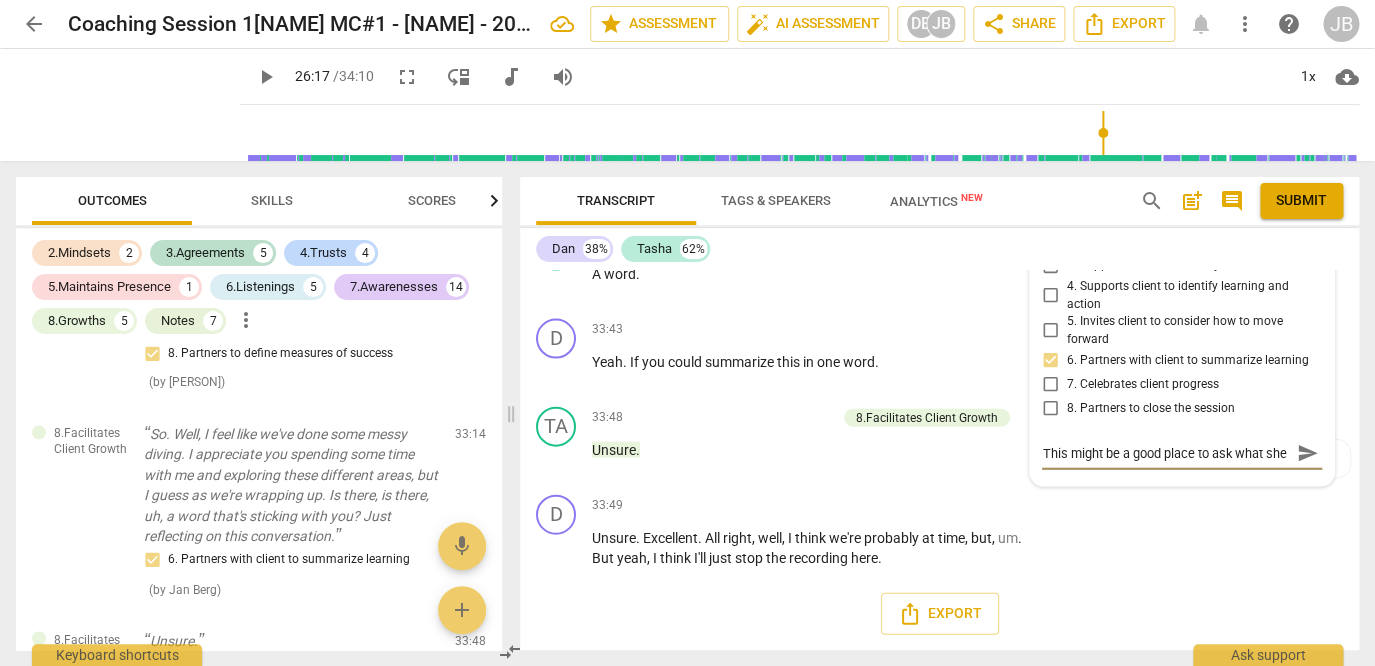 scroll, scrollTop: 0, scrollLeft: 0, axis: both 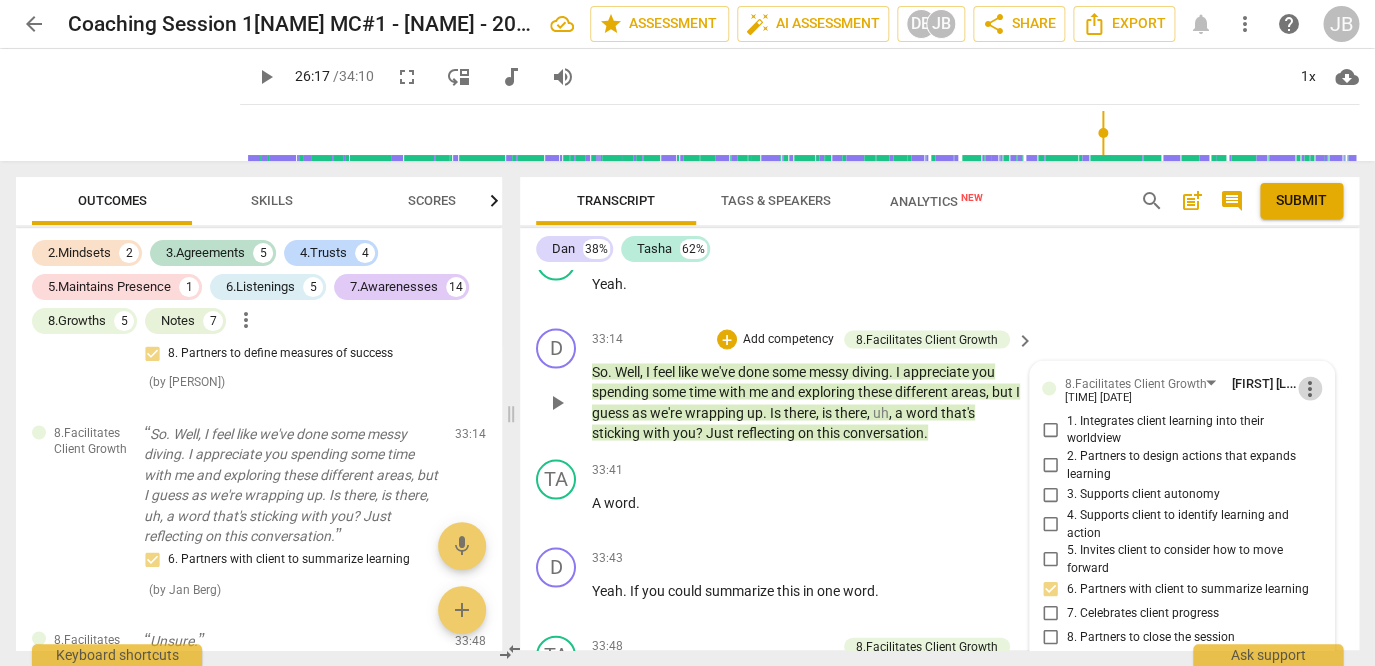 click on "more_vert" at bounding box center (1310, 388) 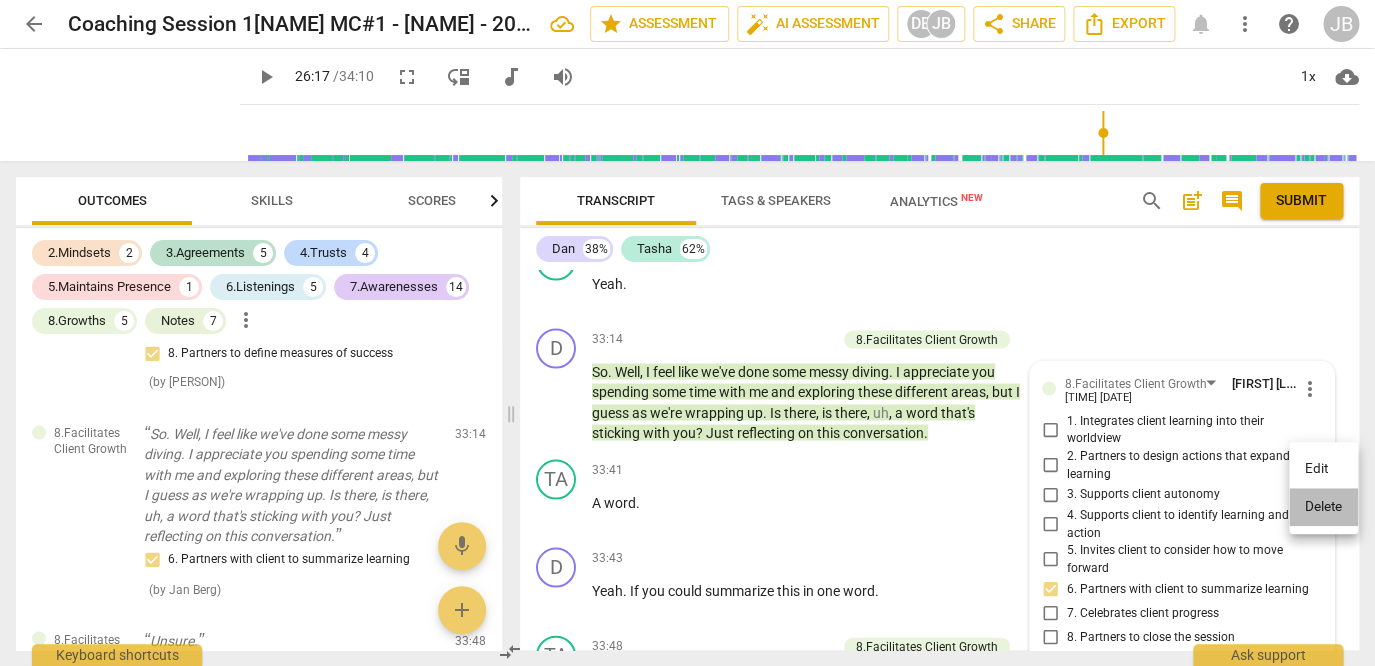 click on "Delete" at bounding box center (1323, 507) 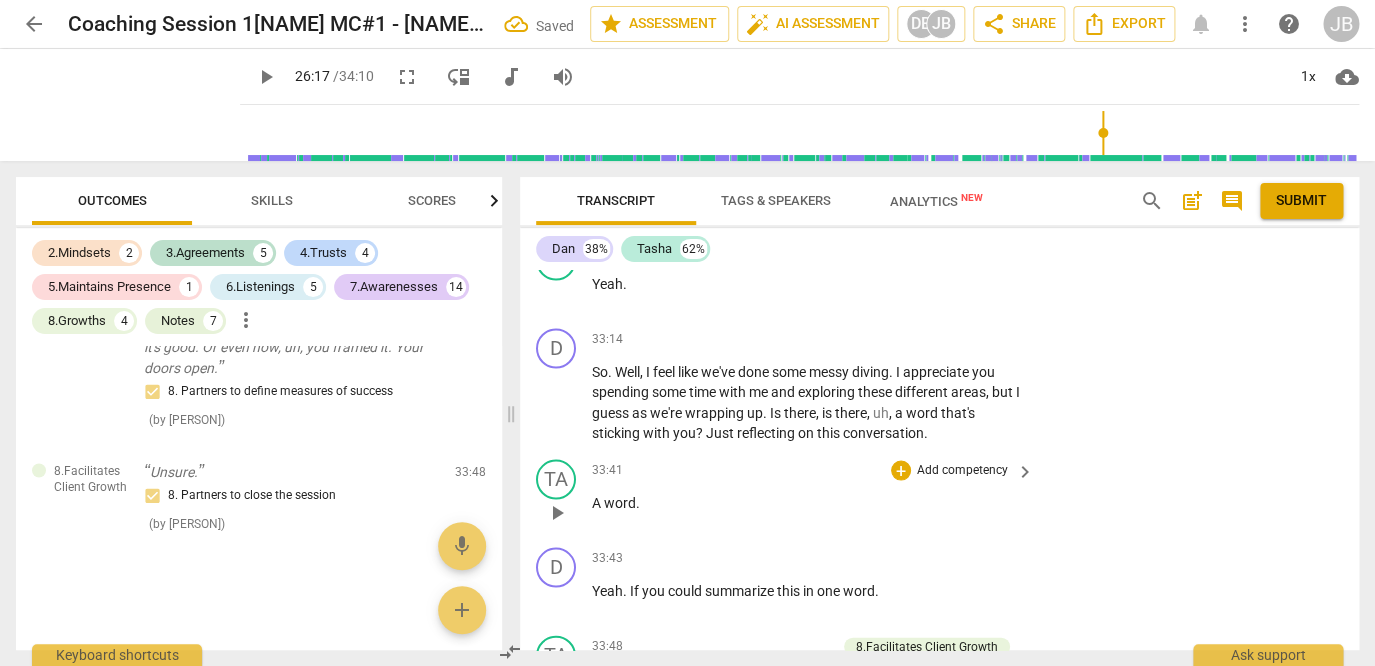 scroll, scrollTop: 9335, scrollLeft: 0, axis: vertical 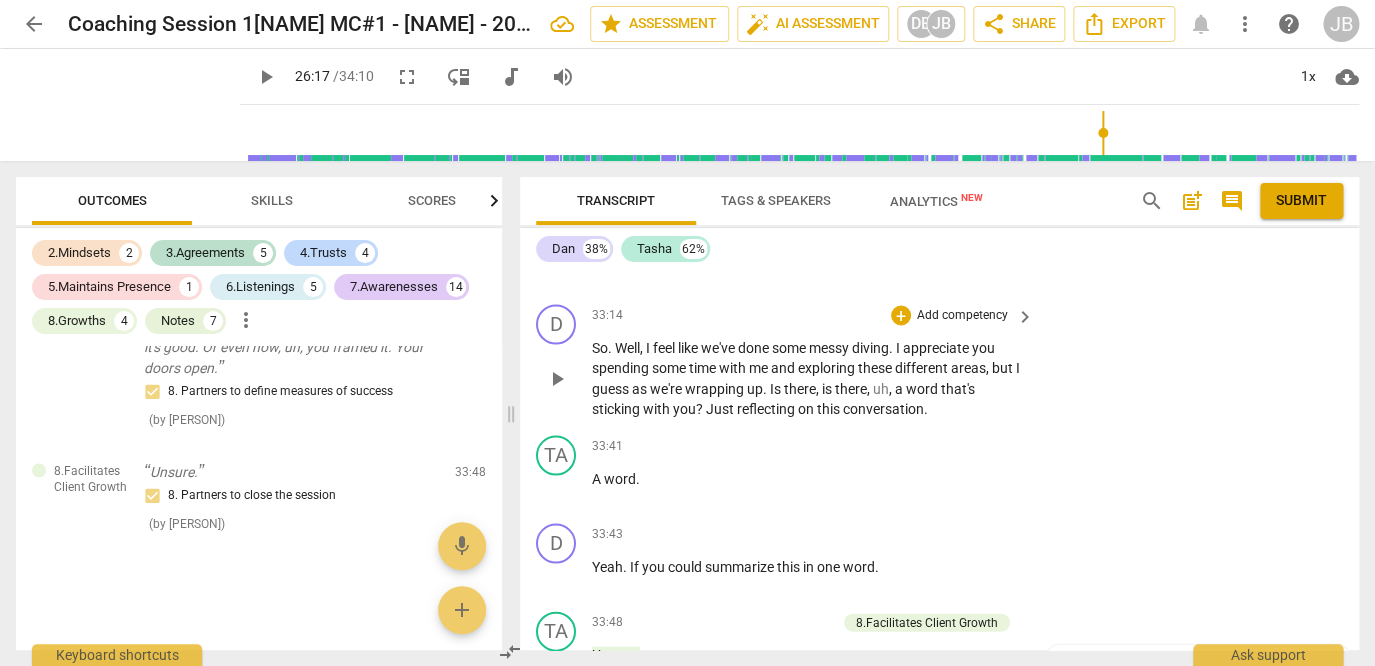 click on "keyboard_arrow_right" at bounding box center (1025, 316) 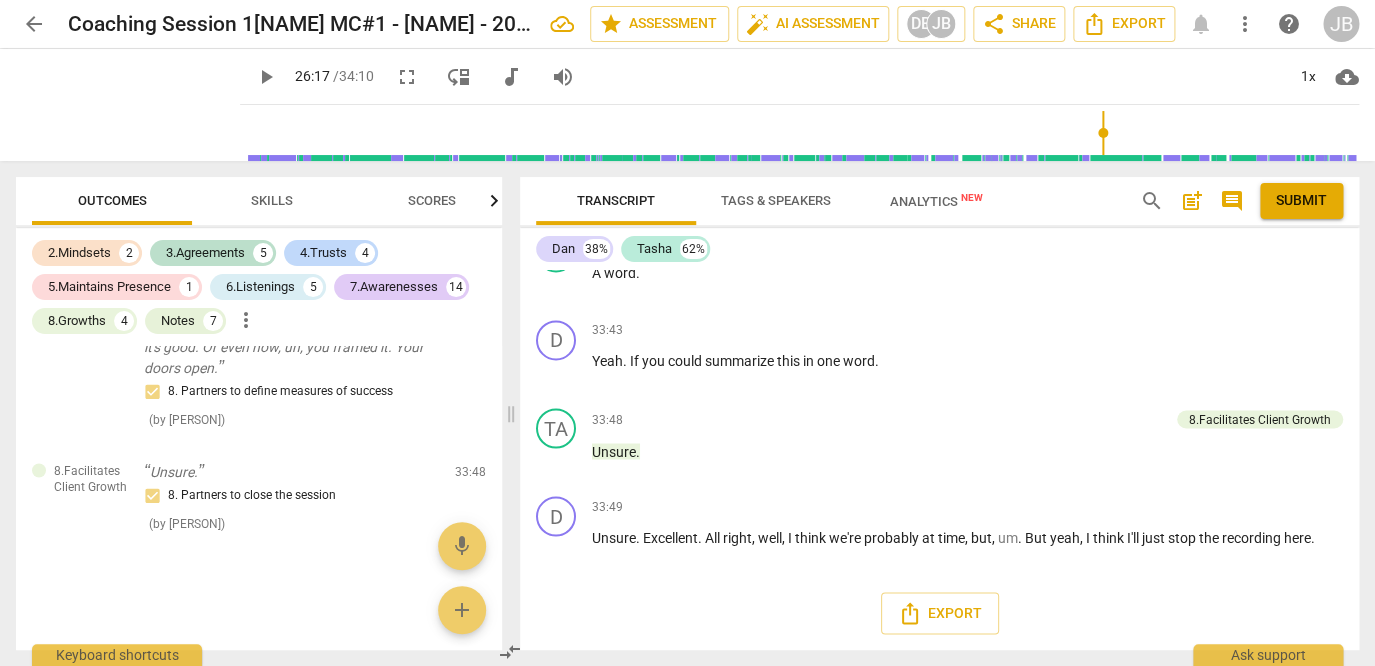scroll, scrollTop: 15946, scrollLeft: 0, axis: vertical 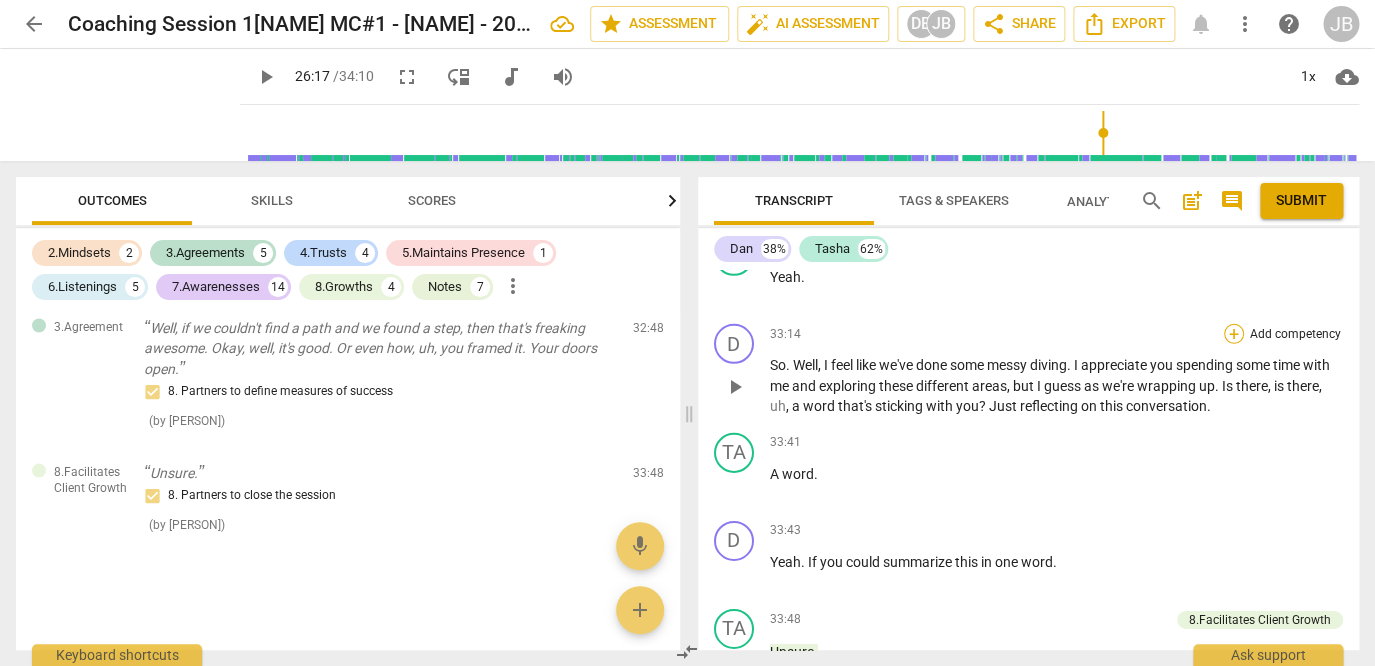 click on "+" at bounding box center [1234, 334] 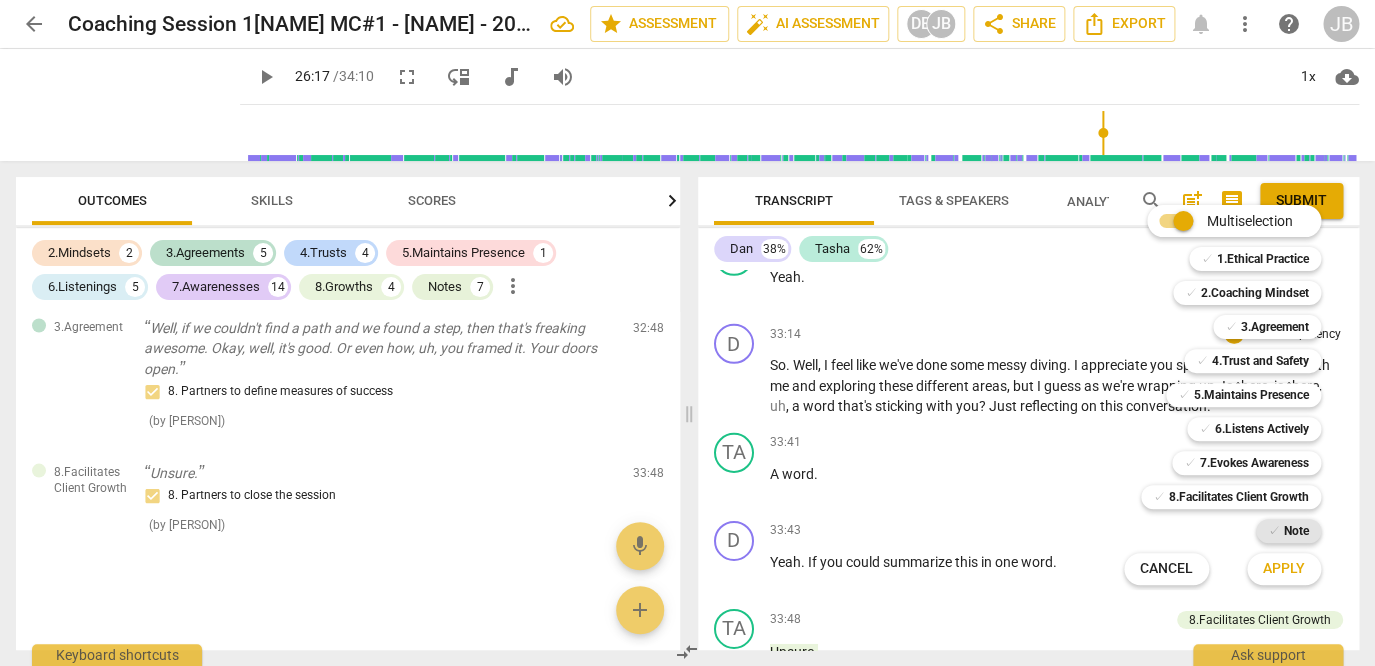 click on "Note" at bounding box center [1296, 531] 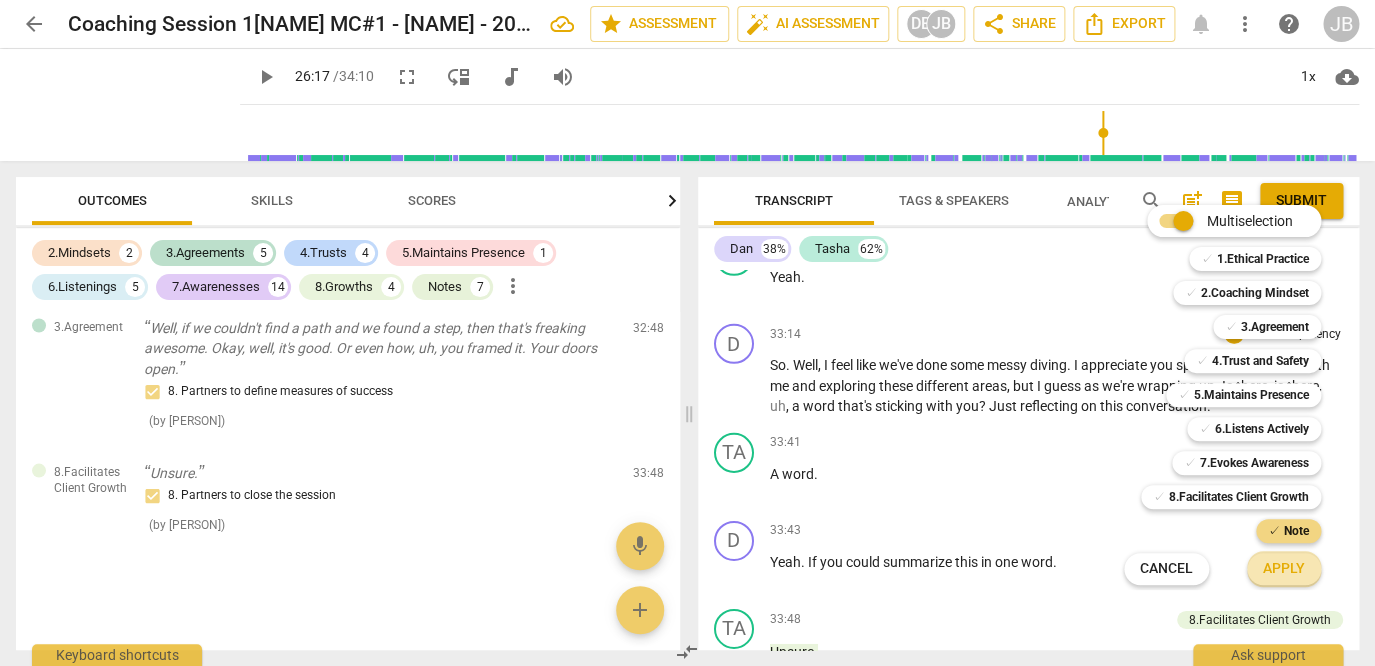 click on "Apply" at bounding box center [1284, 569] 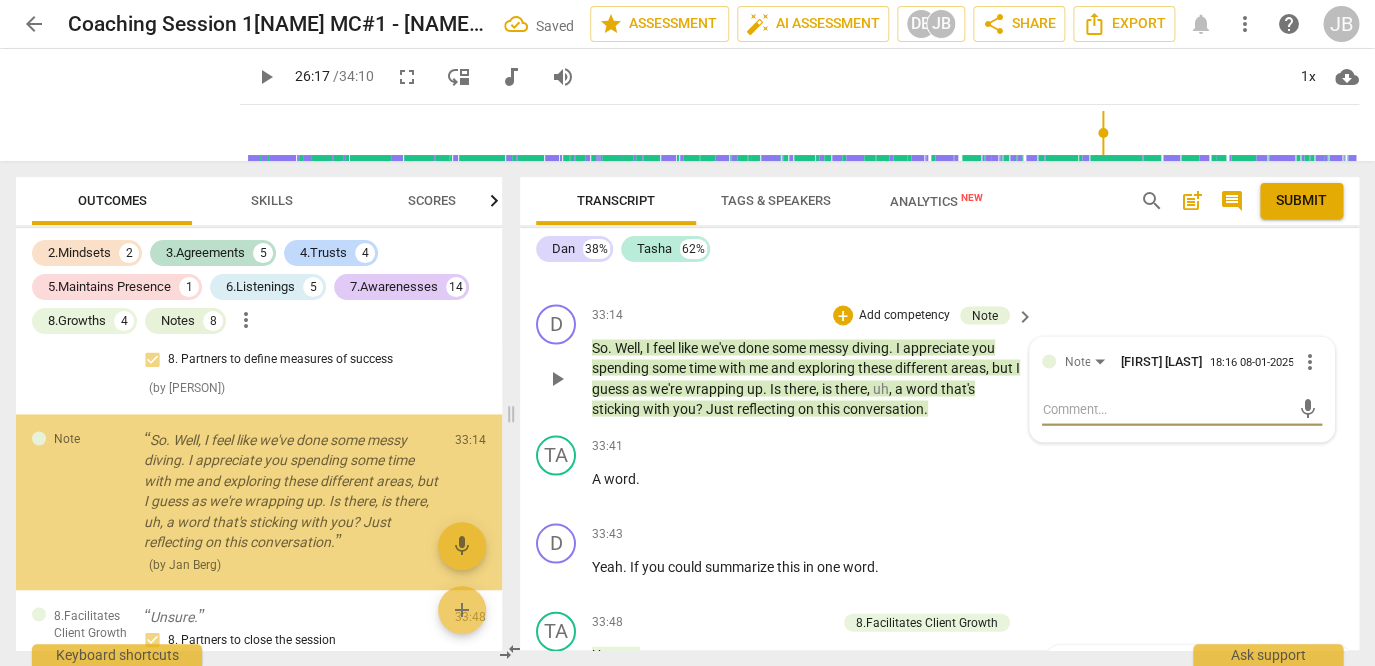 scroll, scrollTop: 9371, scrollLeft: 0, axis: vertical 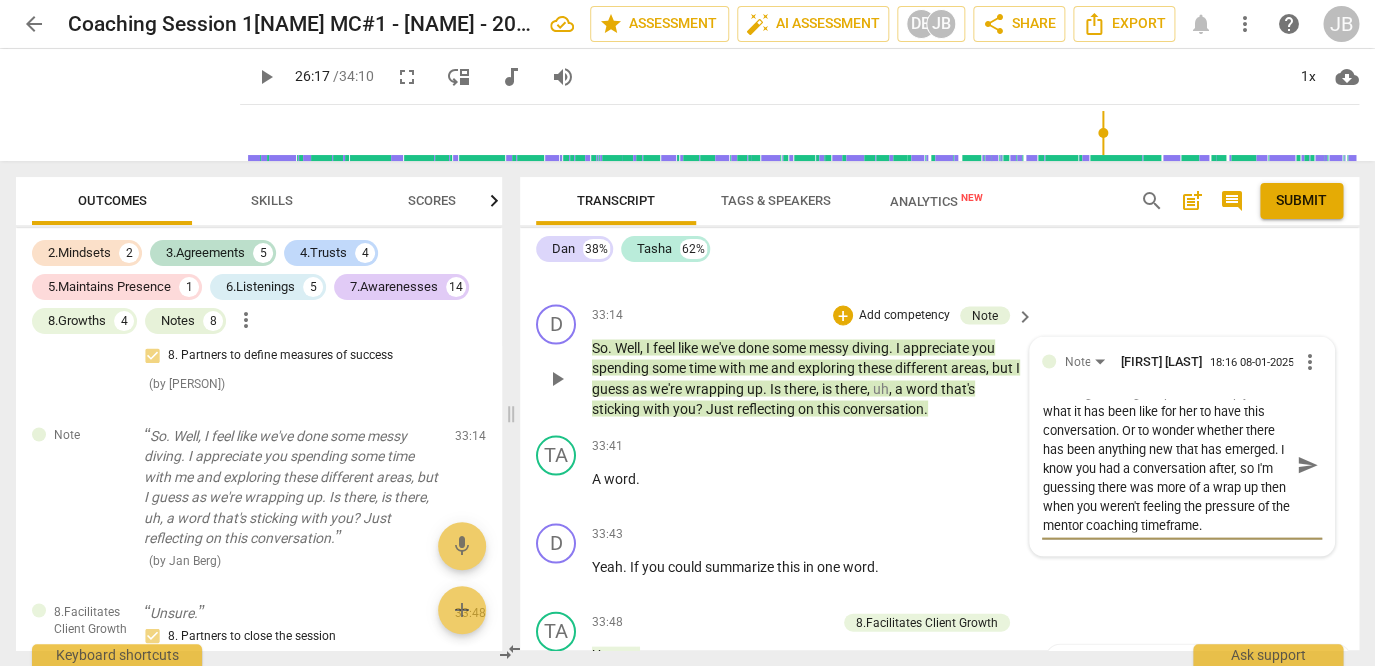click on "send" at bounding box center [1308, 465] 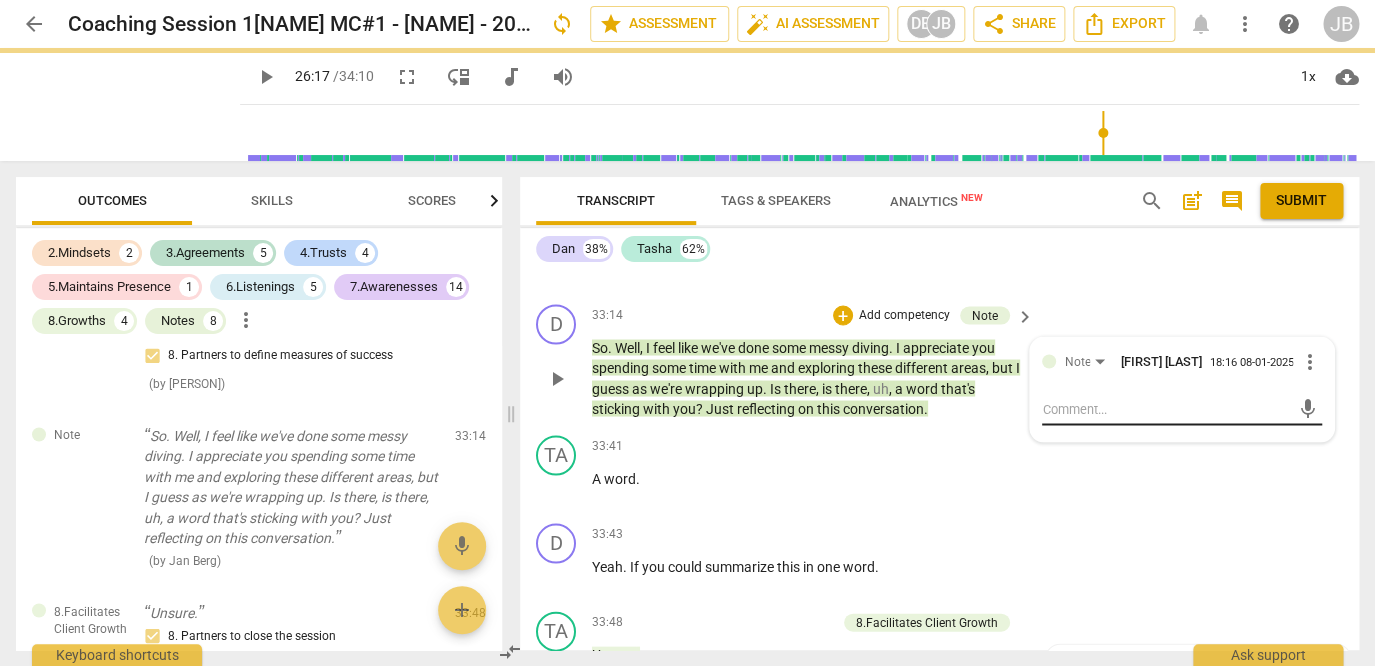 scroll, scrollTop: 0, scrollLeft: 0, axis: both 